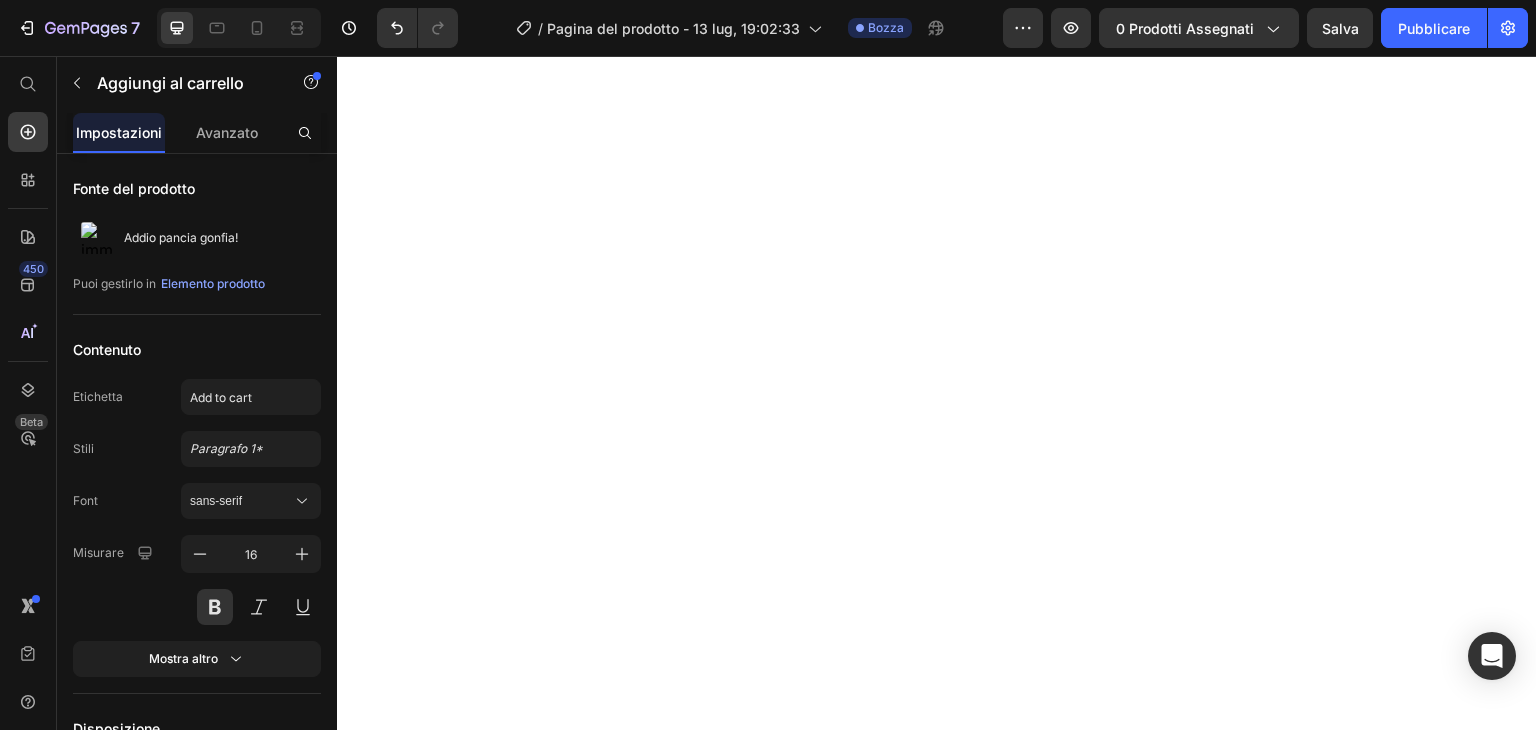 scroll, scrollTop: 0, scrollLeft: 0, axis: both 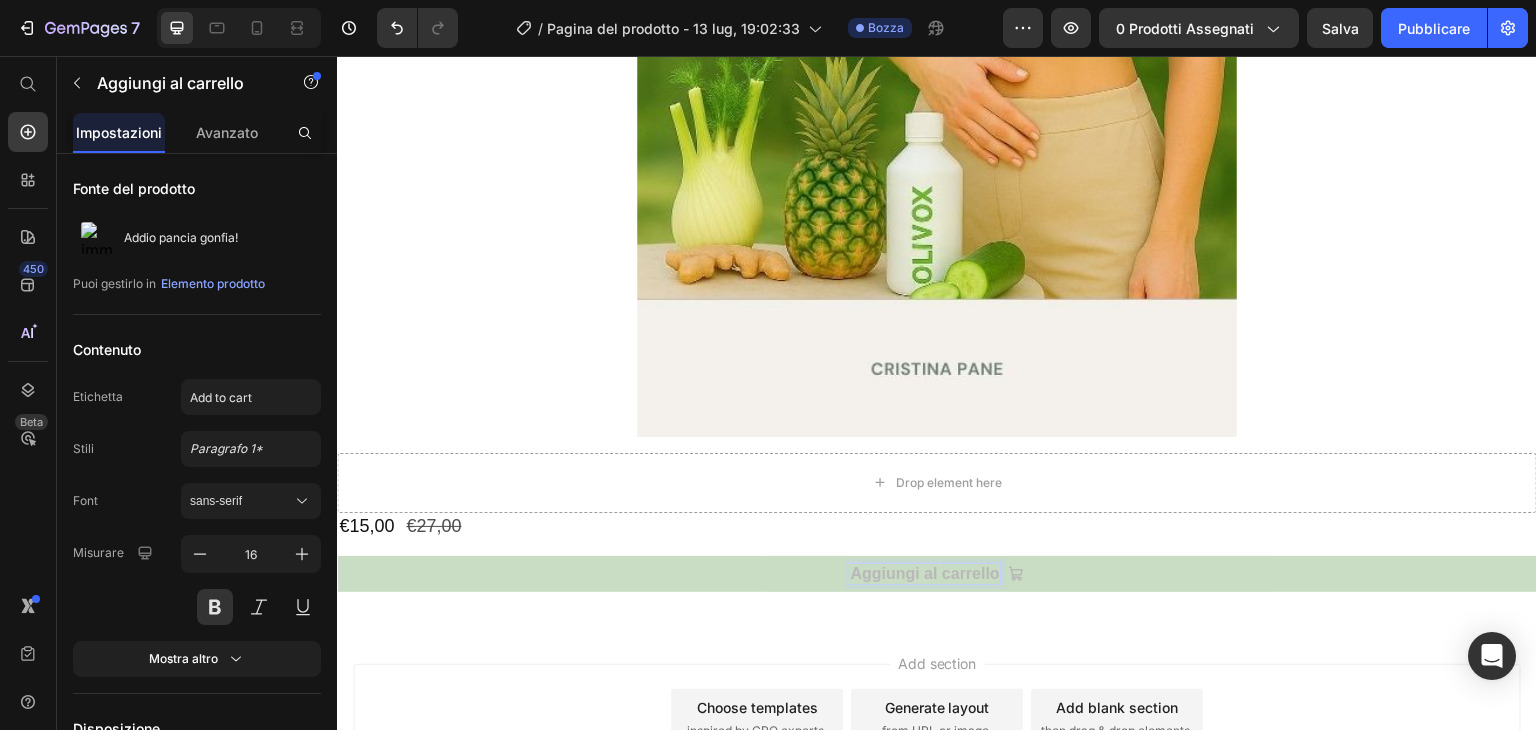 click on "Aggiungi al carrello" at bounding box center [924, 573] 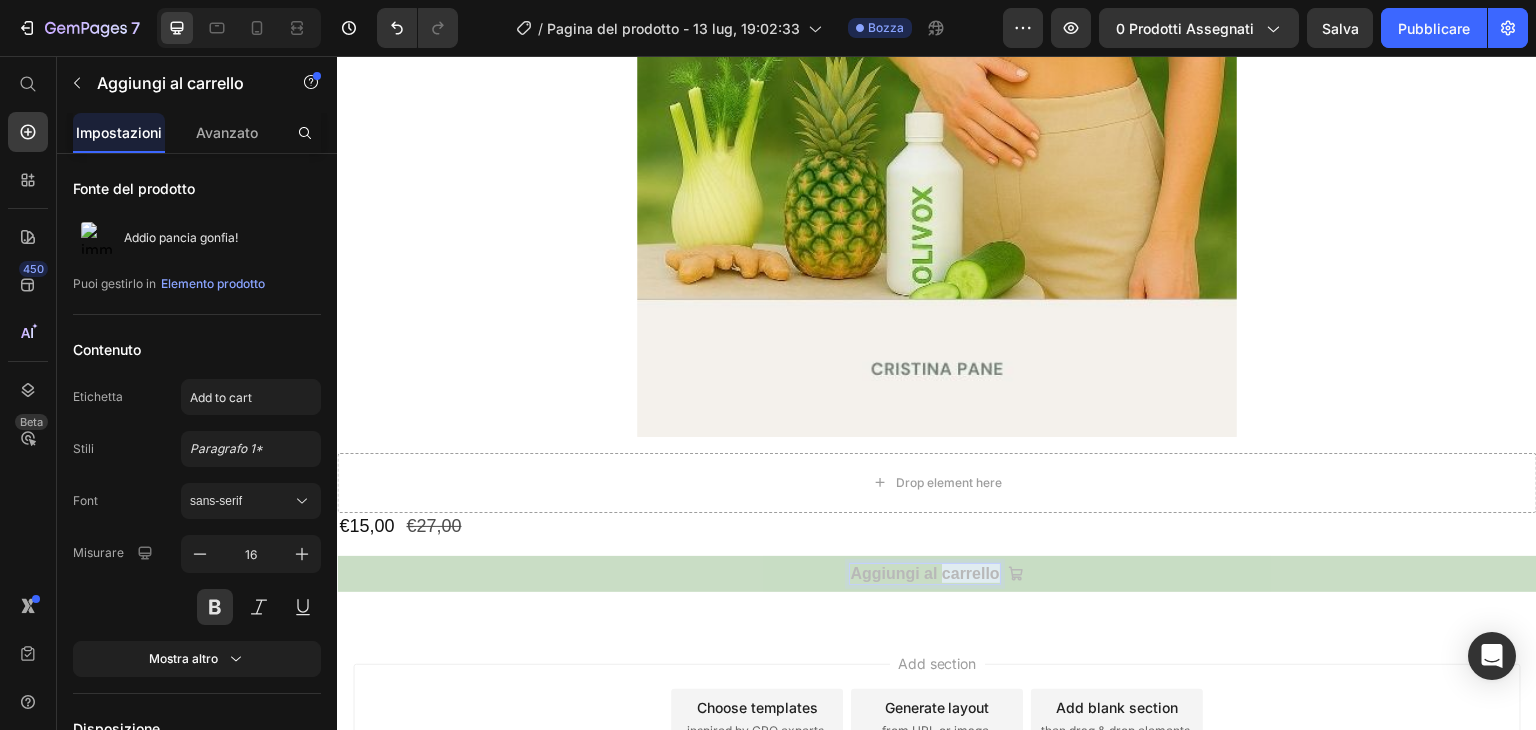 click on "Aggiungi al carrello" at bounding box center (924, 573) 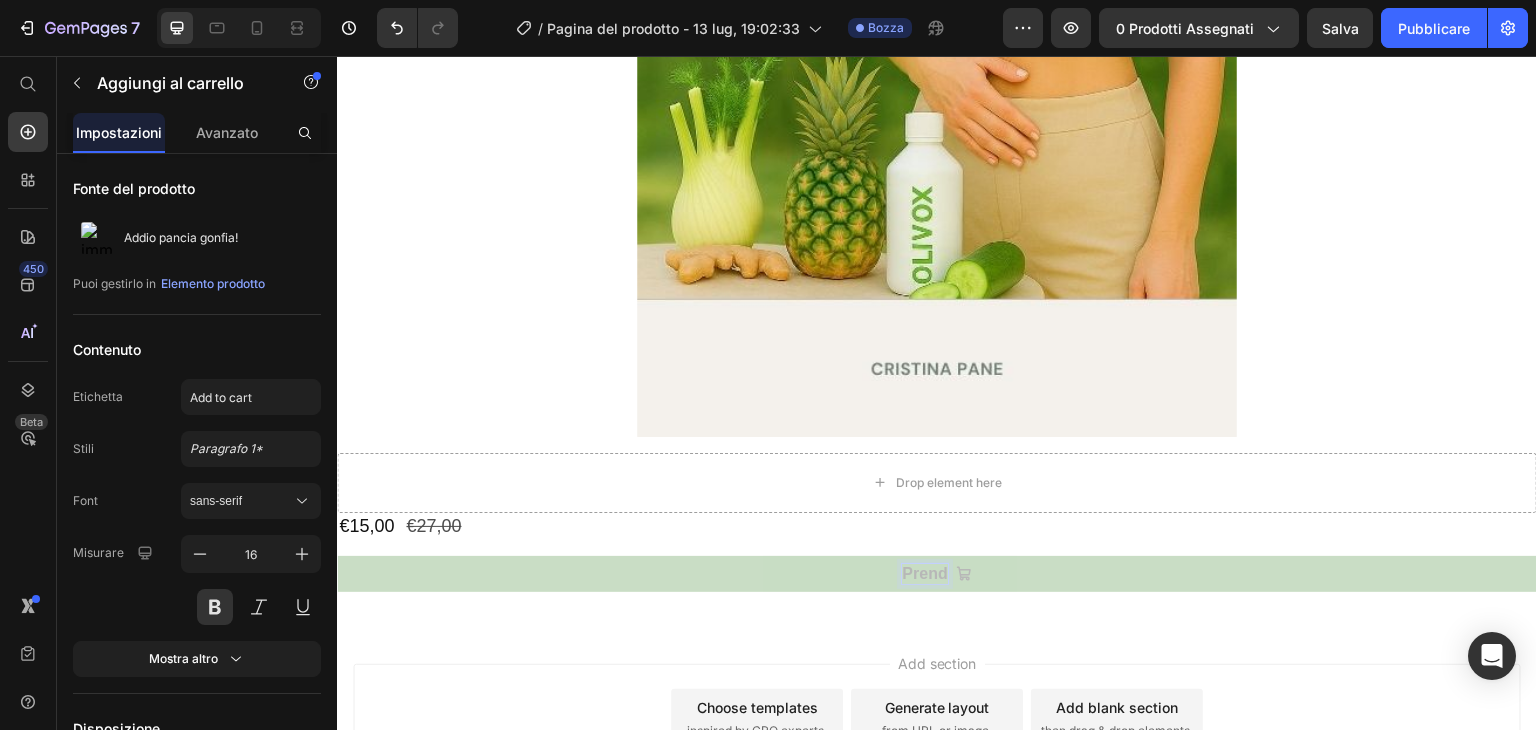click on "Prend" at bounding box center (937, 573) 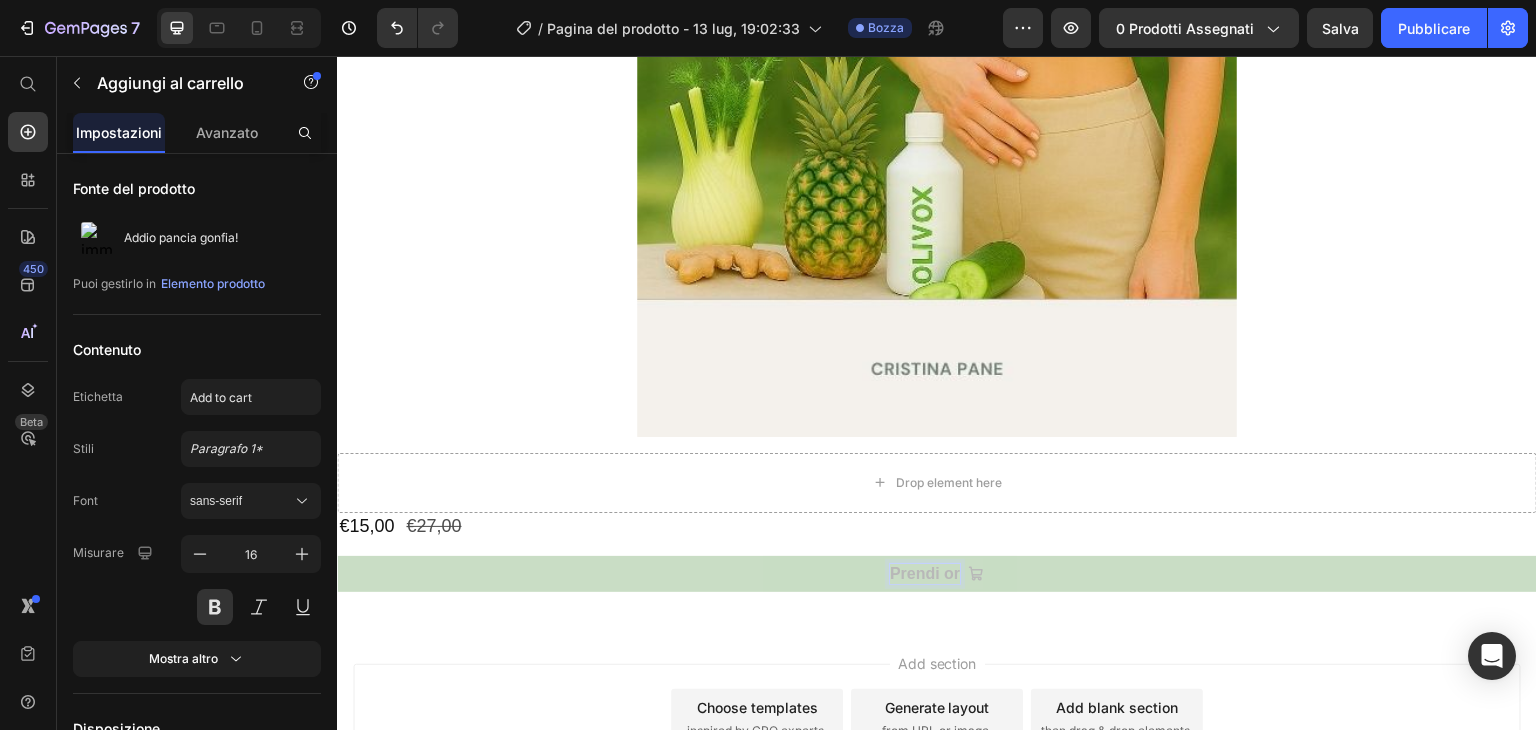 click on "Prendi or" at bounding box center (937, 573) 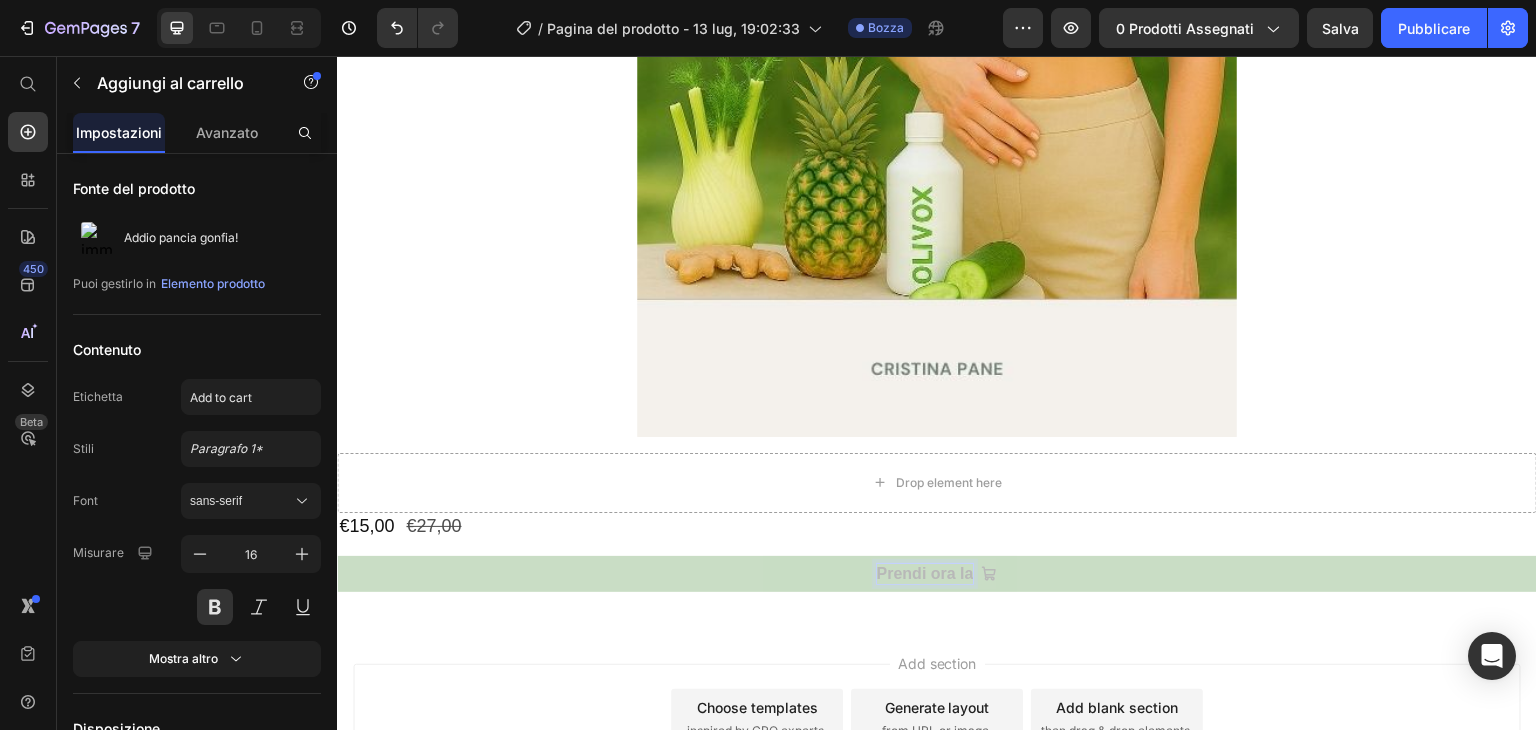 click on "Prendi ora la" at bounding box center [937, 573] 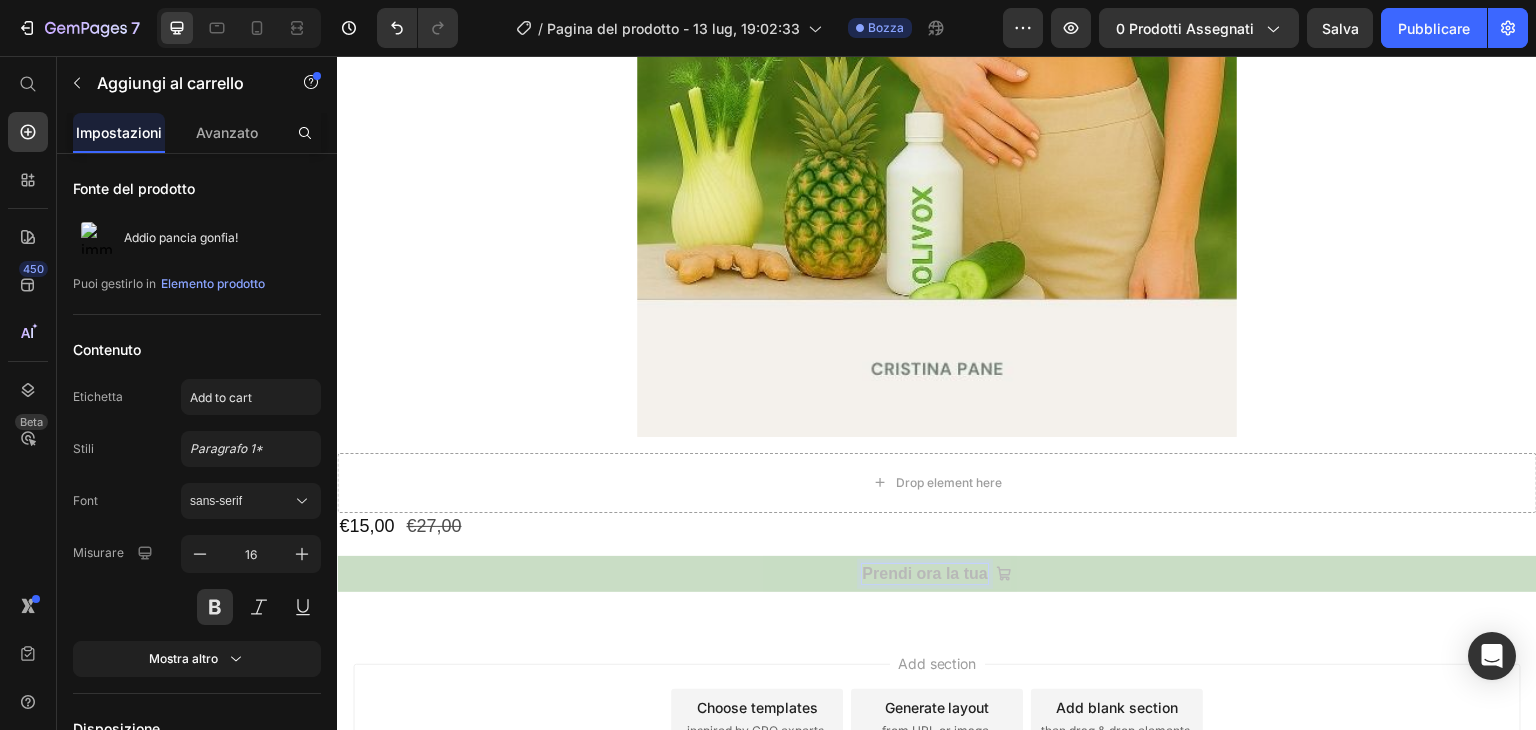 click on "Prendi ora la tua" at bounding box center (937, 573) 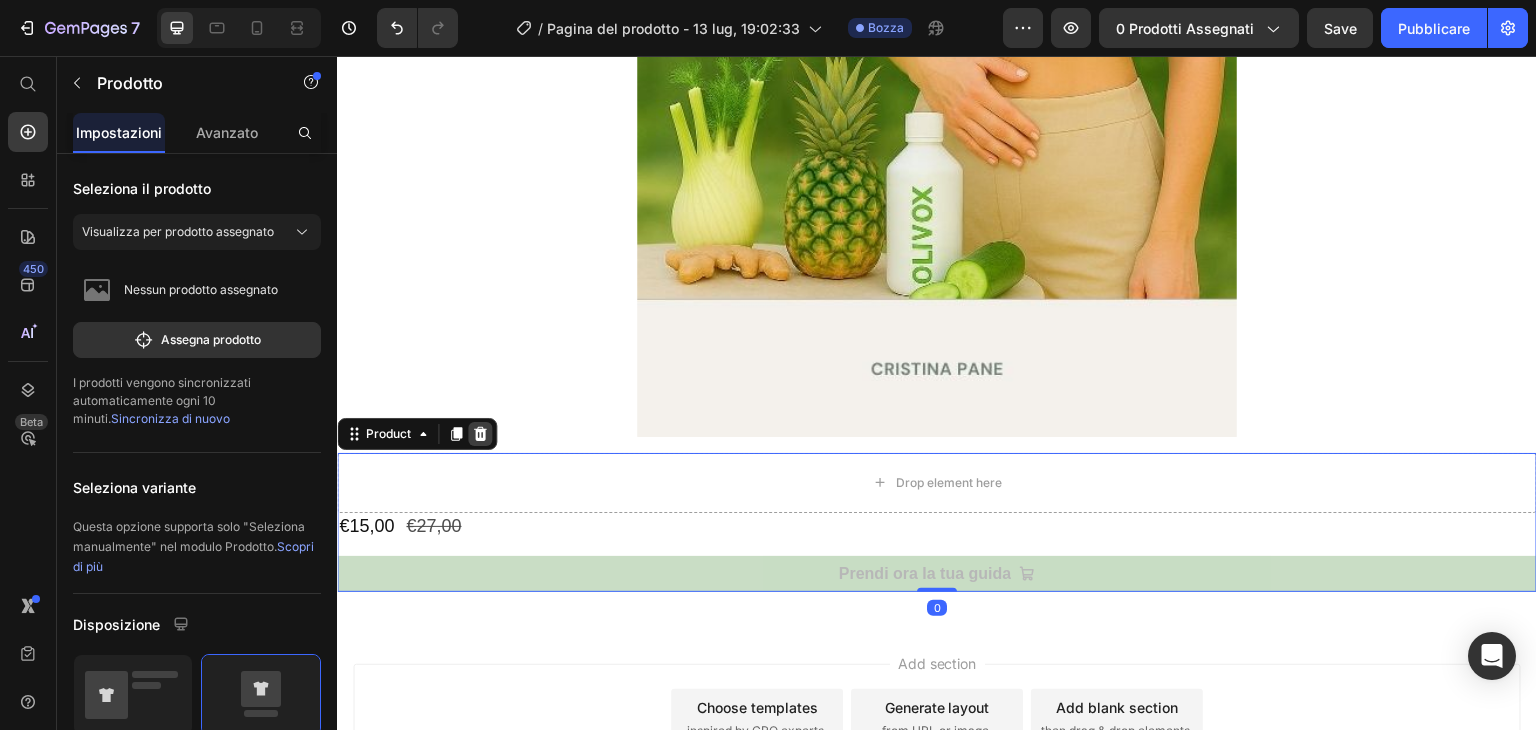click 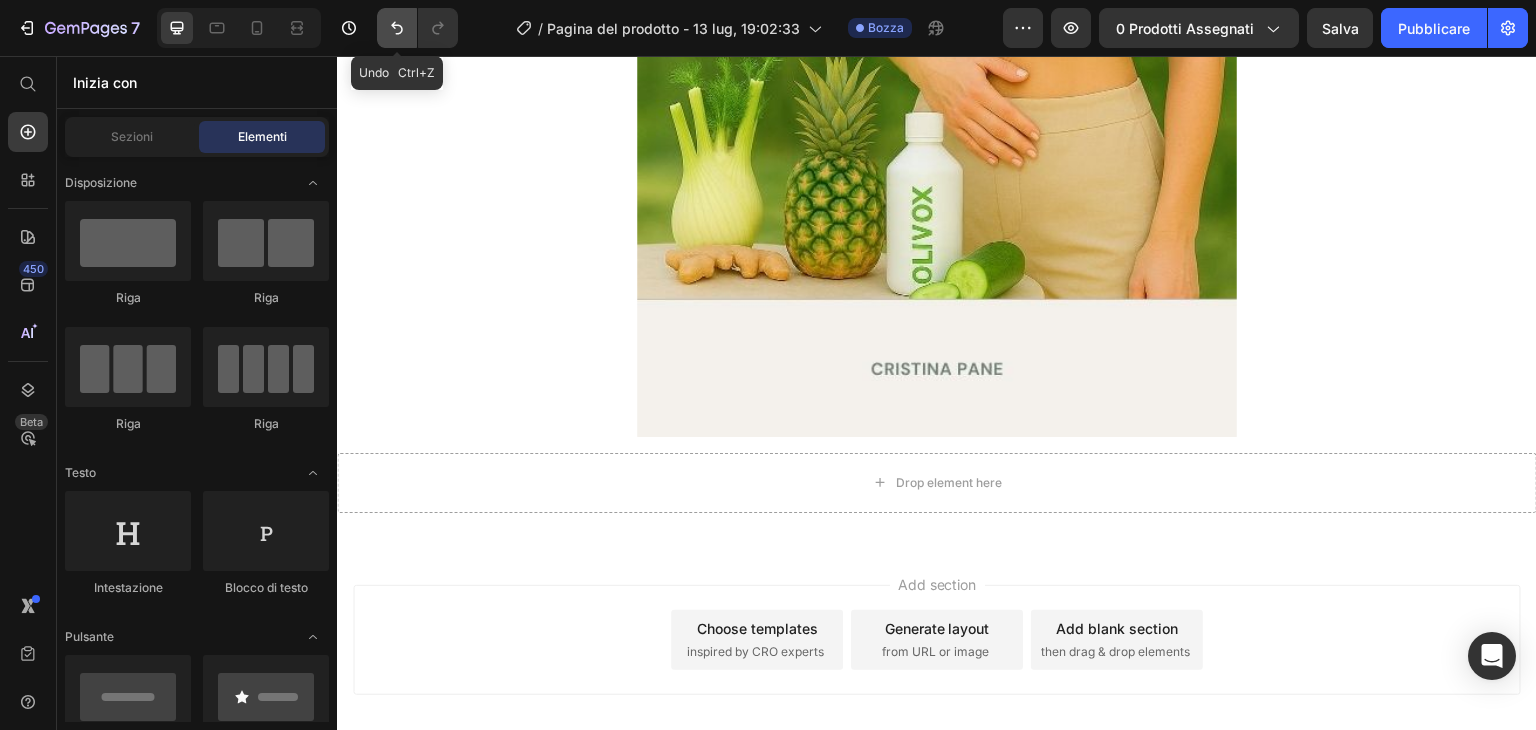 click 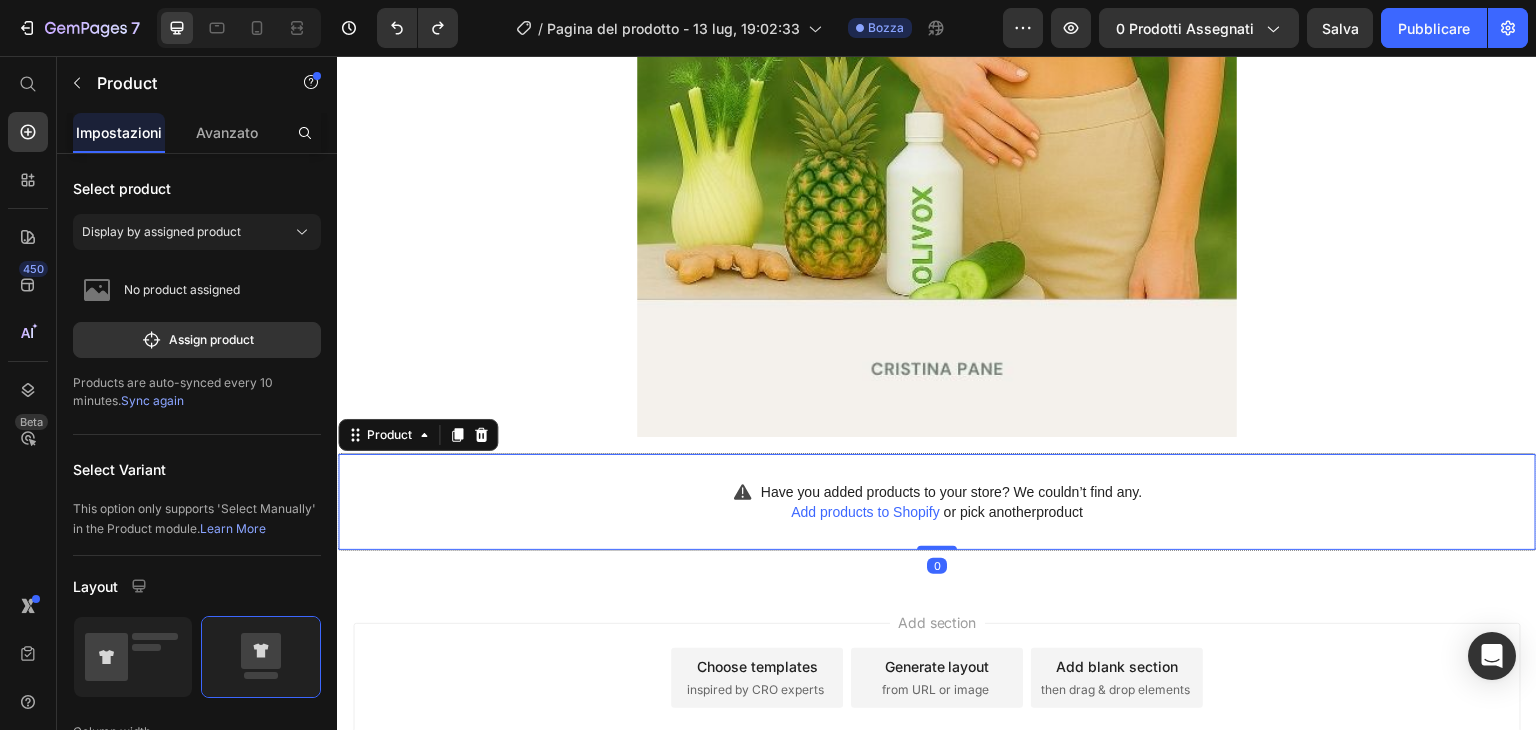 click on "Have you added products to your store? We couldn’t find any. Add products to Shopify   or pick another  product Product   0" at bounding box center [937, 502] 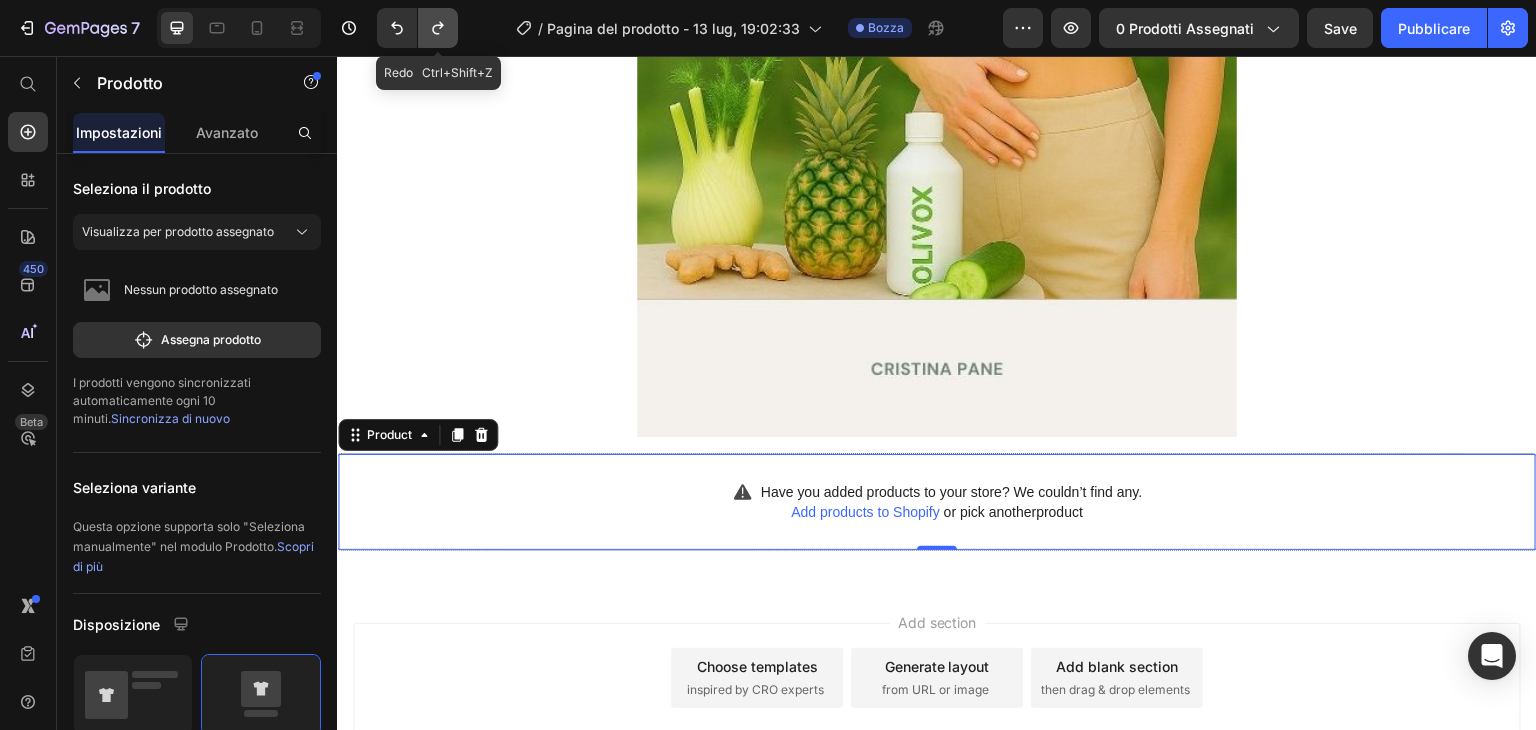 click 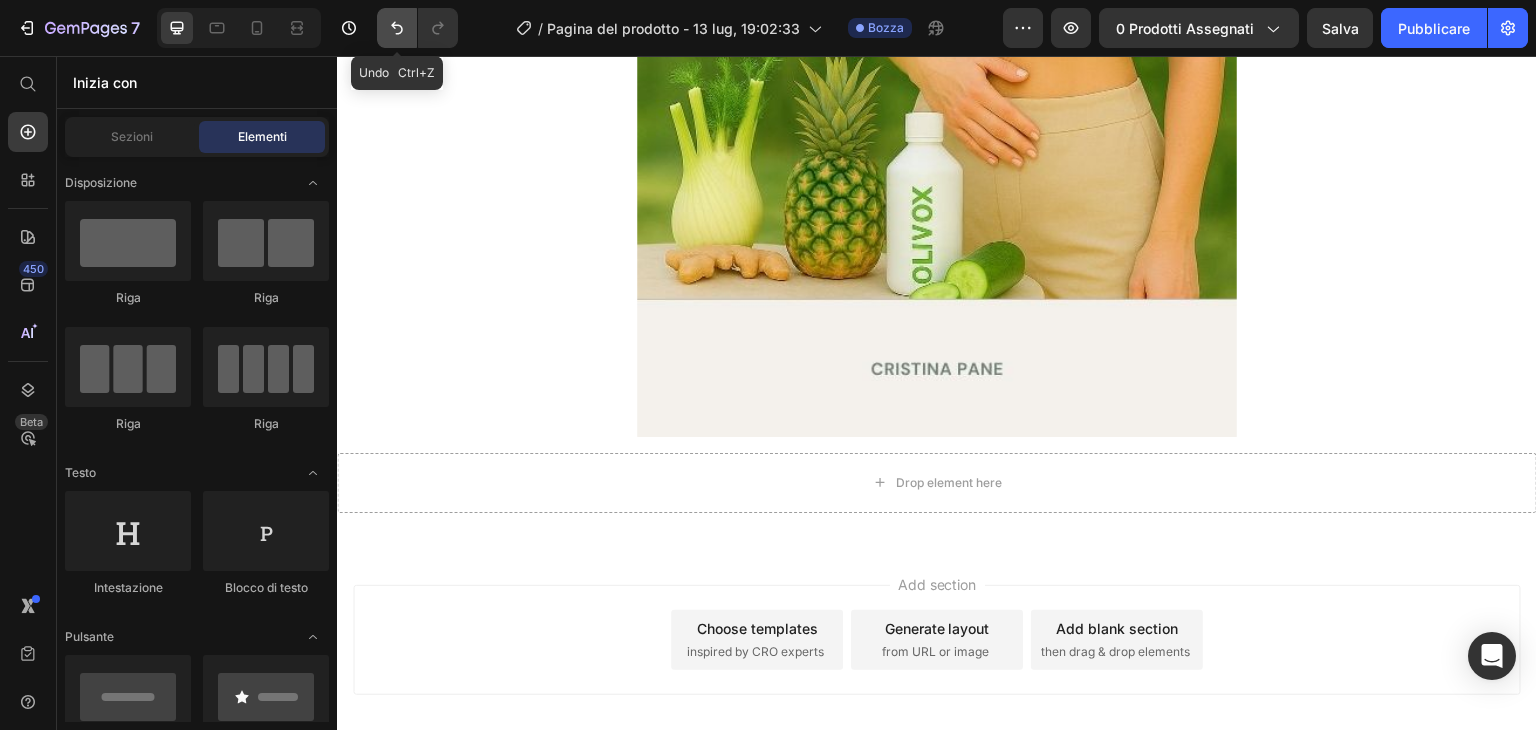 click 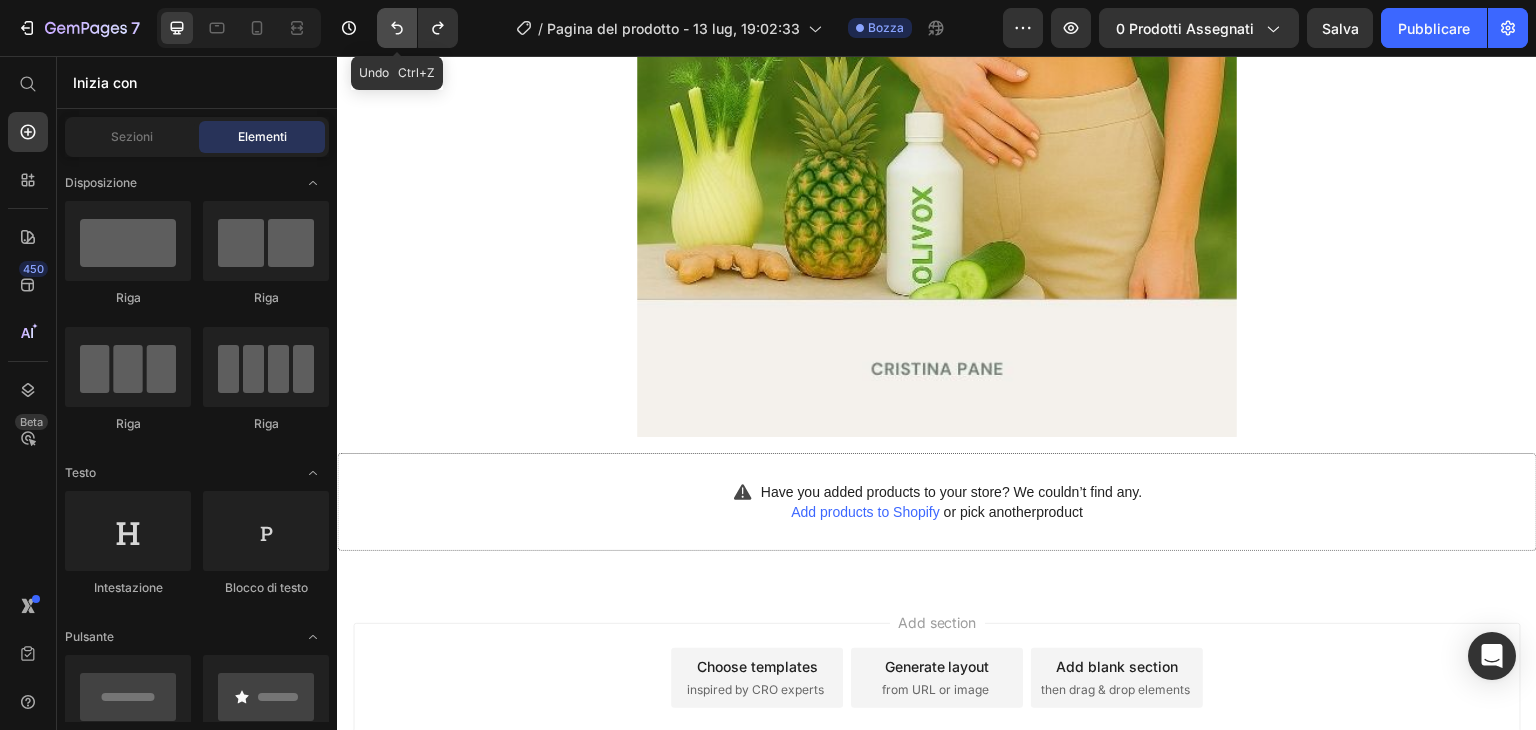 click 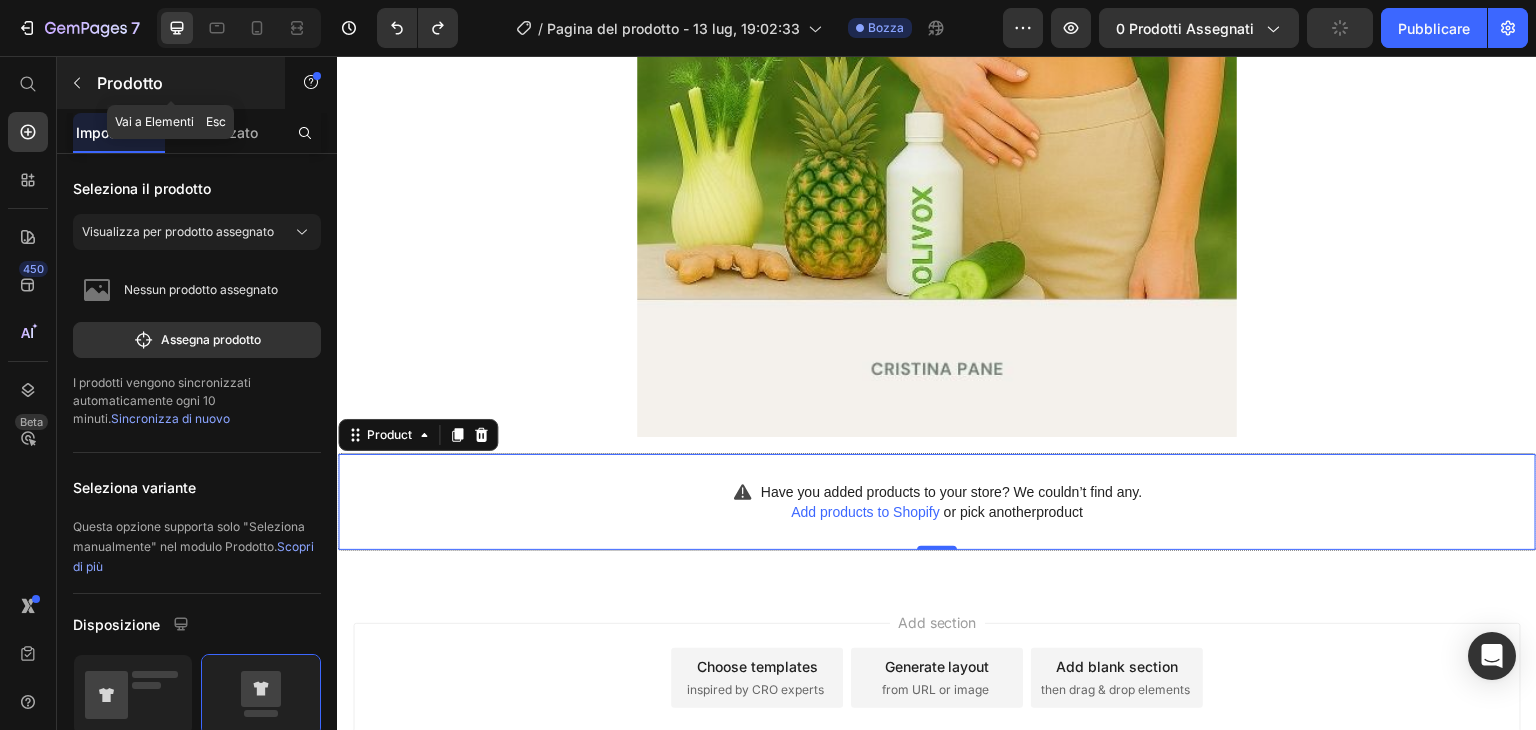 click at bounding box center [77, 83] 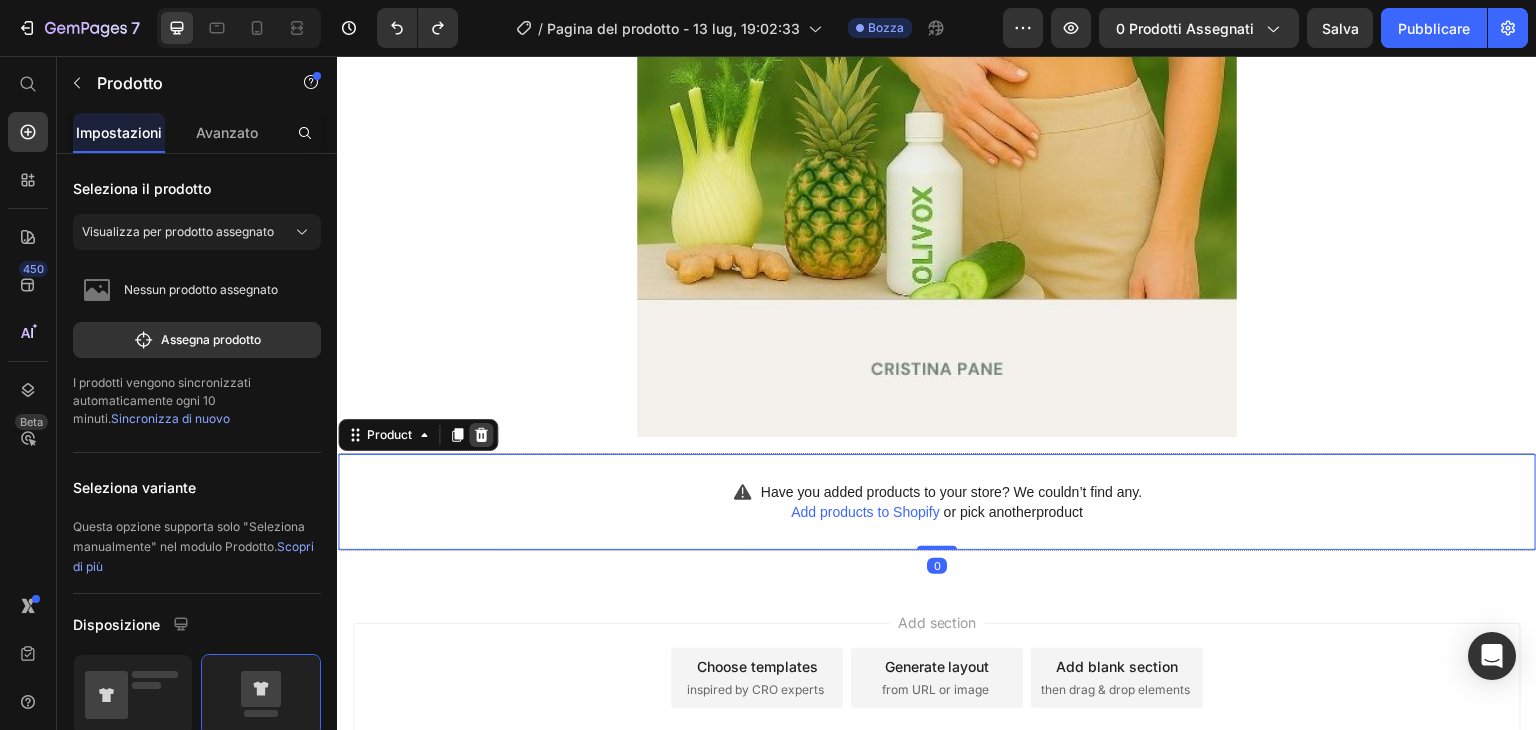 click at bounding box center [481, 435] 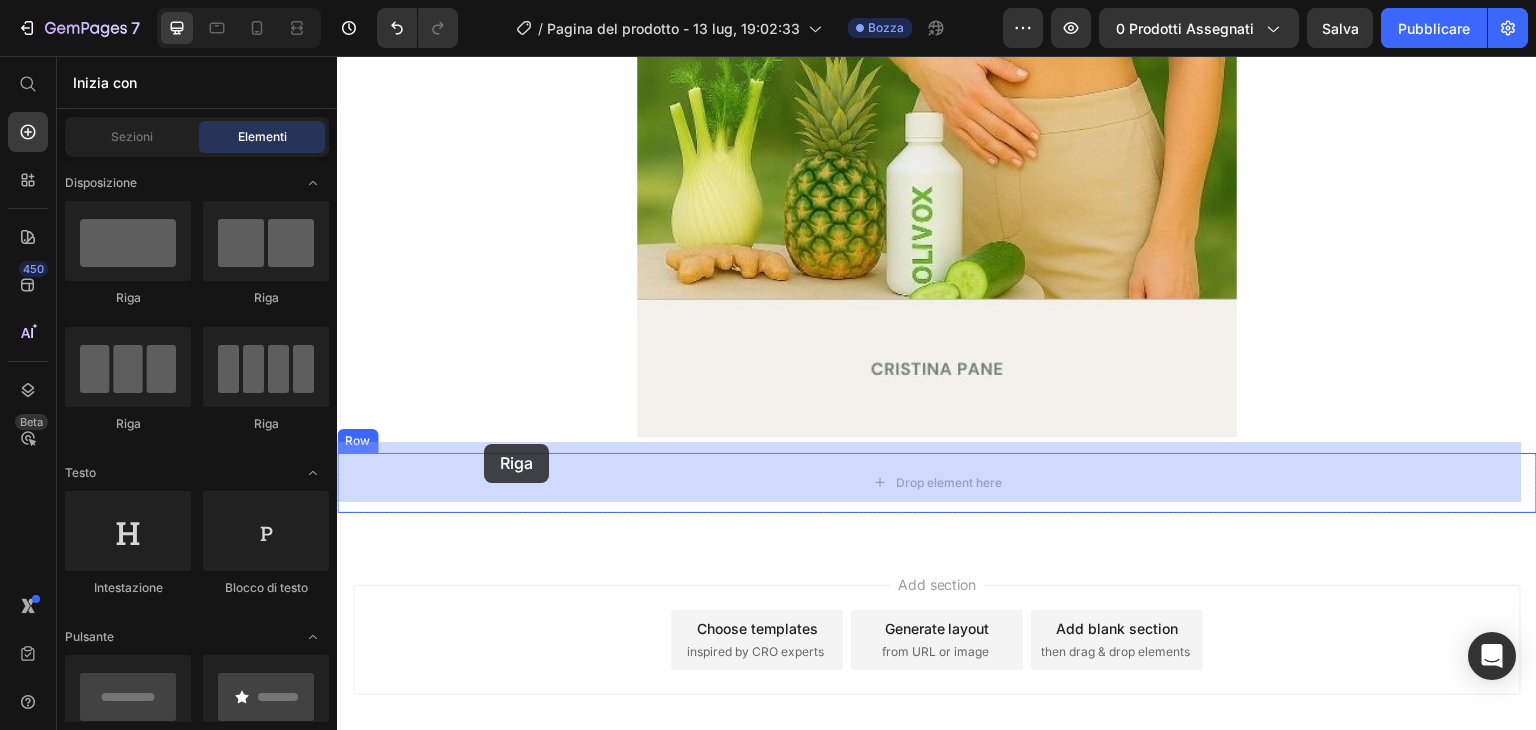 drag, startPoint x: 475, startPoint y: 288, endPoint x: 484, endPoint y: 444, distance: 156.2594 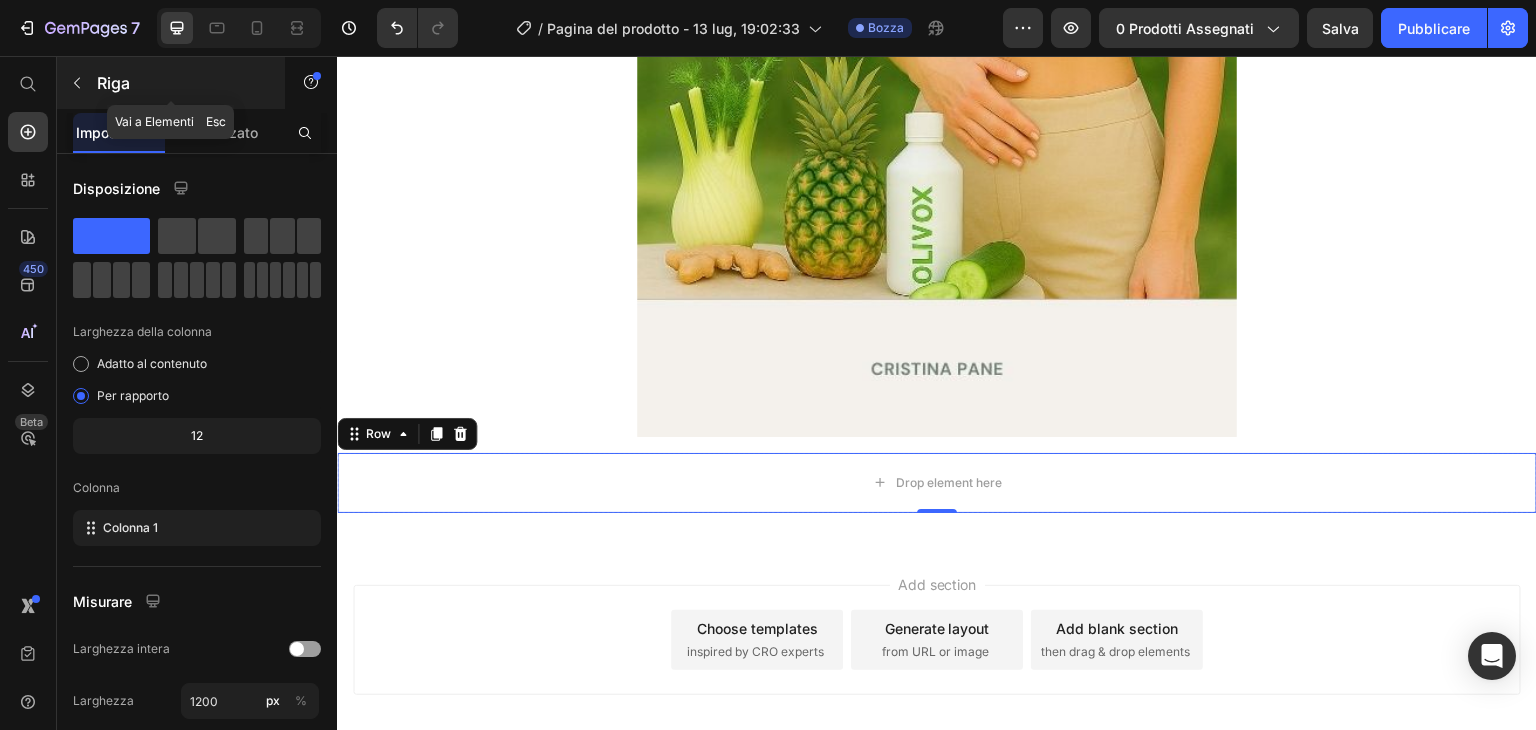 click 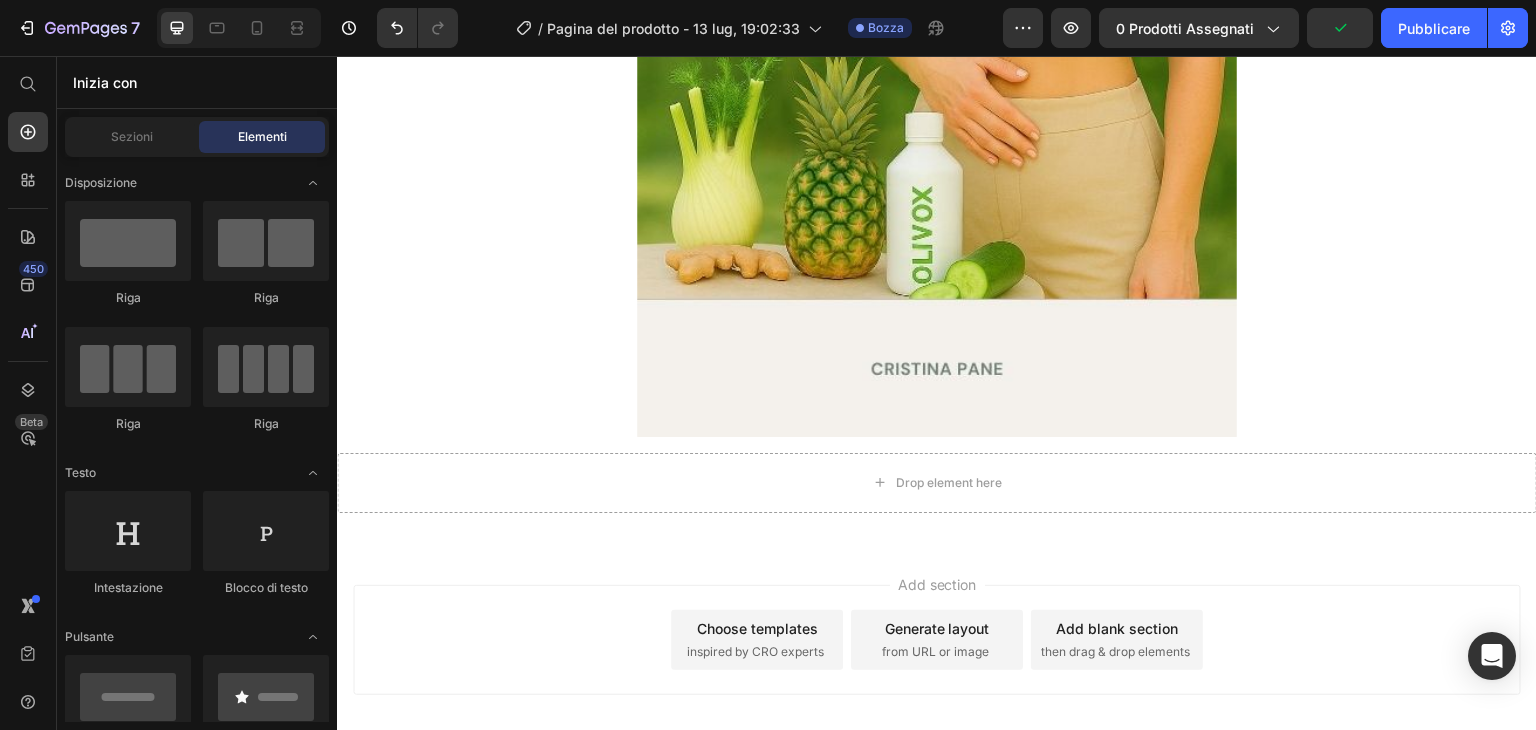 click on "Riga
Riga
Riga
Riga" 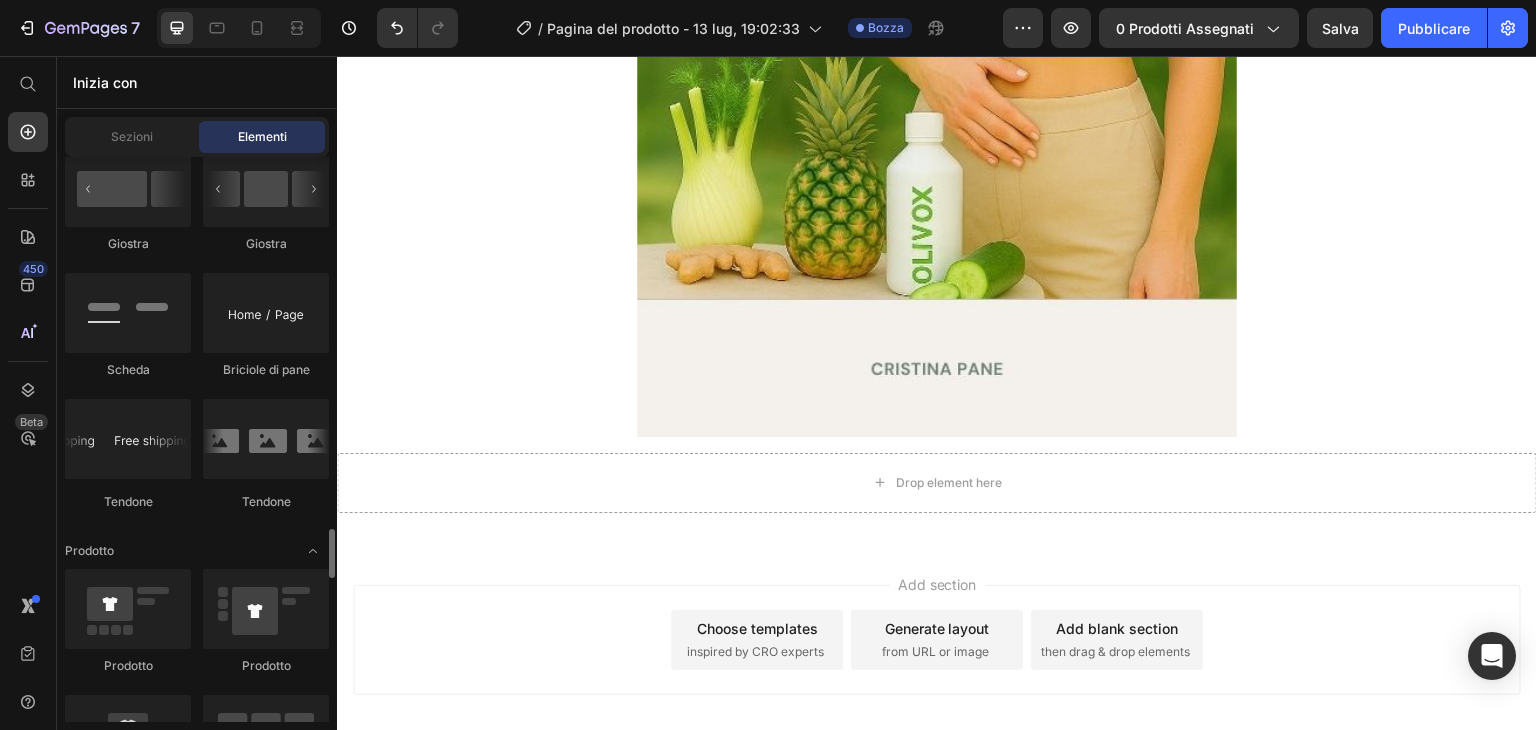 scroll, scrollTop: 2523, scrollLeft: 0, axis: vertical 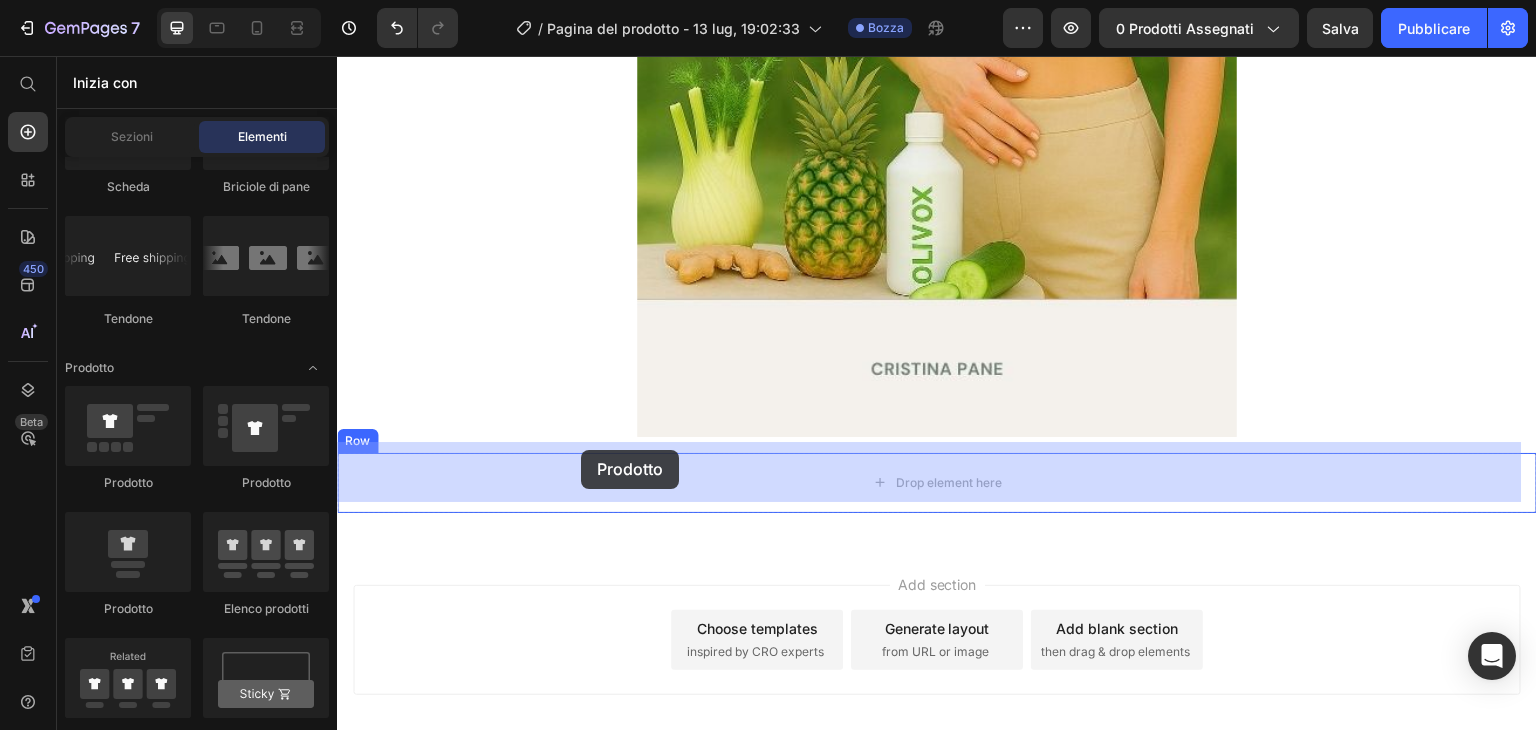 drag, startPoint x: 440, startPoint y: 641, endPoint x: 581, endPoint y: 450, distance: 237.40683 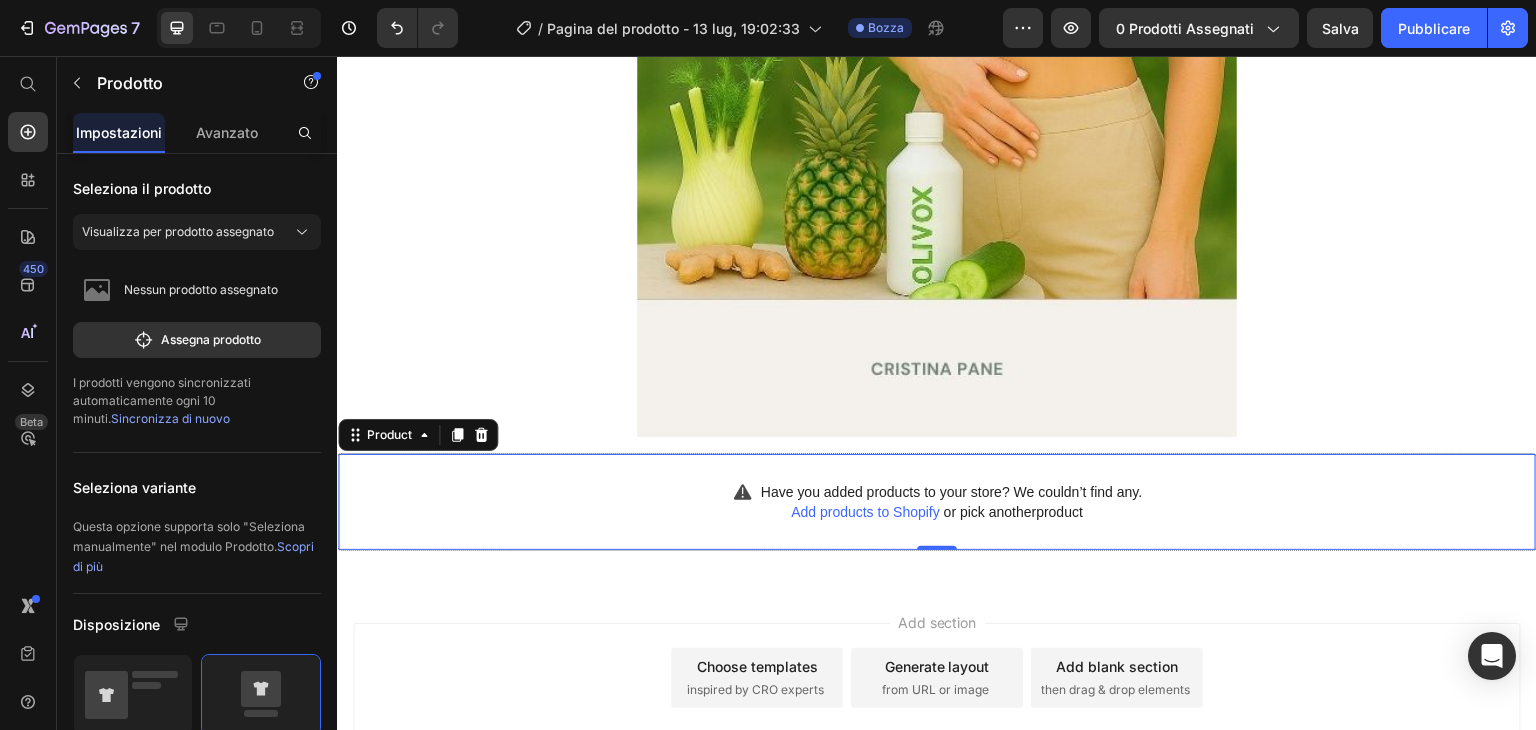 click on "Add products to Shopify" at bounding box center [865, 512] 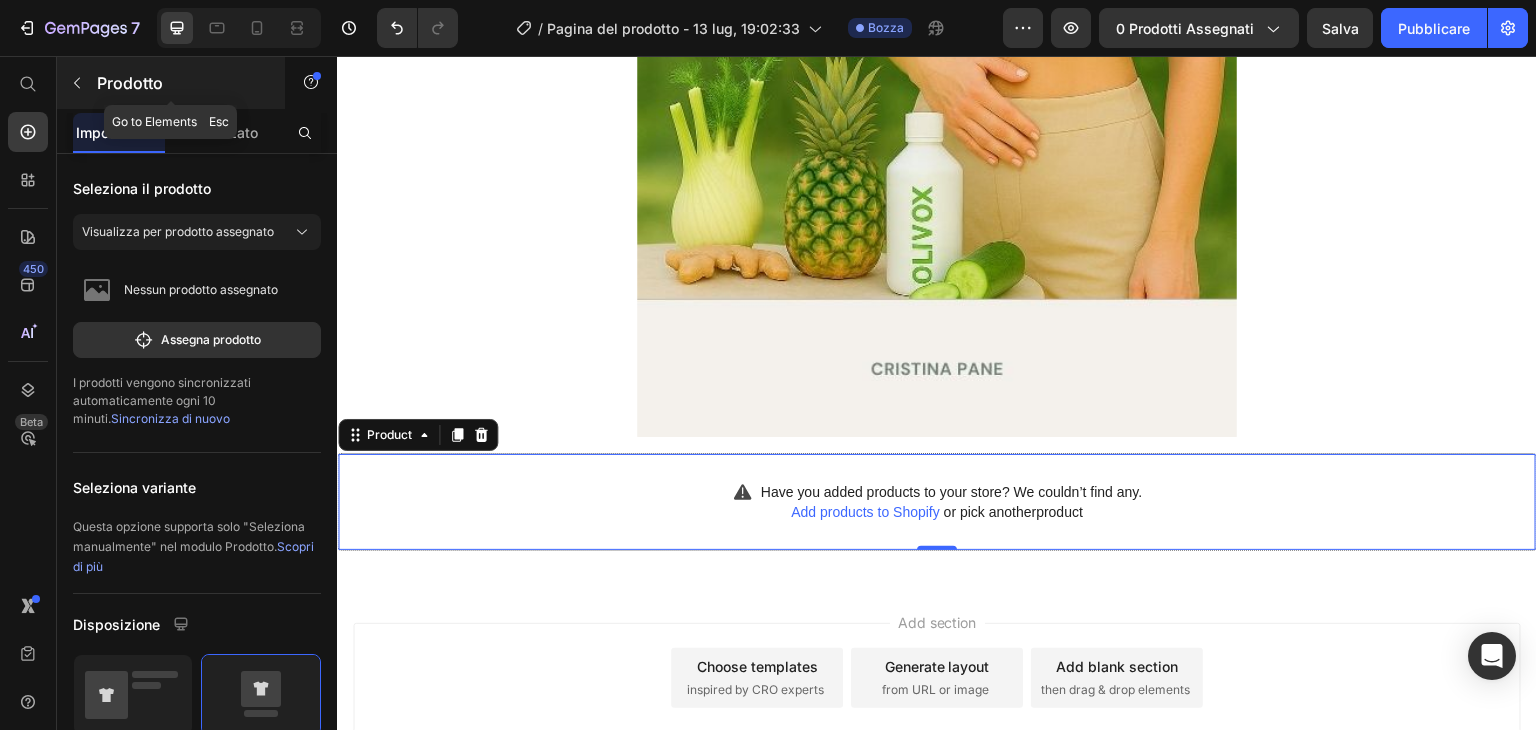 click on "Prodotto" at bounding box center (130, 83) 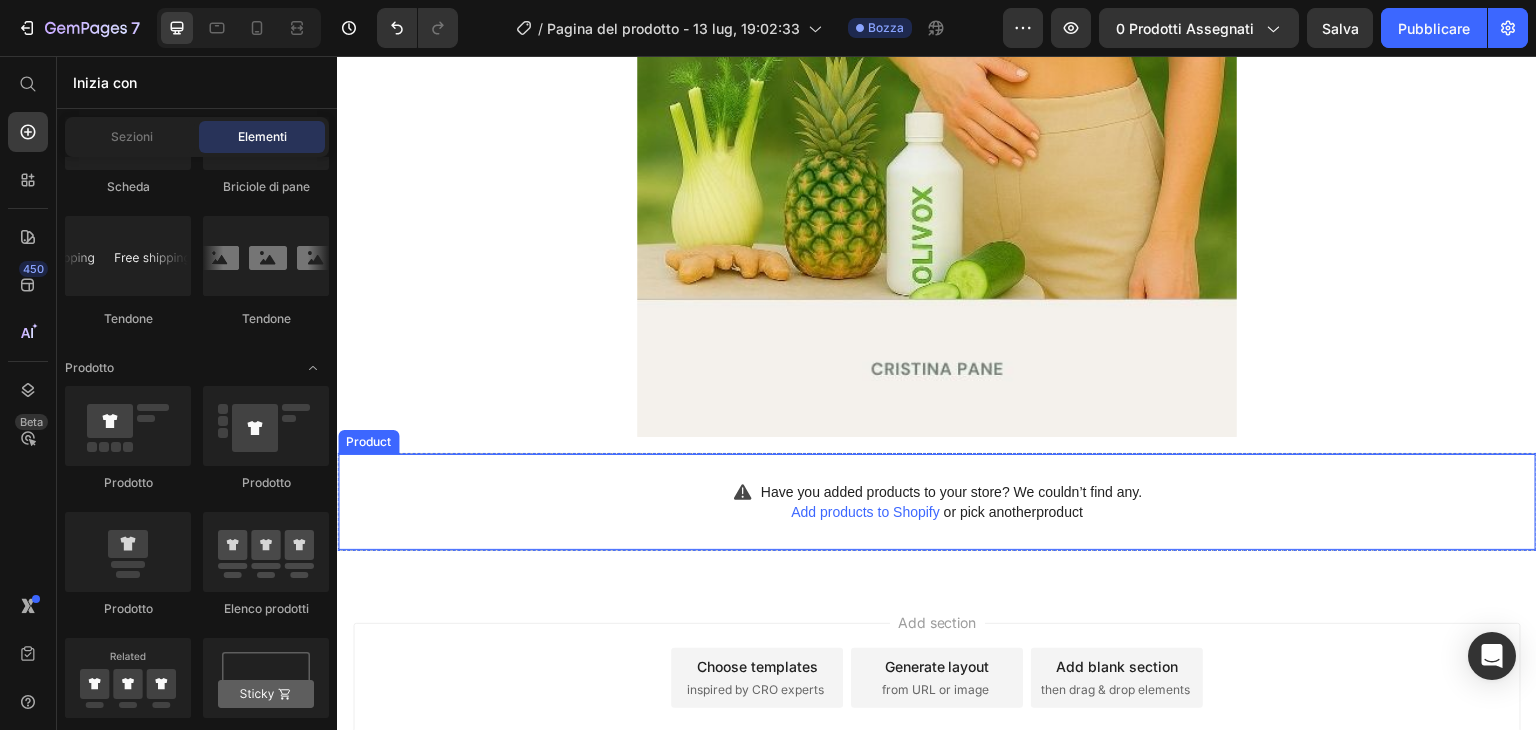 click on "Add products to Shopify" at bounding box center (865, 512) 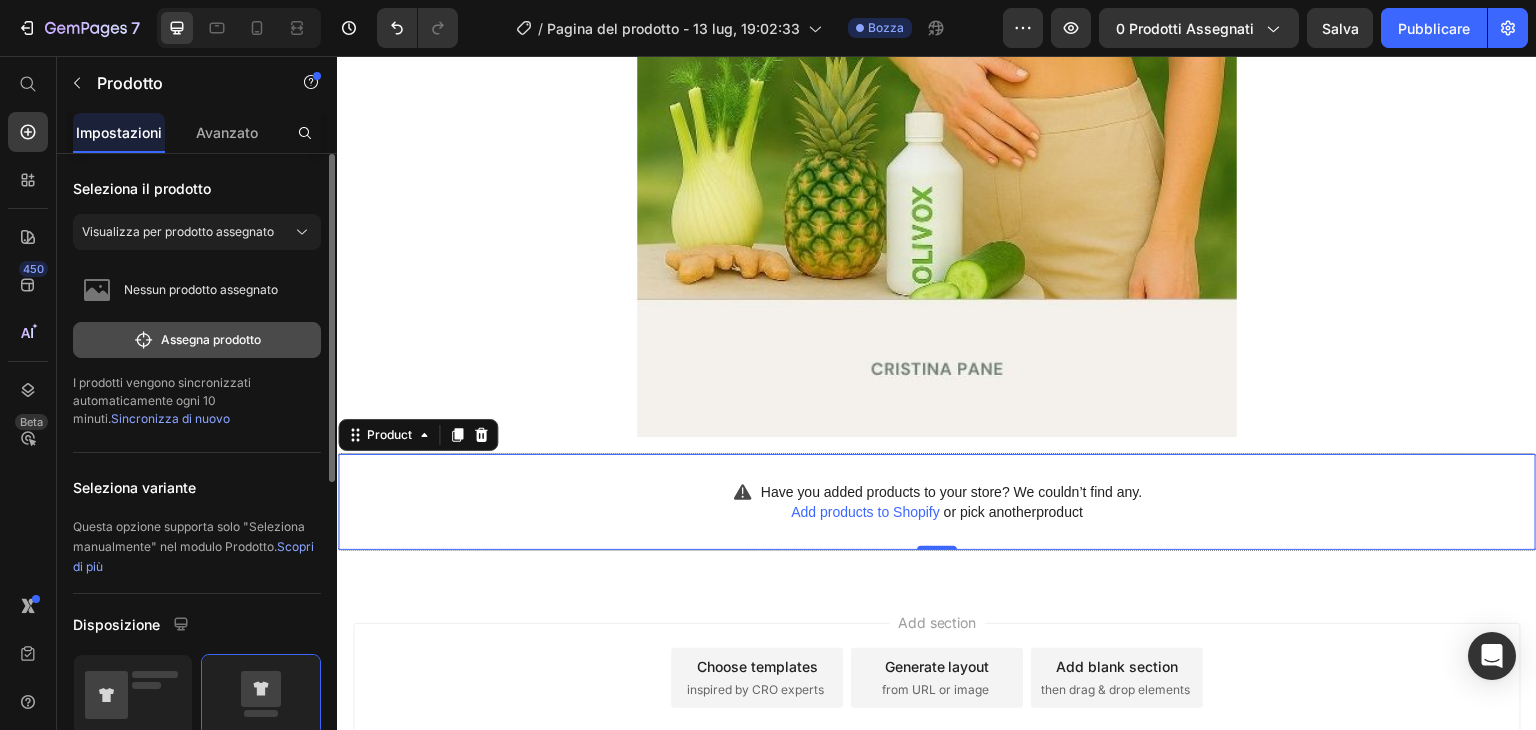 click on "Assegna prodotto" 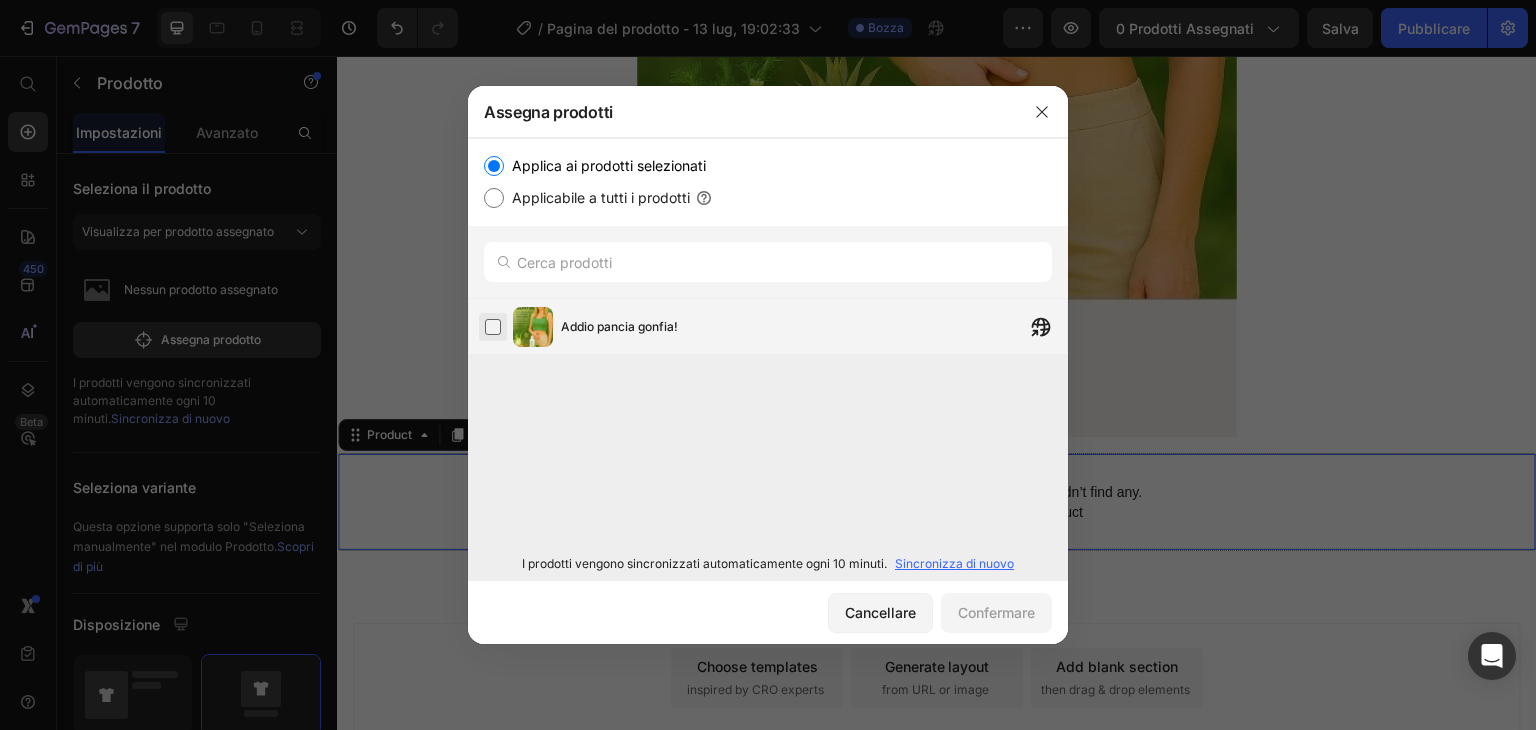 click at bounding box center [493, 327] 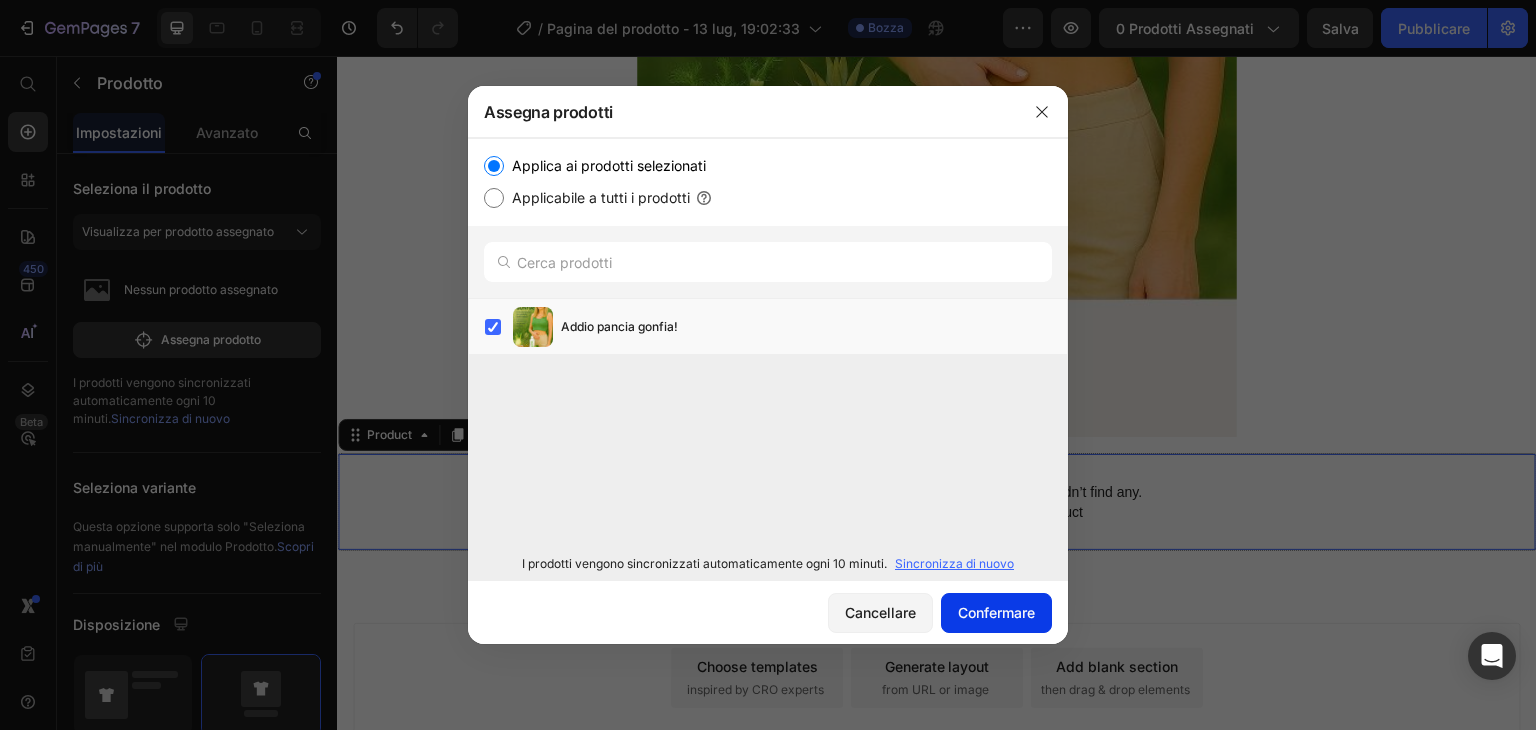 click on "Confermare" at bounding box center (996, 612) 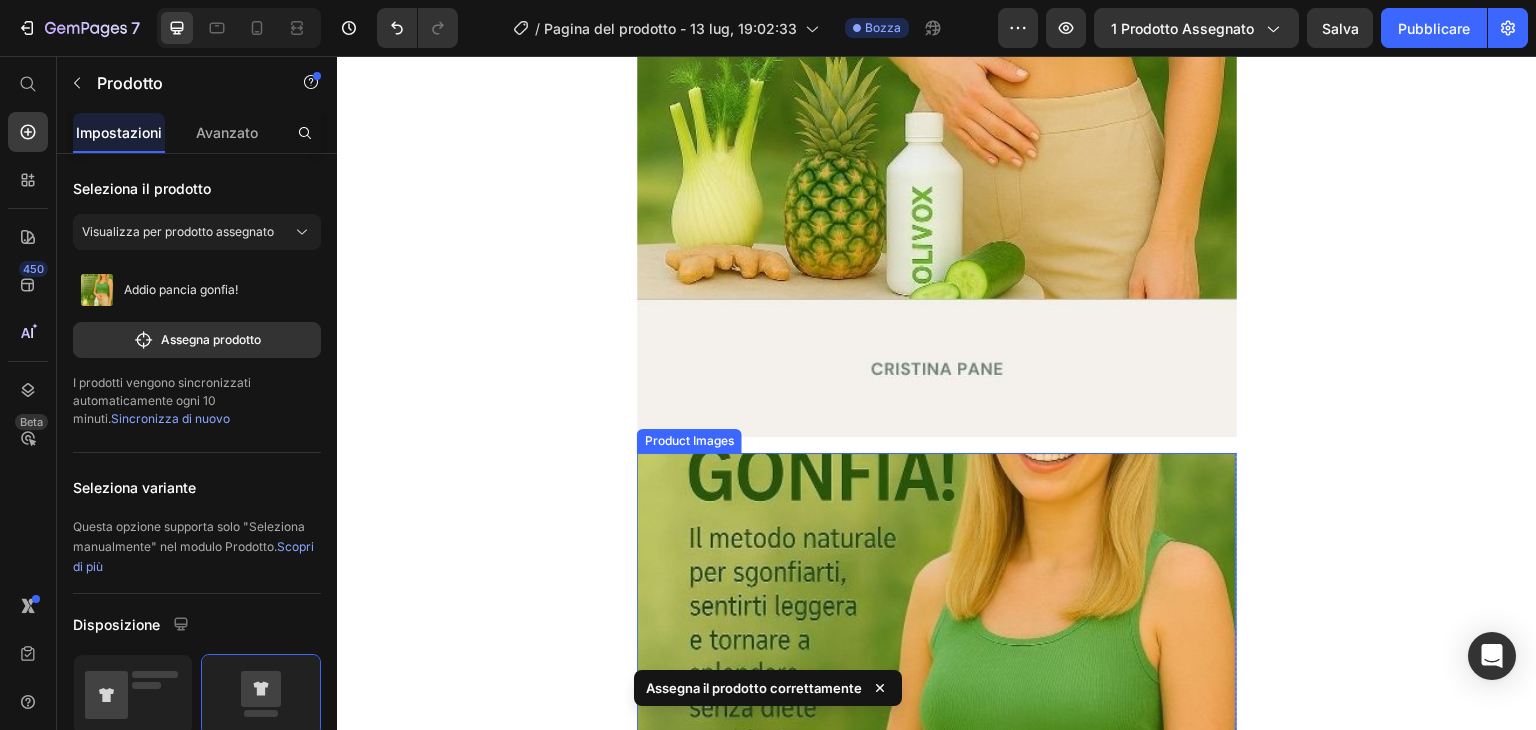 click at bounding box center [937, 753] 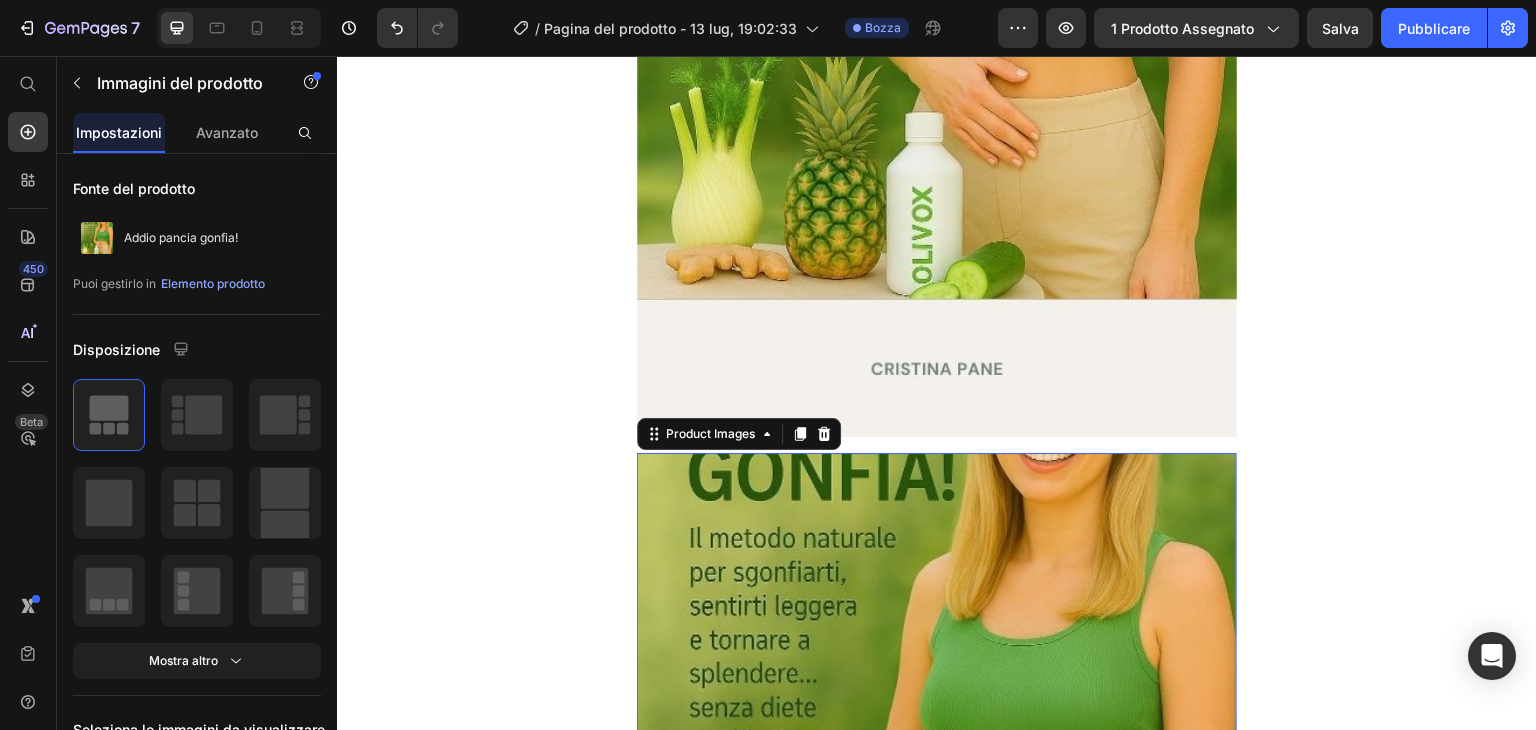 click 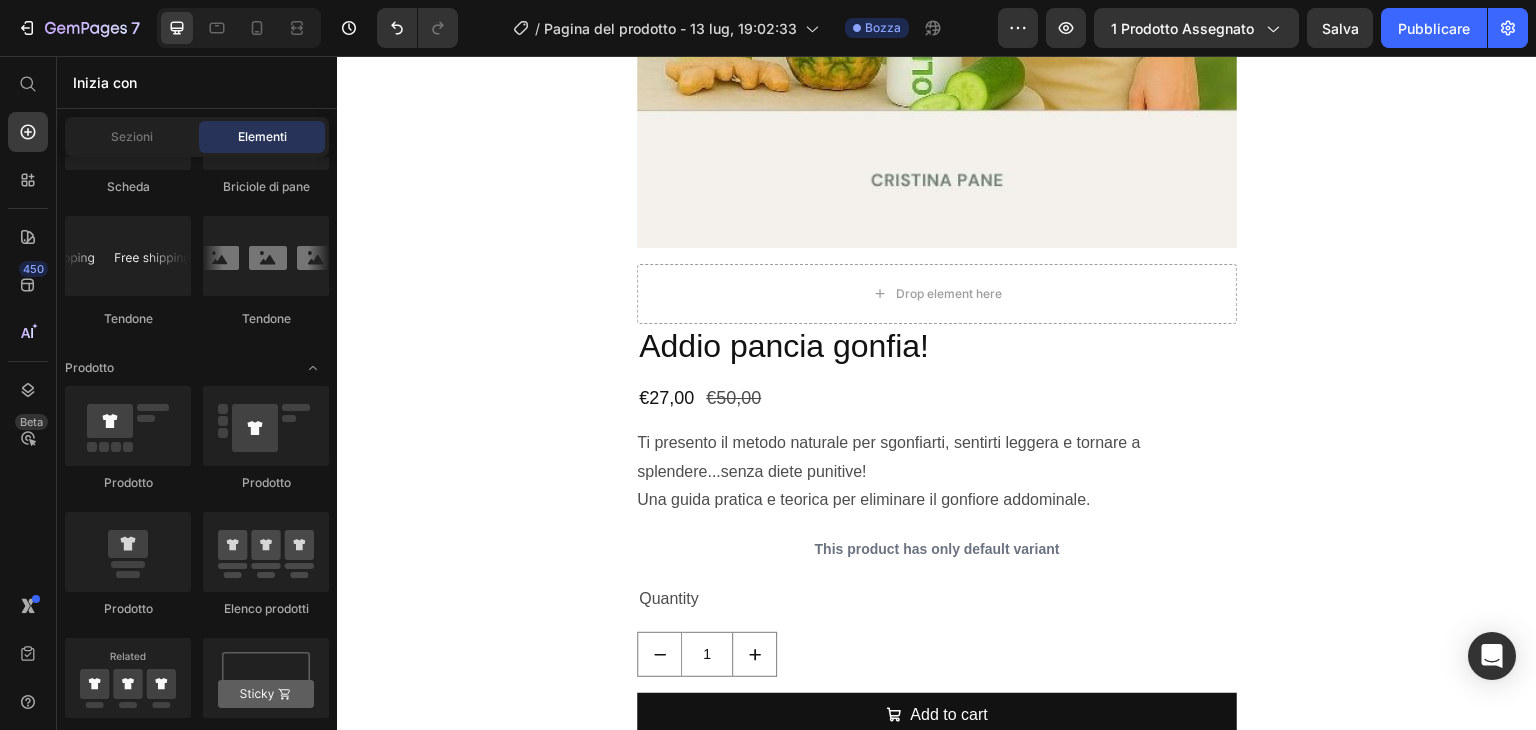 scroll, scrollTop: 1021, scrollLeft: 0, axis: vertical 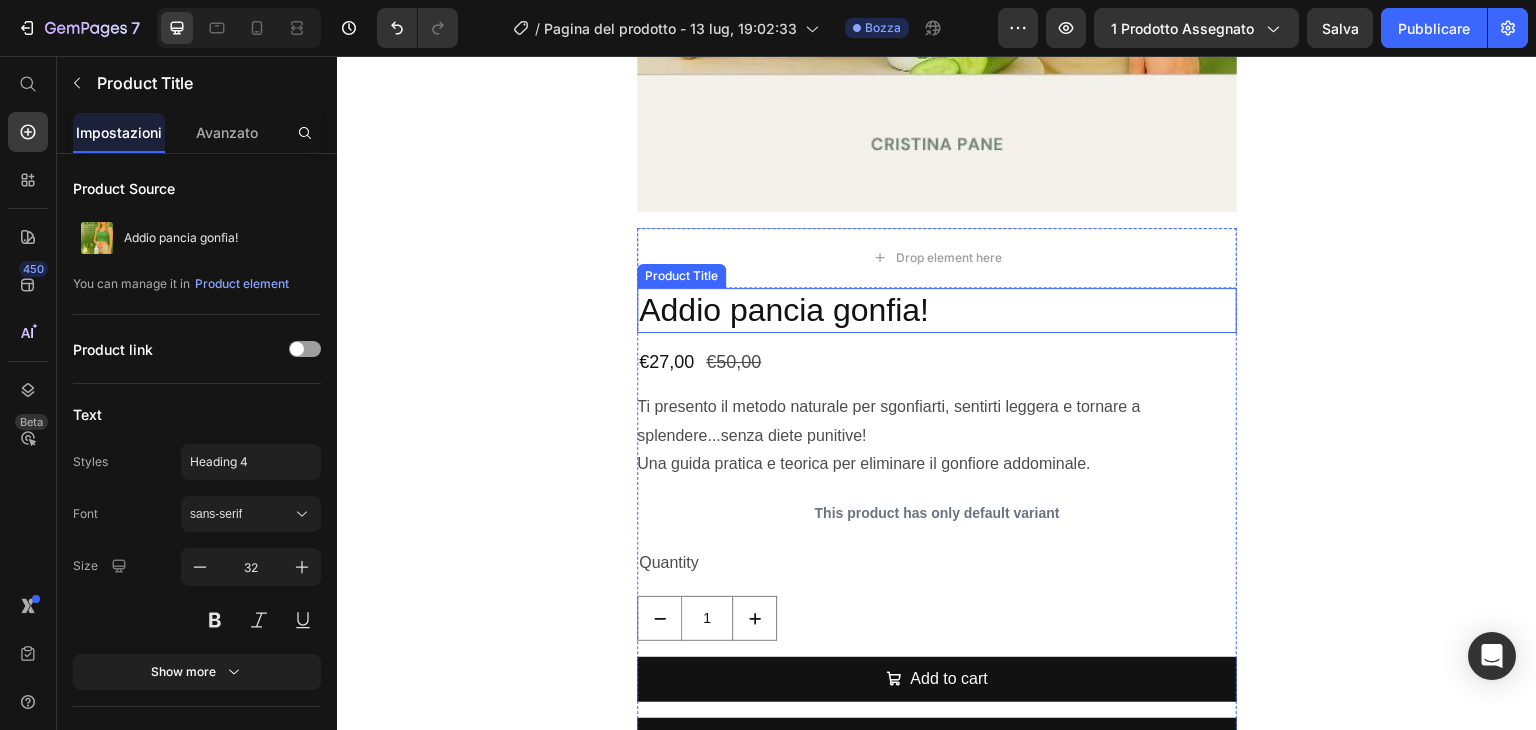 click on "Addio pancia gonfia!" at bounding box center [937, 311] 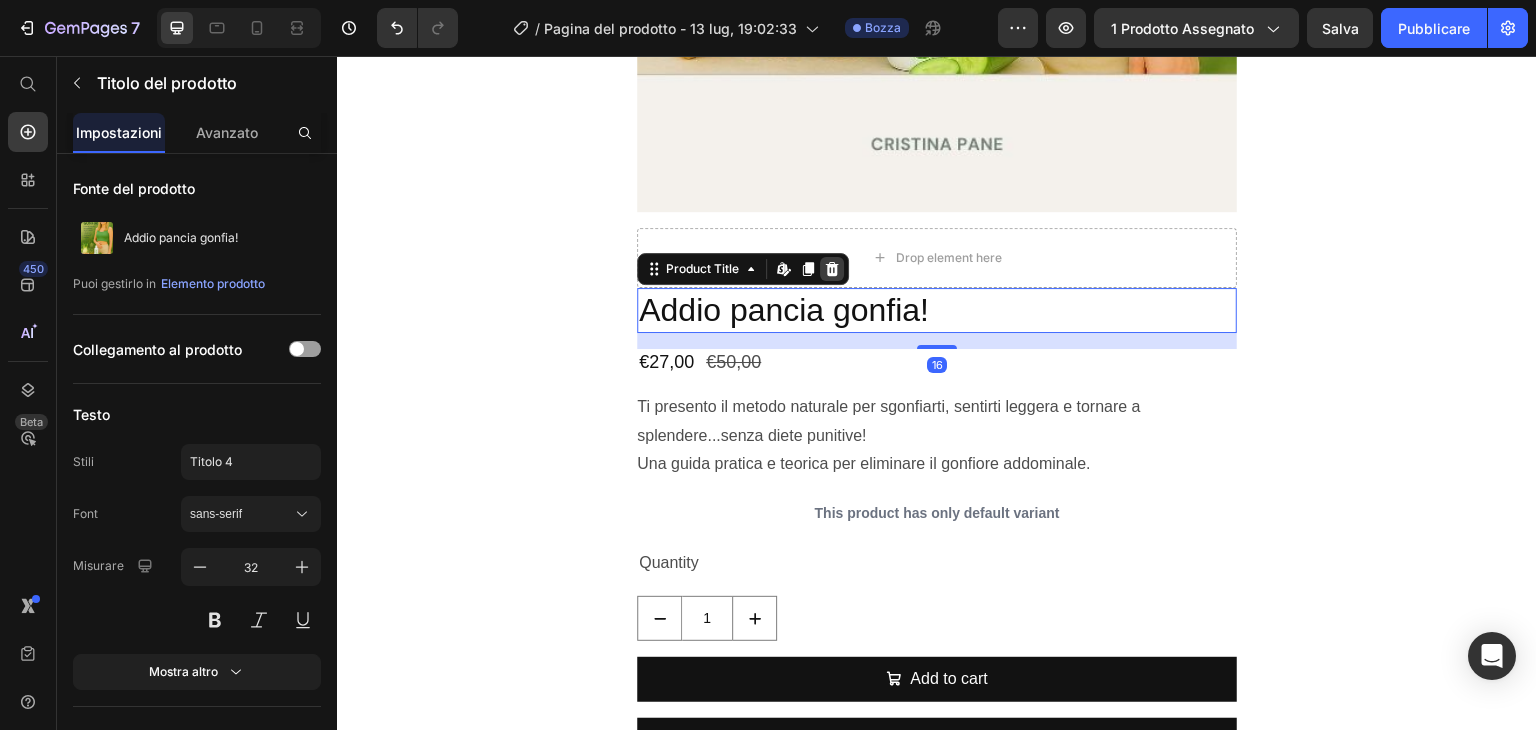 click 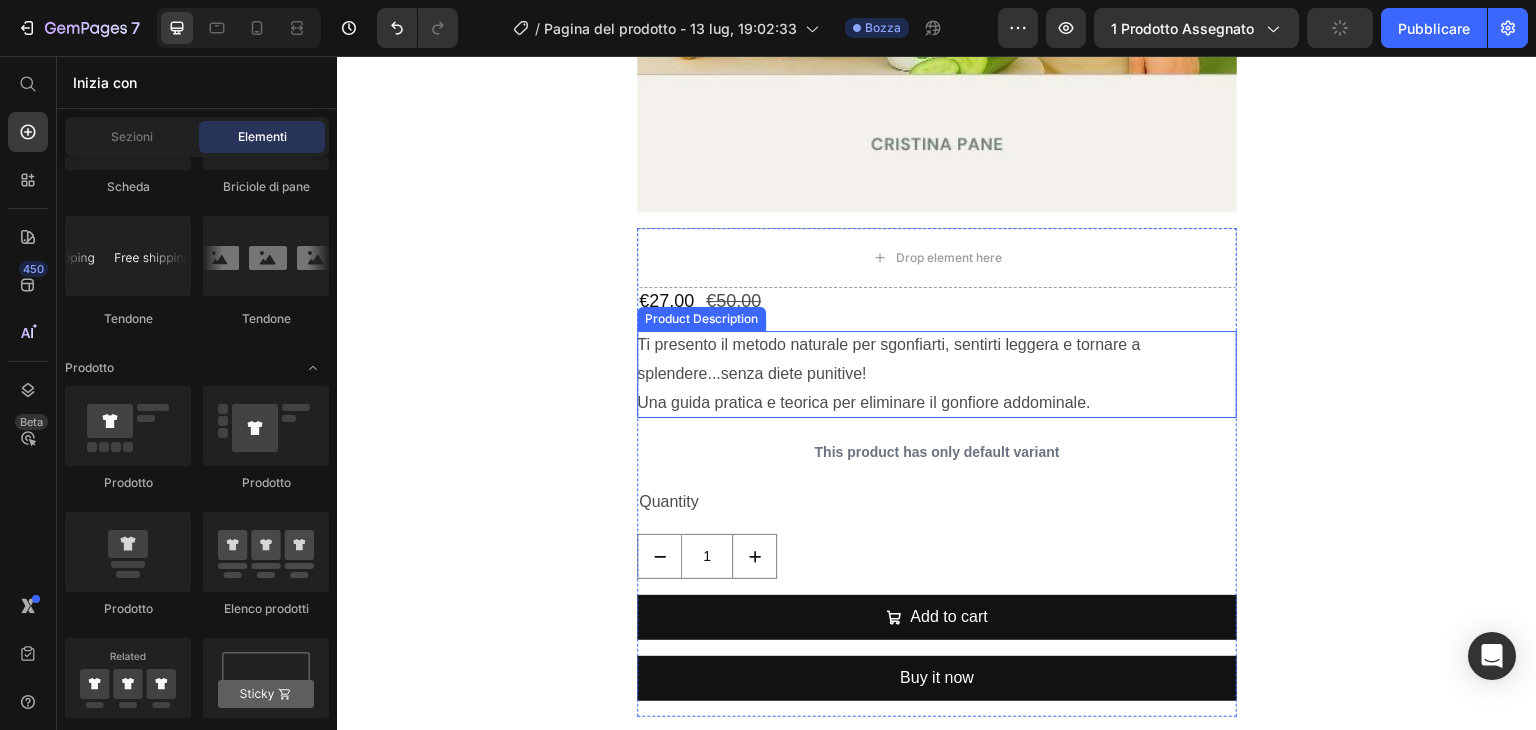 click on "Ti presento il metodo naturale per sgonfiarti, sentirti leggera e tornare a splendere...senza diete punitive!" at bounding box center (889, 359) 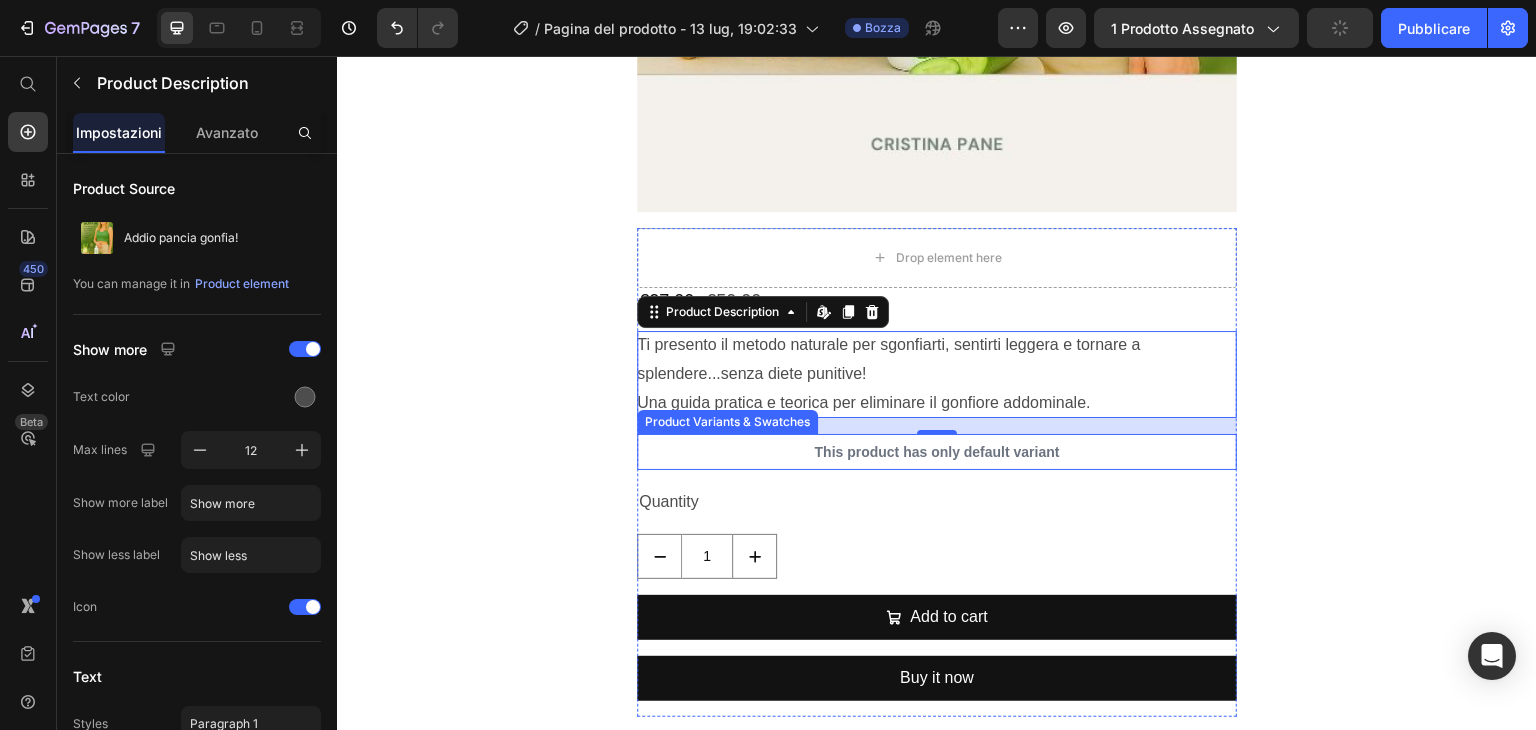 click on "This product has only default variant" at bounding box center (937, 452) 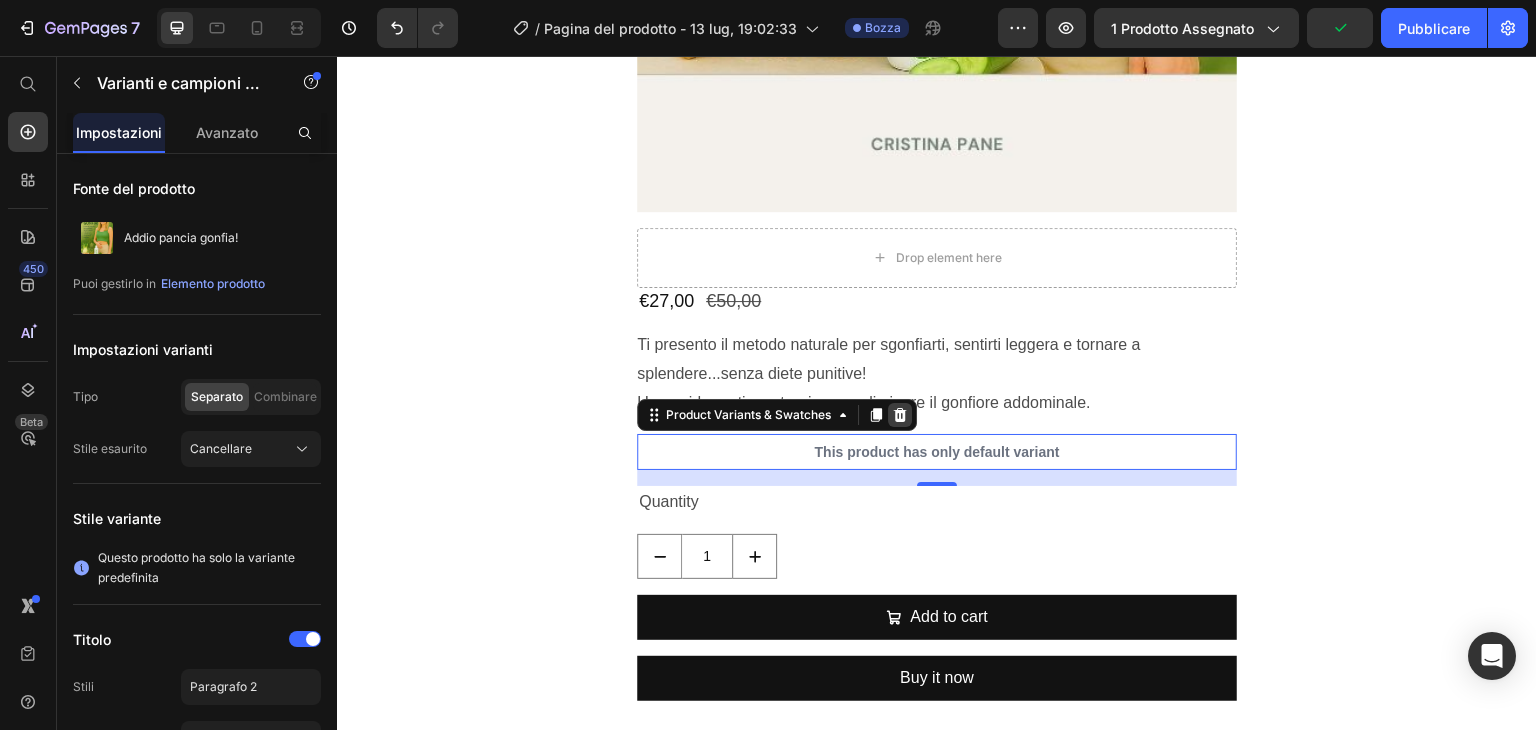 click at bounding box center [900, 415] 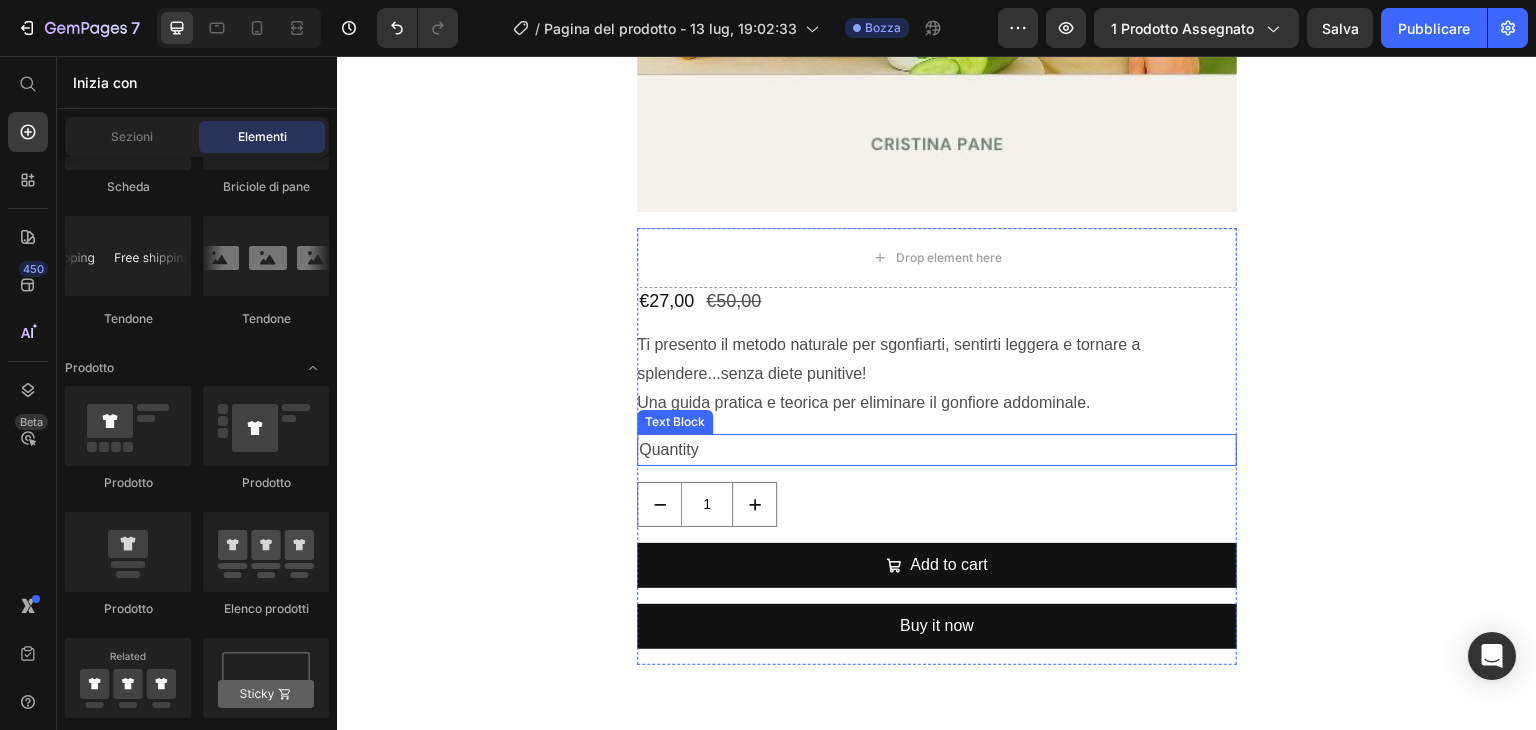 click on "Quantity" at bounding box center [937, 450] 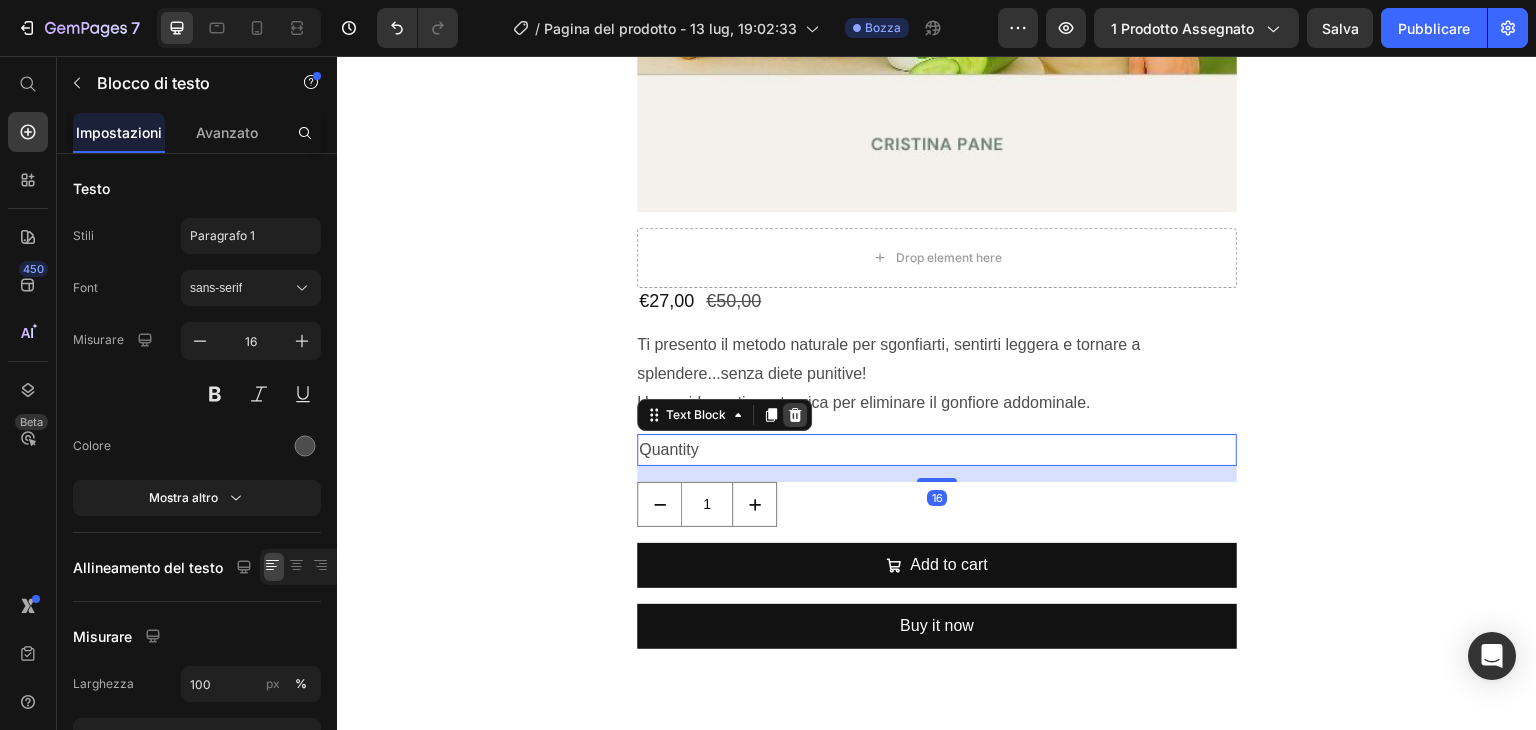 click 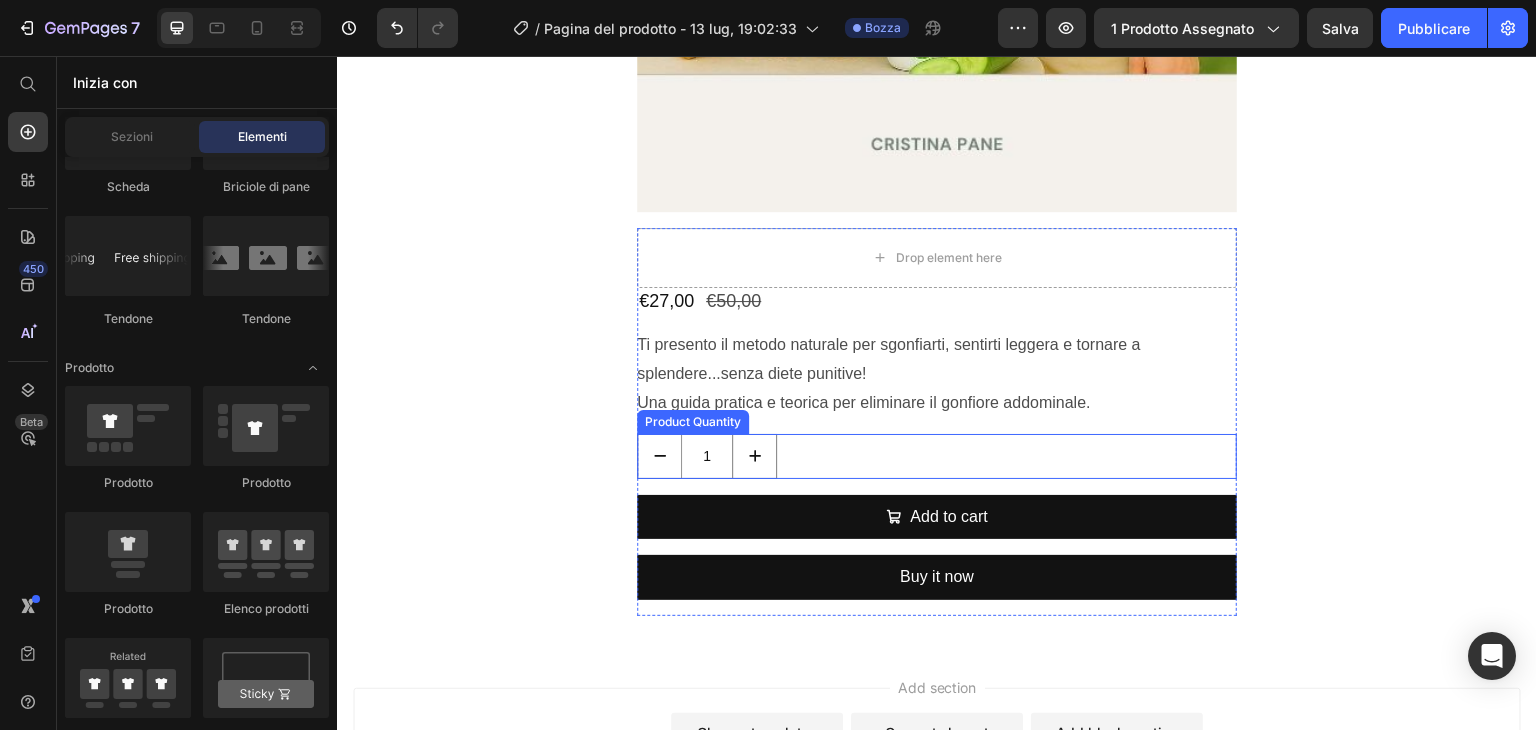 click on "1" at bounding box center (937, 456) 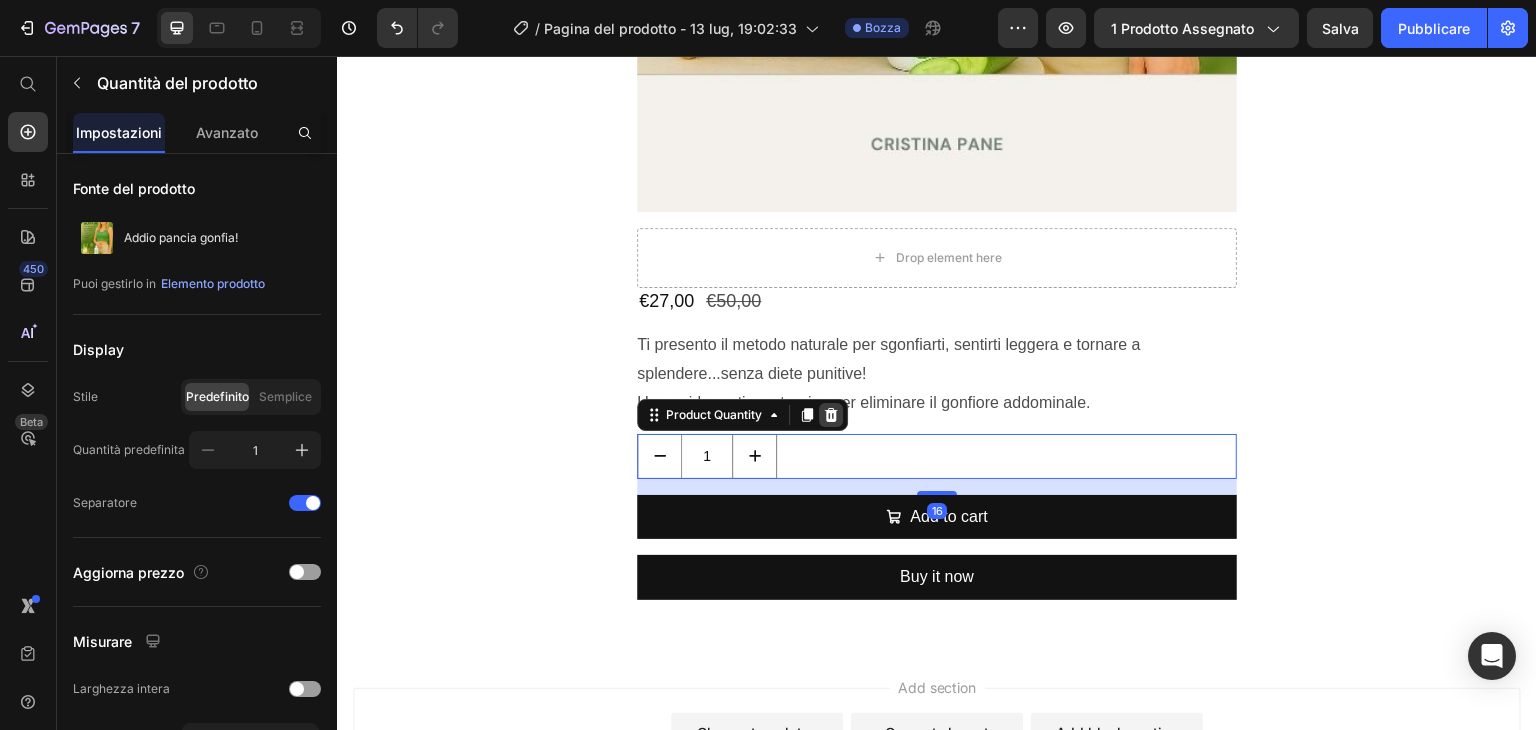 click 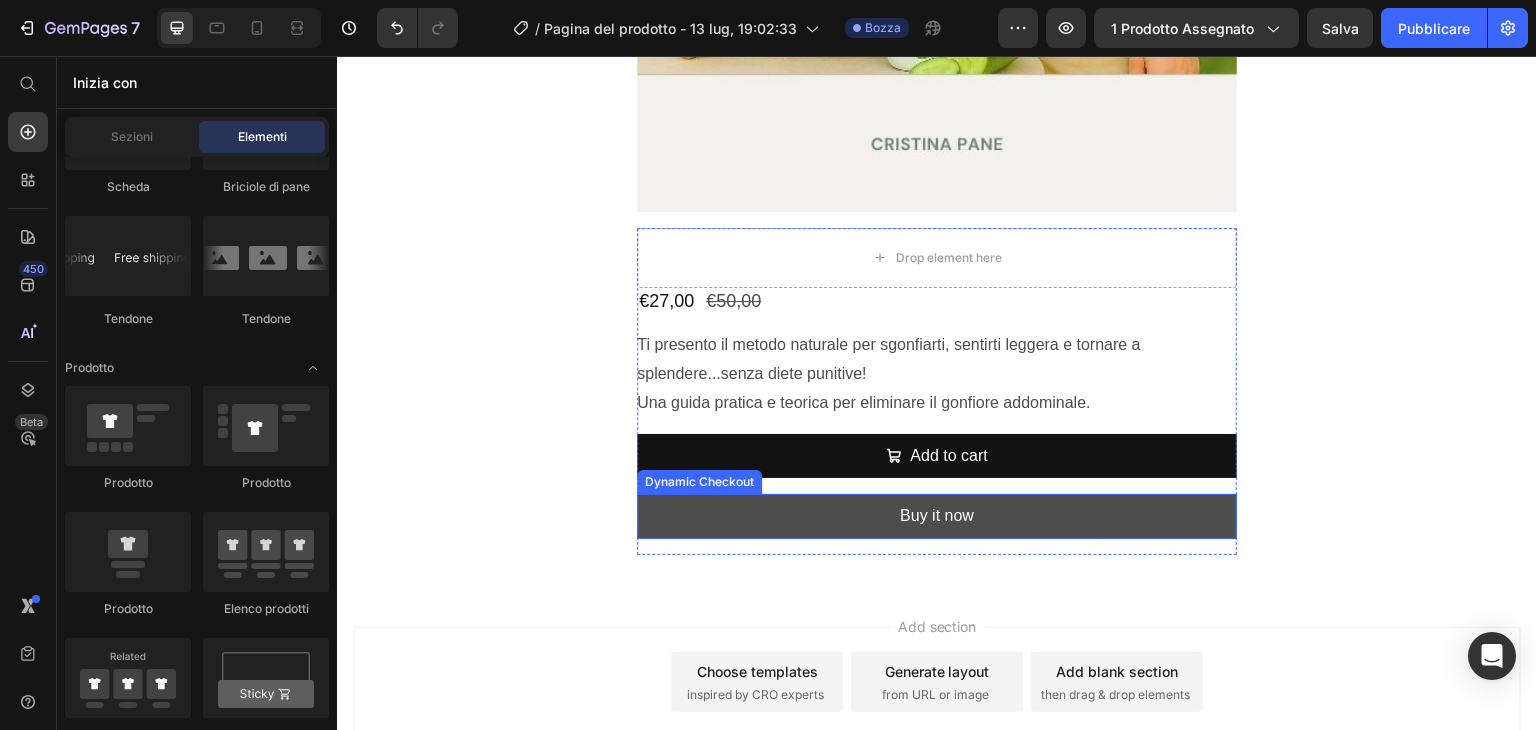 click on "Buy it now" at bounding box center [937, 516] 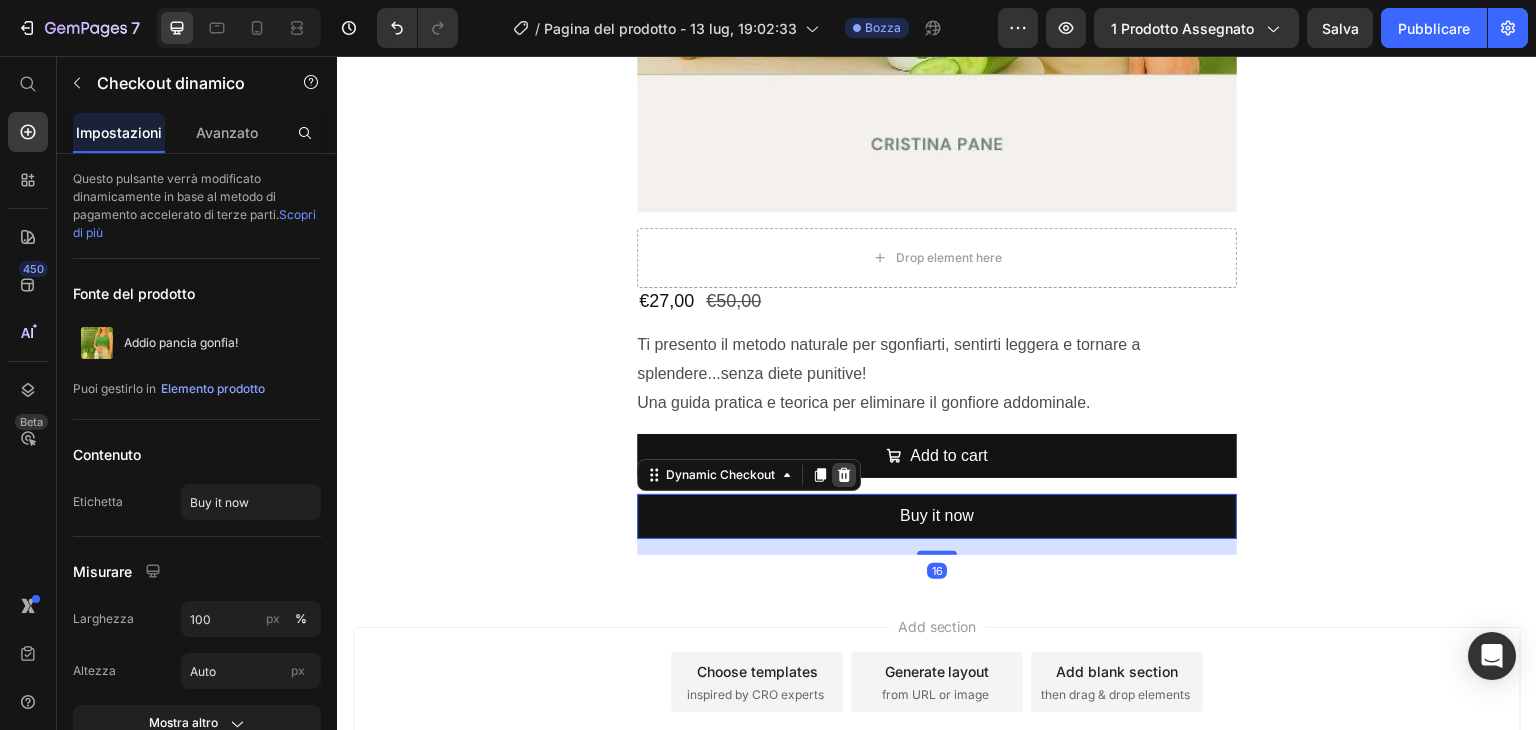 click 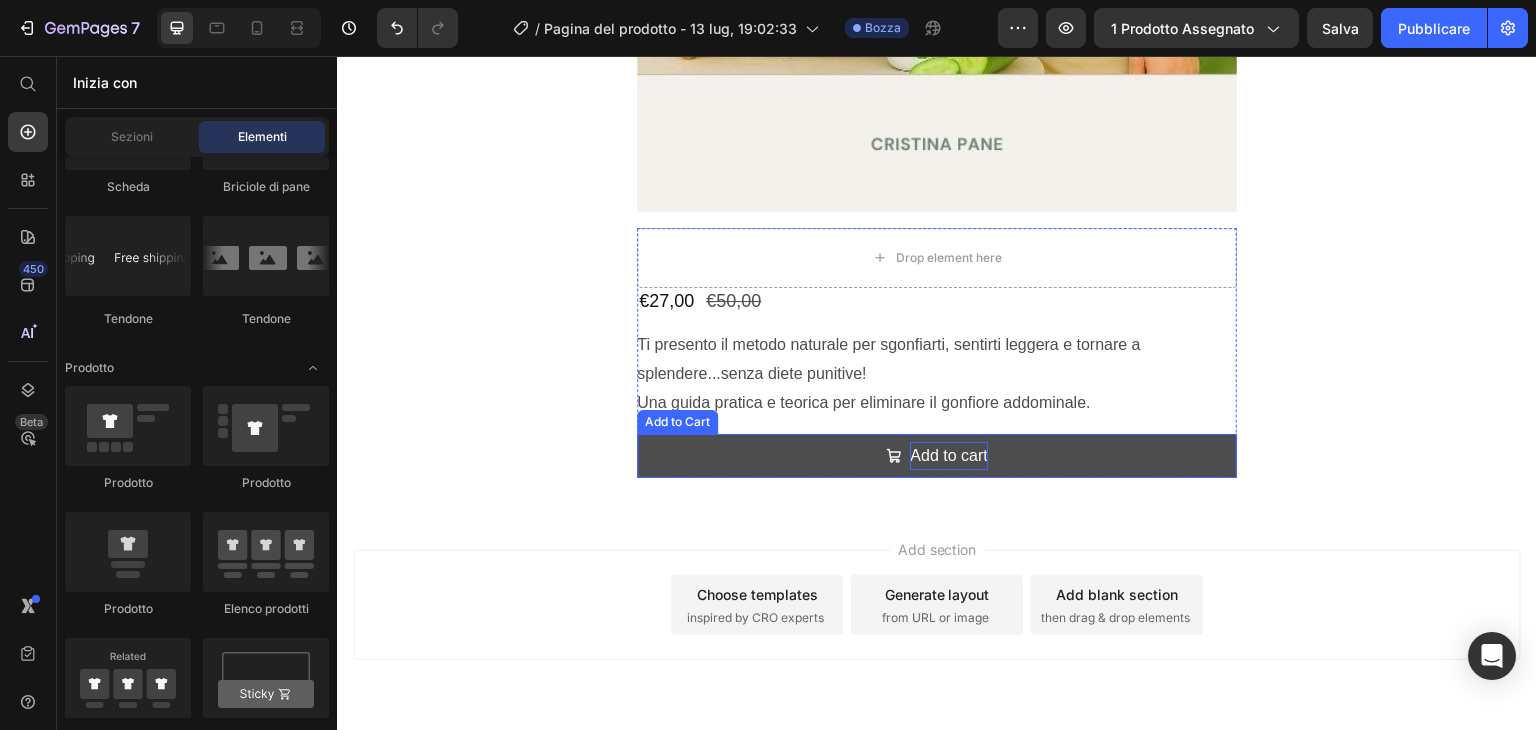 click on "Add to cart" at bounding box center [948, 456] 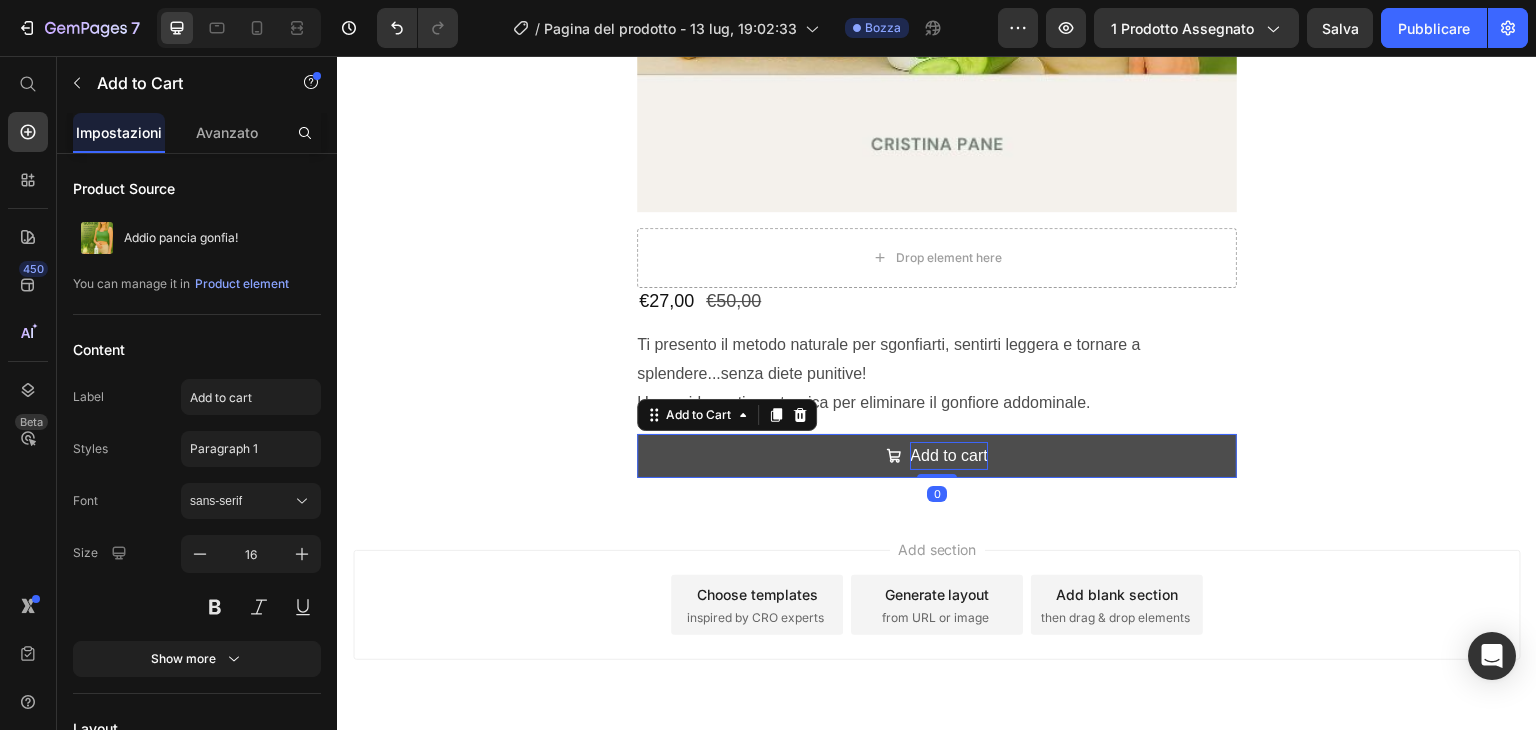 click on "Add to cart" at bounding box center (948, 456) 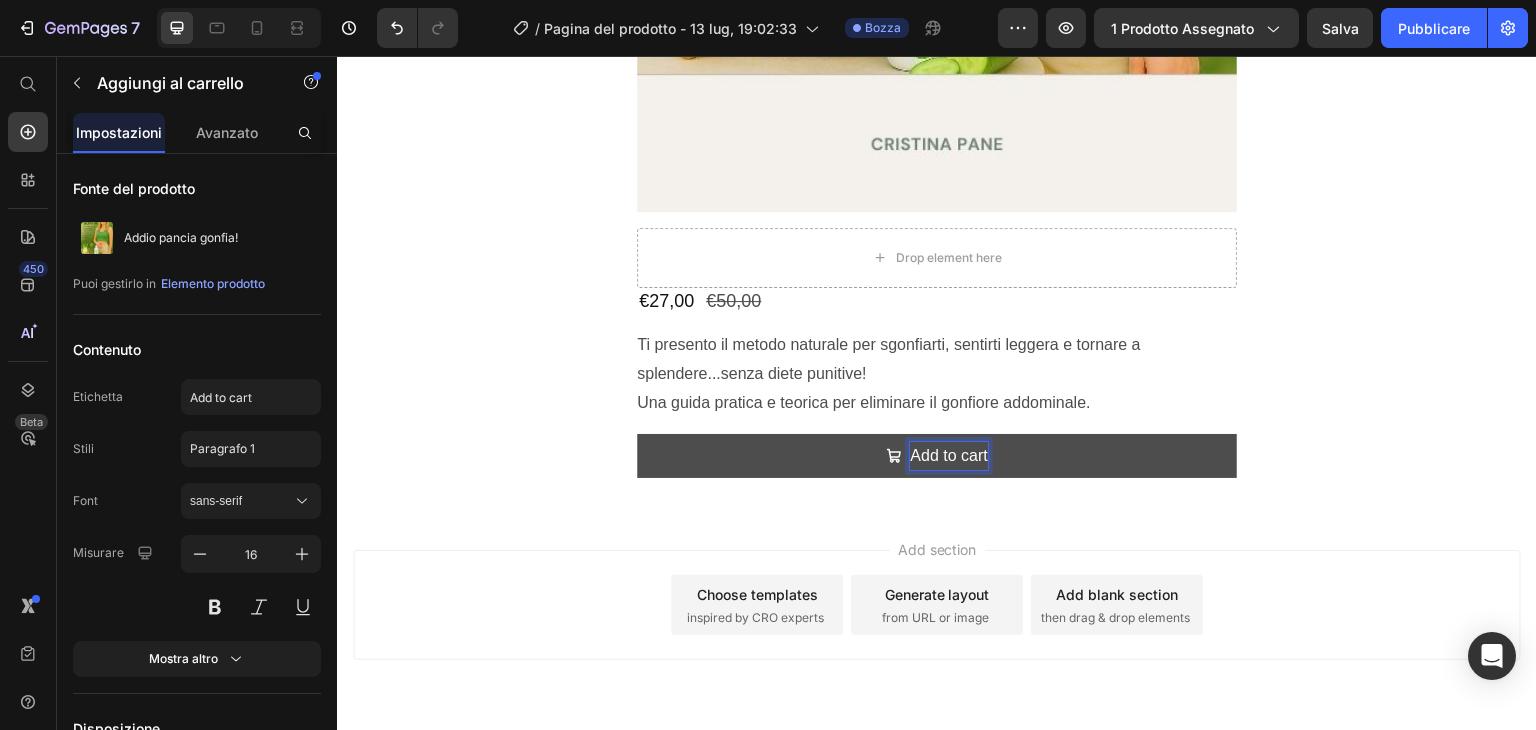 click on "Add to cart" at bounding box center [948, 456] 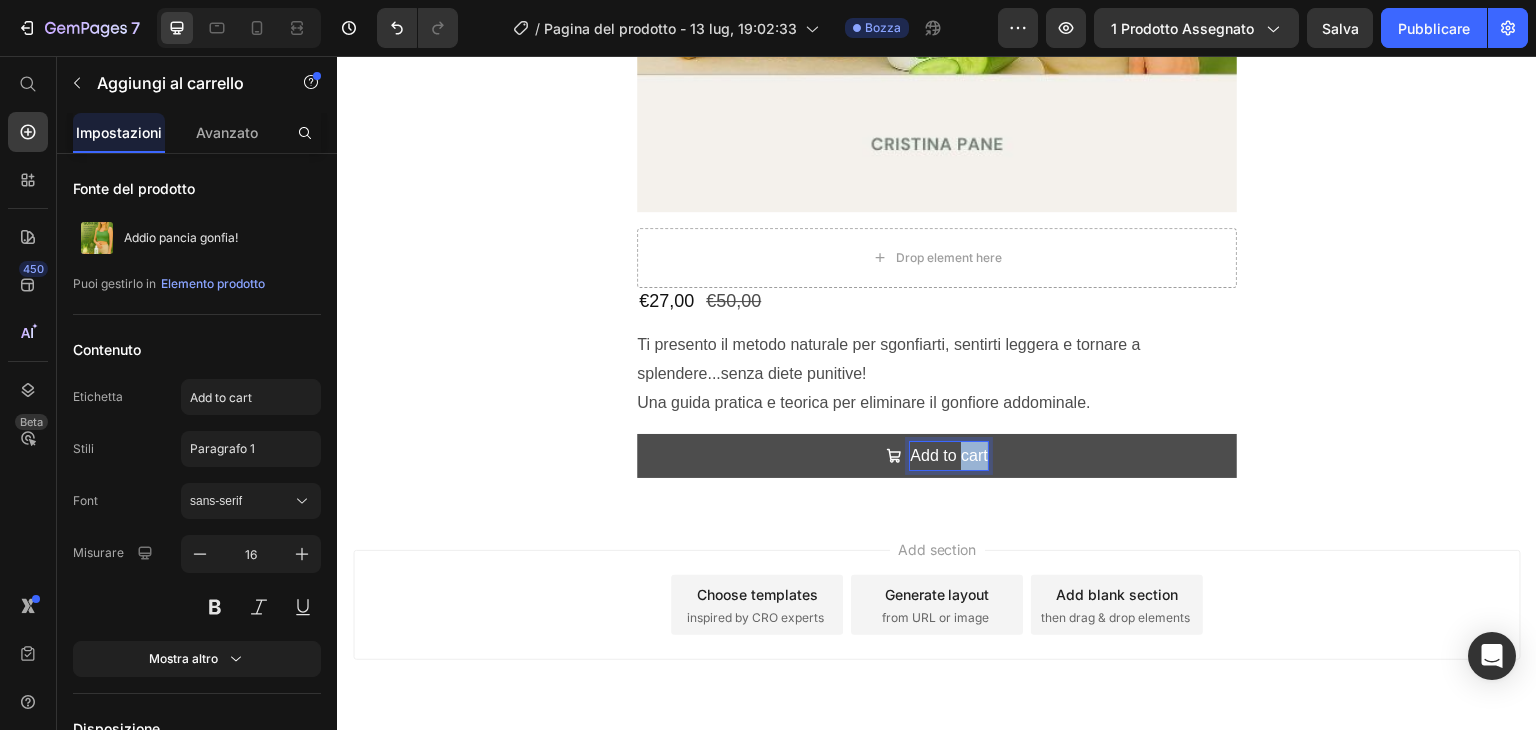 click on "Add to cart" at bounding box center [948, 456] 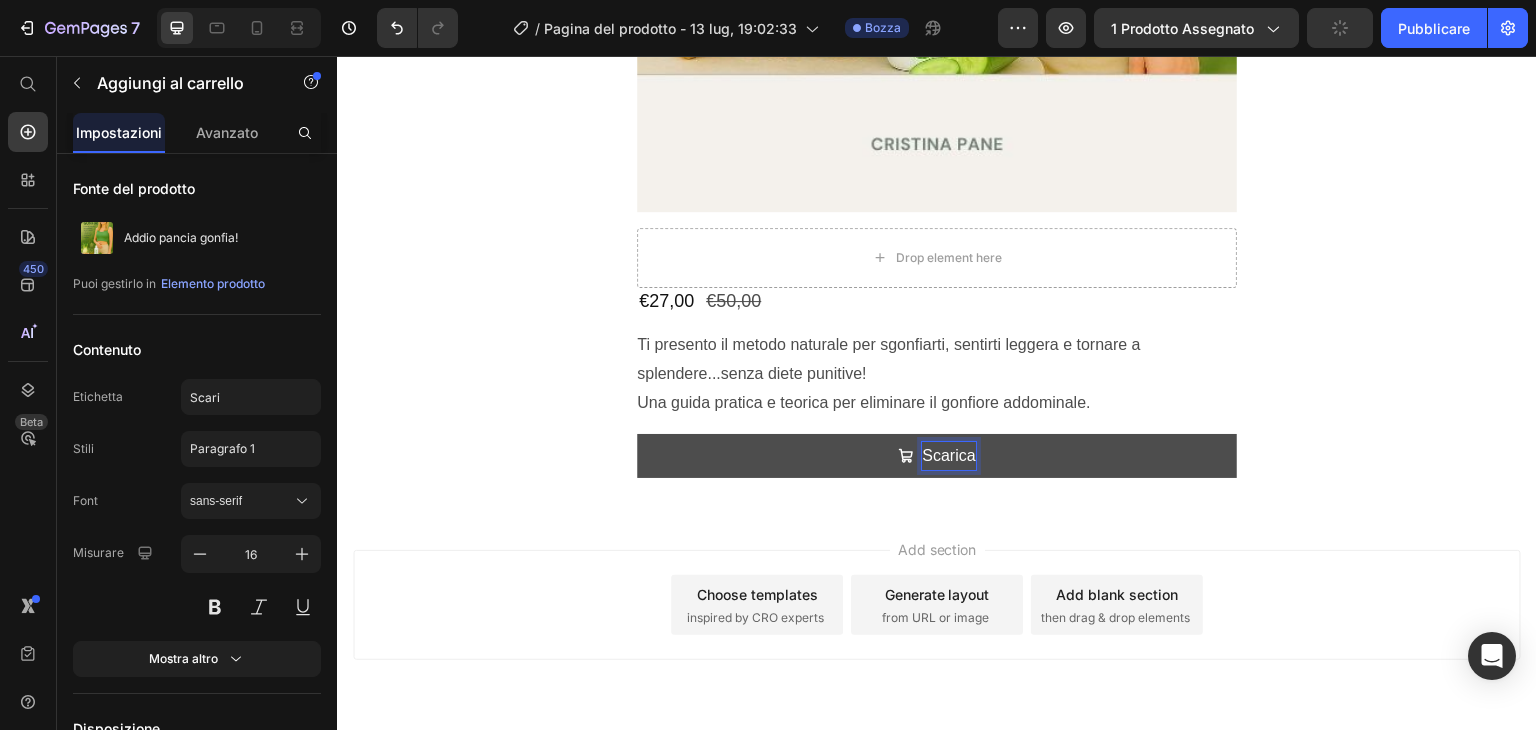 click on "Scarica" at bounding box center (937, 456) 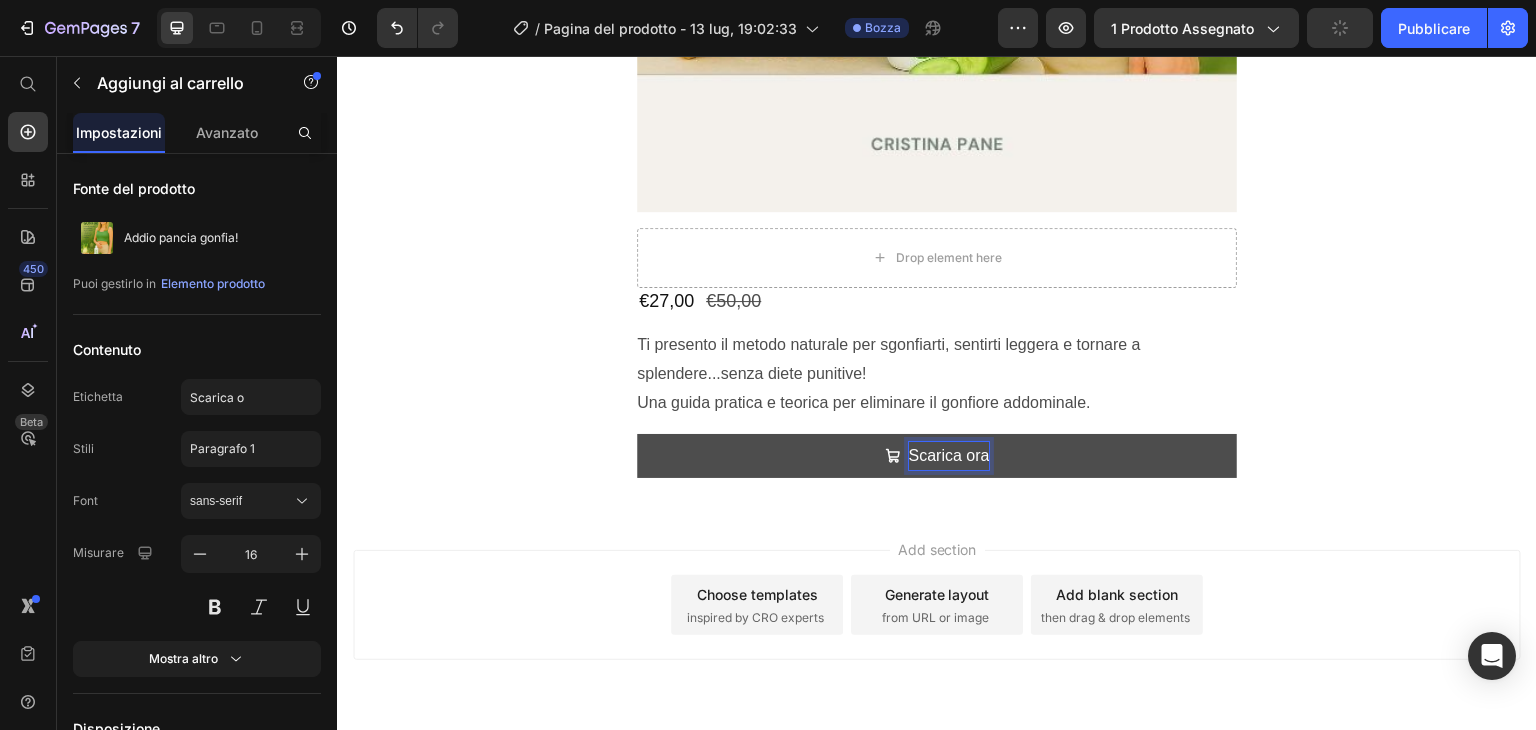 click on "Scarica ora" at bounding box center [937, 456] 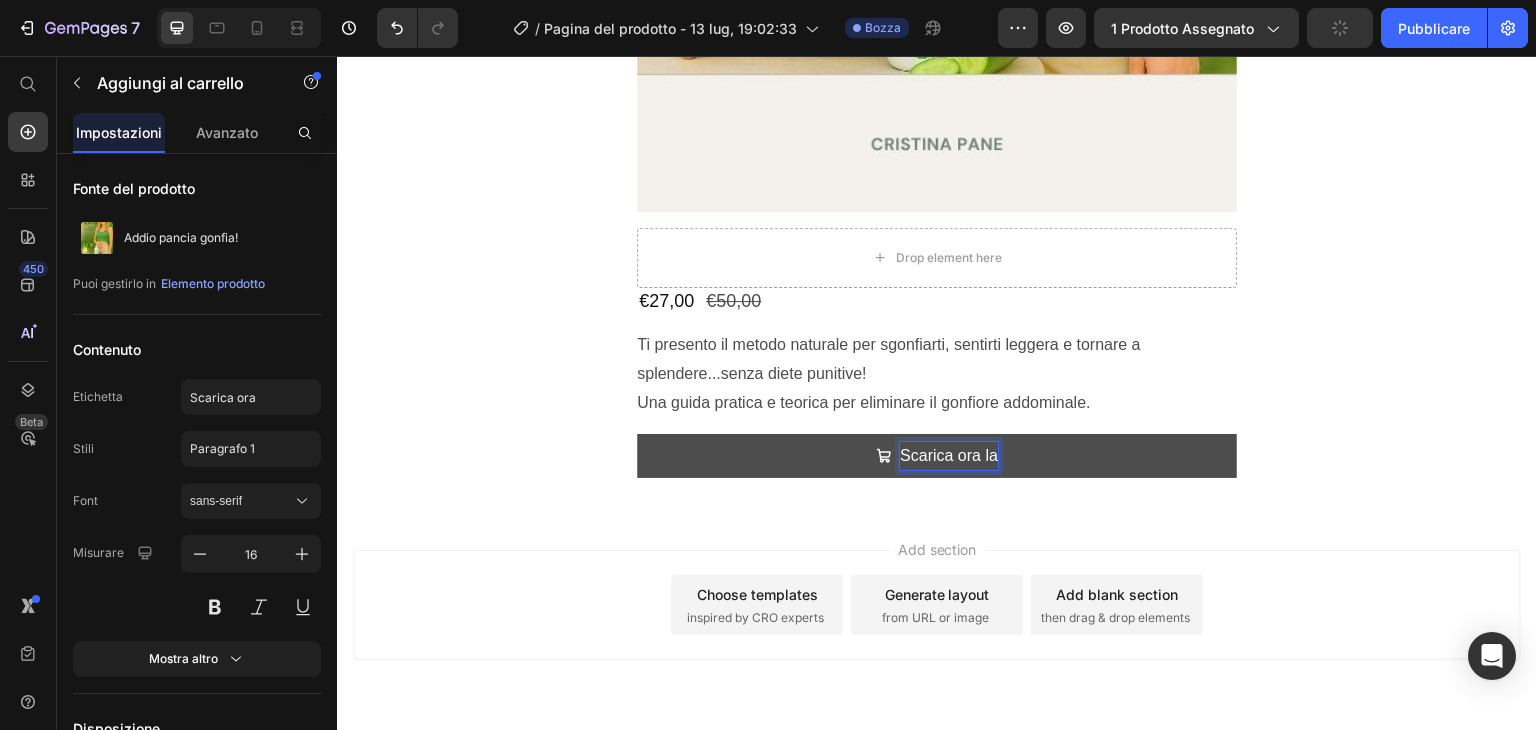 click on "Scarica ora la" at bounding box center (937, 456) 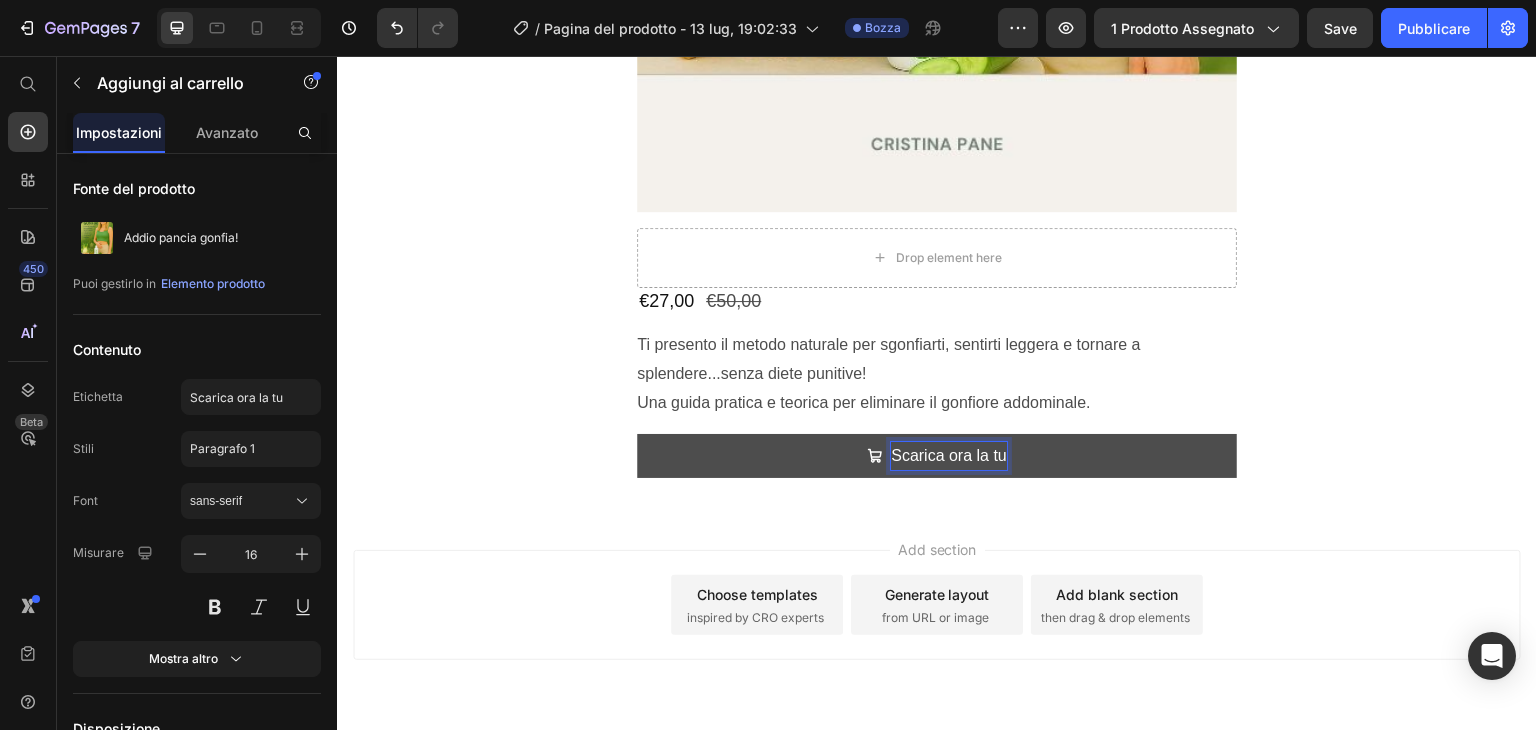 click on "Scarica ora la tu" at bounding box center [937, 456] 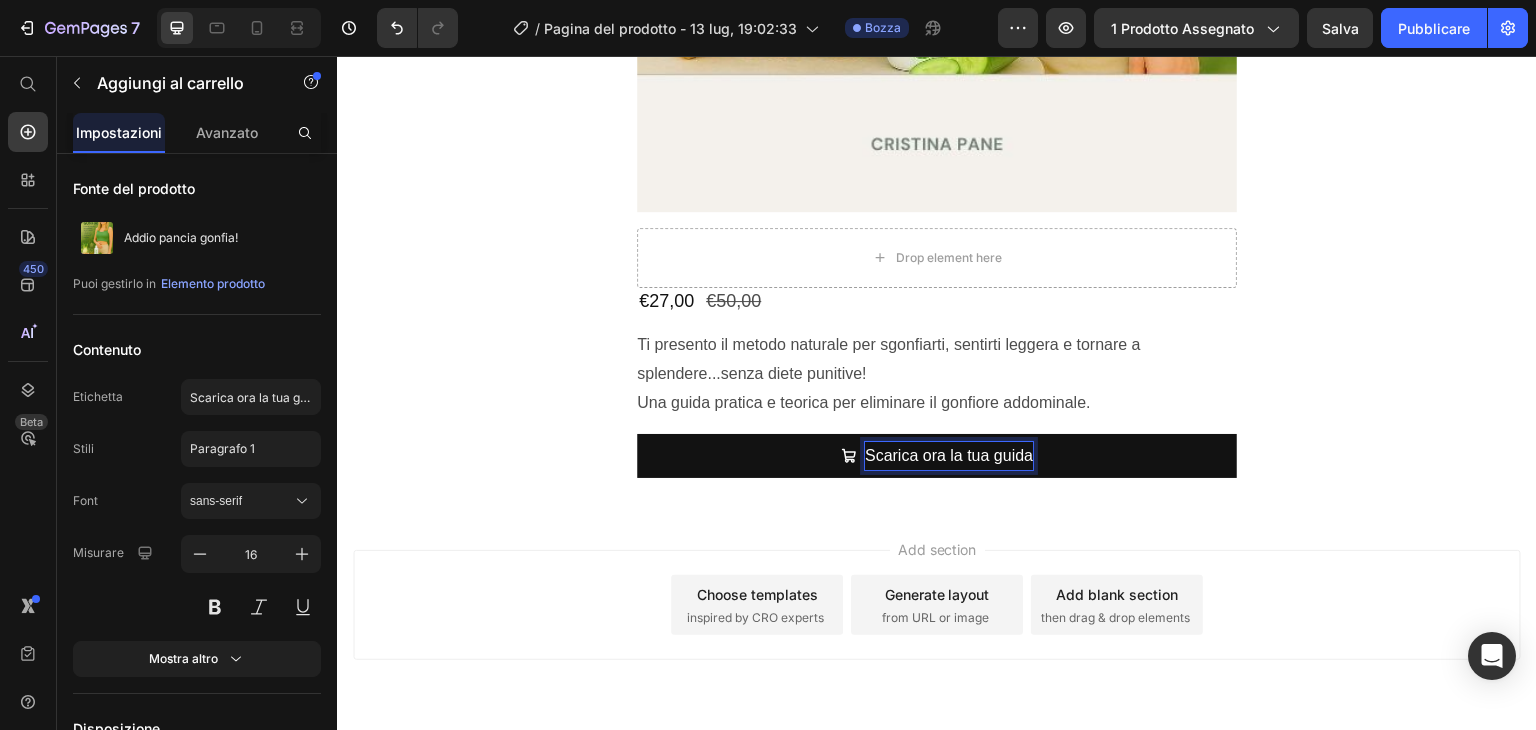 click on "Add section Choose templates inspired by CRO experts Generate layout from URL or image Add blank section then drag & drop elements" at bounding box center (937, 633) 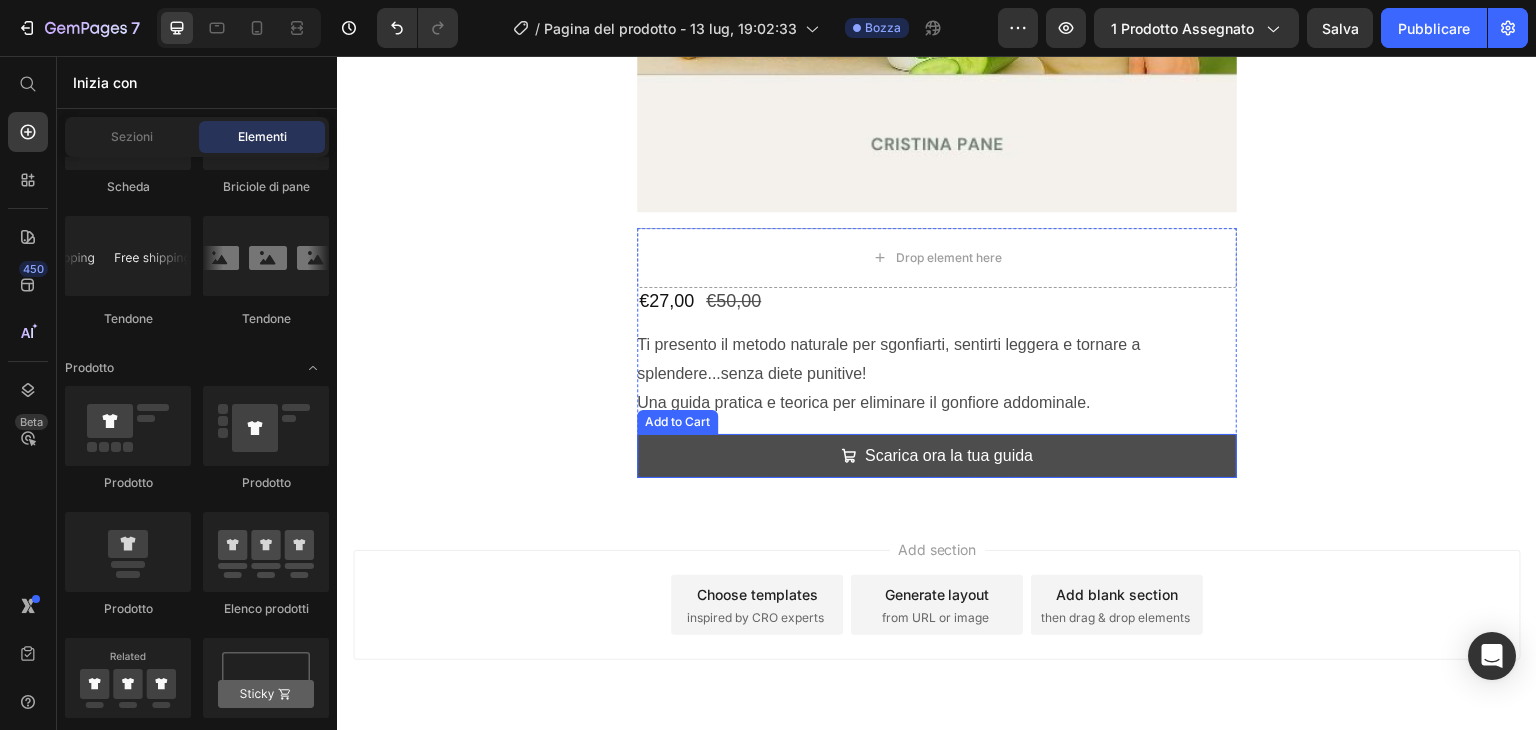 click on "Scarica ora la tua guida" at bounding box center (937, 456) 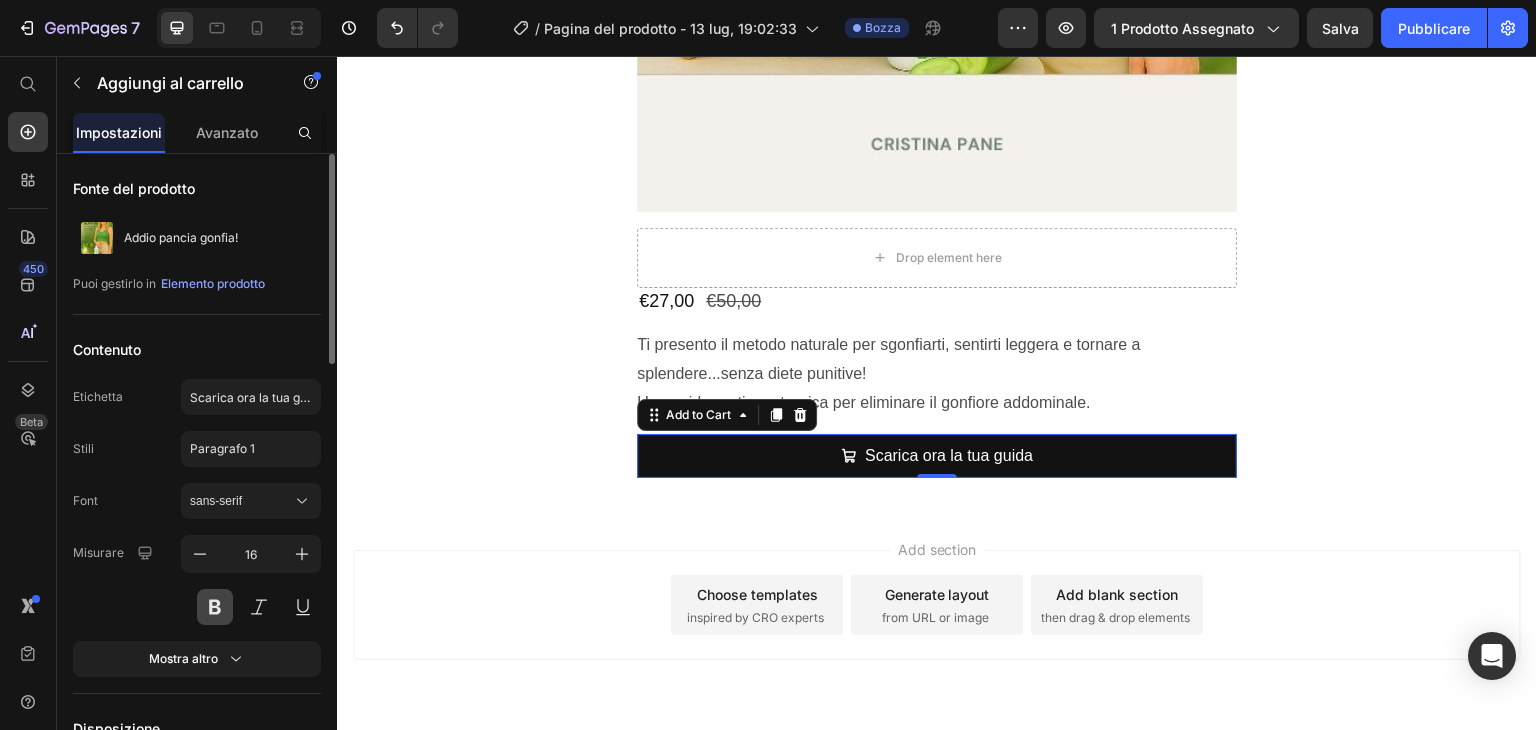 click at bounding box center (215, 607) 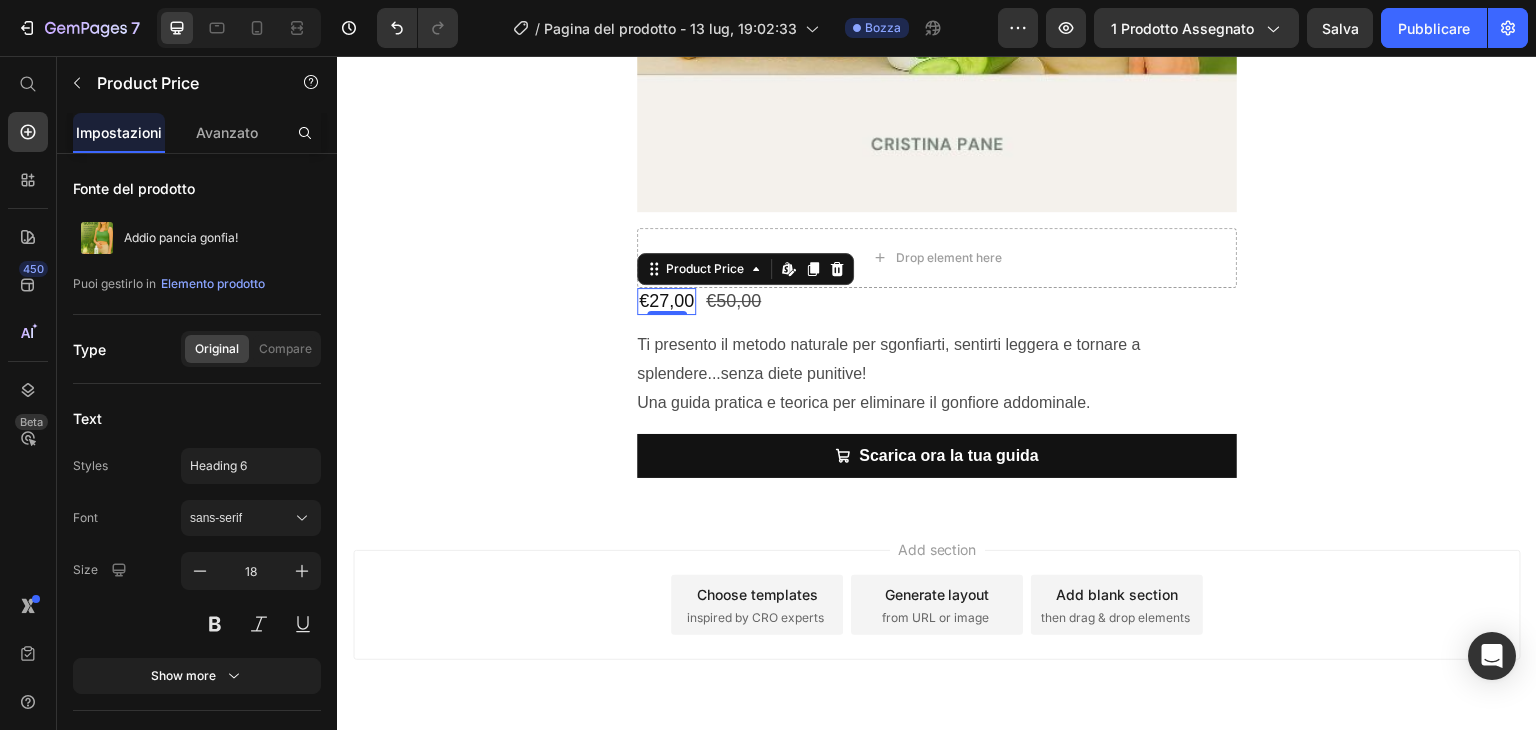 click on "€27,00" at bounding box center (666, 301) 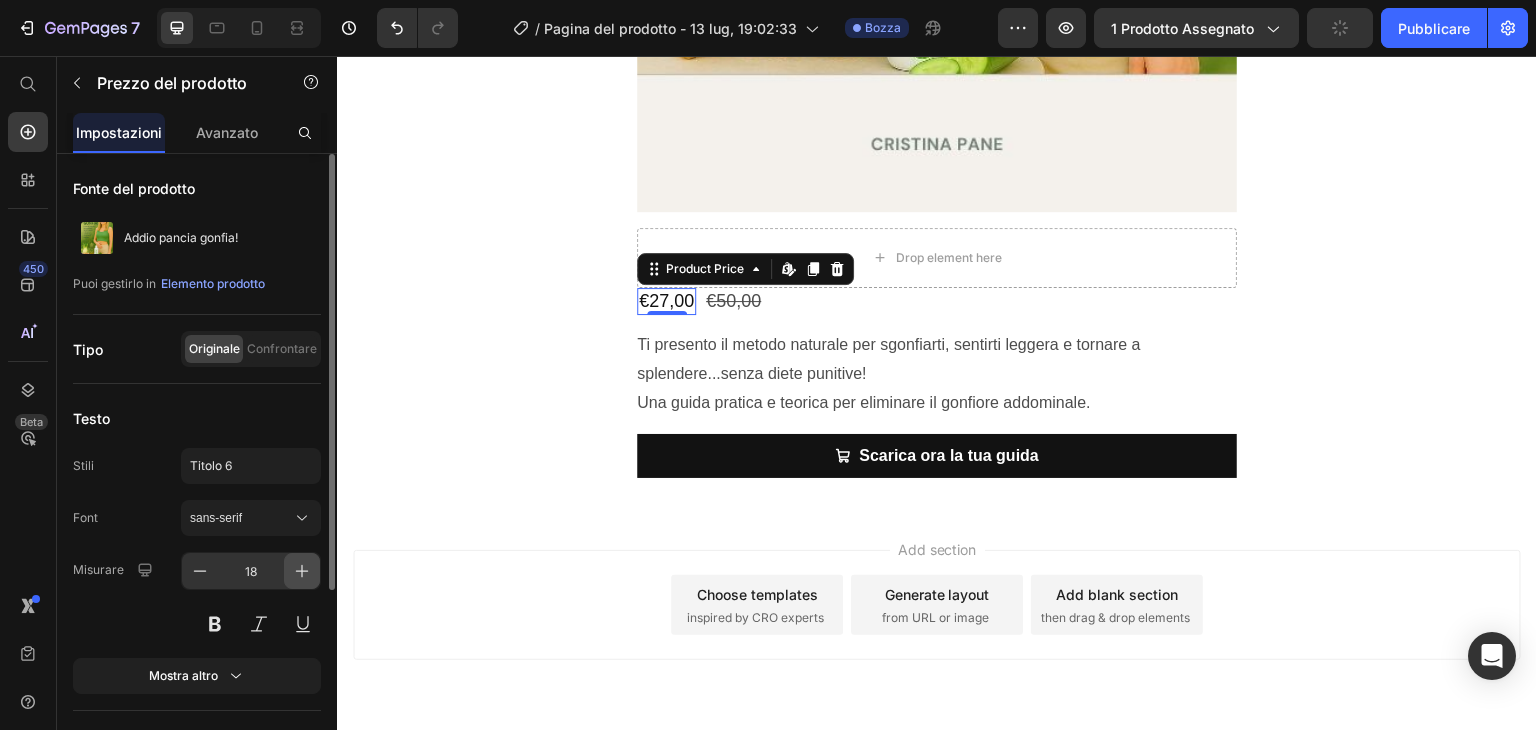 click at bounding box center [302, 571] 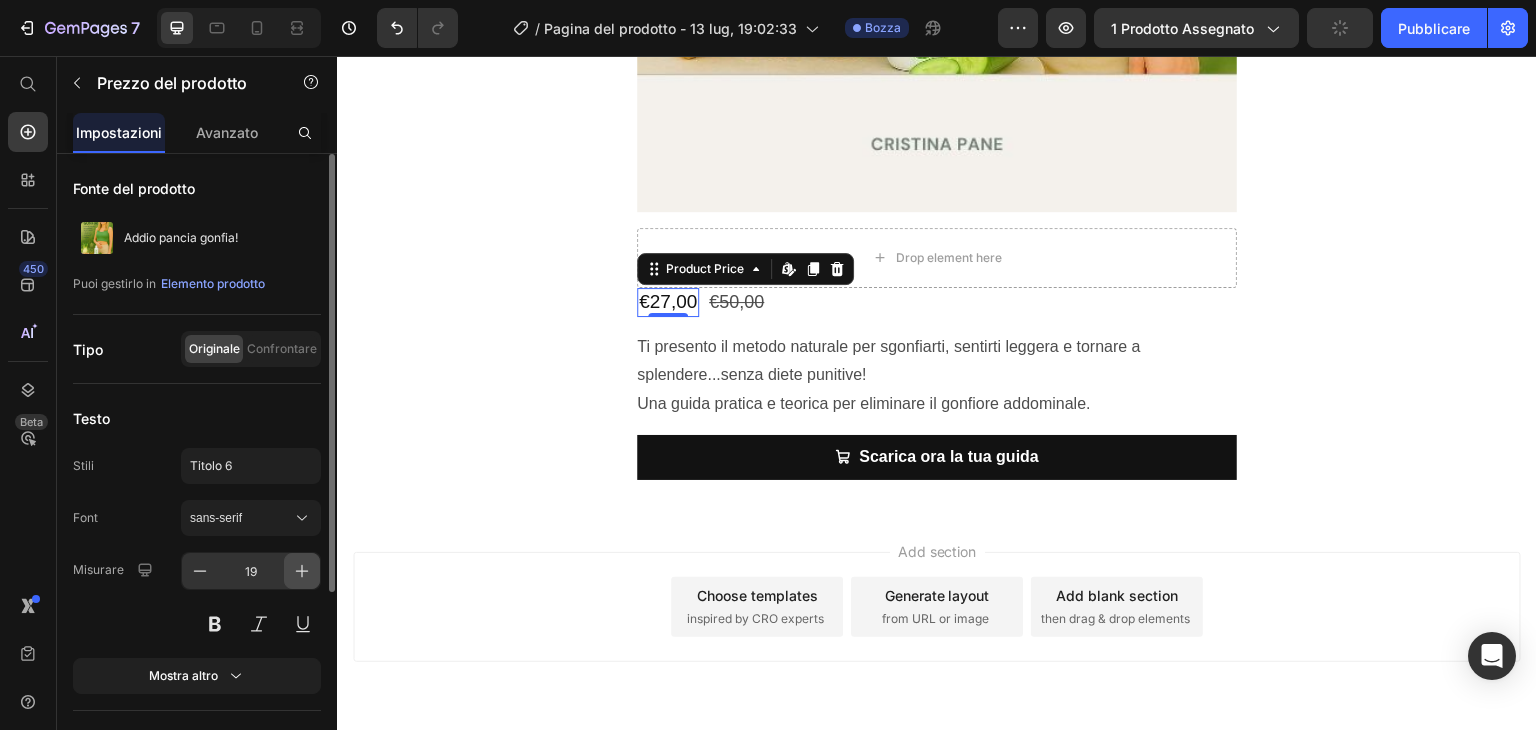 click at bounding box center [302, 571] 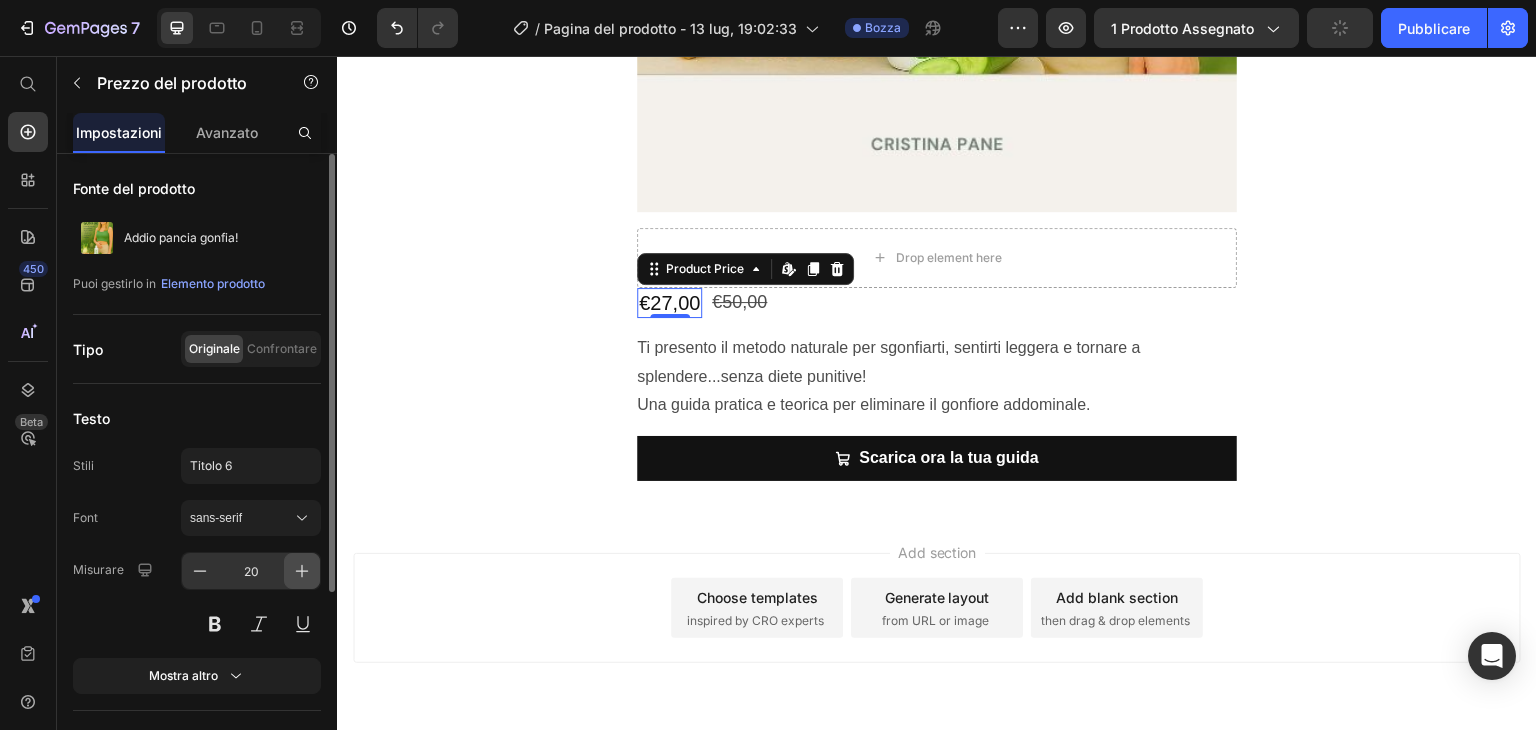 click at bounding box center [302, 571] 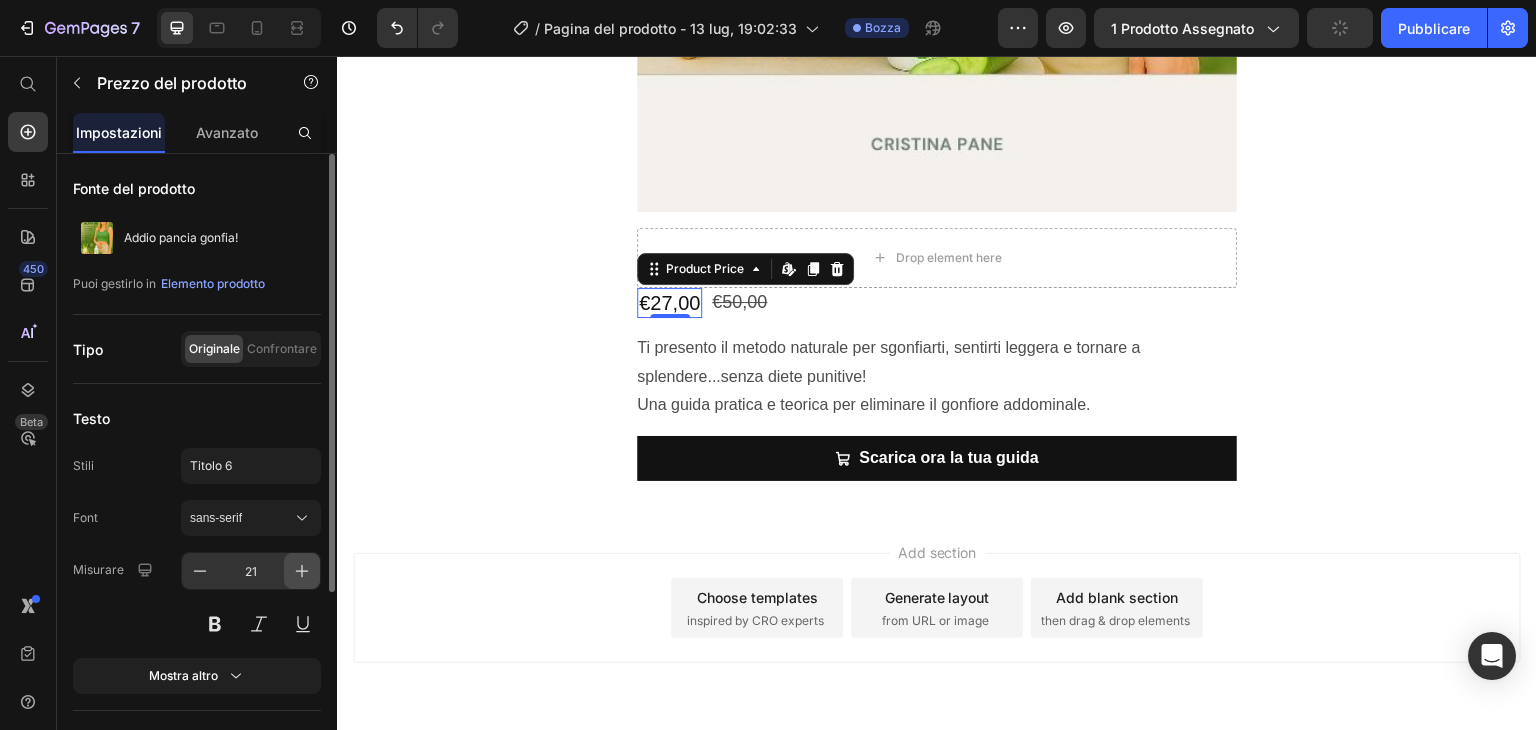 click at bounding box center [302, 571] 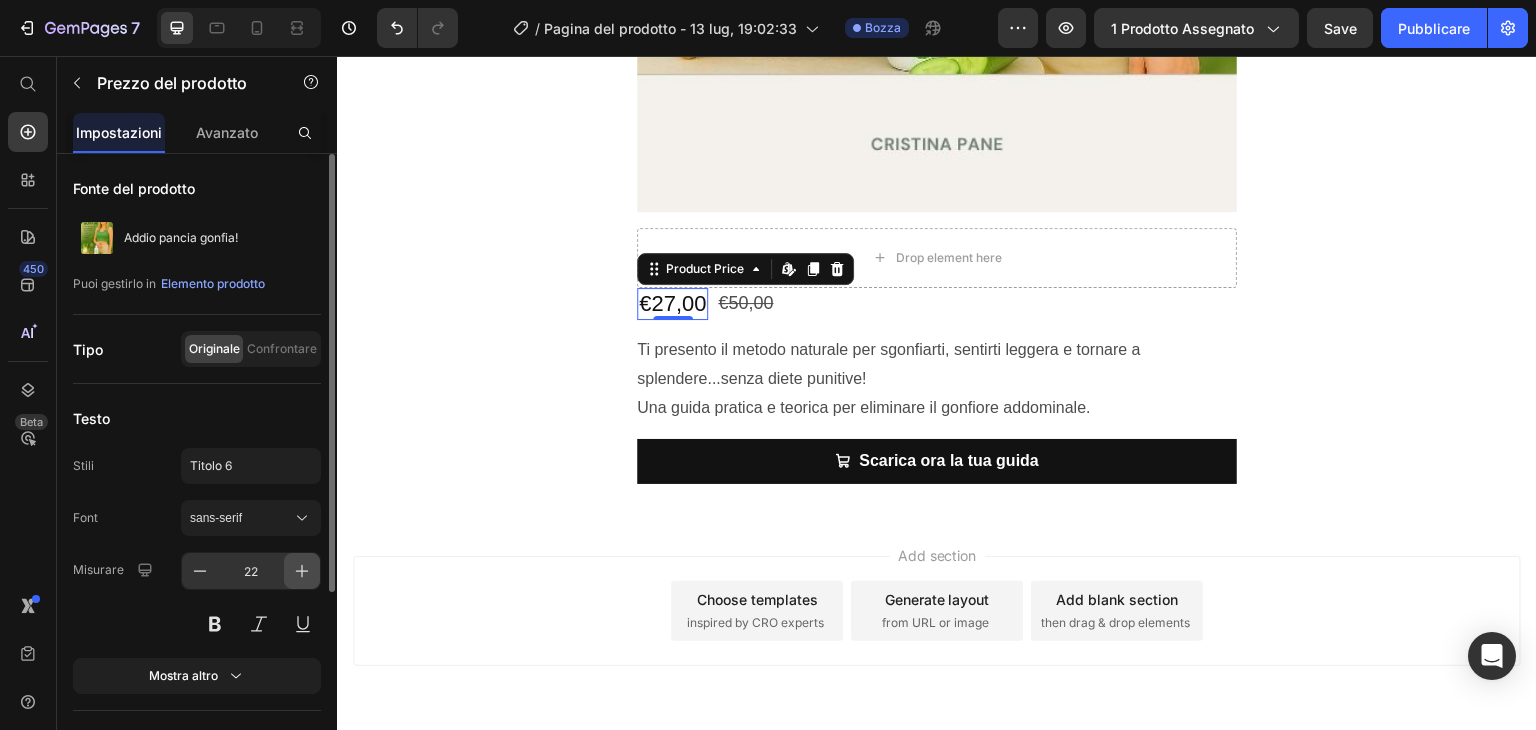 click at bounding box center (302, 571) 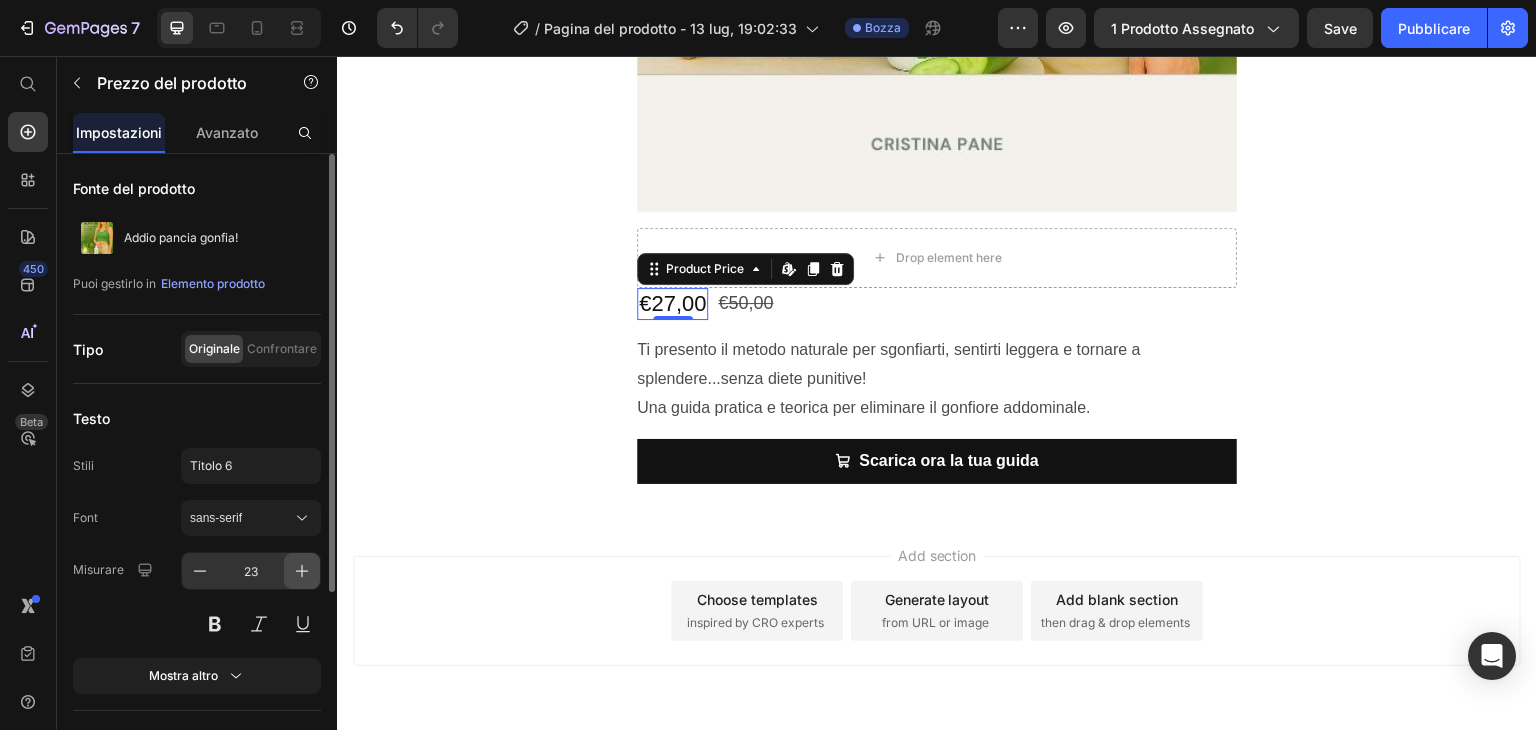 click at bounding box center [302, 571] 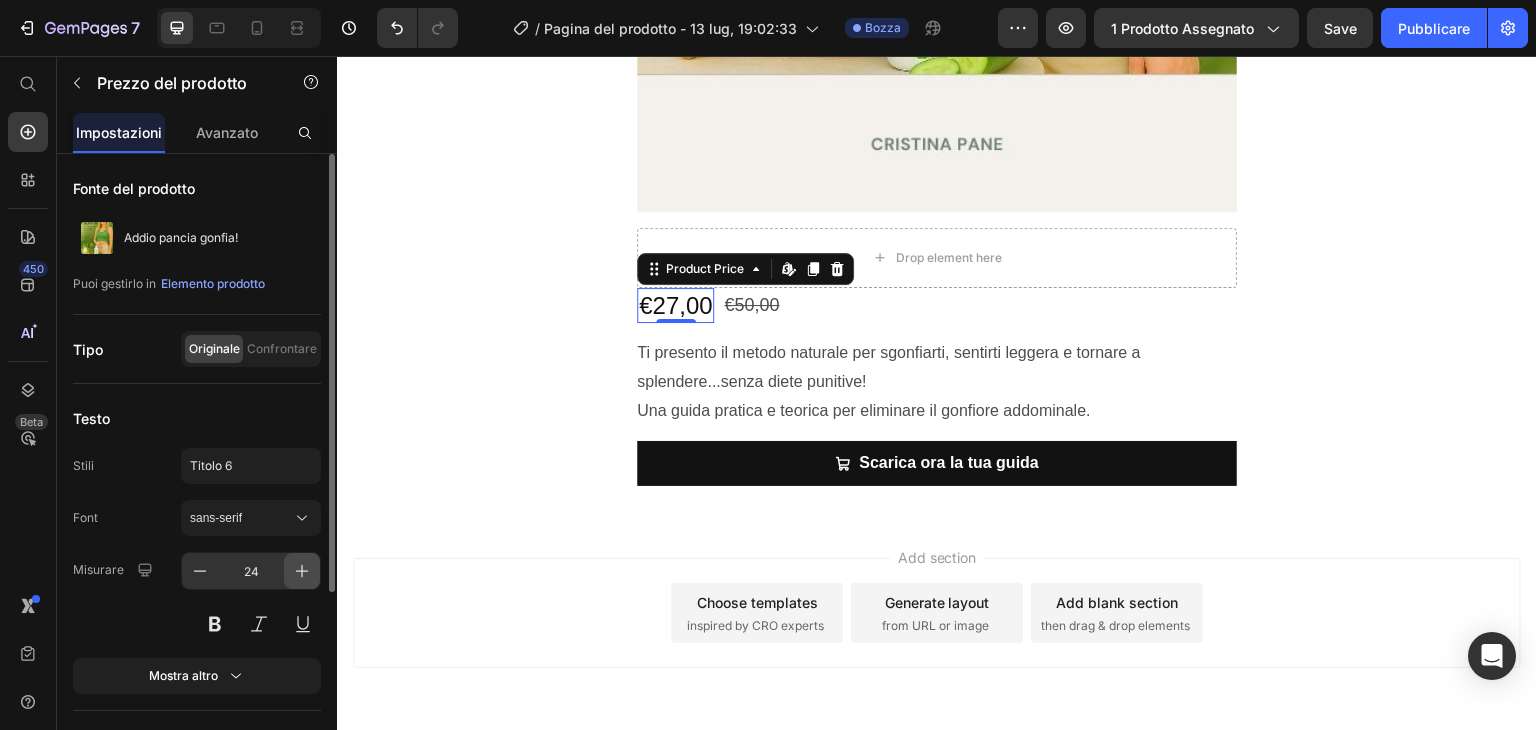 click at bounding box center (302, 571) 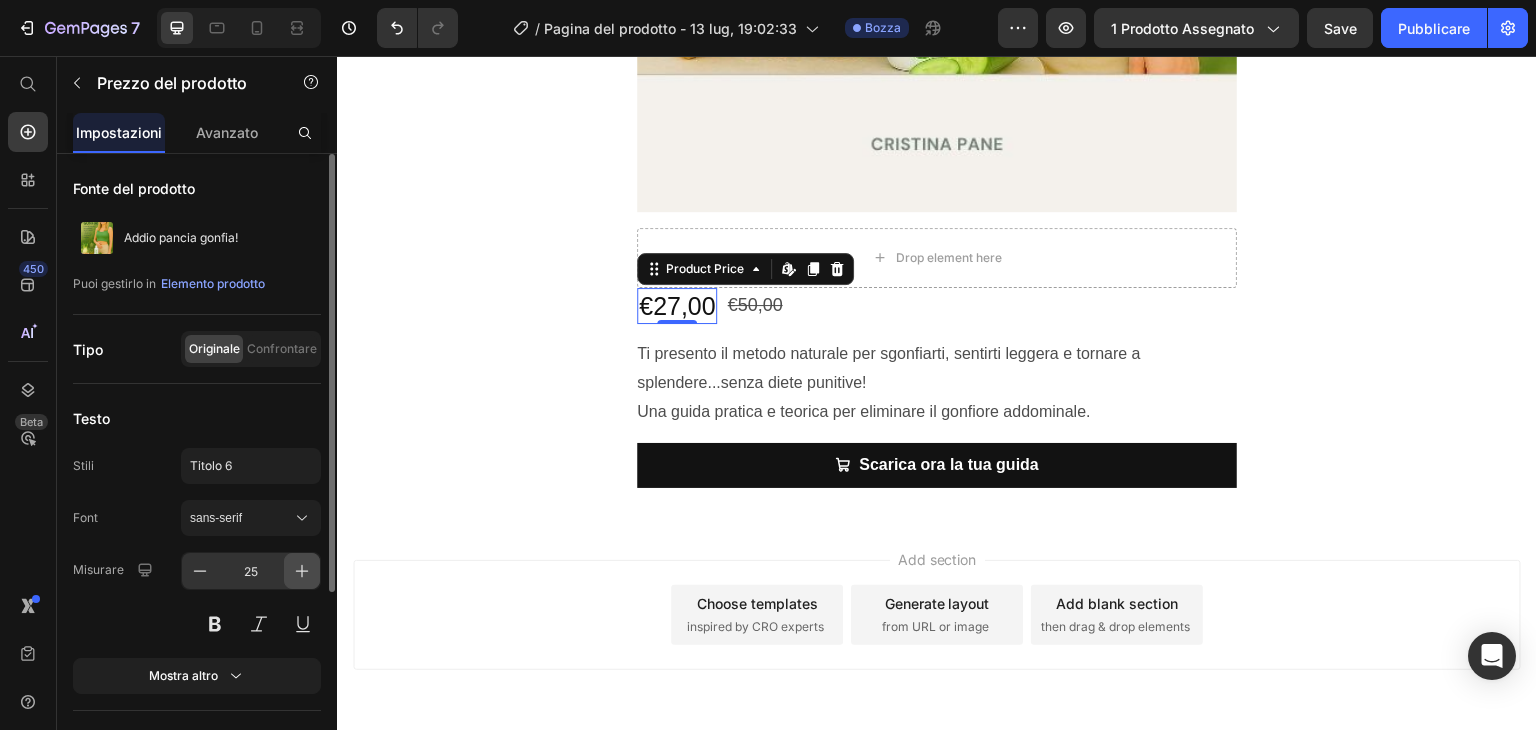 click at bounding box center (302, 571) 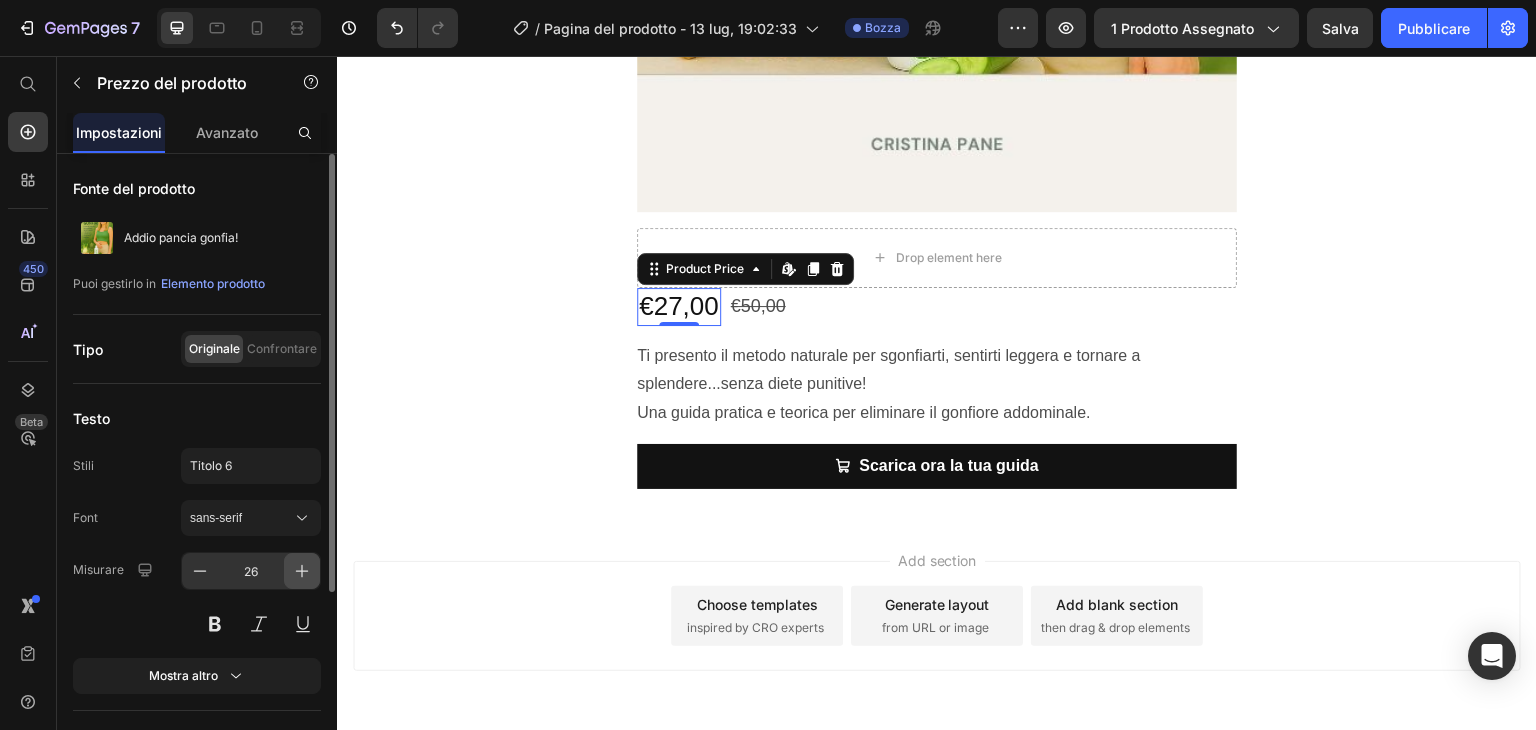 click at bounding box center (302, 571) 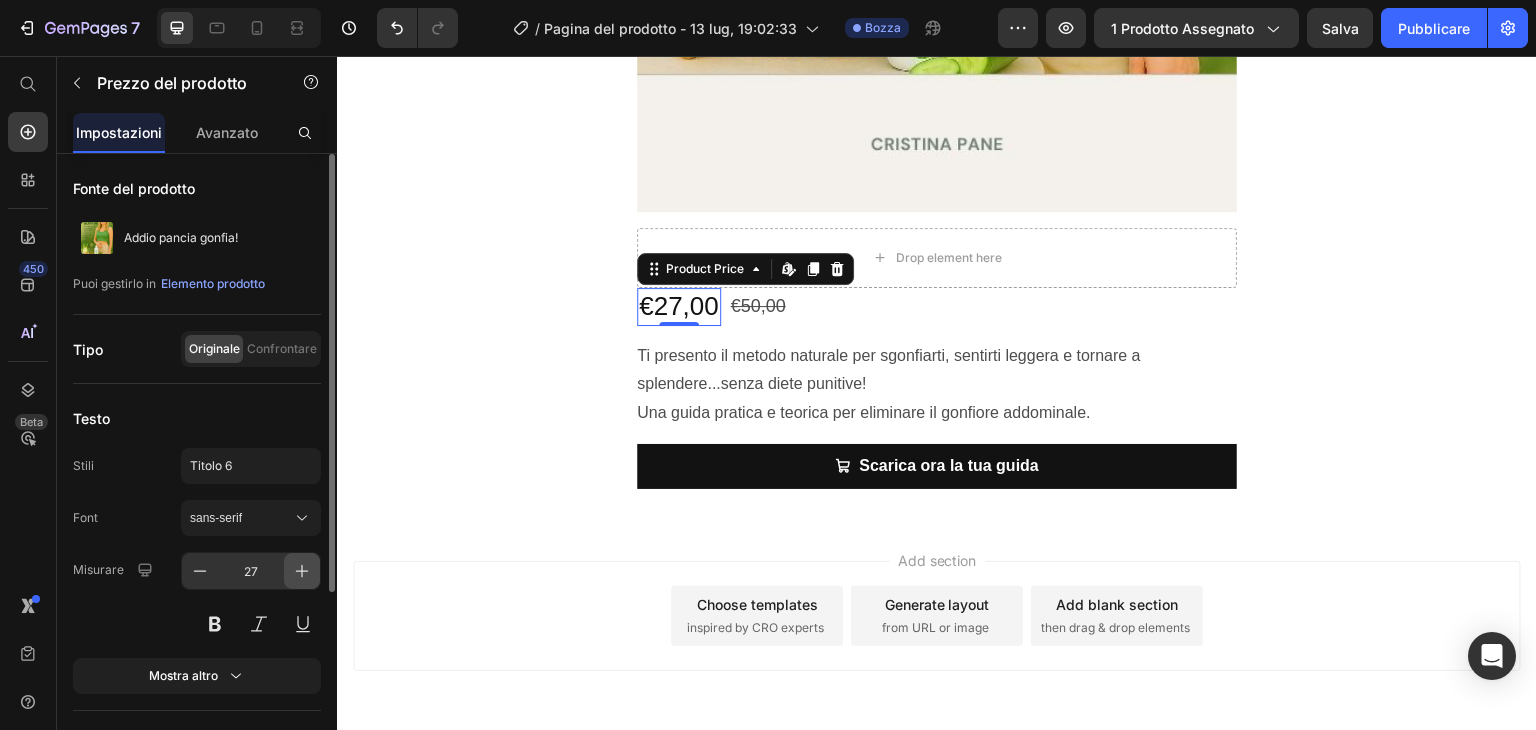 click at bounding box center (302, 571) 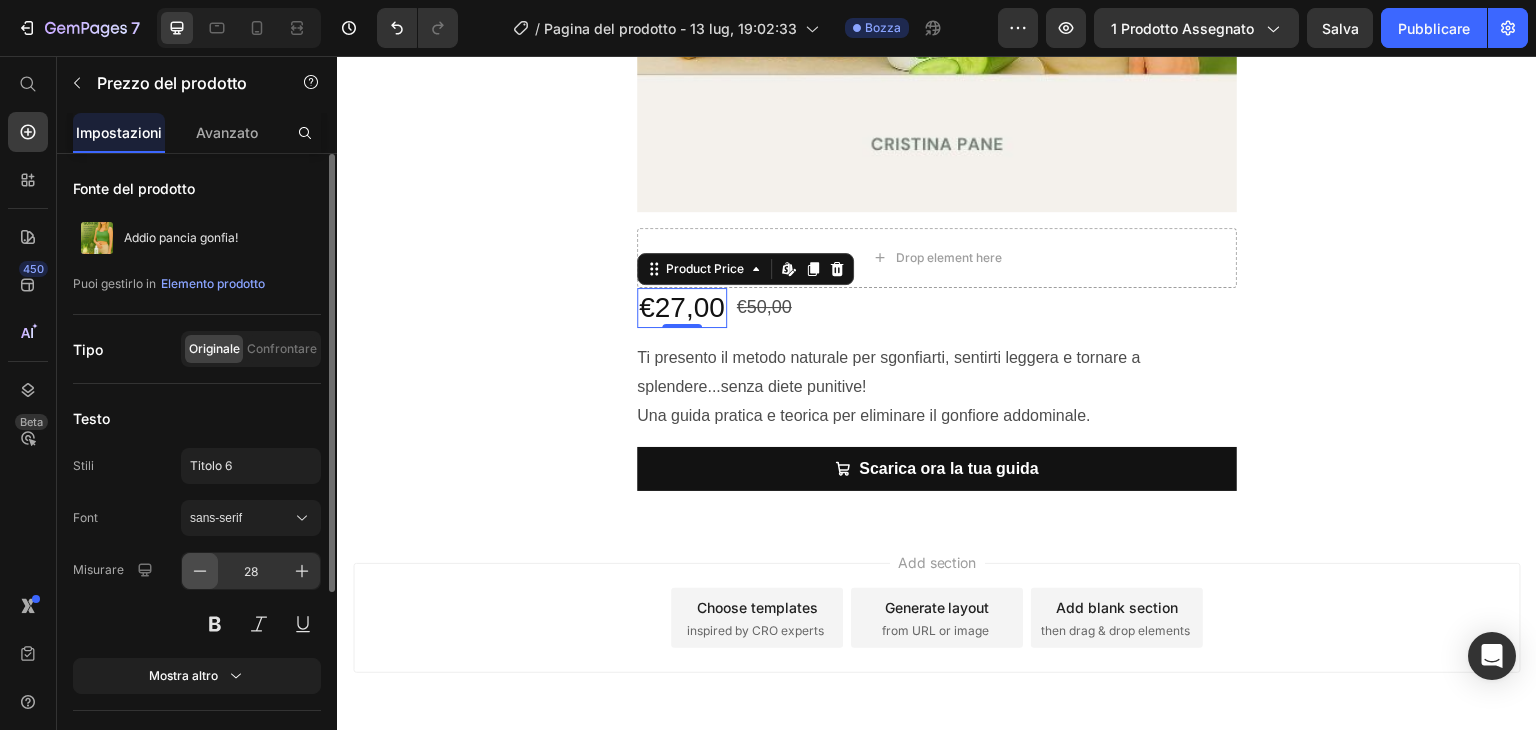 click 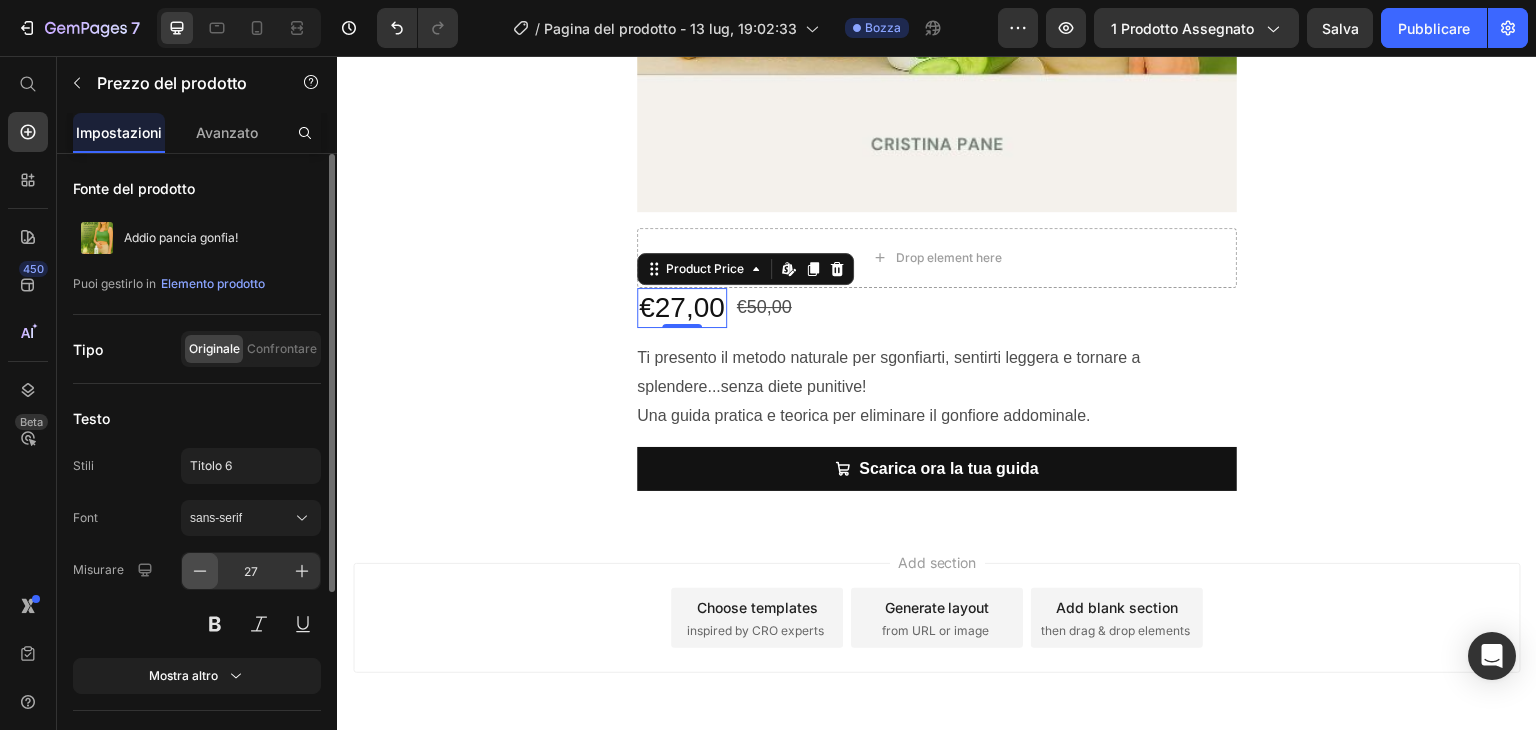 click 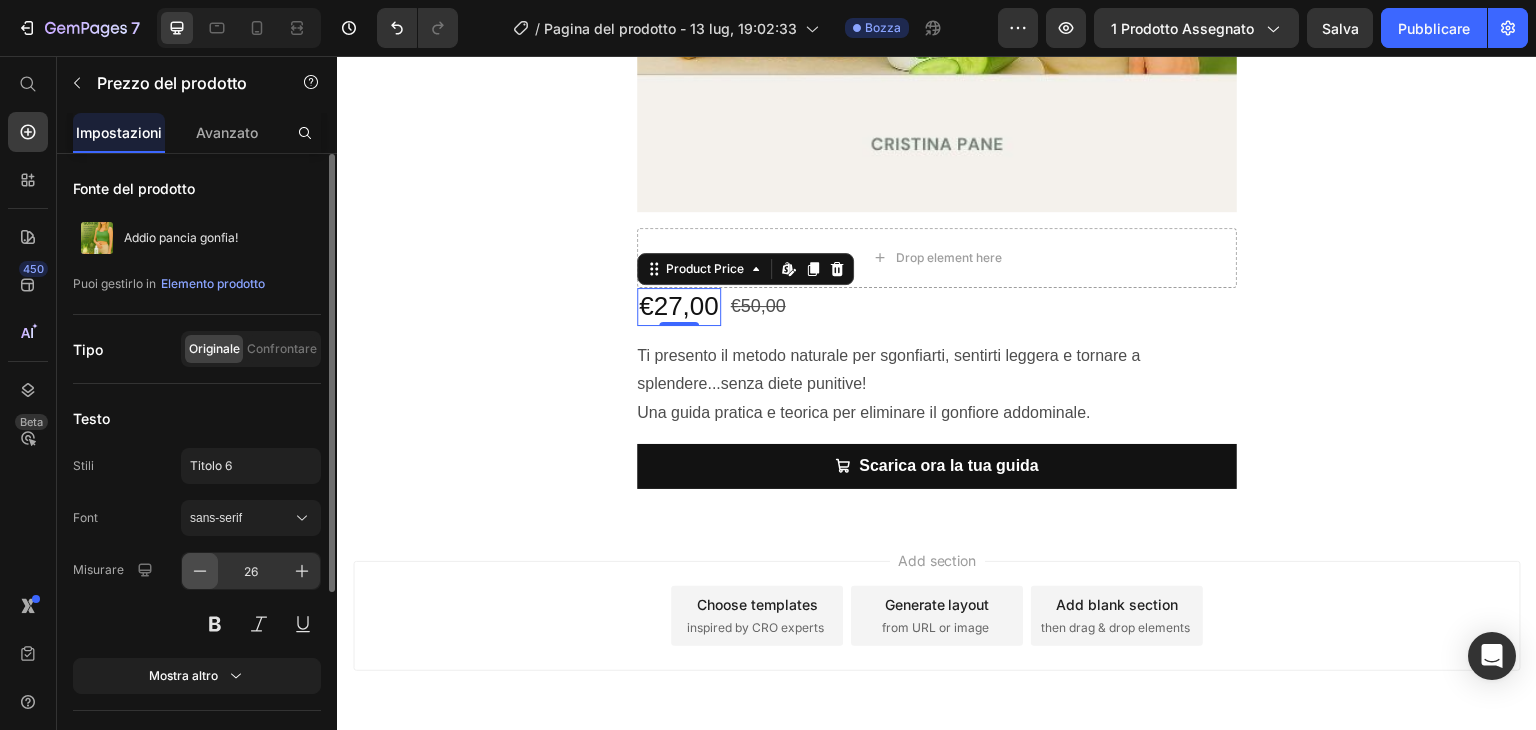 click 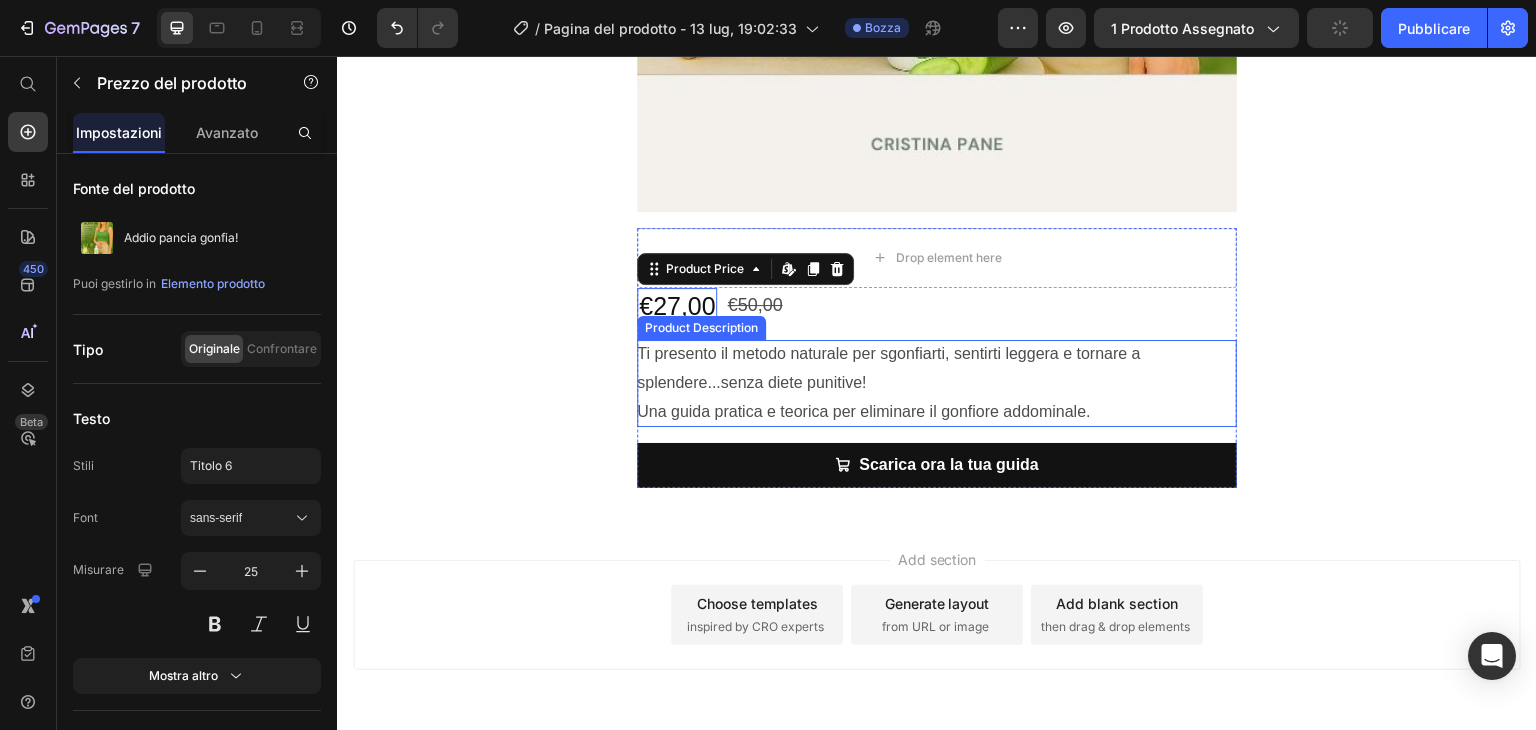 click on "Ti presento il metodo naturale per sgonfiarti, sentirti leggera e tornare a splendere...senza diete punitive!" at bounding box center (889, 368) 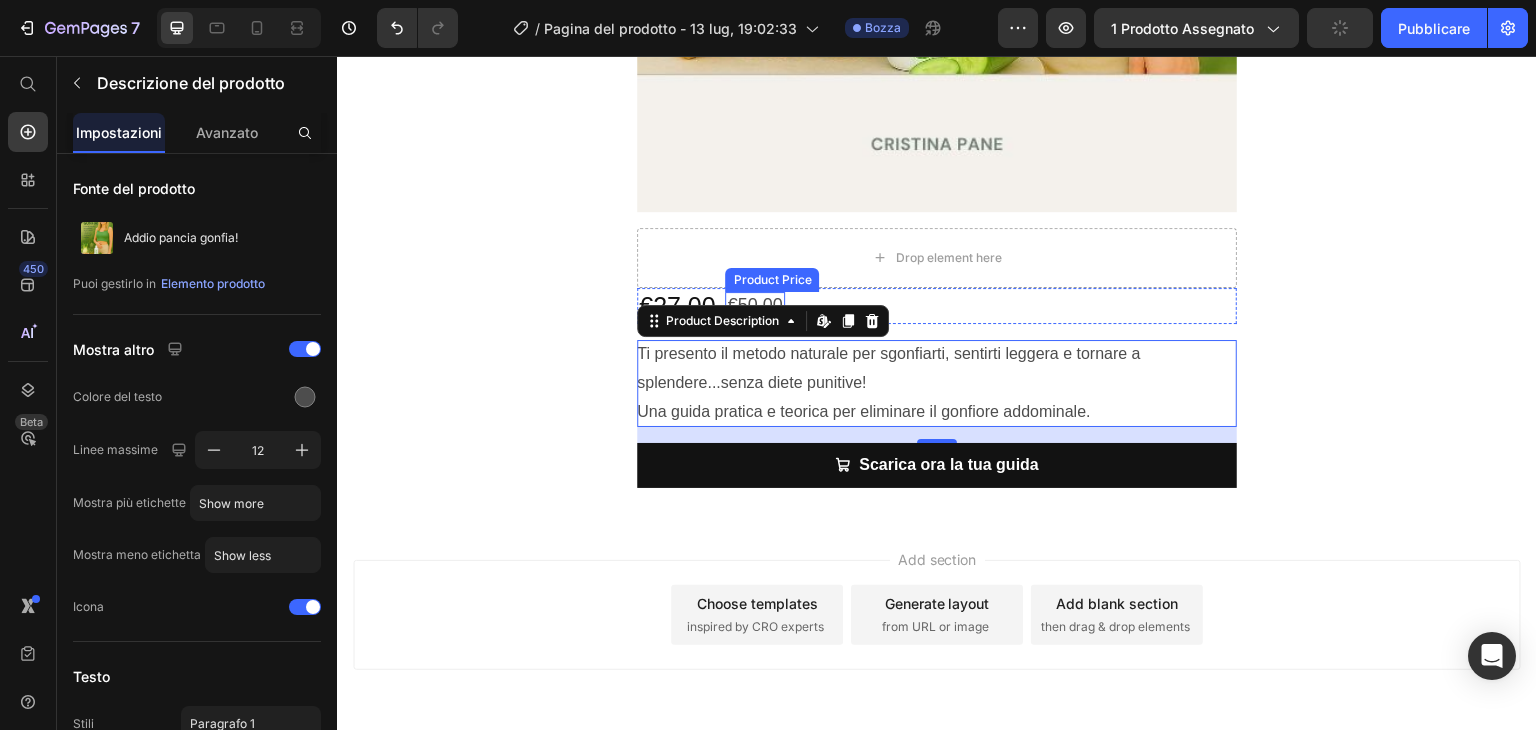 click on "€50,00" at bounding box center [754, 305] 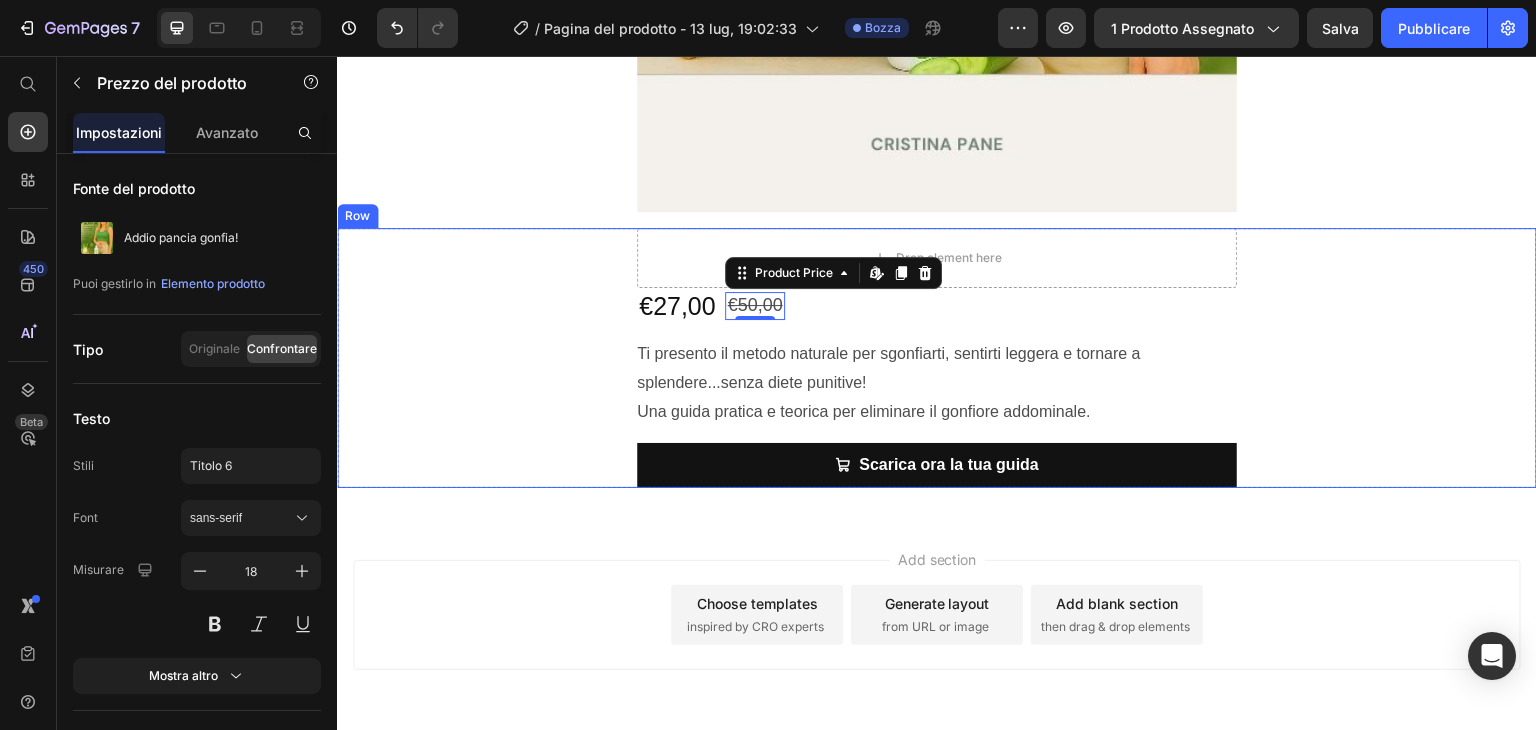 click on "Drop element here €27,00 Product Price €50,00 Product Price   Edit content in Shopify 0 Row Ti presento il metodo naturale per sgonfiarti, sentirti leggera e tornare a splendere...senza diete punitive!
Una guida pratica e teorica per eliminare il gonfiore addominale. Product Description
Scarica ora la tua guida Add to Cart Product" at bounding box center (937, 358) 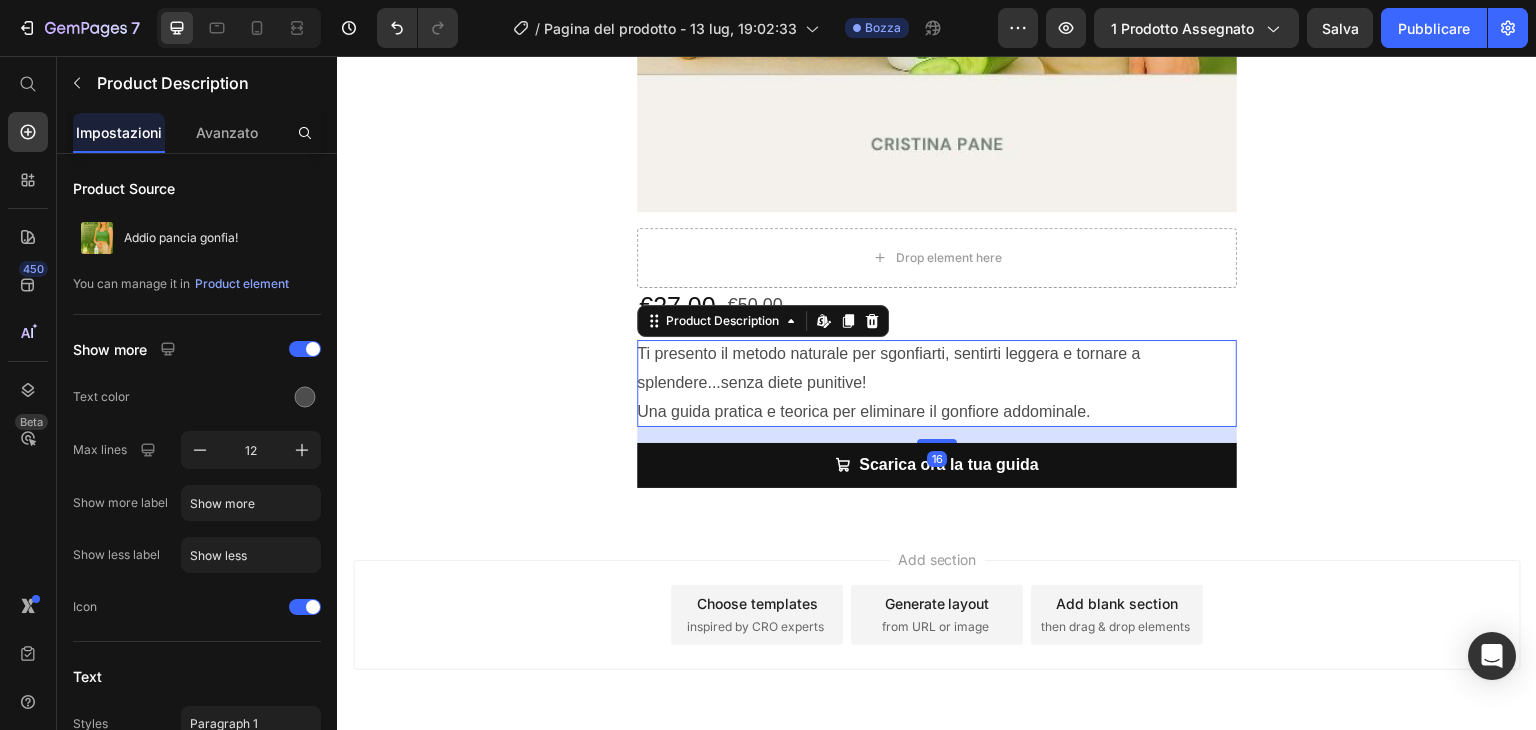 click on "Ti presento il metodo naturale per sgonfiarti, sentirti leggera e tornare a splendere...senza diete punitive!
Una guida pratica e teorica per eliminare il gonfiore addominale." at bounding box center [937, 383] 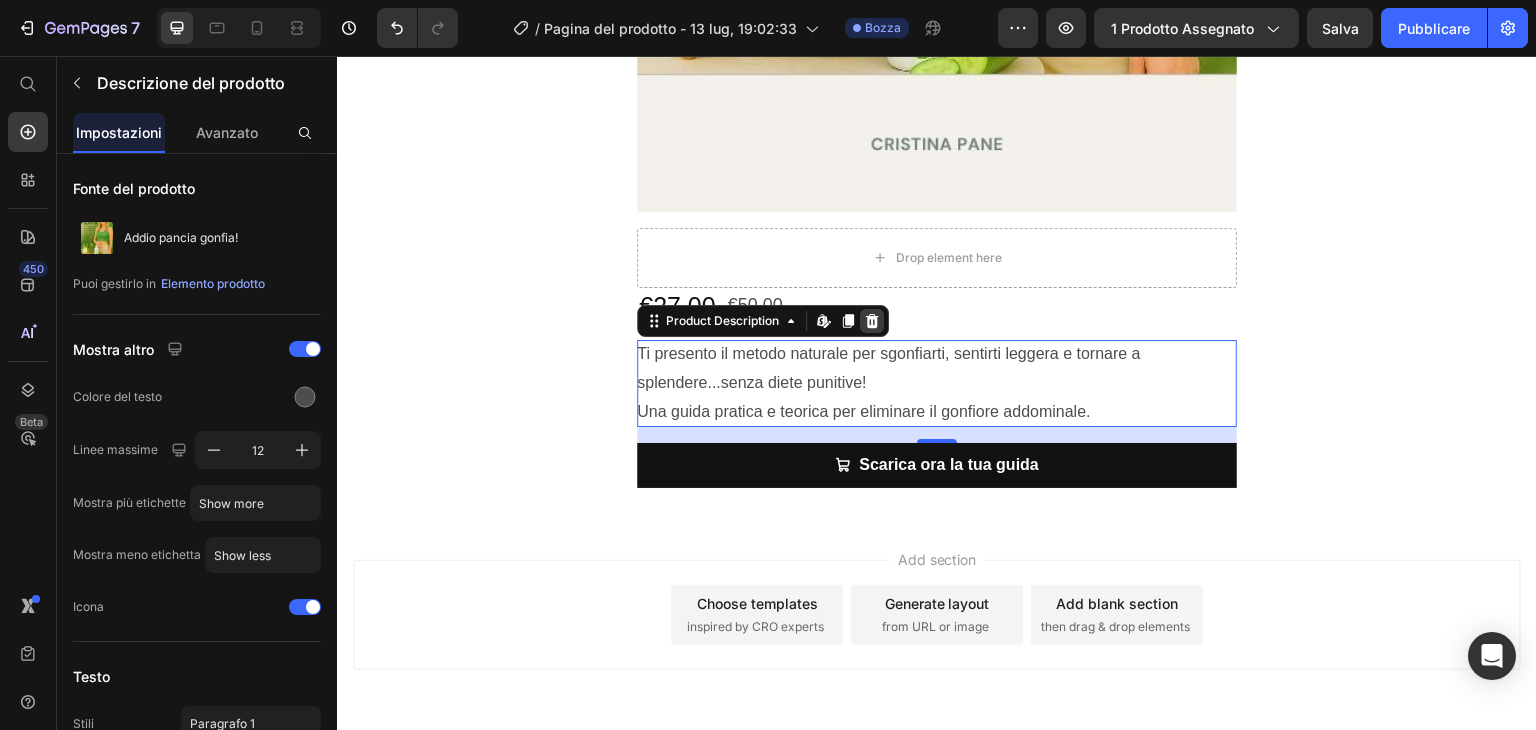 click 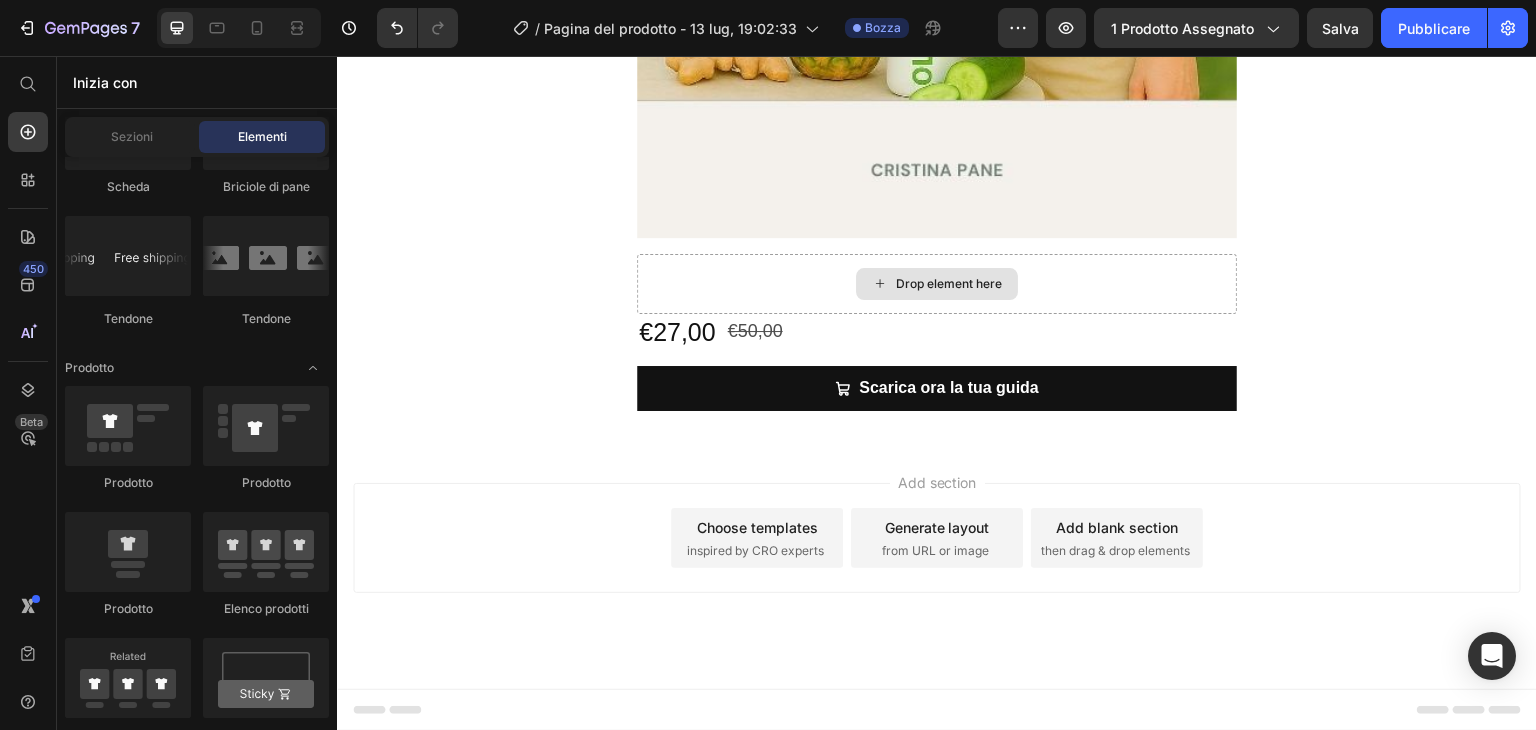 scroll, scrollTop: 984, scrollLeft: 0, axis: vertical 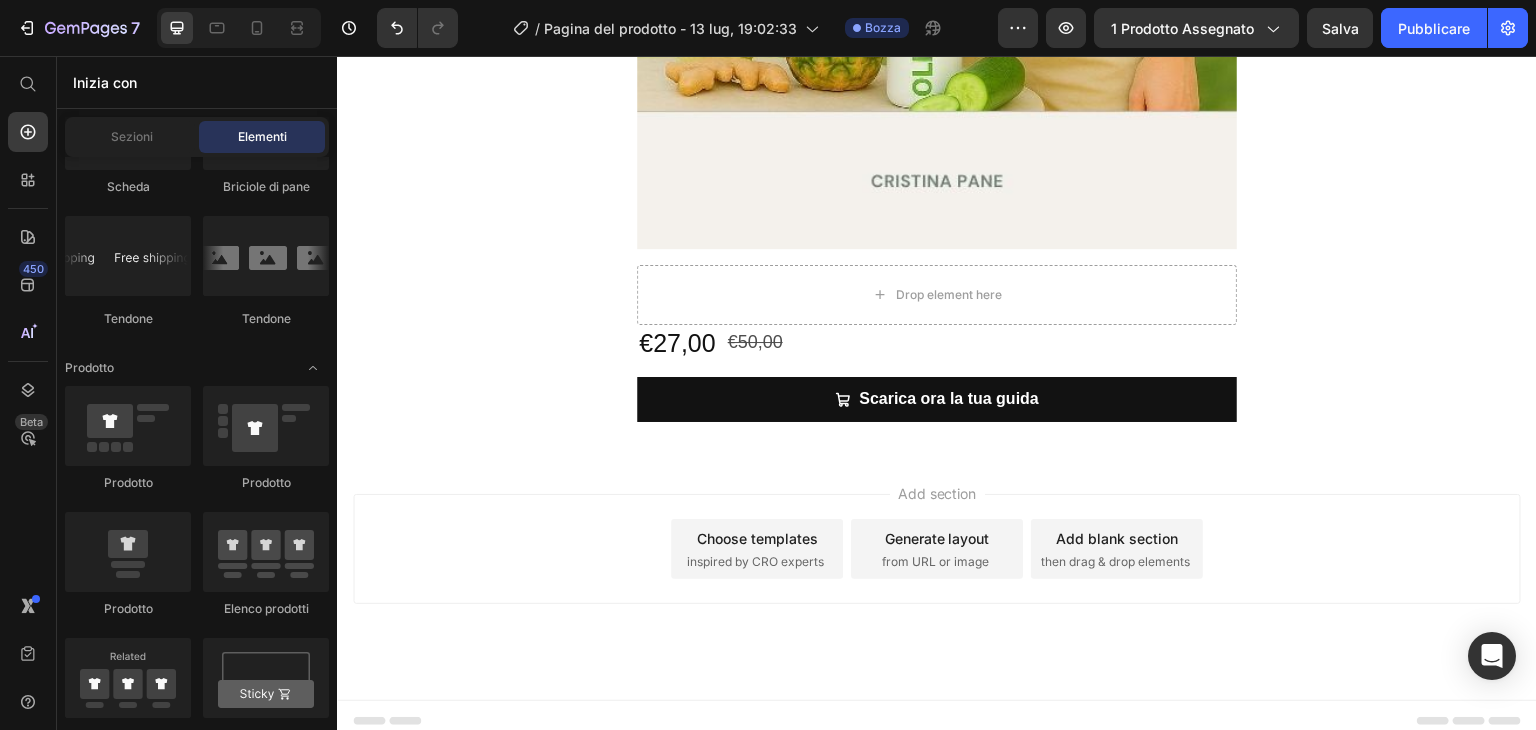 click on "Disposizione
Riga
Riga
Riga
Riga Testo
Intestazione
Blocco di testo Pulsante
Pulsante
Pulsante
Torna all'inizio Media
Immagine
Immagine
Video
Banner video" at bounding box center (197, 816) 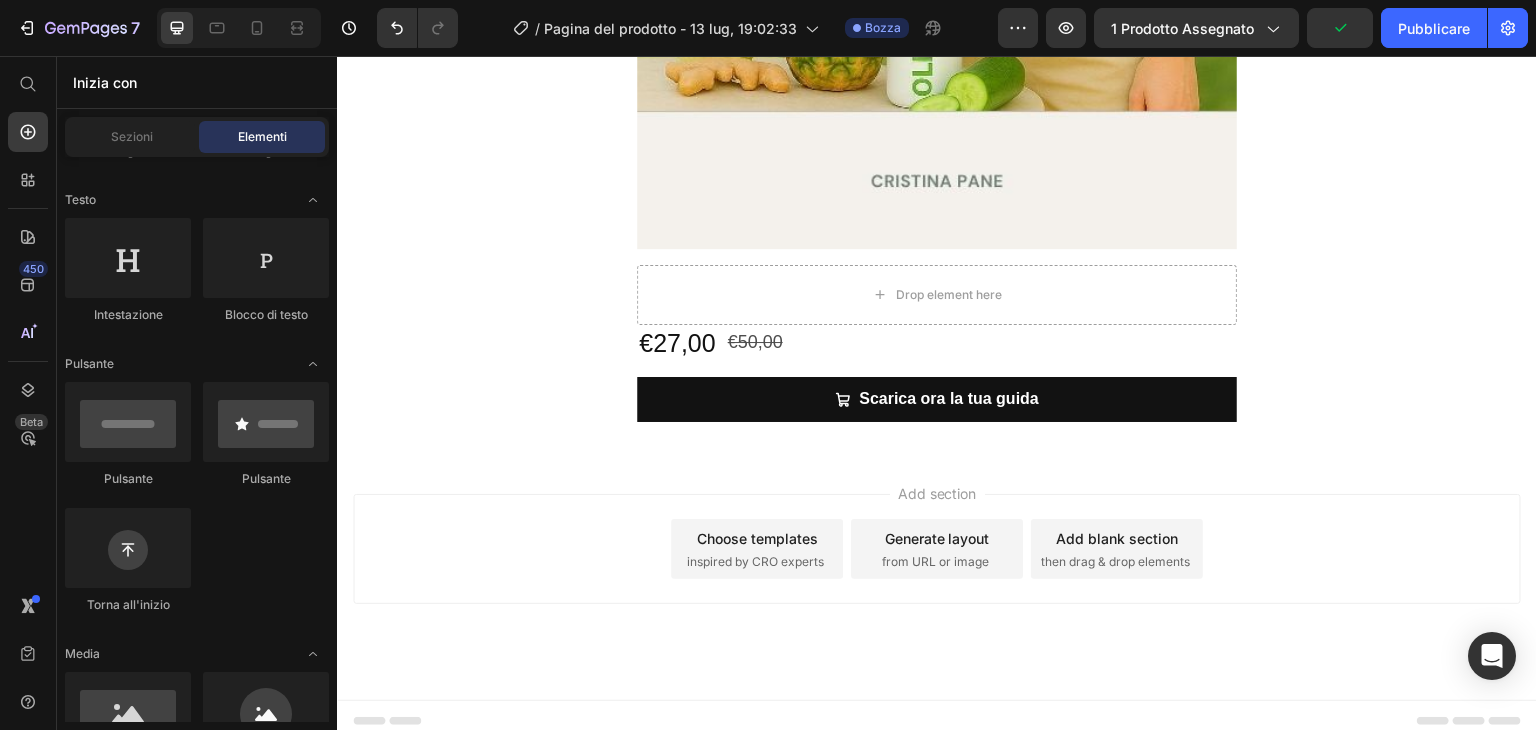 scroll, scrollTop: 0, scrollLeft: 0, axis: both 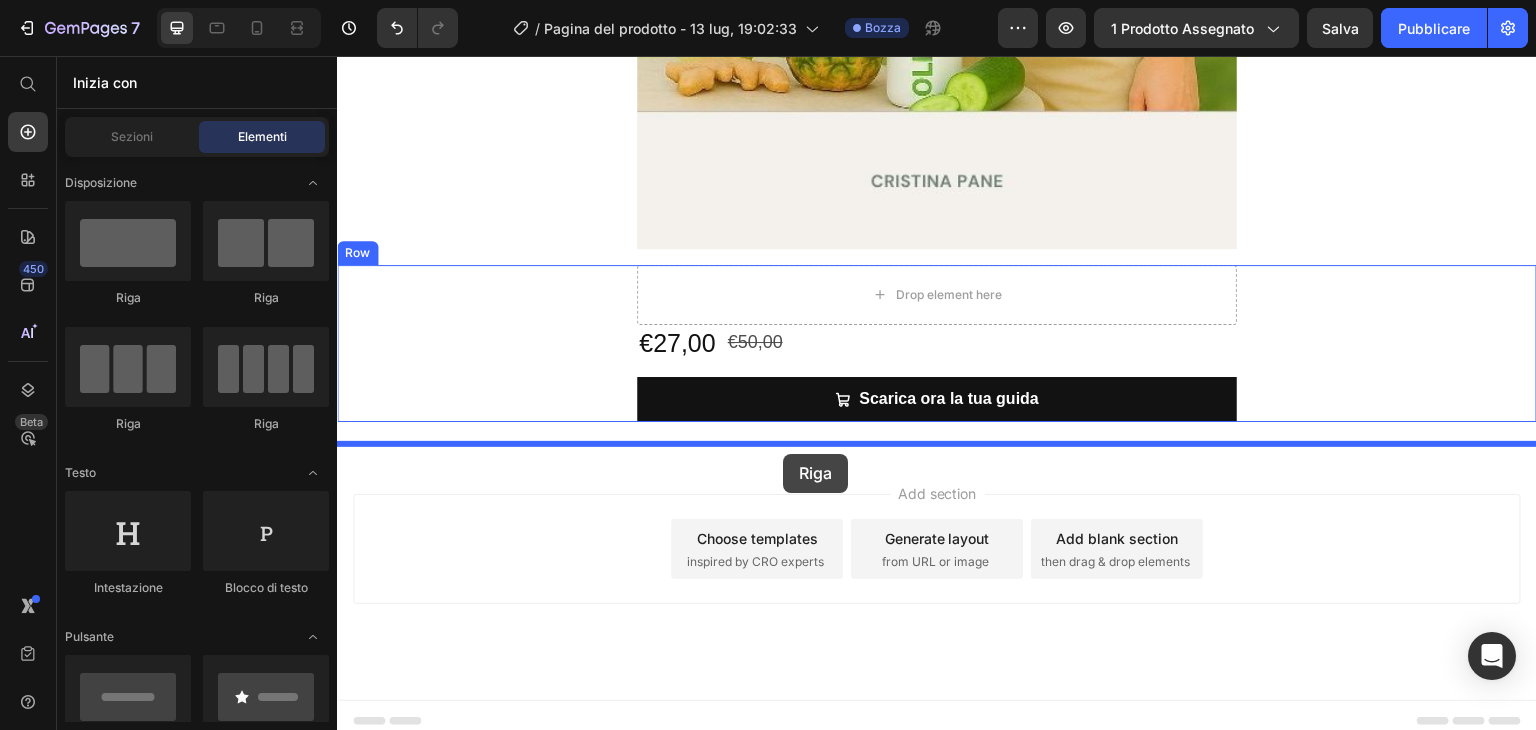 drag, startPoint x: 481, startPoint y: 316, endPoint x: 783, endPoint y: 454, distance: 332.03613 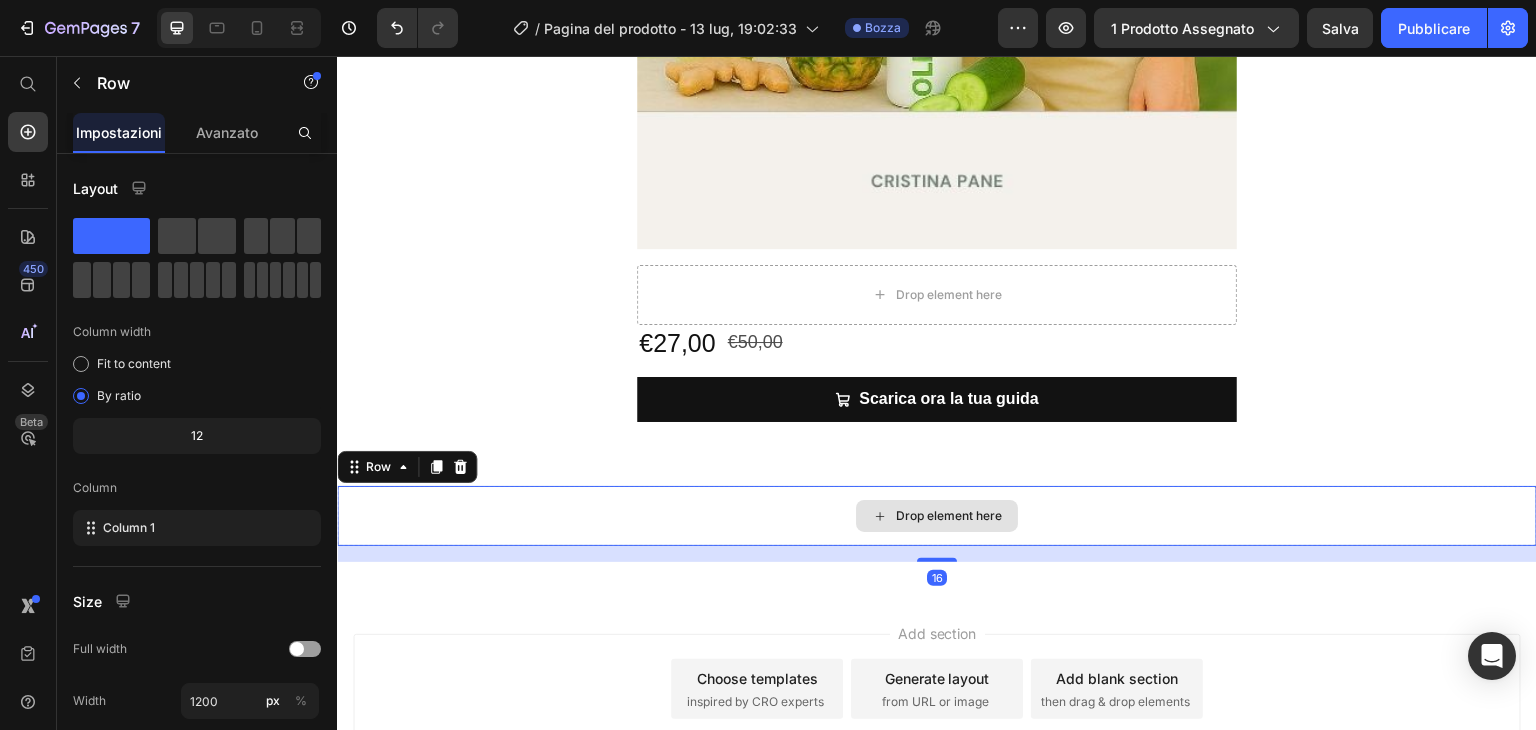 scroll, scrollTop: 1021, scrollLeft: 0, axis: vertical 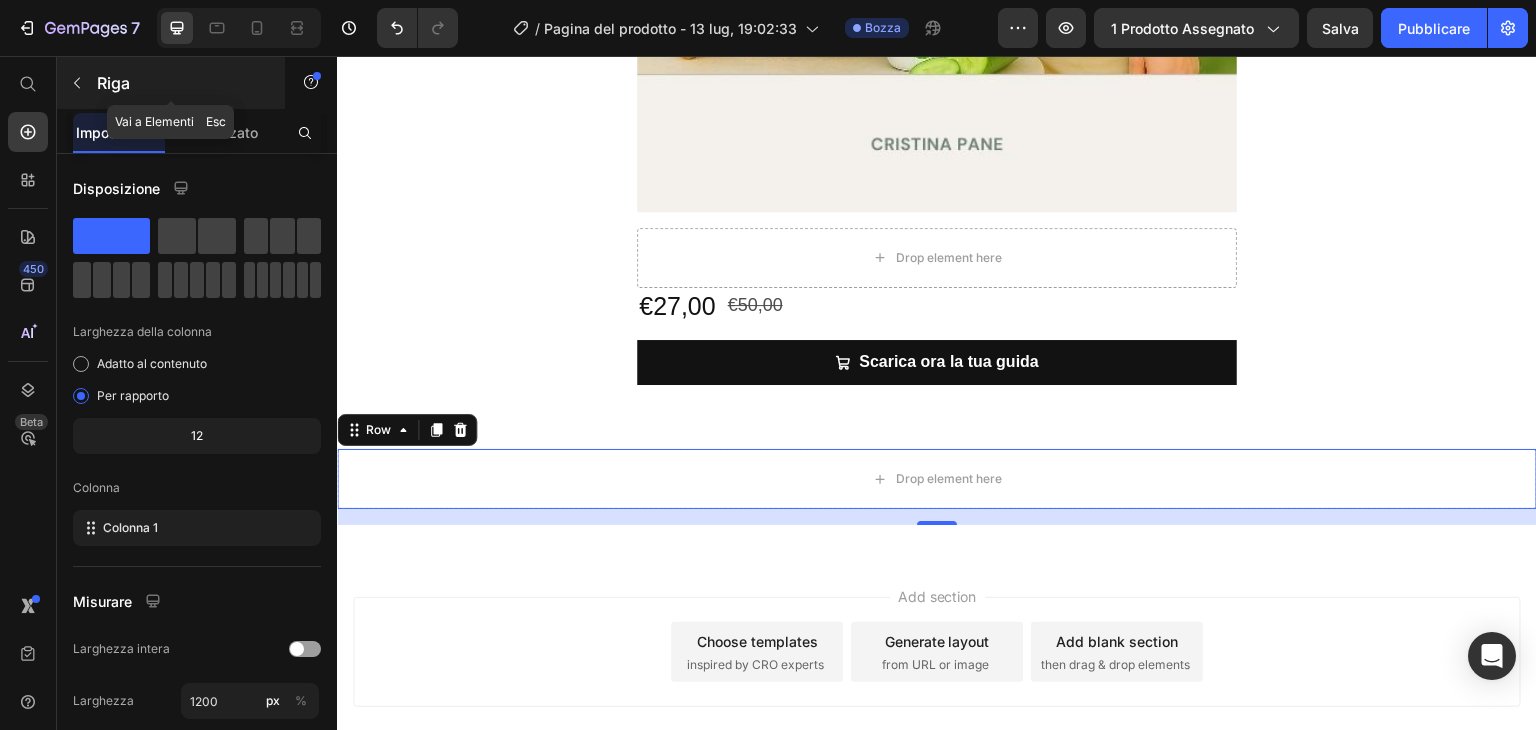 click at bounding box center (77, 83) 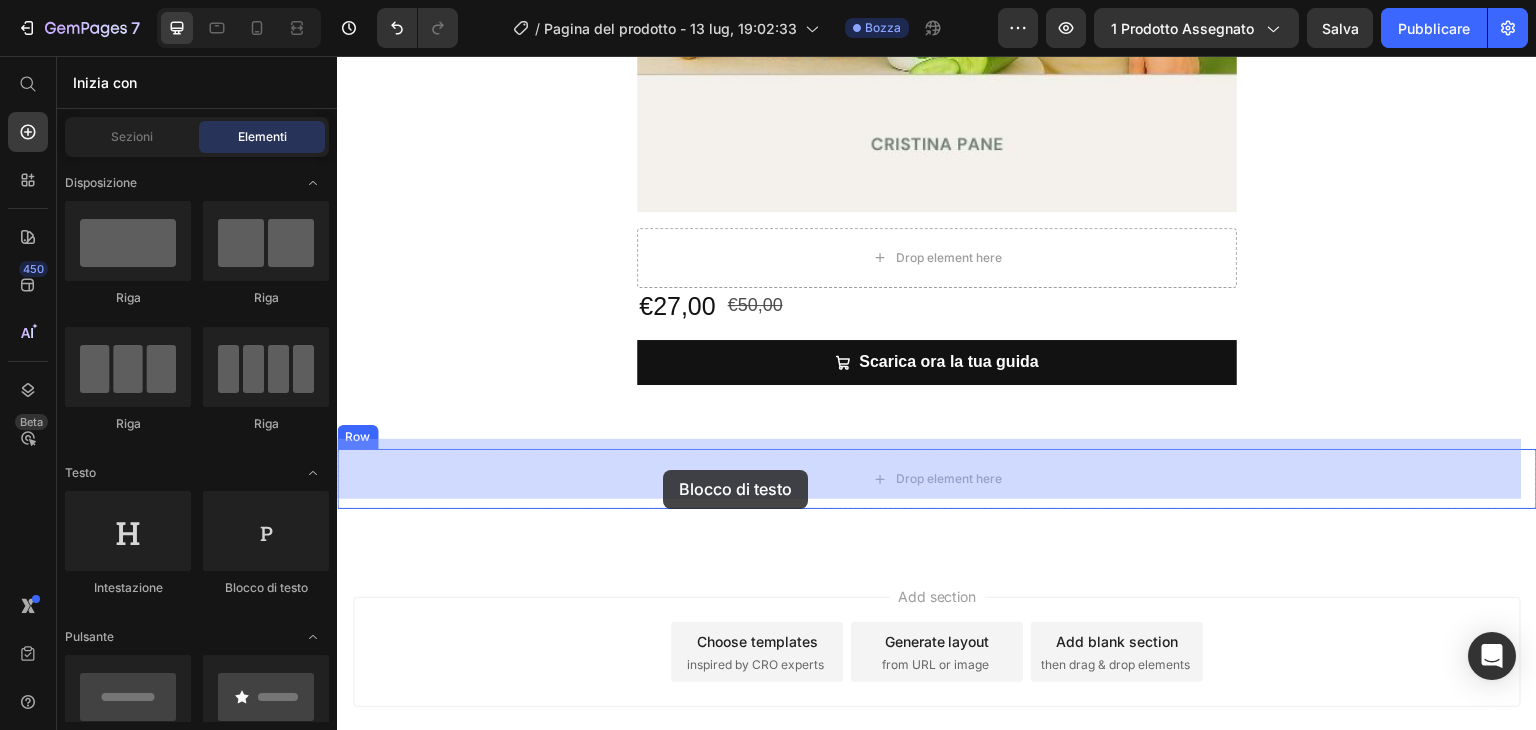 drag, startPoint x: 585, startPoint y: 570, endPoint x: 664, endPoint y: 470, distance: 127.440186 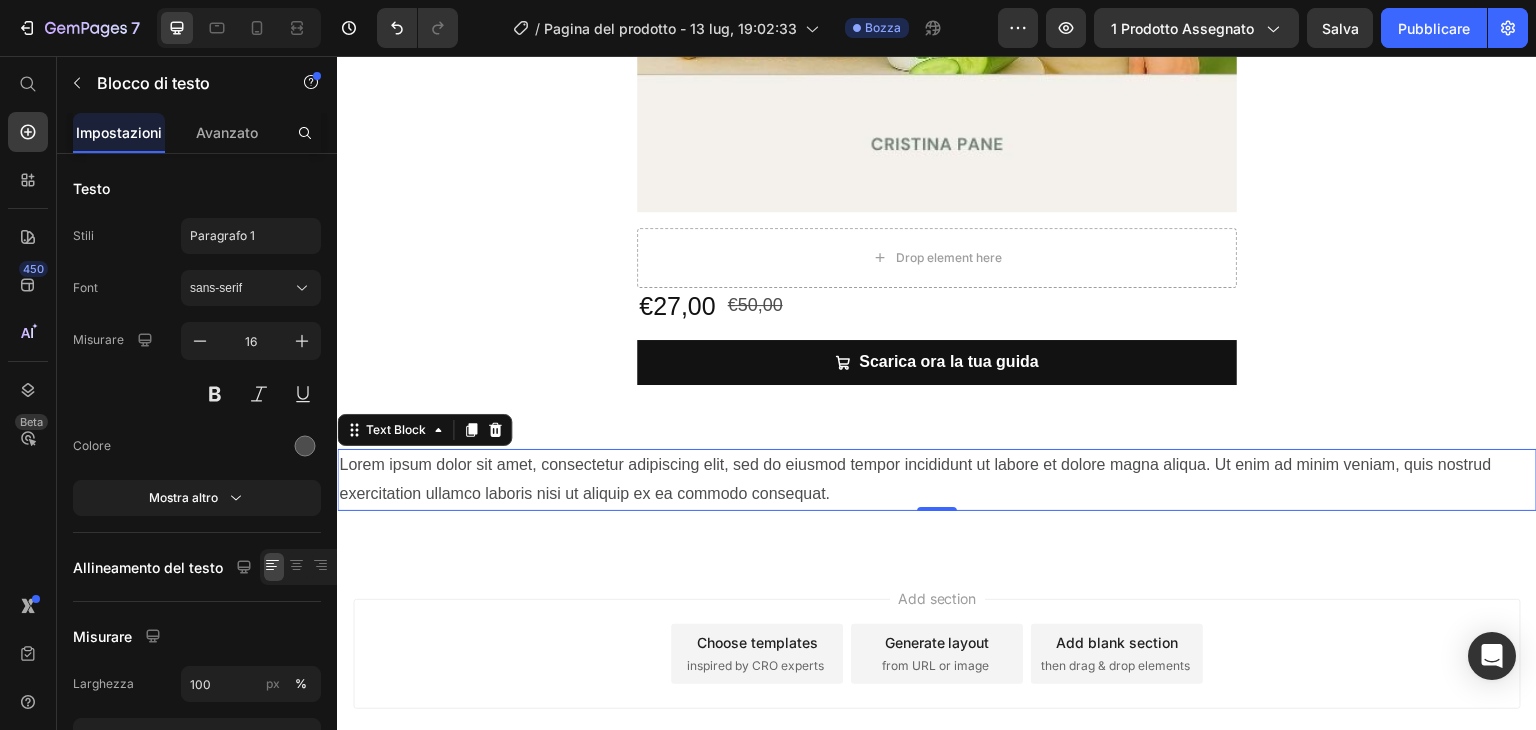 click on "Lorem ipsum dolor sit amet, consectetur adipiscing elit, sed do eiusmod tempor incididunt ut labore et dolore magna aliqua. Ut enim ad minim veniam, quis nostrud exercitation ullamco laboris nisi ut aliquip ex ea commodo consequat." at bounding box center [937, 480] 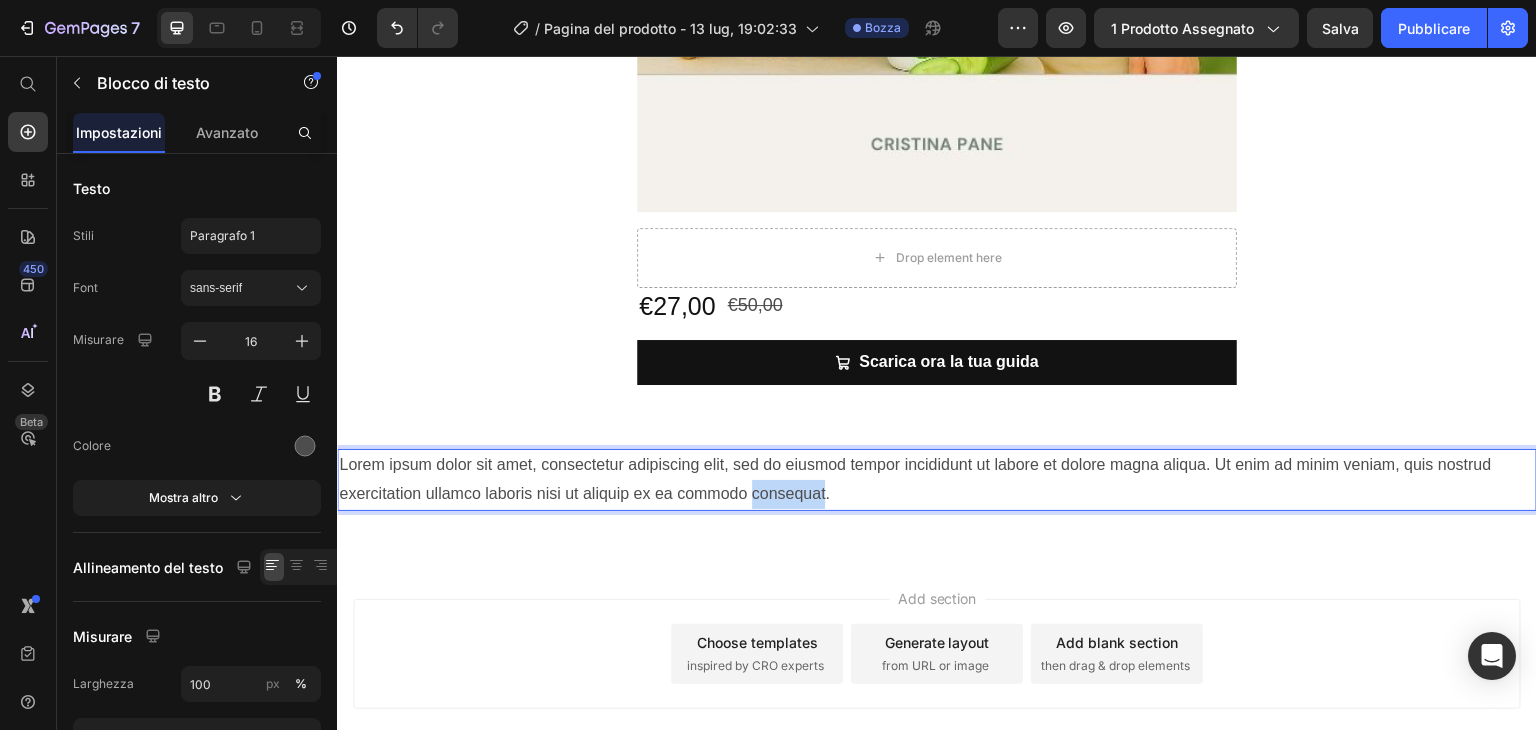 click on "Lorem ipsum dolor sit amet, consectetur adipiscing elit, sed do eiusmod tempor incididunt ut labore et dolore magna aliqua. Ut enim ad minim veniam, quis nostrud exercitation ullamco laboris nisi ut aliquip ex ea commodo consequat." at bounding box center (937, 480) 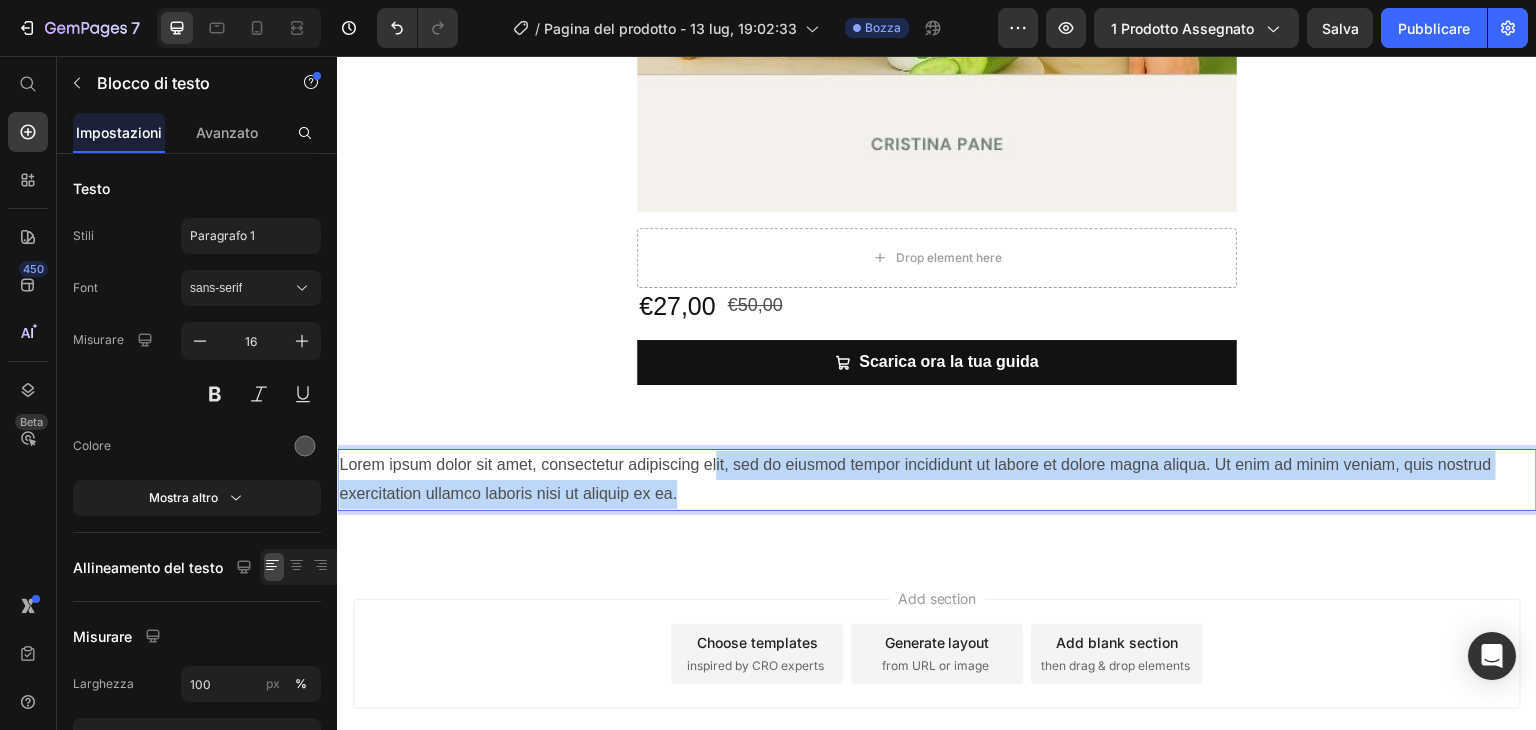 drag, startPoint x: 717, startPoint y: 468, endPoint x: 769, endPoint y: 497, distance: 59.5399 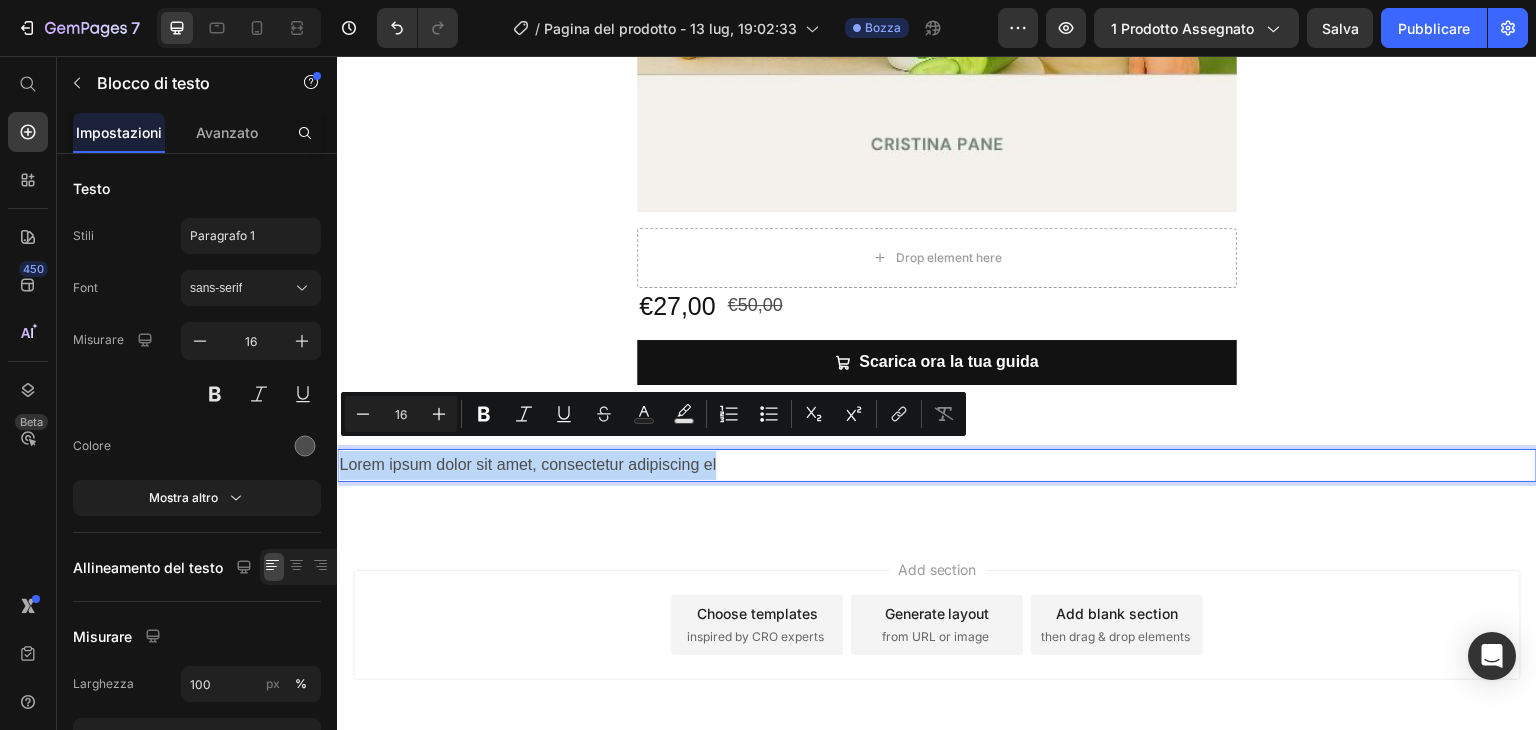 drag, startPoint x: 753, startPoint y: 440, endPoint x: 331, endPoint y: 438, distance: 422.00473 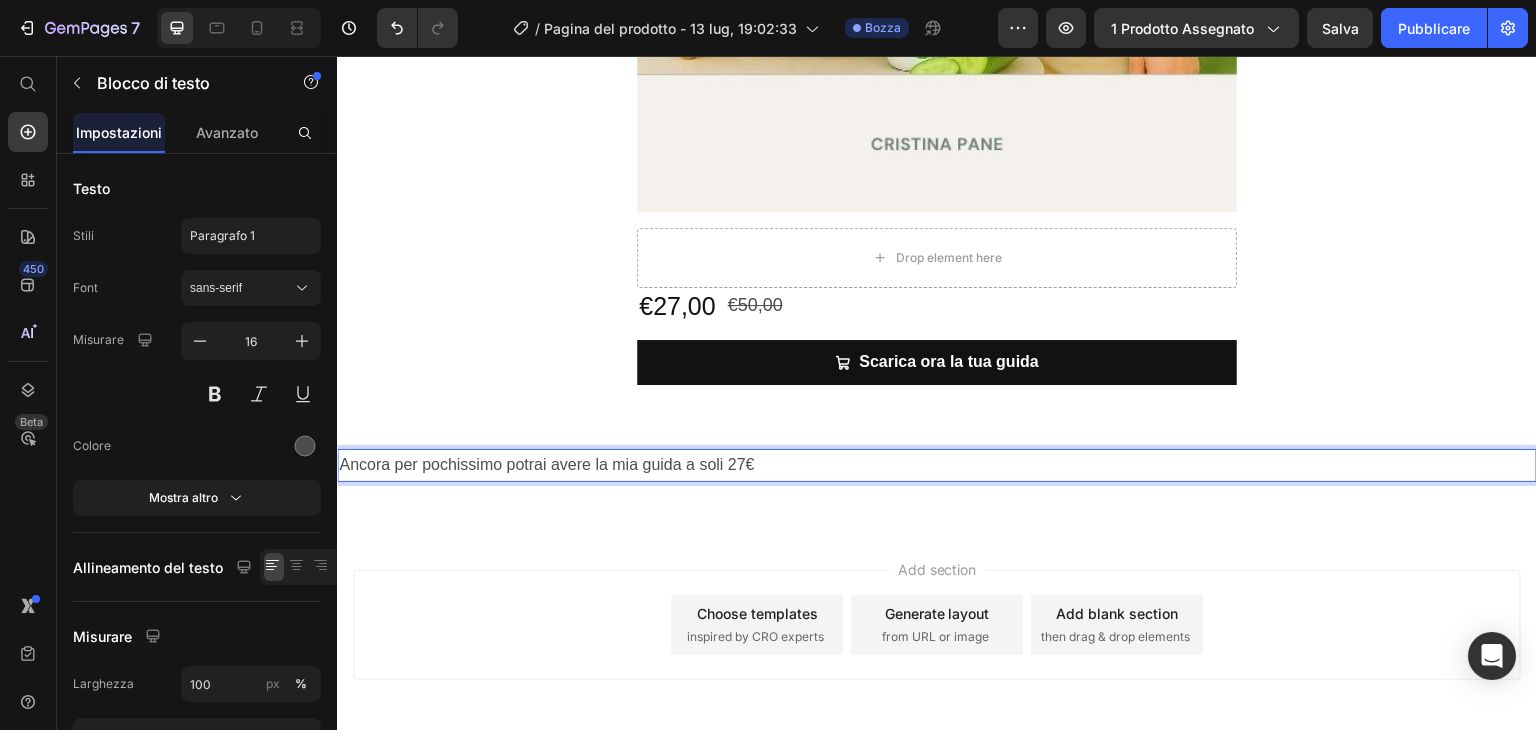 click on "Ancora per pochissimo potrai avere la mia guida a soli 27€" at bounding box center (937, 465) 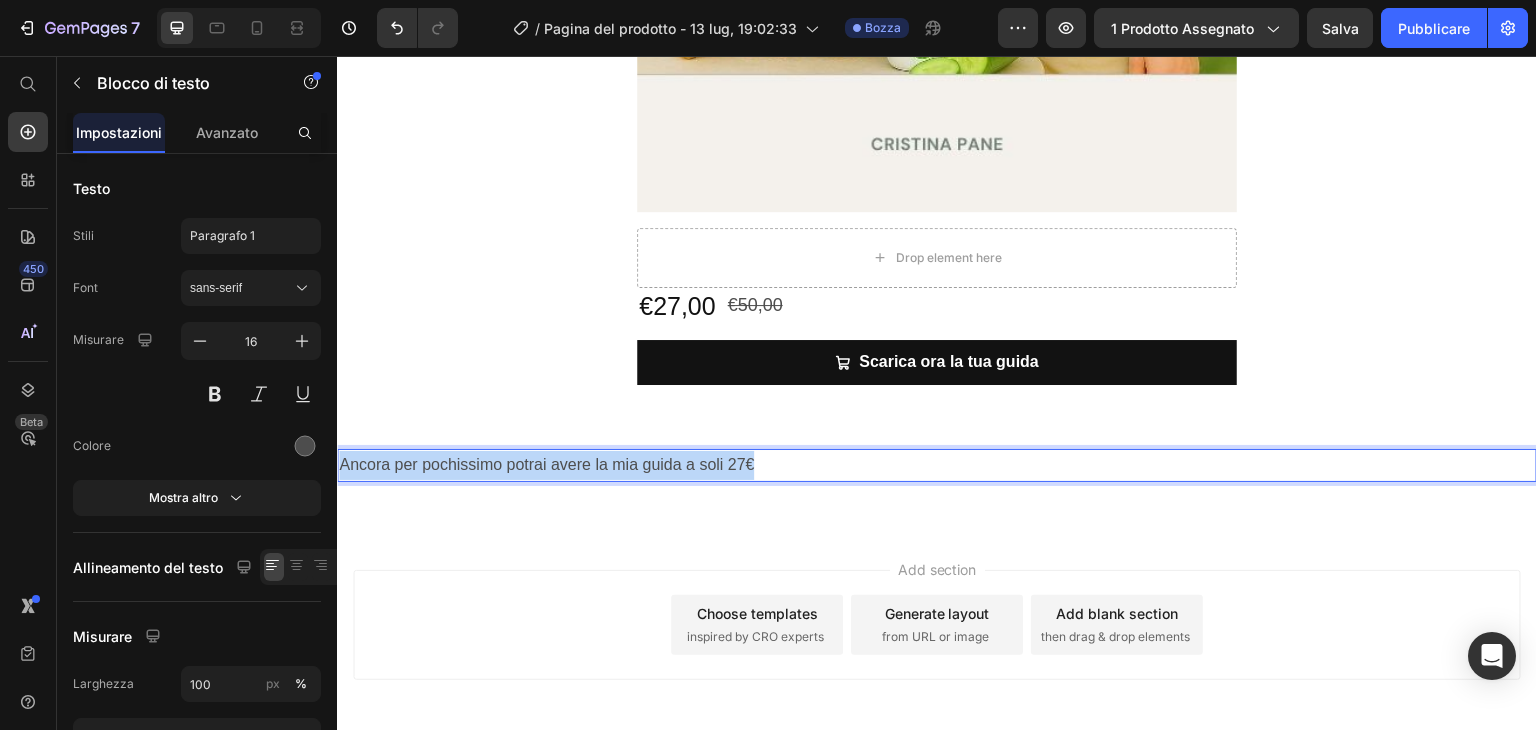 click on "Ancora per pochissimo potrai avere la mia guida a soli 27€" at bounding box center [937, 465] 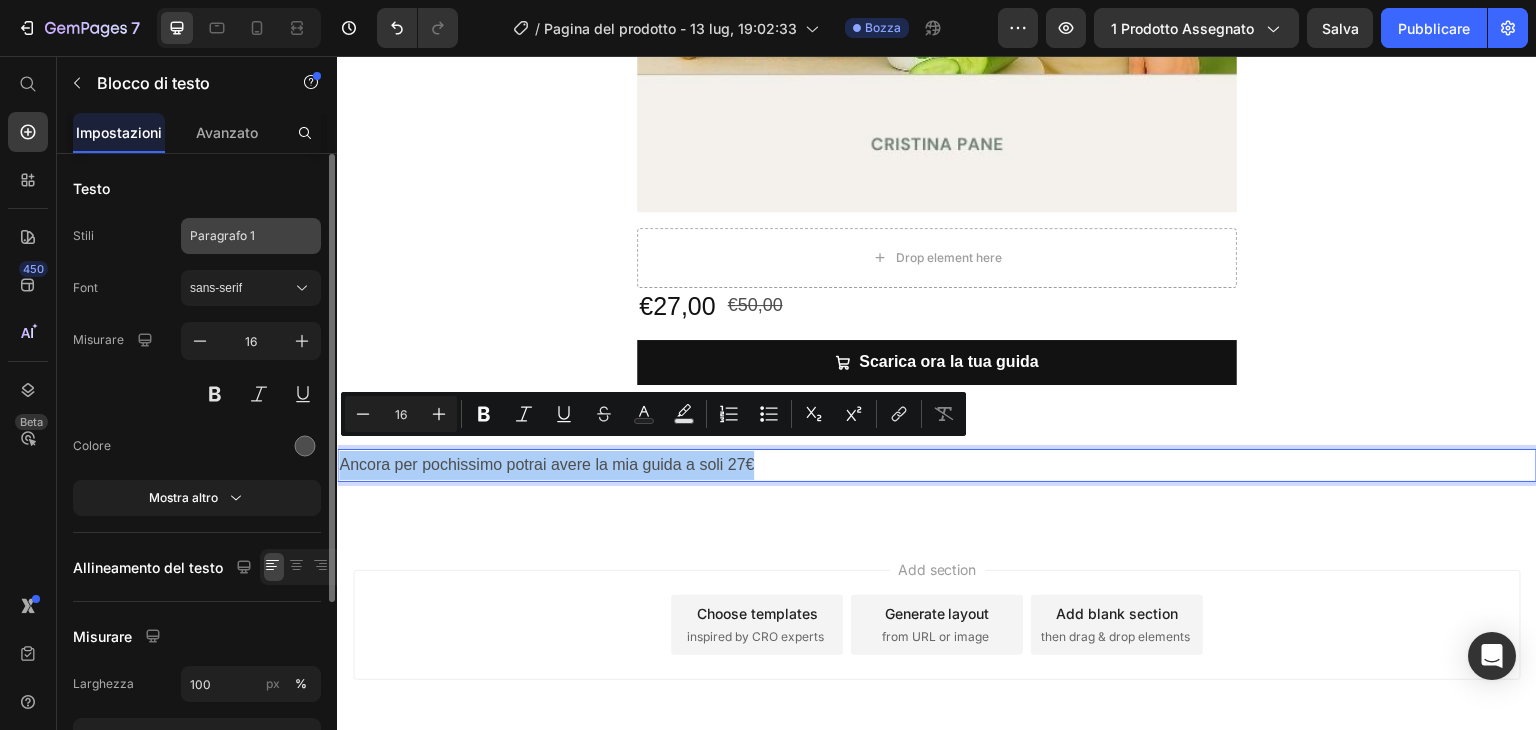 click on "Paragrafo 1" at bounding box center (239, 236) 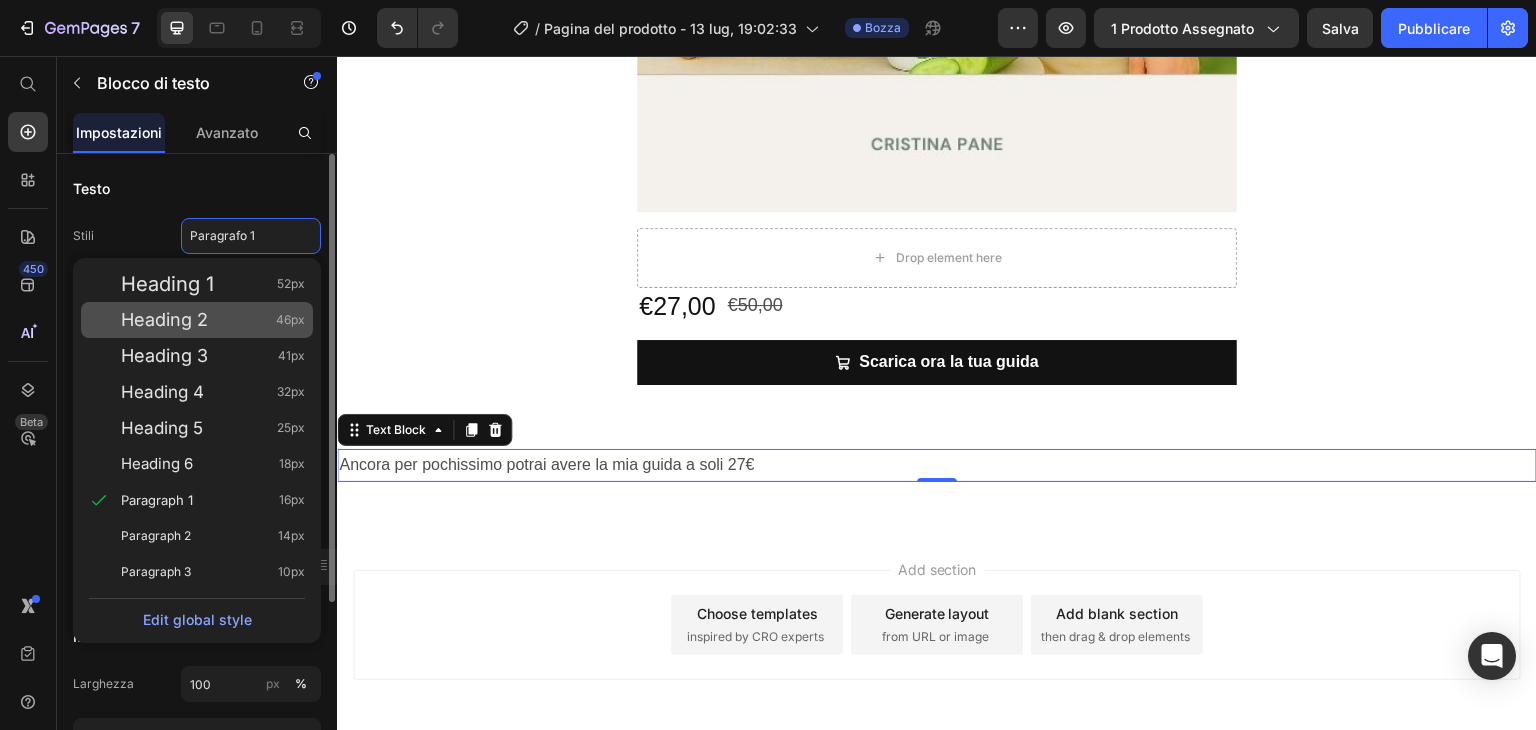 click on "Heading 2 46px" 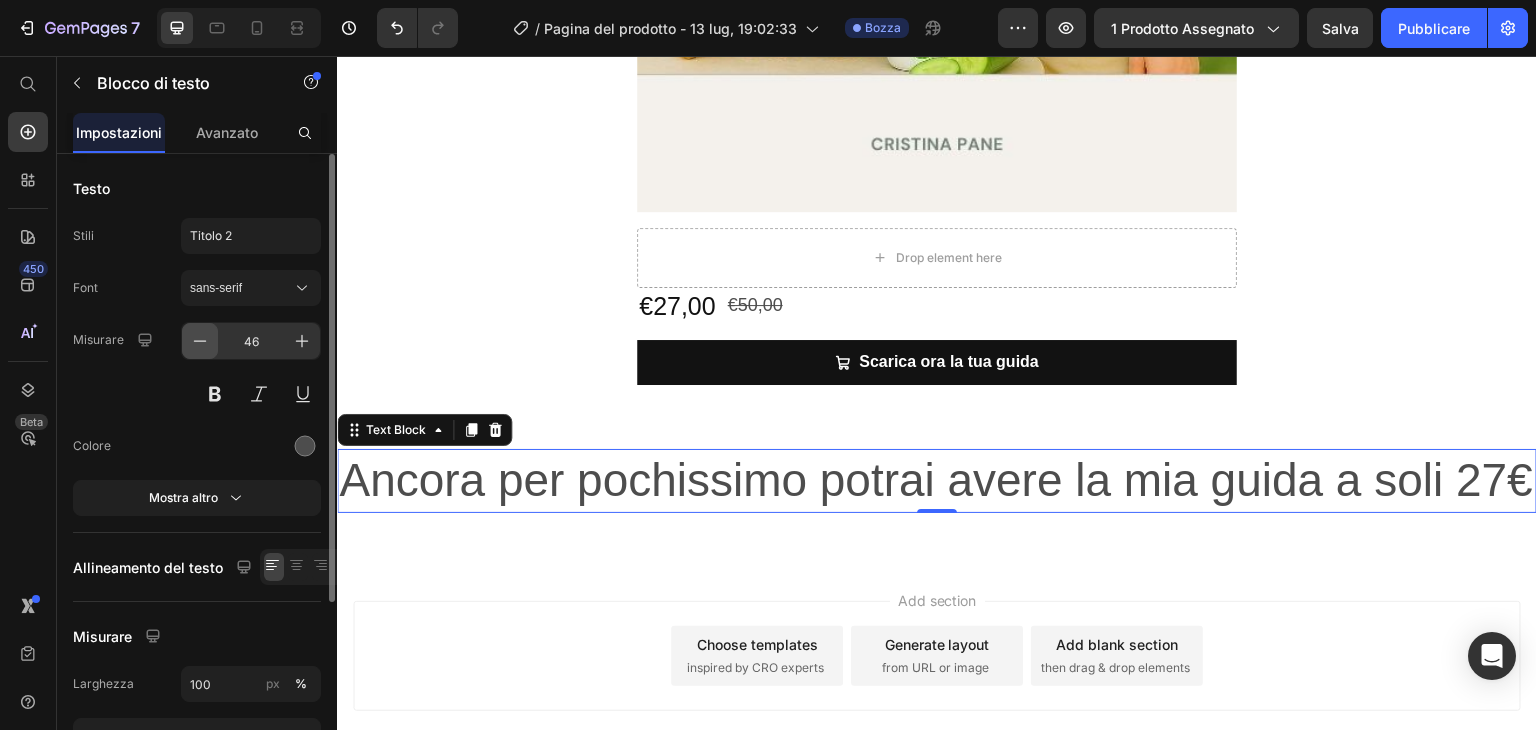 click 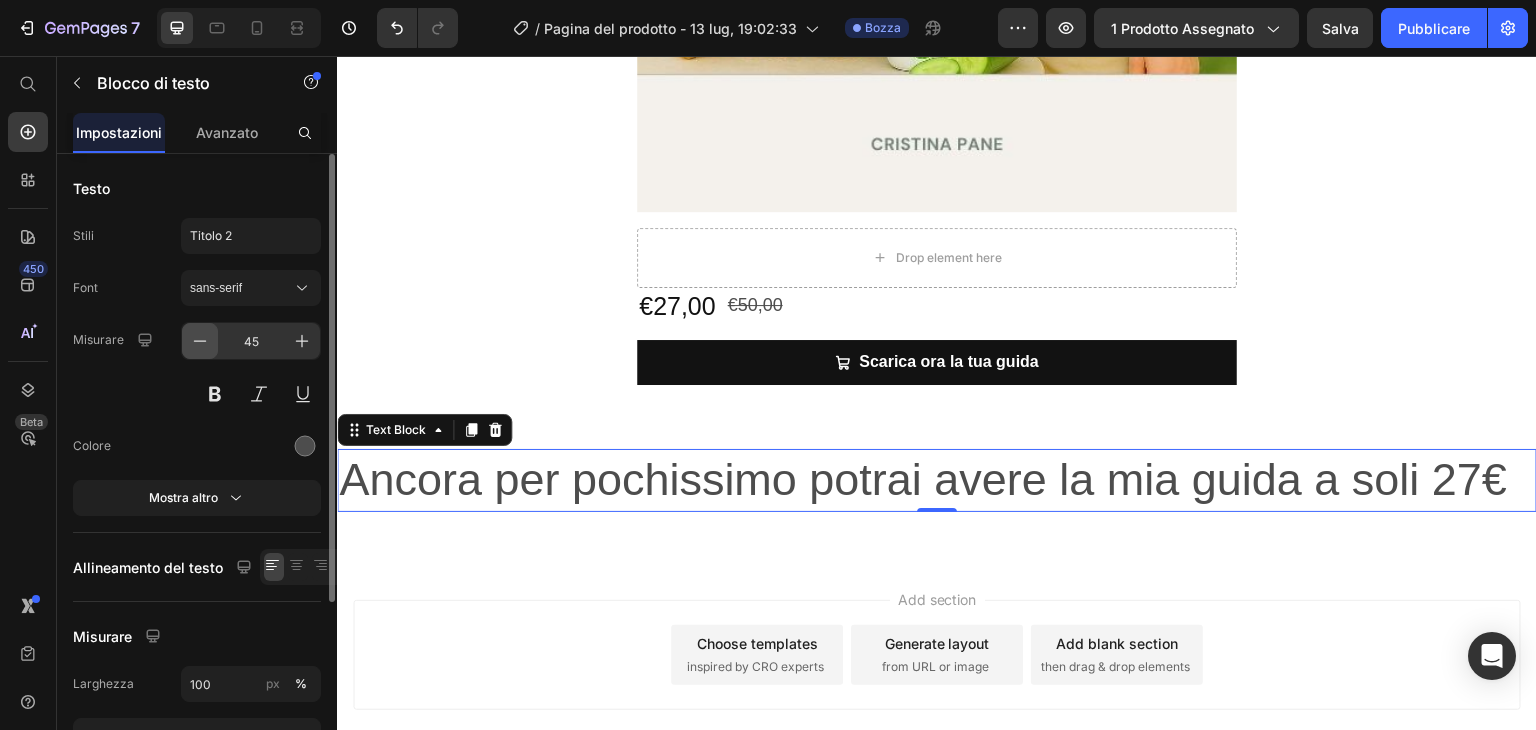click 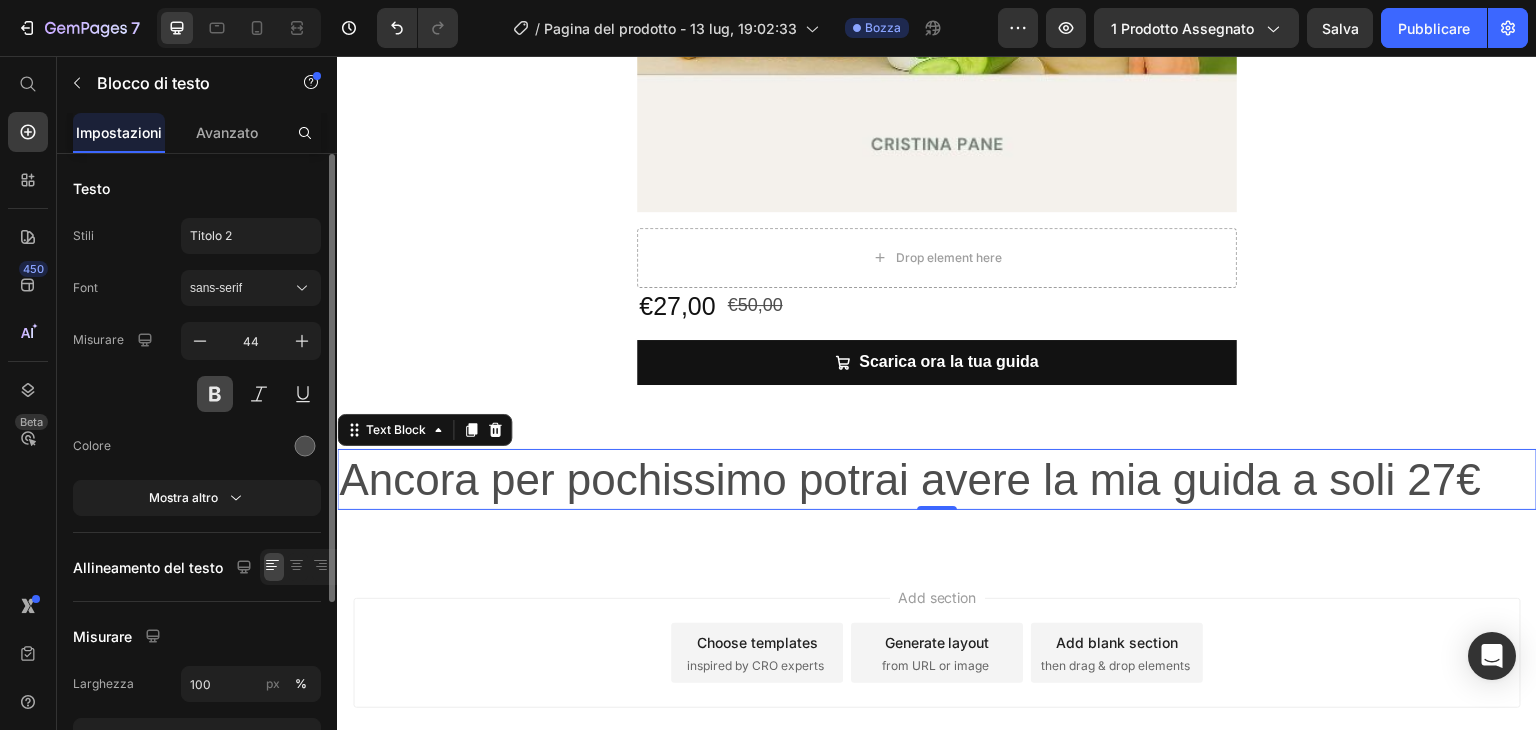 click at bounding box center (215, 394) 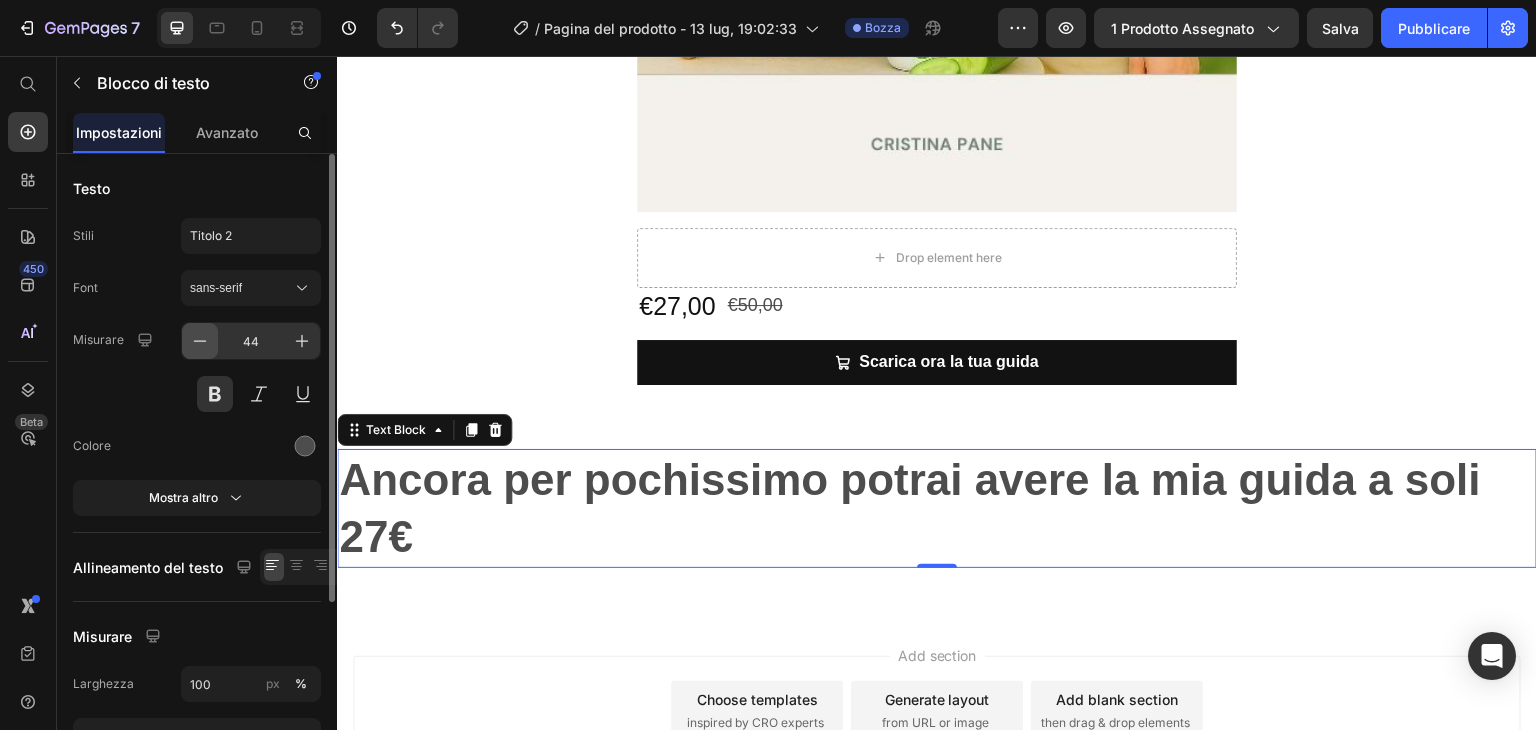 click 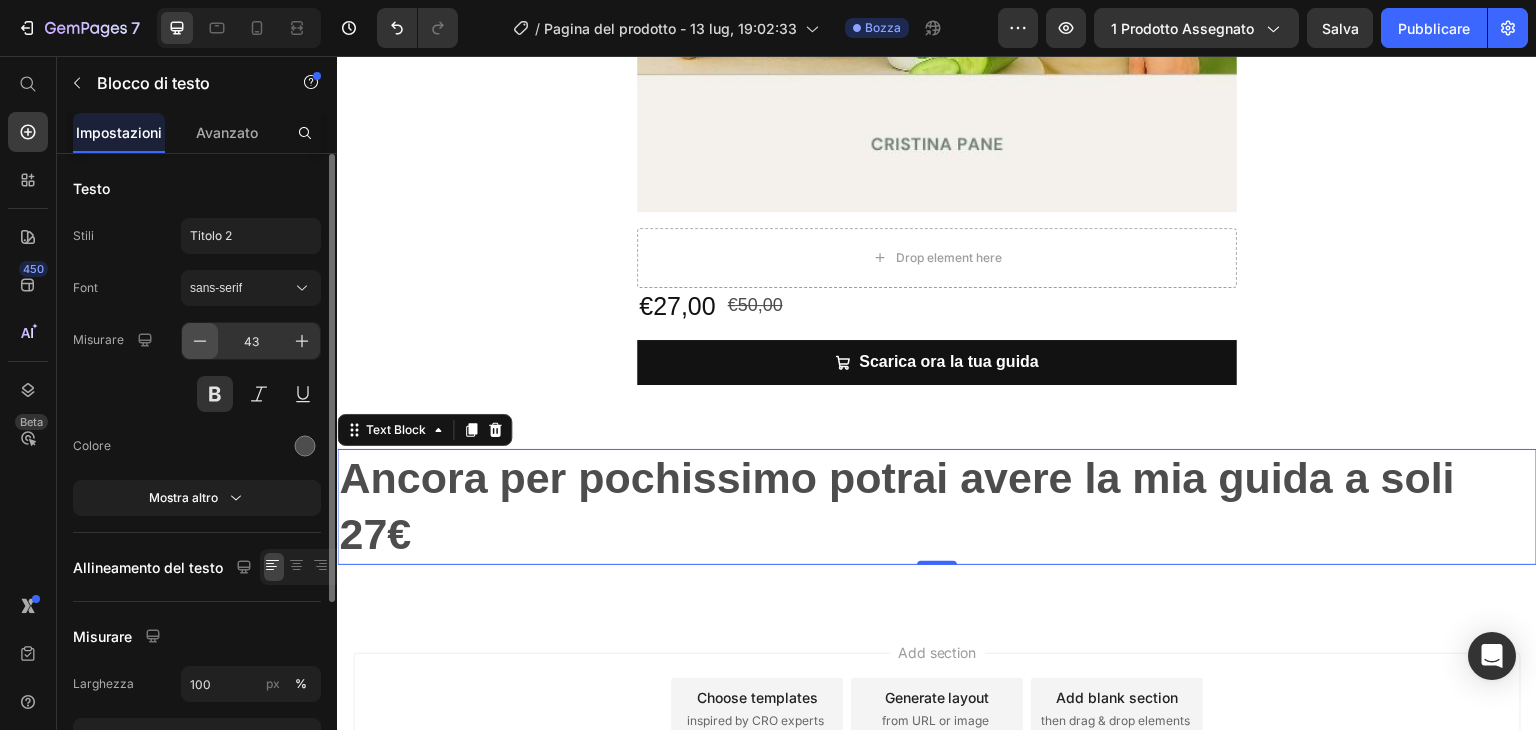 click 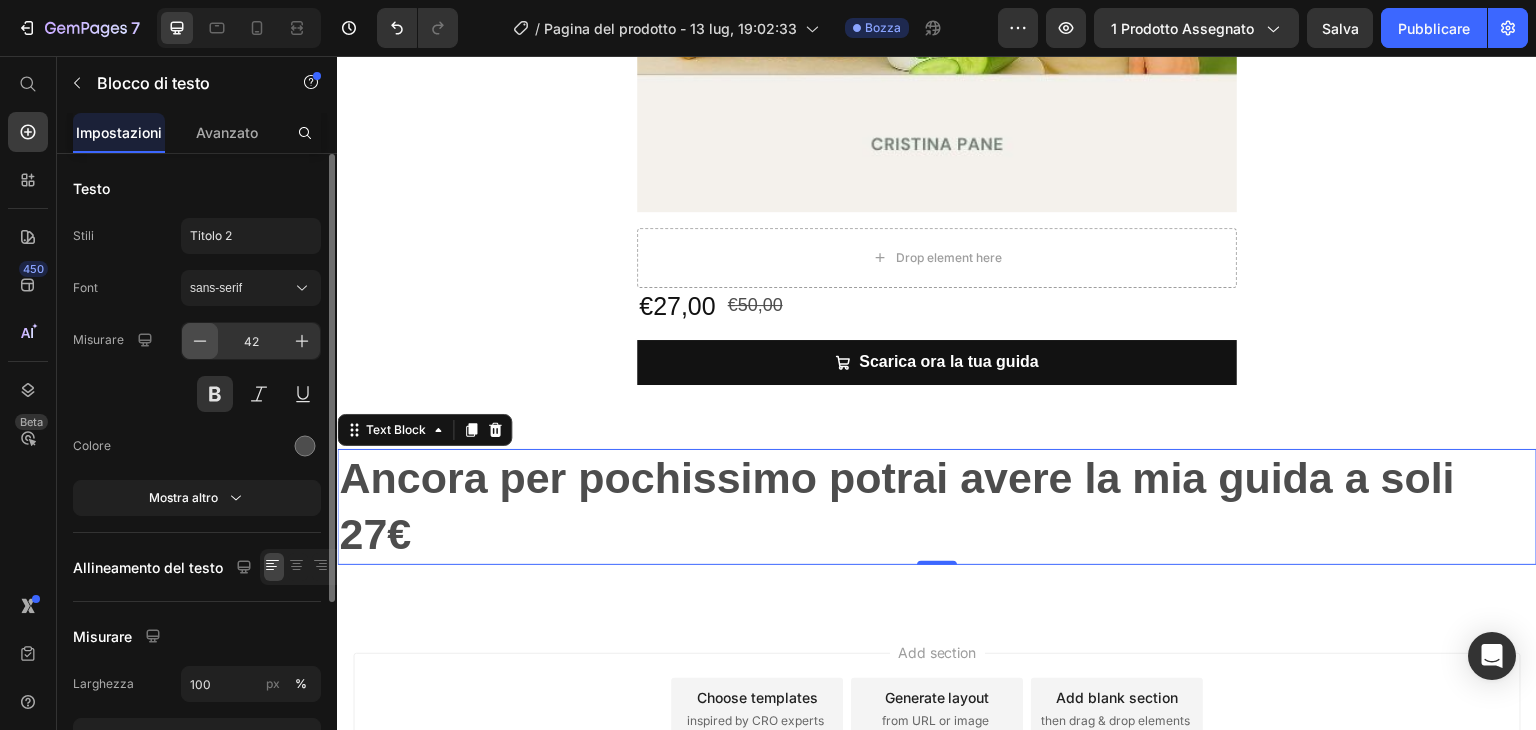 click 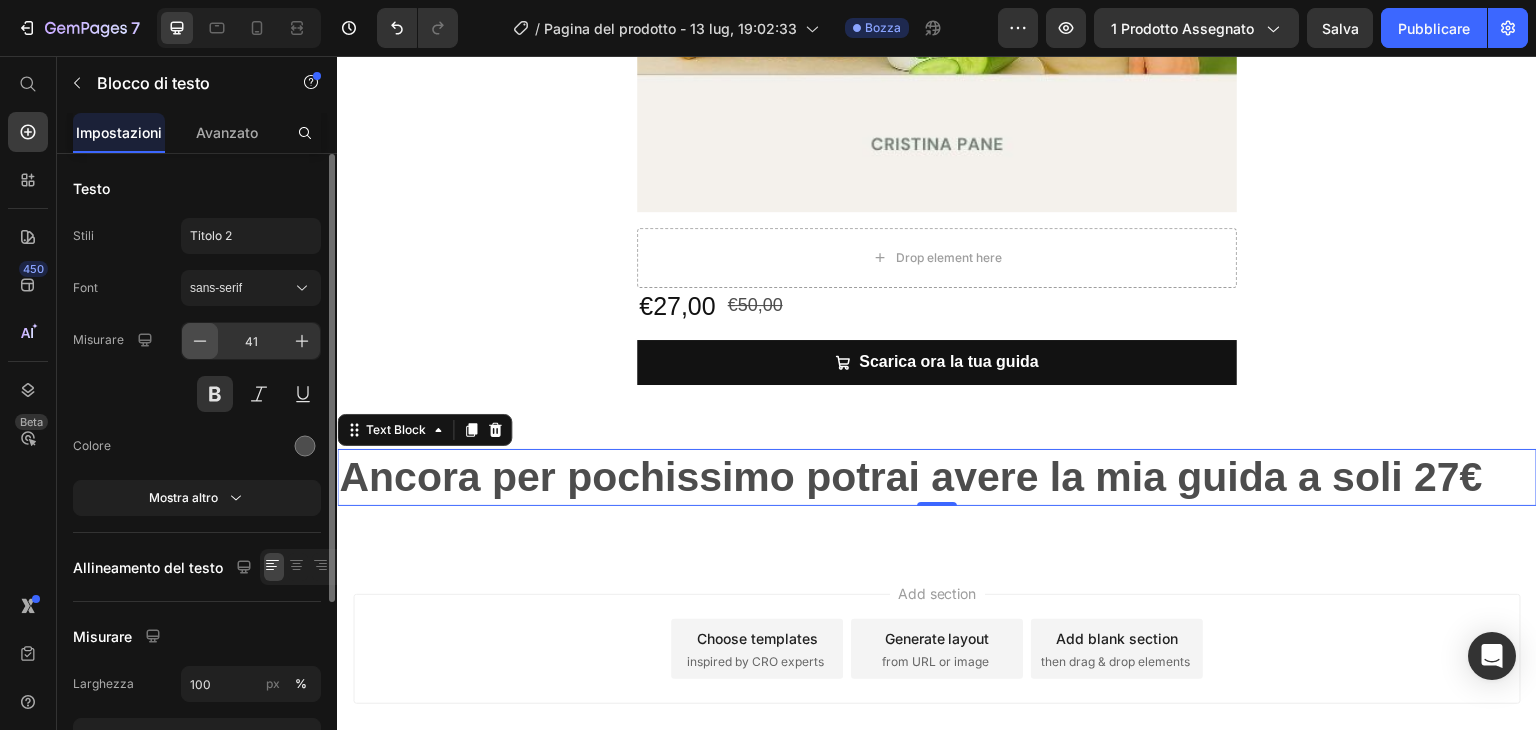 click 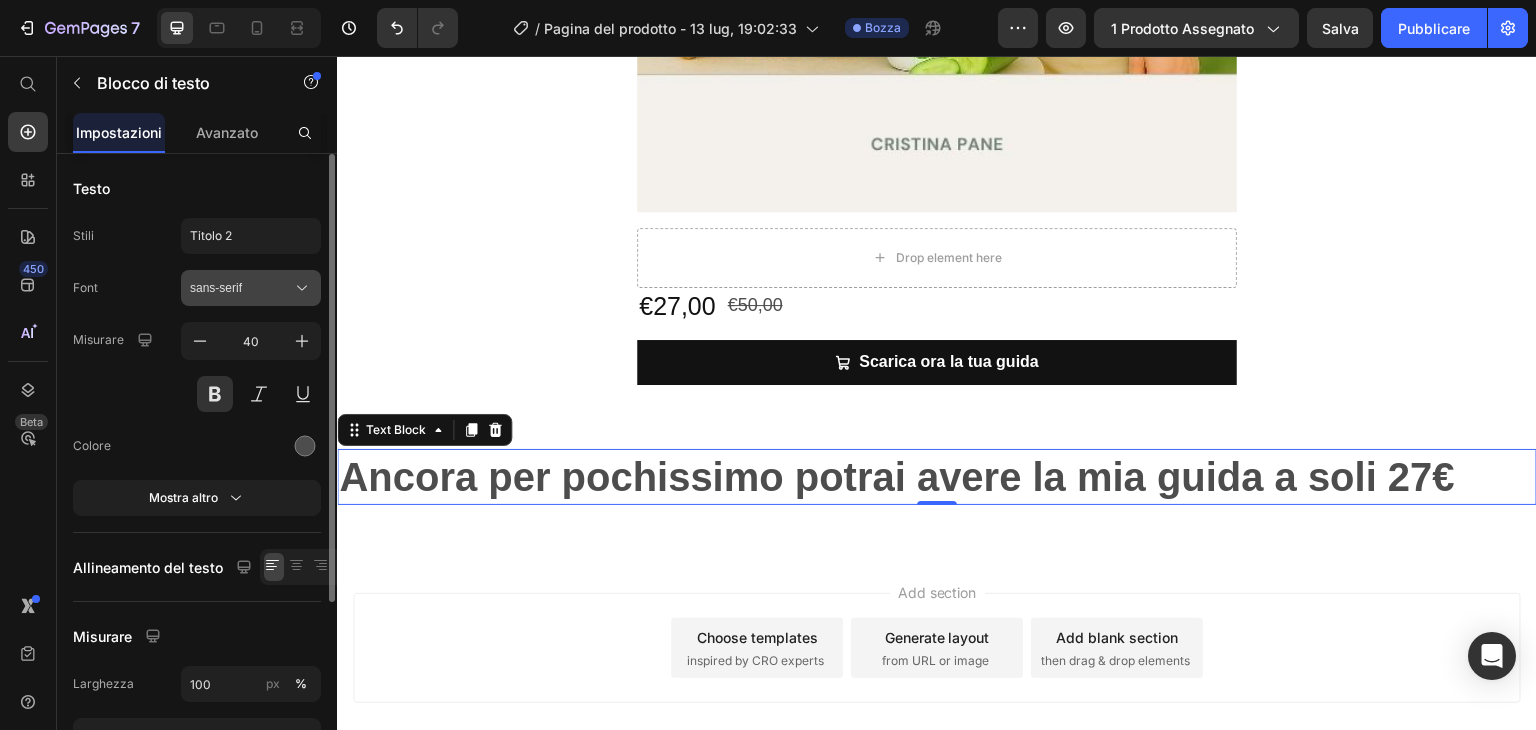 click on "sans-serif" at bounding box center [241, 288] 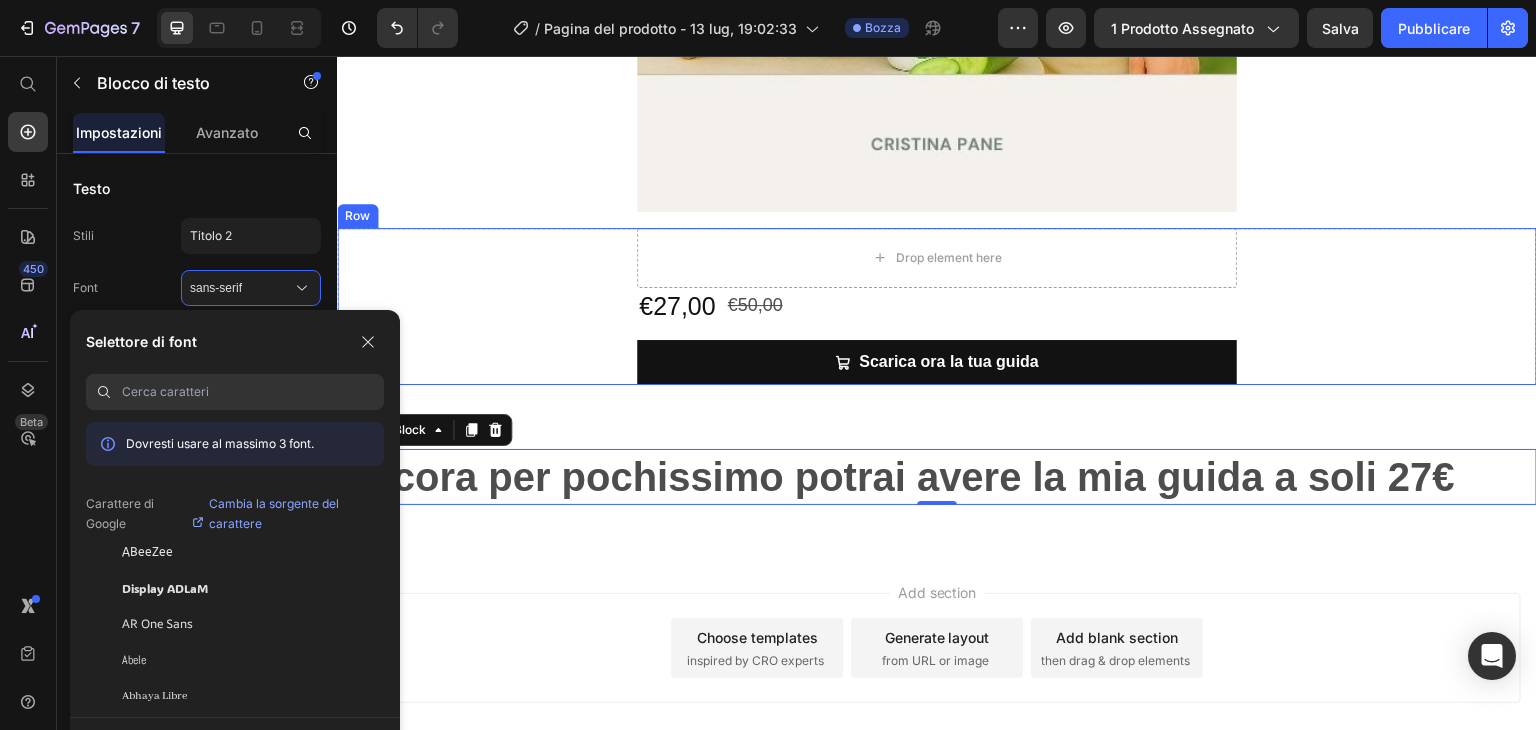 click on "Drop element here €27,00 Product Price €50,00 Product Price Row
Scarica ora la tua guida Add to Cart Product" at bounding box center [937, 306] 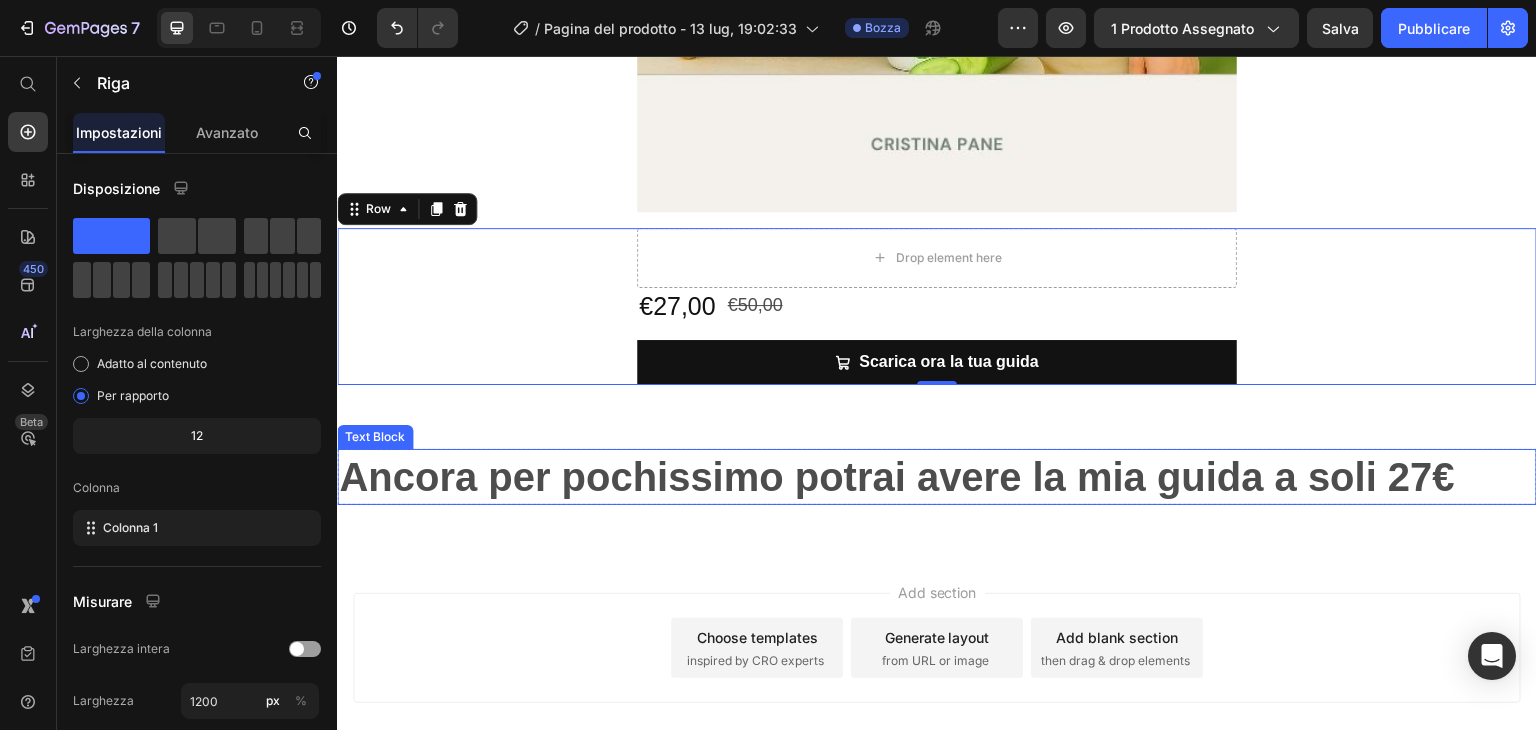 click on "Ancora per pochissimo potrai avere la mia guida a soli 27€" at bounding box center (937, 477) 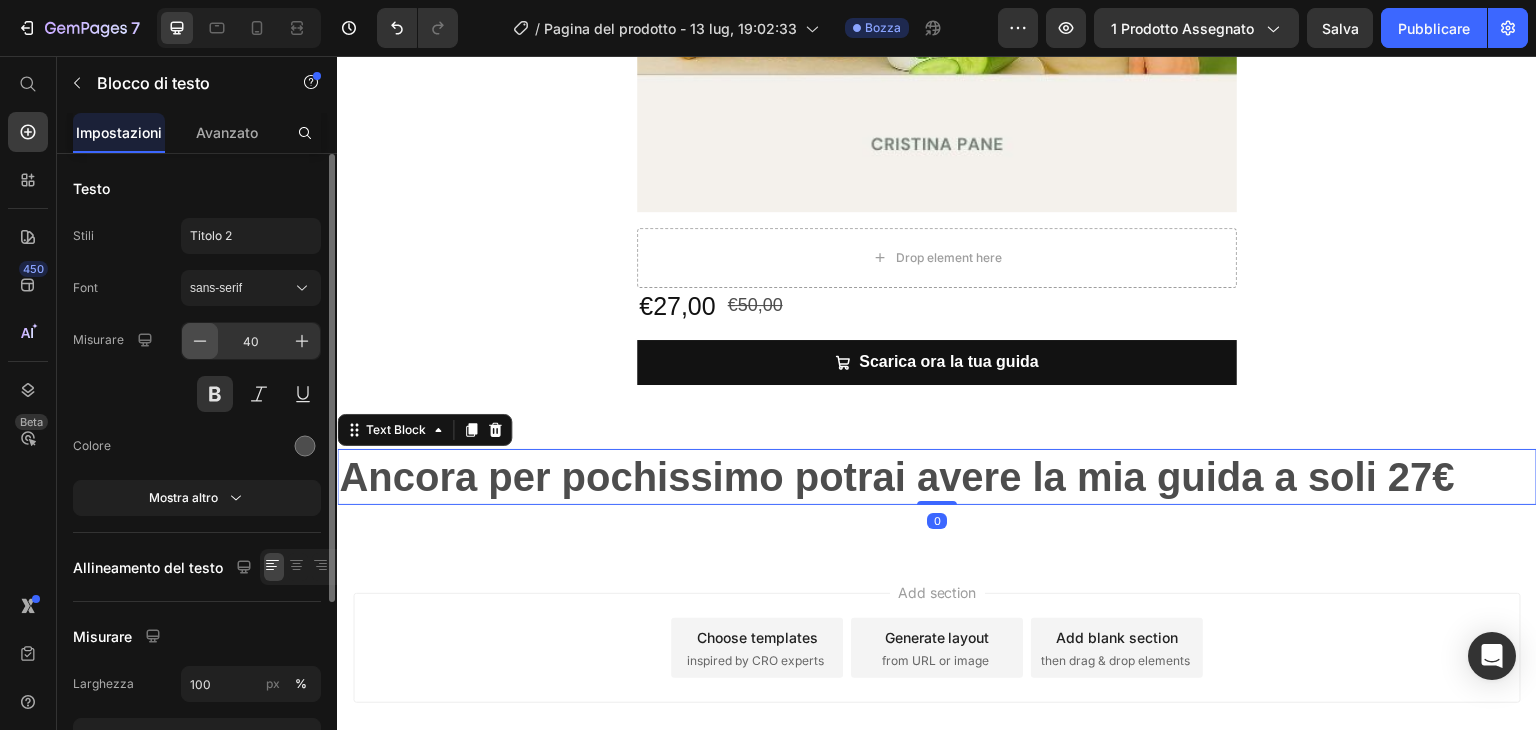click 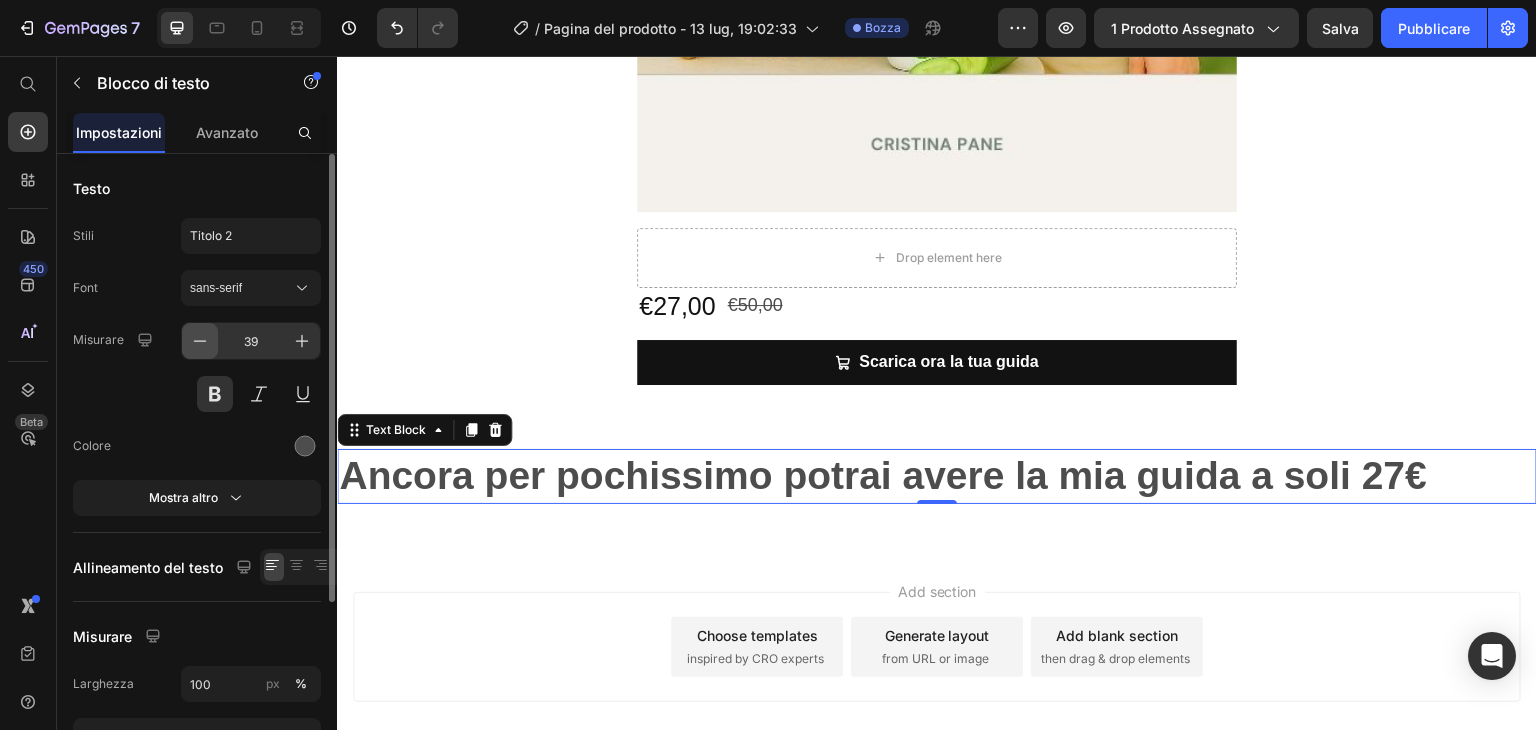 click 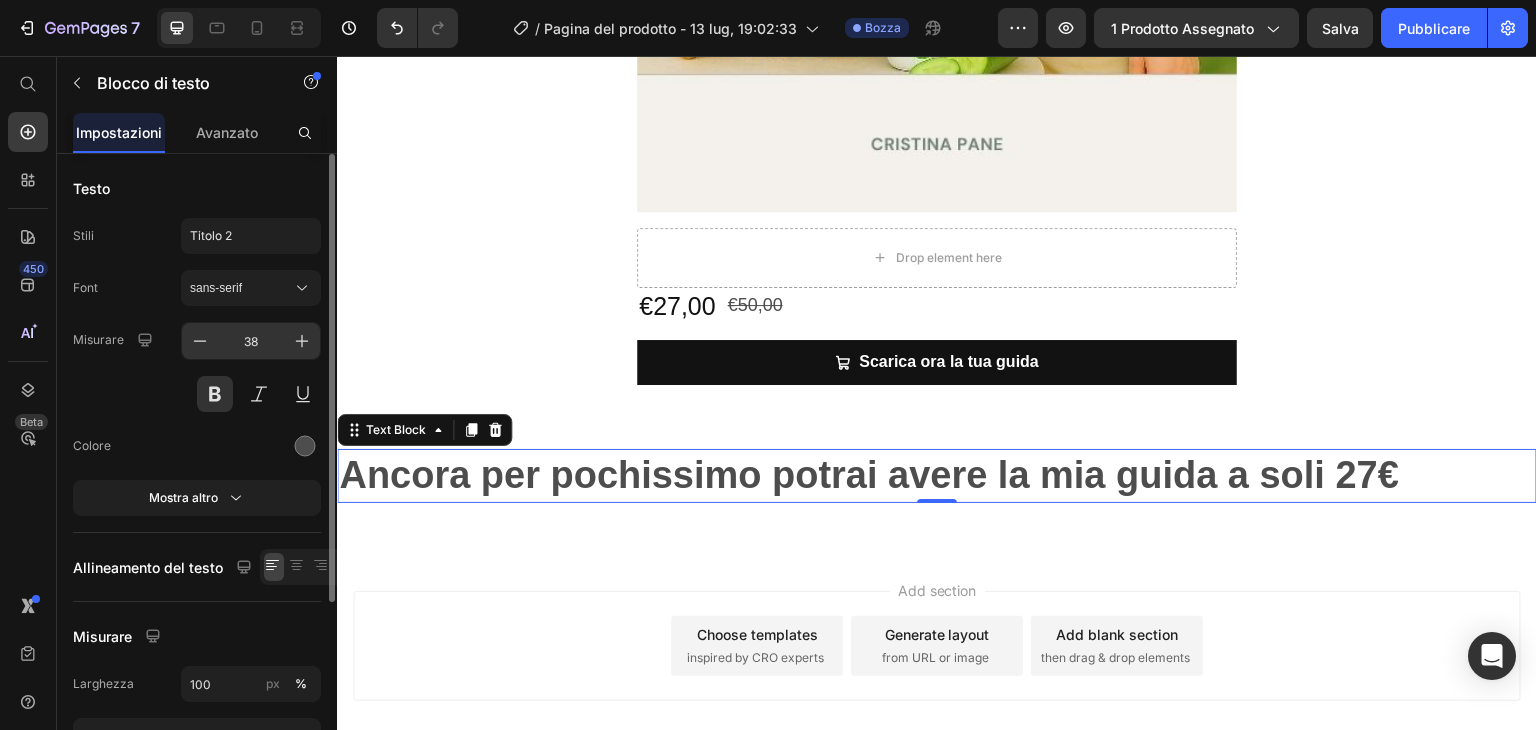 click on "38" at bounding box center (251, 341) 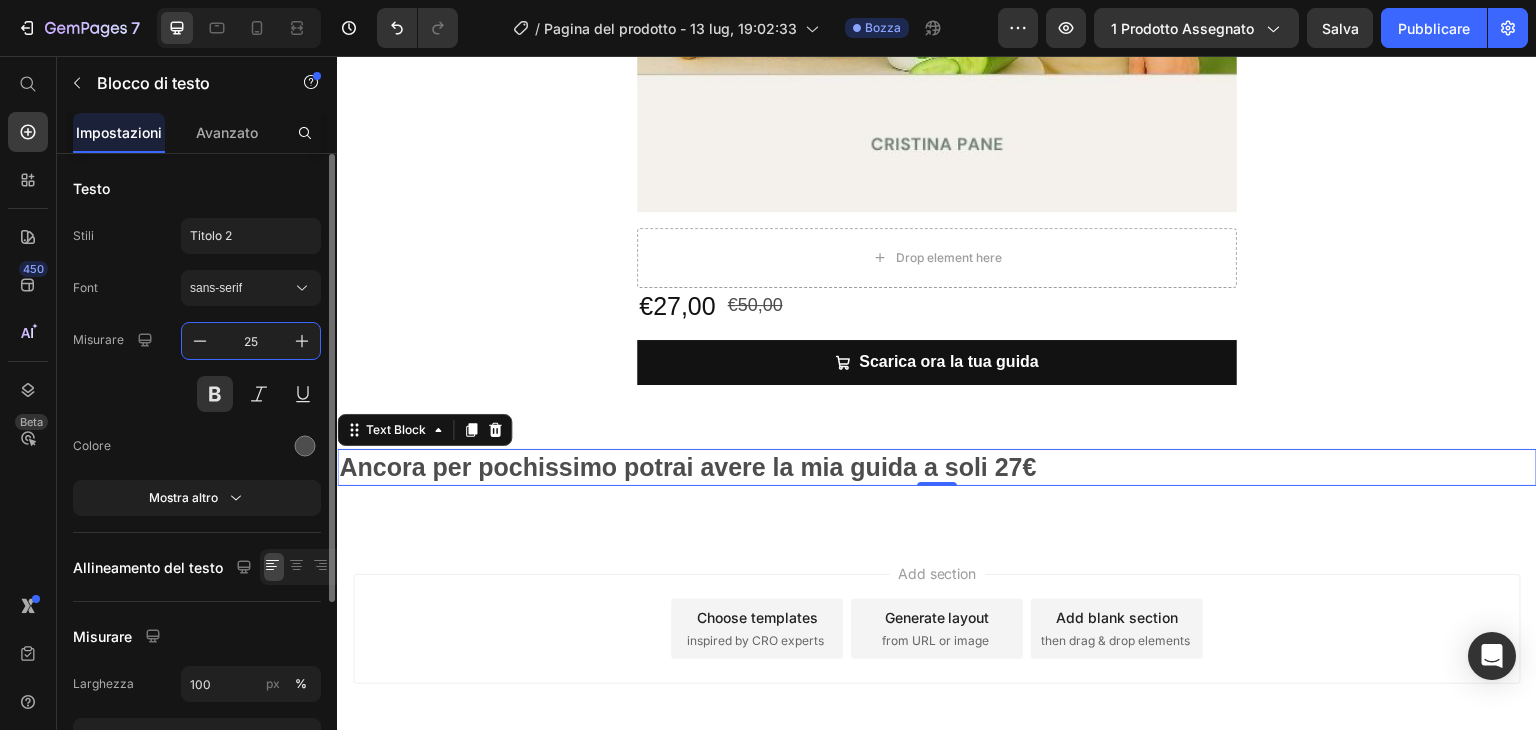 type on "25" 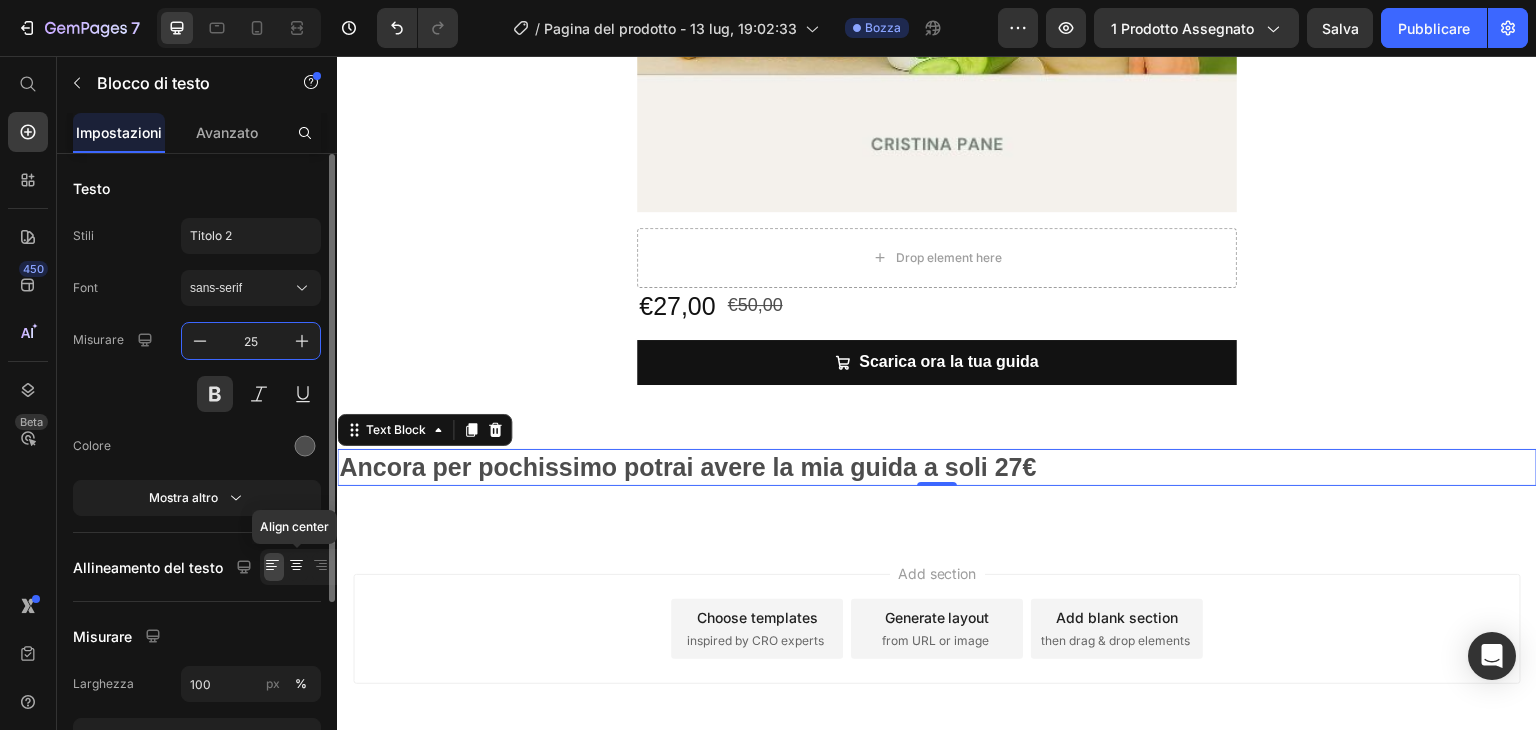 click 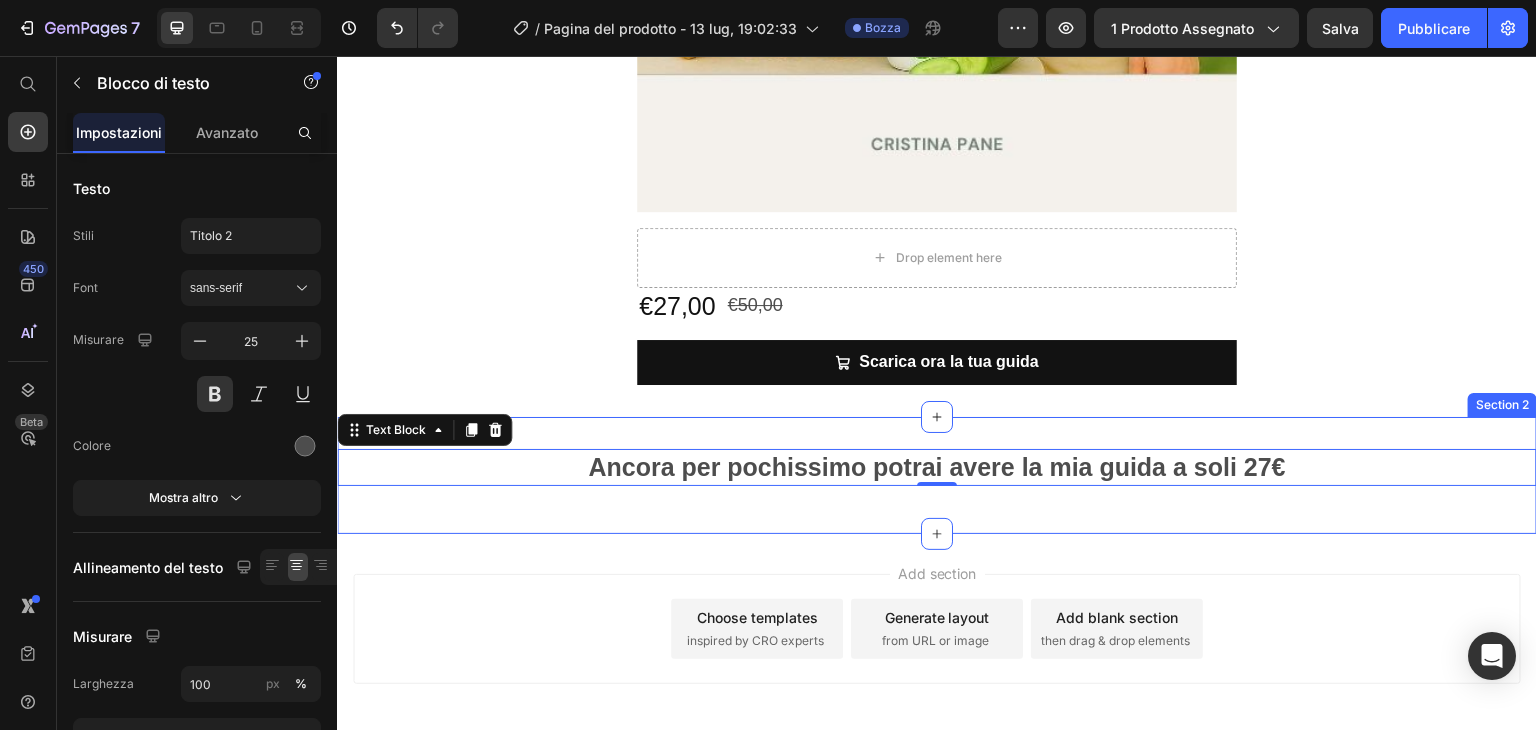 click on "Ancora per pochissimo potrai avere la mia guida a soli 27€ Text Block   0 Row Section 2" at bounding box center (937, 475) 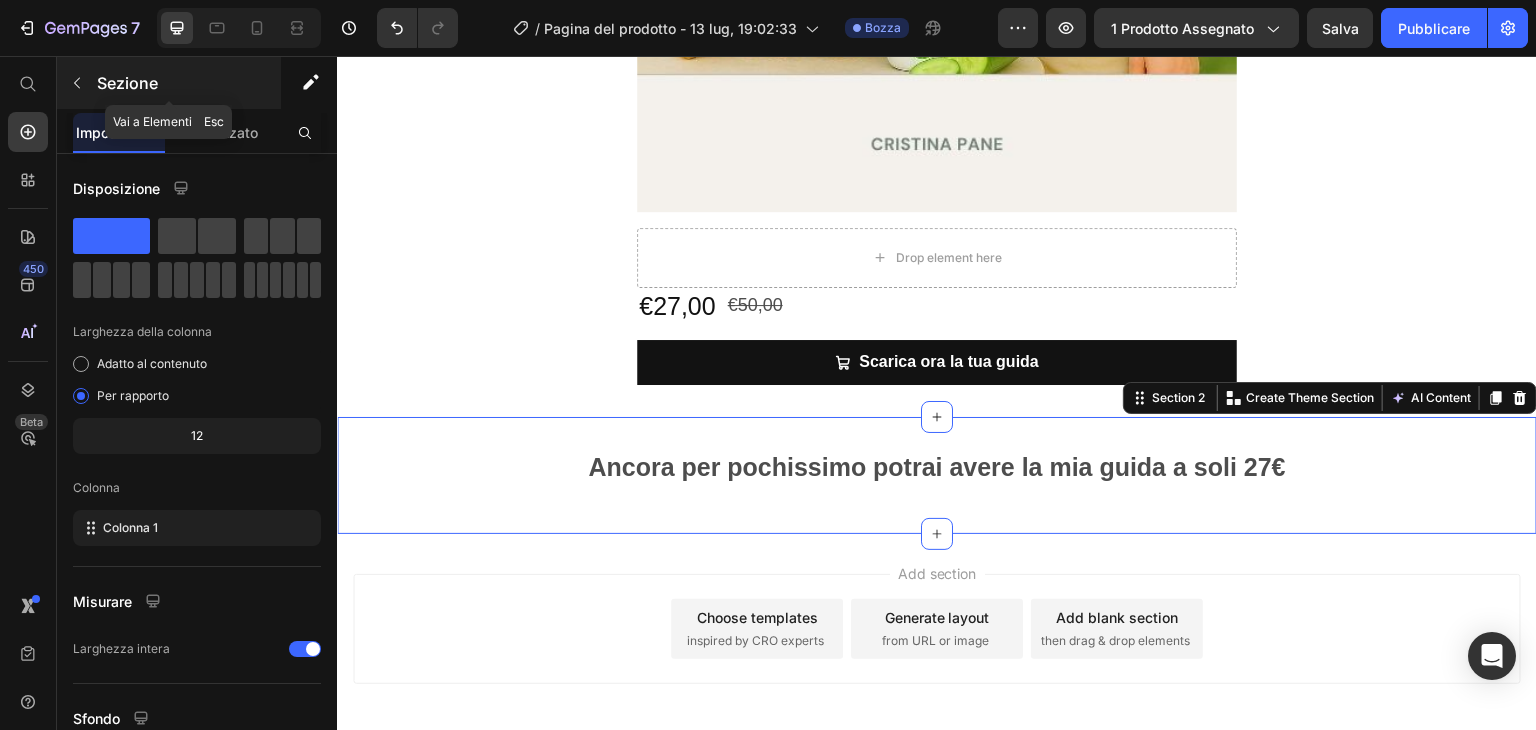 click 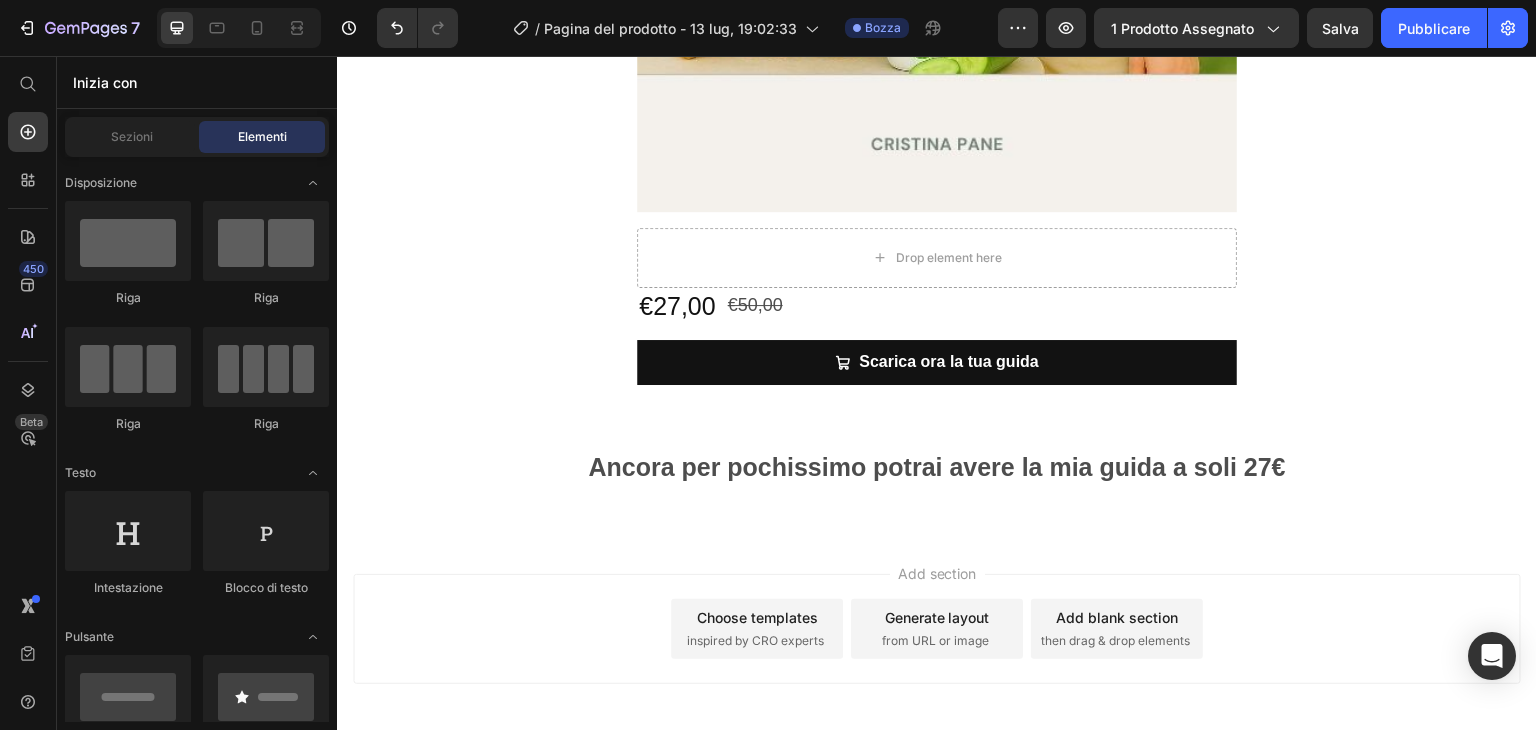 click on "Riga
Riga
Riga
Riga" 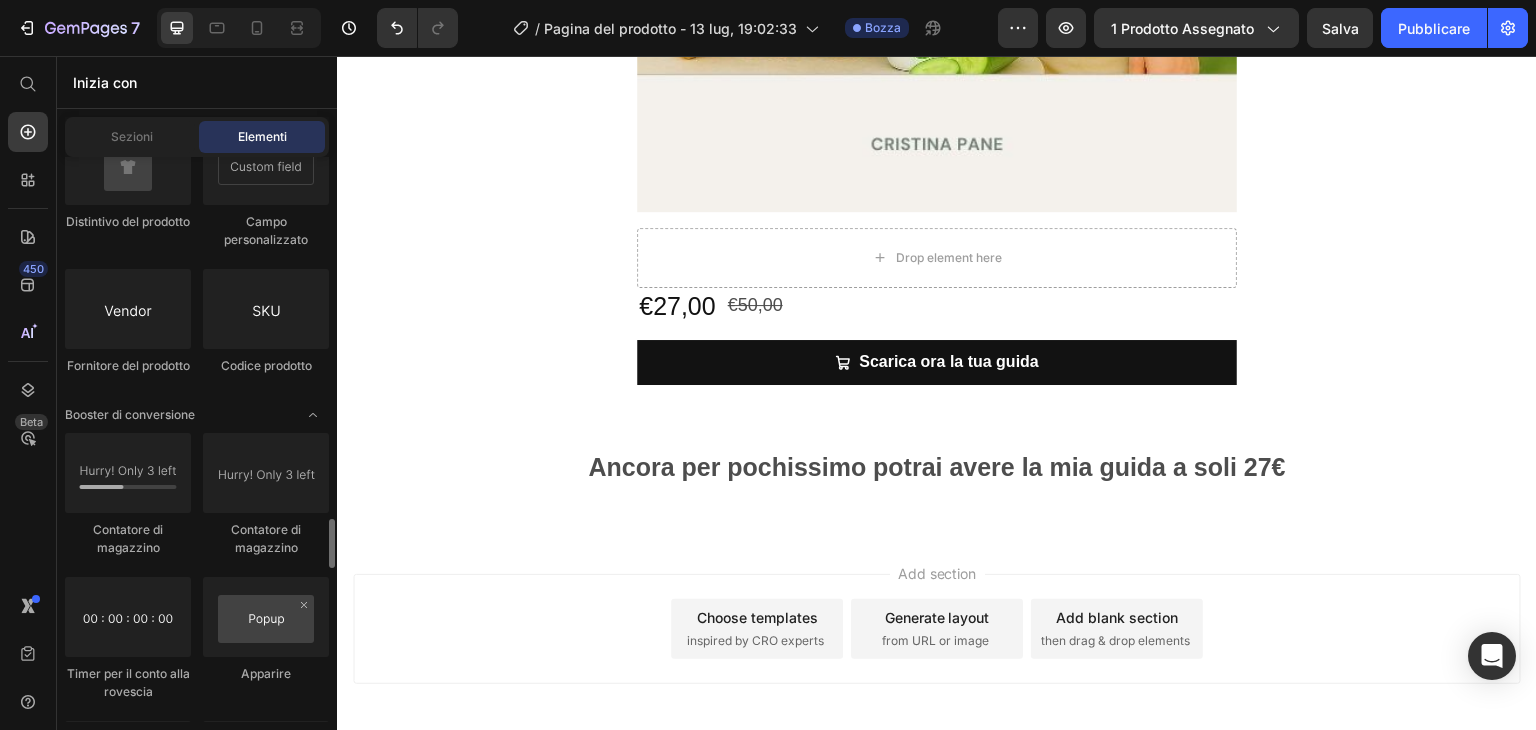 scroll, scrollTop: 4134, scrollLeft: 0, axis: vertical 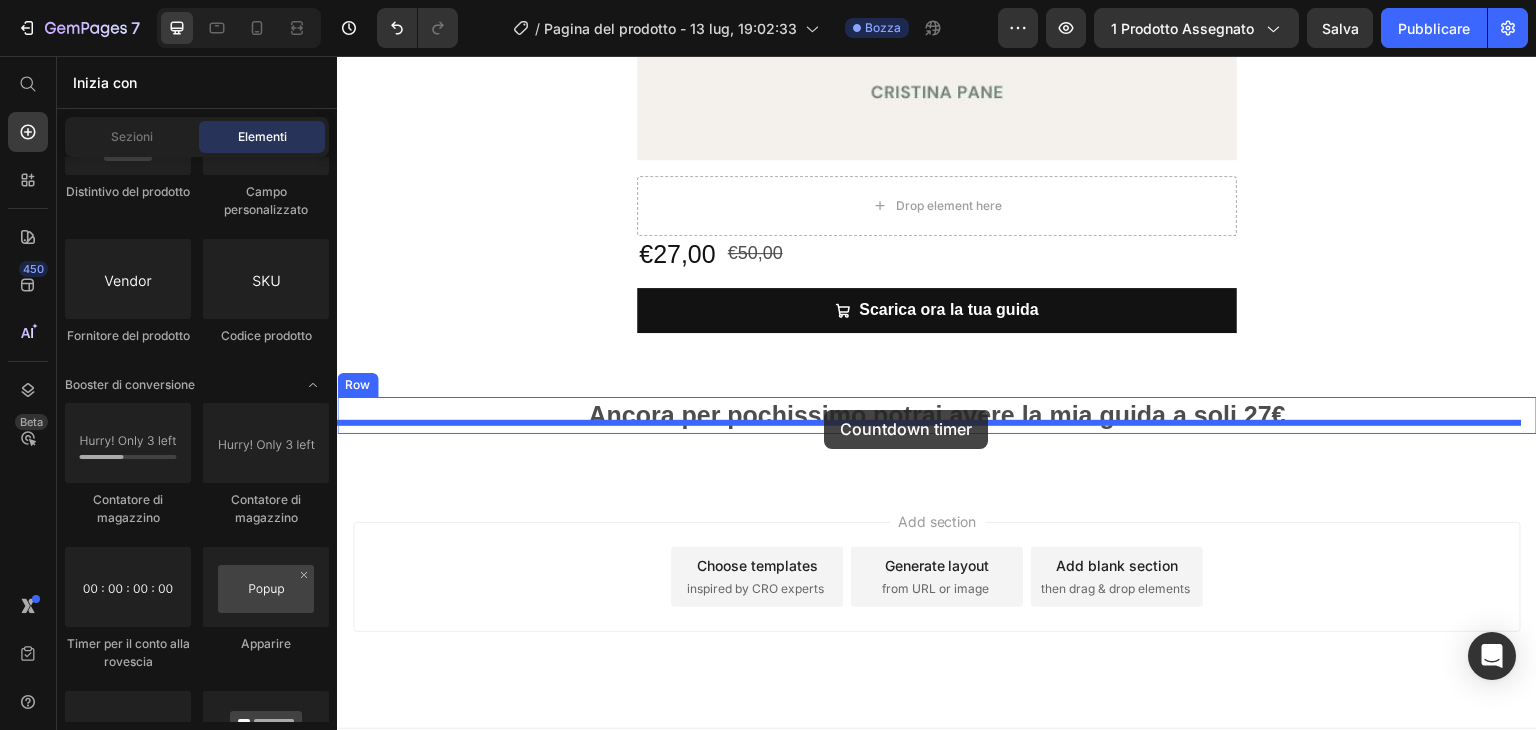 drag, startPoint x: 477, startPoint y: 685, endPoint x: 824, endPoint y: 410, distance: 442.75726 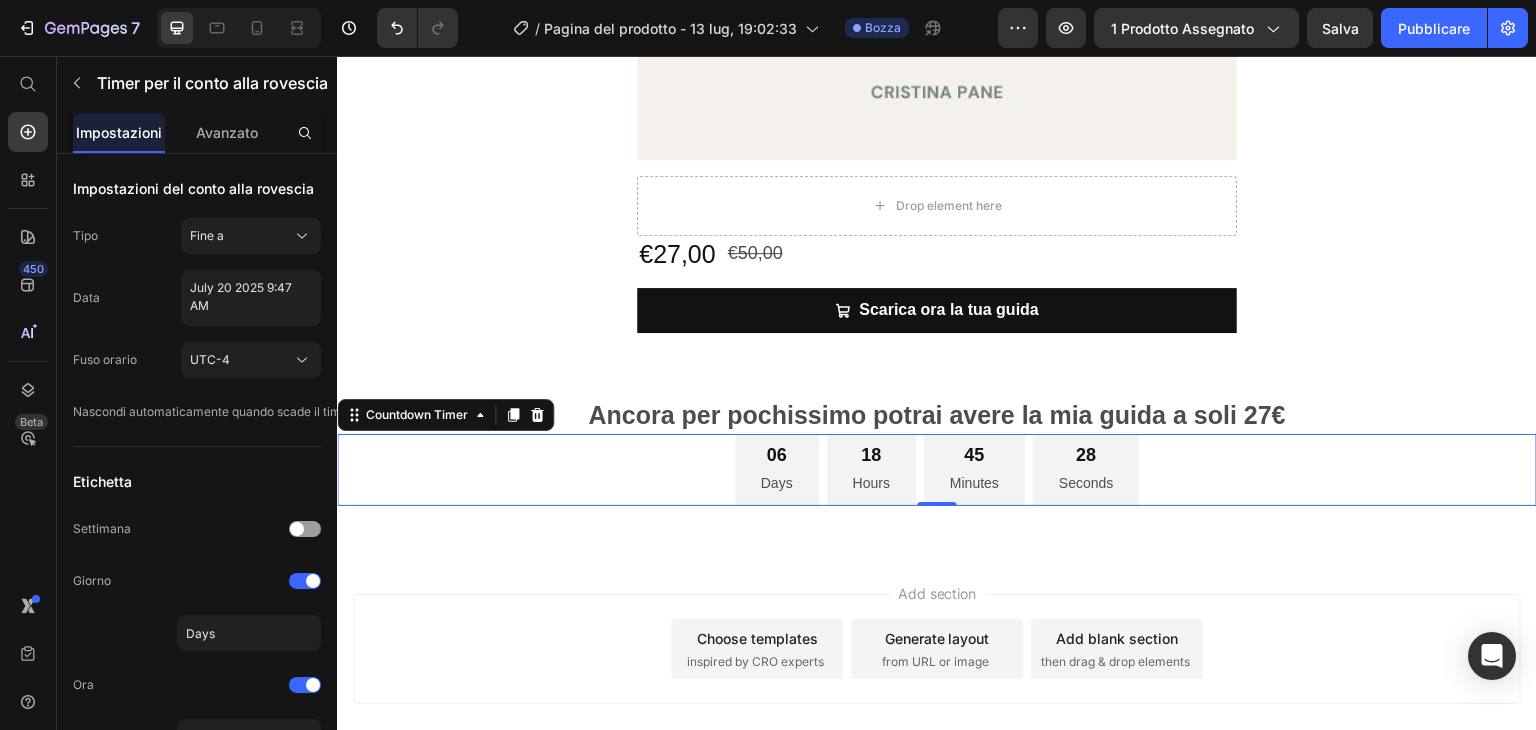 click on "06 Days 18 Hours 45 Minutes 28 Seconds" at bounding box center [937, 470] 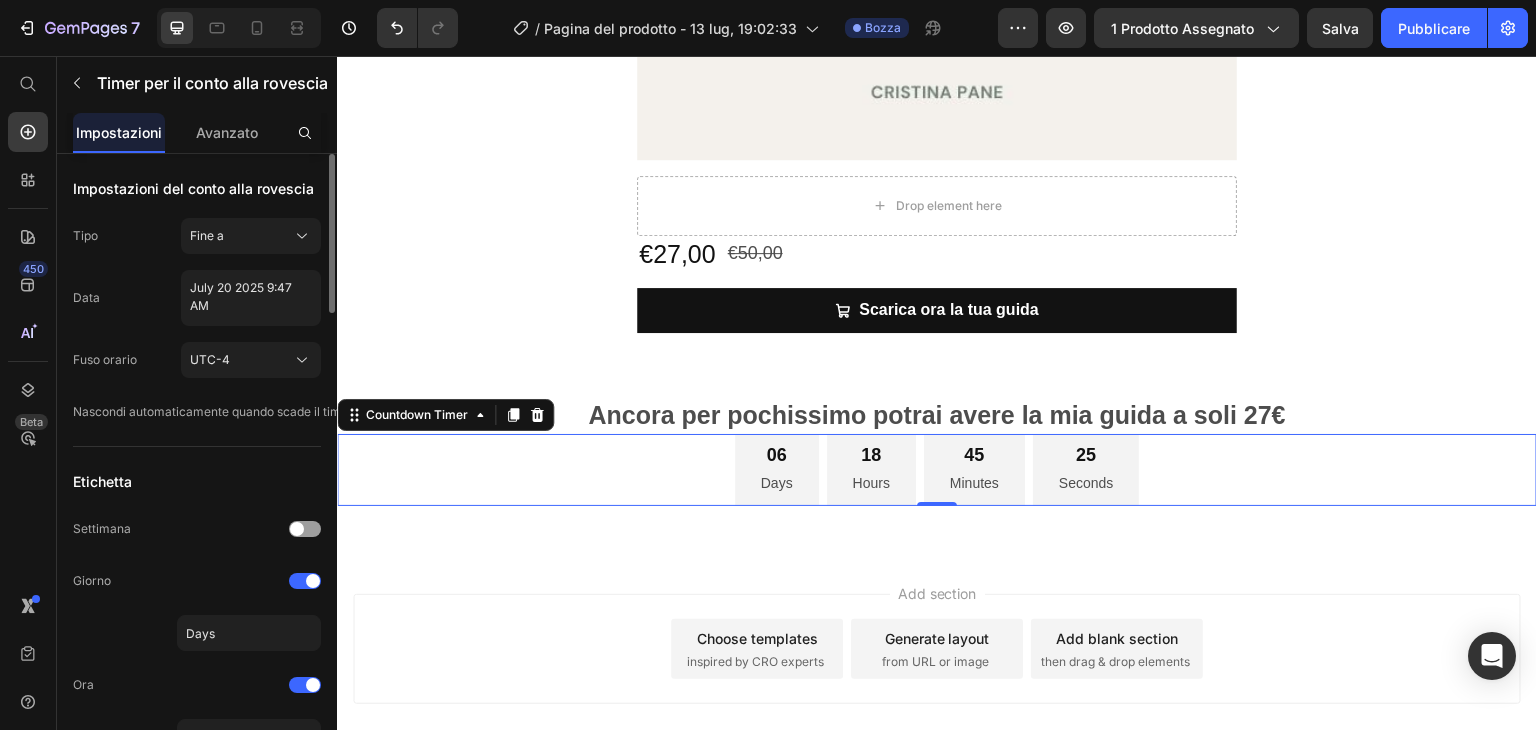 click on "Etichetta" at bounding box center [197, 481] 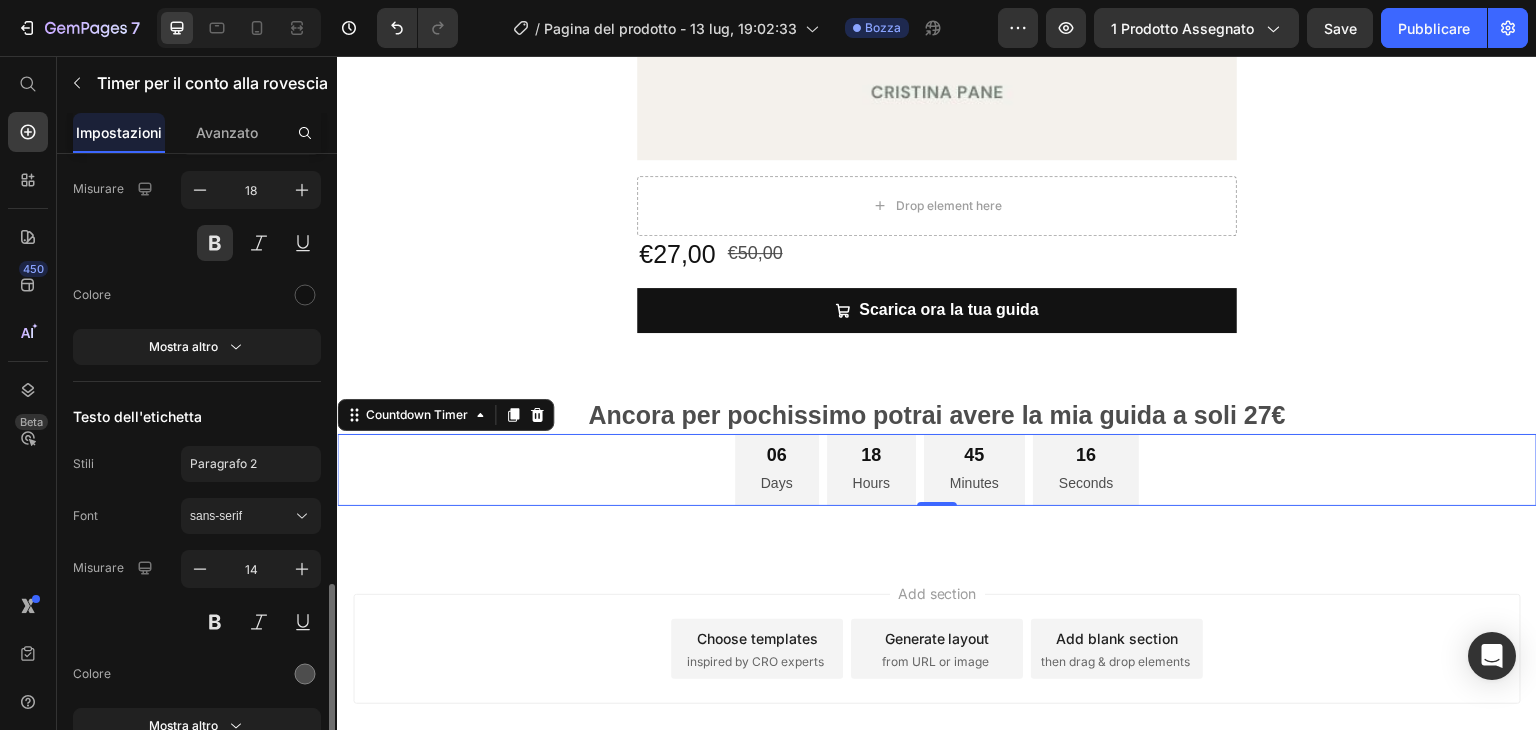 scroll, scrollTop: 1873, scrollLeft: 0, axis: vertical 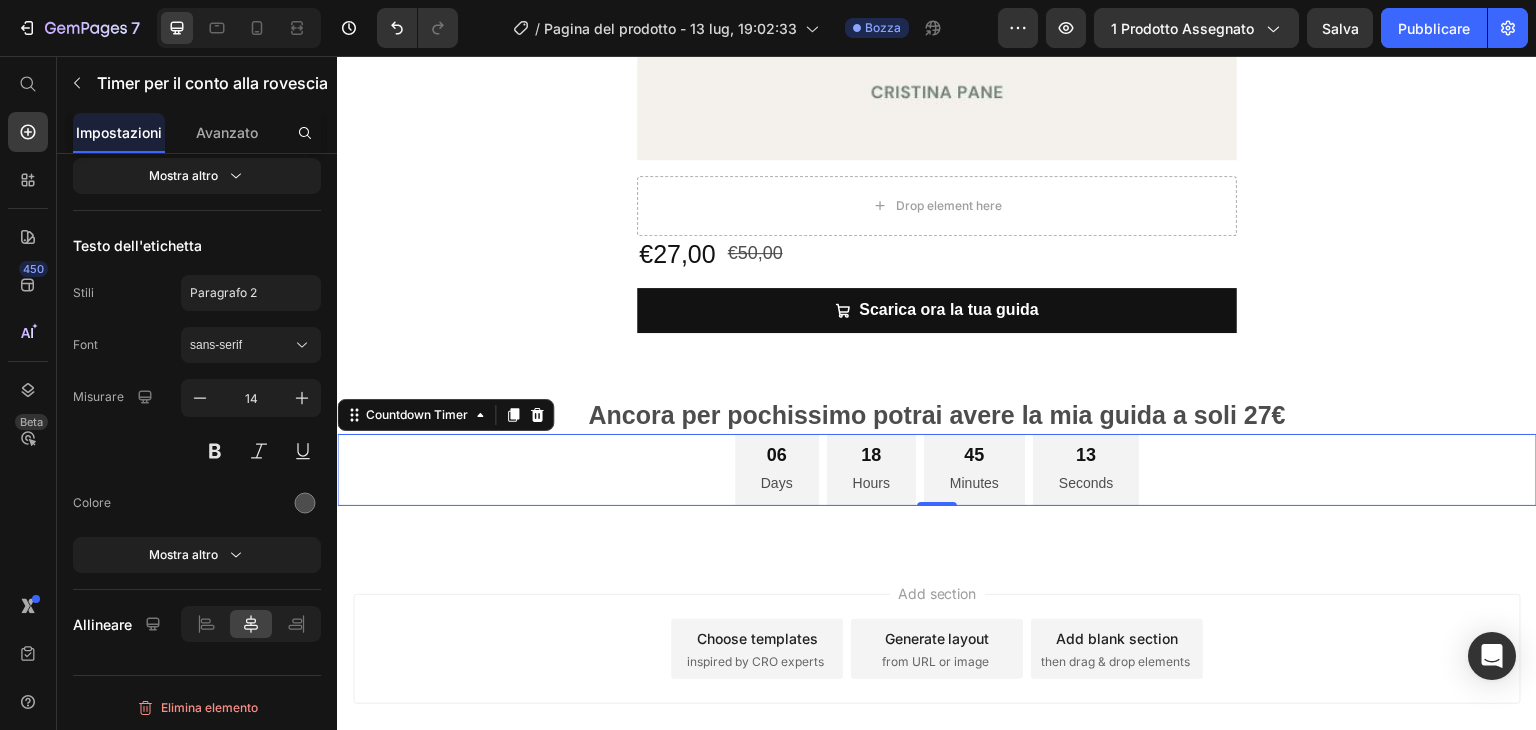 click on "Days" at bounding box center [777, 483] 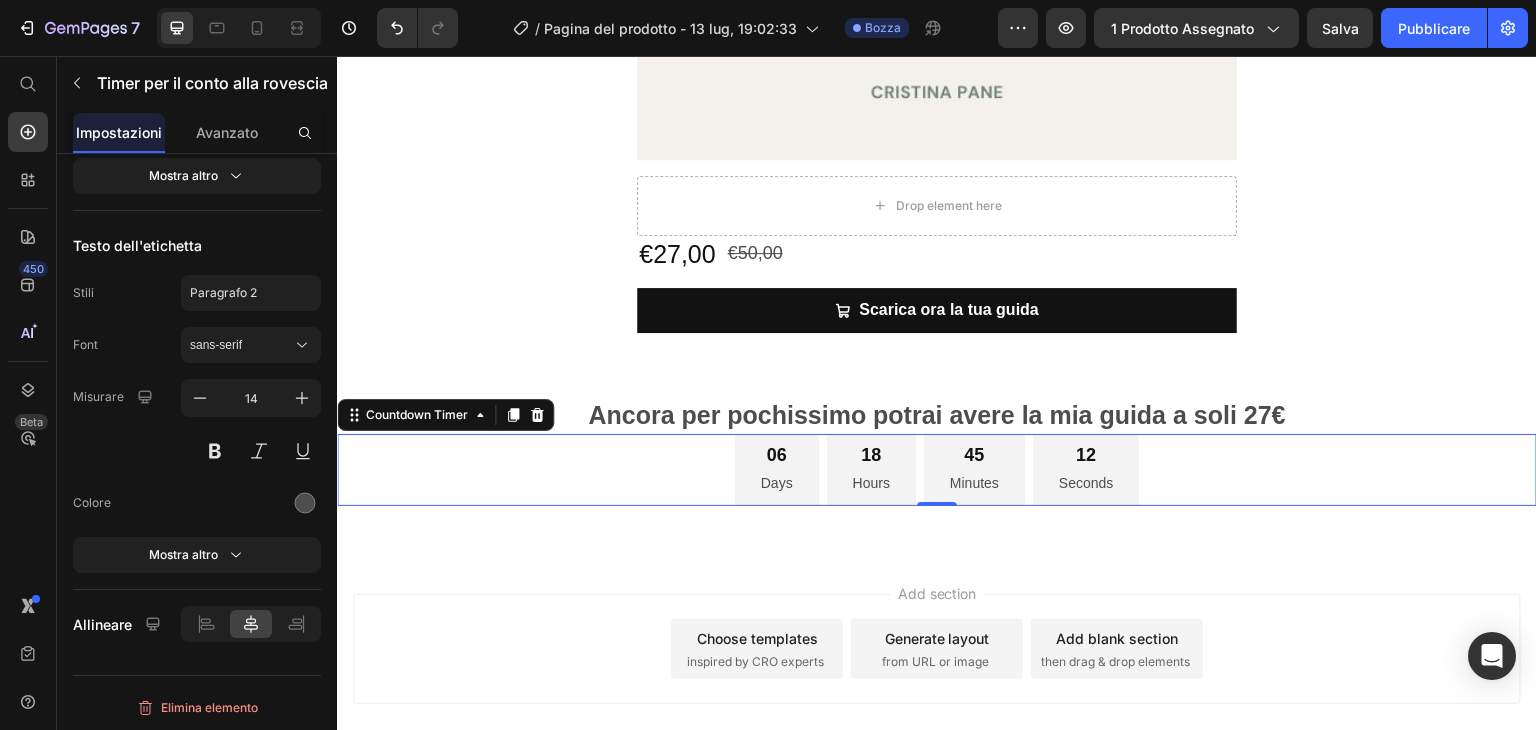 click on "Days" at bounding box center (777, 483) 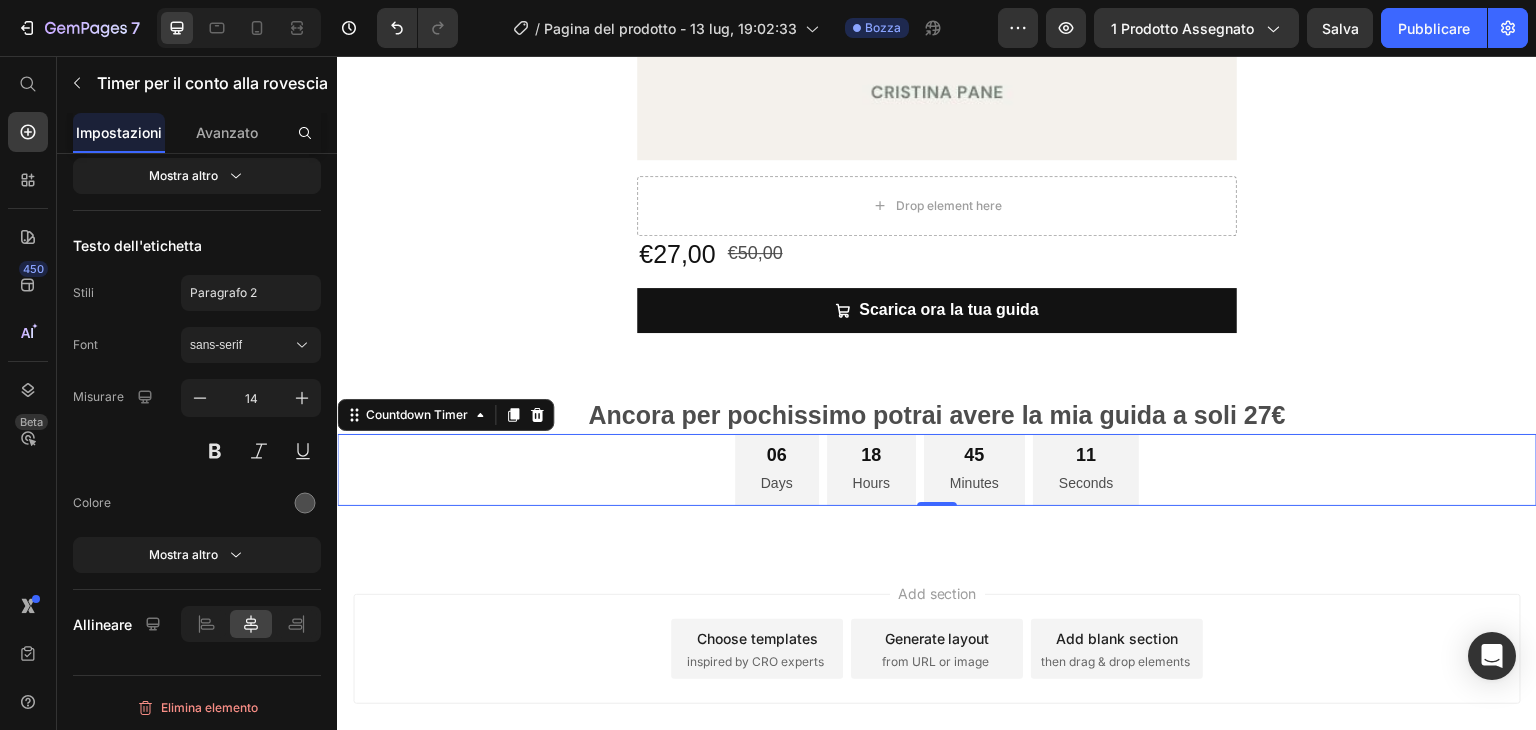 click on "Days" at bounding box center (777, 483) 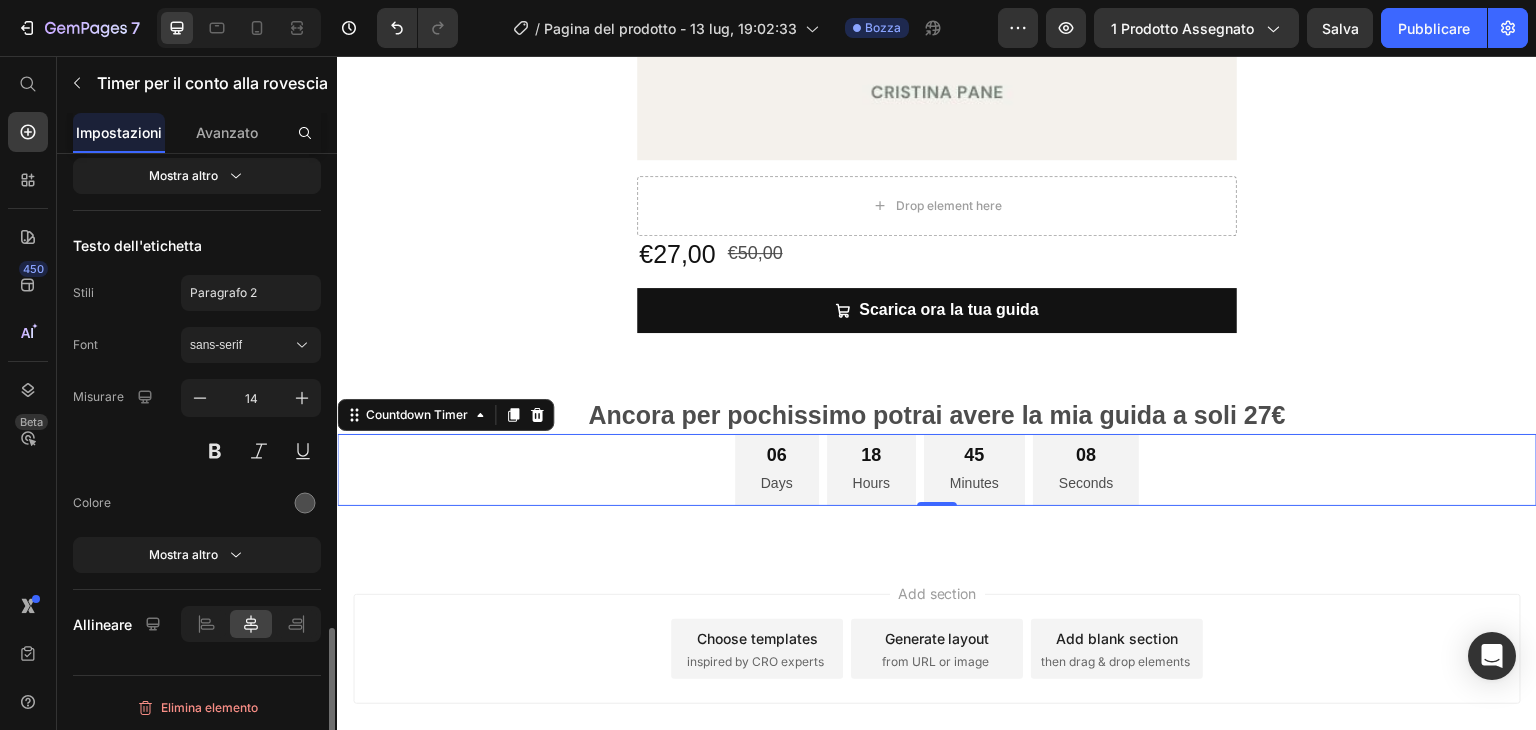 click on "Misurare 14" at bounding box center (197, 424) 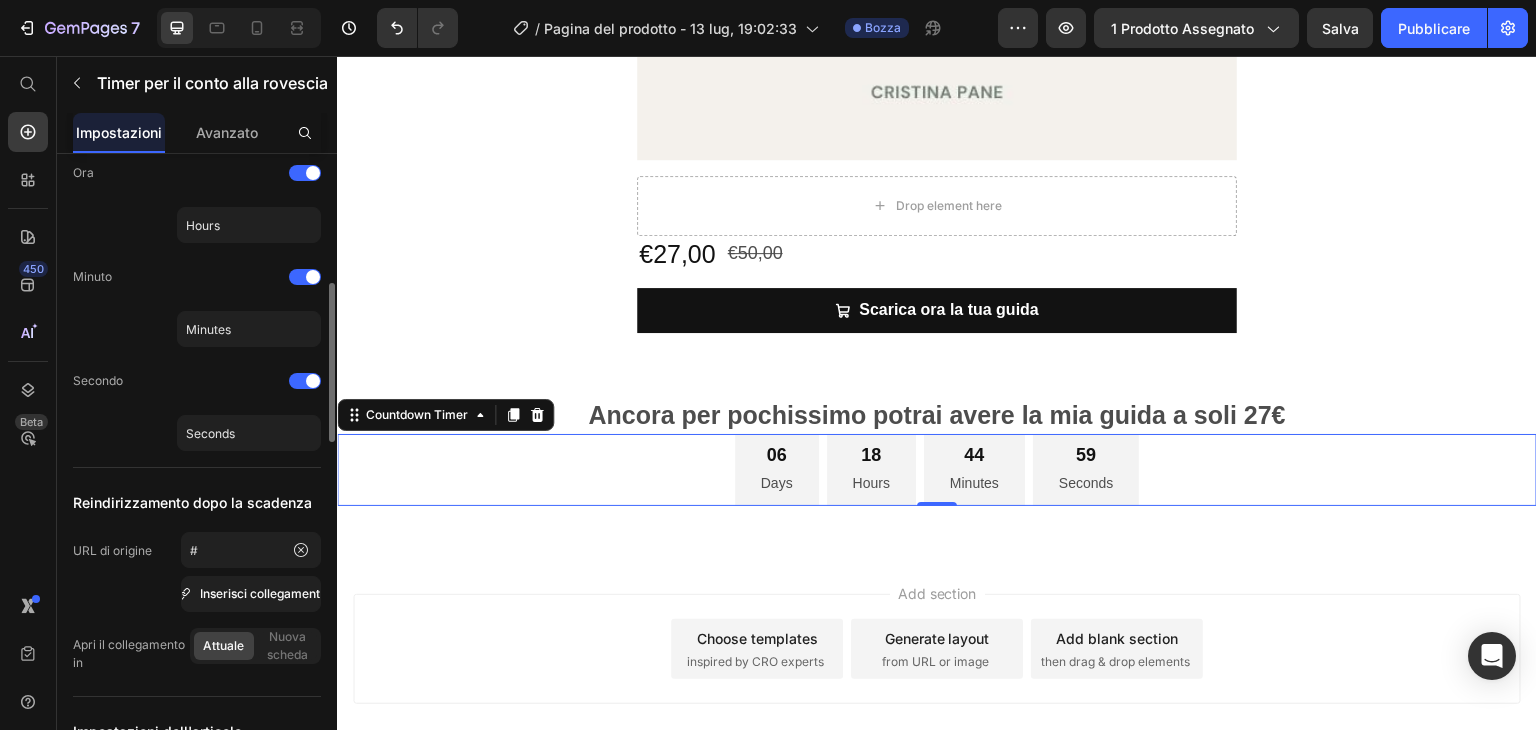 scroll, scrollTop: 423, scrollLeft: 0, axis: vertical 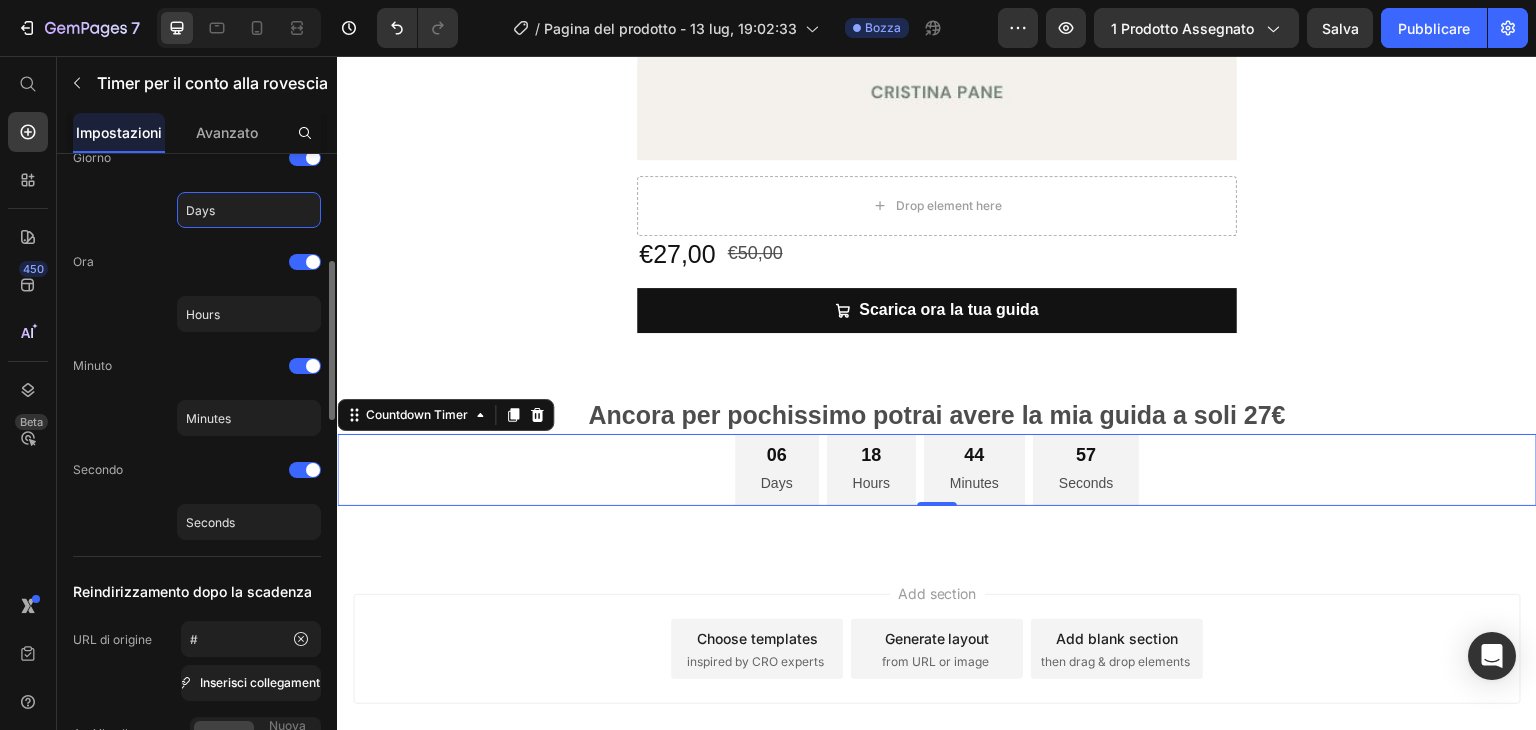 click on "Days" 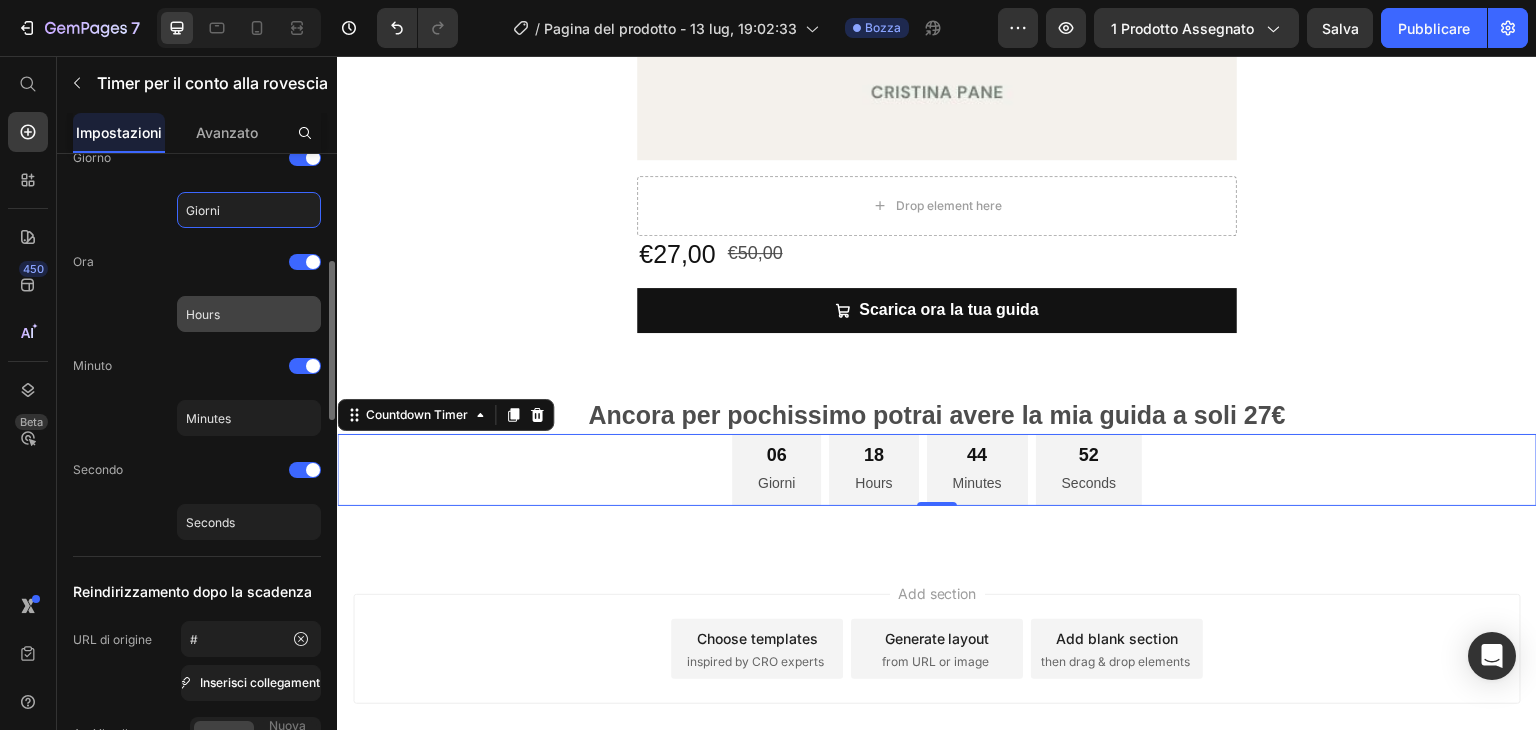 type on "Giorni" 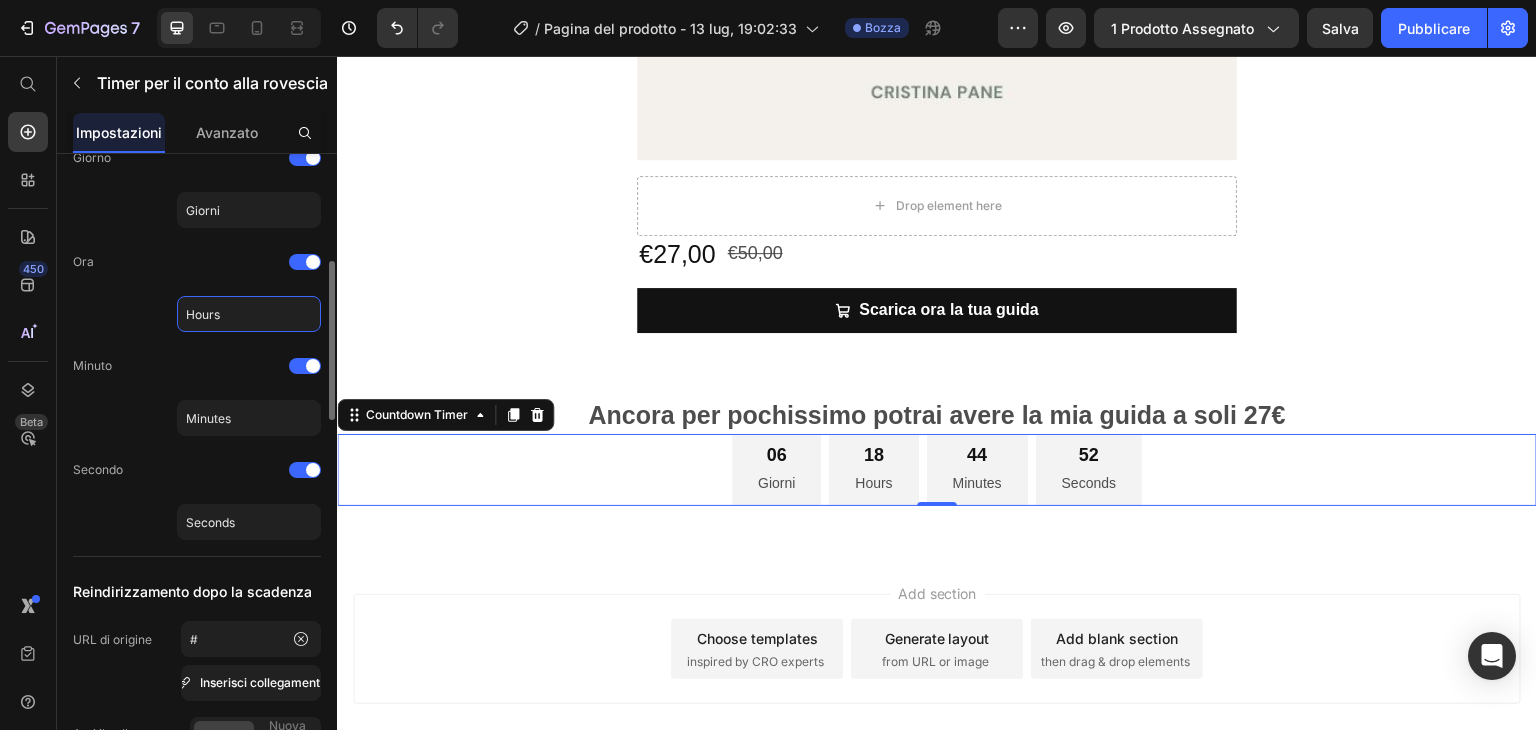 click on "Hours" 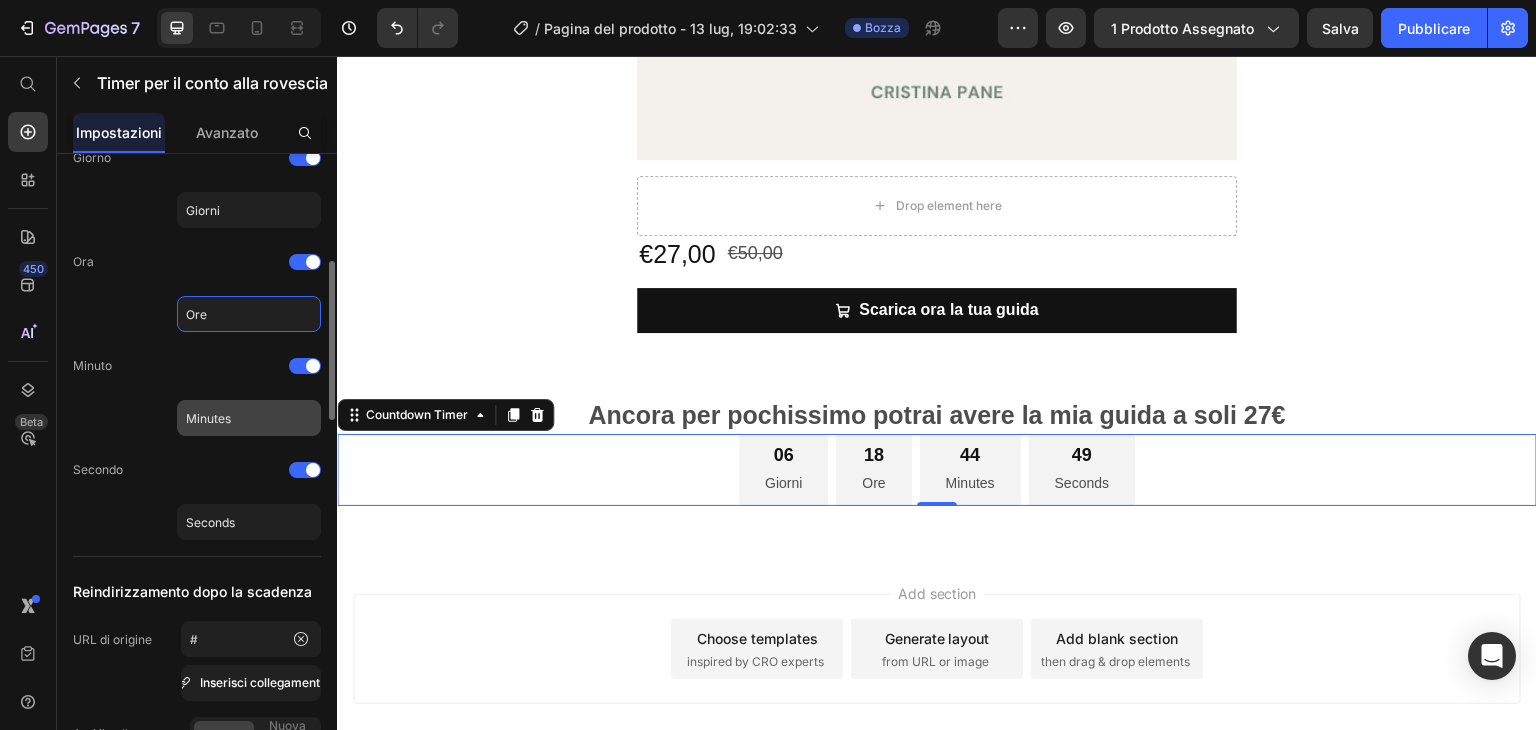 type on "Ore" 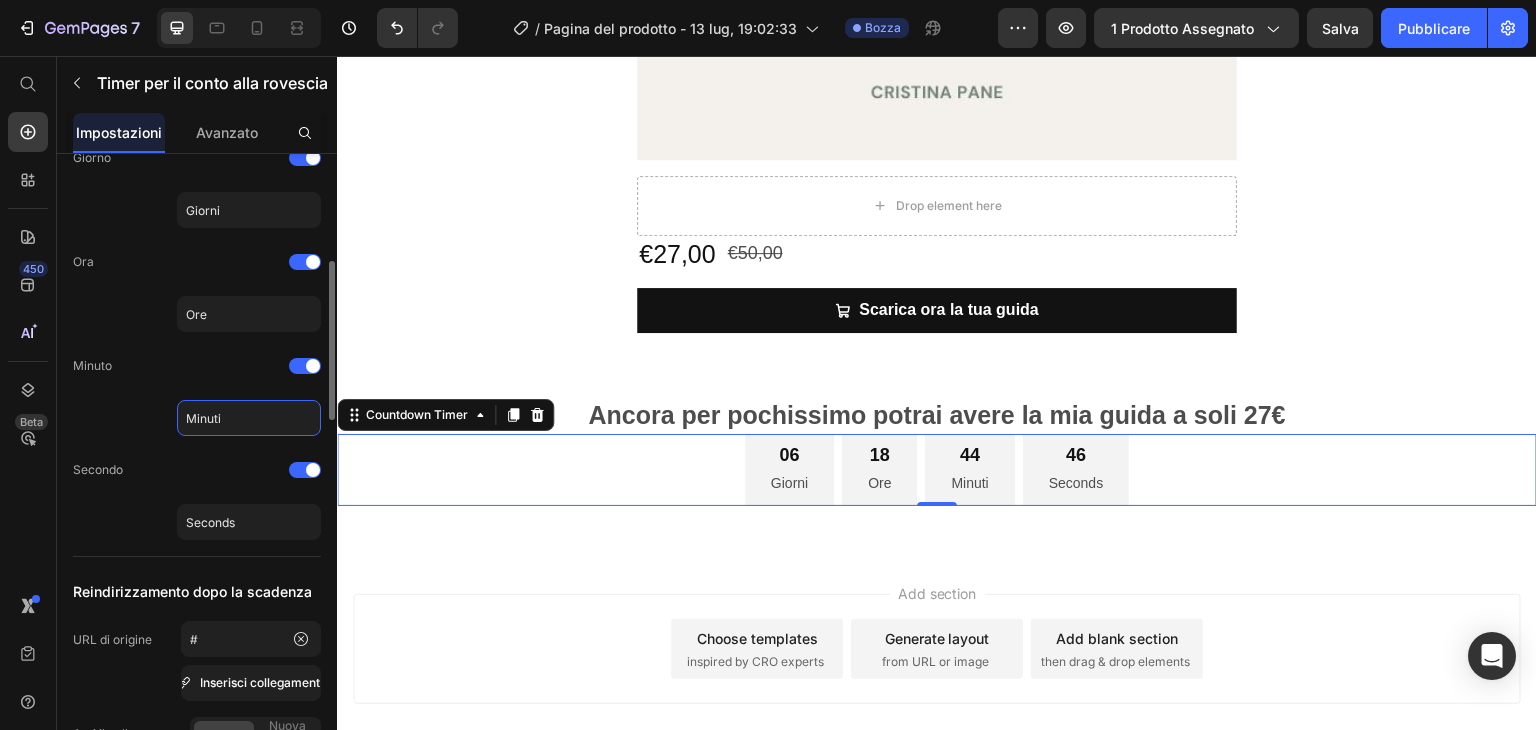 type on "Minuti" 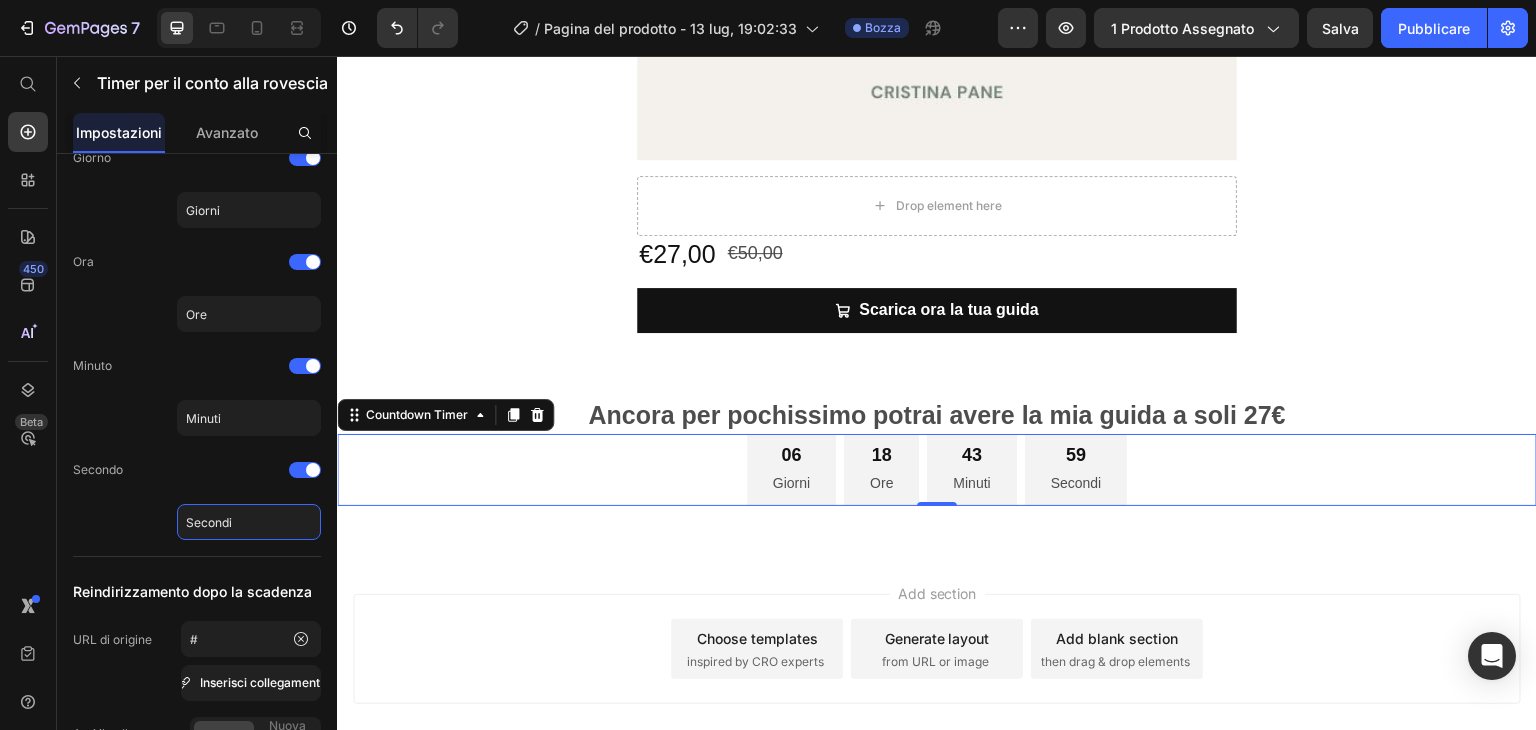 scroll, scrollTop: 0, scrollLeft: 0, axis: both 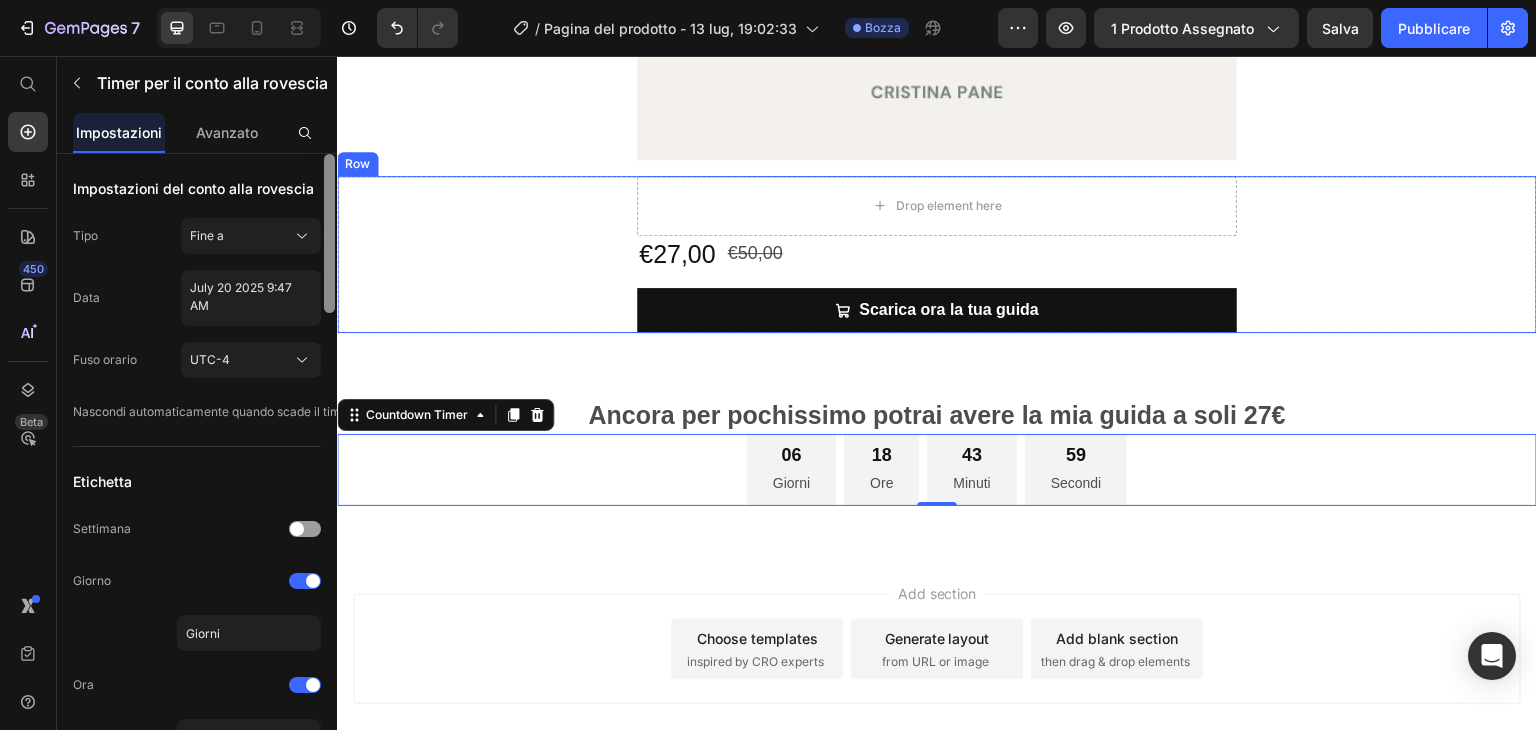 drag, startPoint x: 669, startPoint y: 417, endPoint x: 337, endPoint y: 222, distance: 385.03116 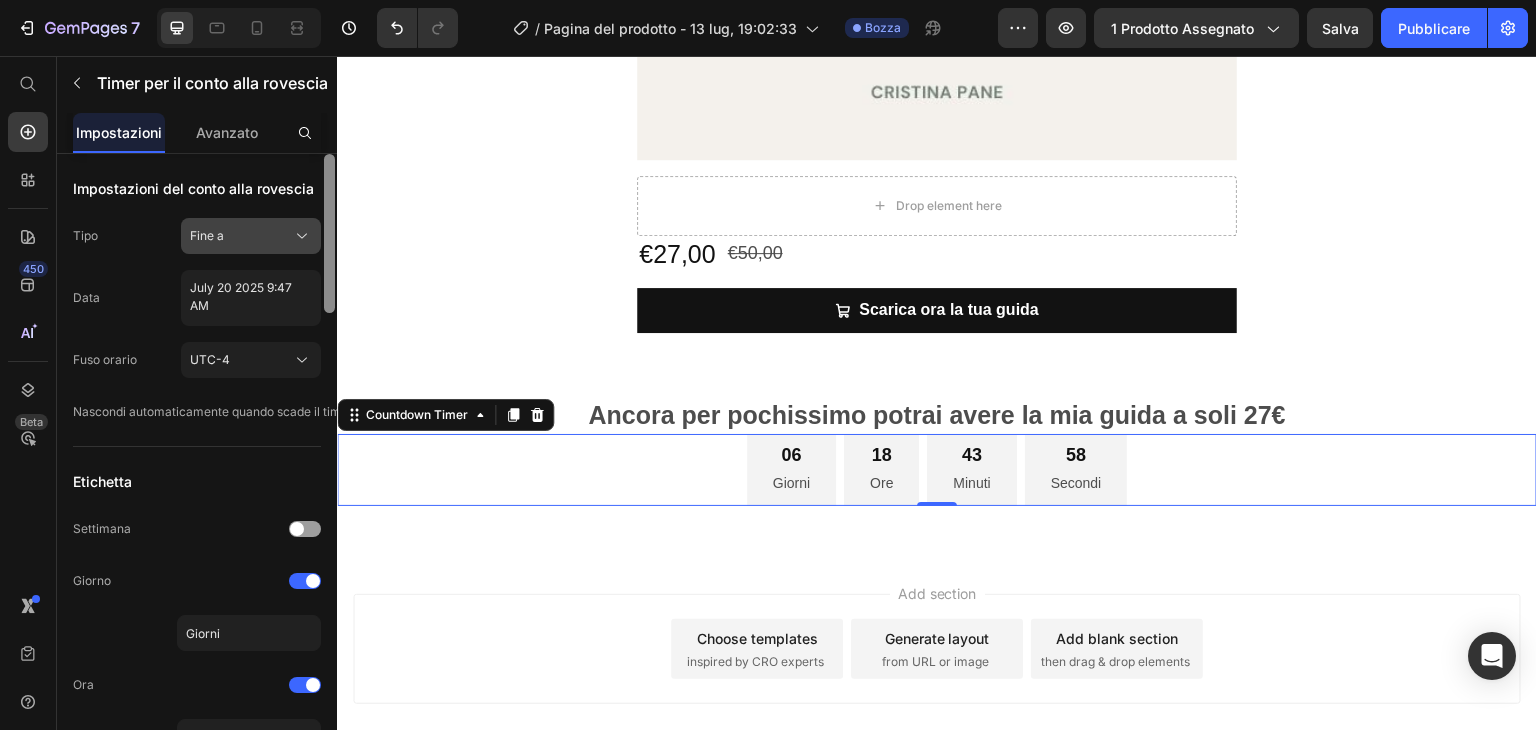 type on "Secondi" 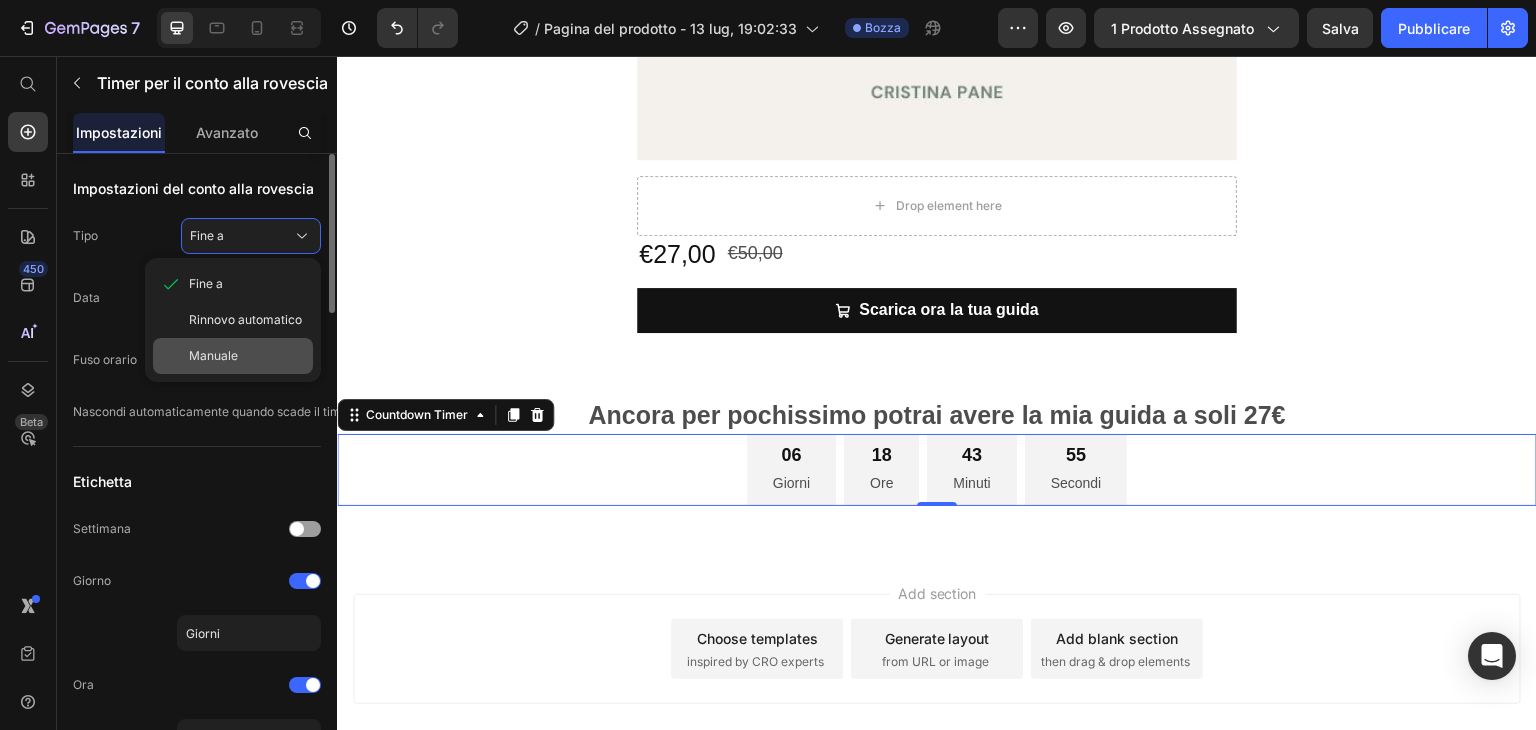 click on "Manuale" at bounding box center (247, 356) 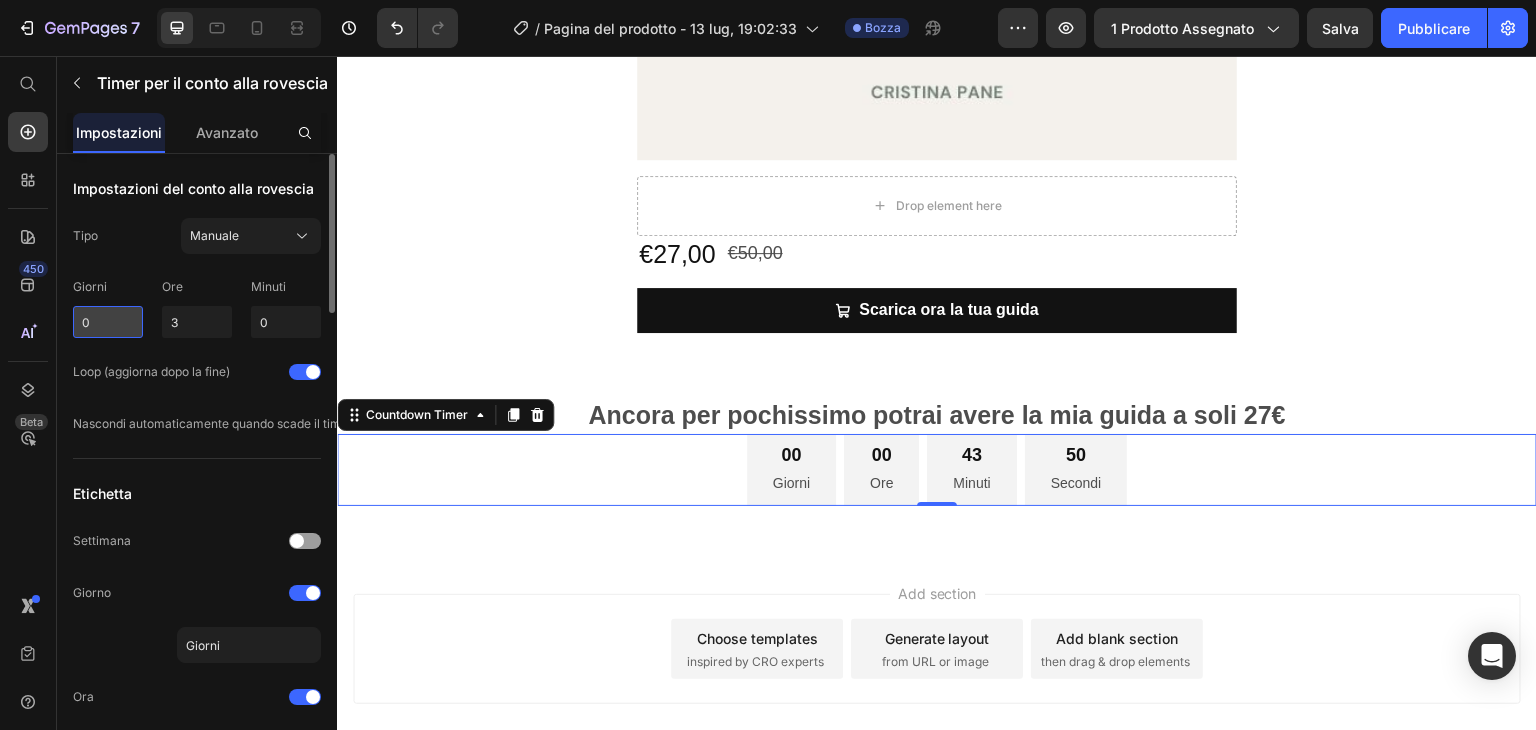 click on "0" at bounding box center (108, 322) 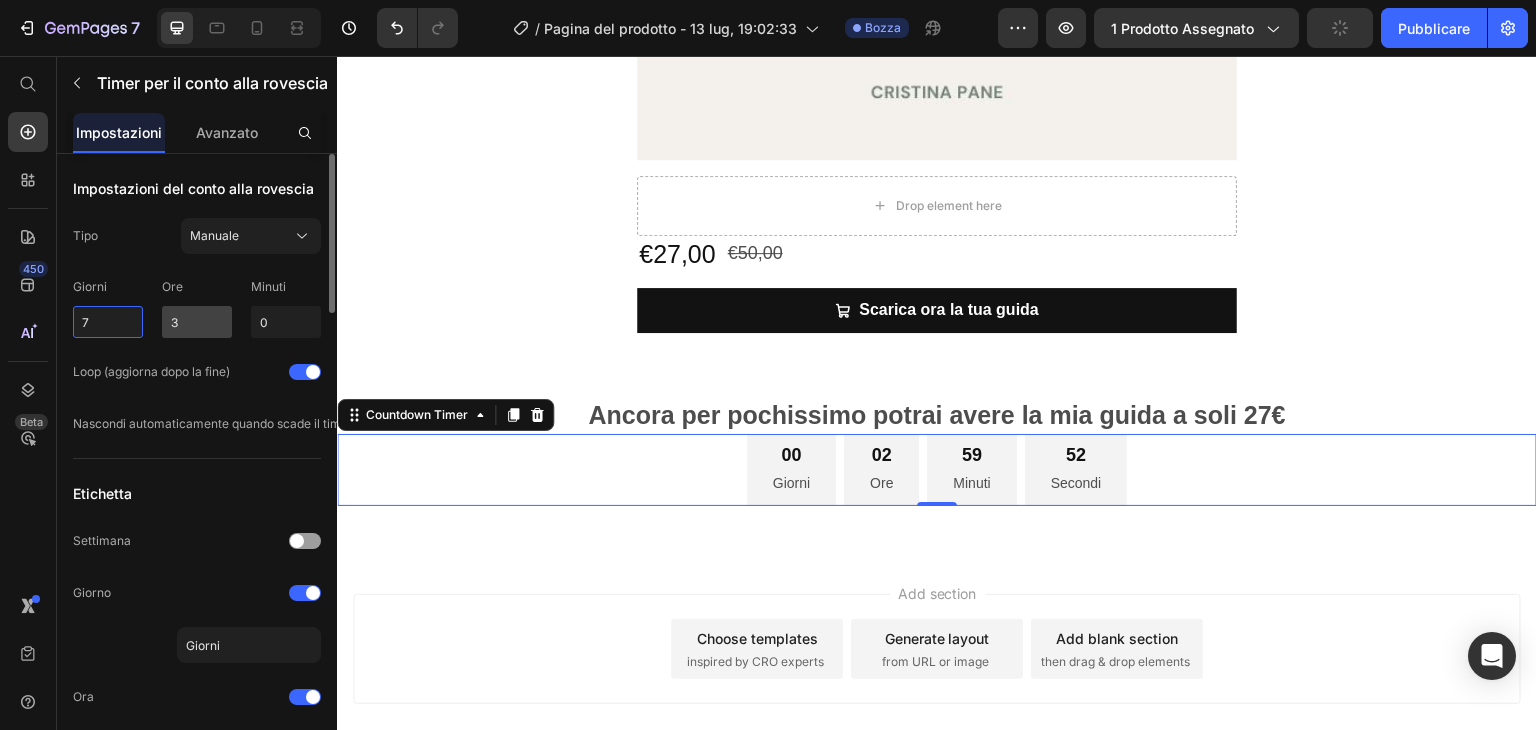 type on "7" 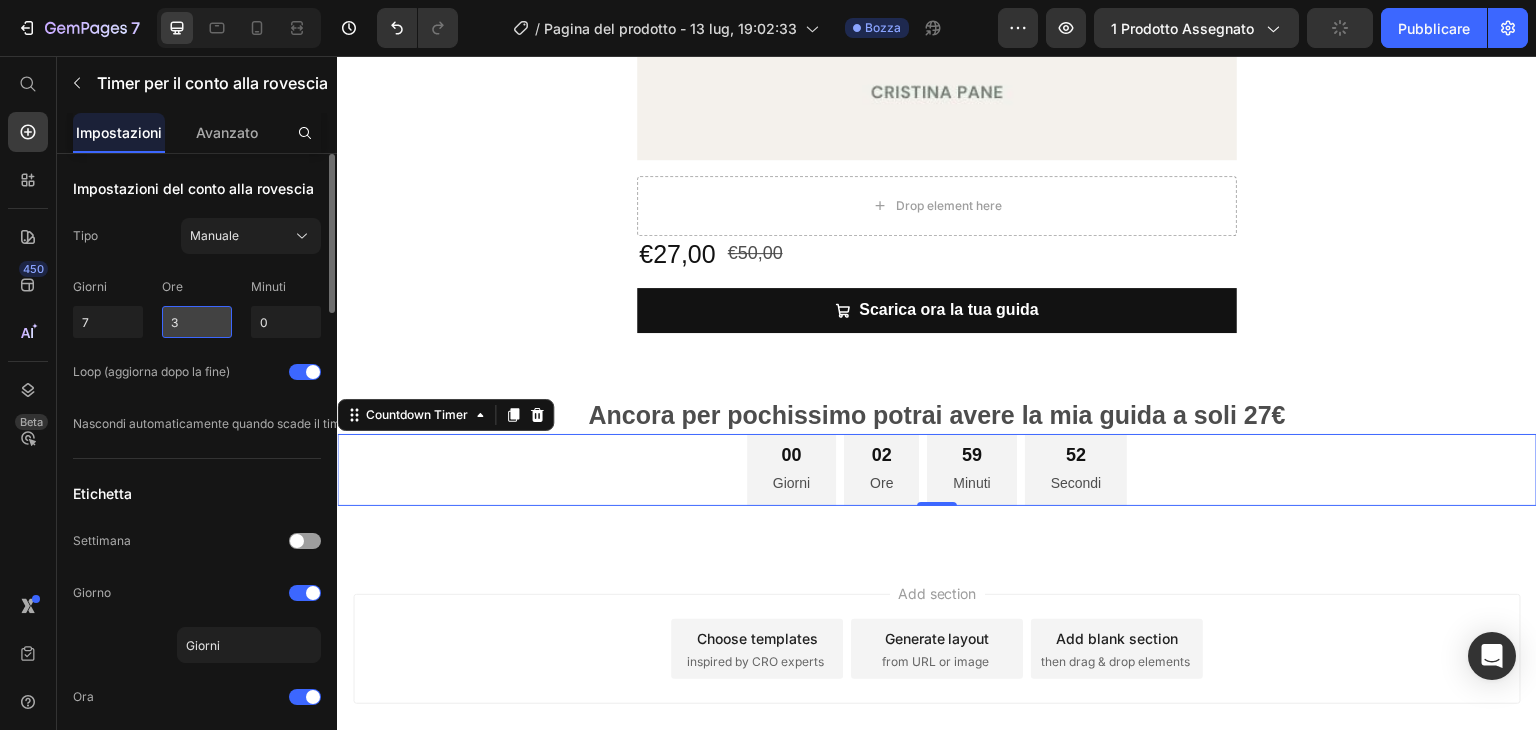 click on "3" at bounding box center [197, 322] 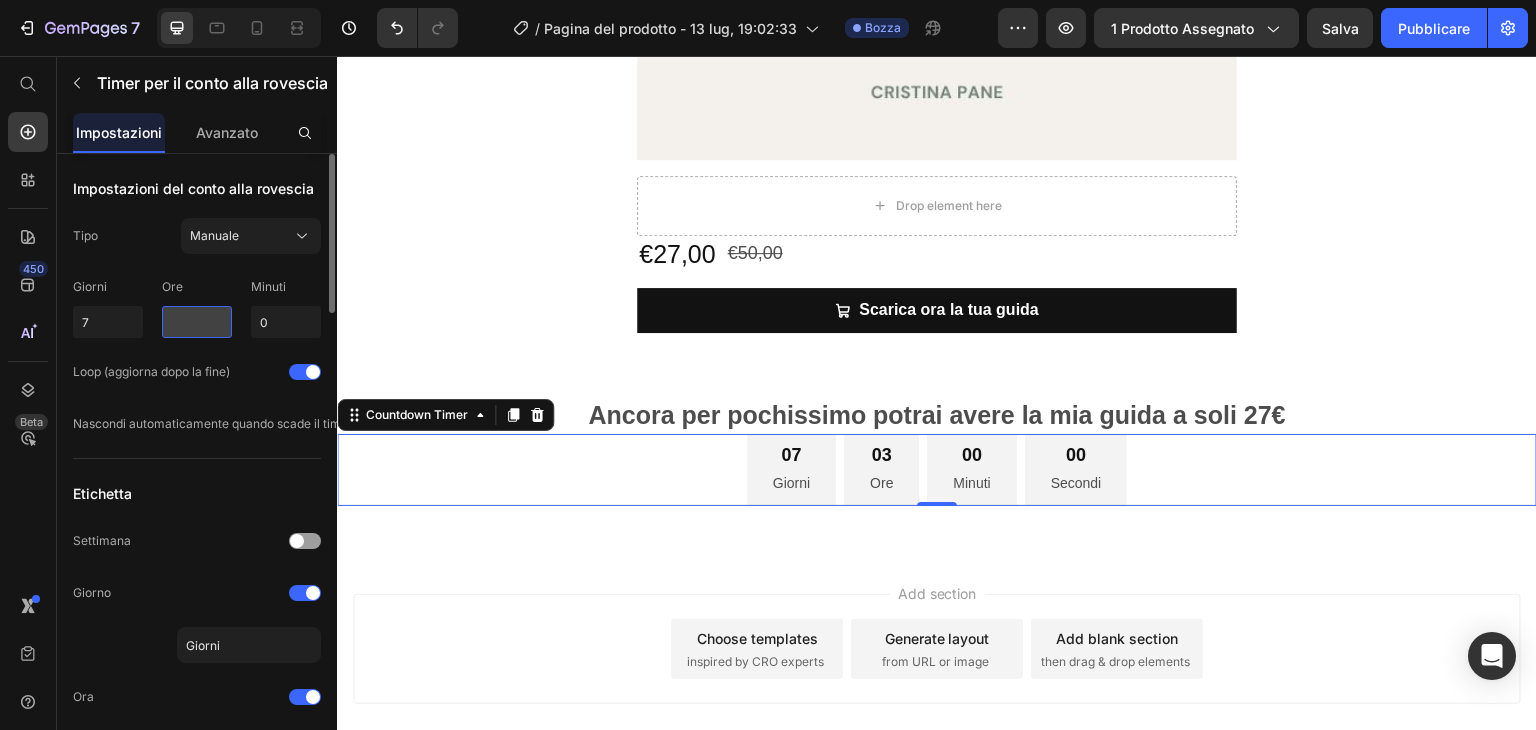 type on "0" 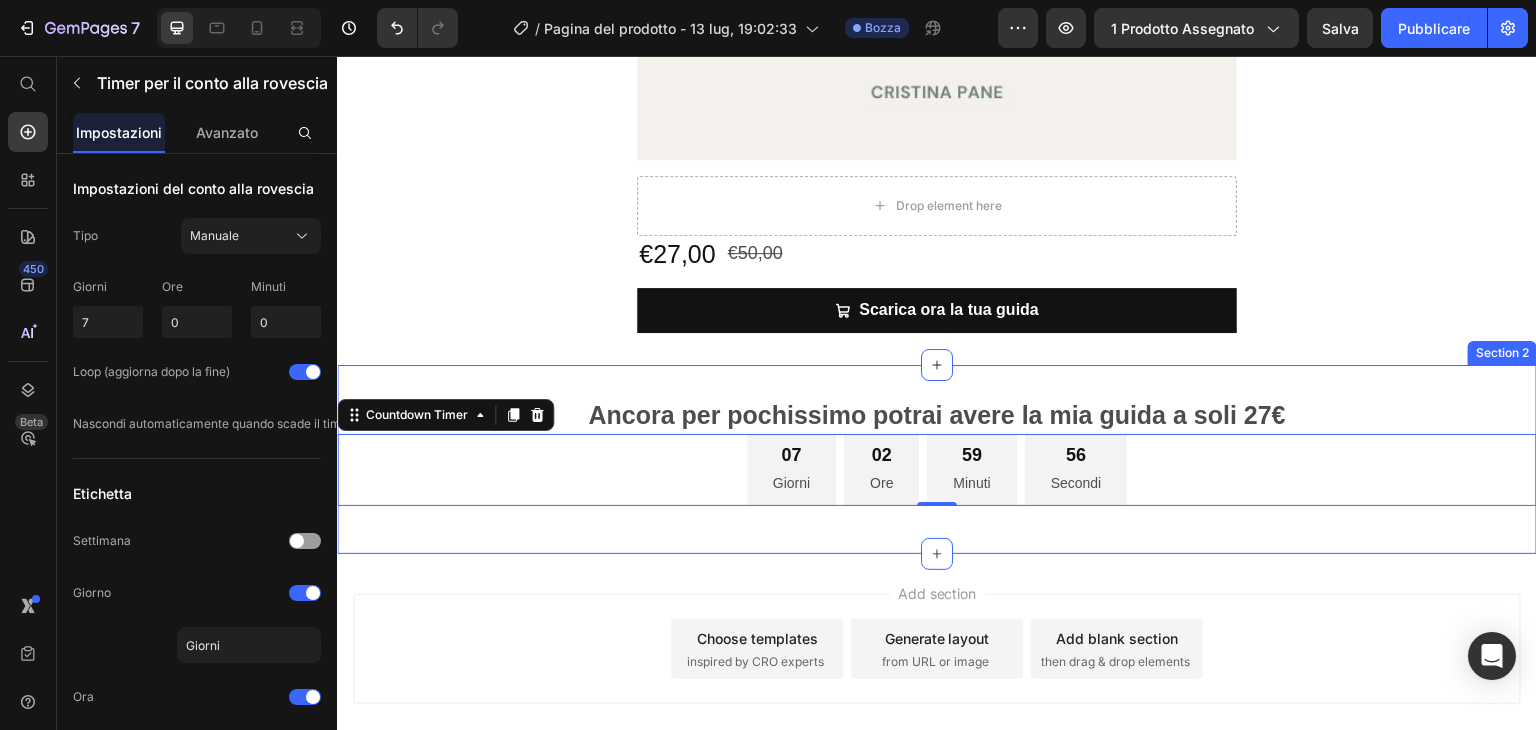 click on "Ancora per pochissimo potrai avere la mia guida a soli 27€ Text Block 07 Giorni 02 Ore 59 Minuti 56 Secondi Countdown Timer   0 Row" at bounding box center [937, 459] 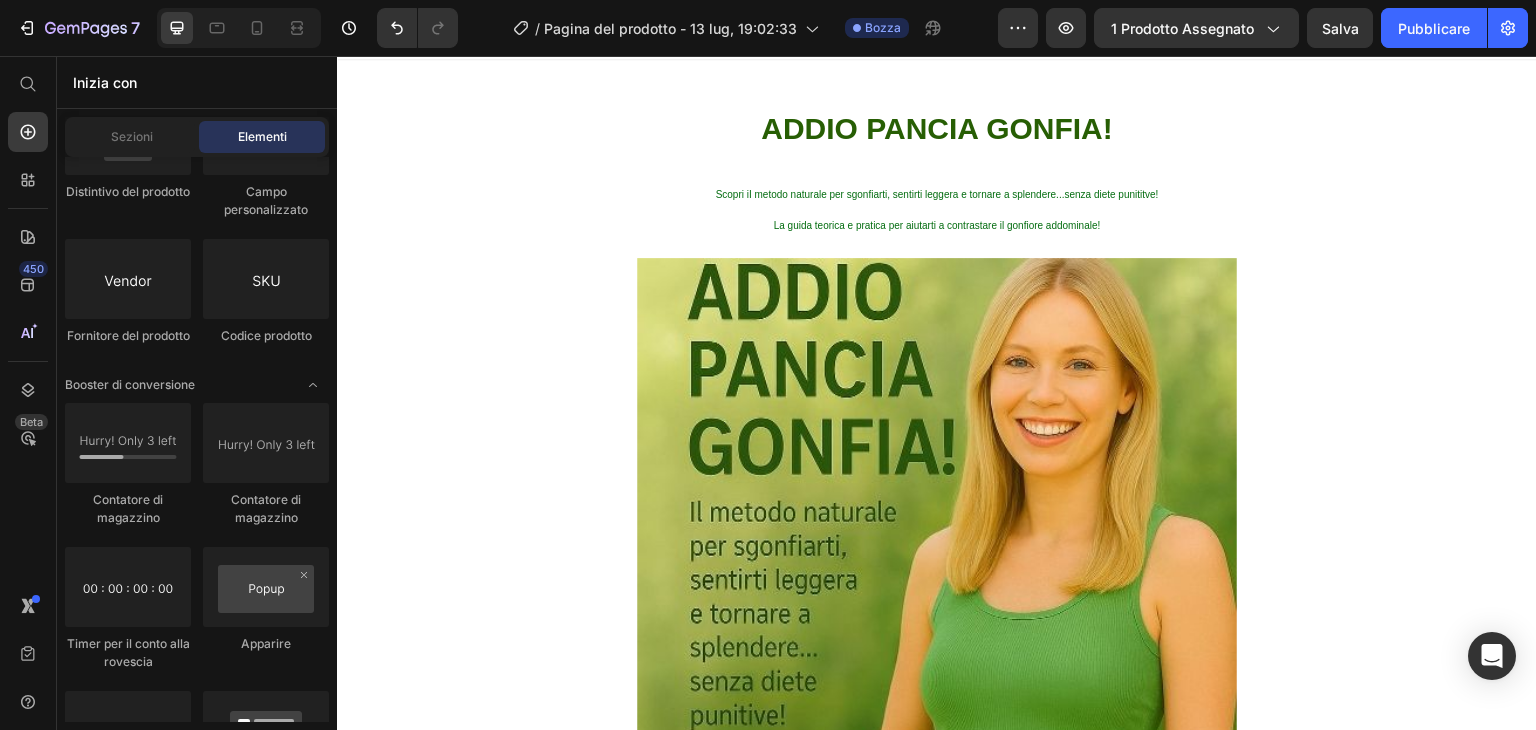 scroll, scrollTop: 0, scrollLeft: 0, axis: both 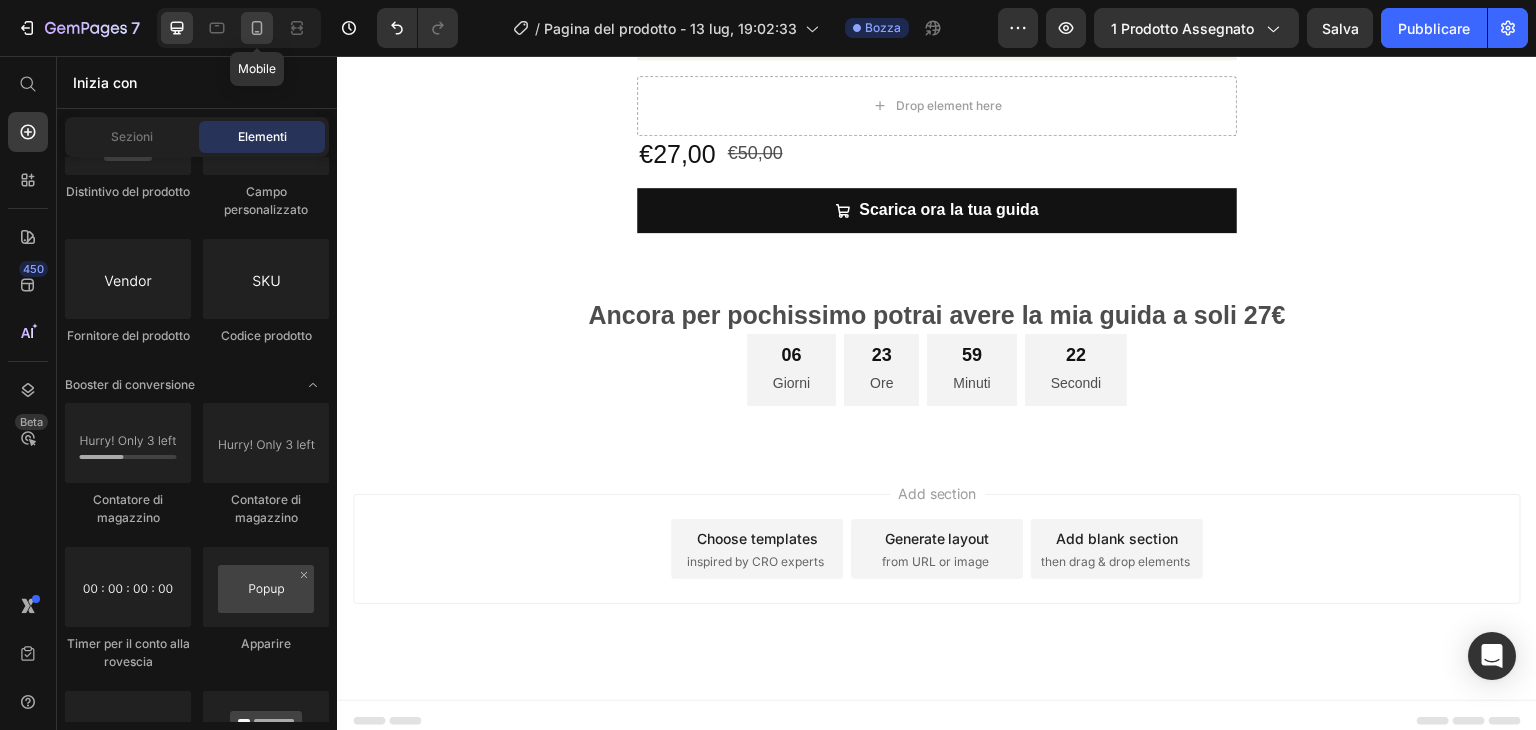 click 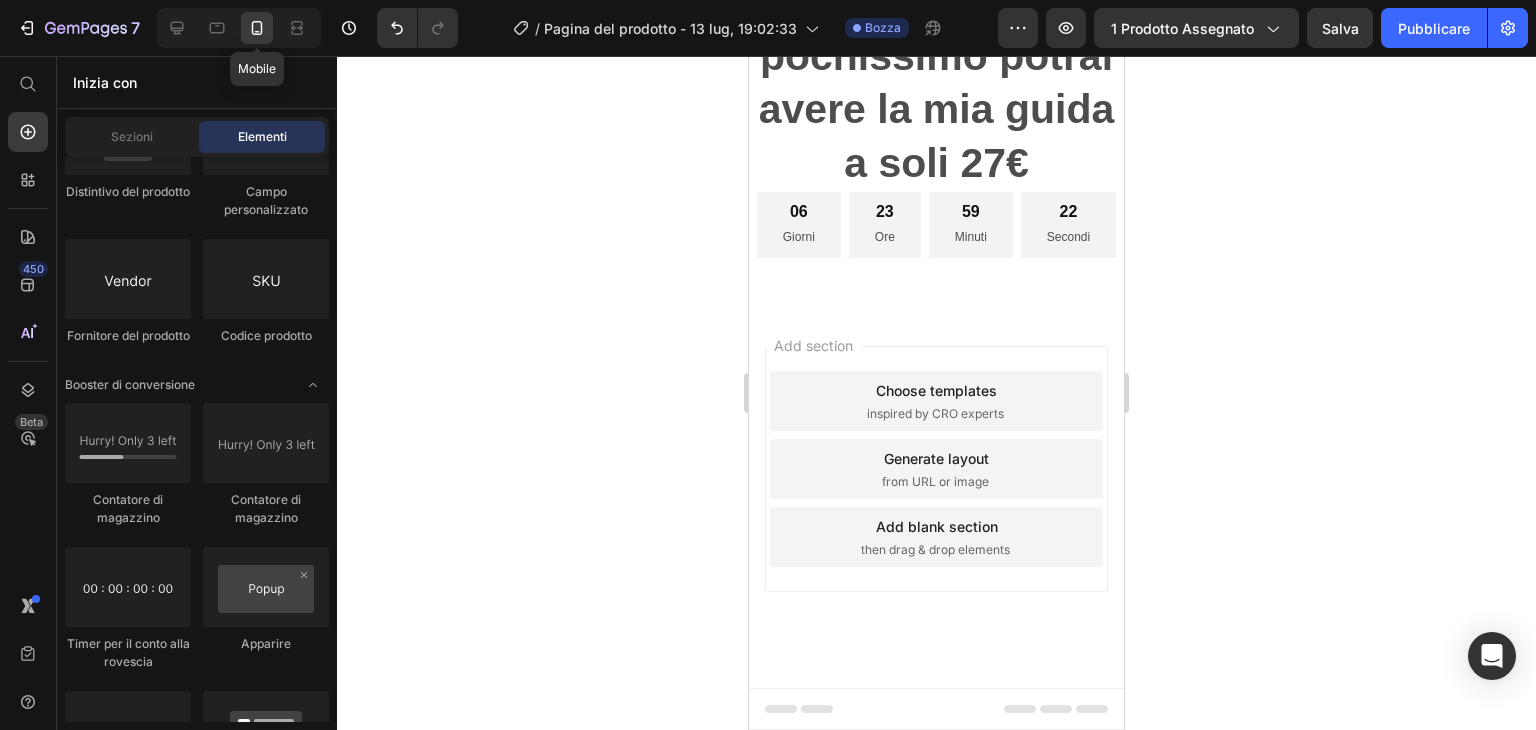 scroll, scrollTop: 616, scrollLeft: 0, axis: vertical 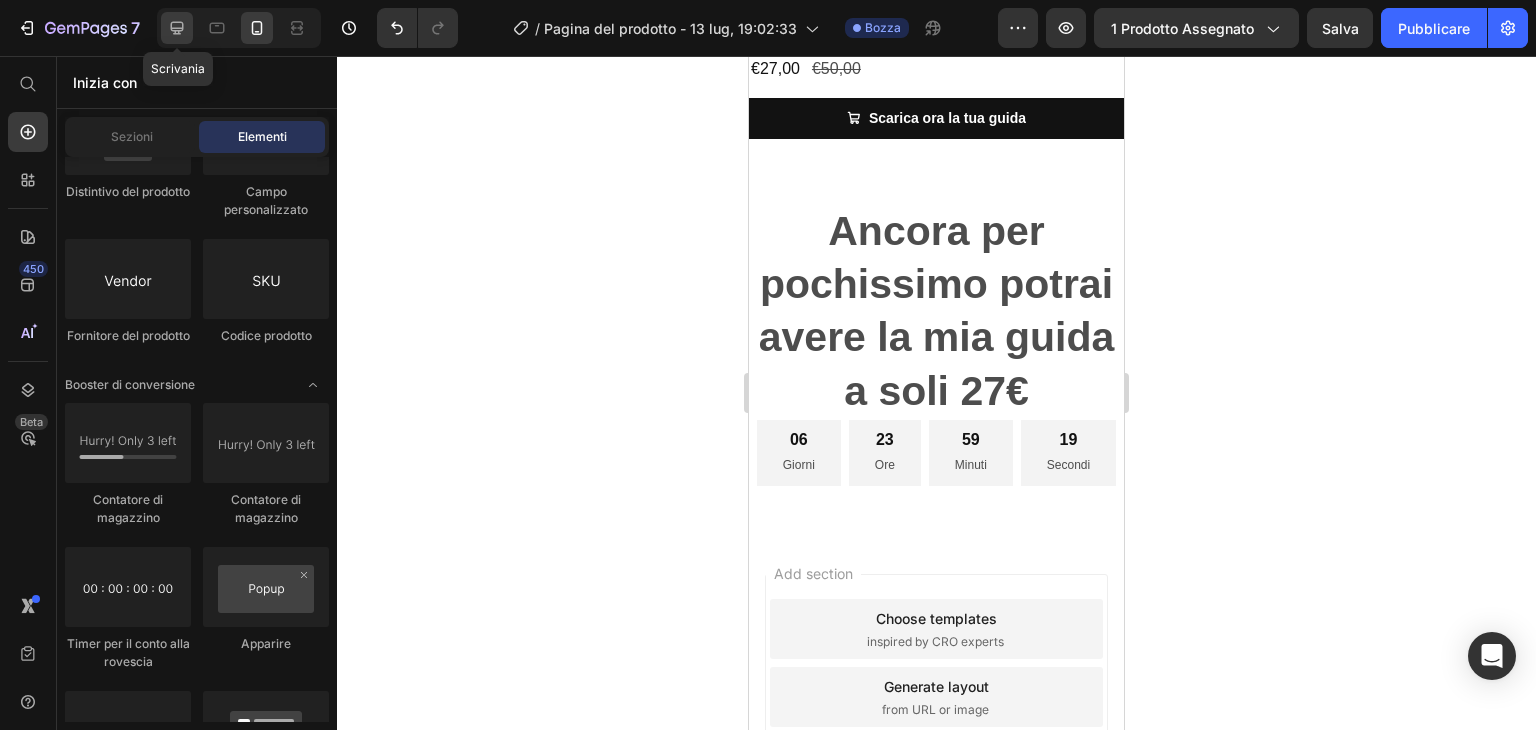 click 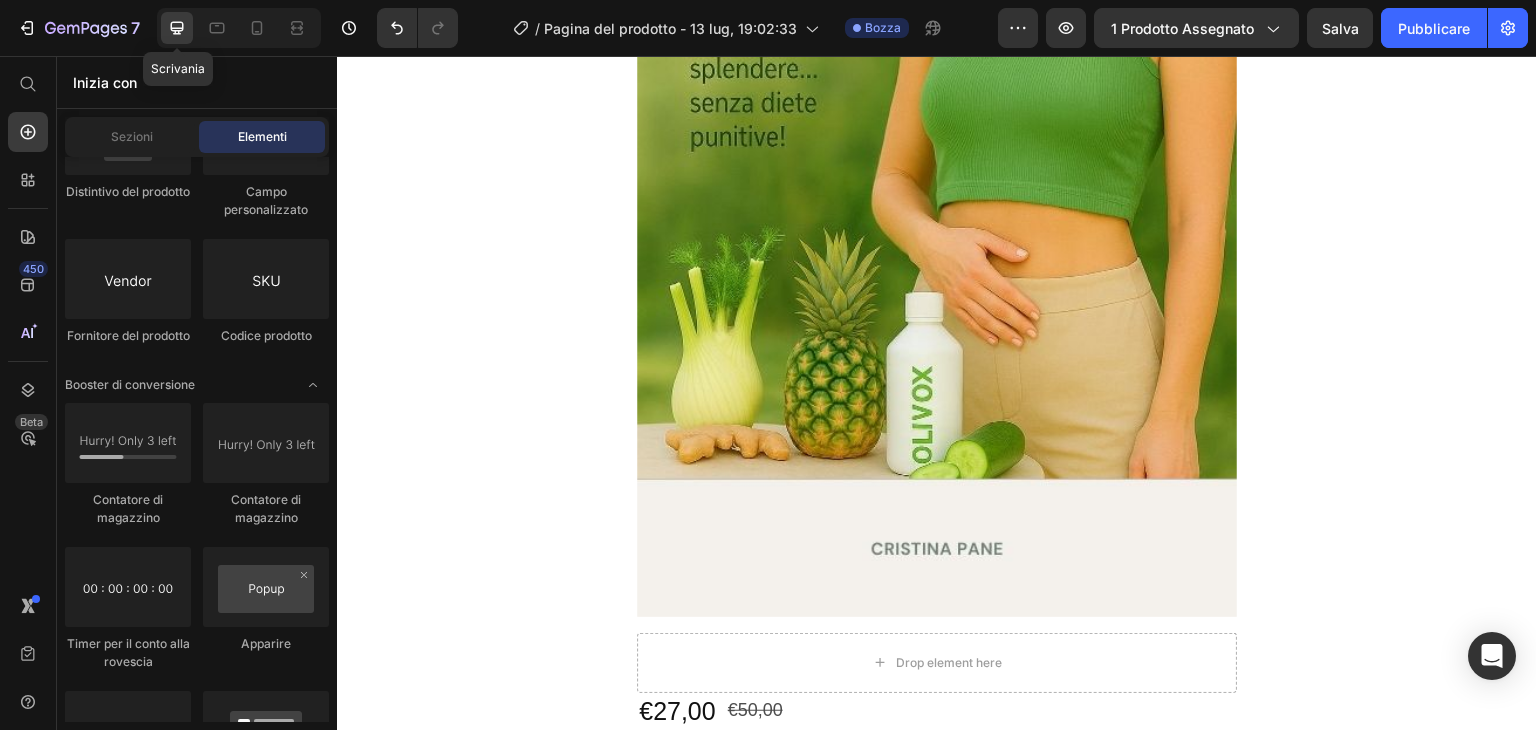 scroll, scrollTop: 978, scrollLeft: 0, axis: vertical 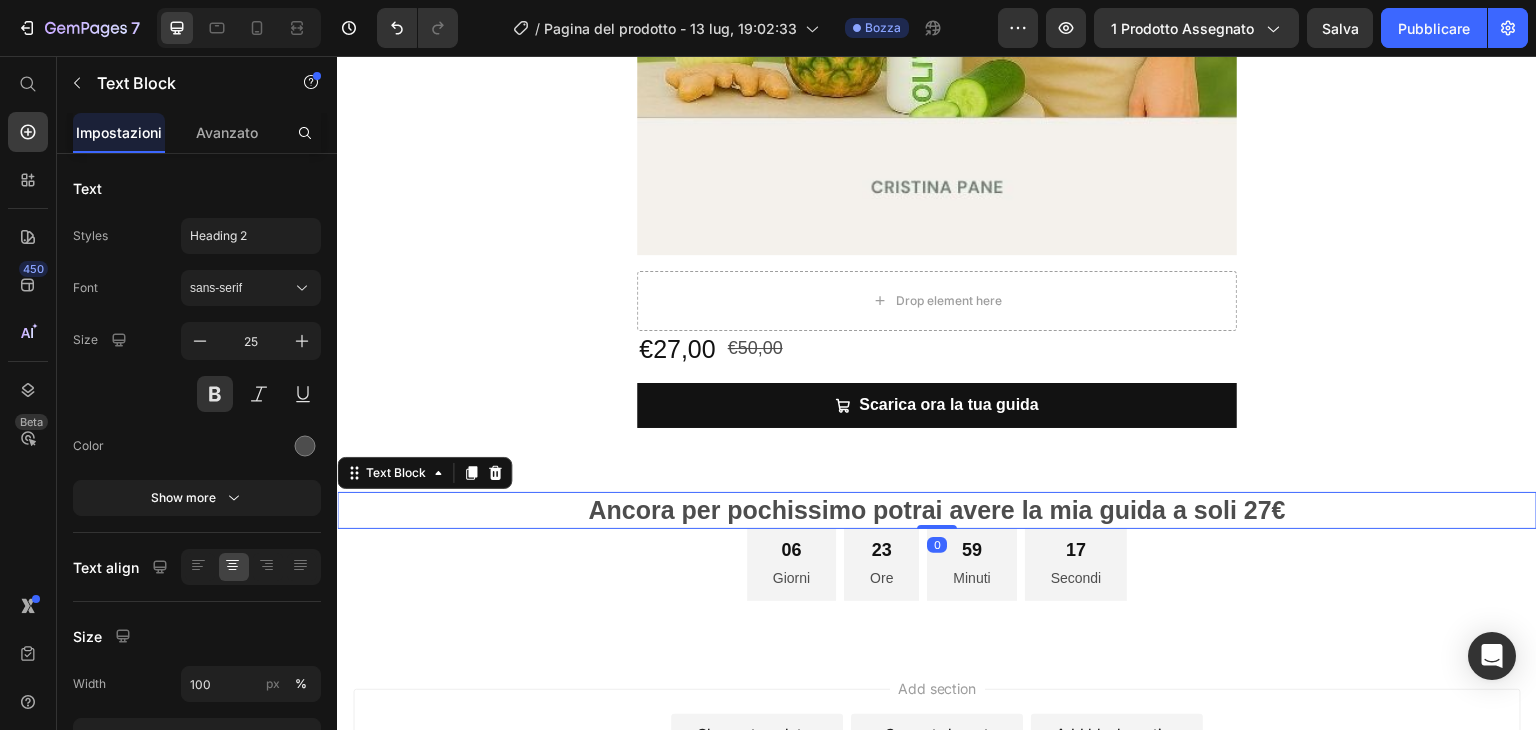 click on "Ancora per pochissimo potrai avere la mia guida a soli 27€" at bounding box center [937, 510] 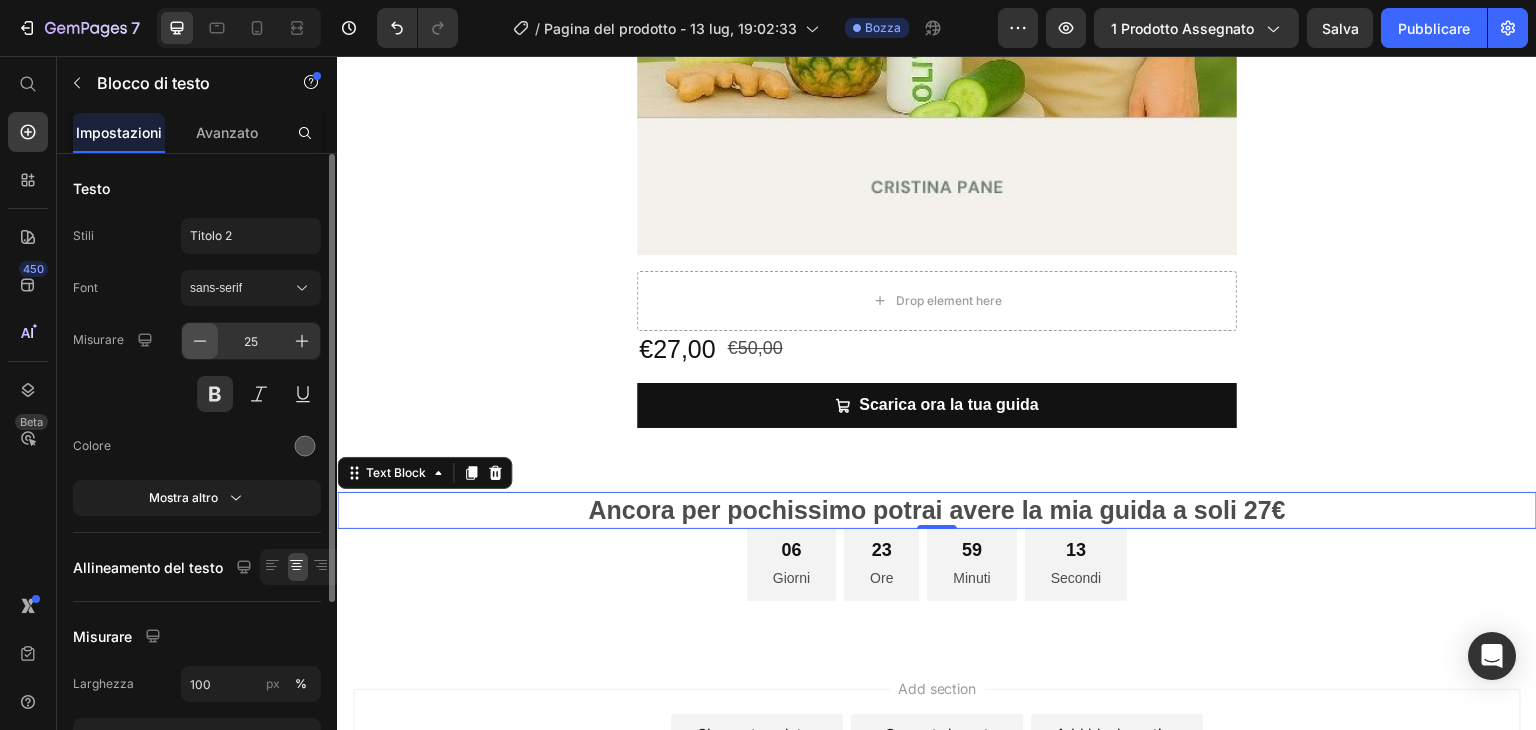 click 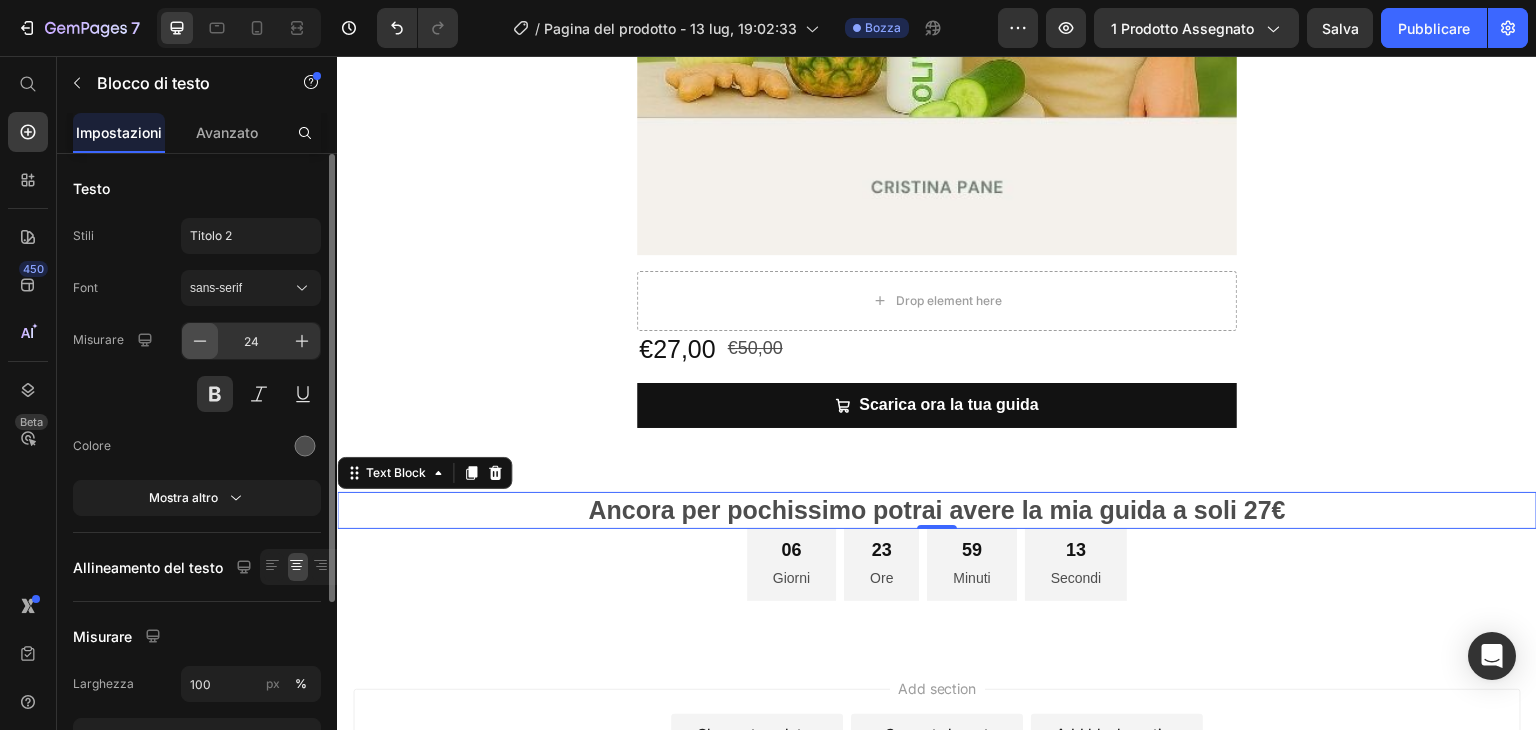 click 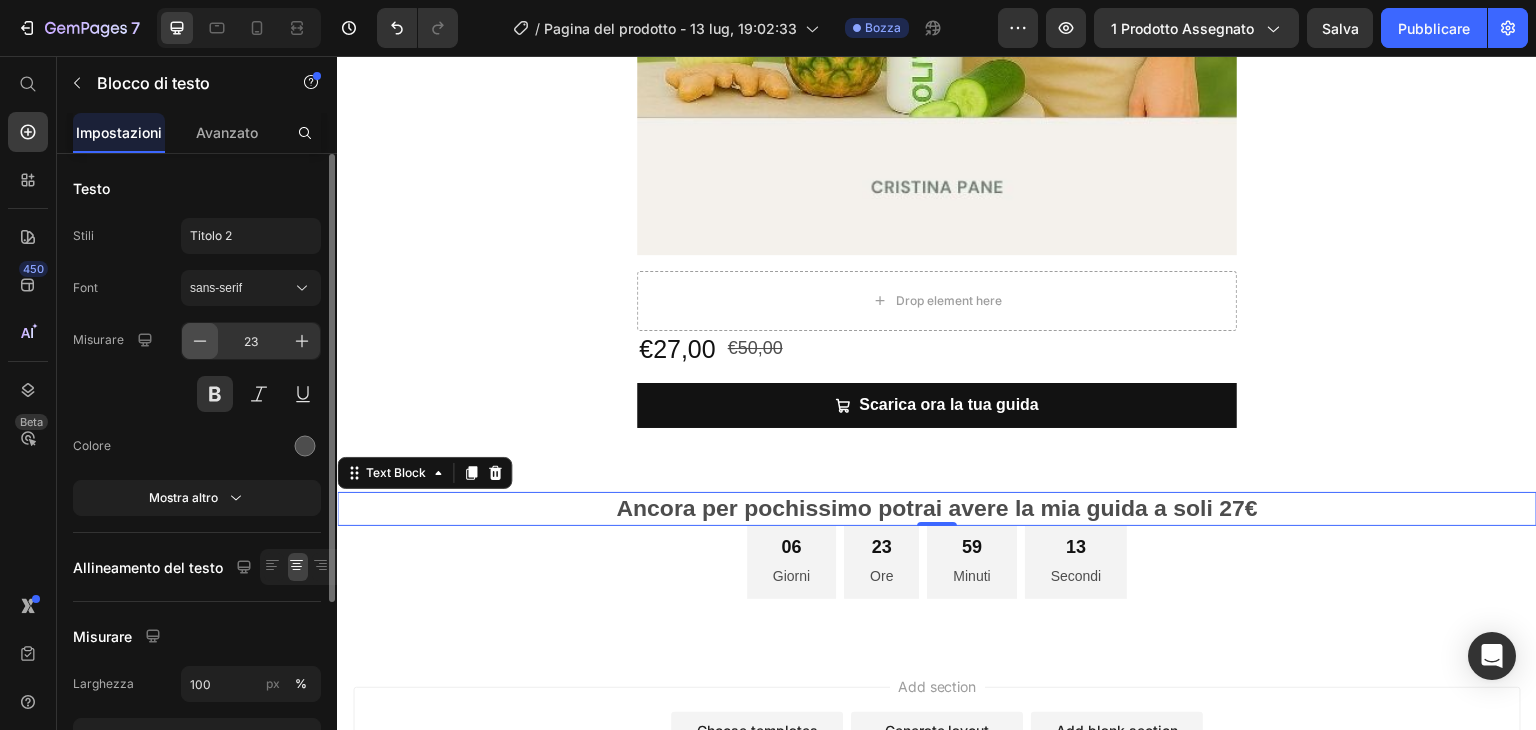 click 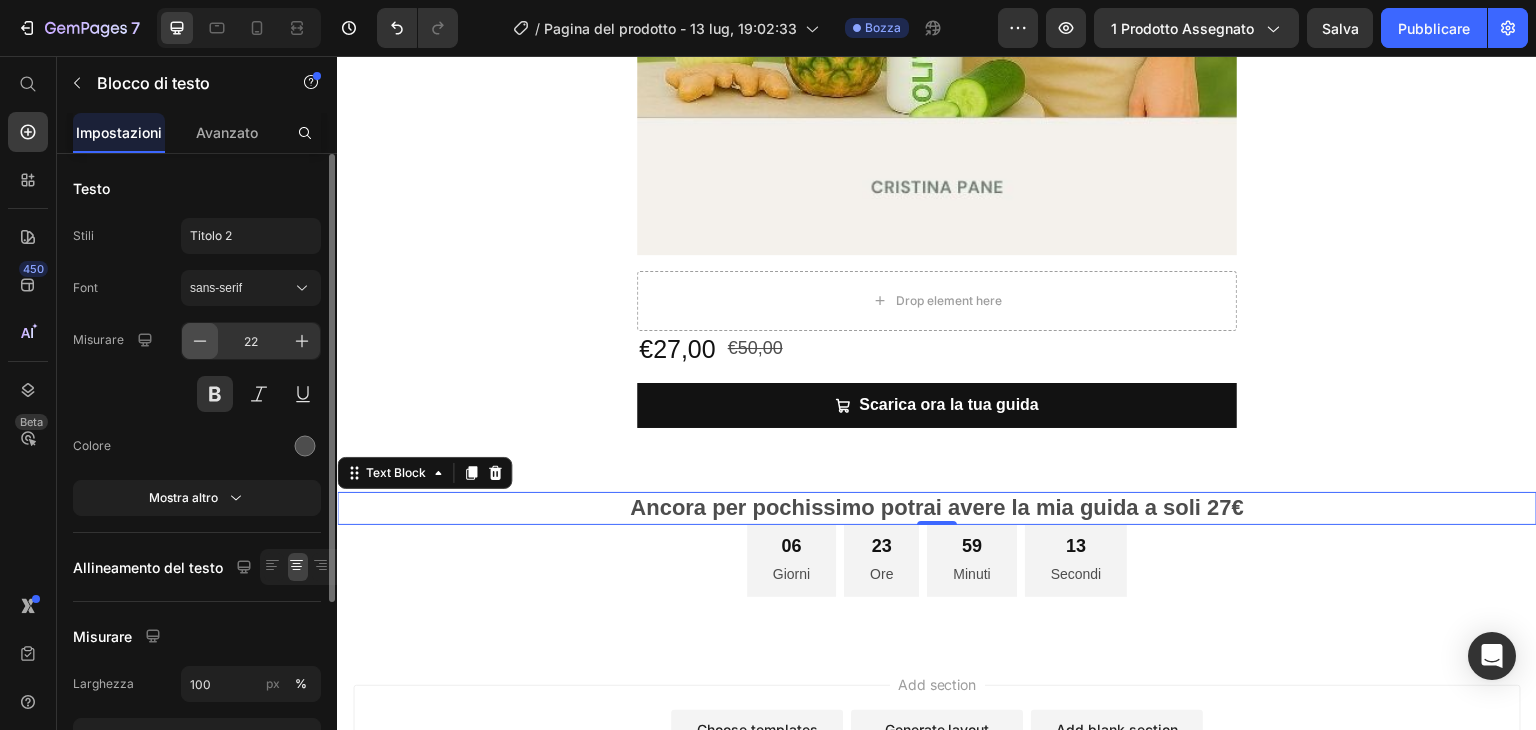click 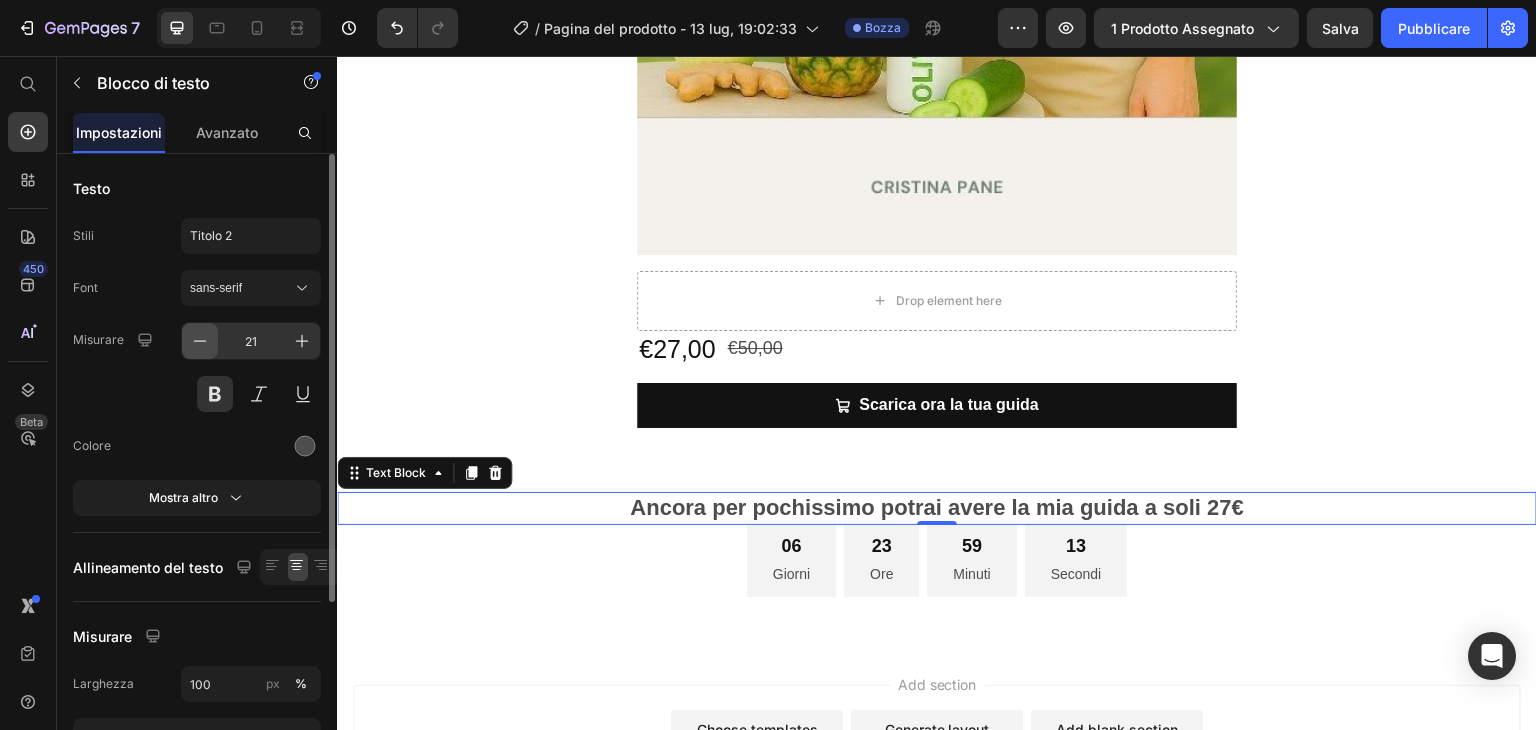 click 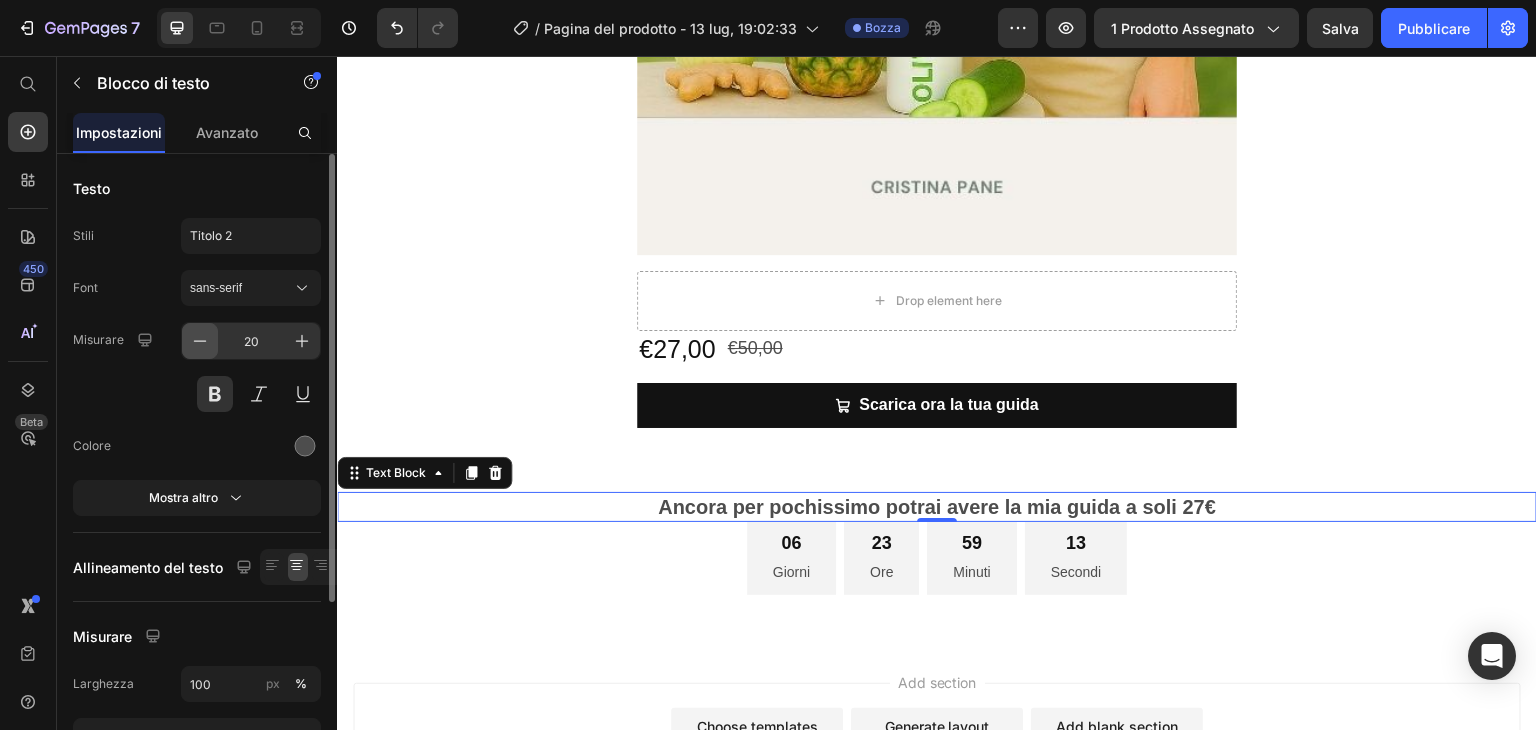 click 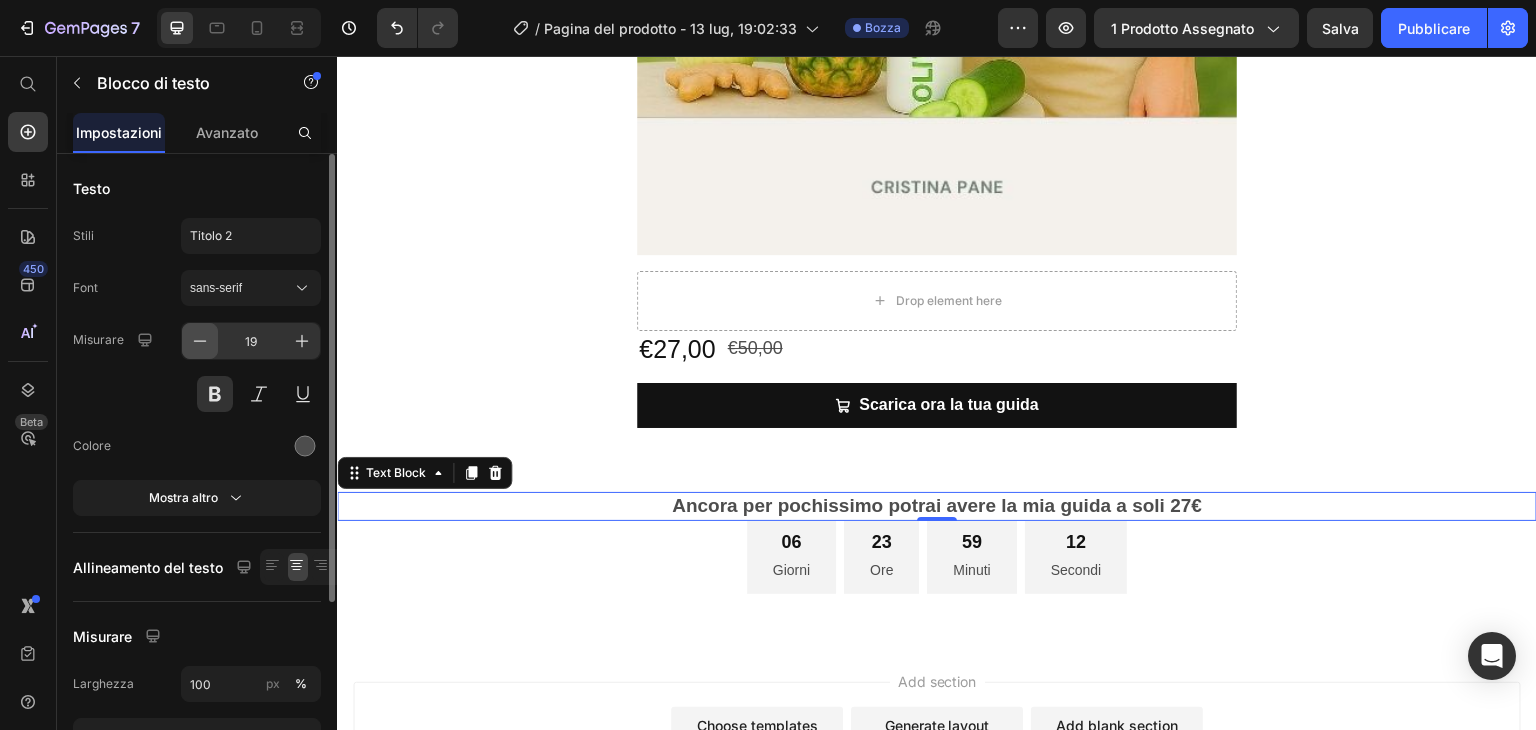 click 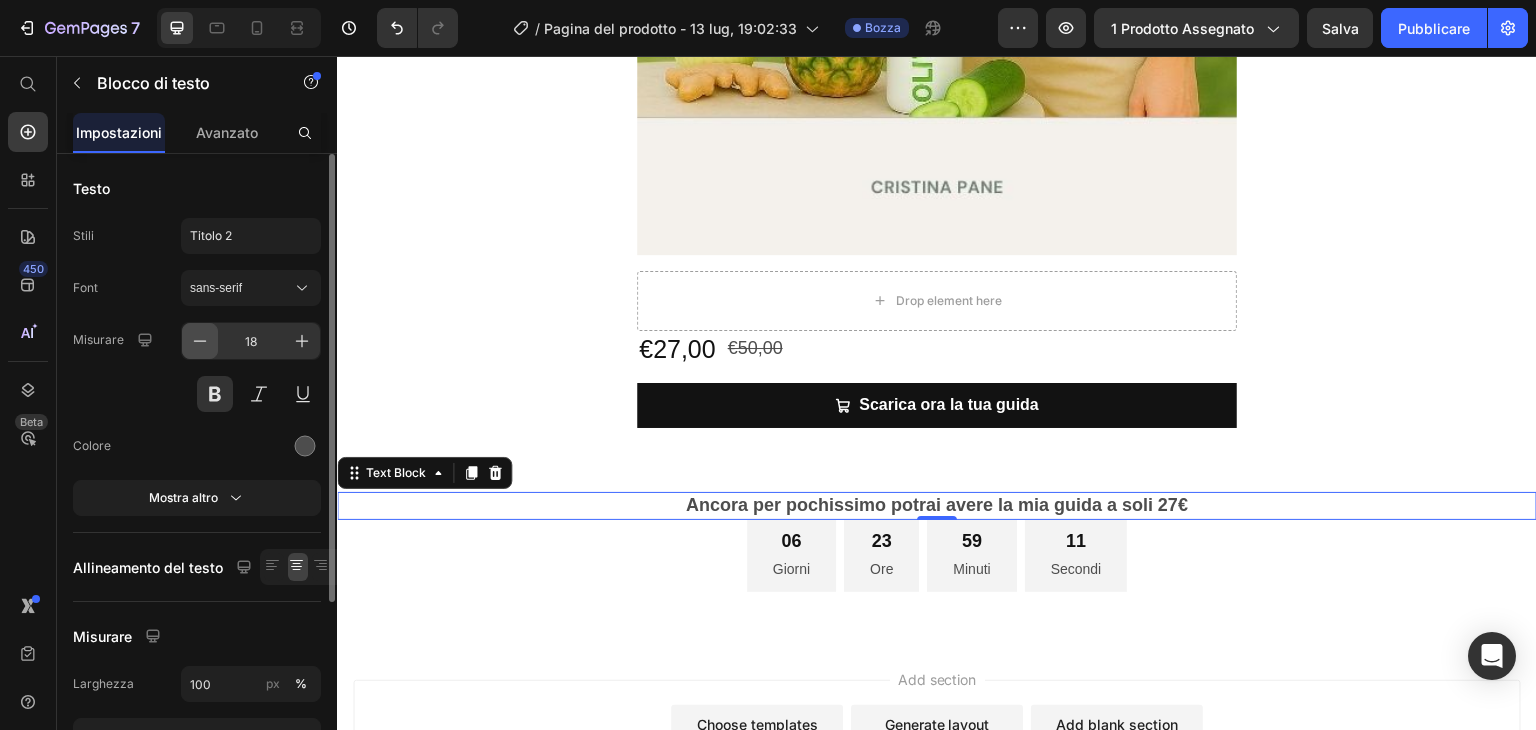 click 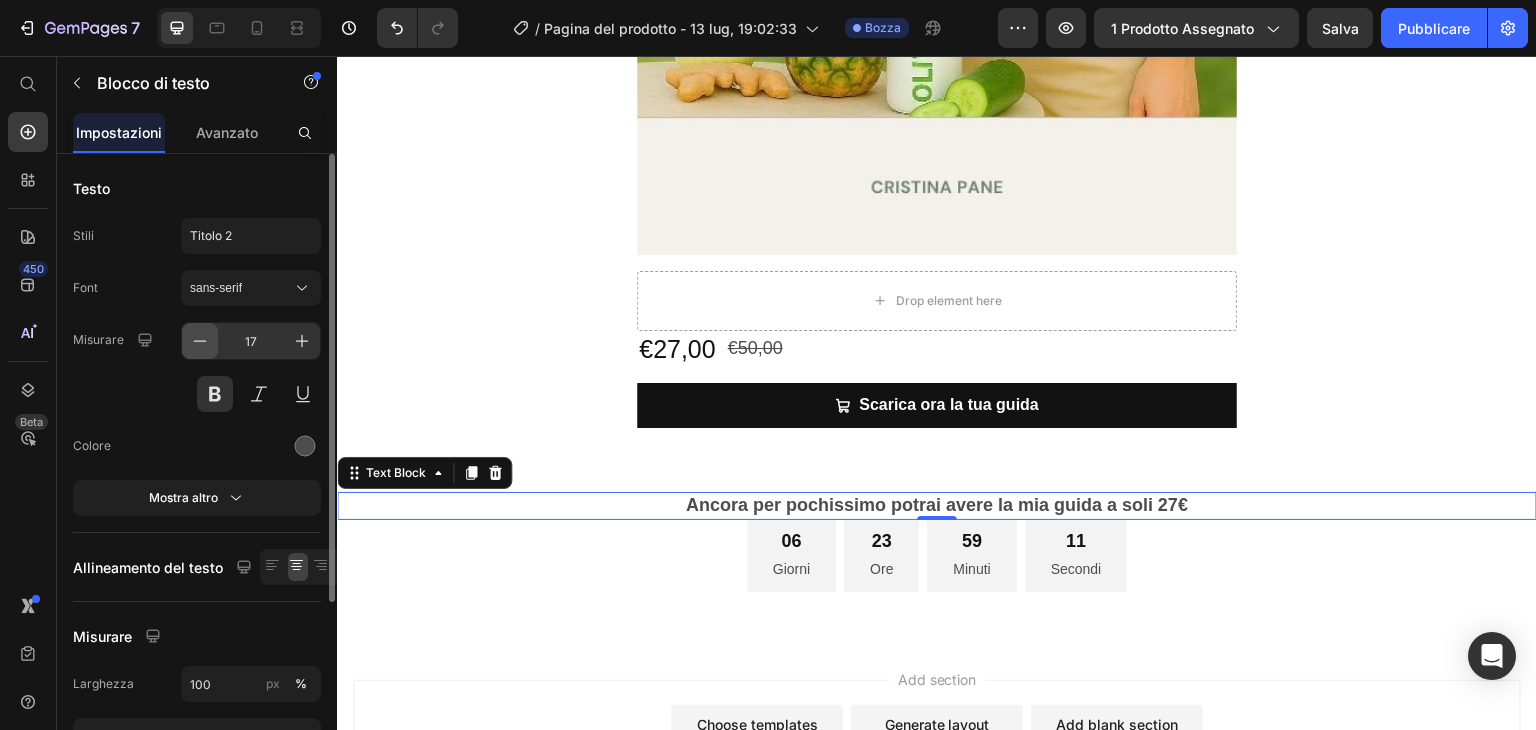 click 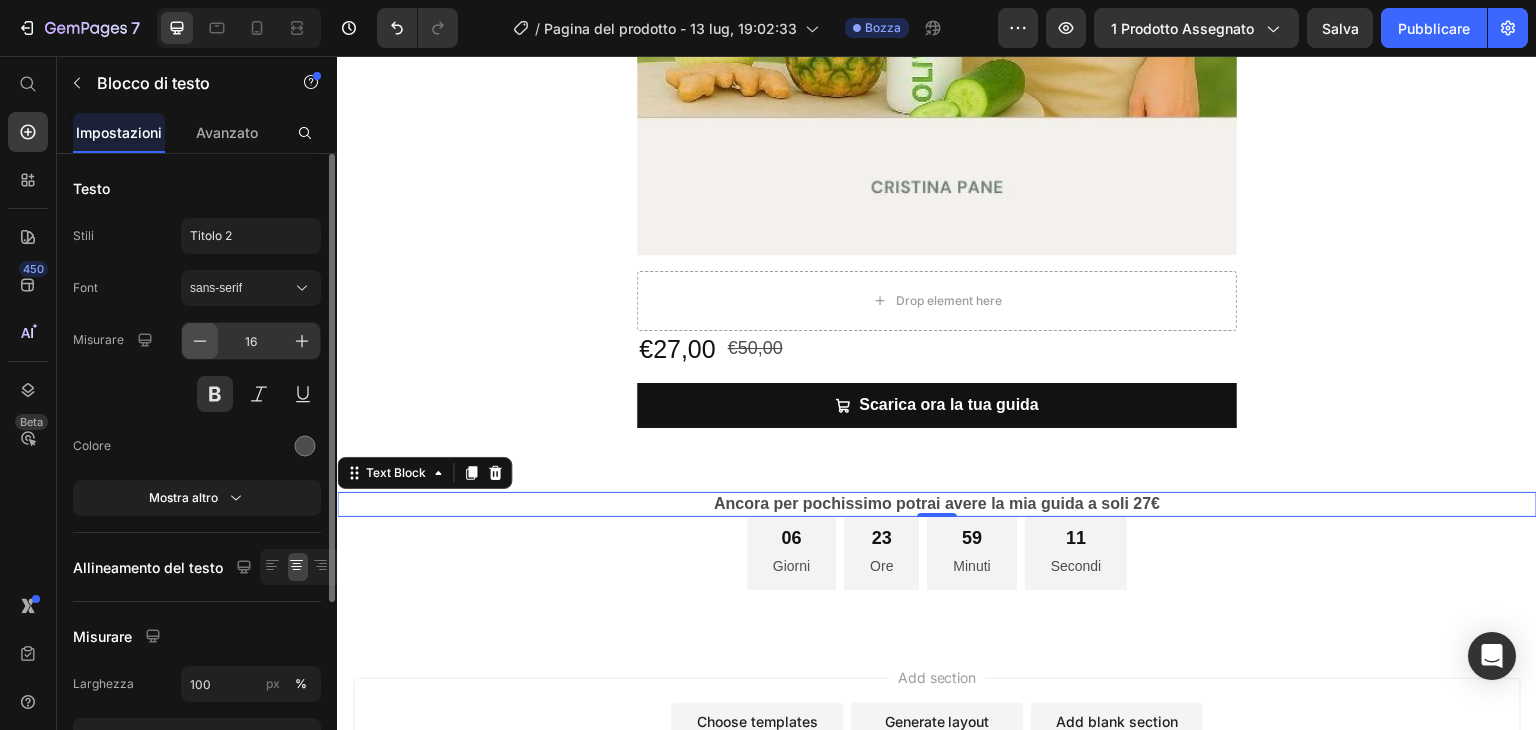 click 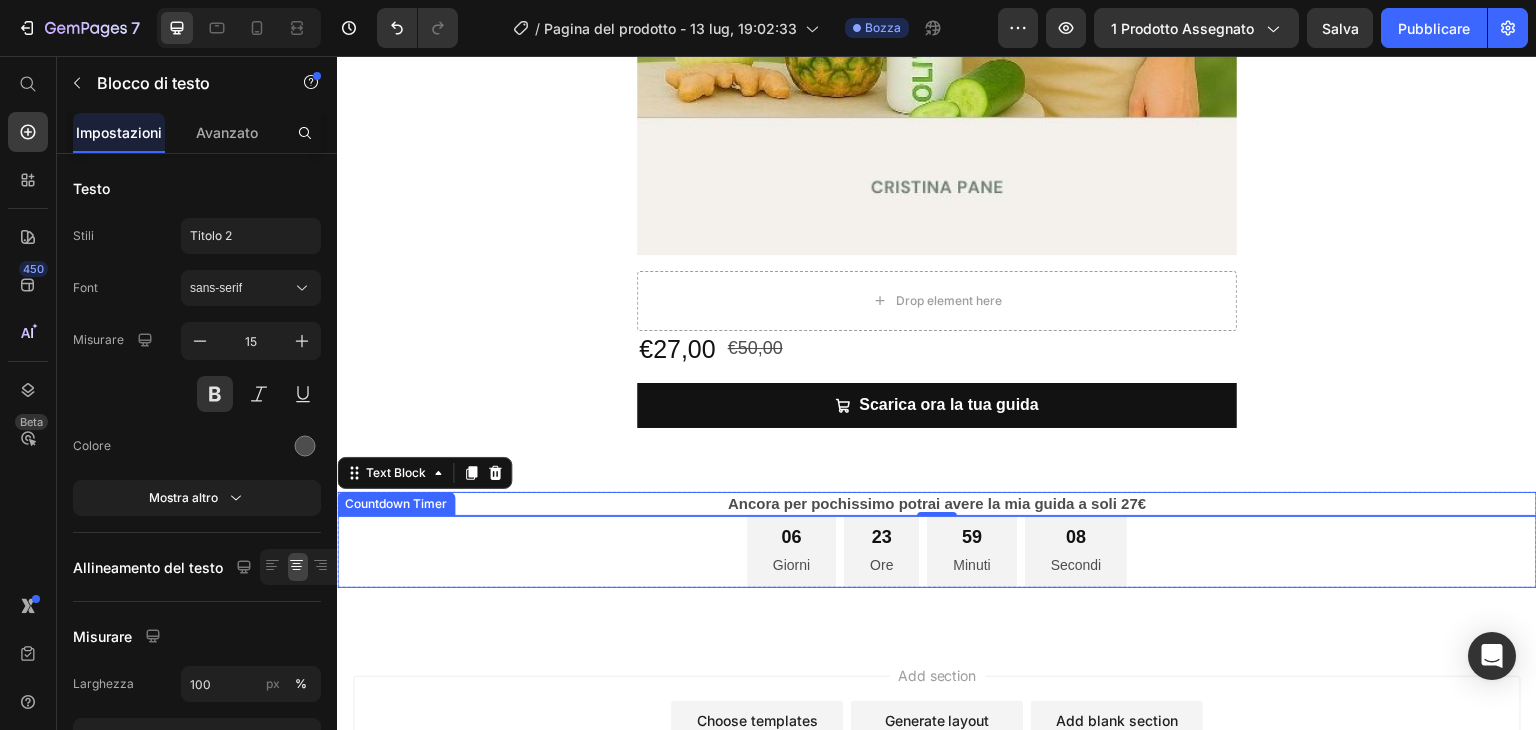 click on "06 Giorni 23 Ore 59 Minuti 08 Secondi" at bounding box center [937, 552] 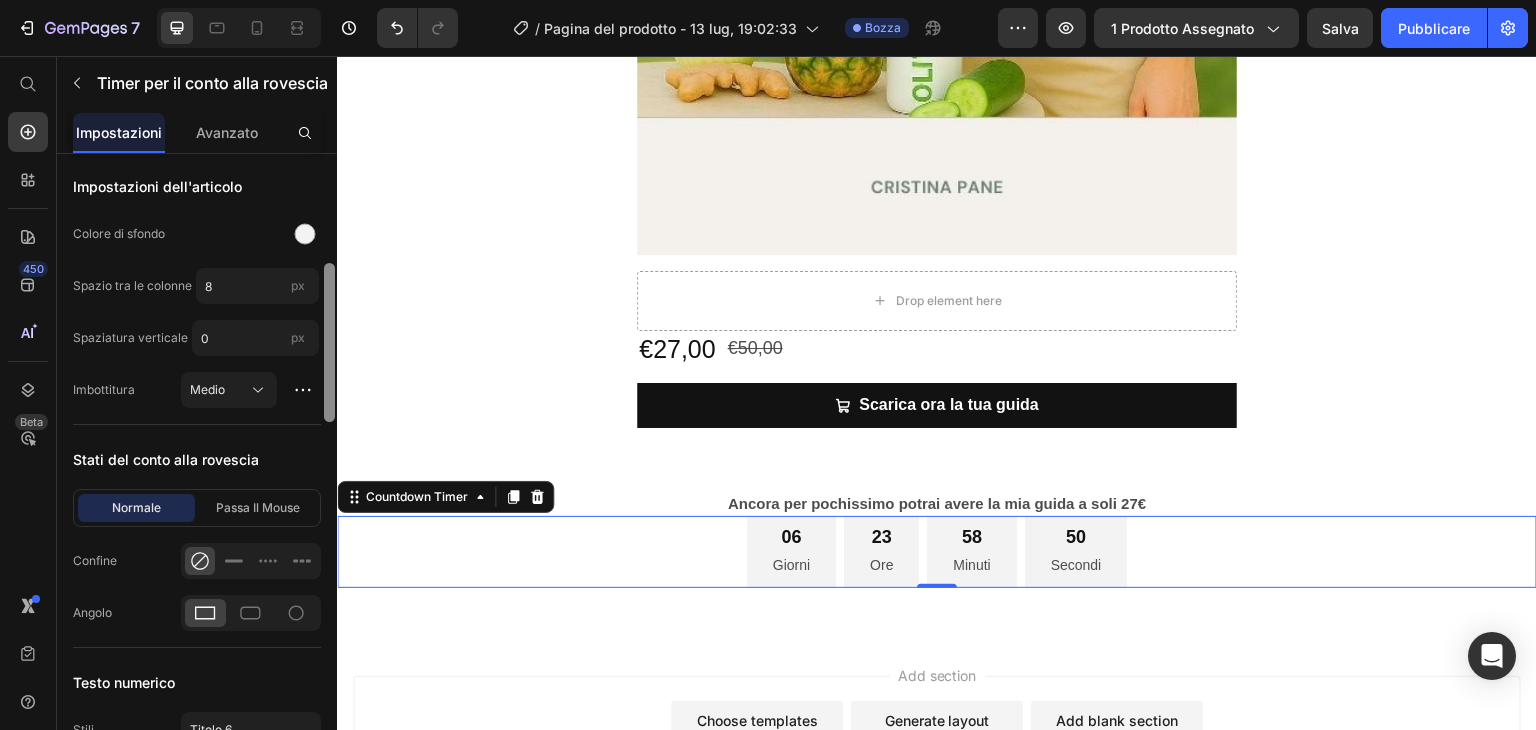 scroll, scrollTop: 942, scrollLeft: 0, axis: vertical 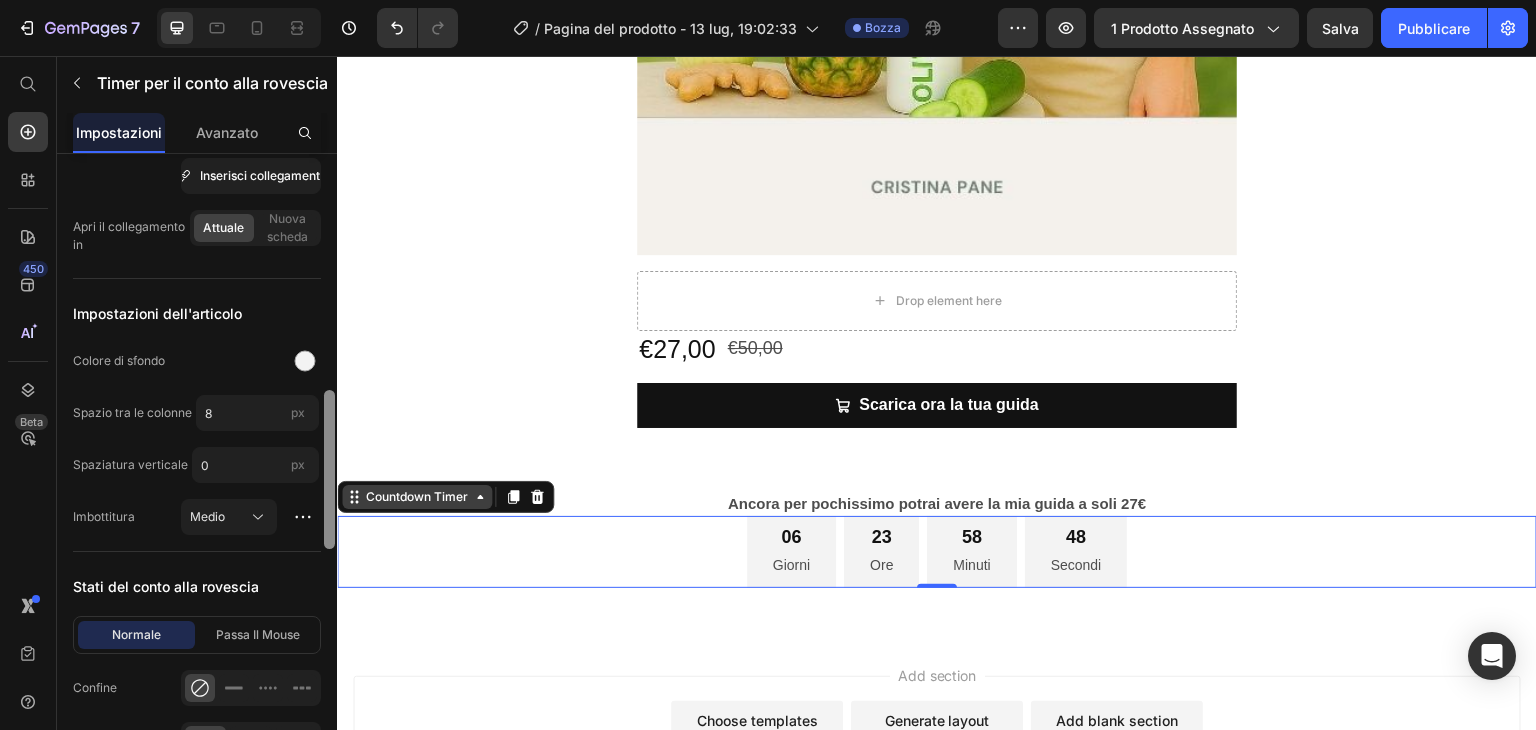drag, startPoint x: 669, startPoint y: 345, endPoint x: 344, endPoint y: 484, distance: 353.47702 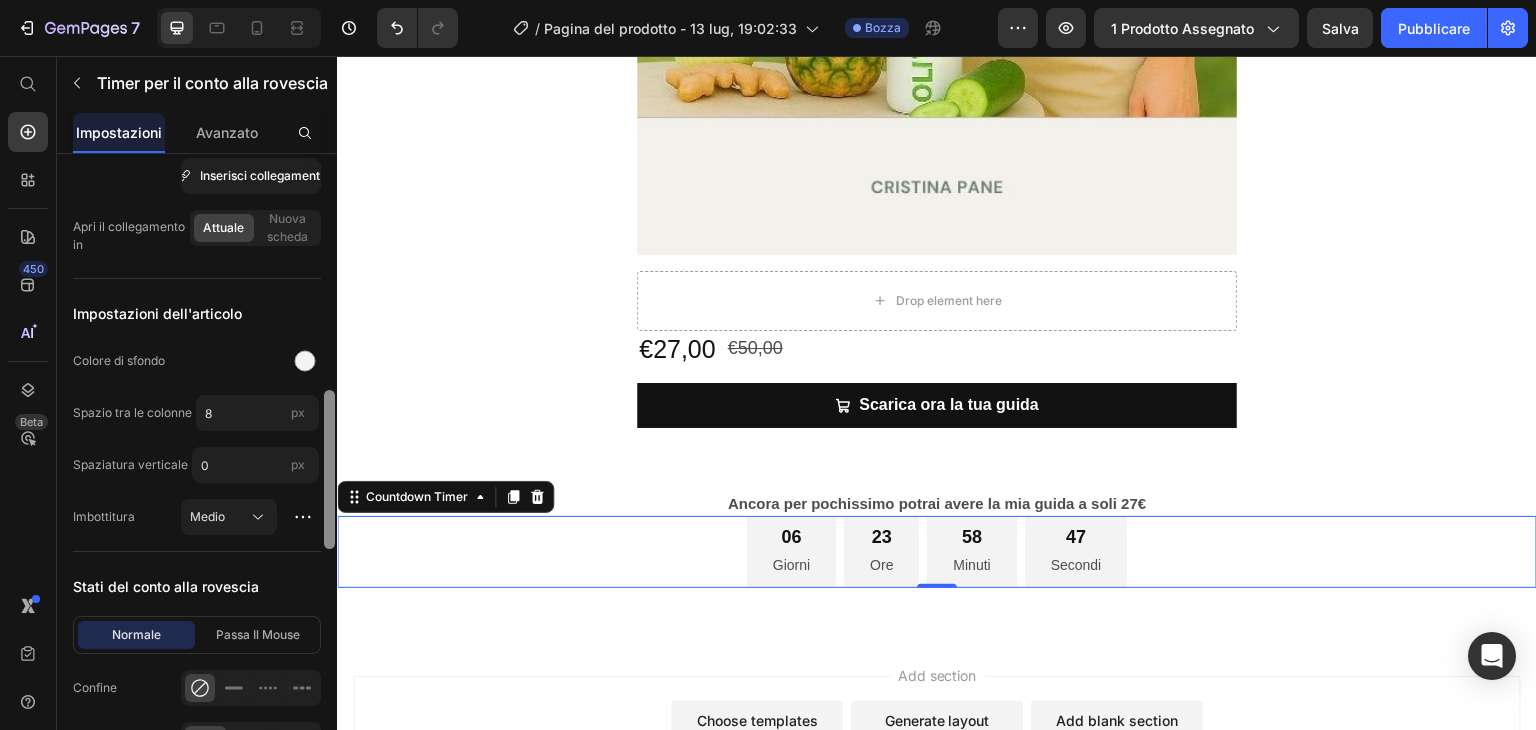 scroll, scrollTop: 763, scrollLeft: 0, axis: vertical 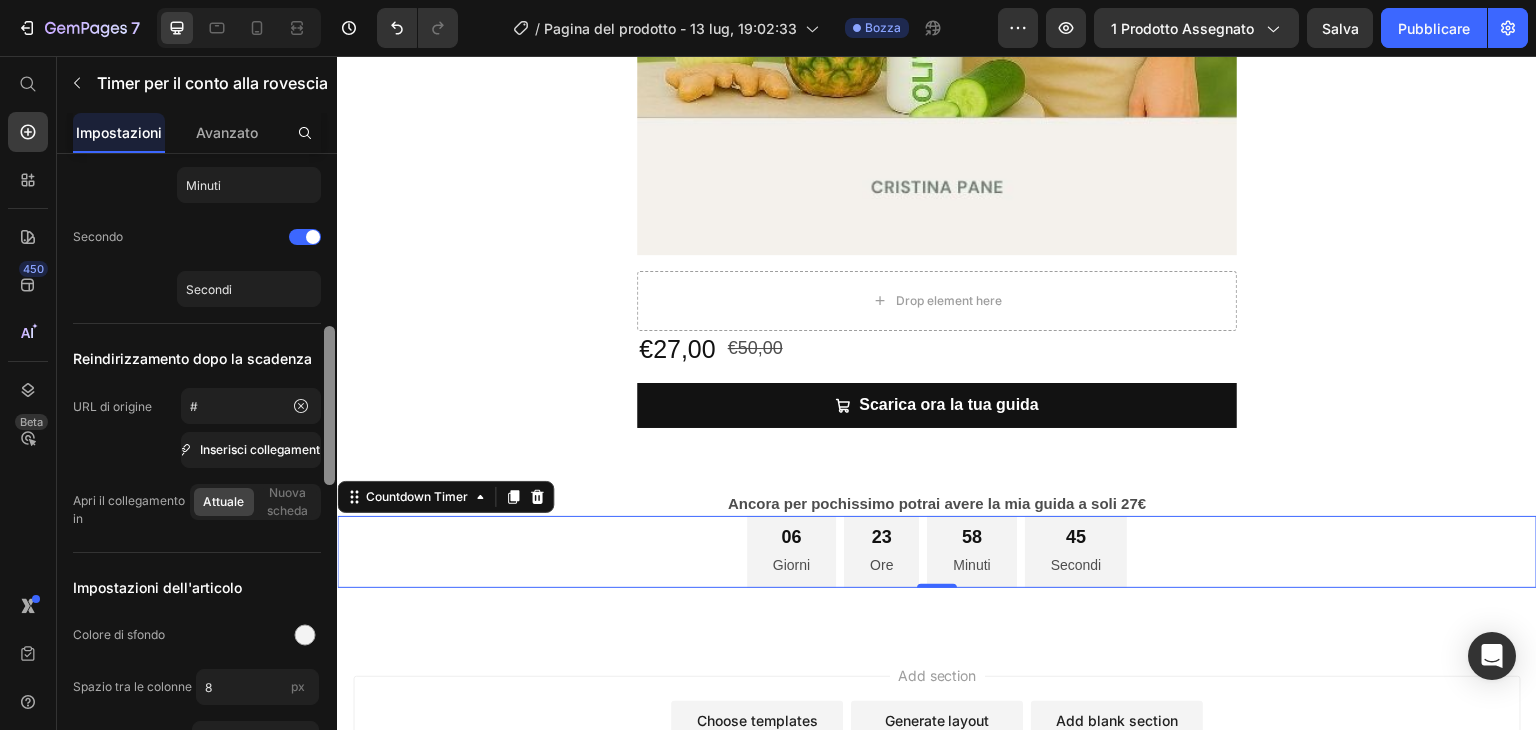 drag, startPoint x: 330, startPoint y: 481, endPoint x: 329, endPoint y: 455, distance: 26.019224 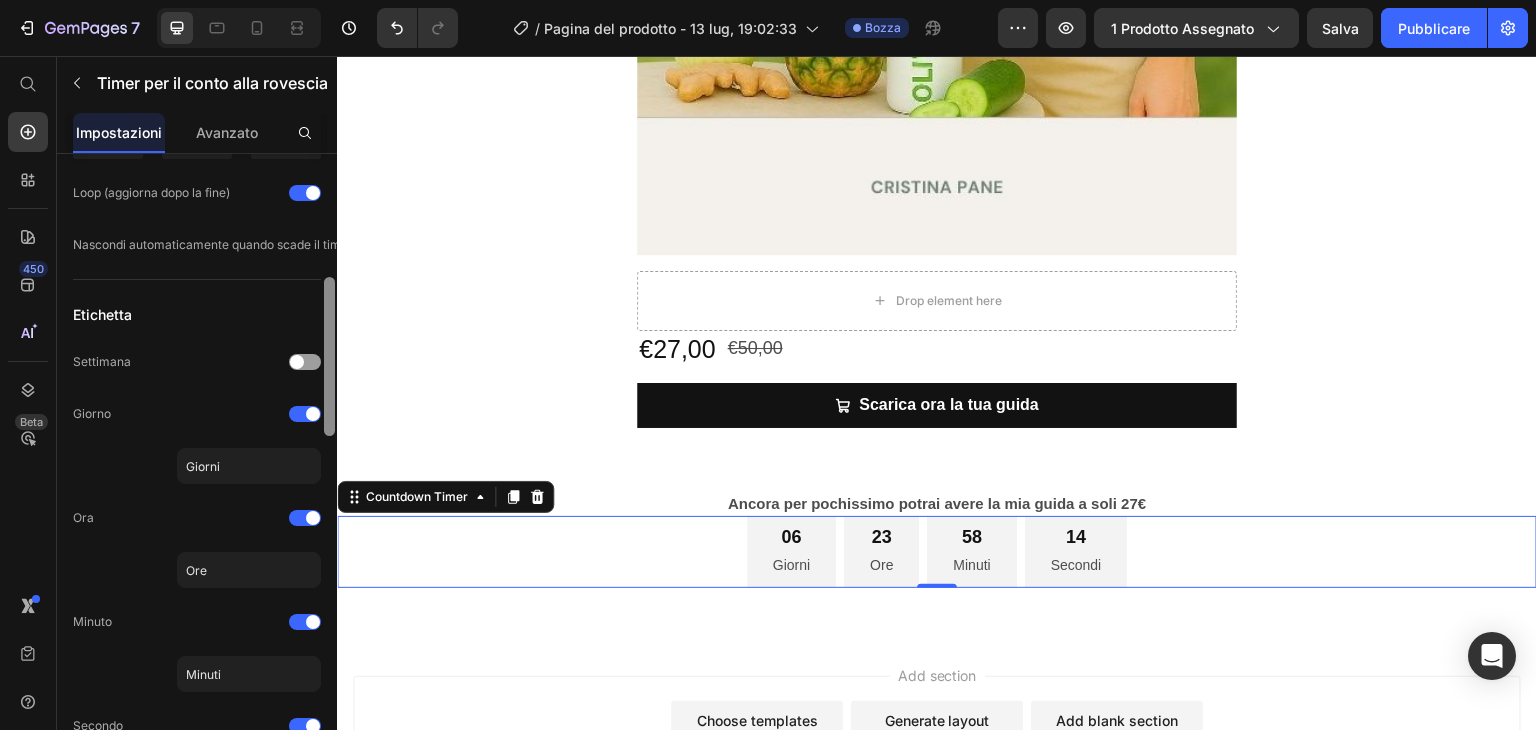 scroll, scrollTop: 254, scrollLeft: 0, axis: vertical 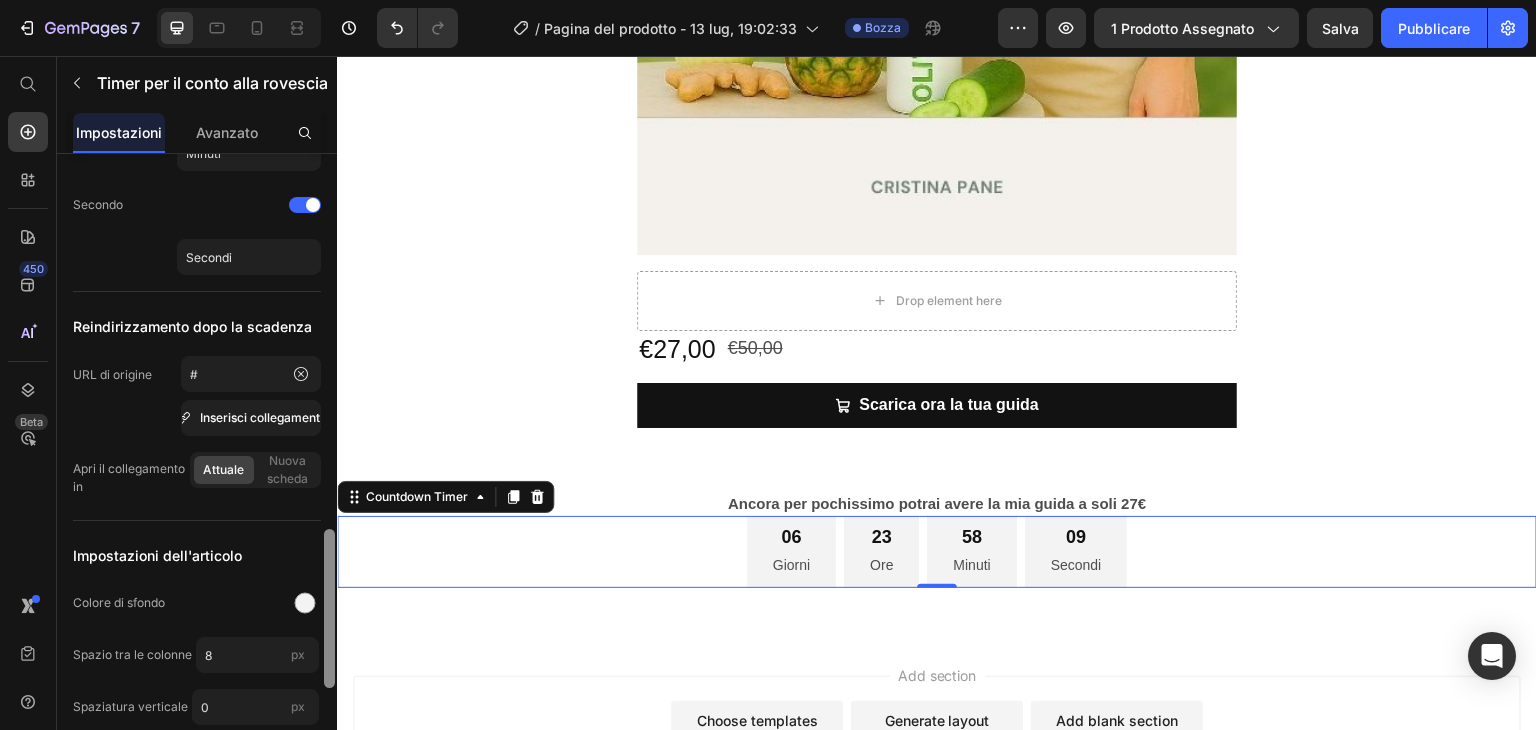 drag, startPoint x: 329, startPoint y: 455, endPoint x: 318, endPoint y: 541, distance: 86.70064 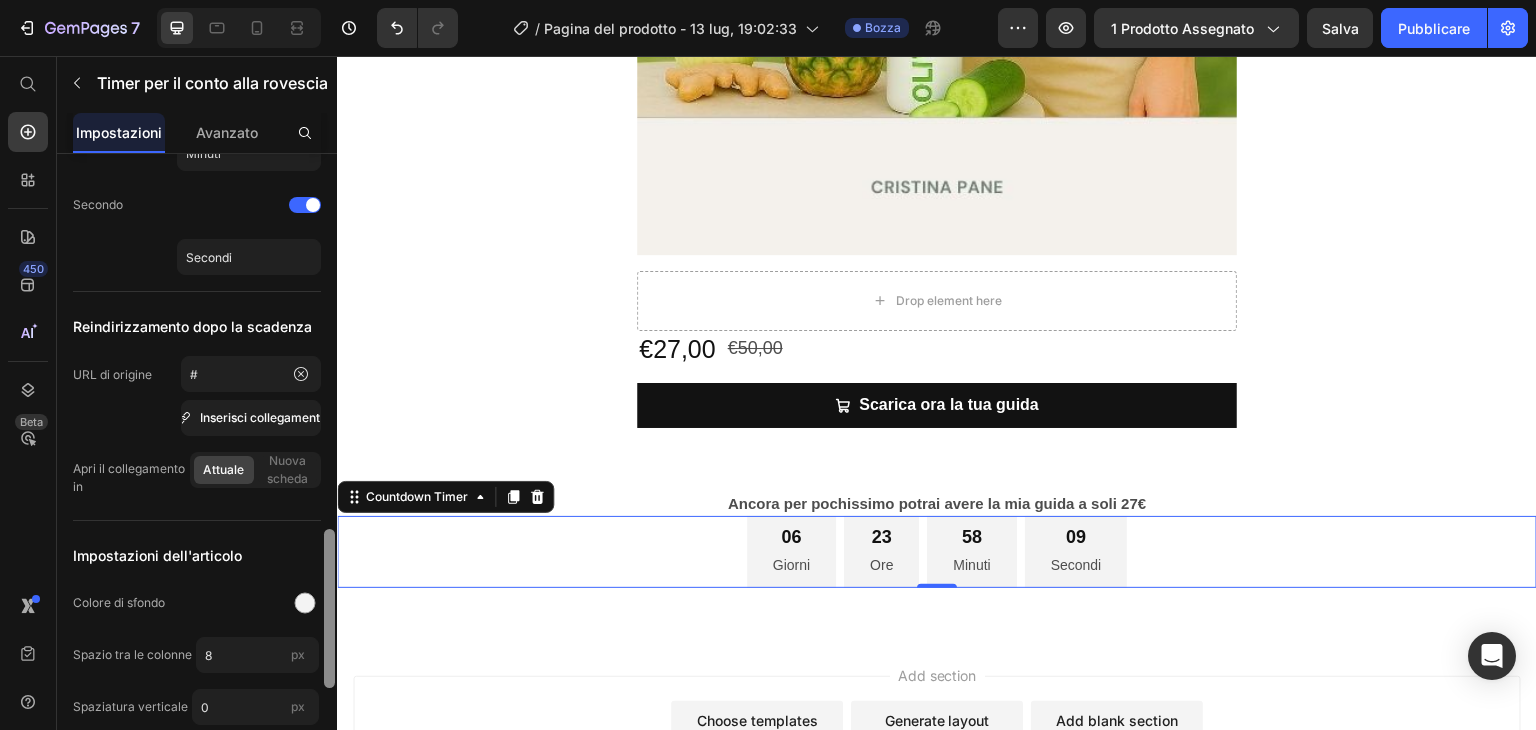 click on "Impostazioni del conto alla rovescia Tipo Manuale Giorni 7 Ore 0 Minuti 0 Loop (aggiorna dopo la fine) Nascondi automaticamente quando scade il timeout Etichetta Settimana Giorno Giorni Ora Ore Minuto Minuti Secondo Secondi Reindirizzamento dopo la scadenza URL di origine # Inserisci collegamento Apri il collegamento in Attuale Nuova scheda Impostazioni dell'articolo Colore di sfondo Spazio tra le colonne 8 px Spaziatura verticale 0 px Imbottitura Medio Stati del conto alla rovescia Normale Passa il mouse Confine Angolo Testo numerico Stili Titolo 6 Font sans-serif Misurare 18 Colore Mostra altro Testo dell'etichetta Stili Paragrafo 2 Font sans-serif Misurare 14 Colore Mostra altro Allineare Elimina elemento" at bounding box center (197, 470) 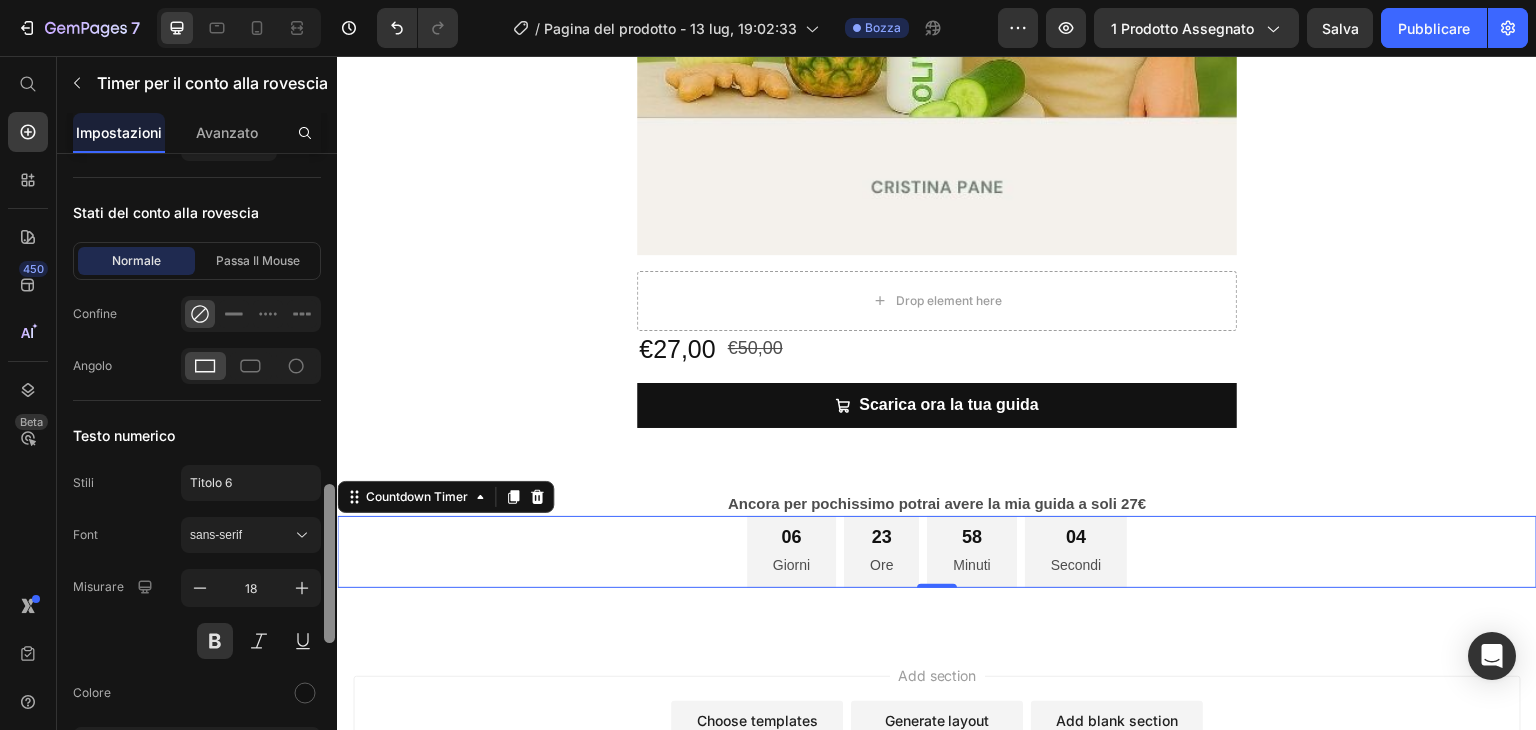 scroll, scrollTop: 1328, scrollLeft: 0, axis: vertical 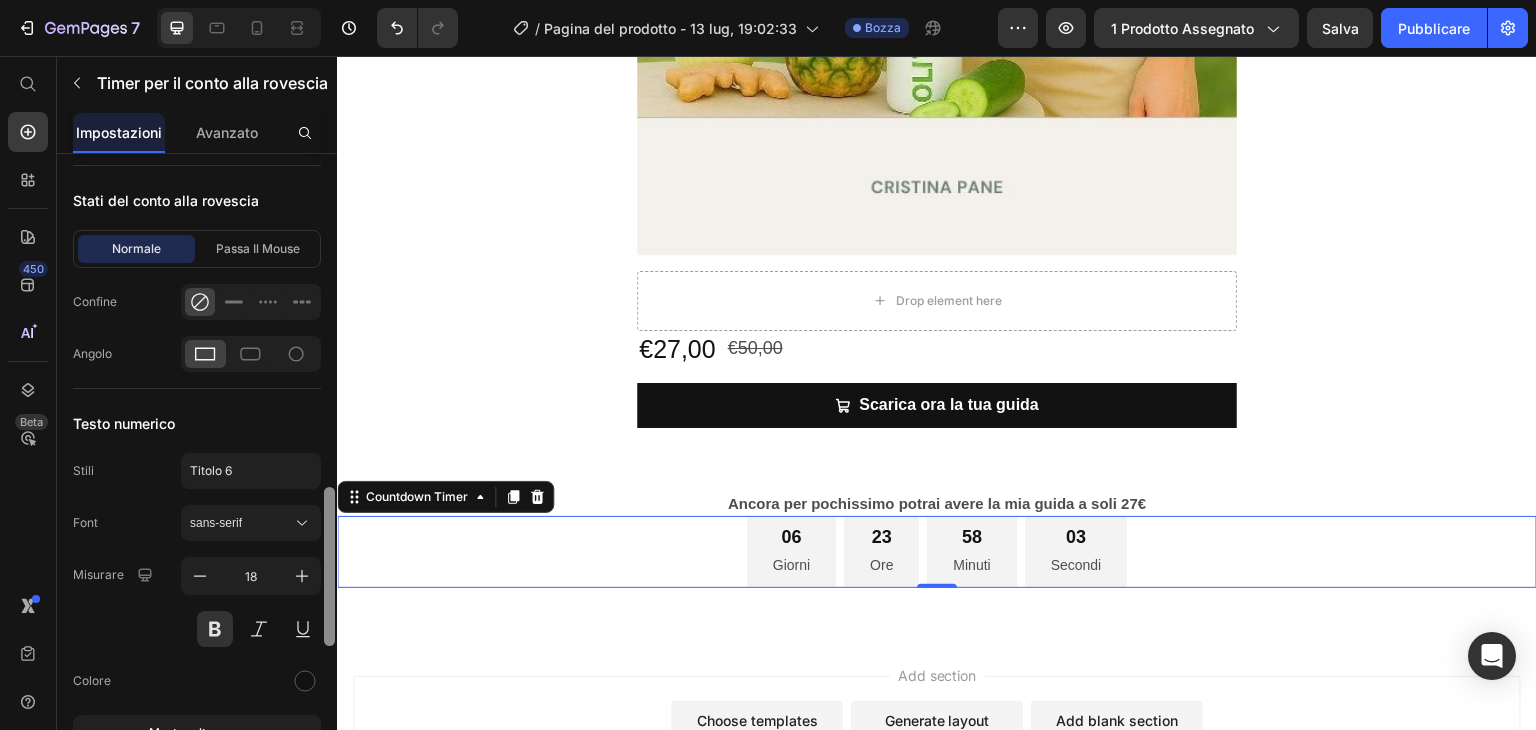 drag, startPoint x: 328, startPoint y: 515, endPoint x: 324, endPoint y: 597, distance: 82.0975 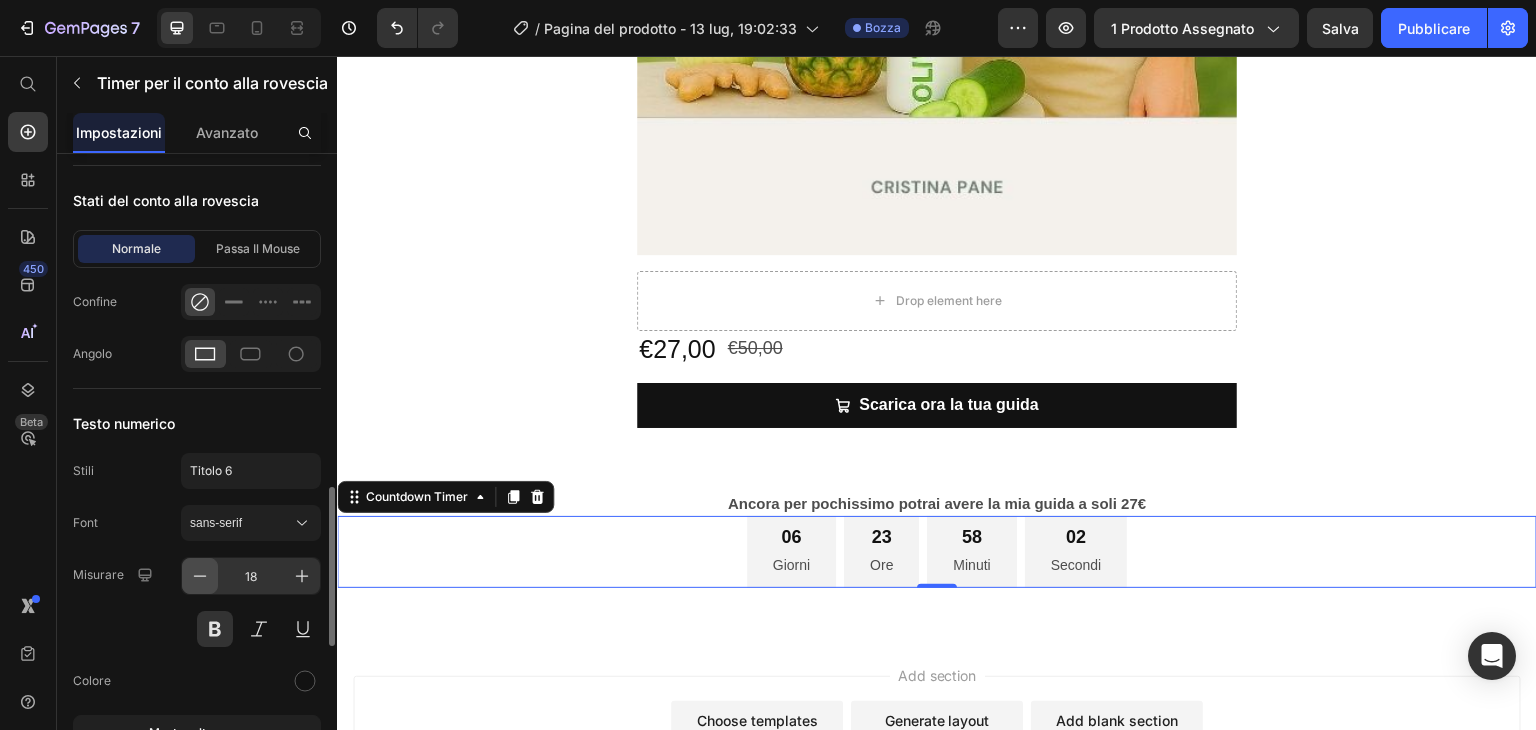 click 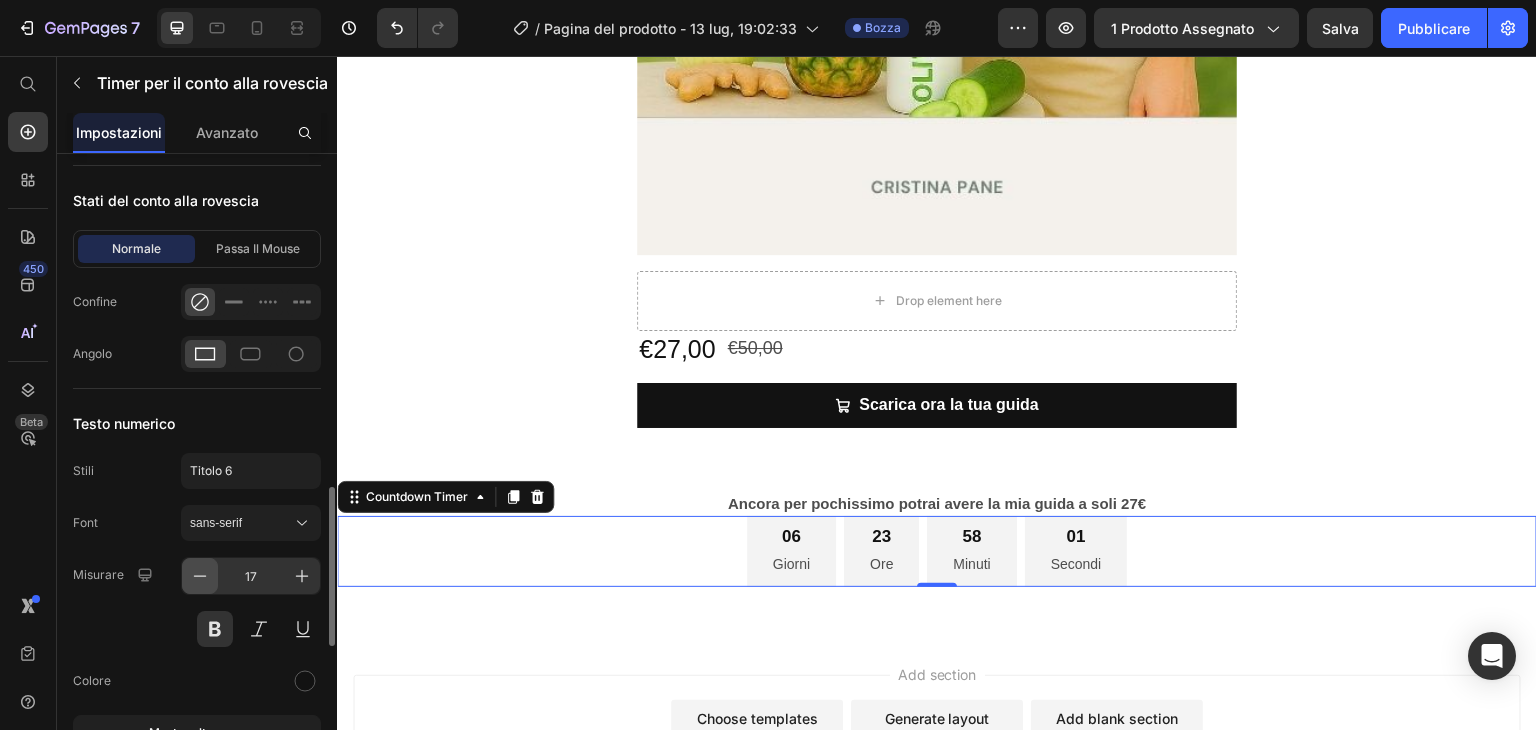 click 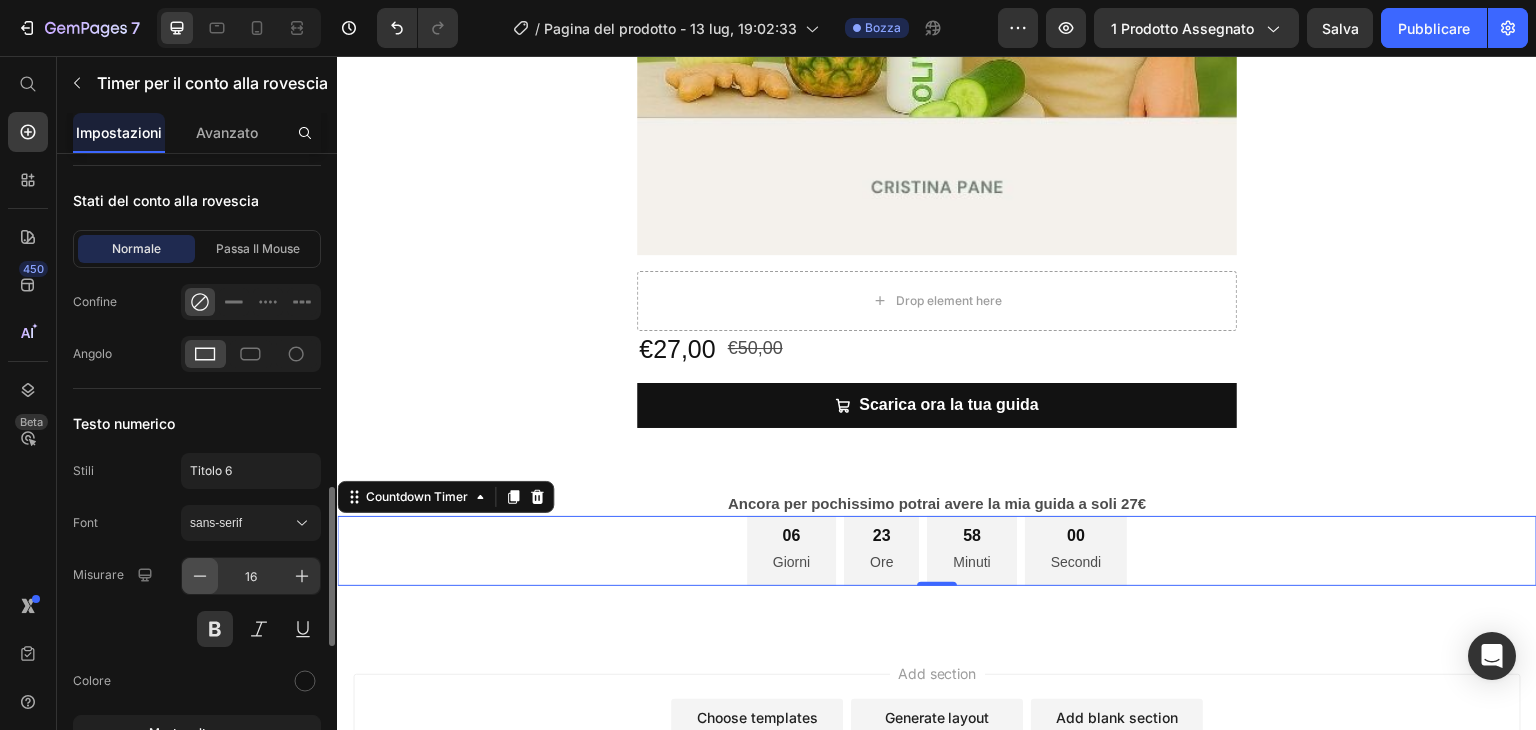 click 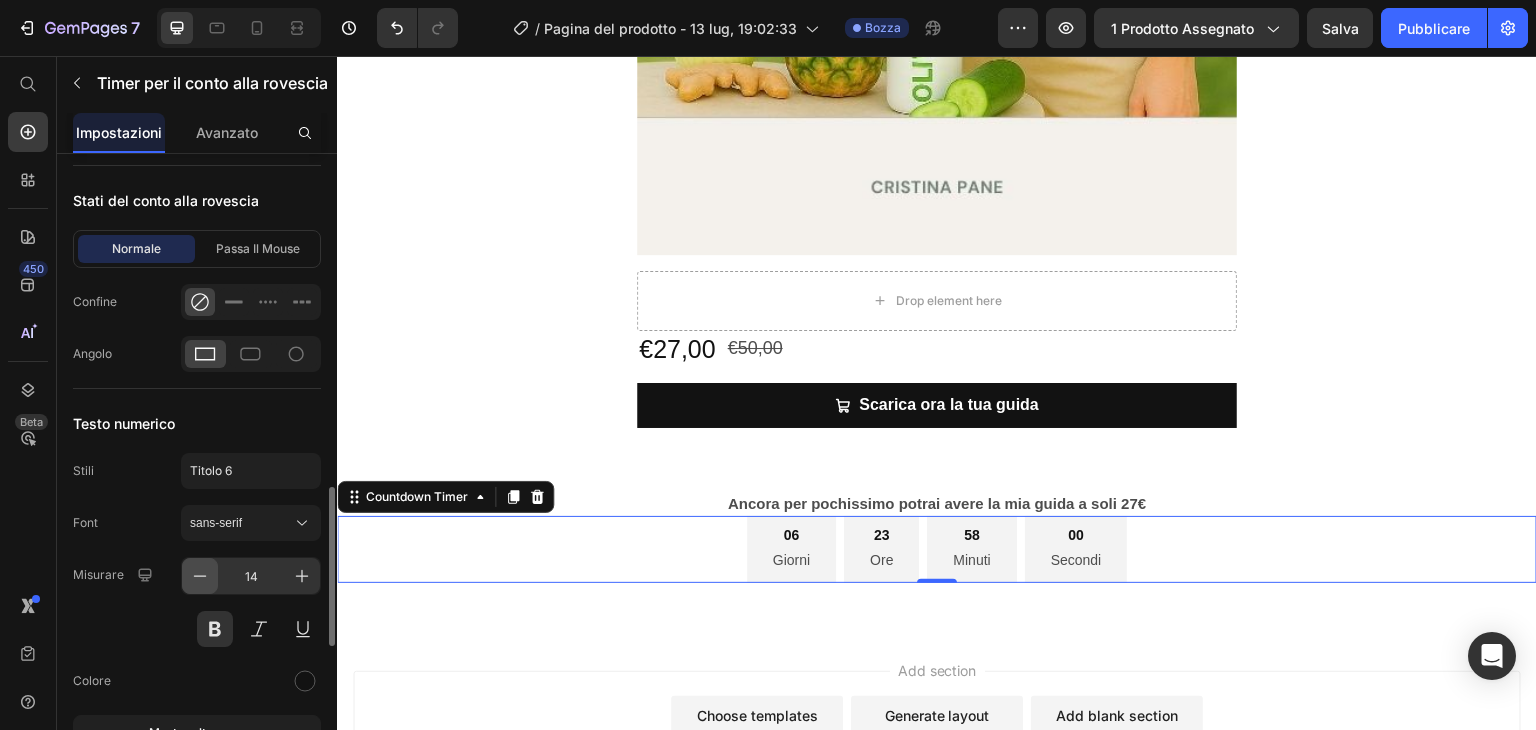 click 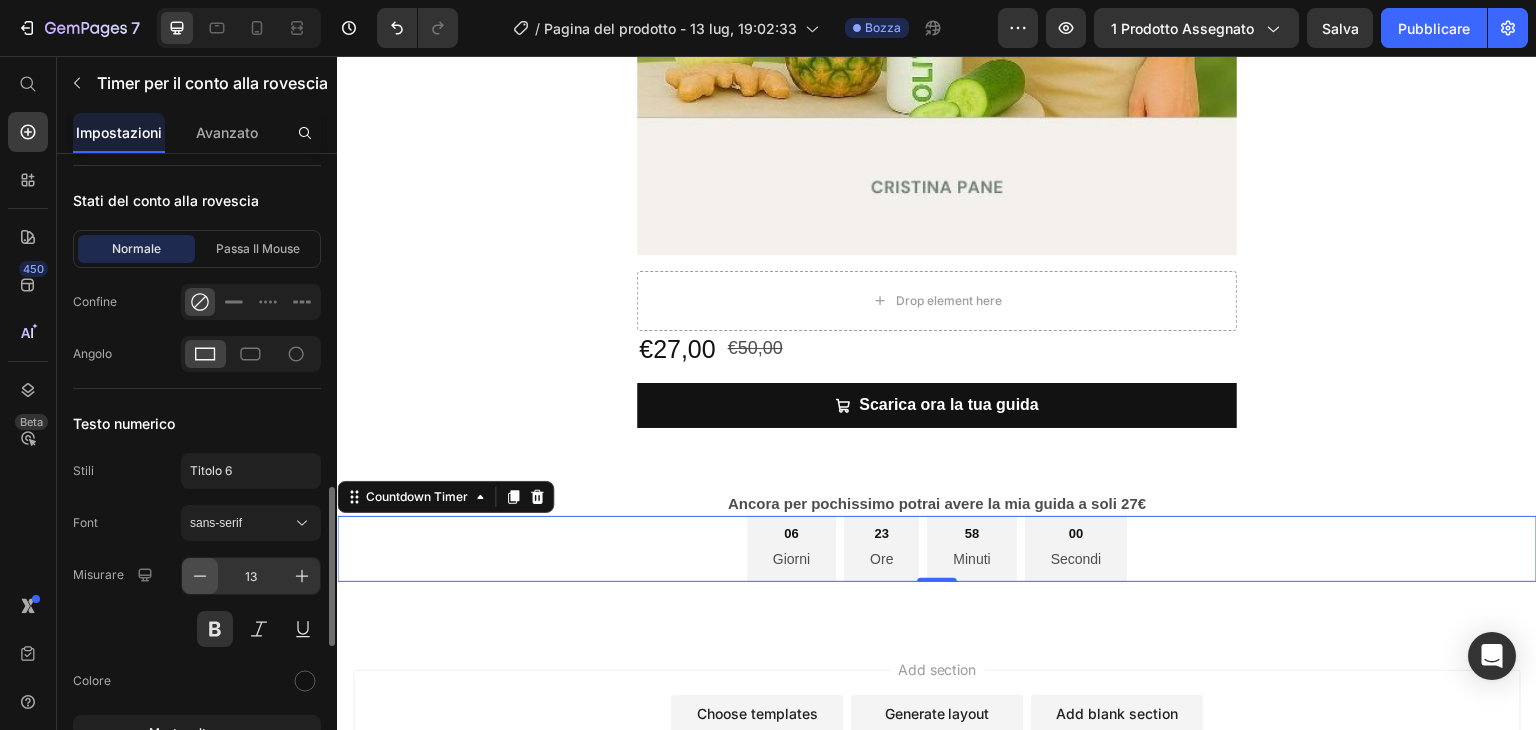 click 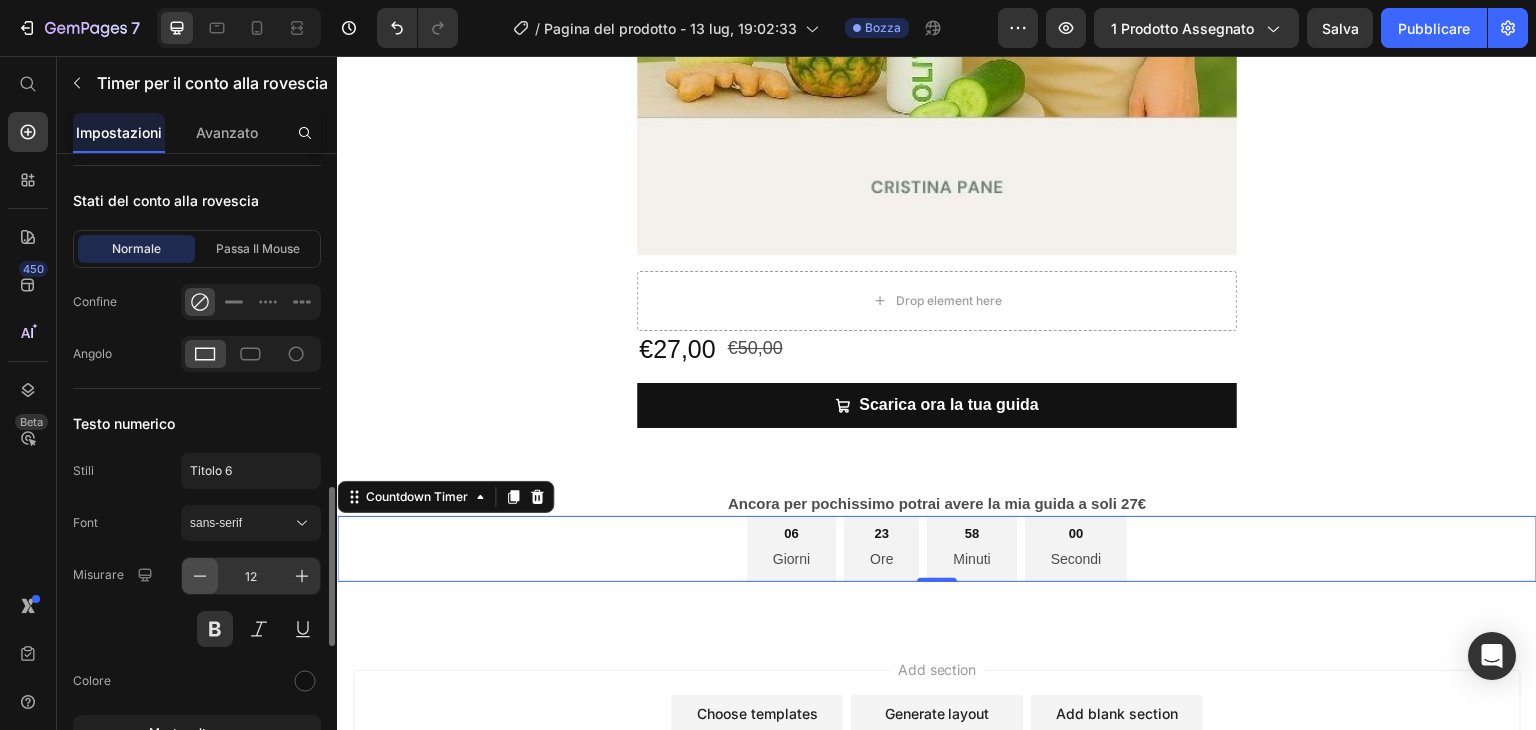 click 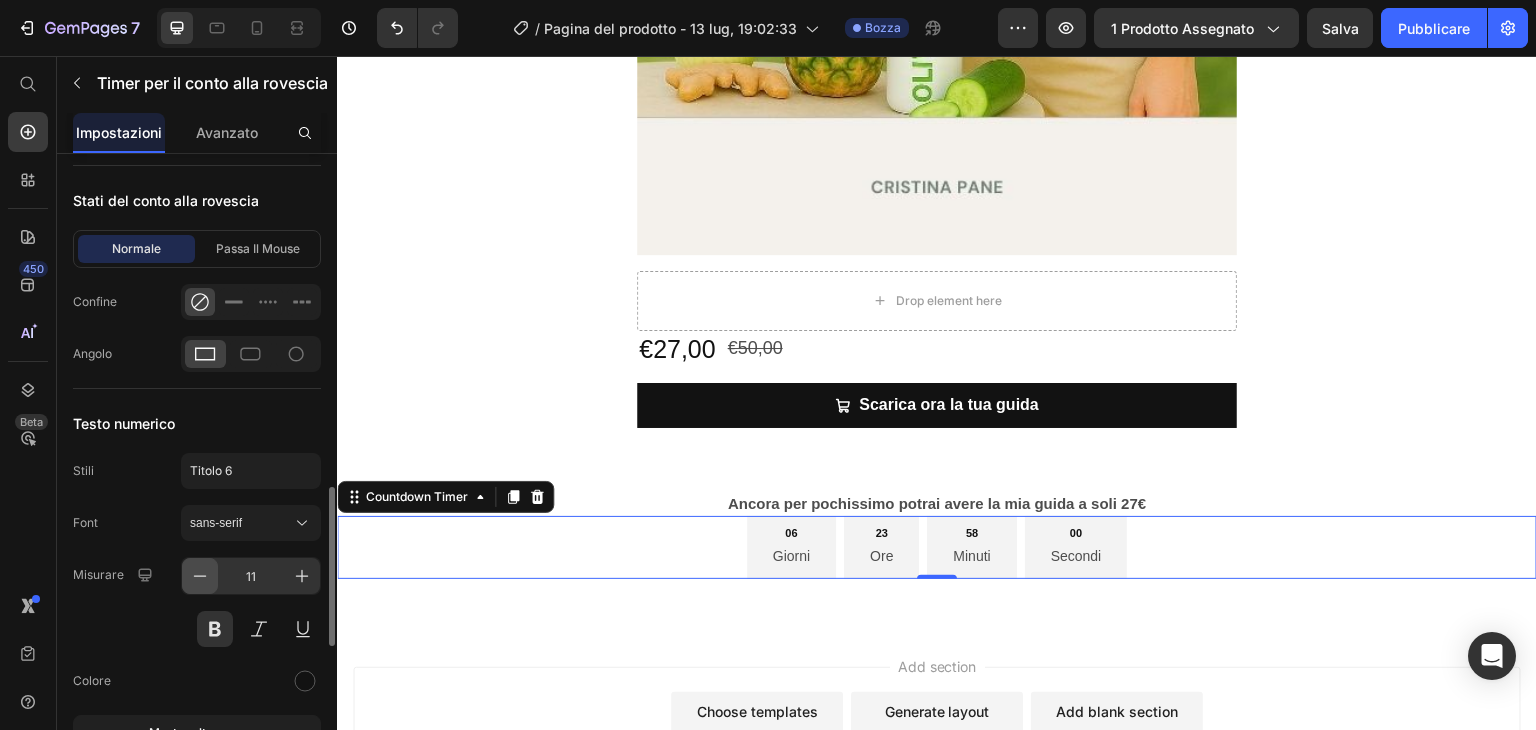 click 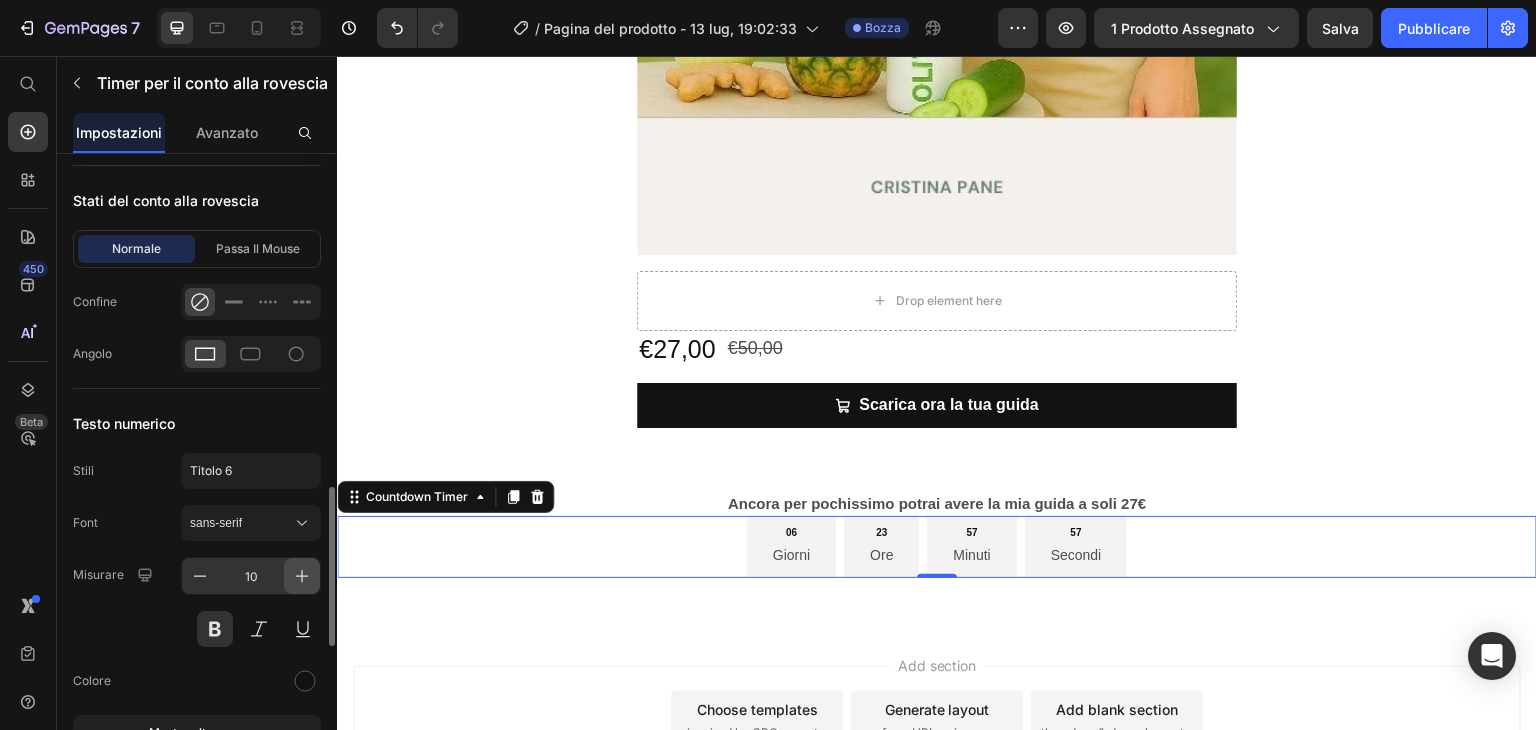 click at bounding box center [302, 576] 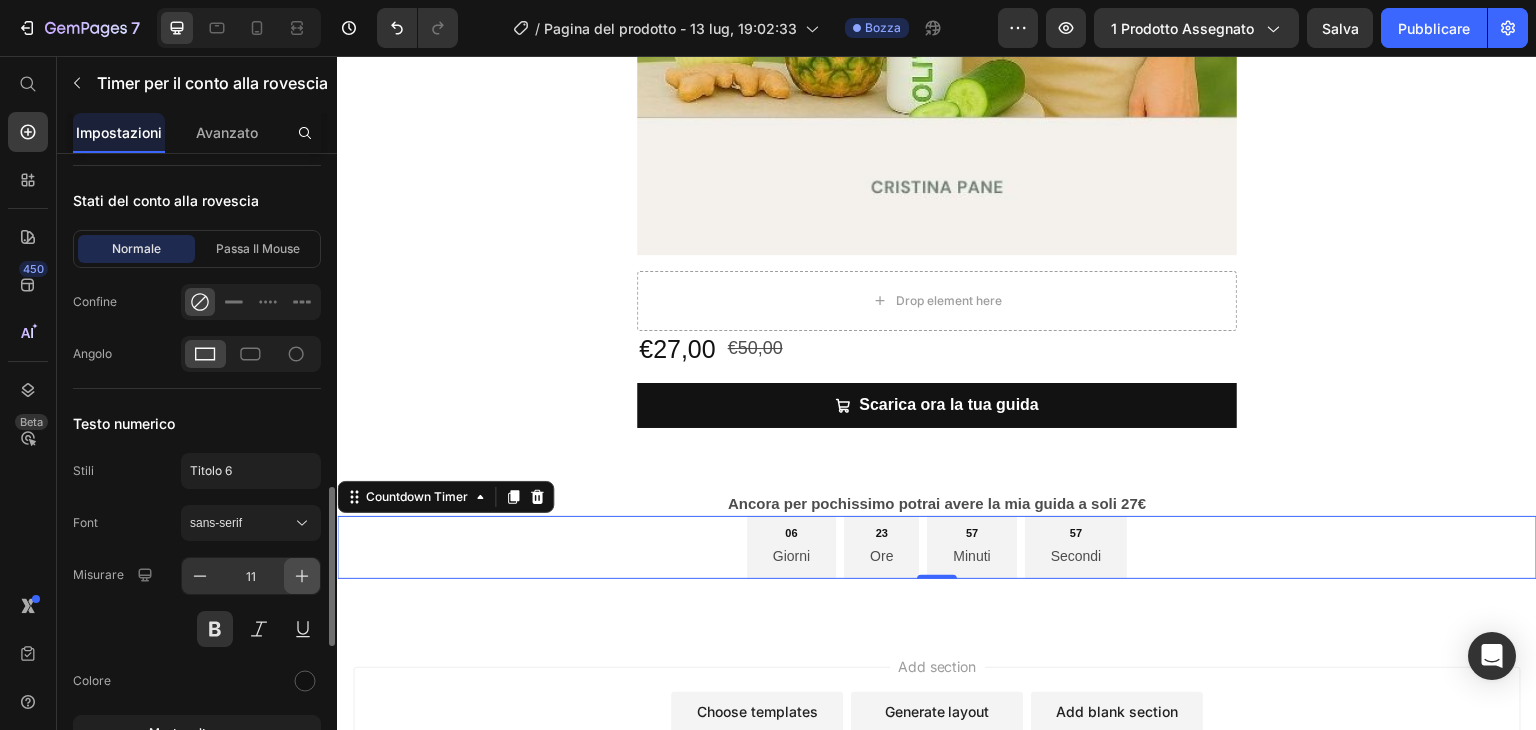 click at bounding box center (302, 576) 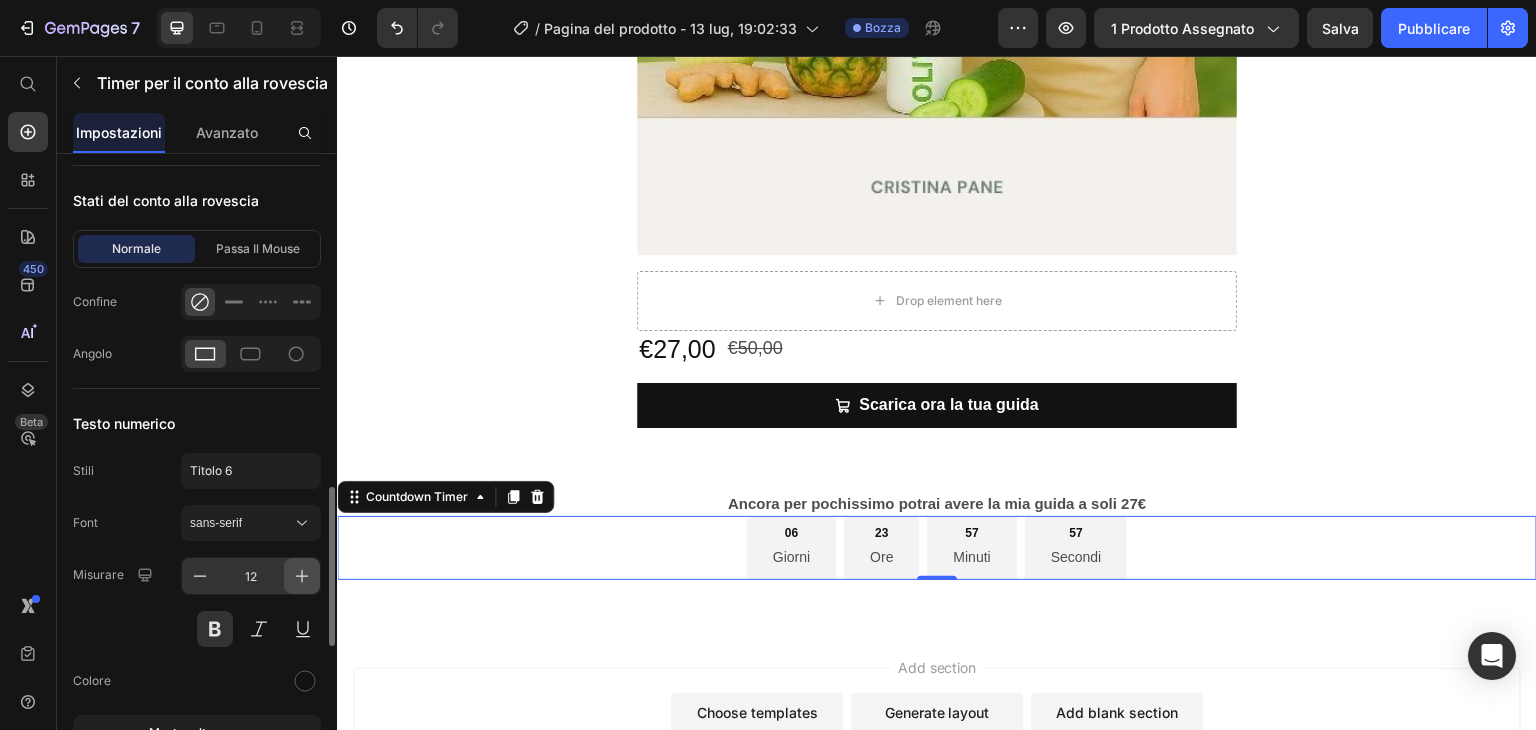 click at bounding box center (302, 576) 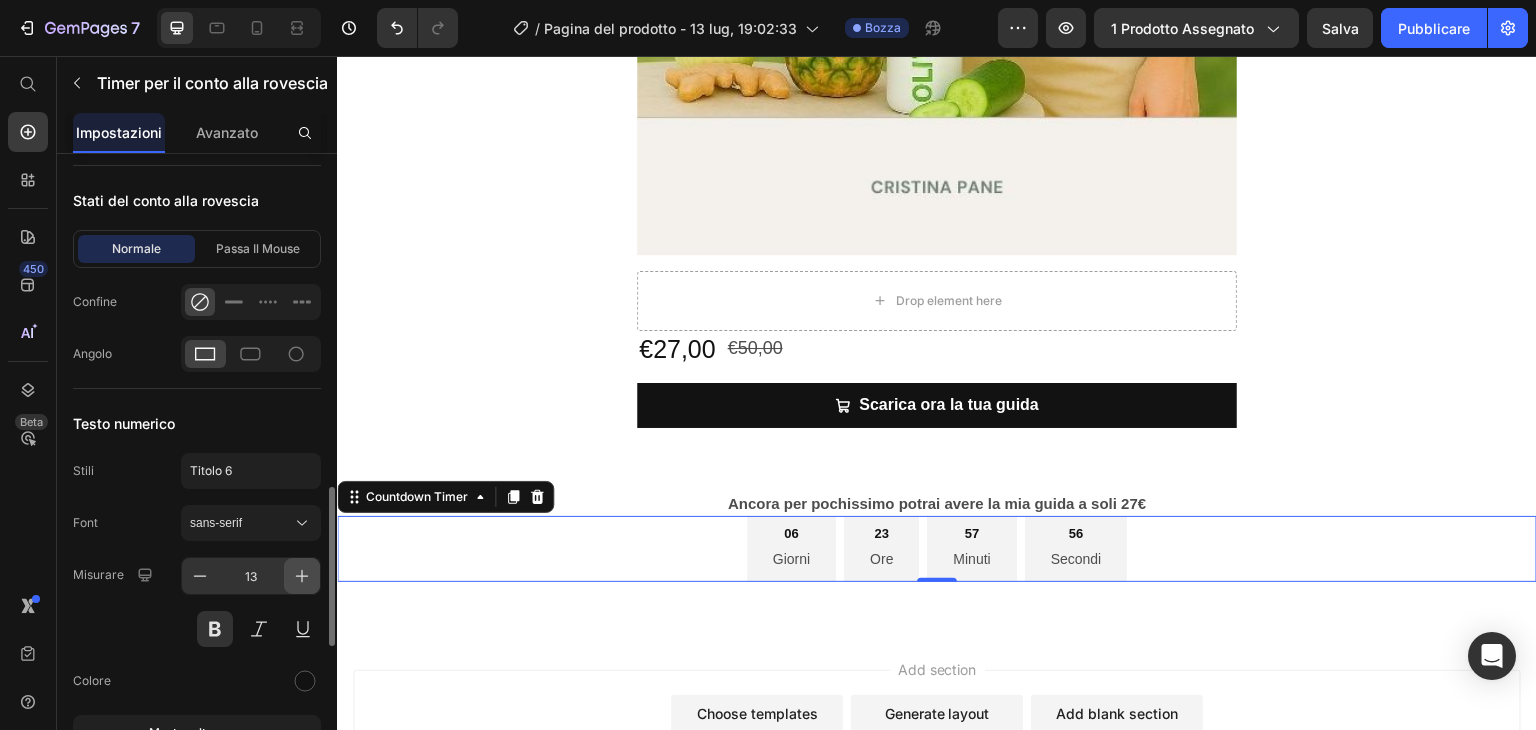 click at bounding box center [302, 576] 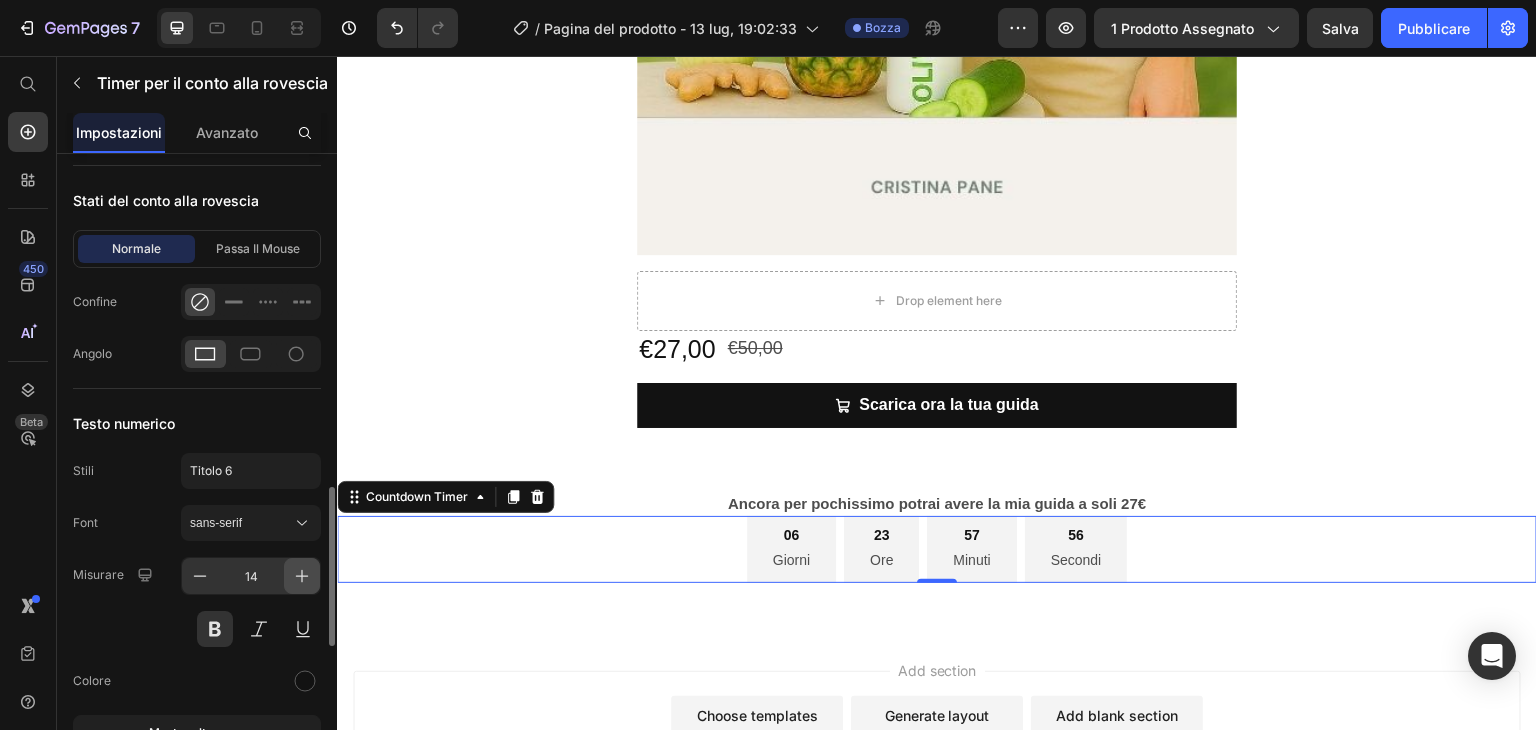 click at bounding box center [302, 576] 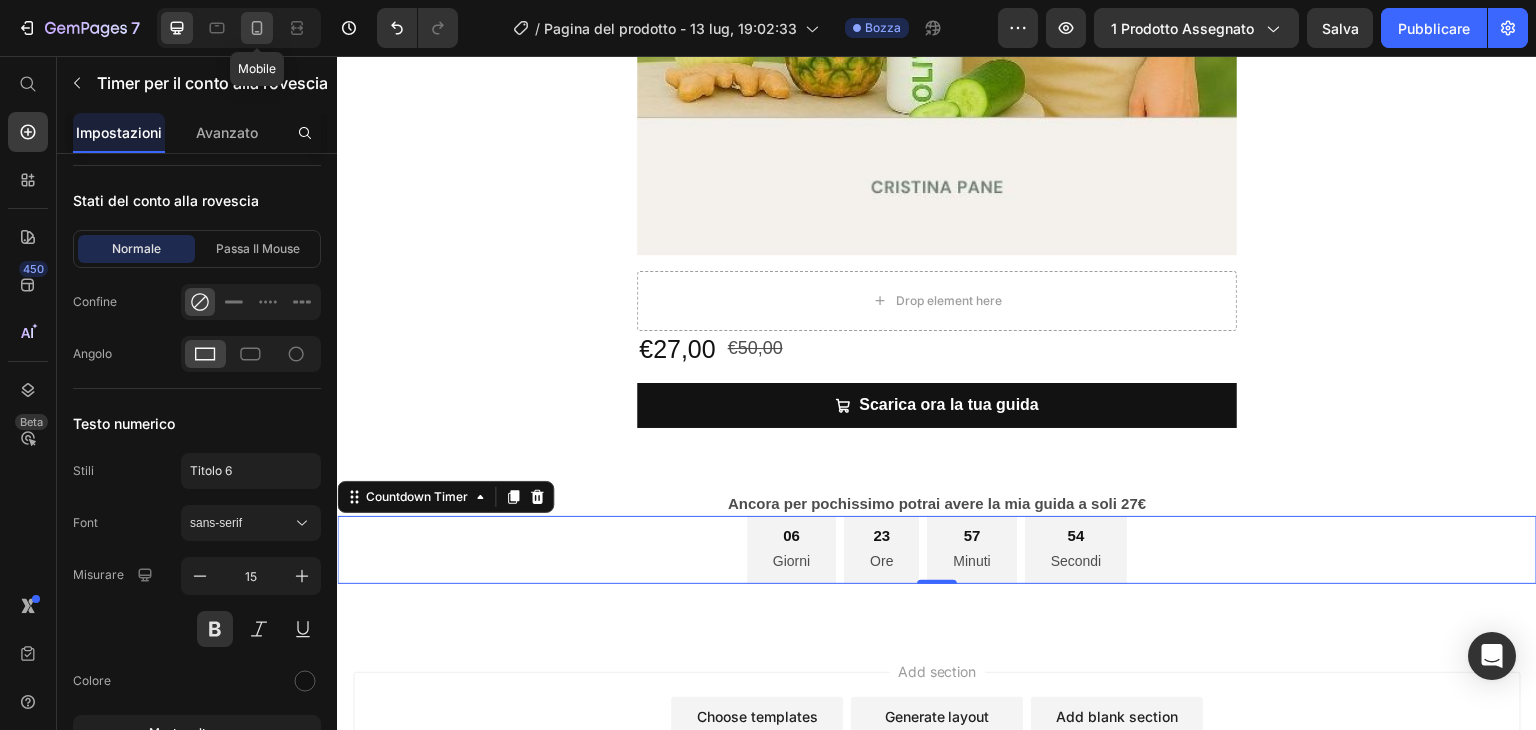 click 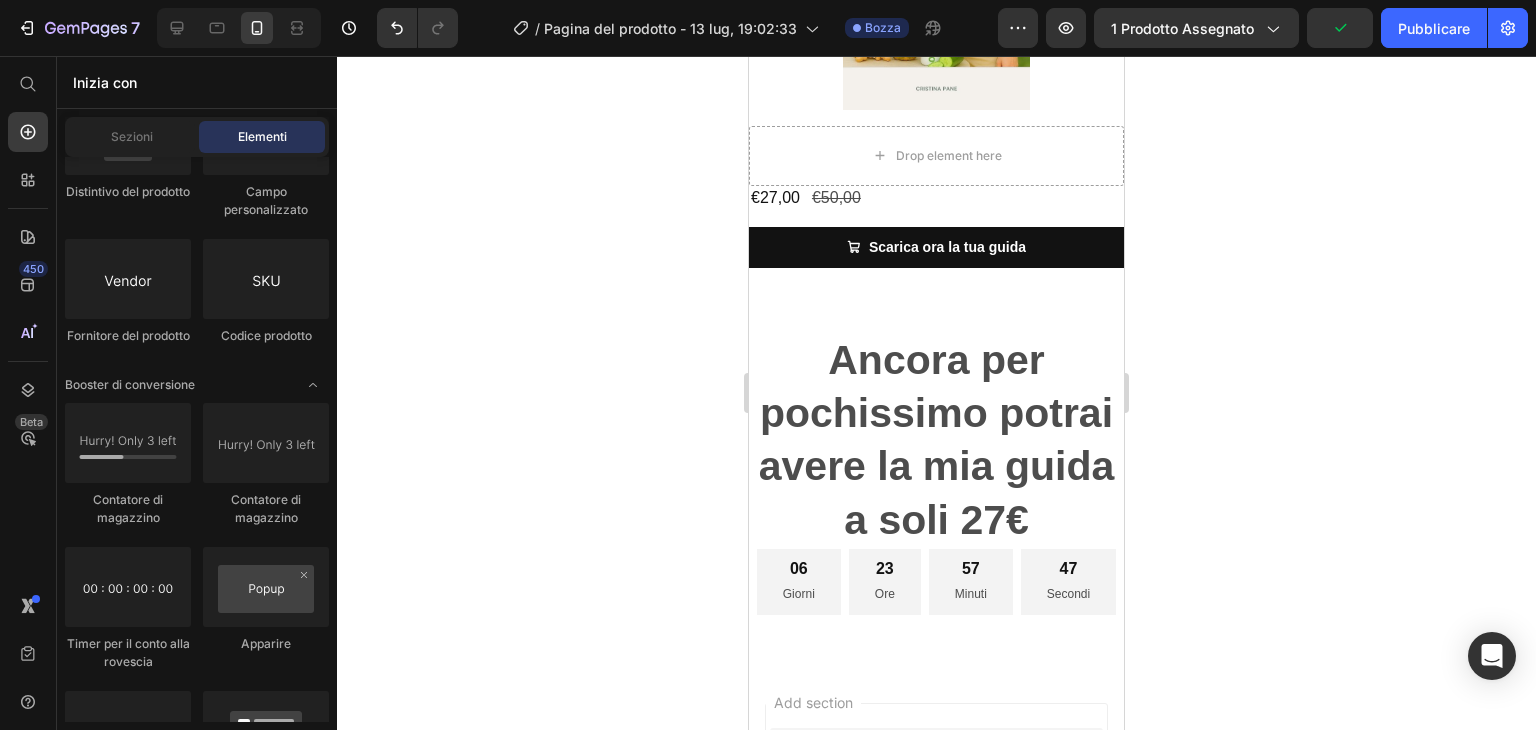 scroll, scrollTop: 492, scrollLeft: 0, axis: vertical 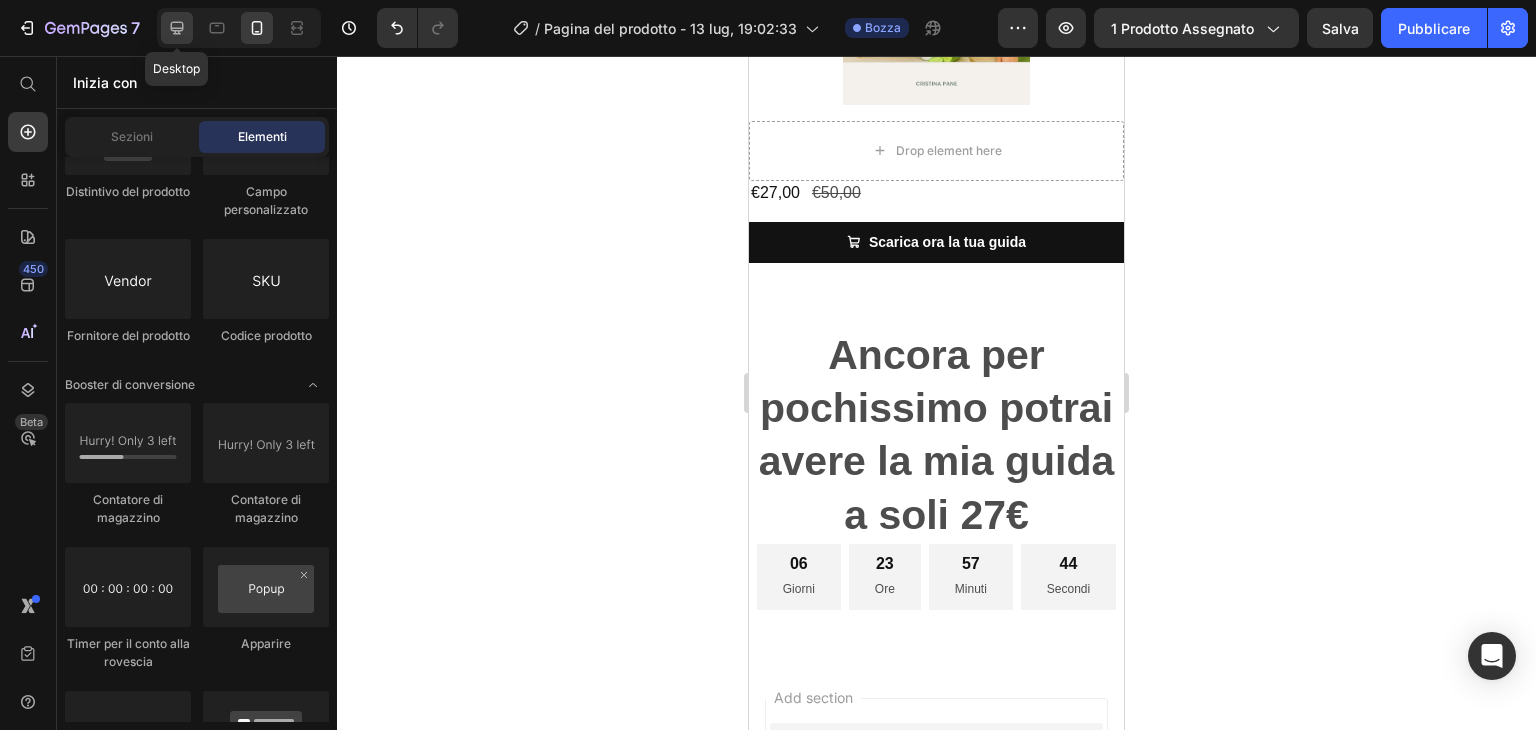 click 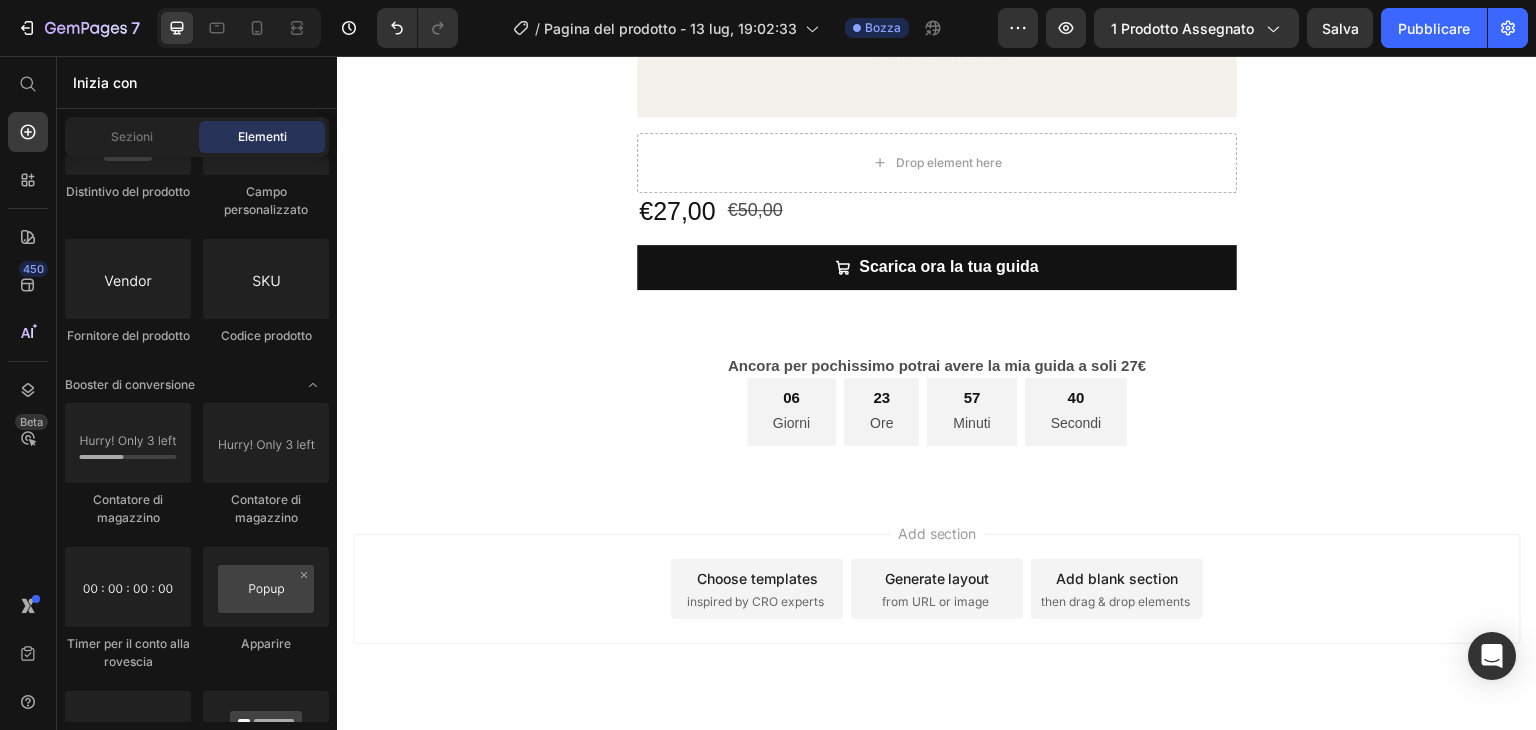 scroll, scrollTop: 1125, scrollLeft: 0, axis: vertical 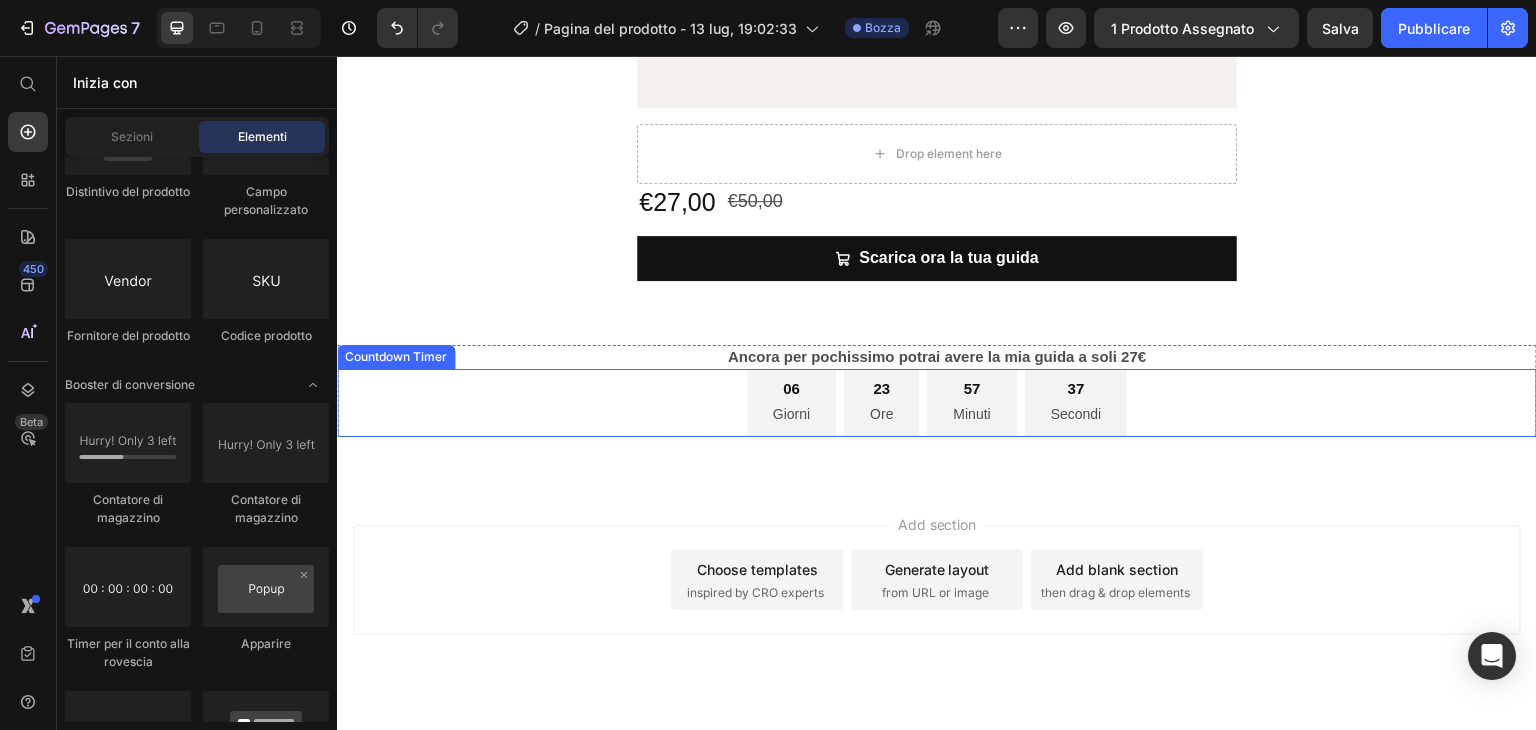 click on "06 Giorni 23 Ore 57 Minuti 37 Secondi" at bounding box center (937, 403) 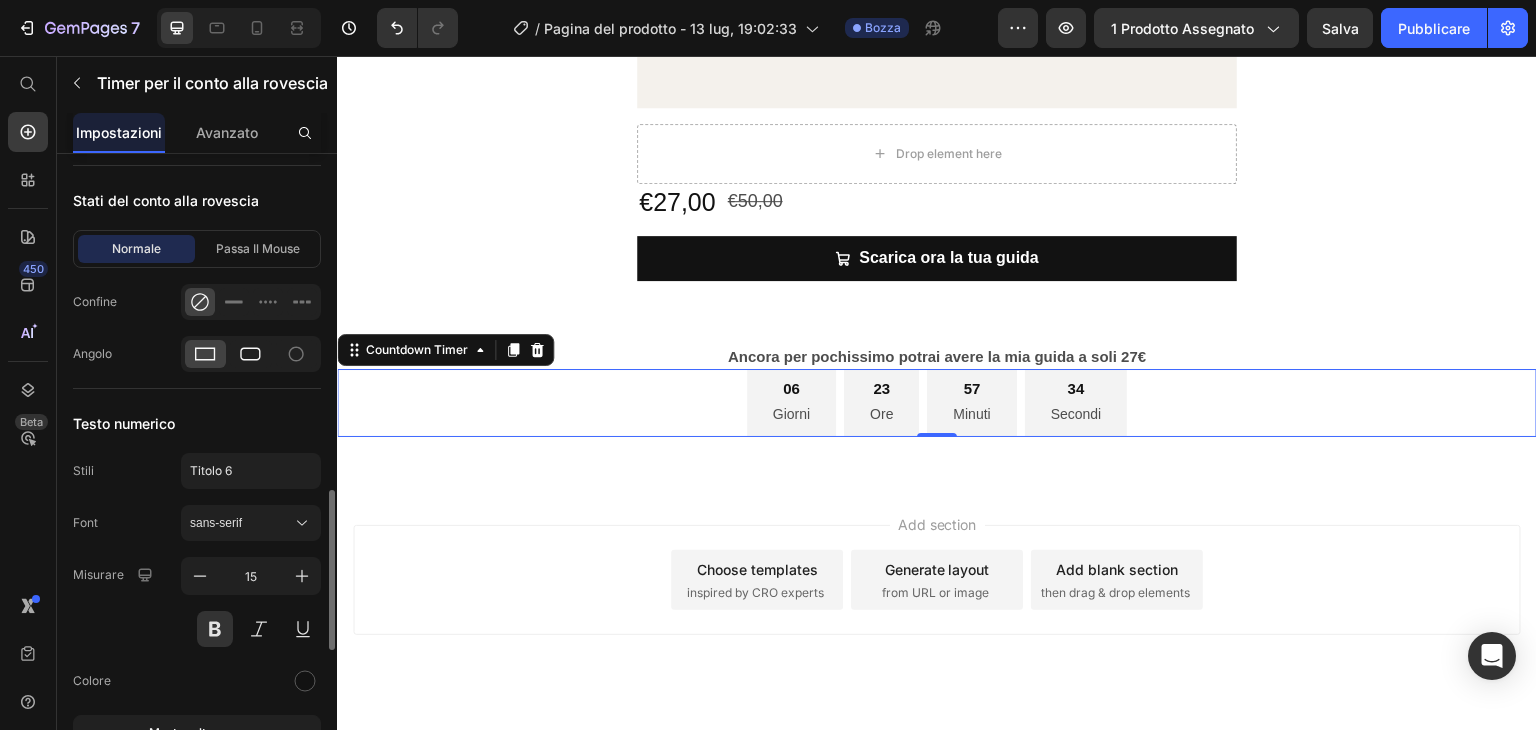 click 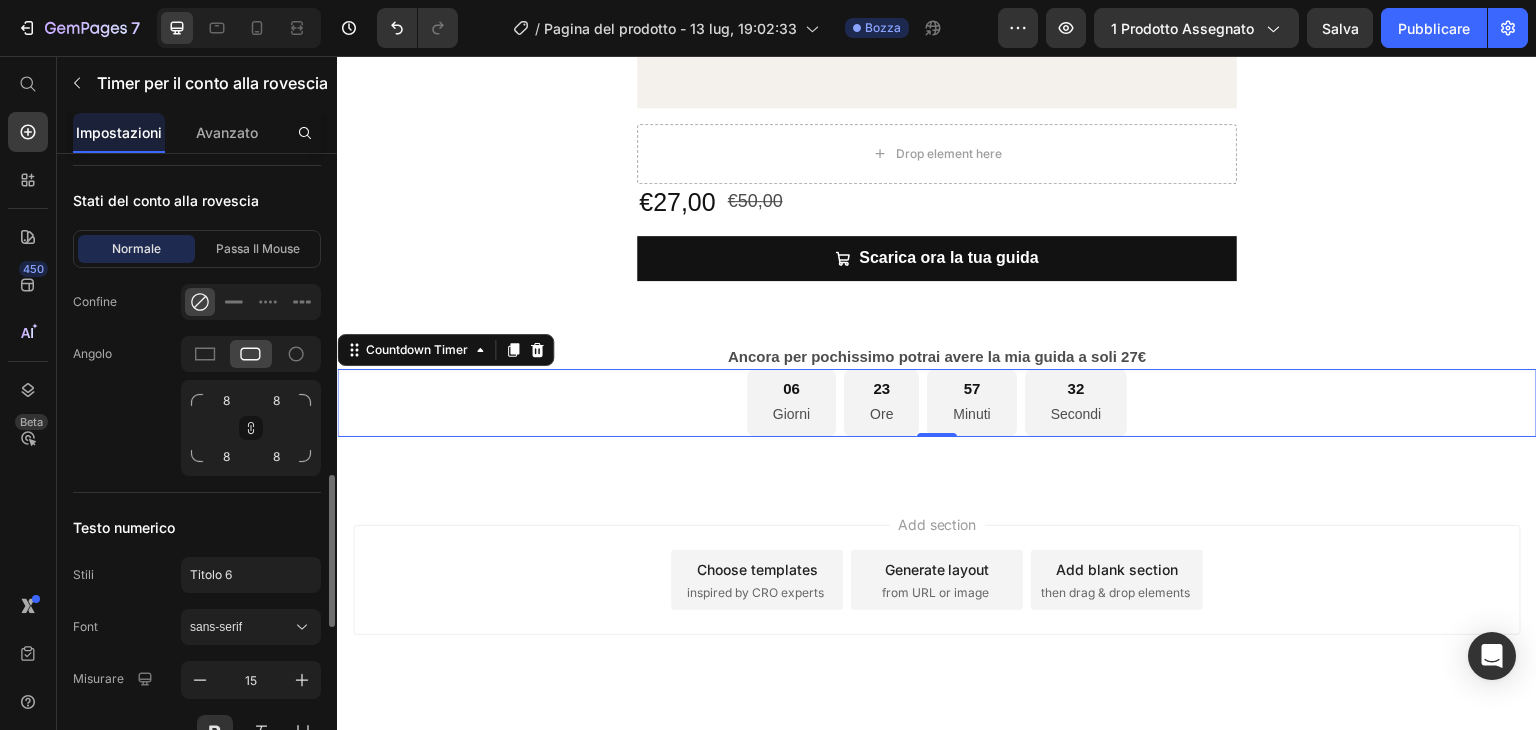 click 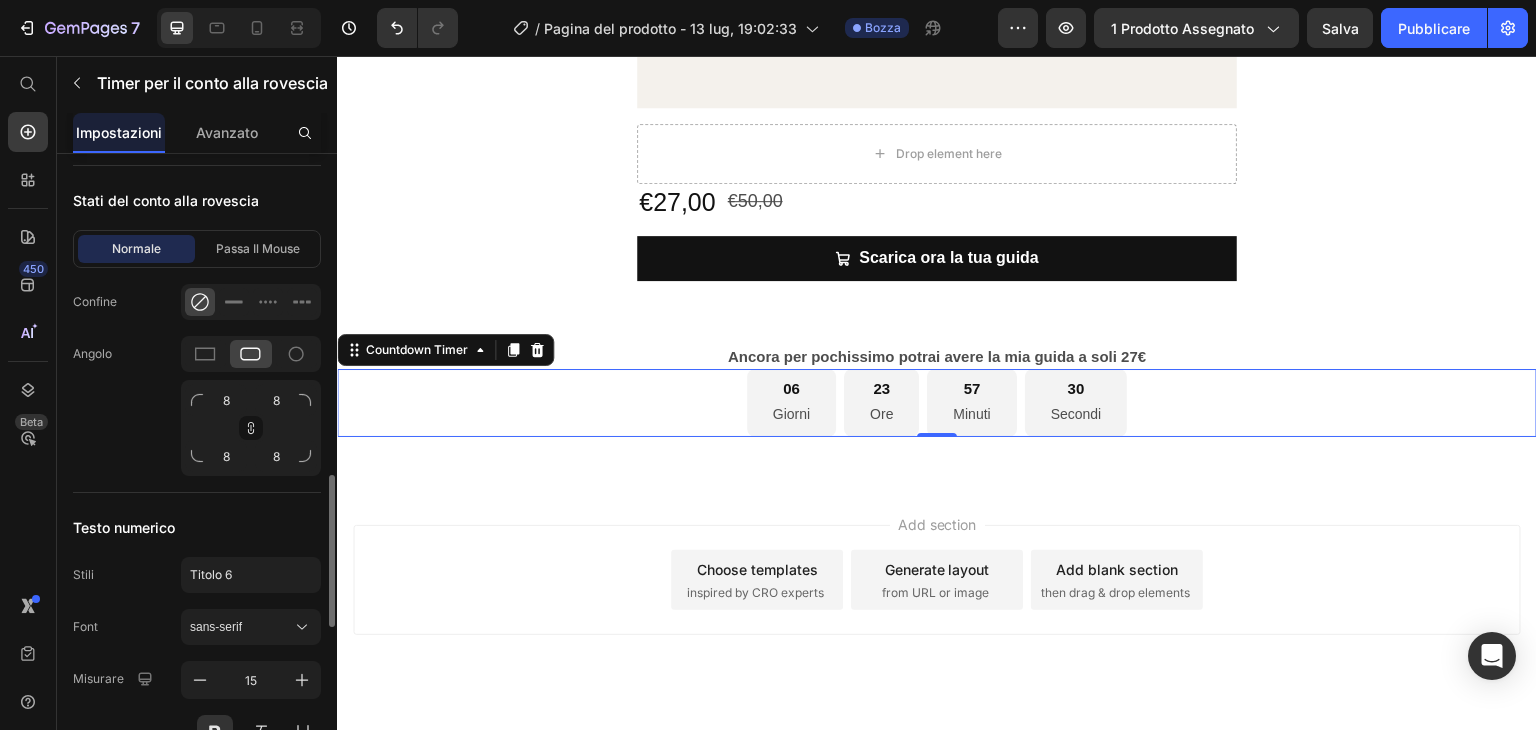click 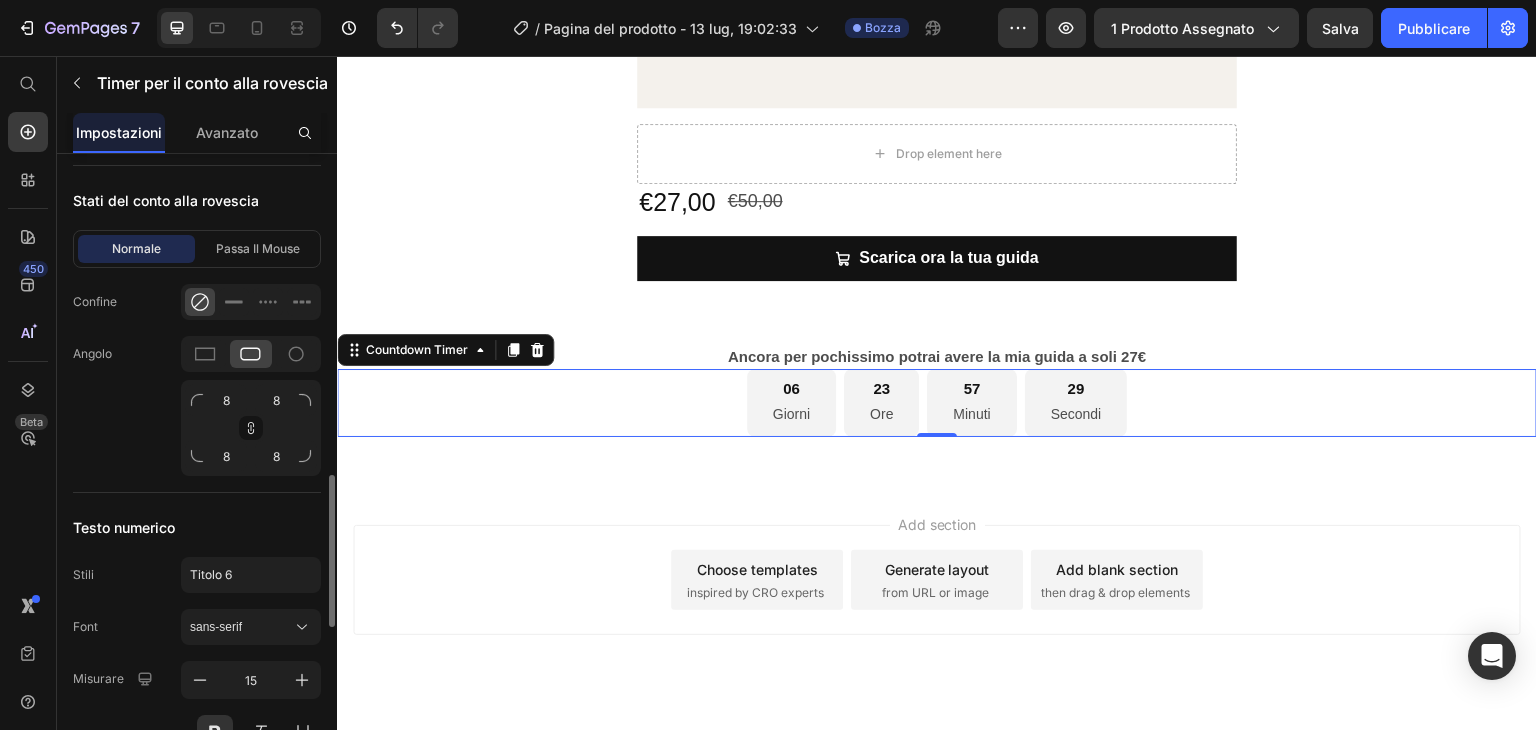 click 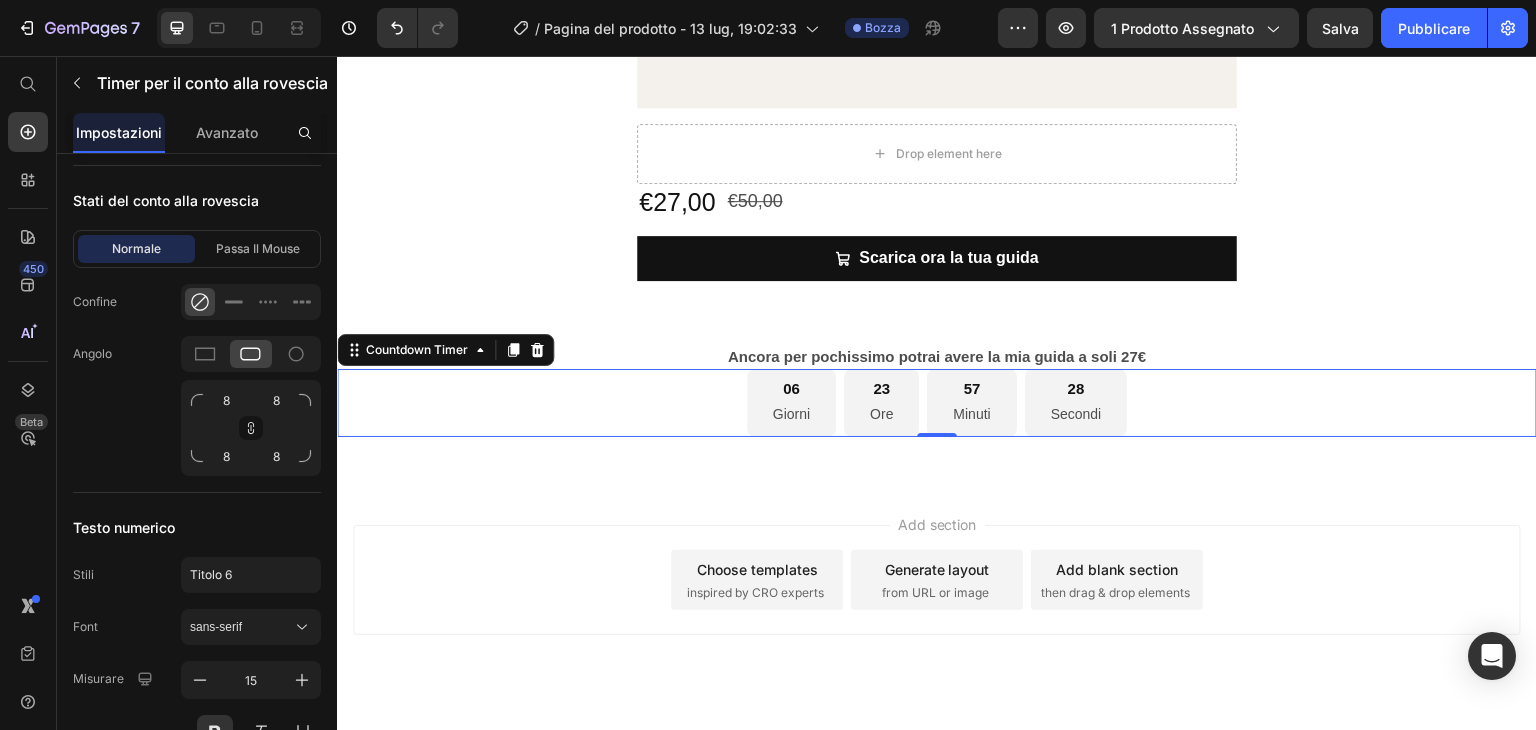 click on "06 Giorni 23 Ore 57 Minuti 28 Secondi" at bounding box center (937, 403) 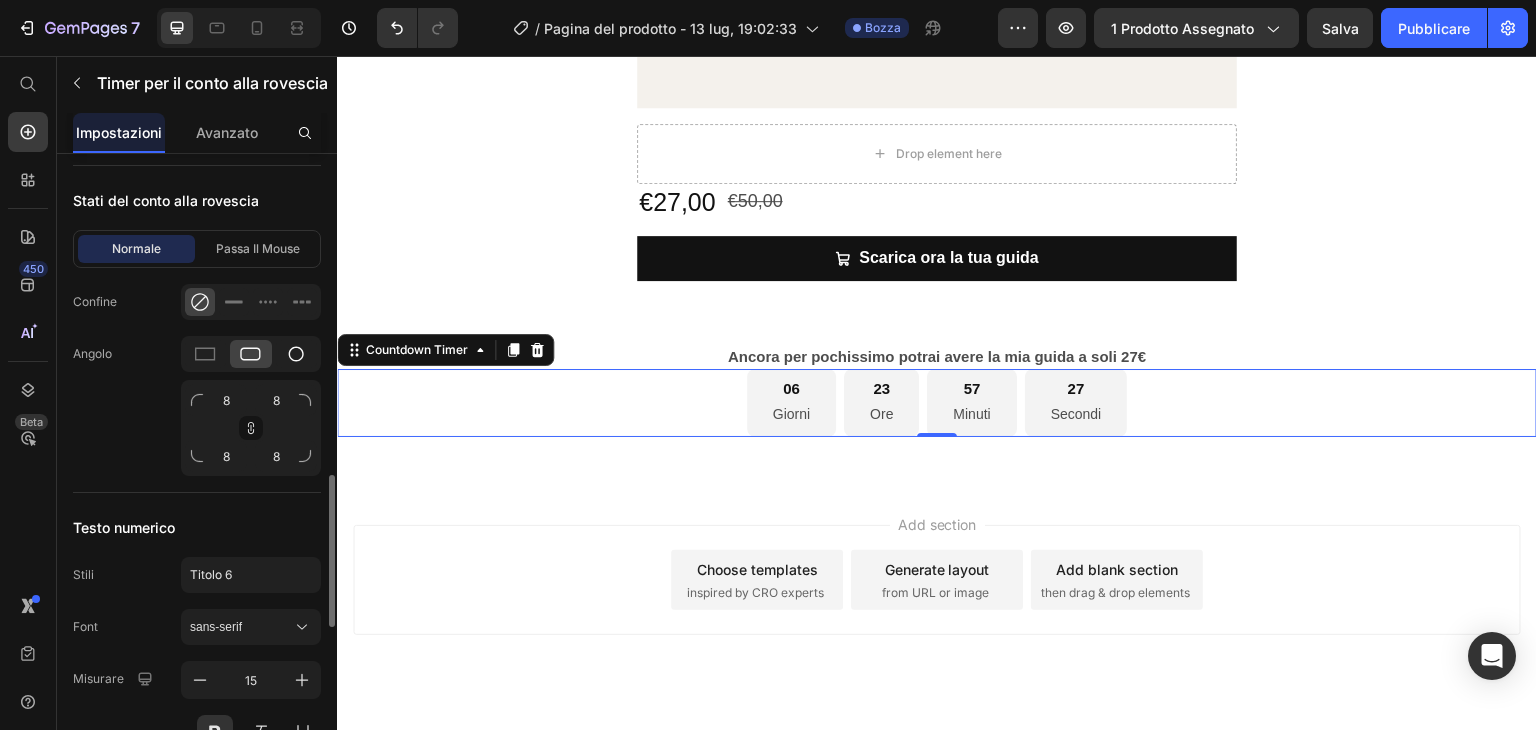 click 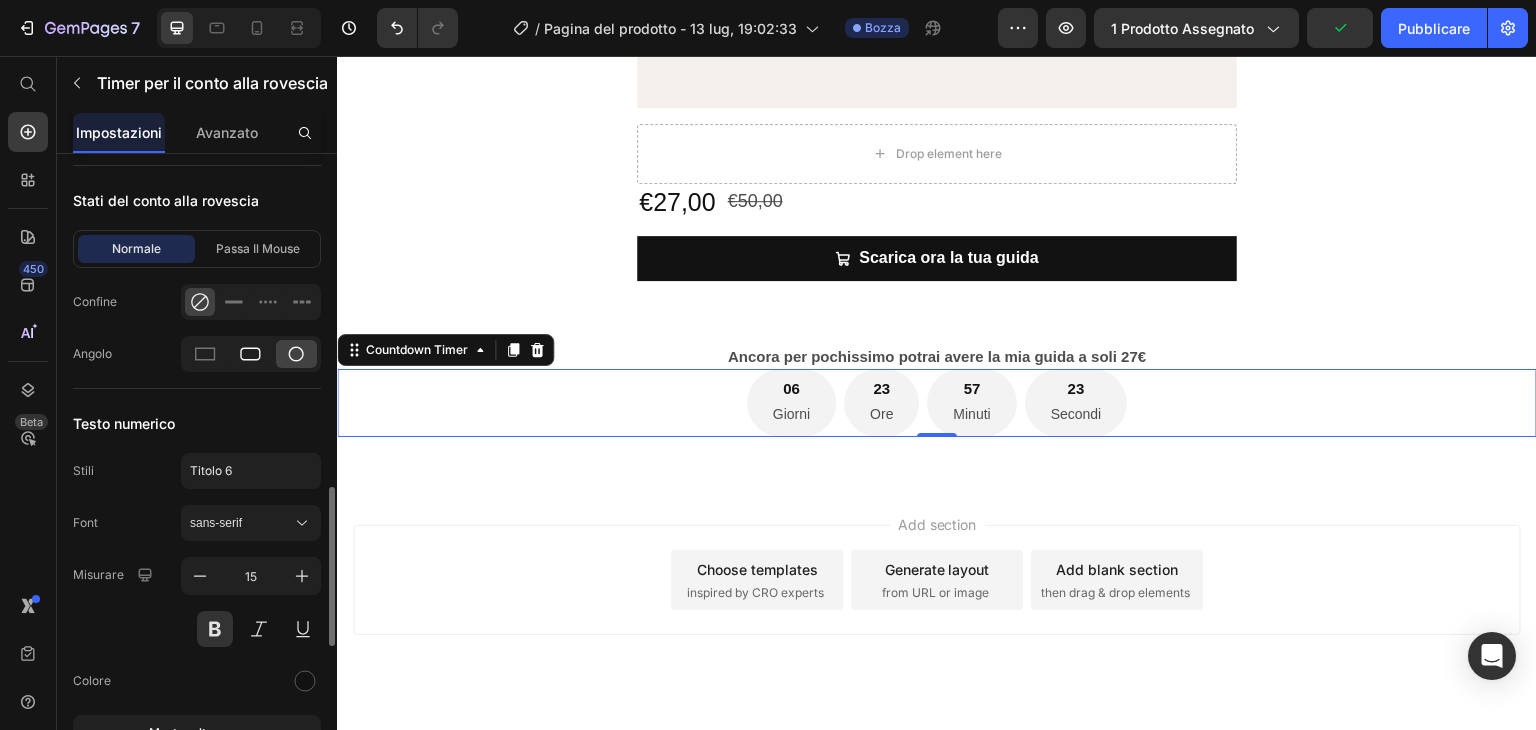 click 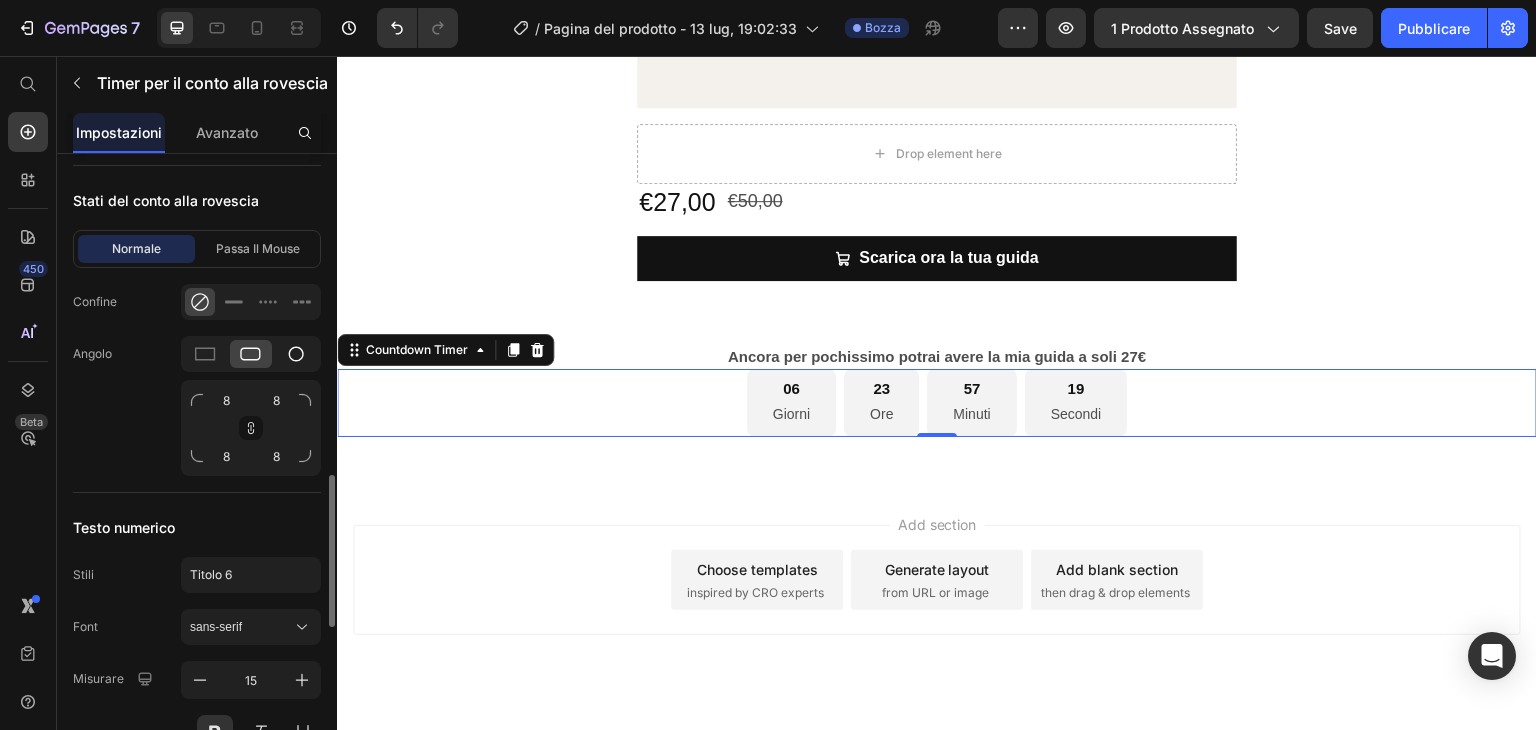 click 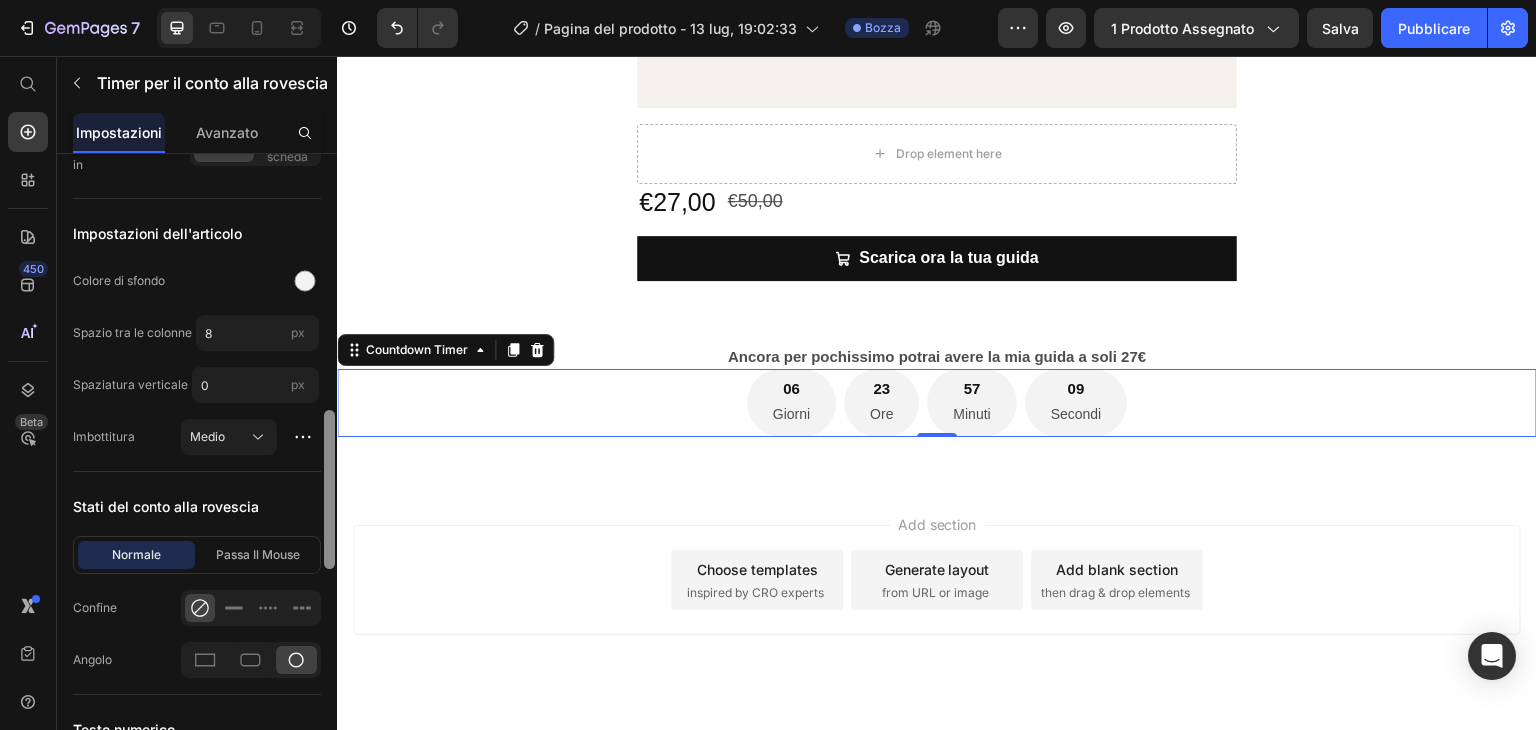 scroll, scrollTop: 1010, scrollLeft: 0, axis: vertical 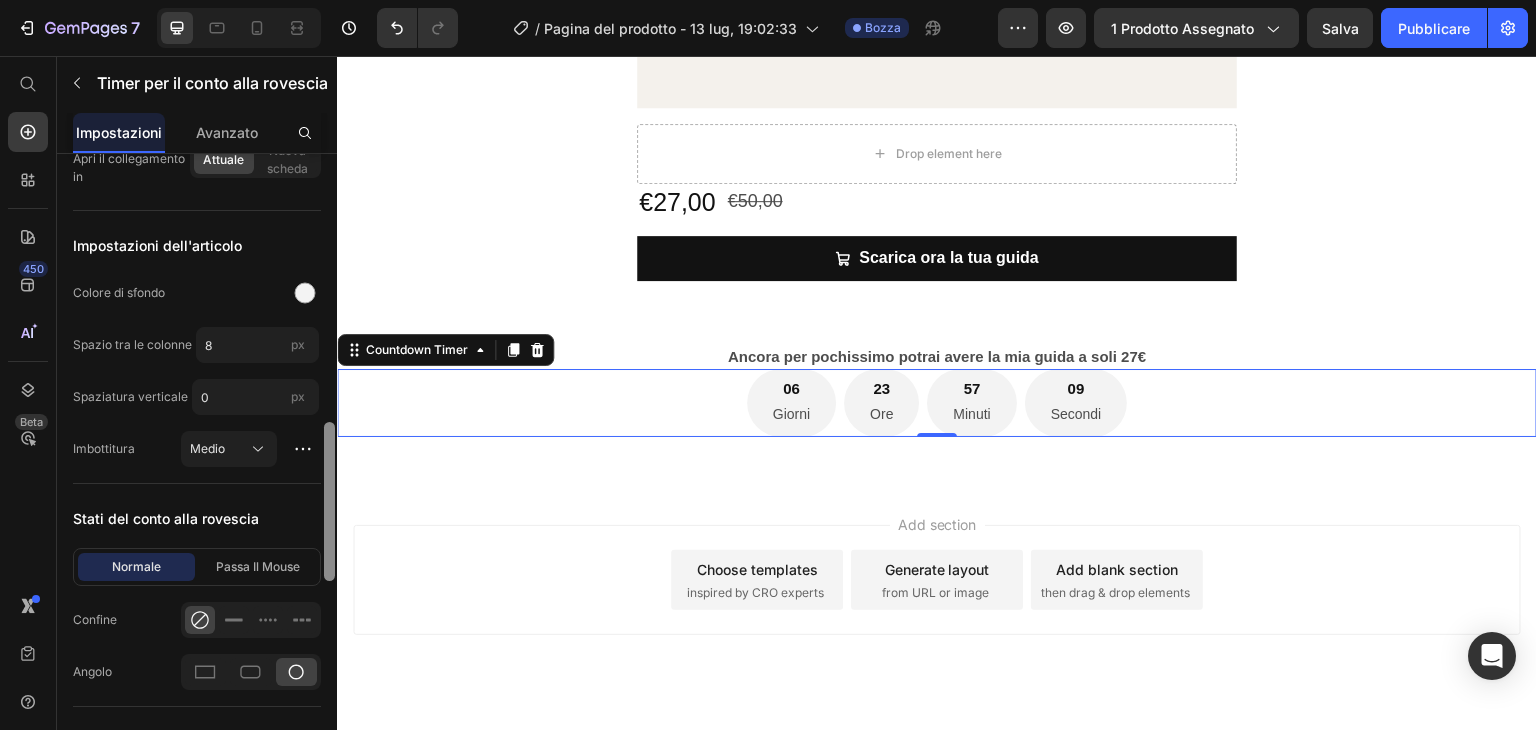 drag, startPoint x: 332, startPoint y: 609, endPoint x: 329, endPoint y: 529, distance: 80.05623 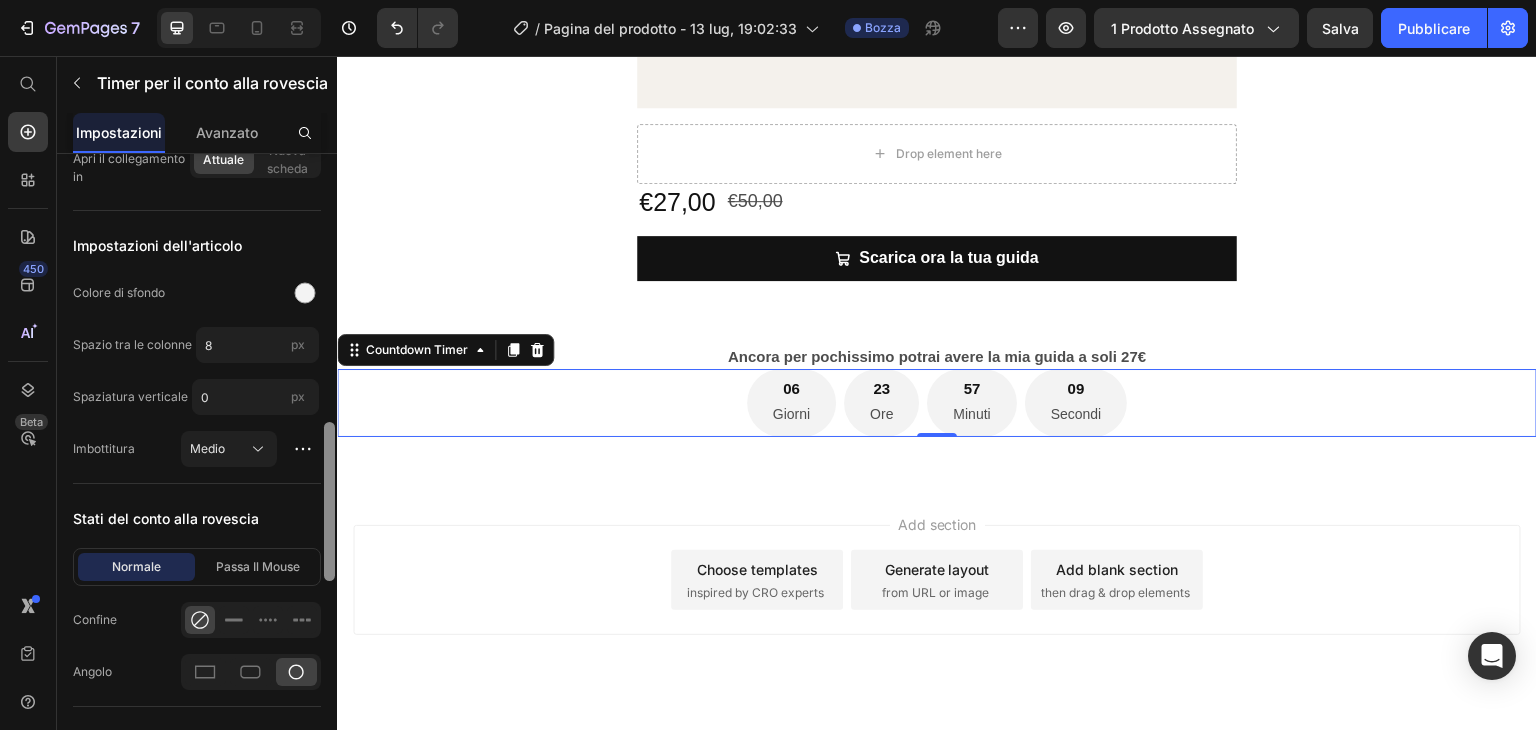 click at bounding box center (329, 501) 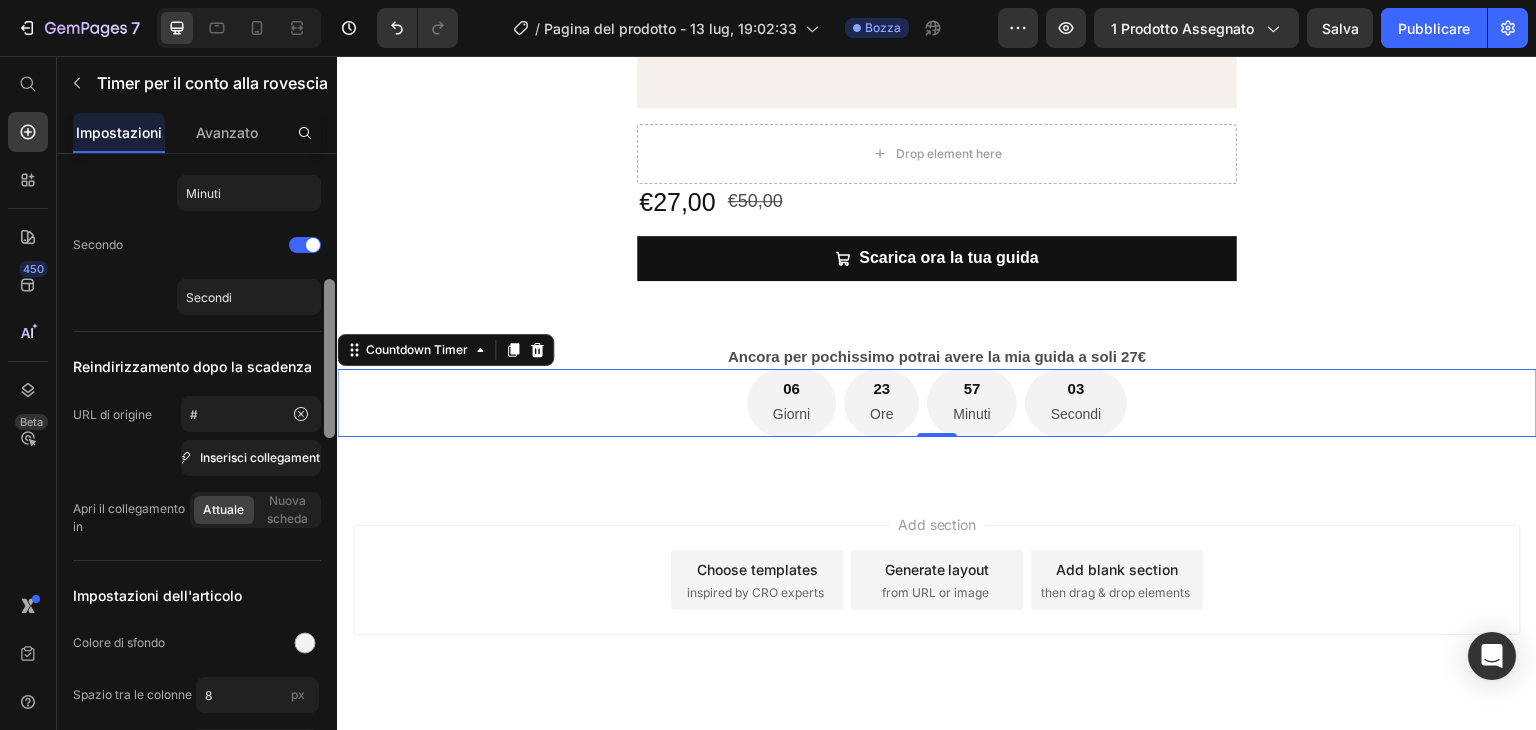 scroll, scrollTop: 628, scrollLeft: 0, axis: vertical 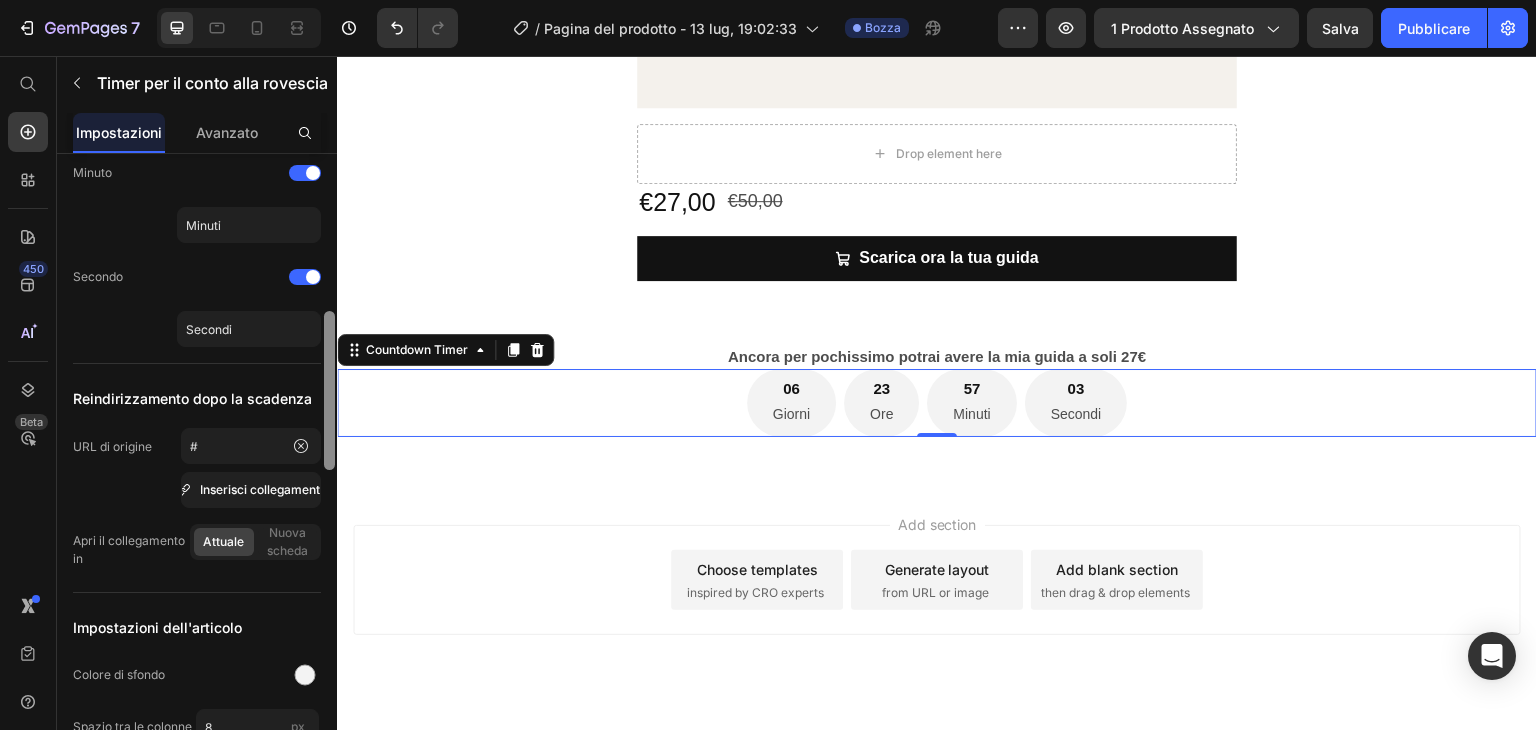 drag, startPoint x: 329, startPoint y: 529, endPoint x: 329, endPoint y: 433, distance: 96 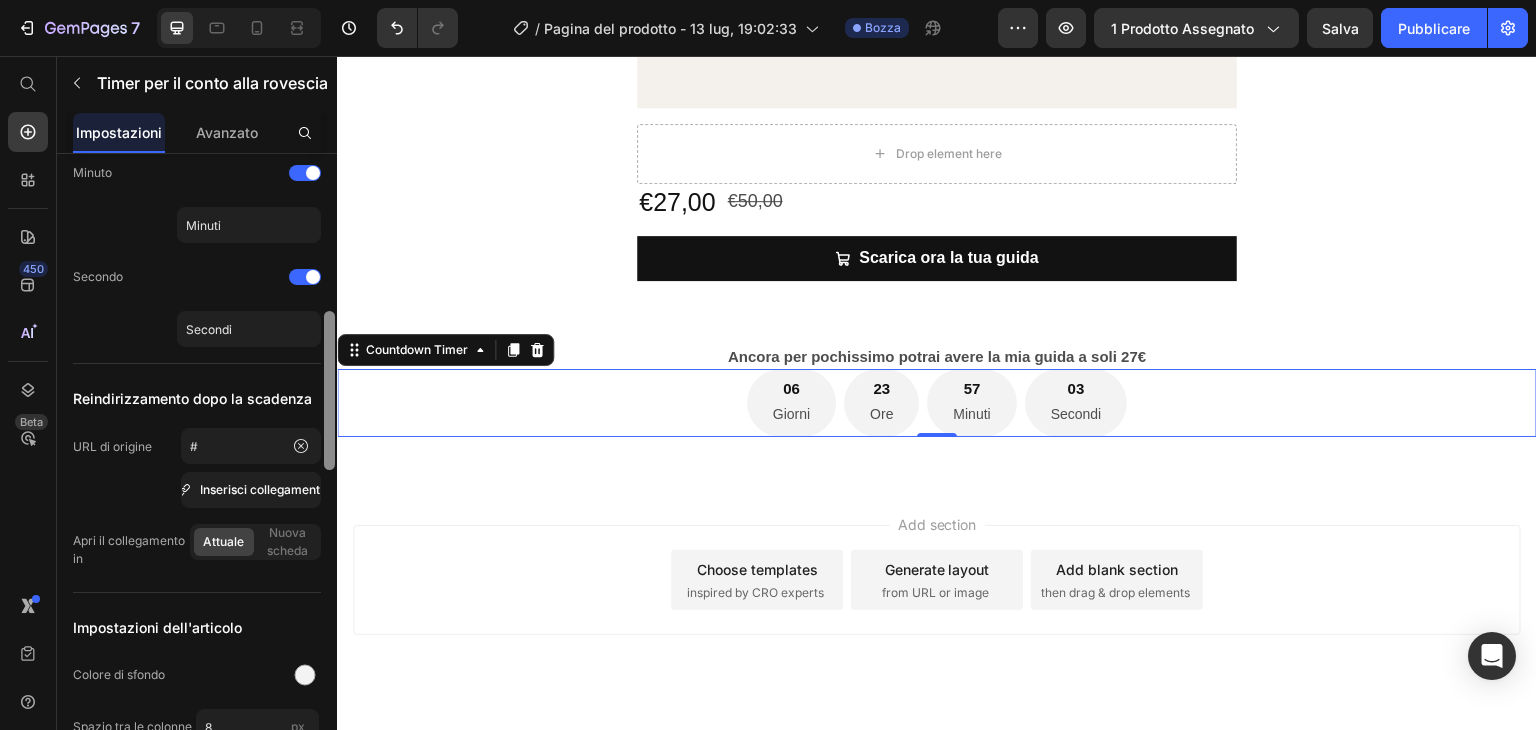 click at bounding box center (329, 390) 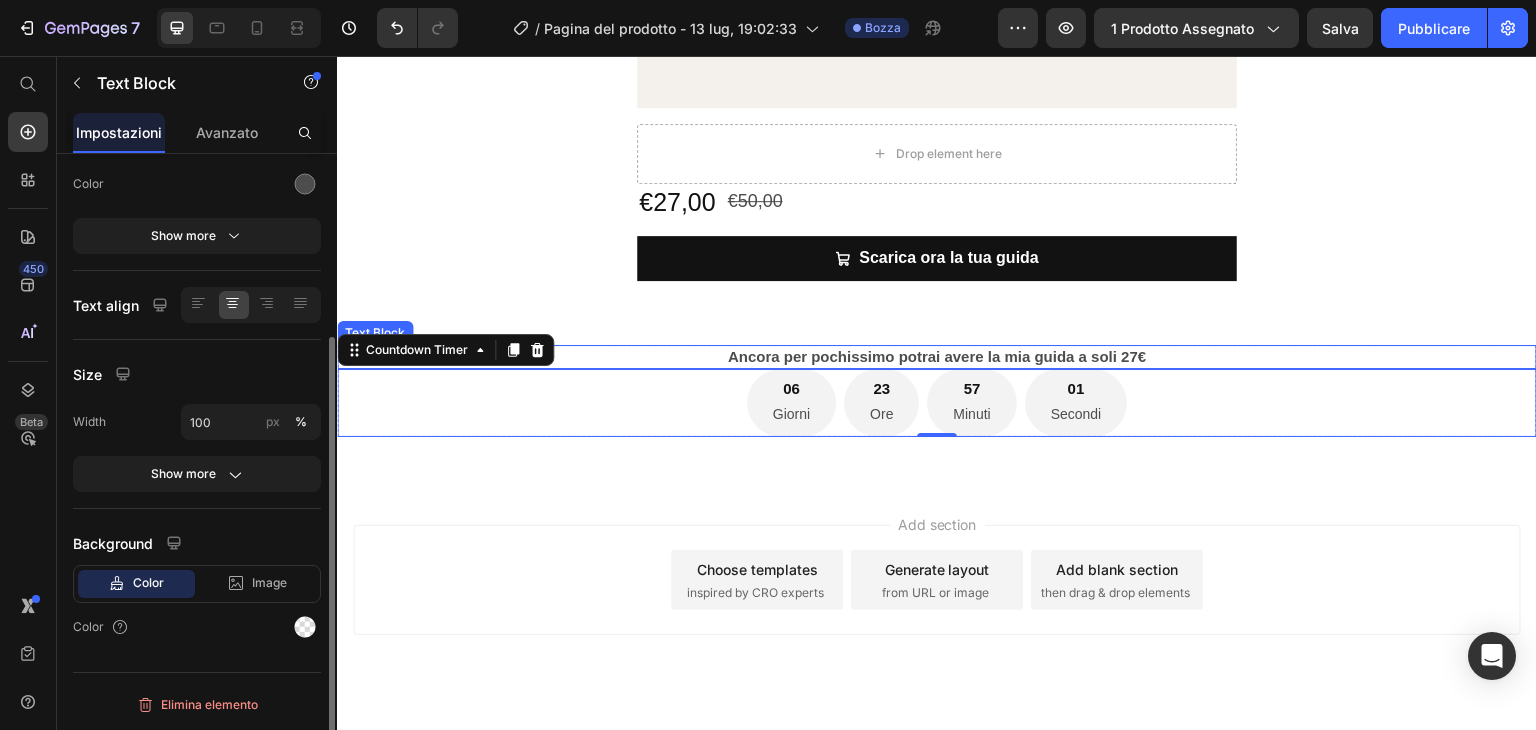 click on "Ancora per pochissimo potrai avere la mia guida a soli 27€" at bounding box center [937, 357] 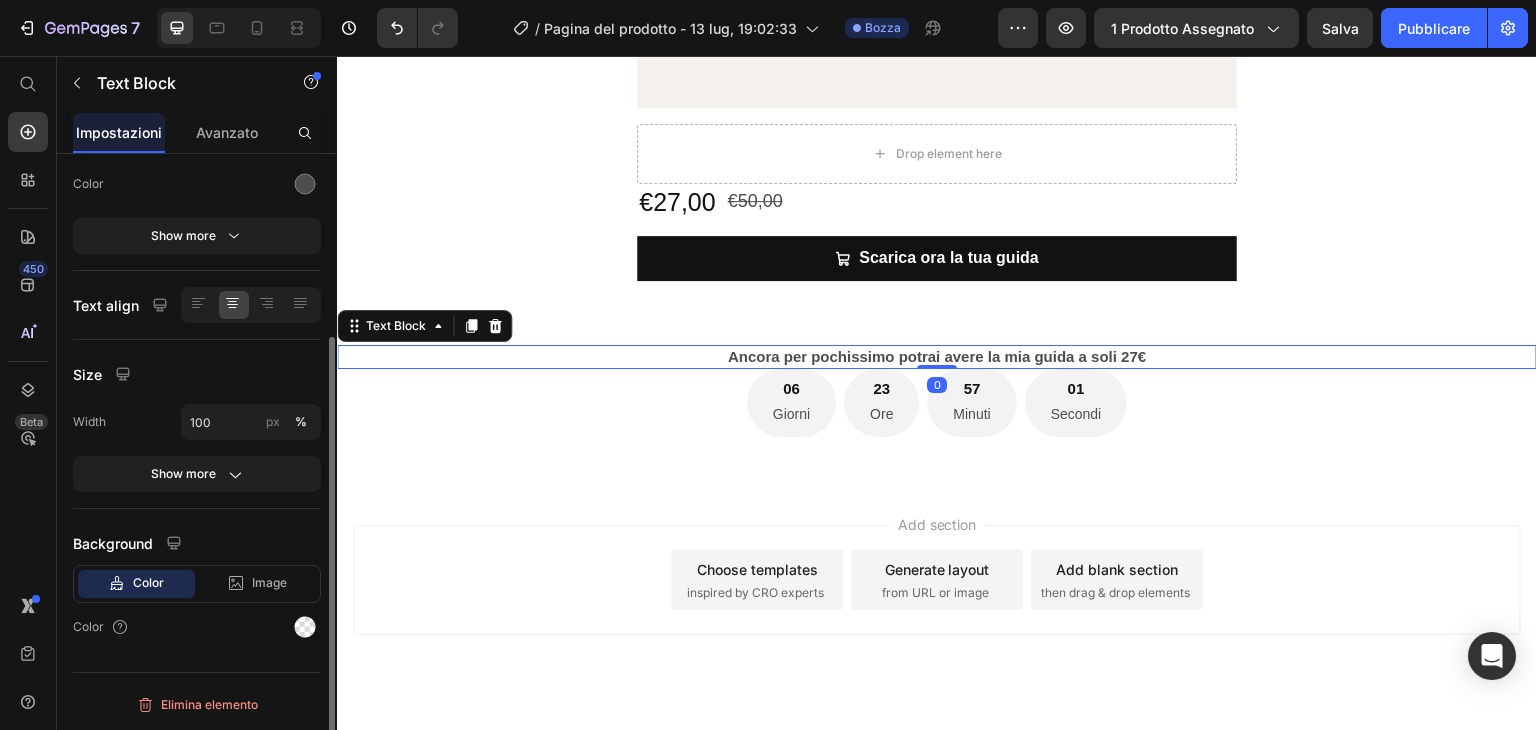 scroll, scrollTop: 0, scrollLeft: 0, axis: both 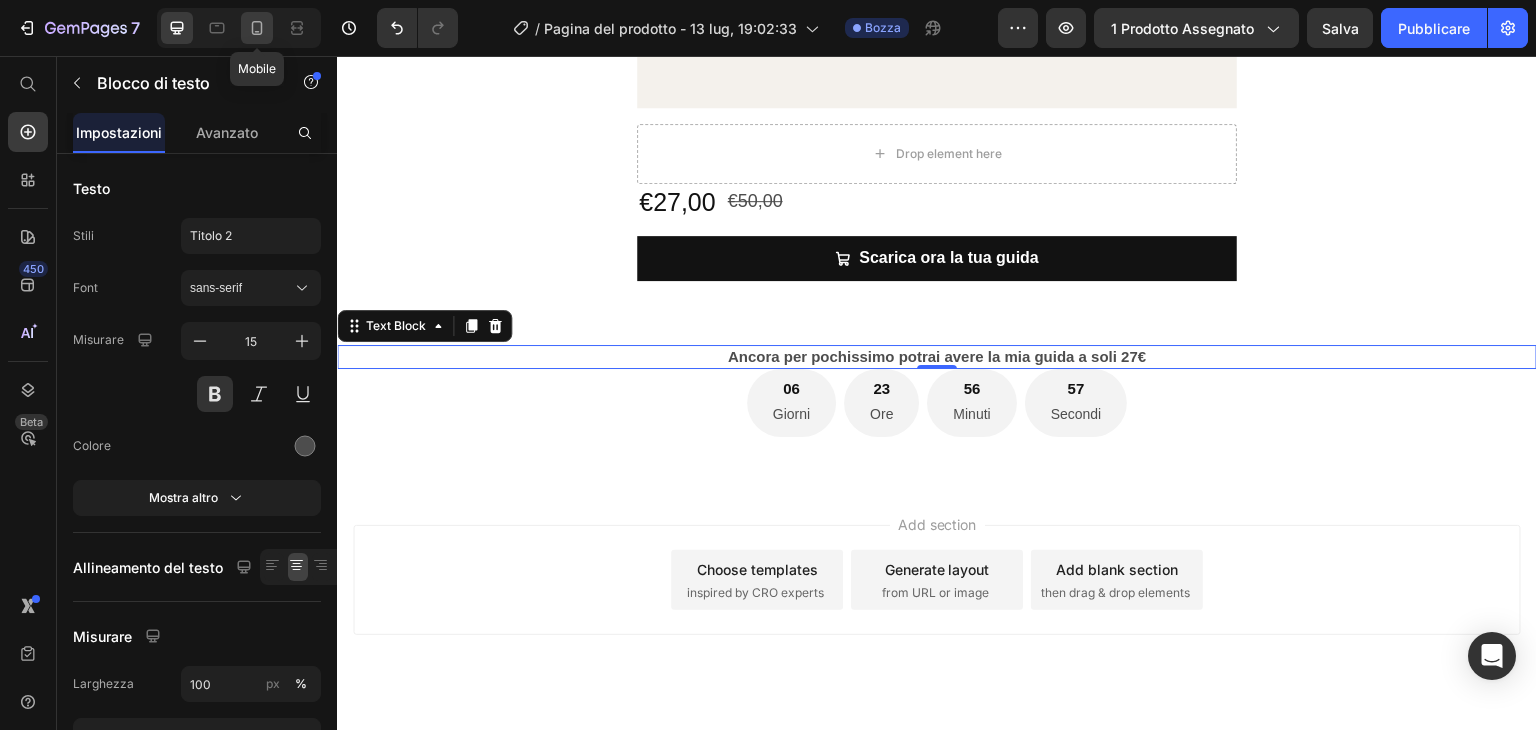 click 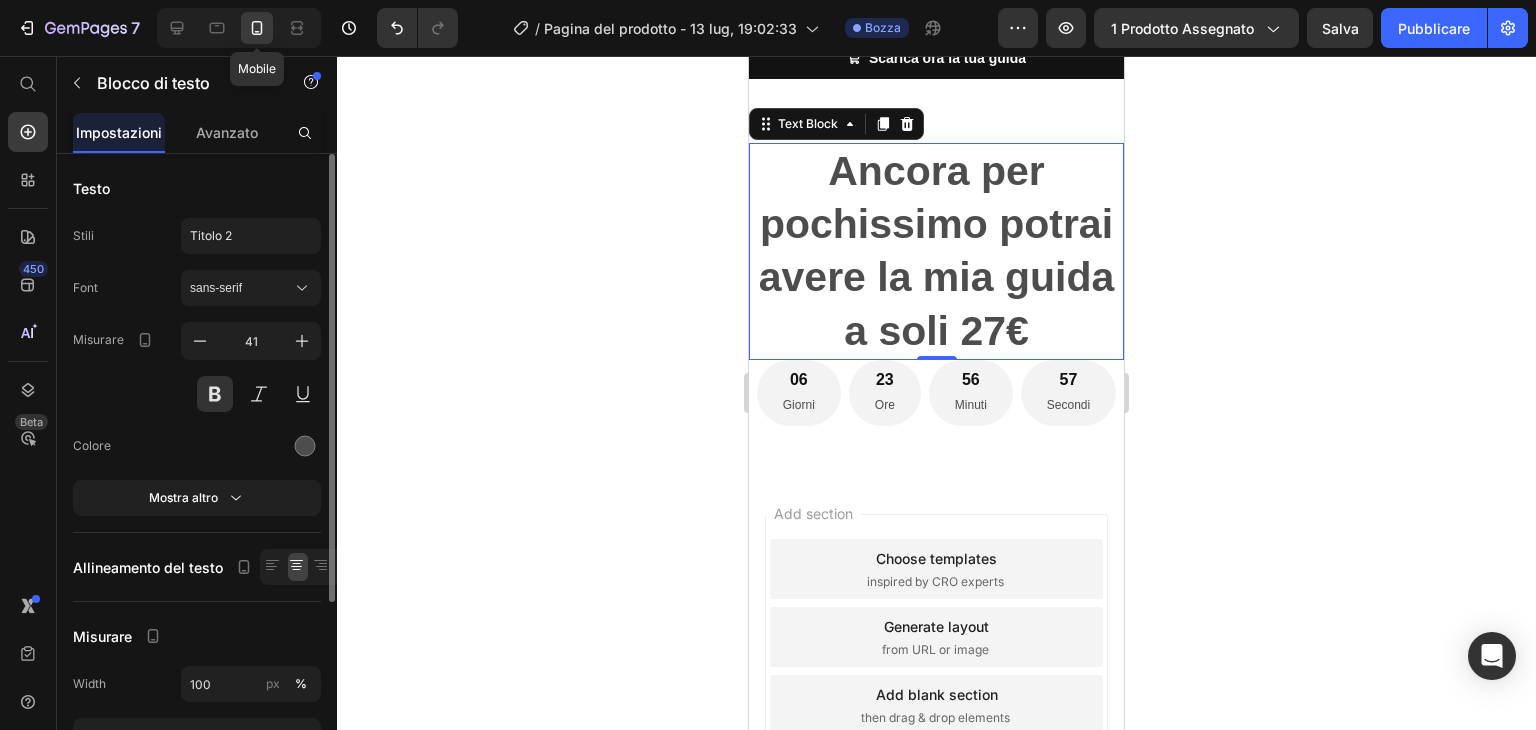 scroll, scrollTop: 683, scrollLeft: 0, axis: vertical 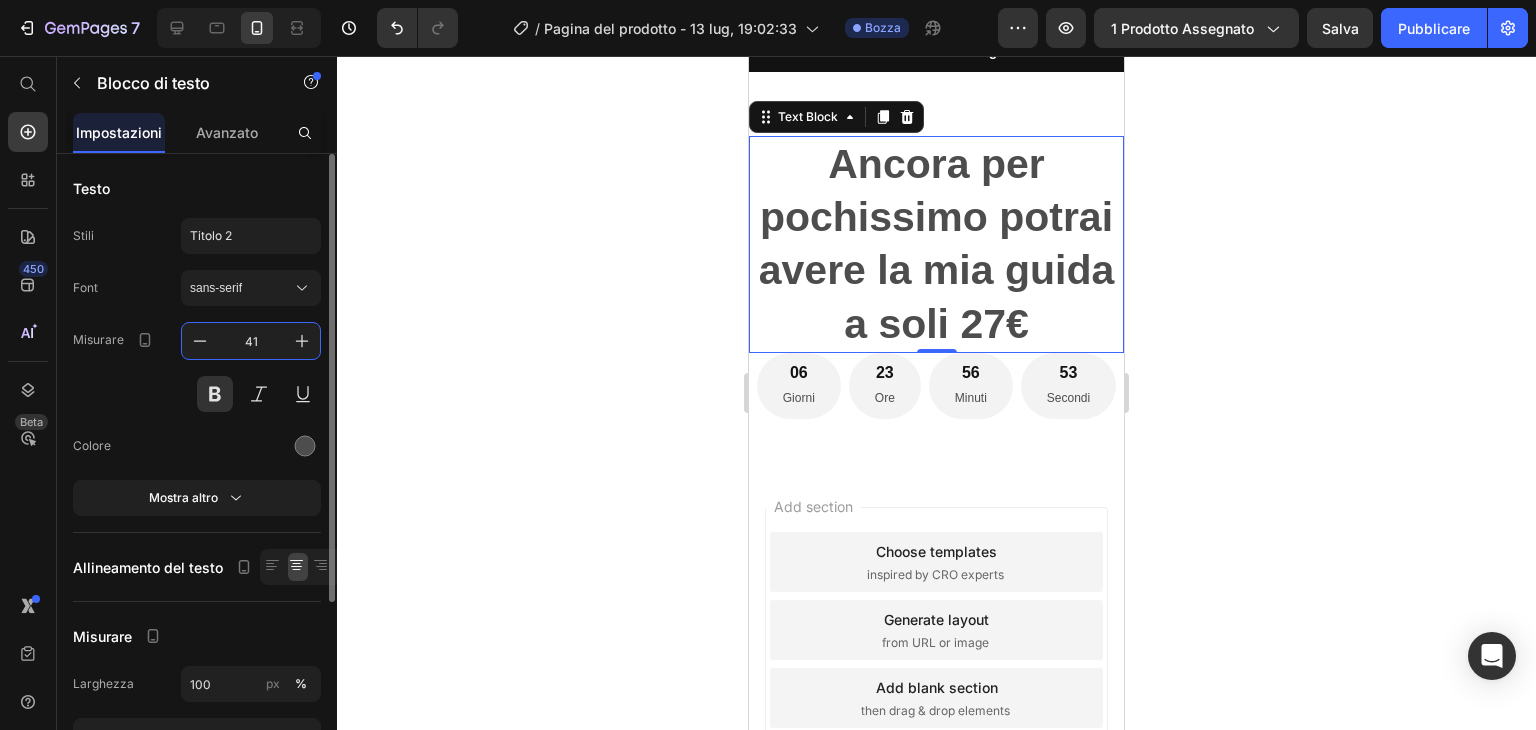 click on "41" at bounding box center [251, 341] 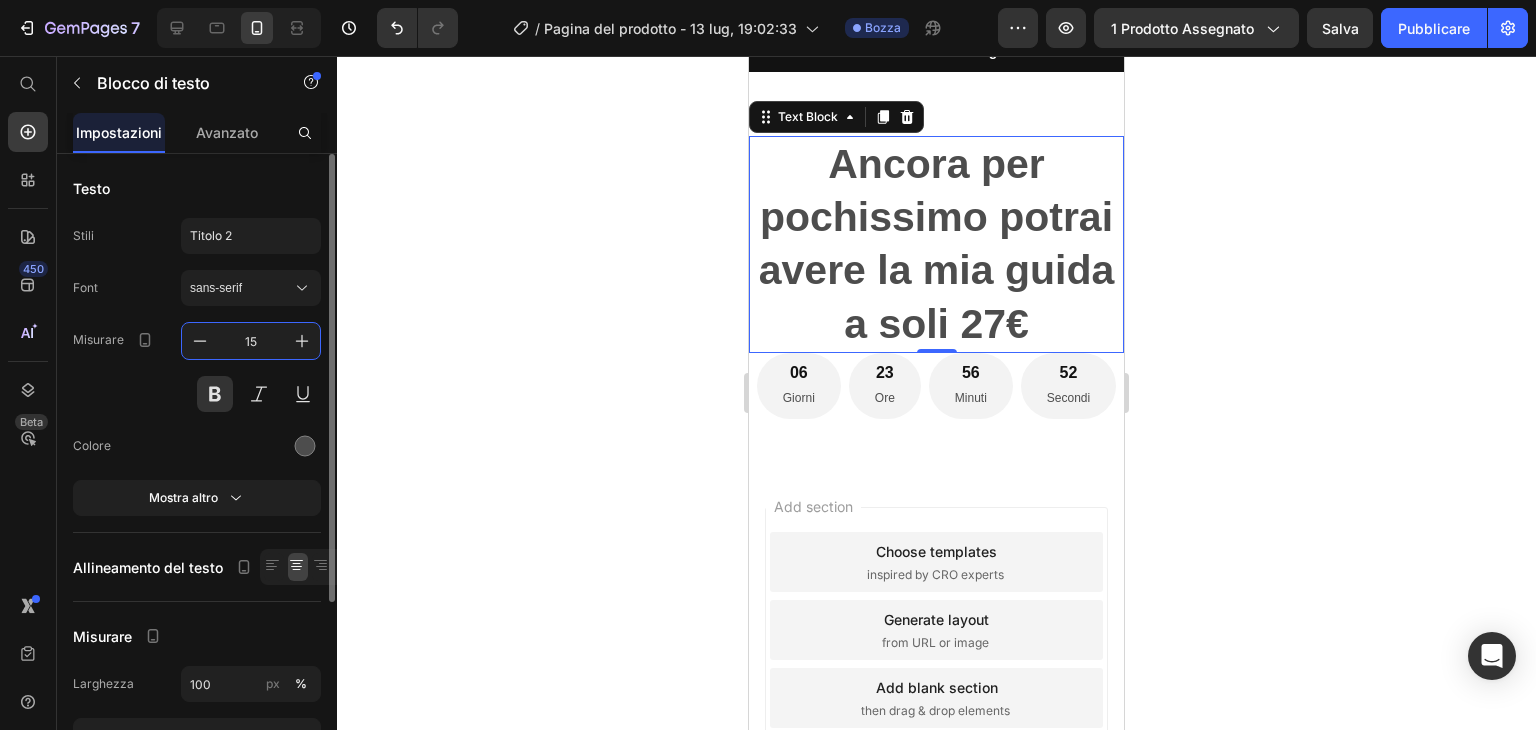 scroll, scrollTop: 524, scrollLeft: 0, axis: vertical 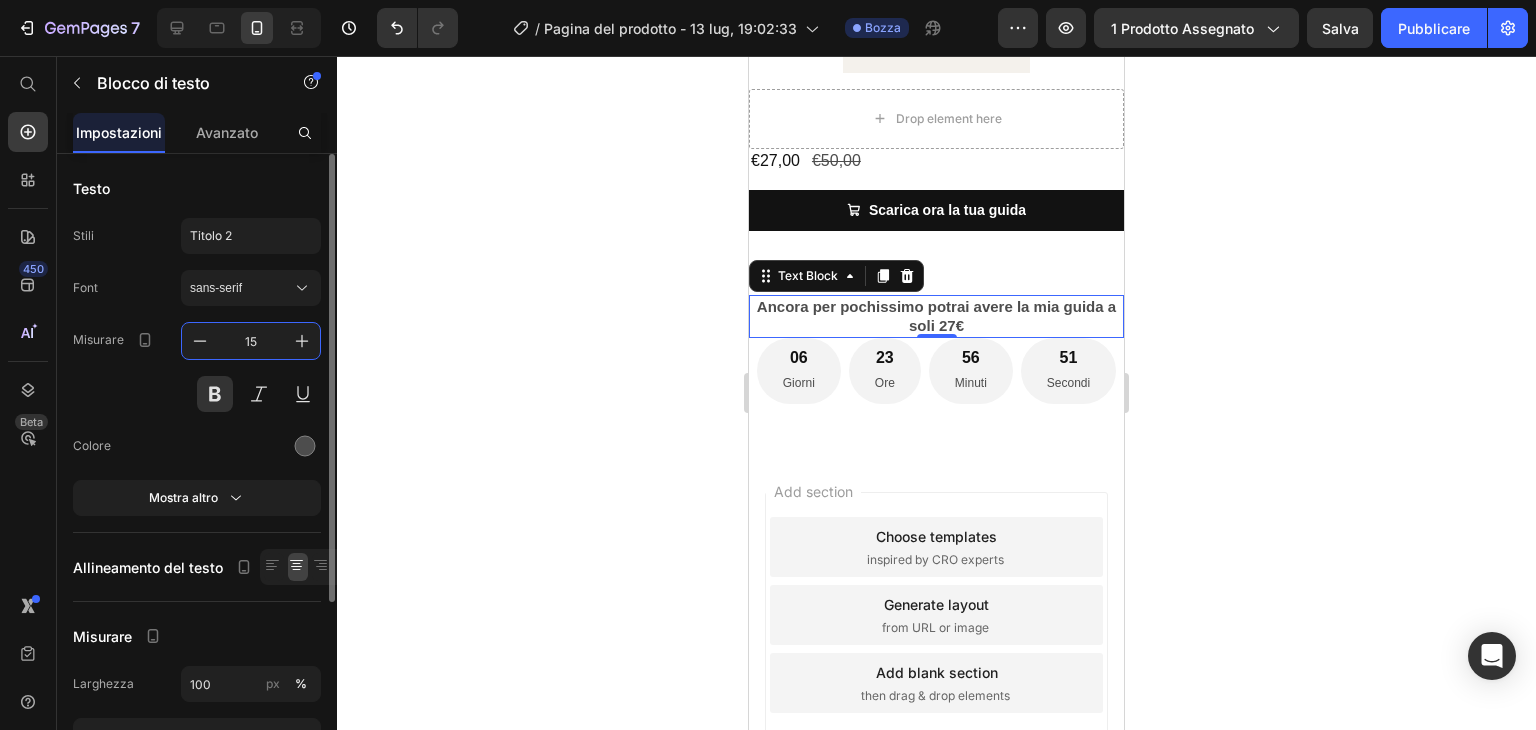type on "15" 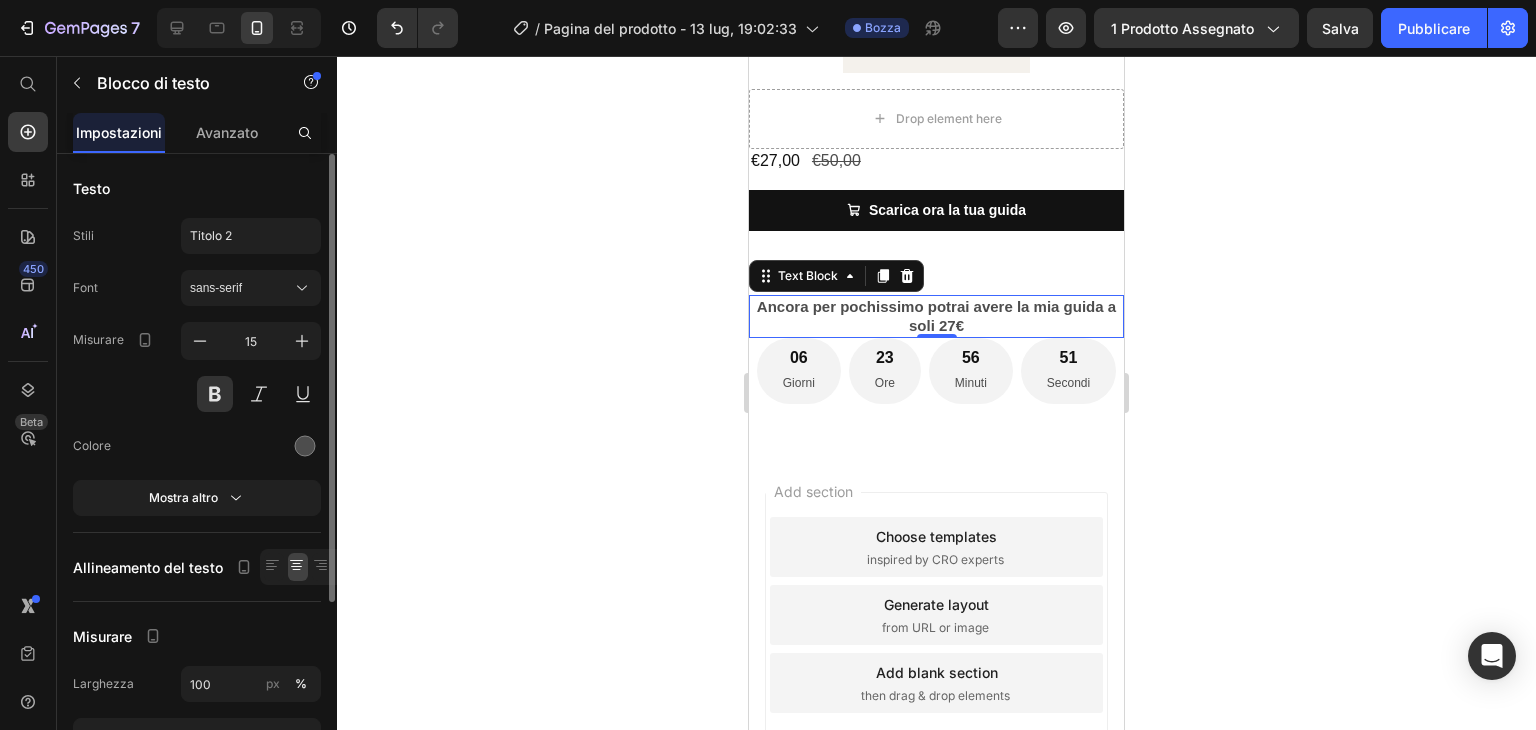 click on "Font sans-serif Misurare 15 Colore Mostra altro" at bounding box center [197, 393] 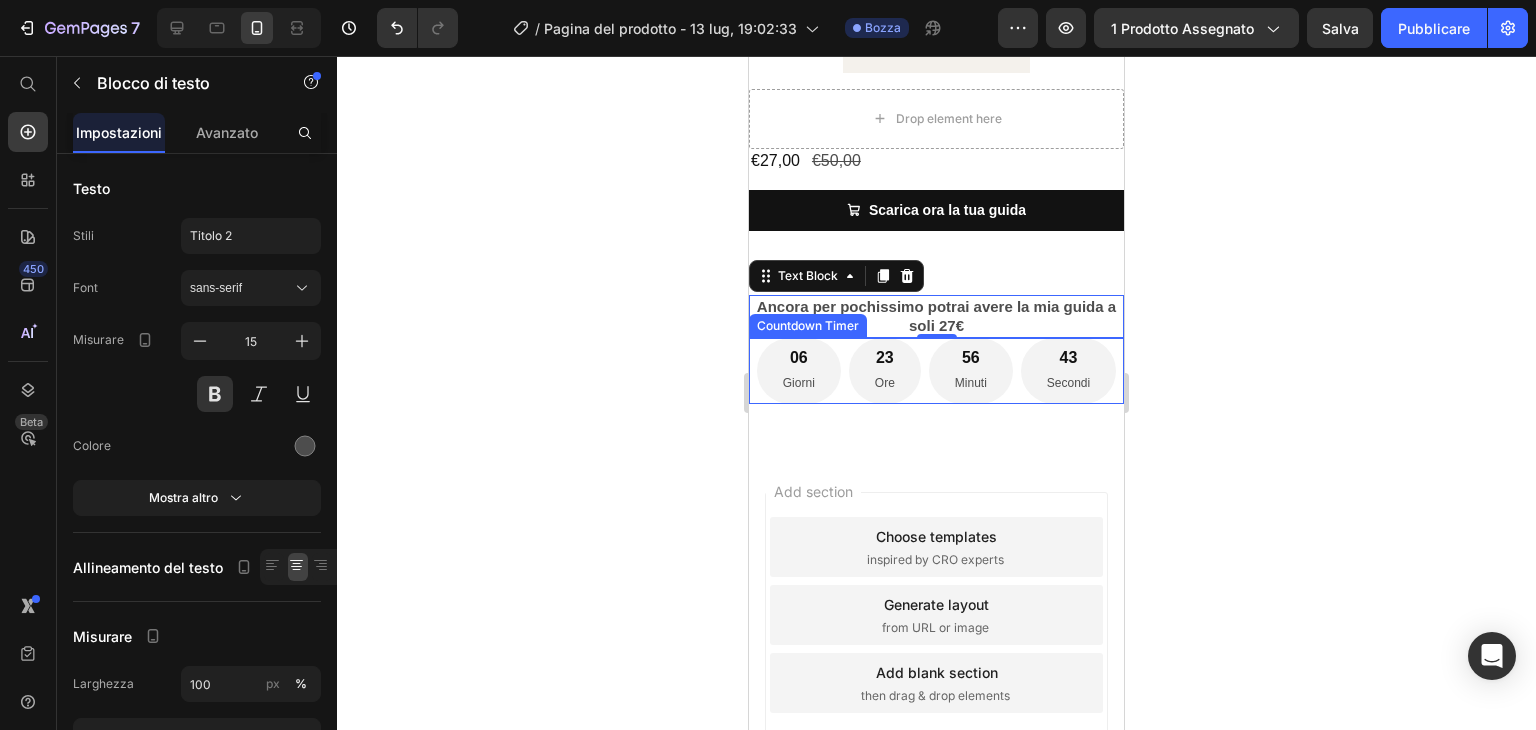 click on "06" at bounding box center [799, 358] 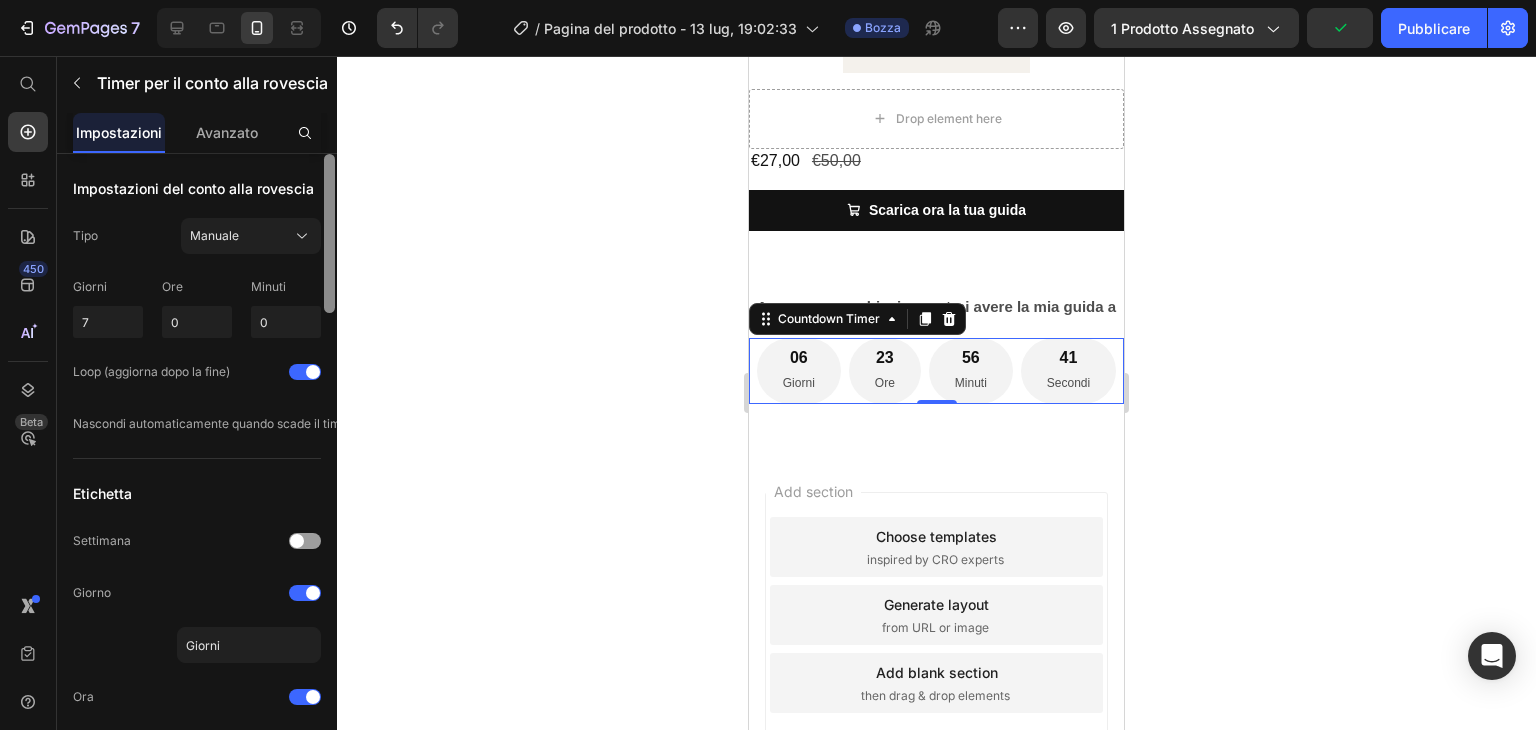 scroll, scrollTop: 632, scrollLeft: 0, axis: vertical 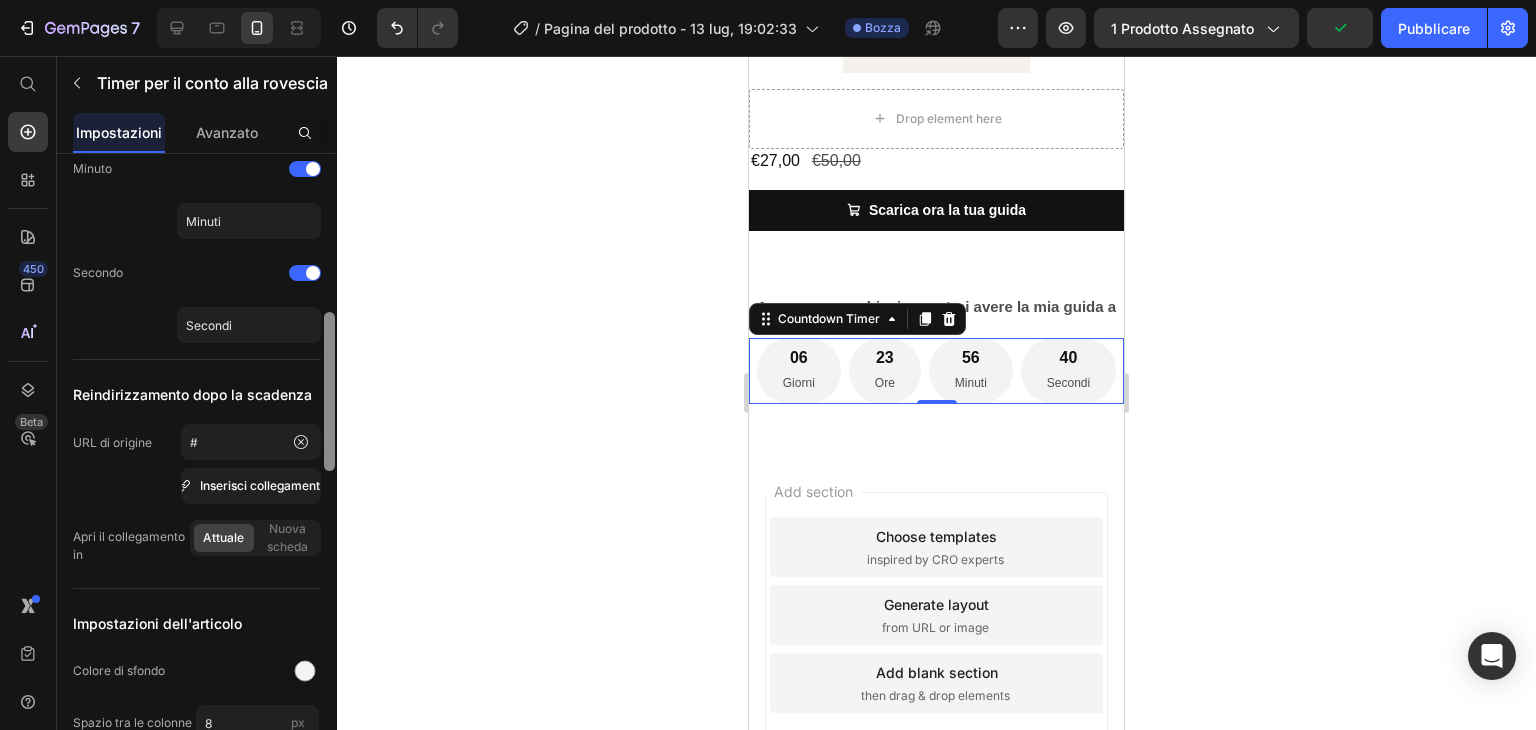 drag, startPoint x: 336, startPoint y: 303, endPoint x: 333, endPoint y: 325, distance: 22.203604 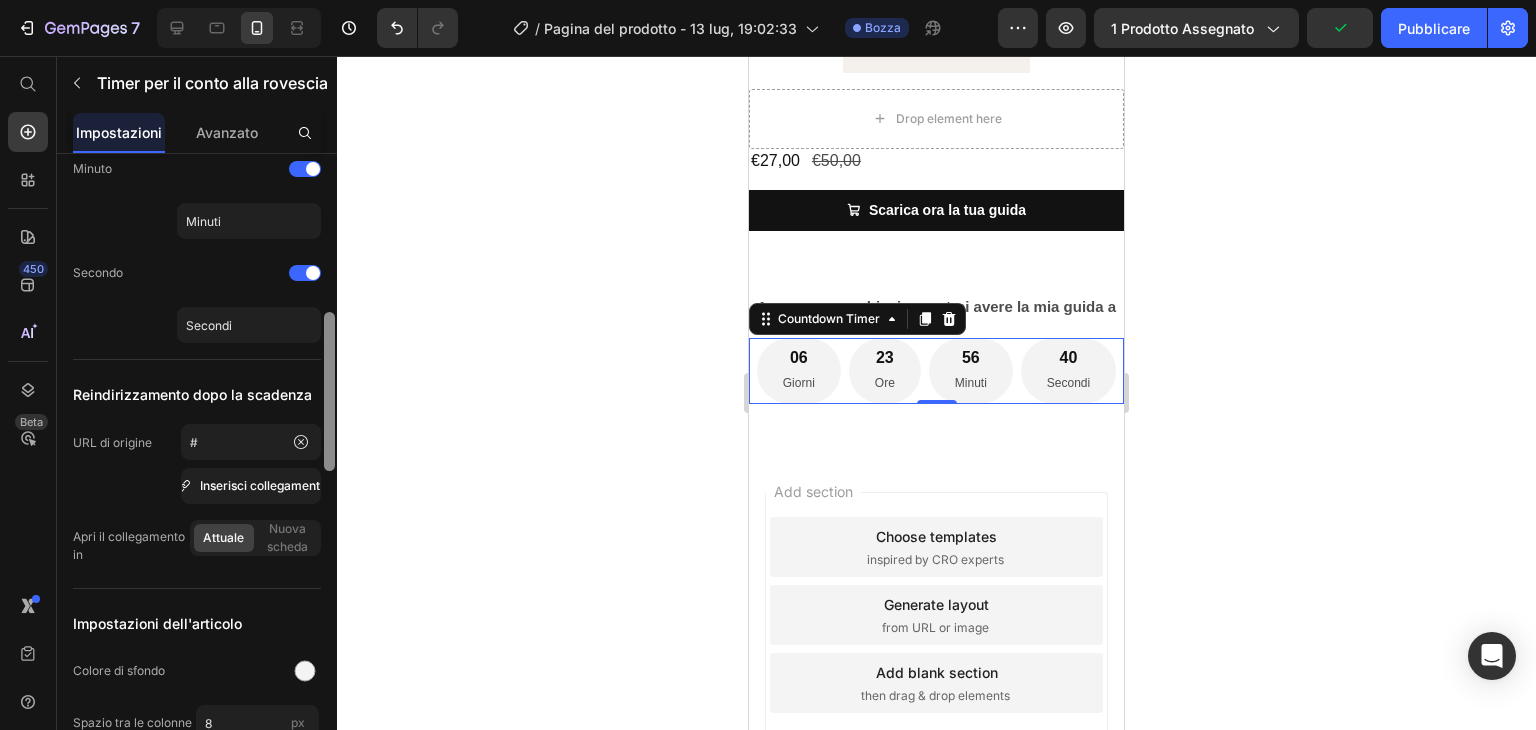 click at bounding box center [329, 470] 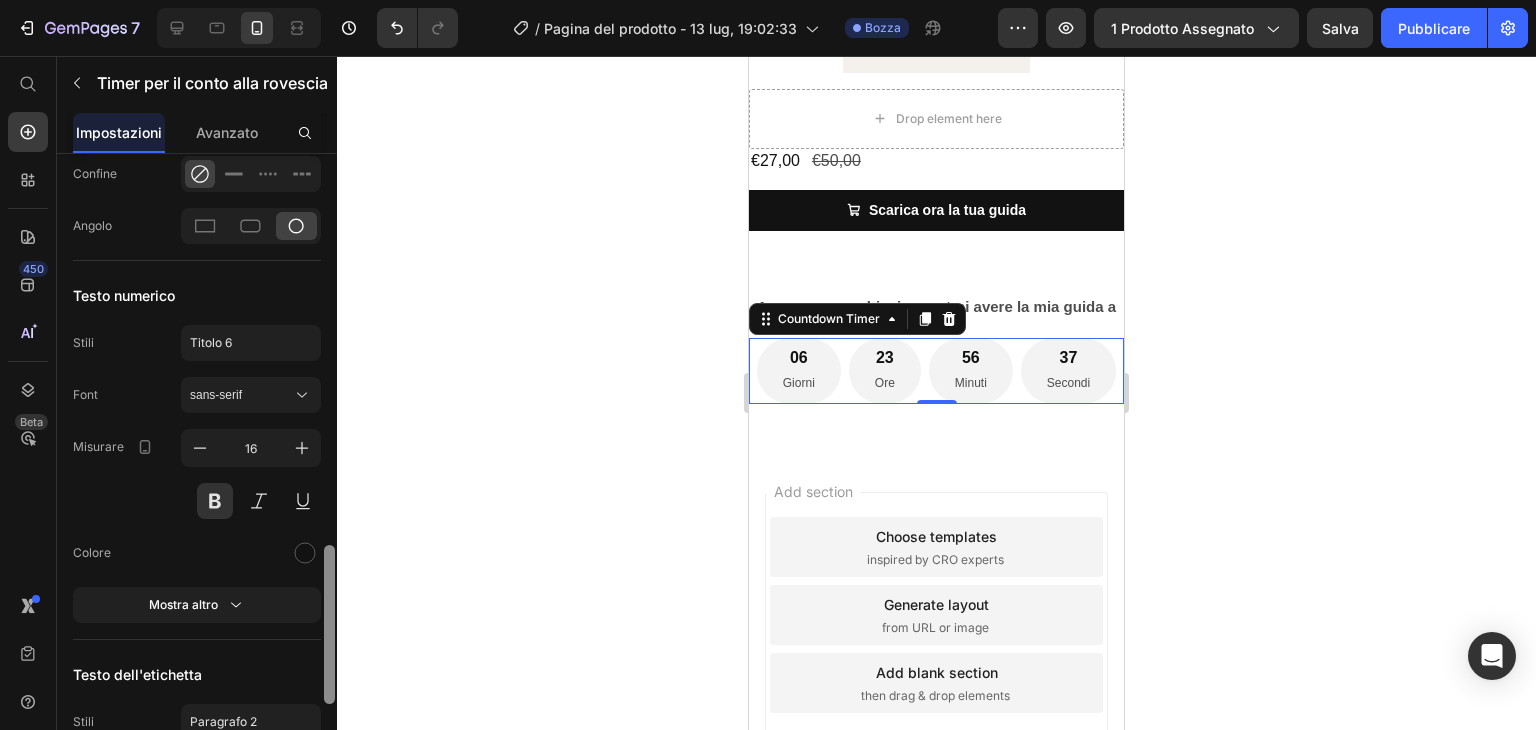 scroll, scrollTop: 1476, scrollLeft: 0, axis: vertical 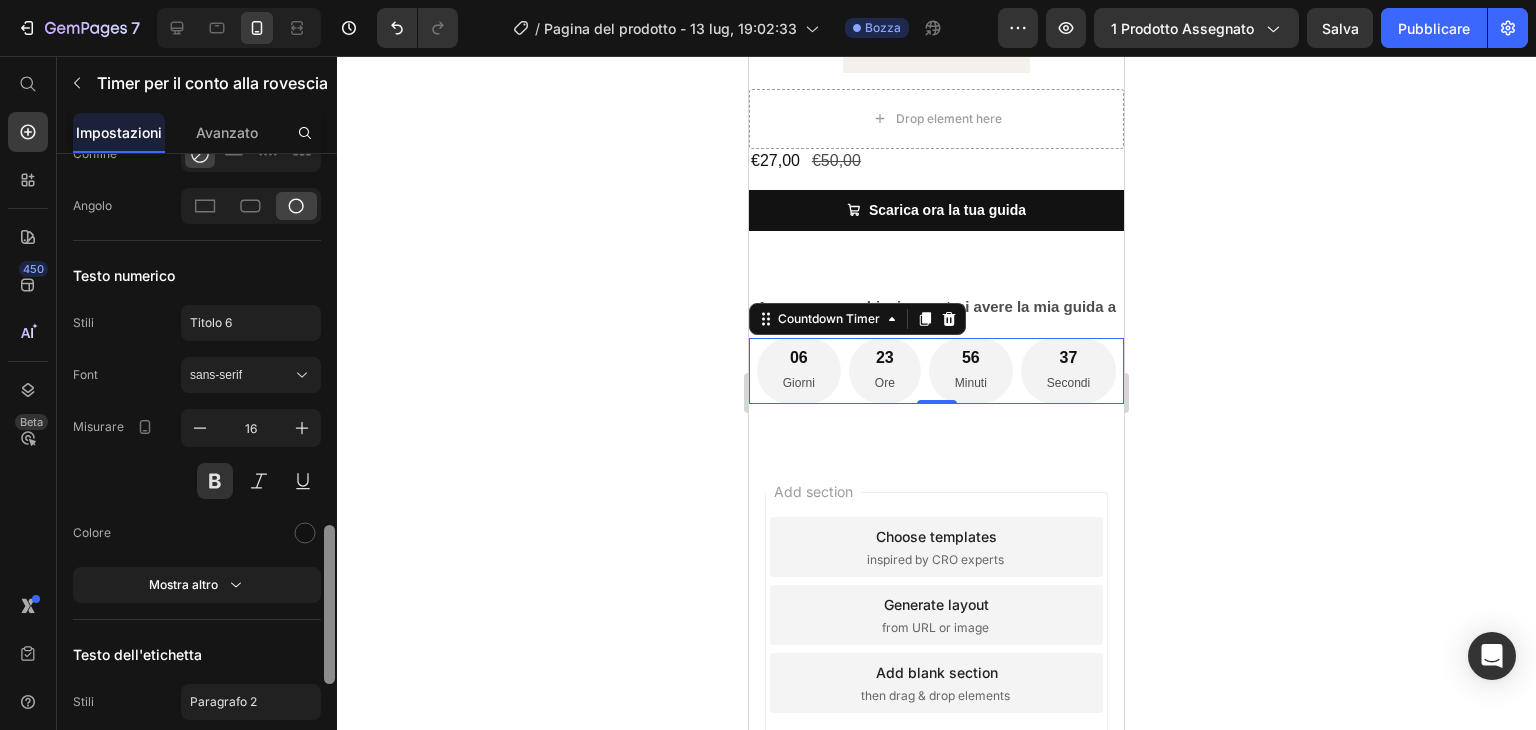 drag, startPoint x: 333, startPoint y: 325, endPoint x: 332, endPoint y: 537, distance: 212.00237 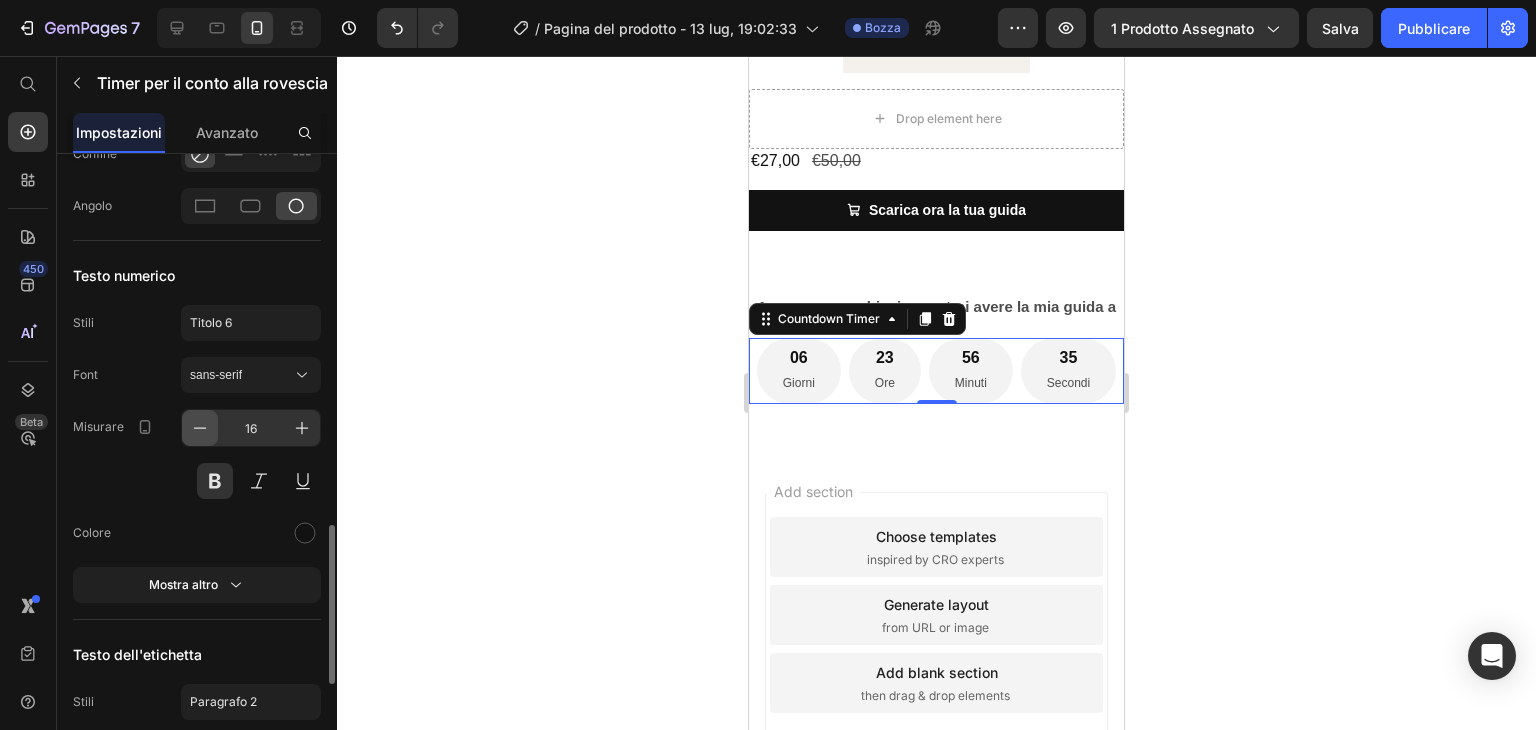 click 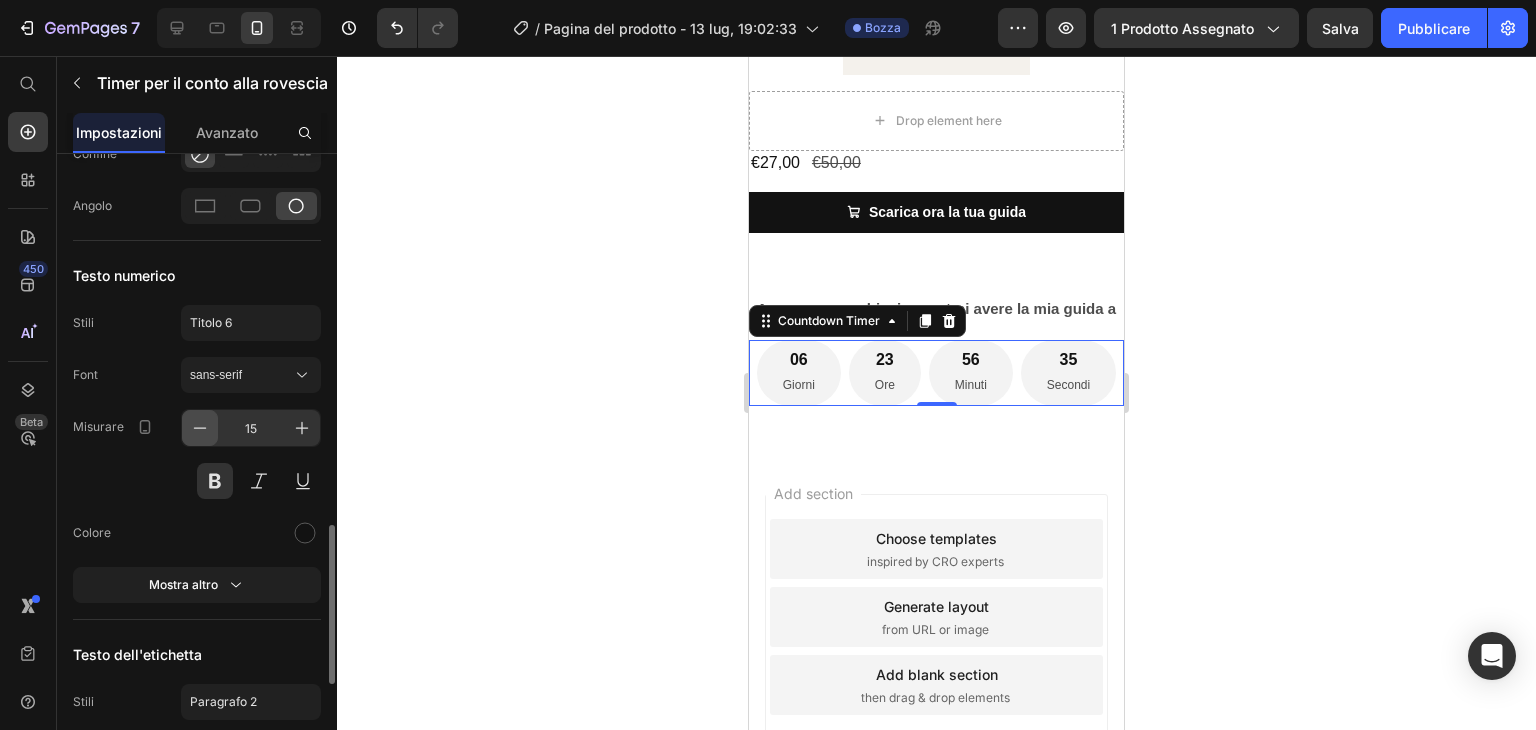 click 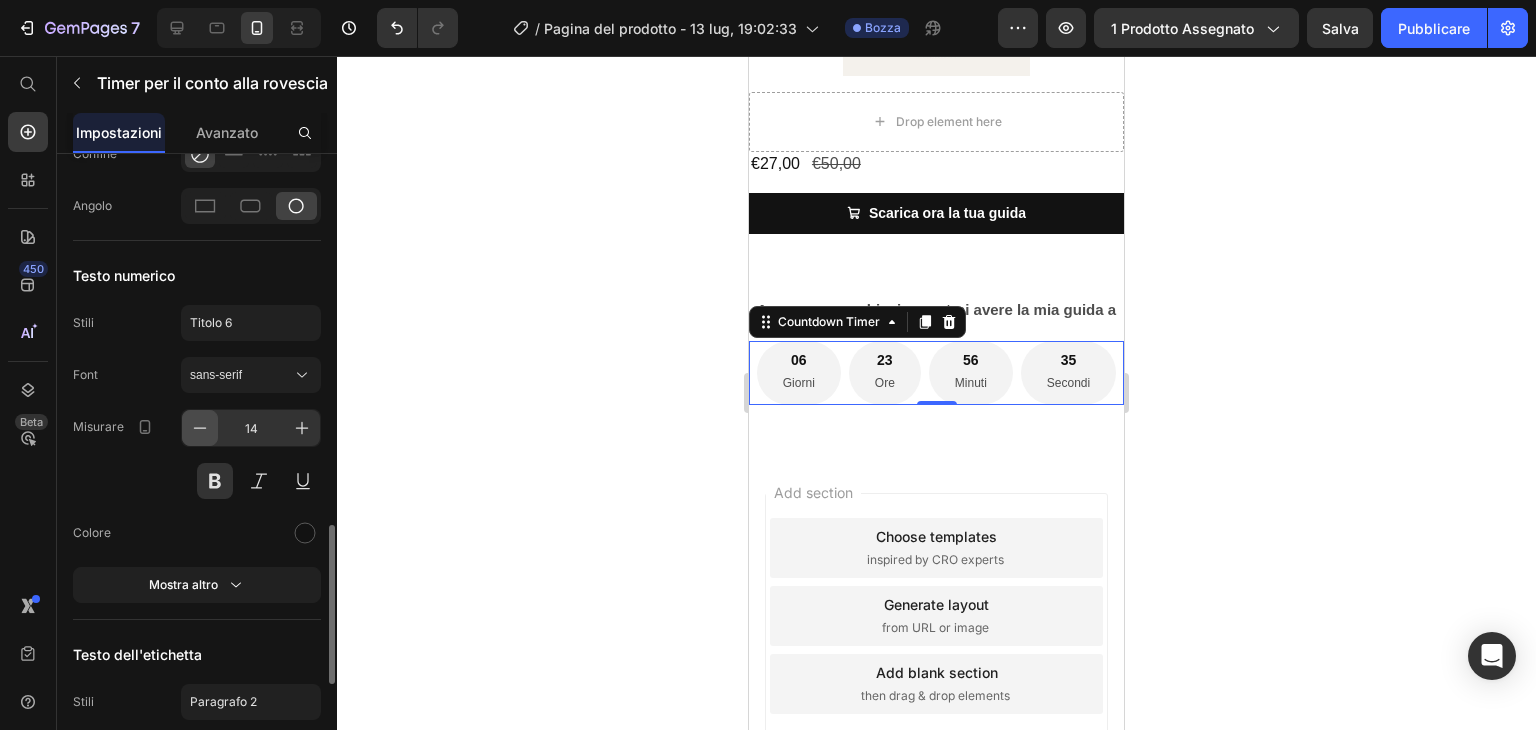 click 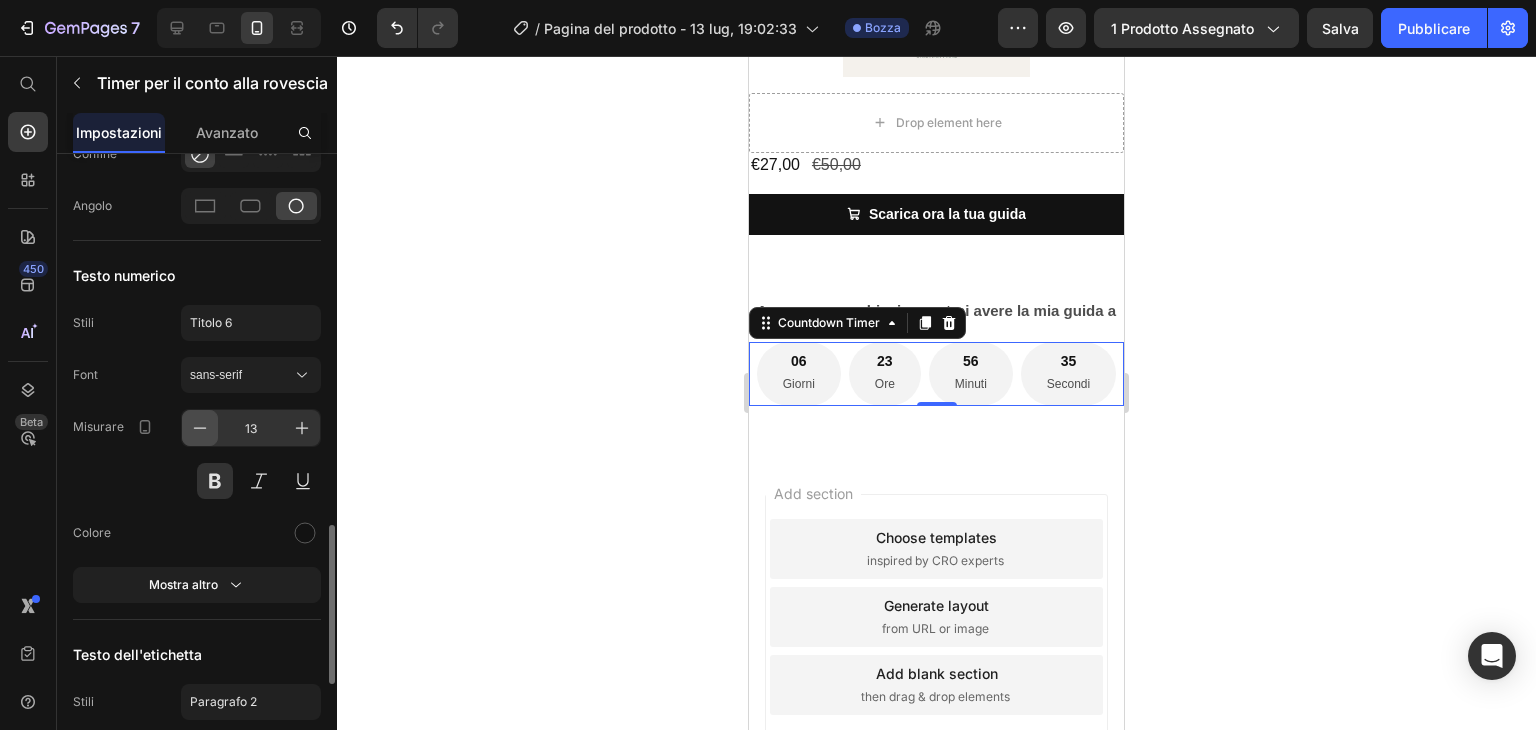 click 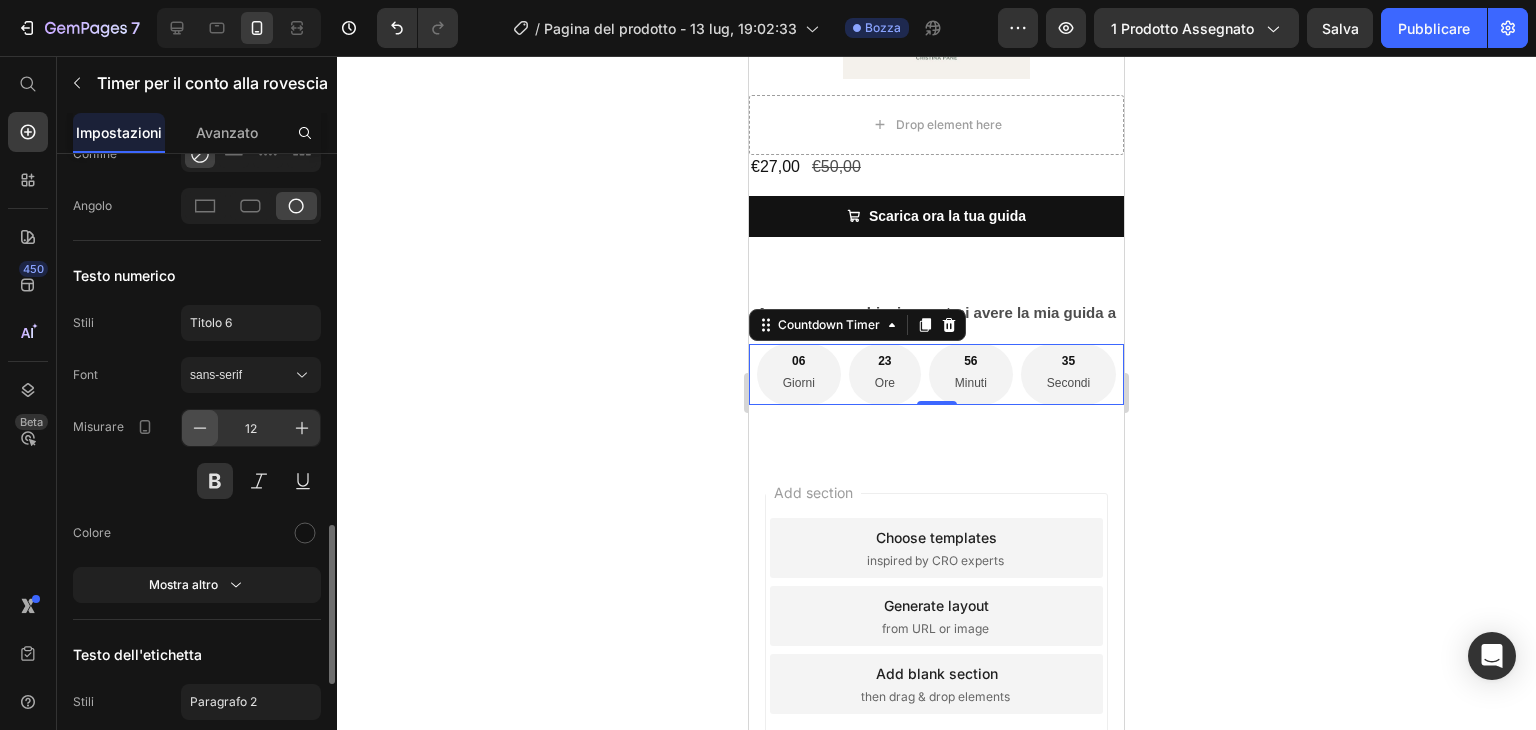 click 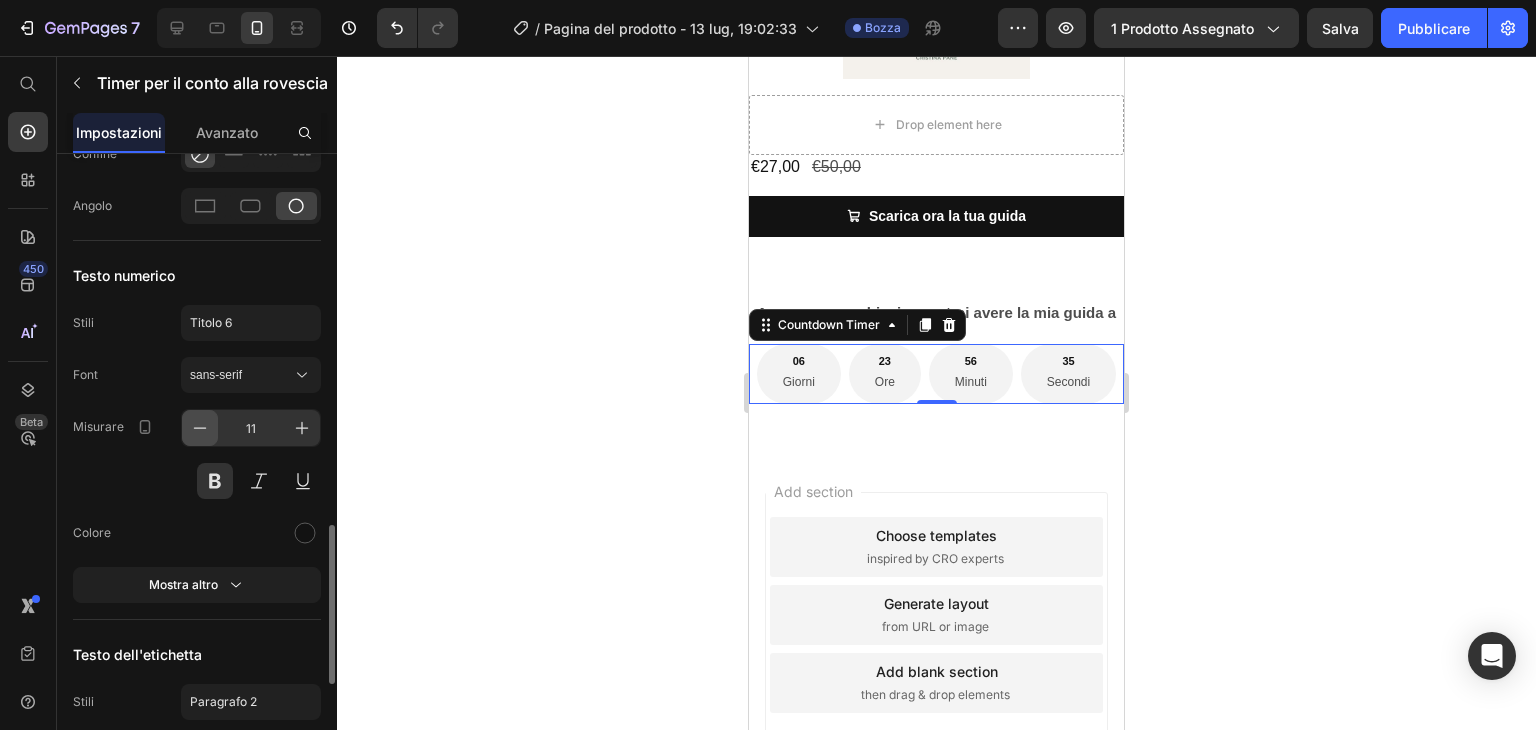 scroll, scrollTop: 517, scrollLeft: 0, axis: vertical 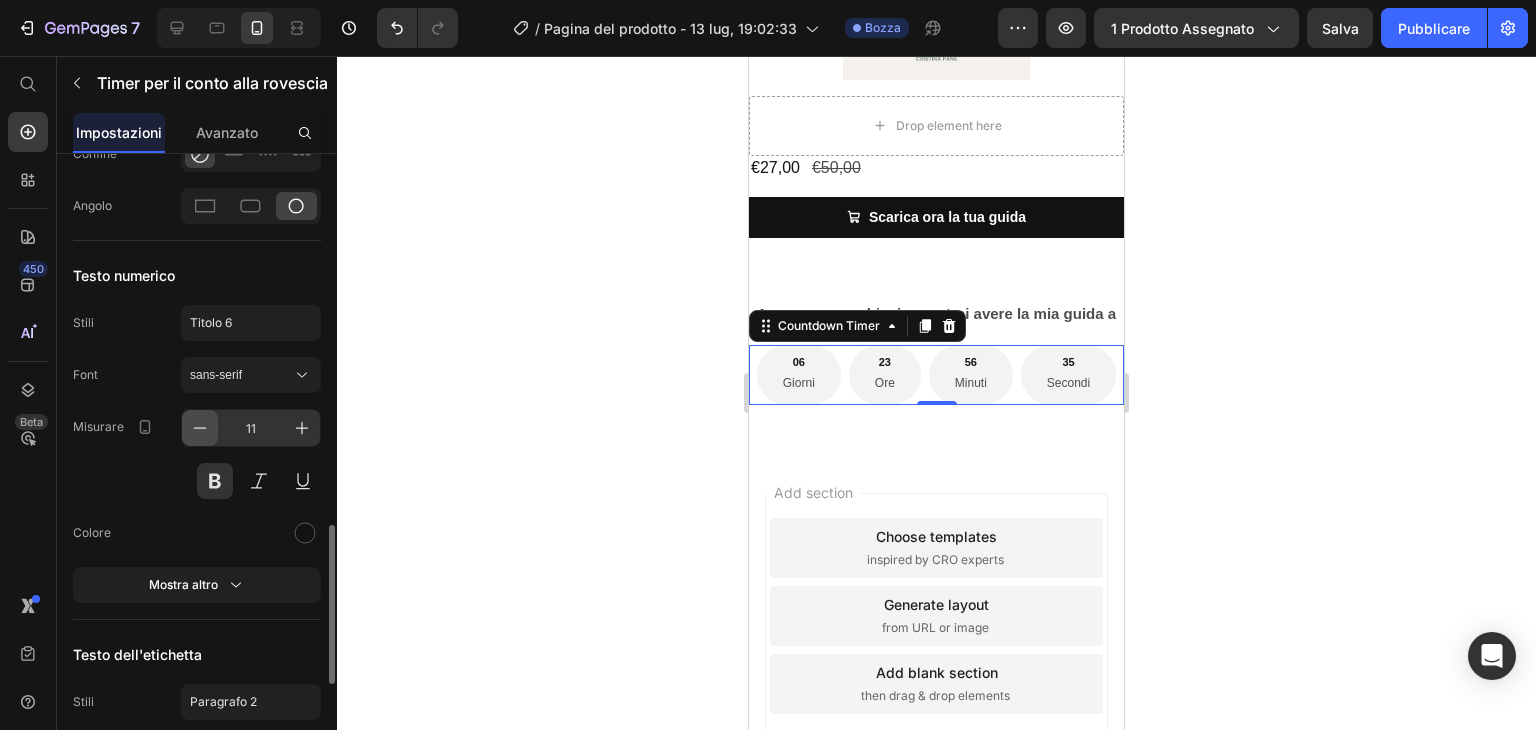 click 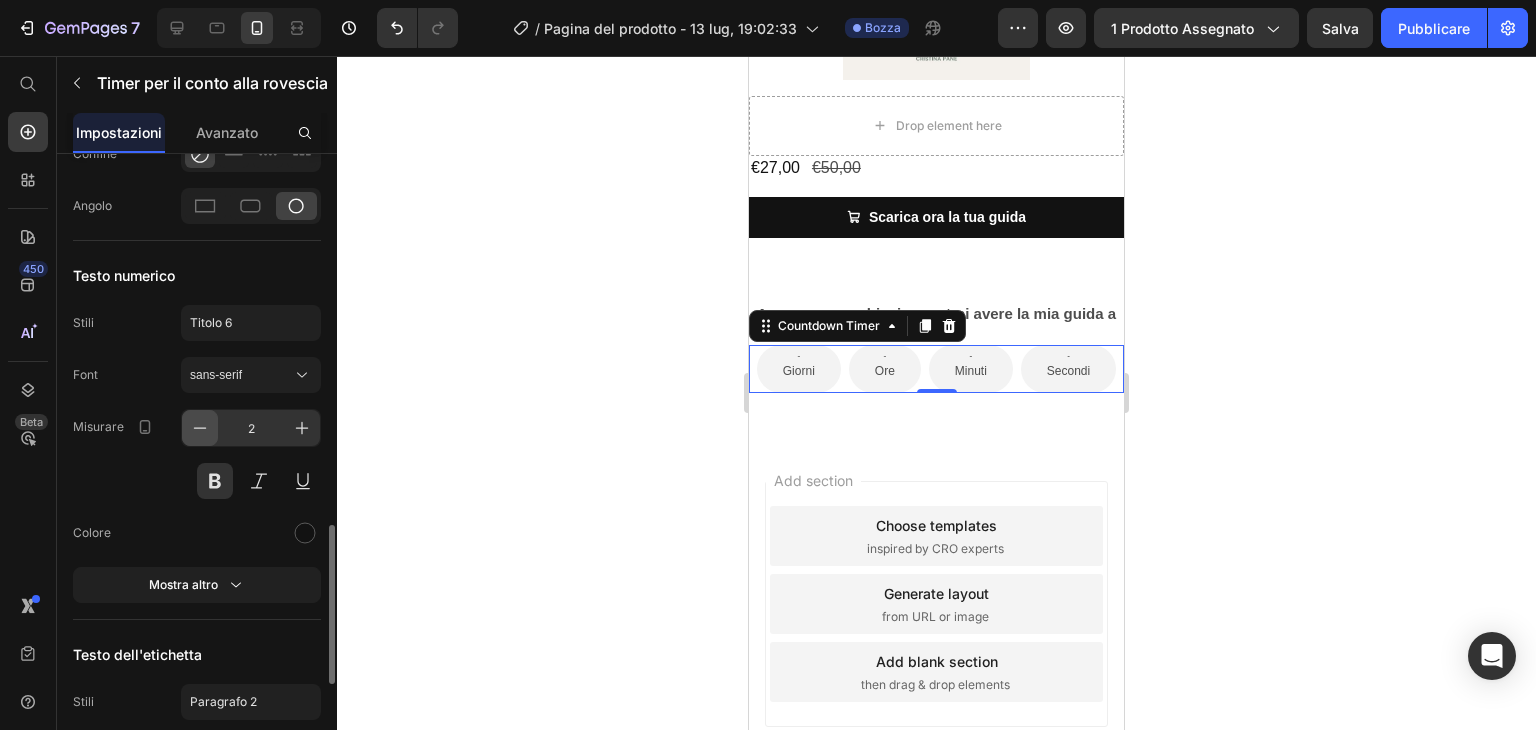 click 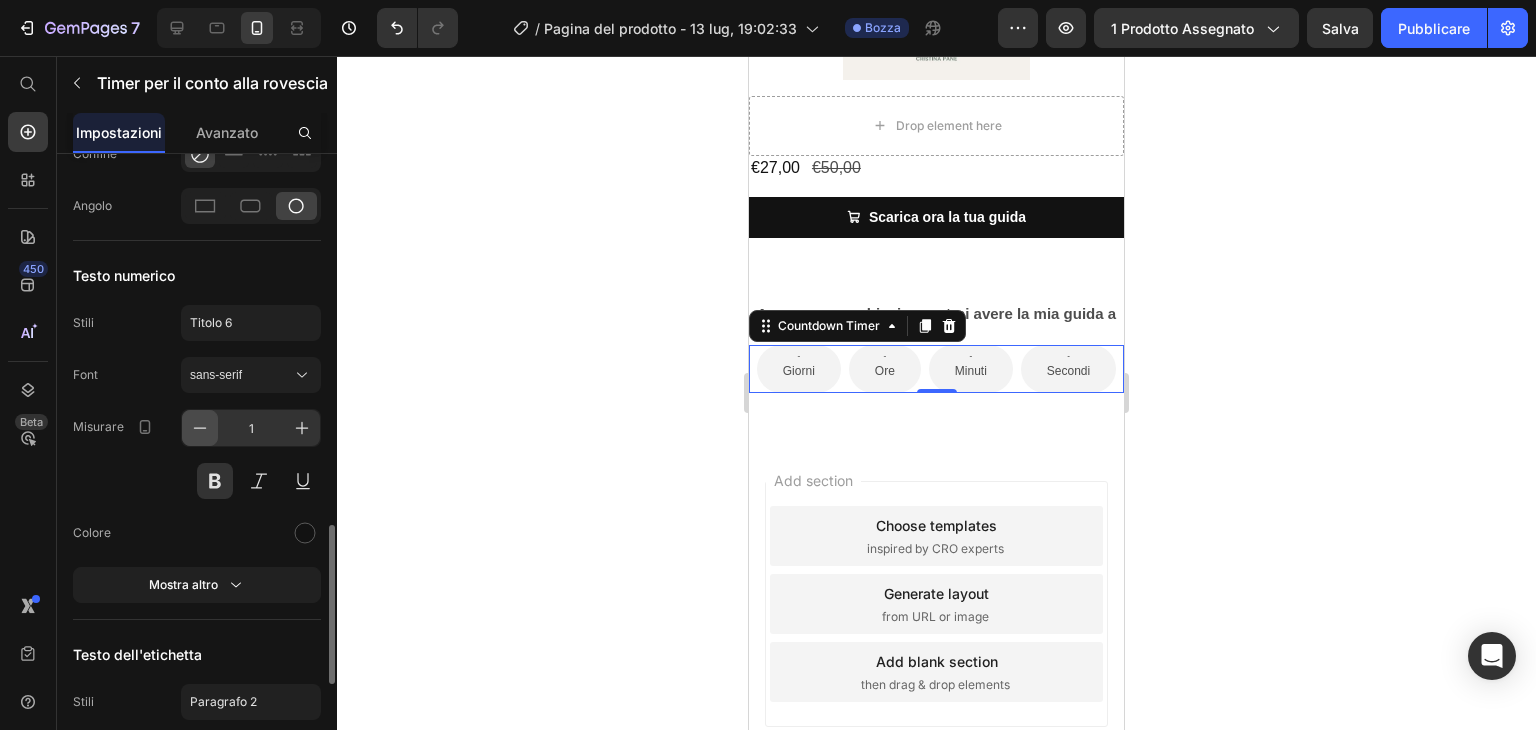 scroll, scrollTop: 504, scrollLeft: 0, axis: vertical 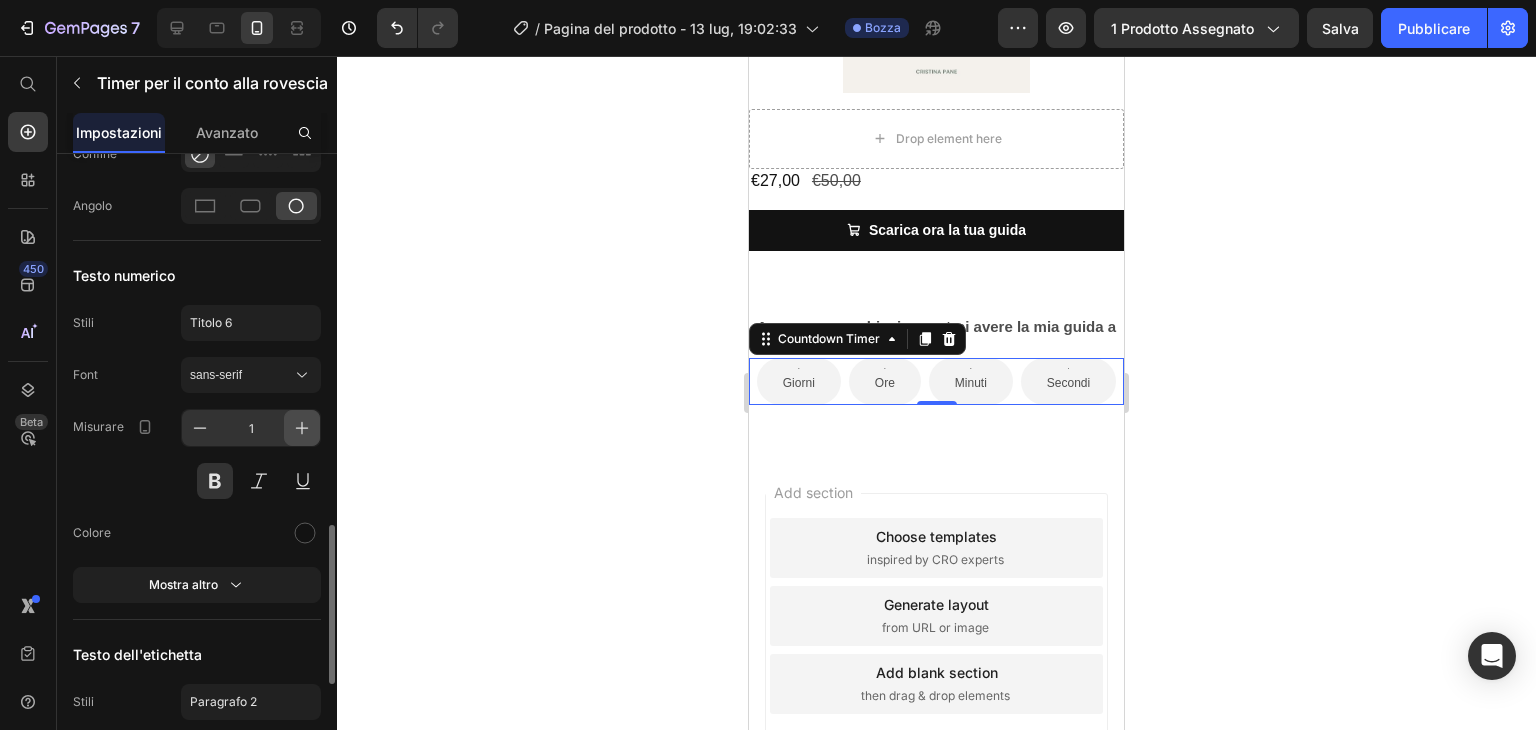 click 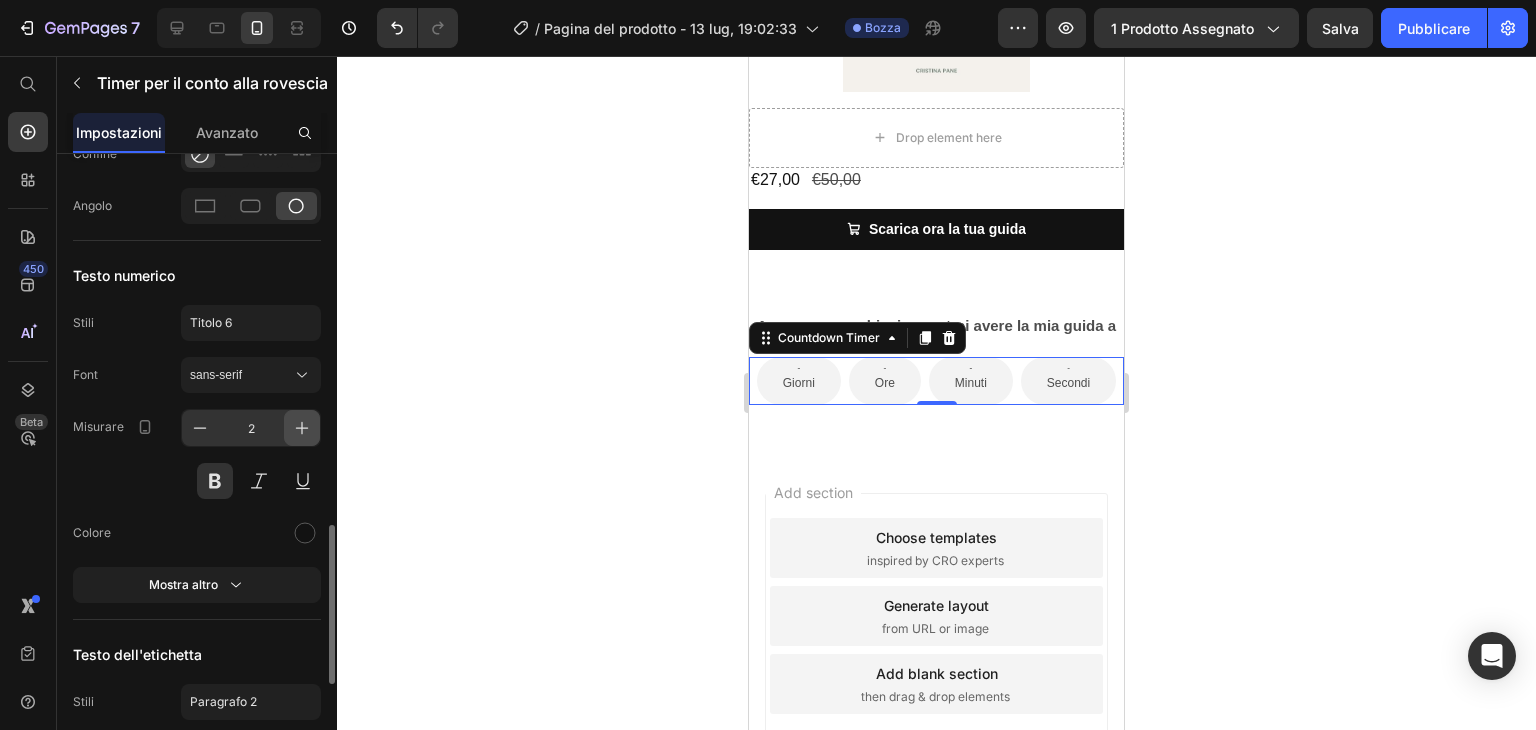 click 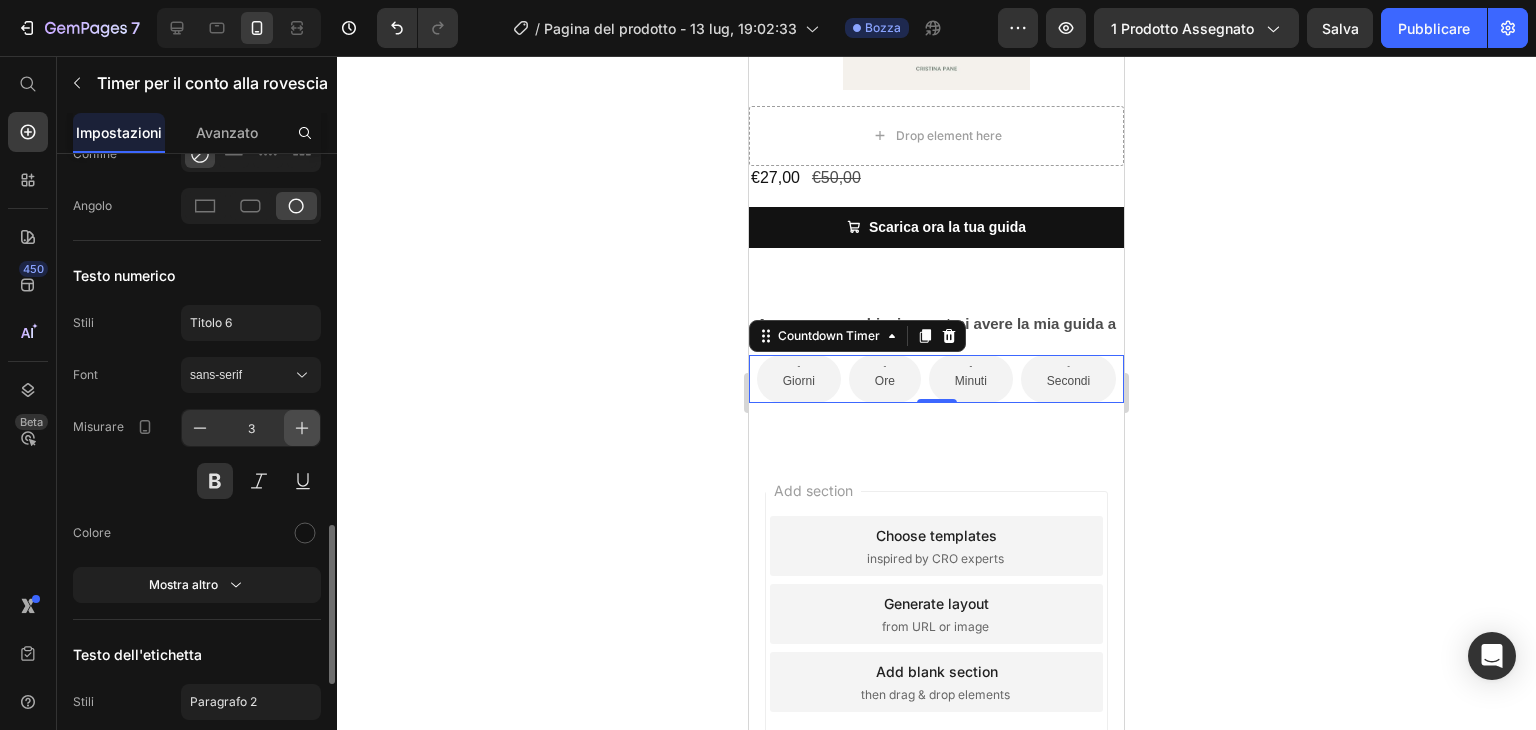 click 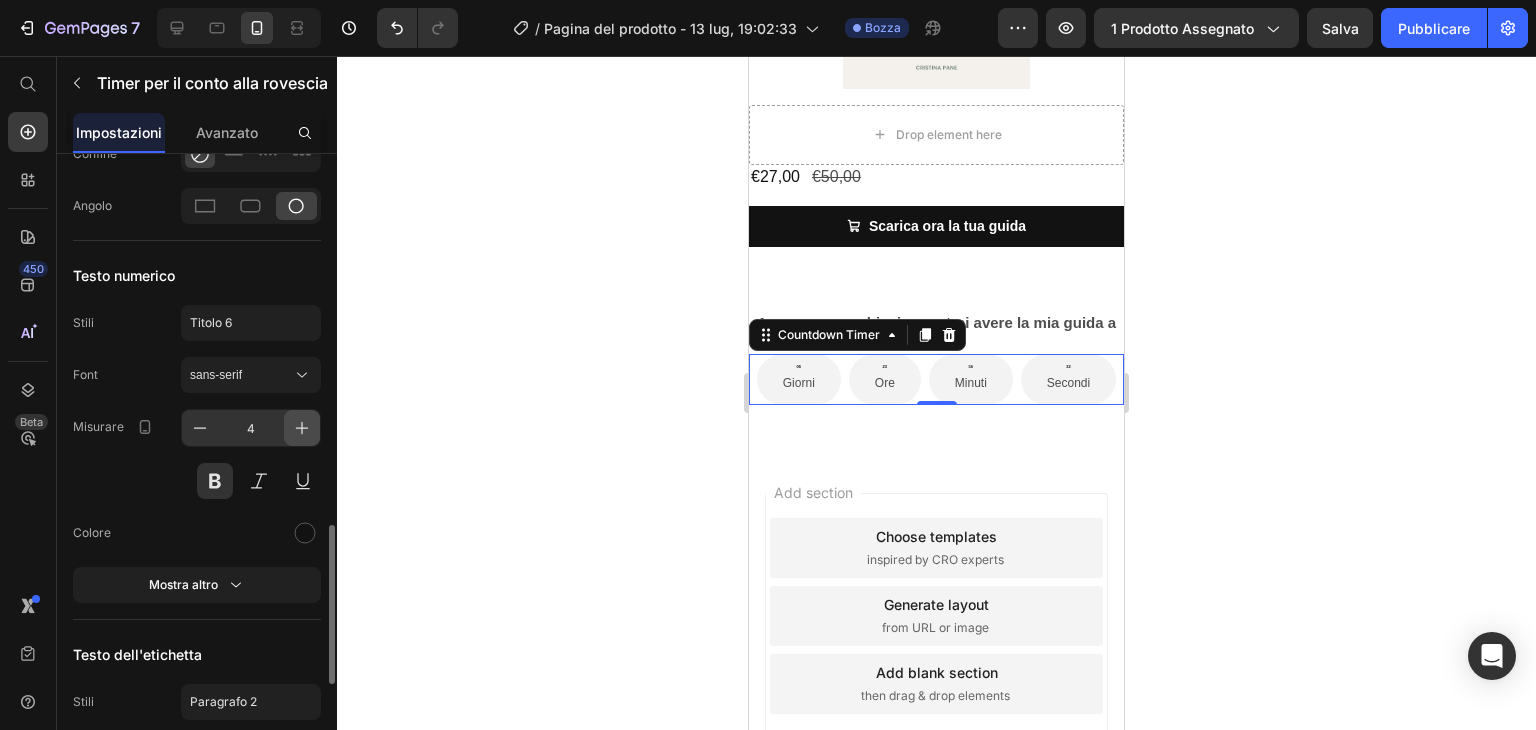 click 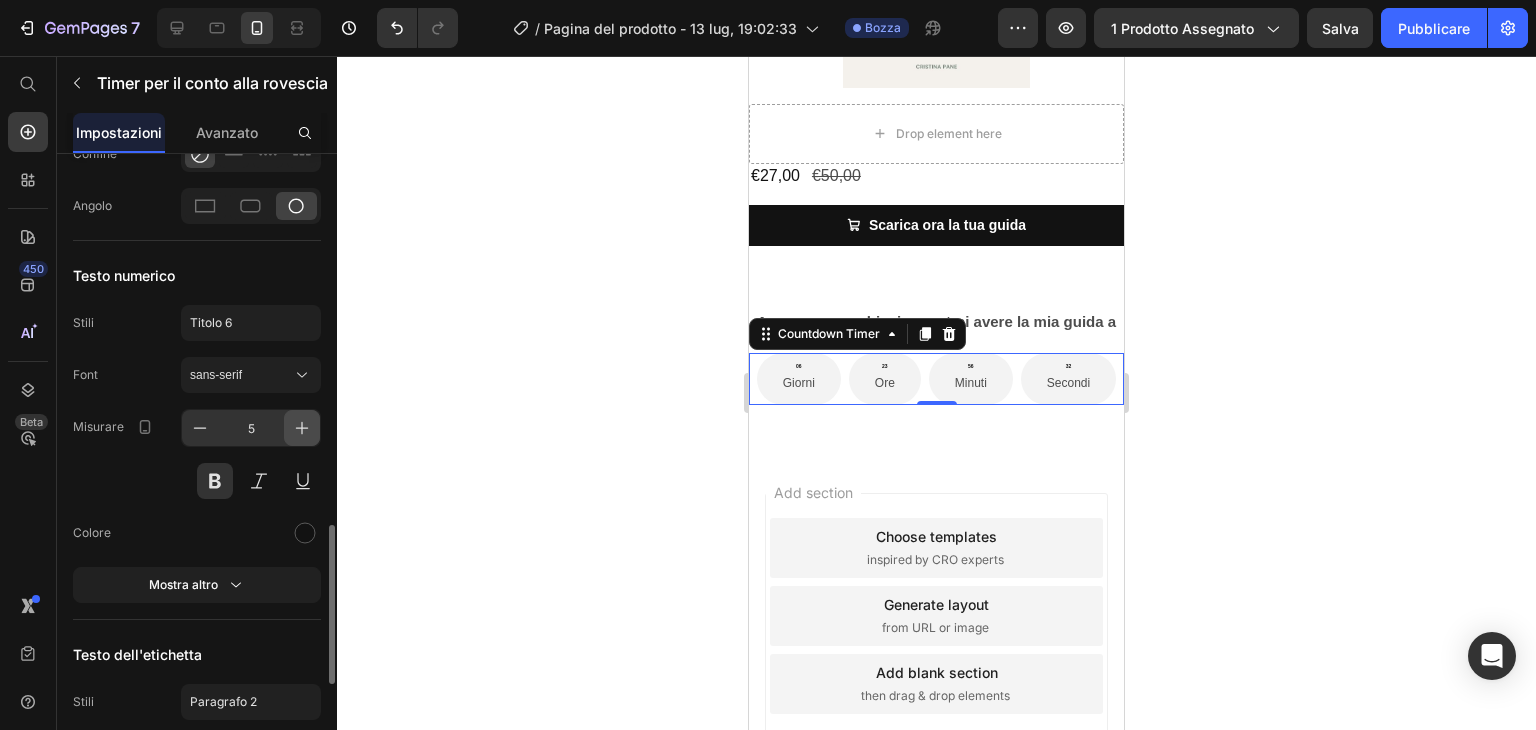 click 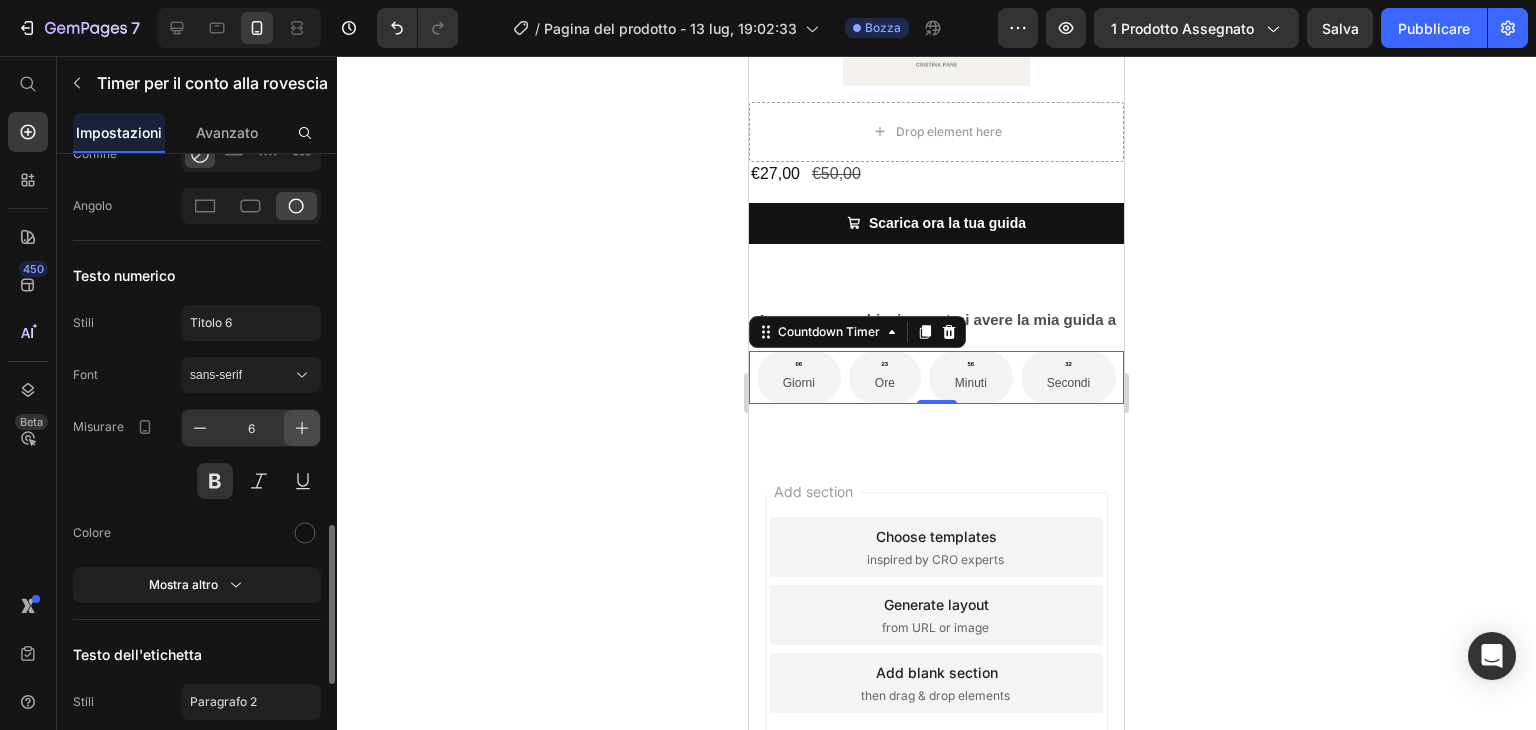 click 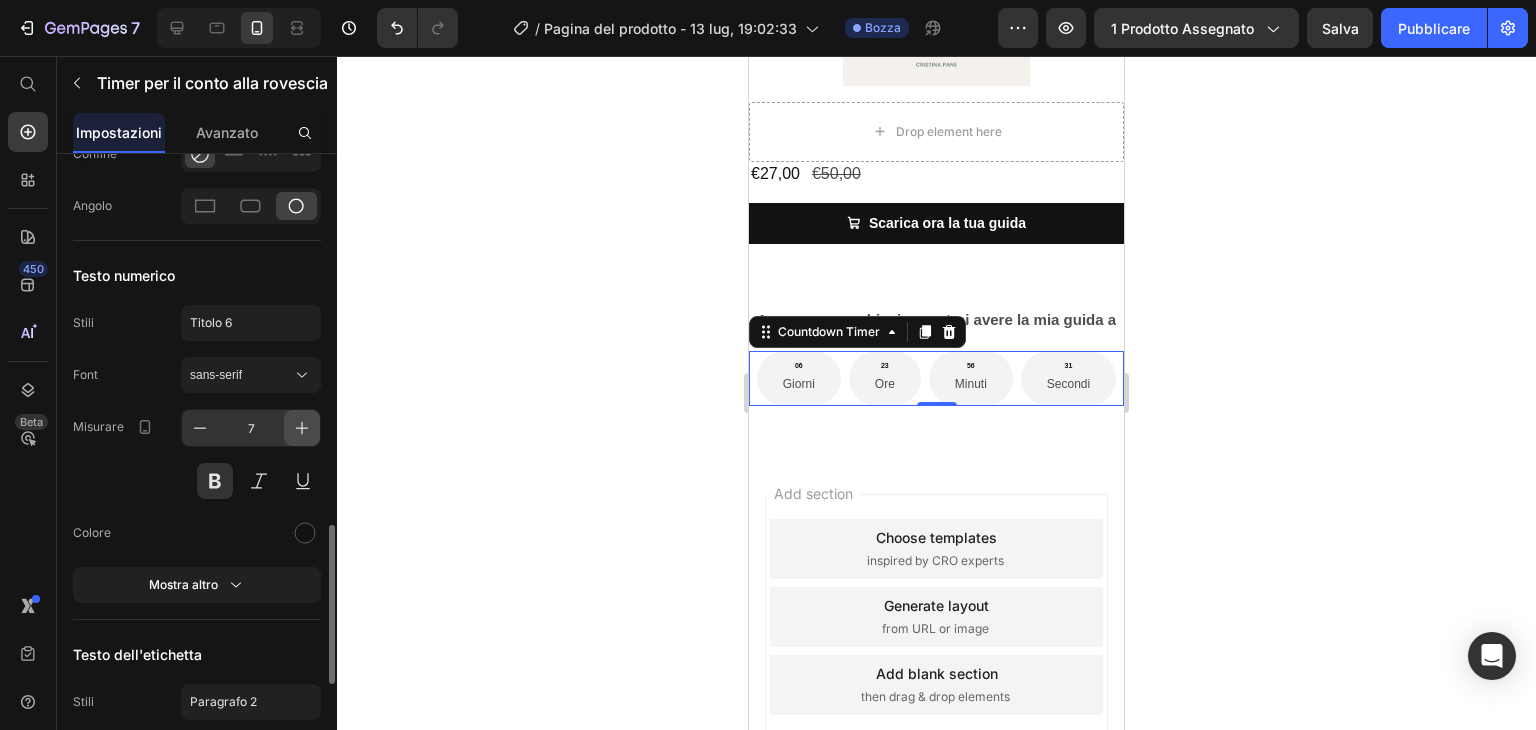 click 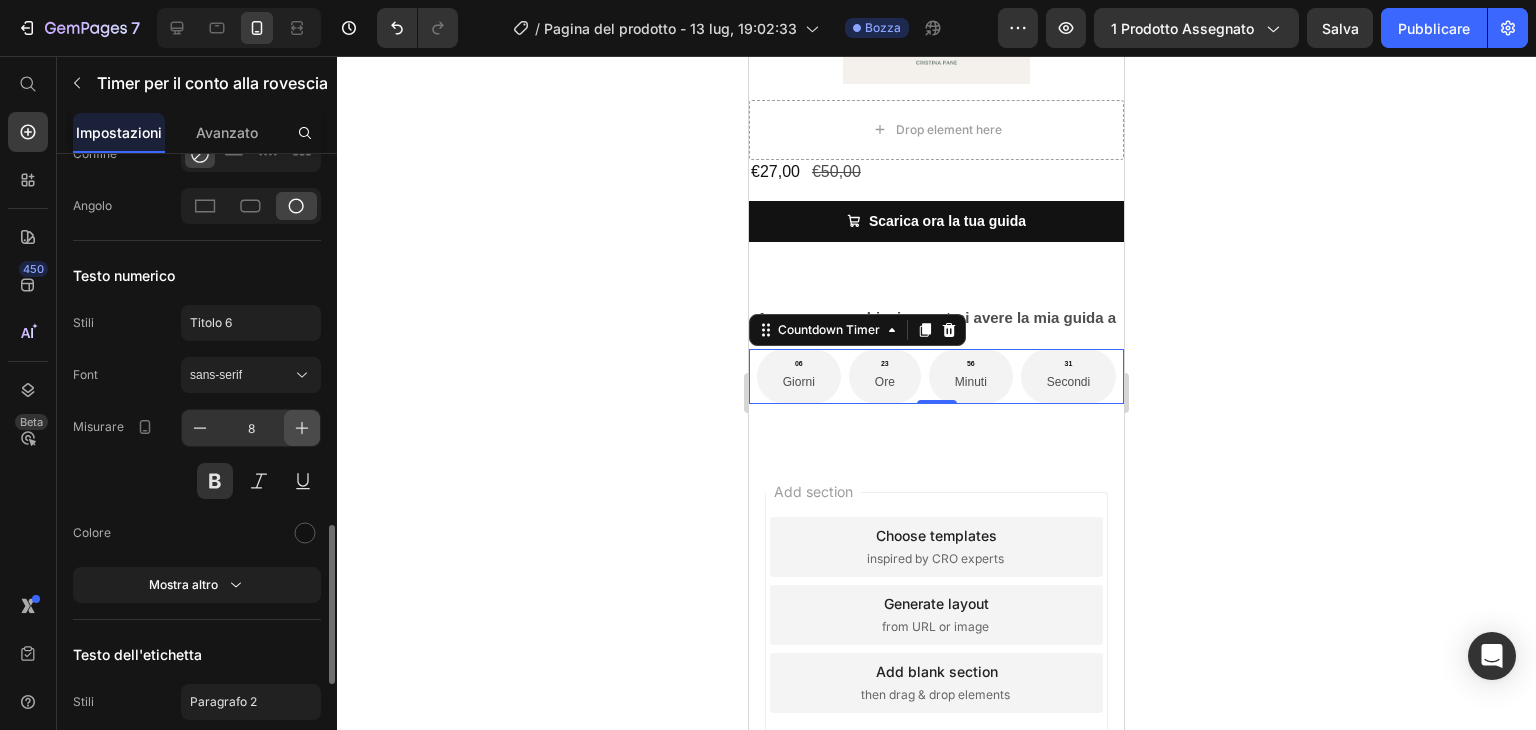click 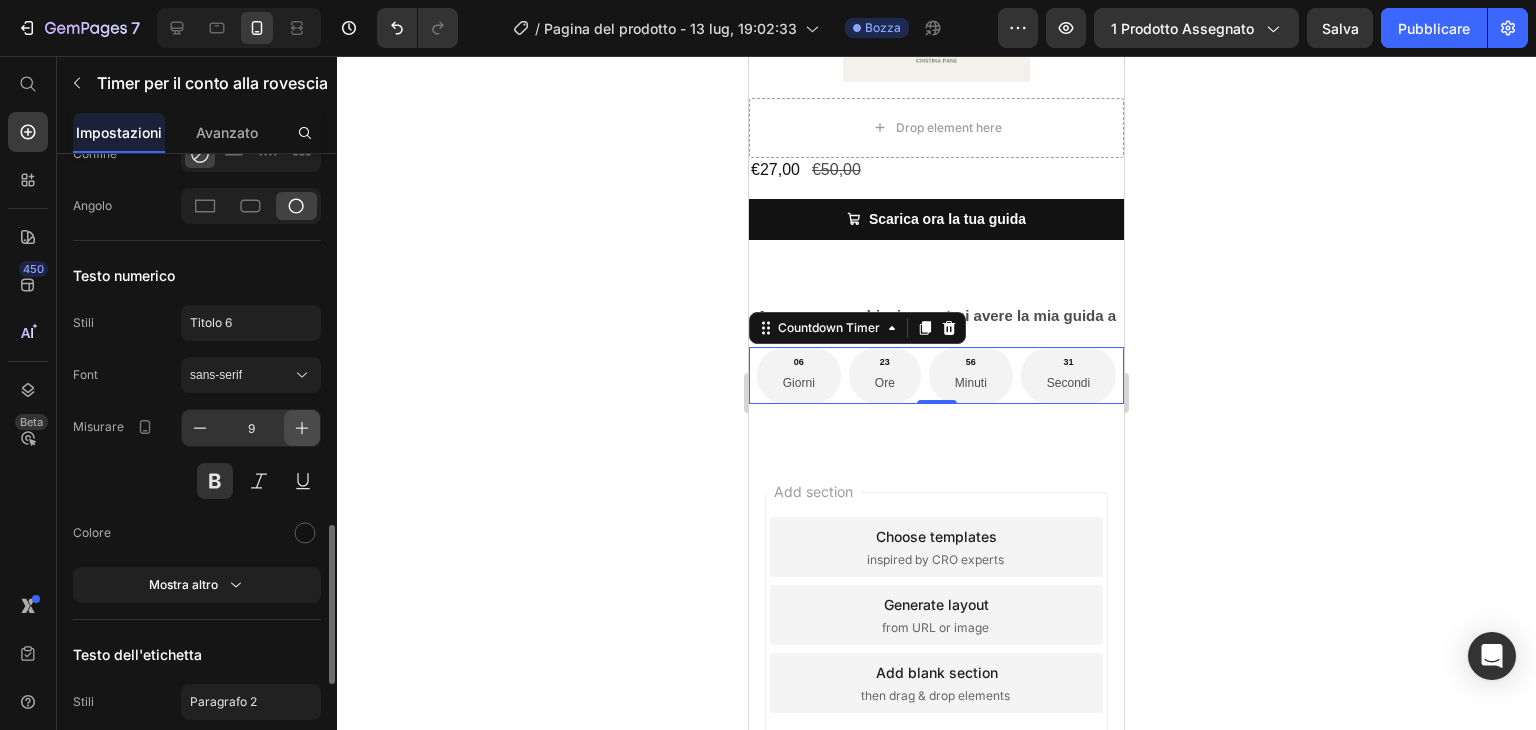 click 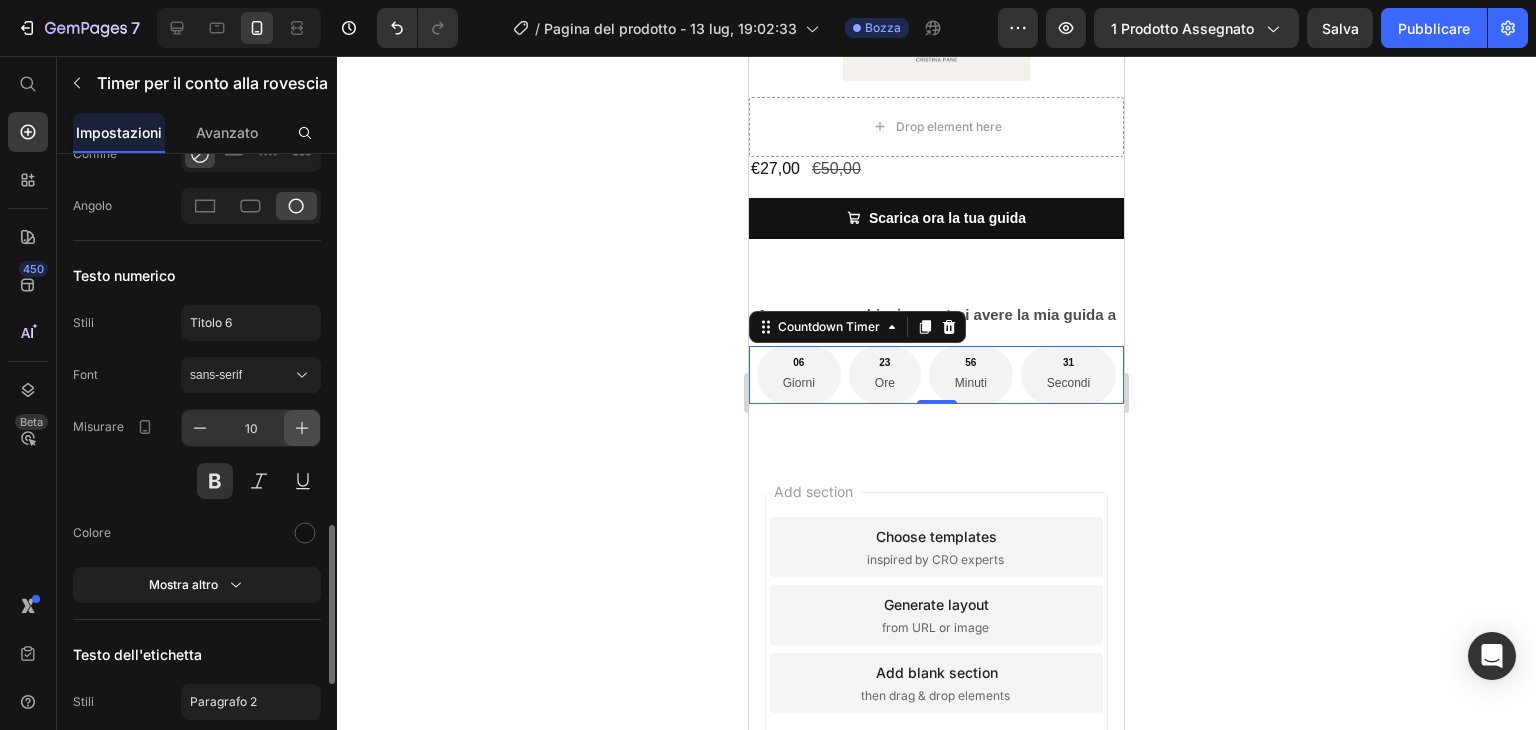 click 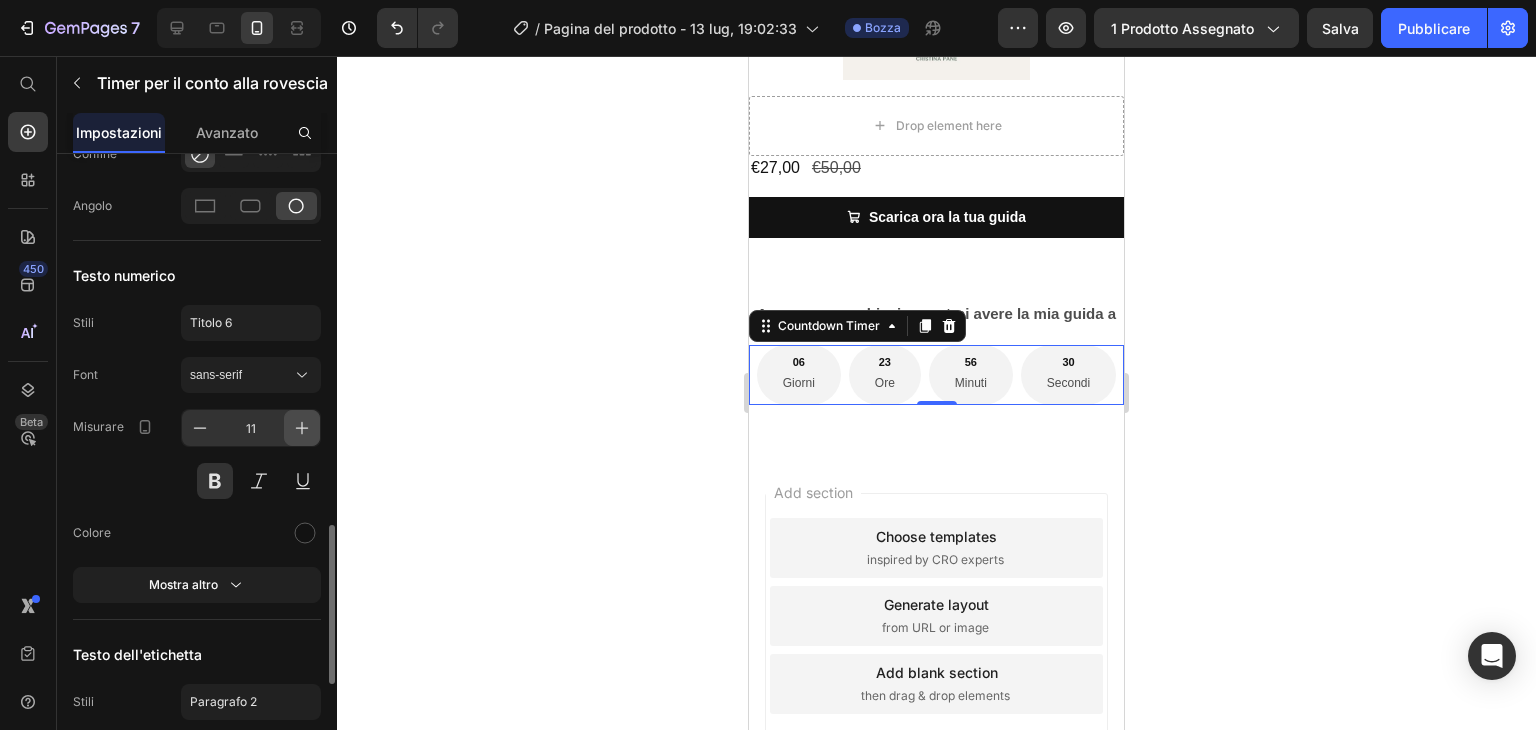 click 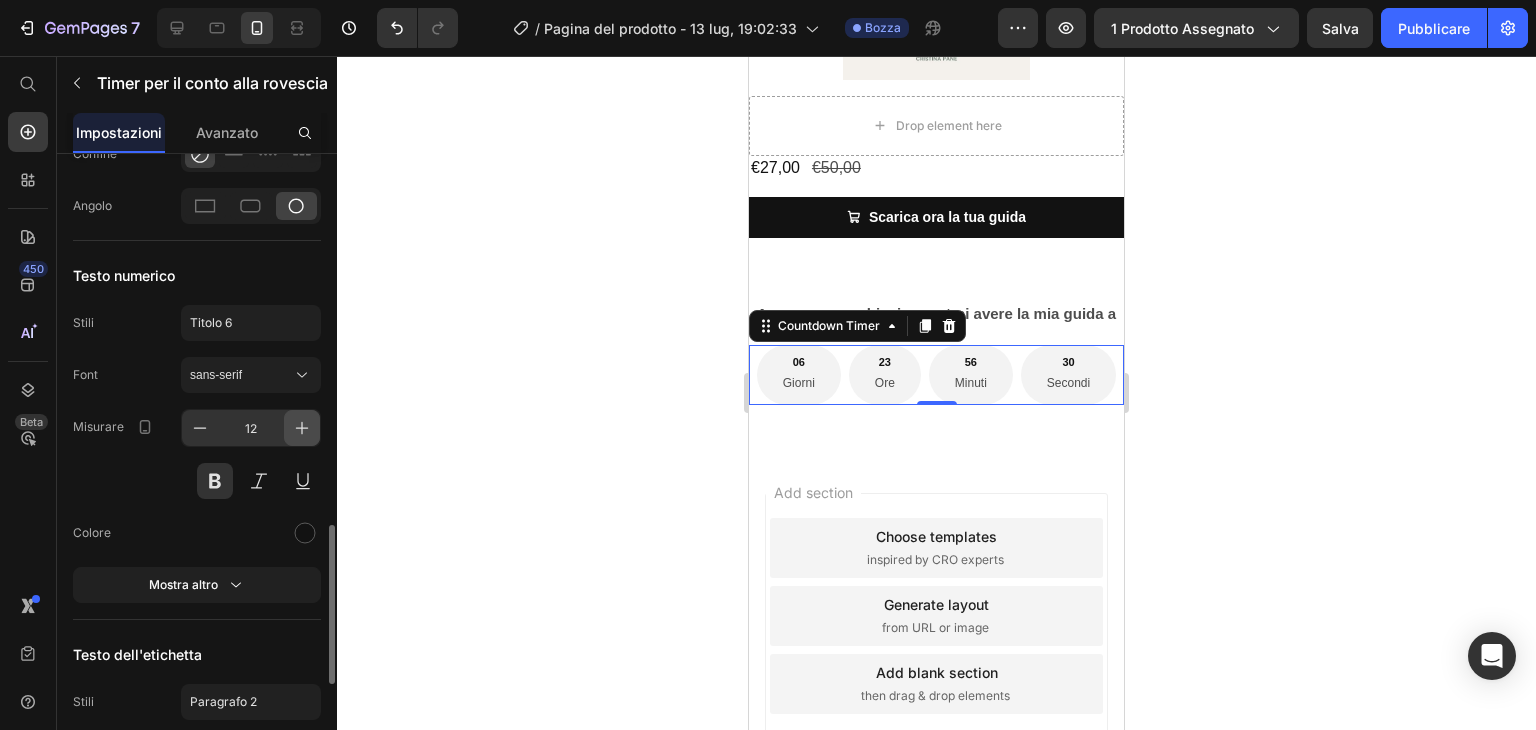 scroll, scrollTop: 518, scrollLeft: 0, axis: vertical 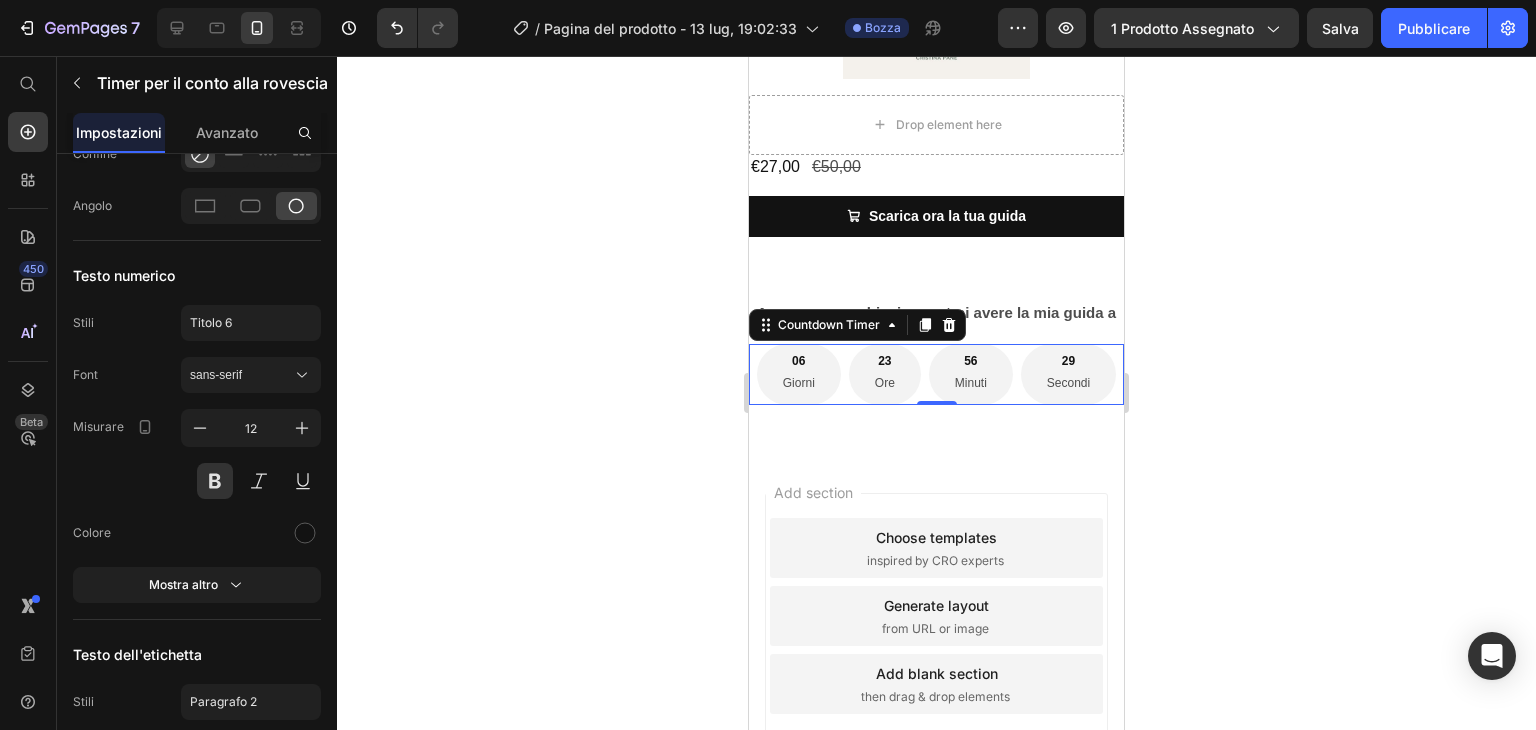 click 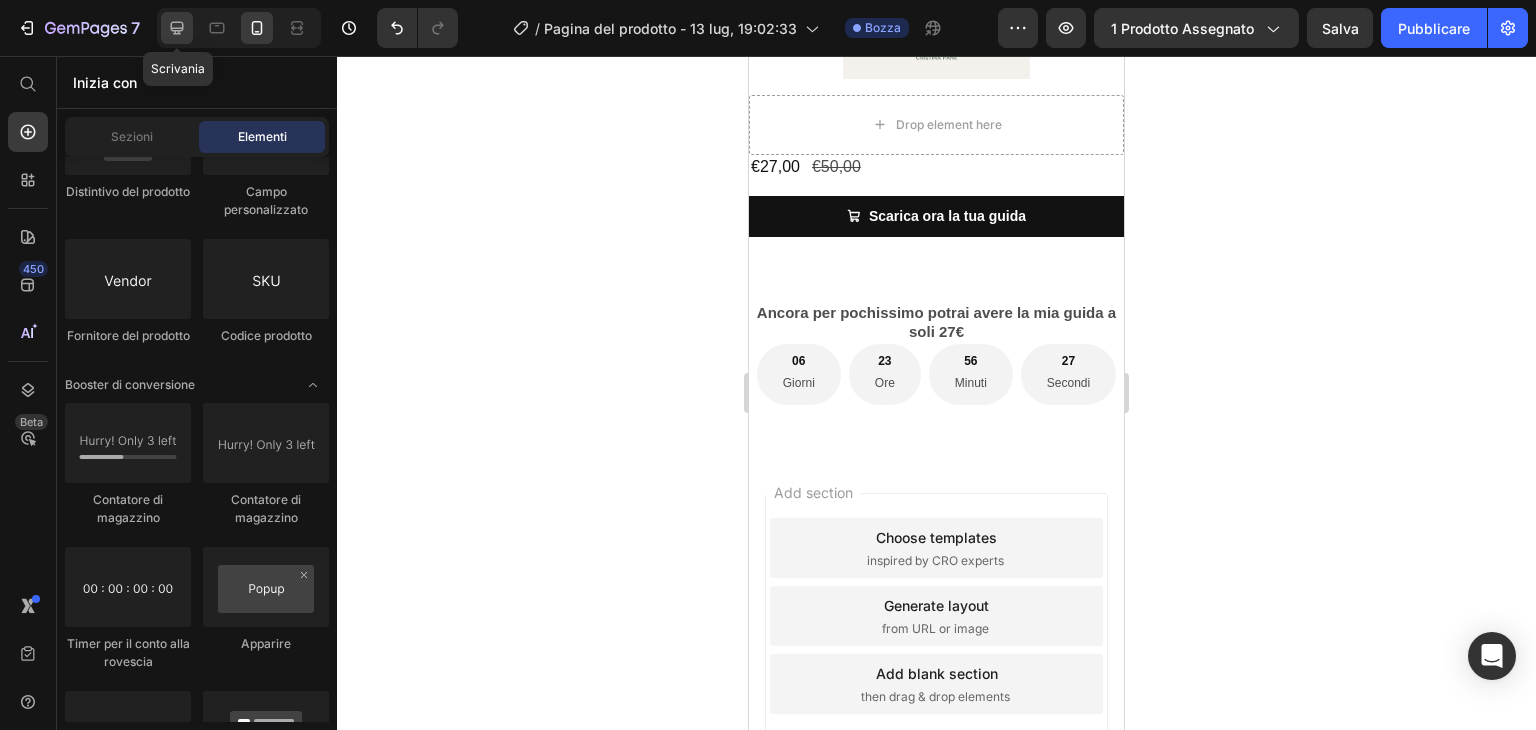 click 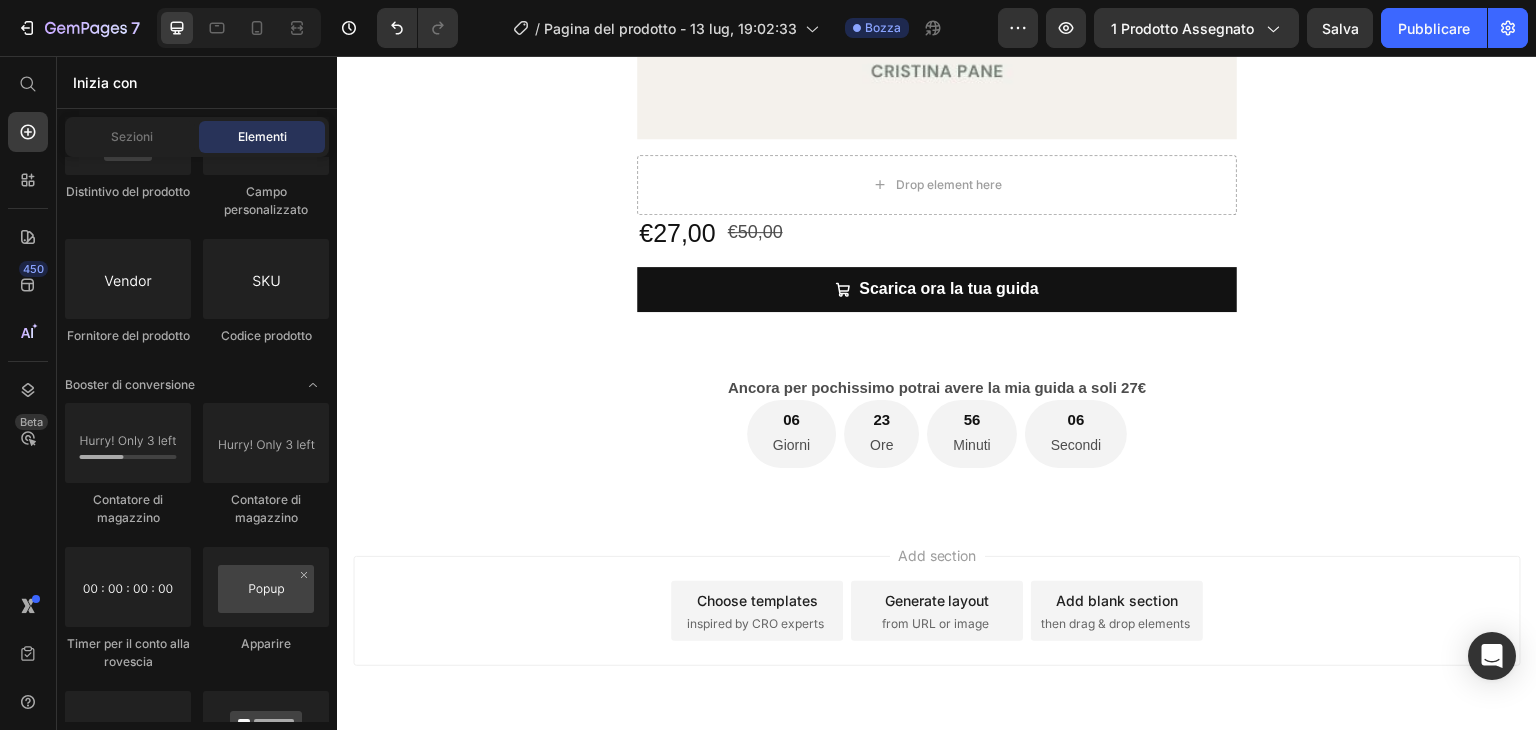 scroll, scrollTop: 1136, scrollLeft: 0, axis: vertical 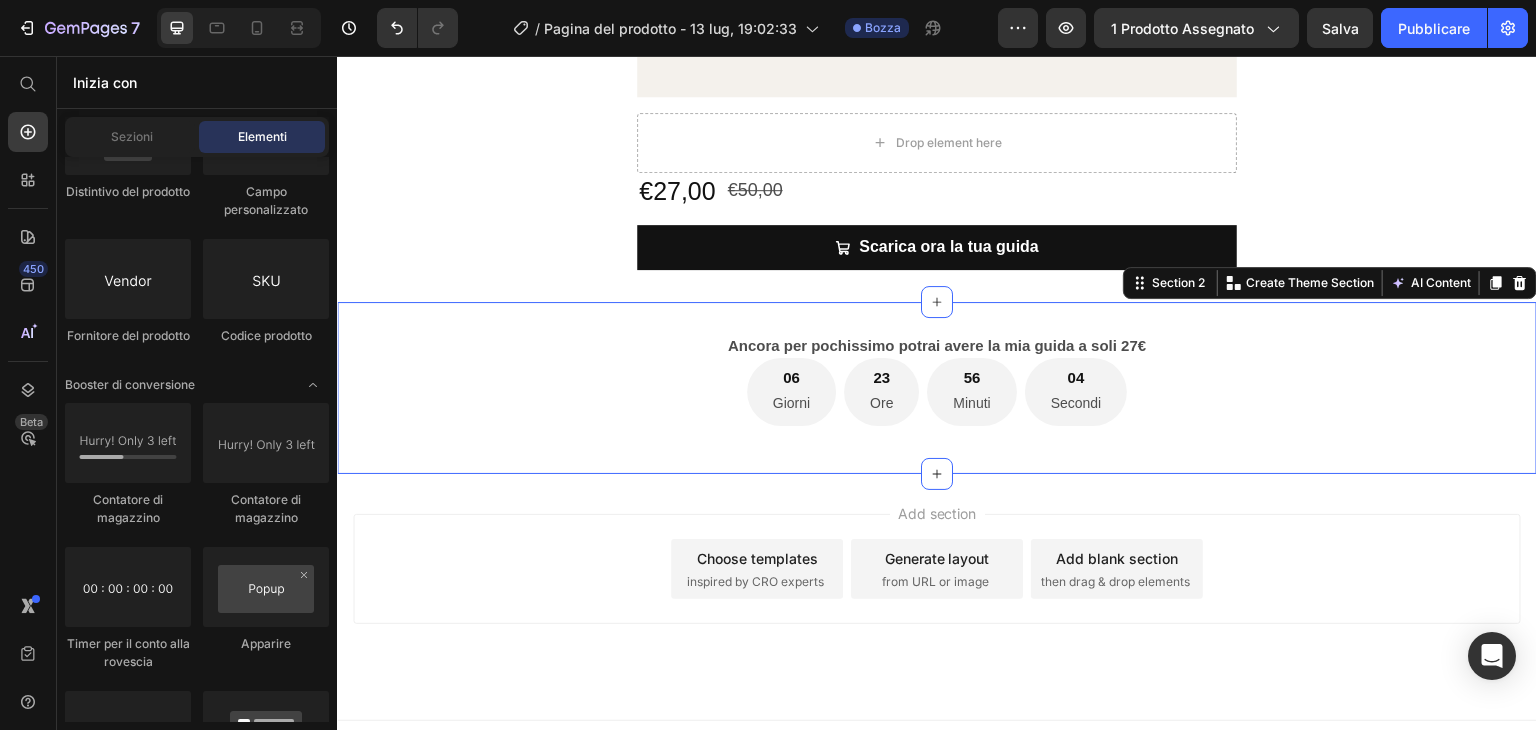 click on "Ancora per pochissimo potrai avere la mia guida a soli 27€ Text Block 06 Giorni 23 Ore 56 Minuti 04 Secondi Countdown Timer Row" at bounding box center (937, 388) 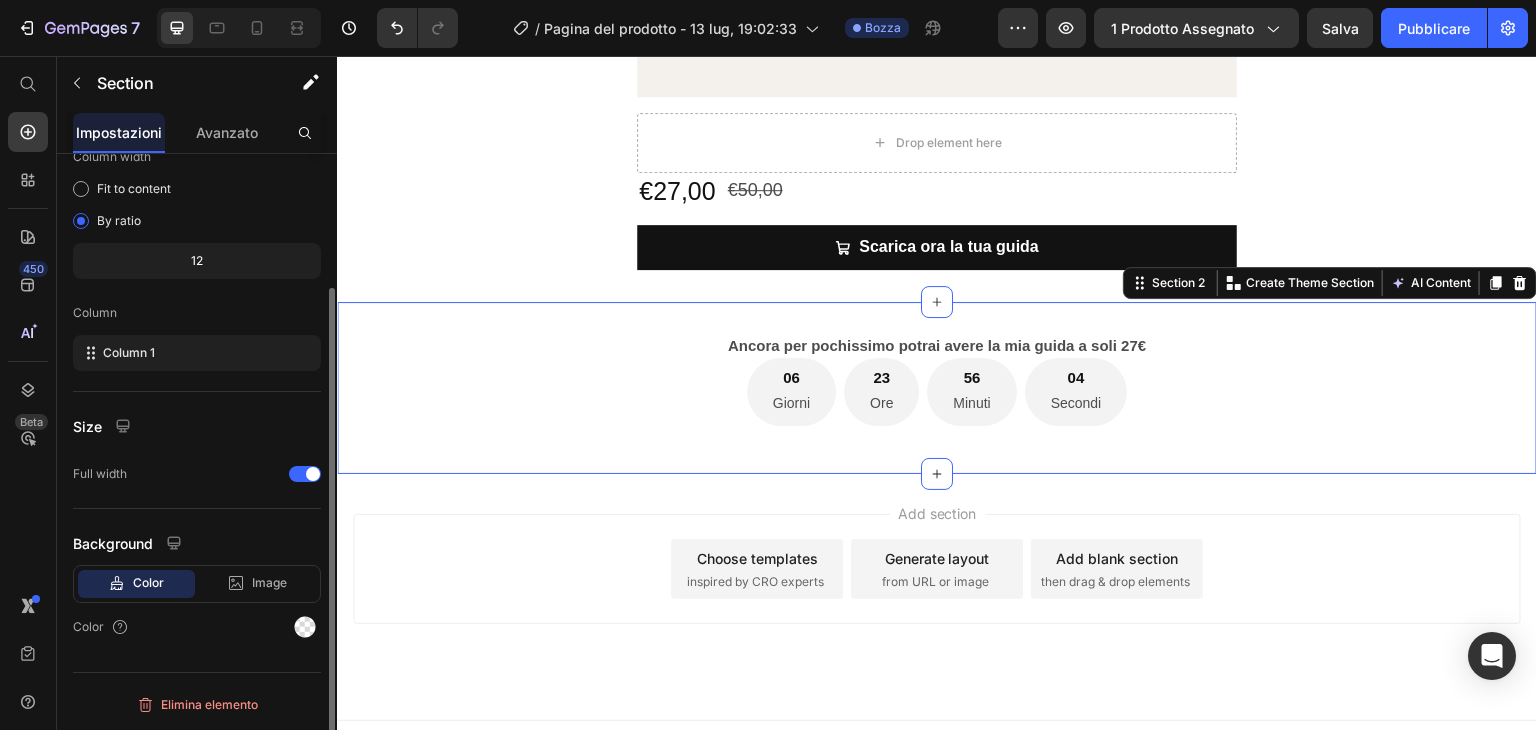 scroll, scrollTop: 0, scrollLeft: 0, axis: both 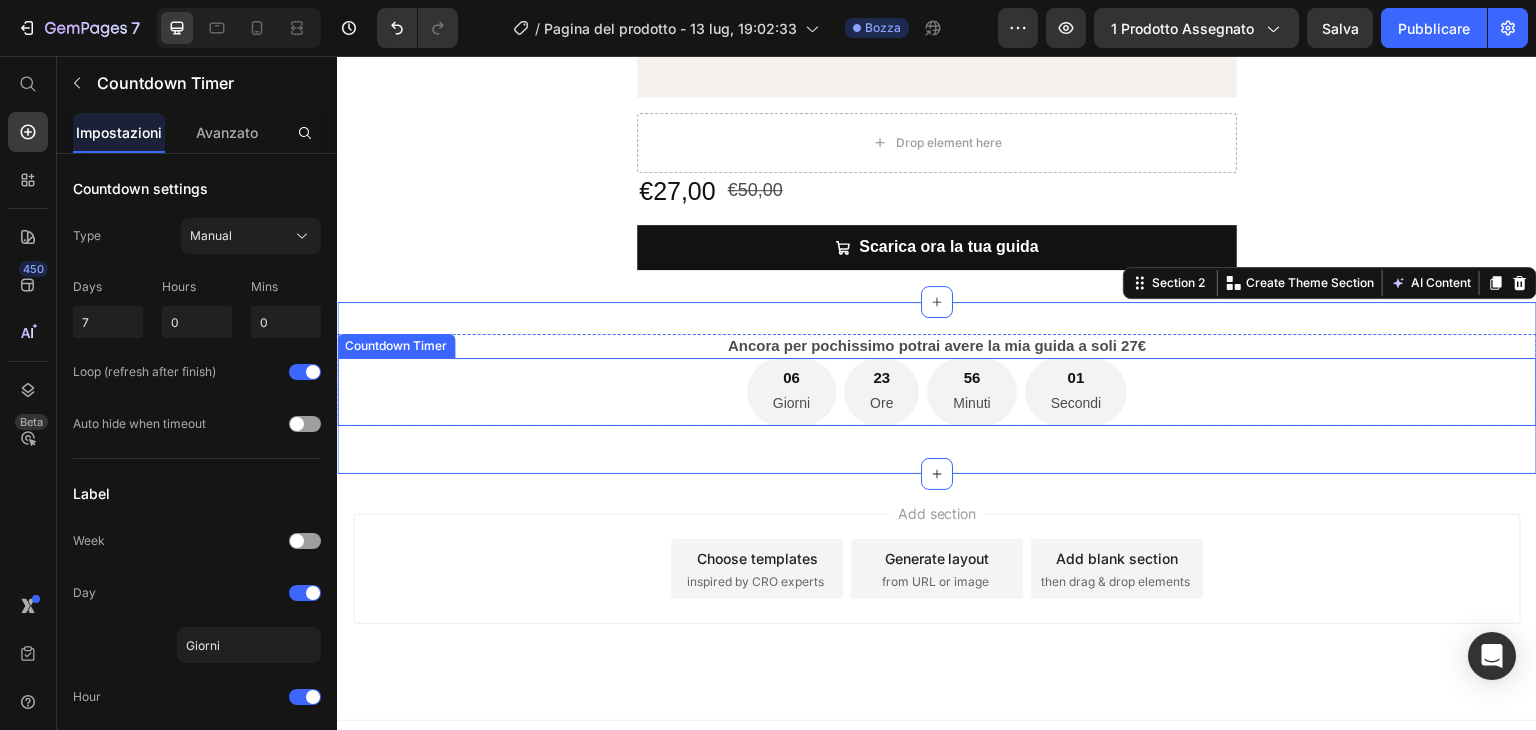 click on "06 Giorni 23 Ore 56 Minuti 01 Secondi" at bounding box center [937, 392] 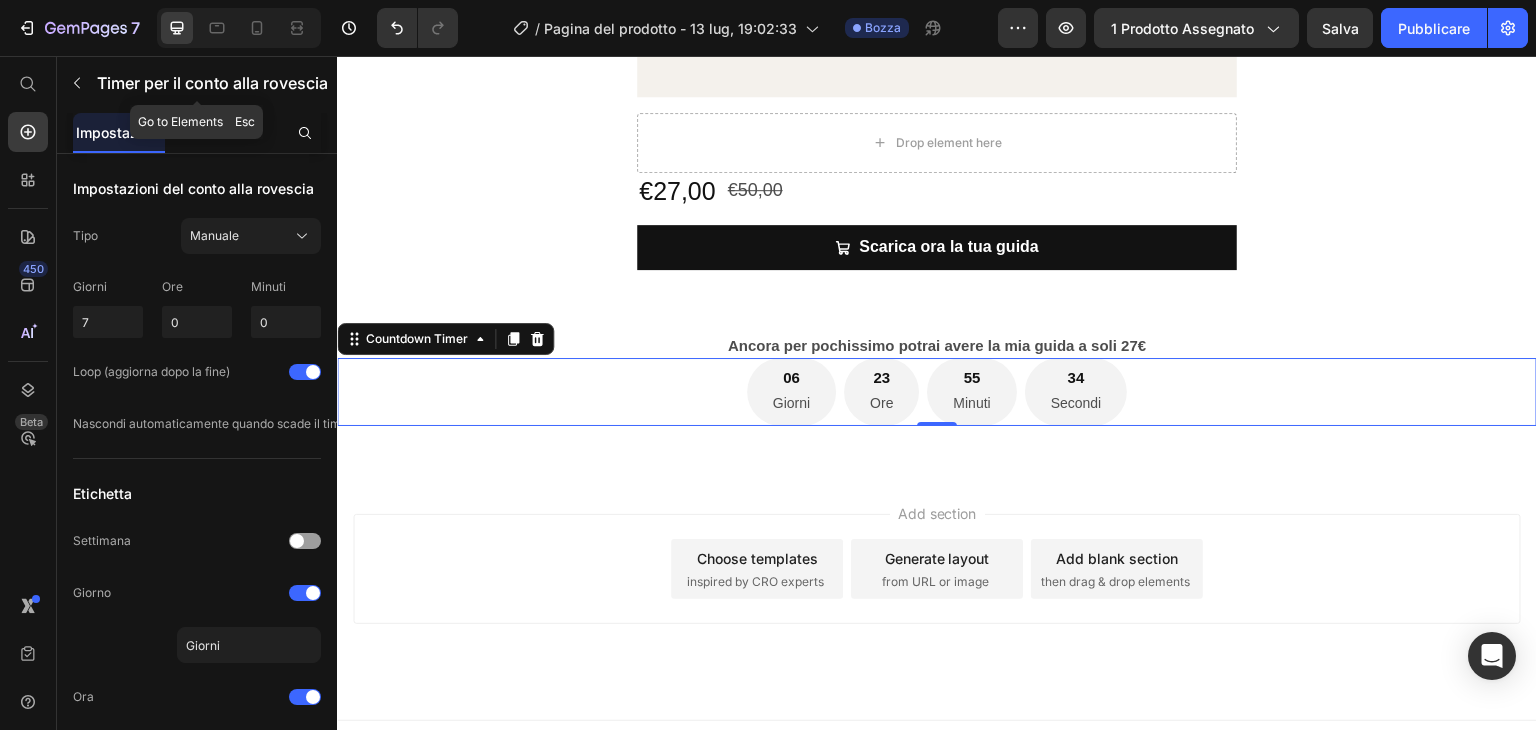 click on "Timer per il conto alla rovescia" 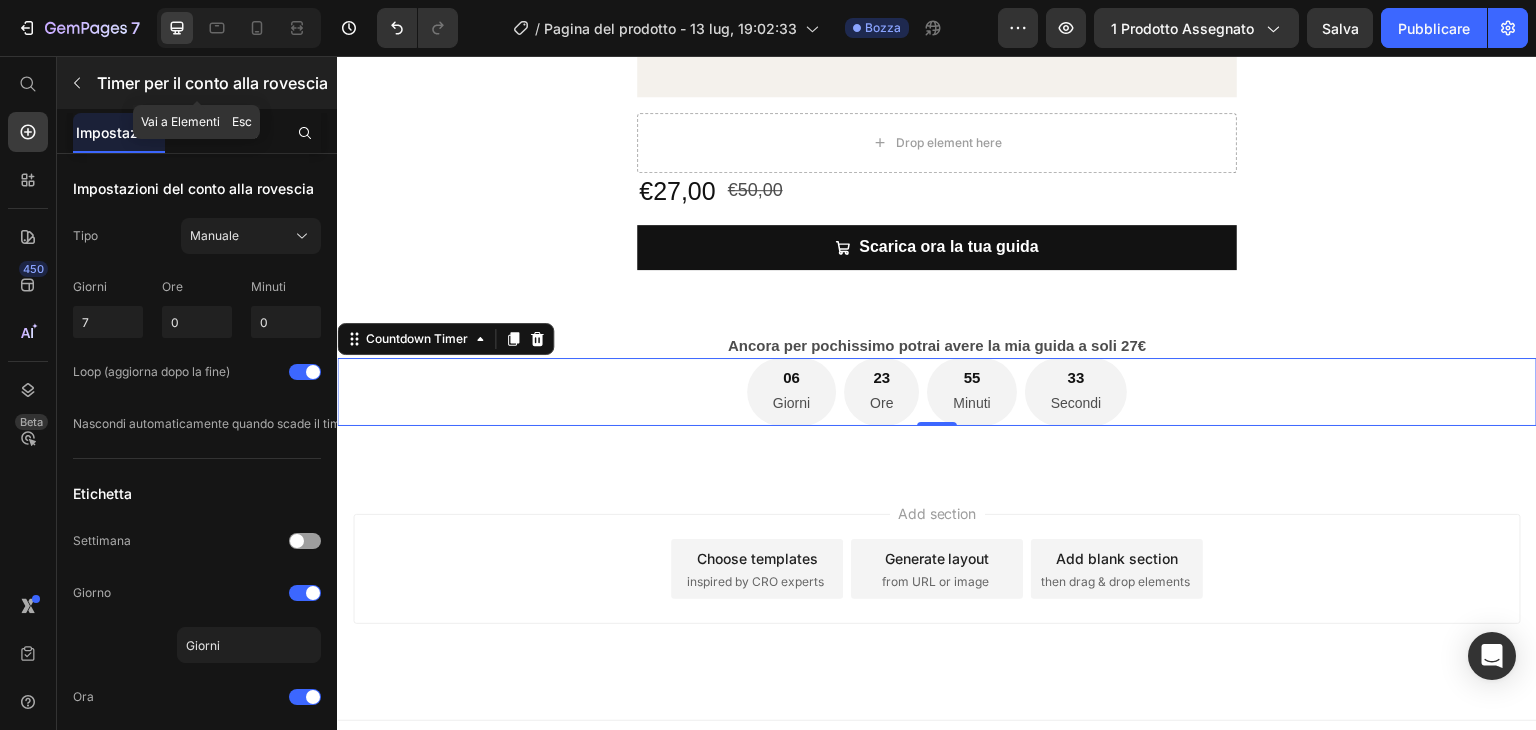 click 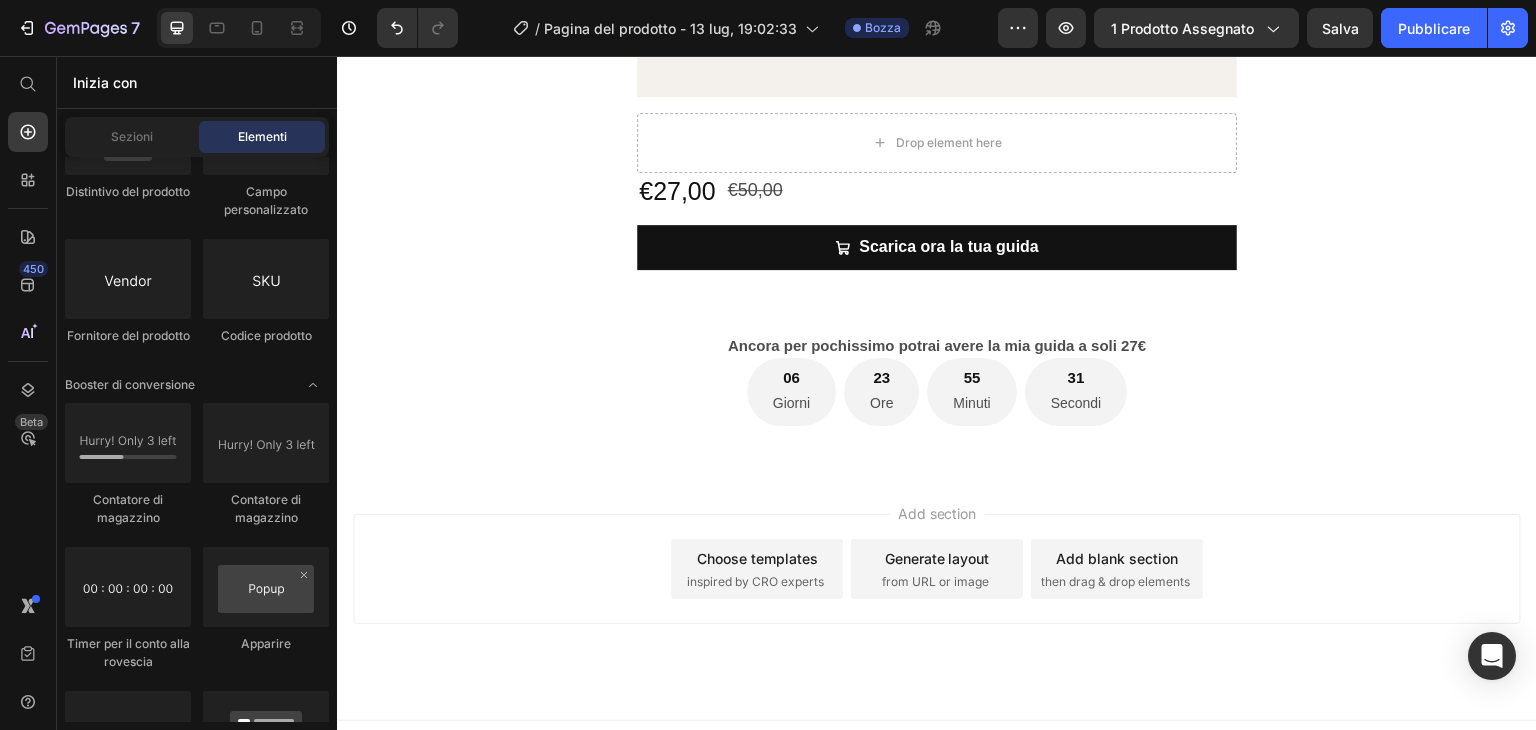 click on "Prodotto
Prodotto
Prodotto
Prodotti correlati
Aggiungi al carrello
Aggiungi al carrello
Visualizza altro sul prodotto" 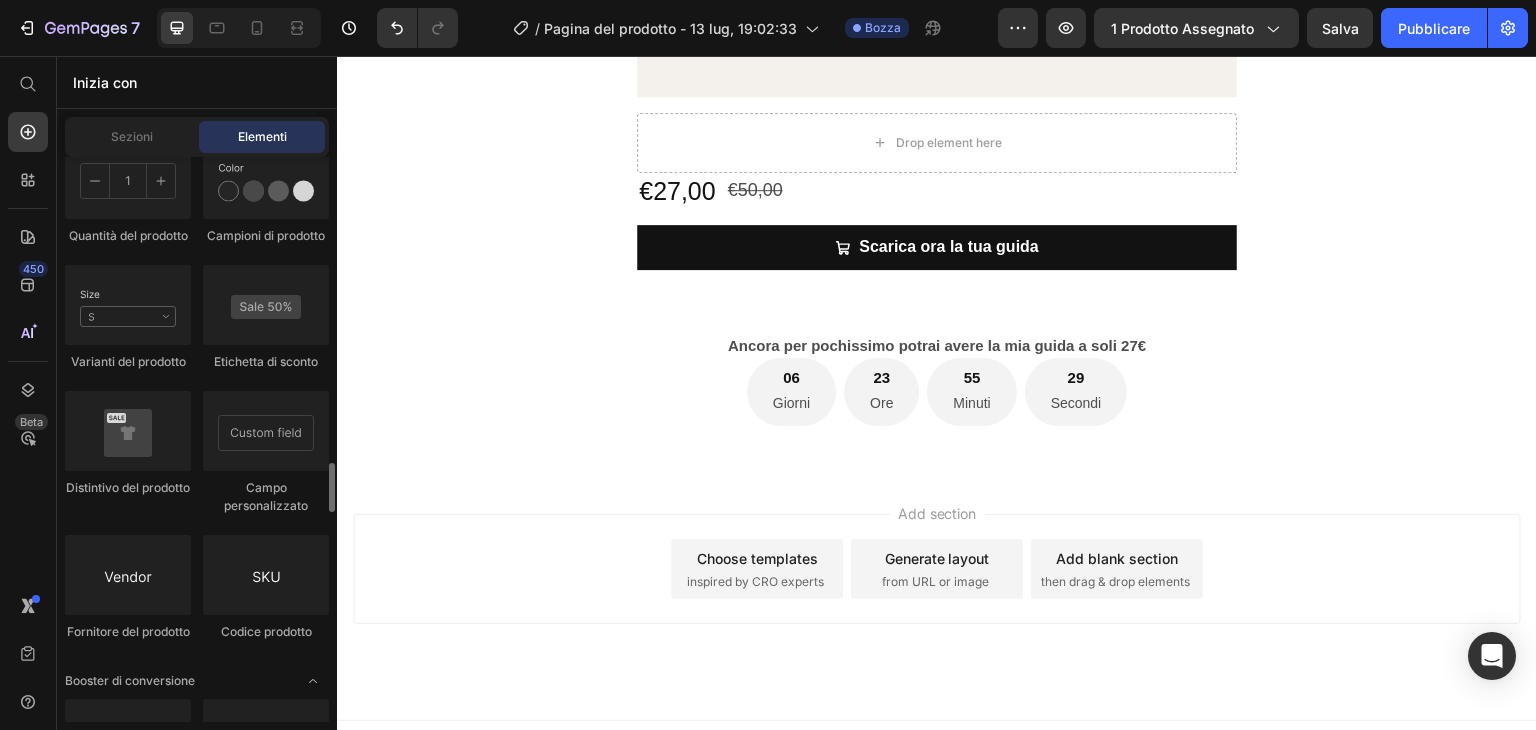 scroll, scrollTop: 3572, scrollLeft: 0, axis: vertical 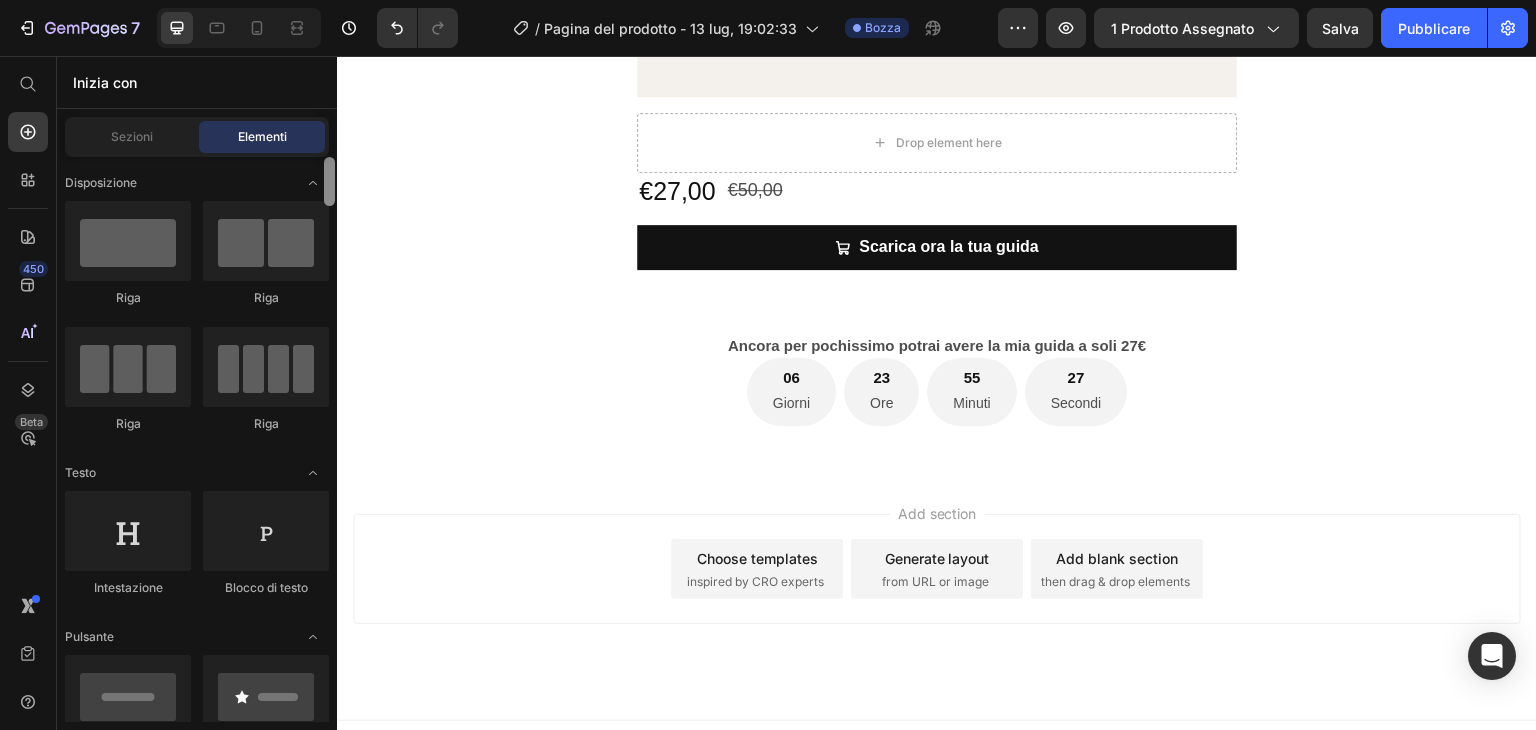 drag, startPoint x: 330, startPoint y: 489, endPoint x: 290, endPoint y: 114, distance: 377.1273 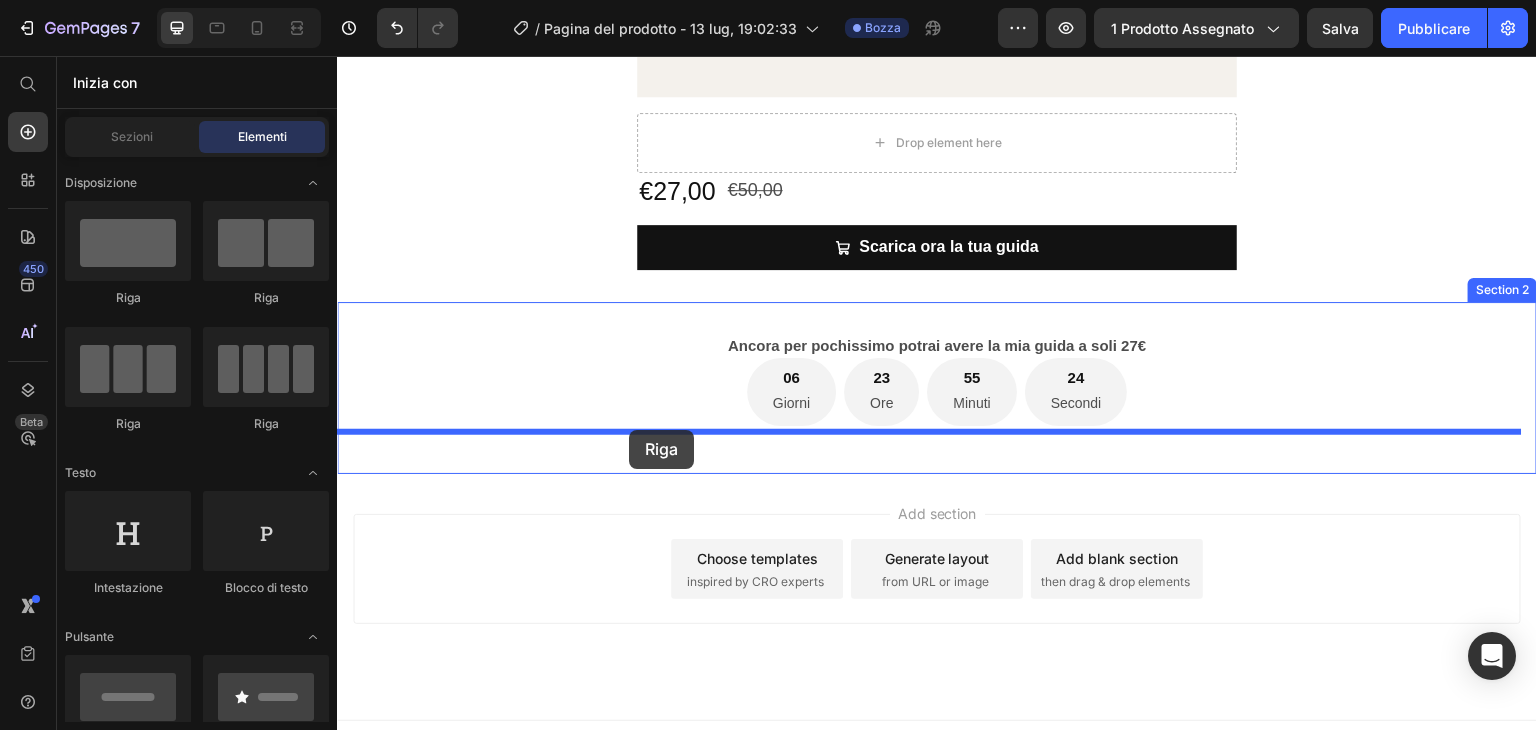 drag, startPoint x: 449, startPoint y: 300, endPoint x: 629, endPoint y: 430, distance: 222.03603 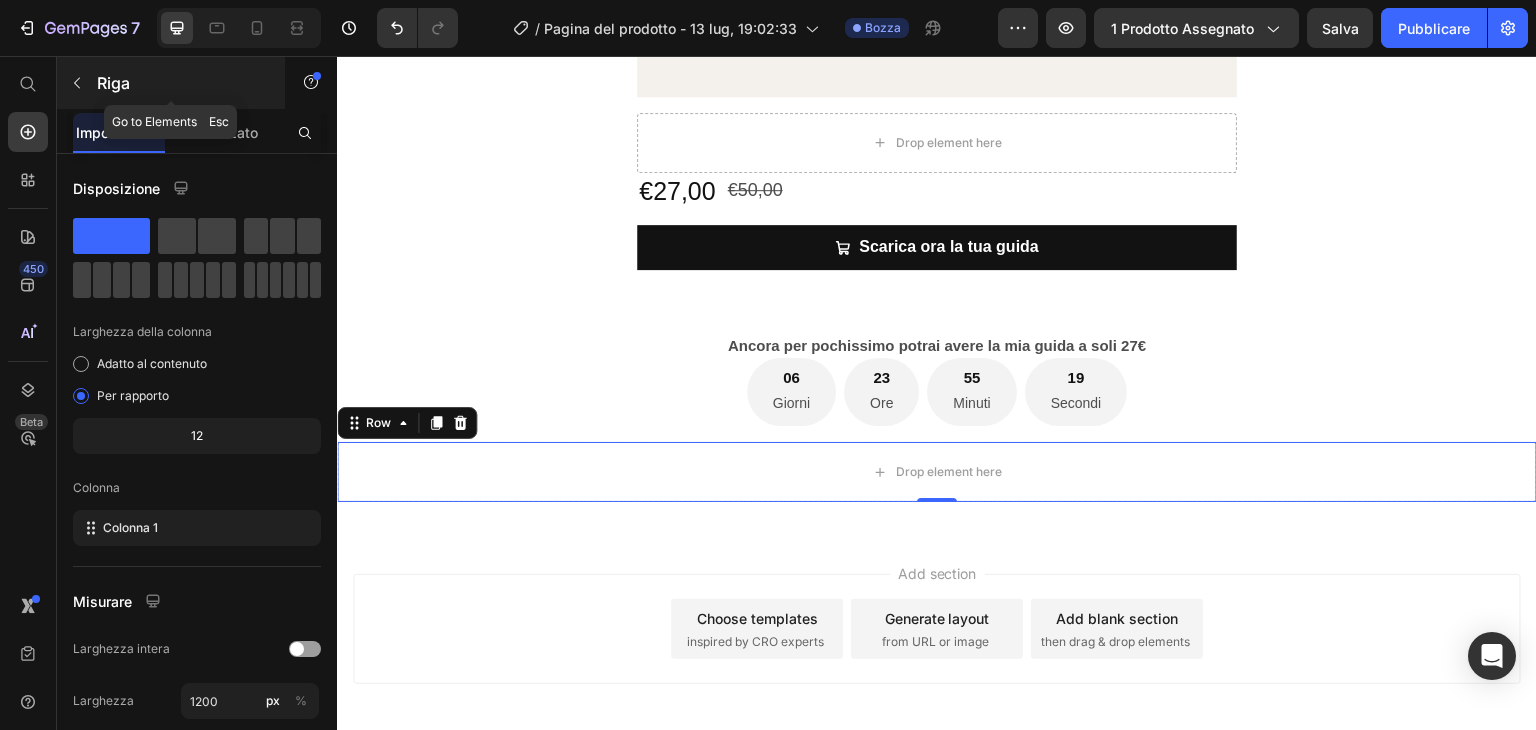 click at bounding box center (77, 83) 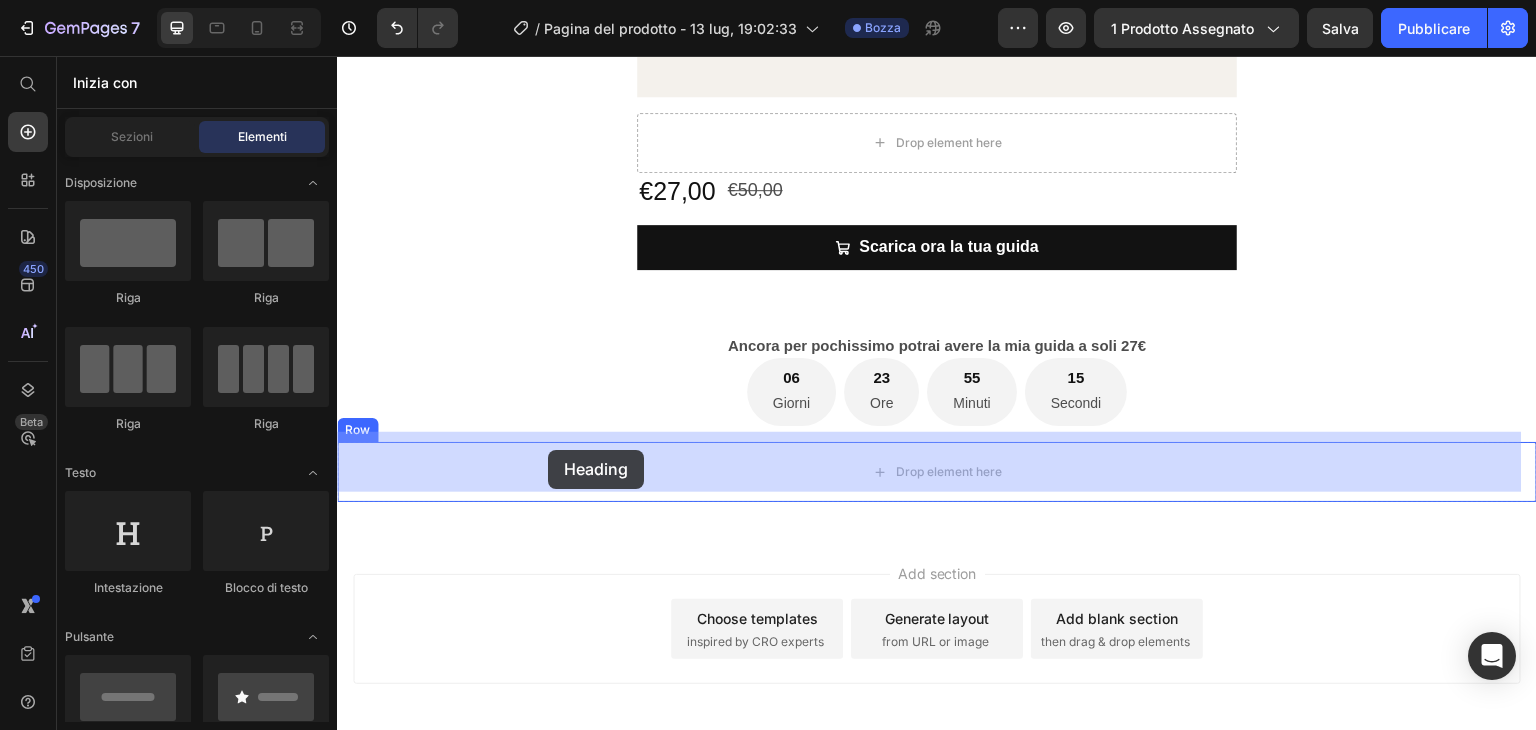 drag, startPoint x: 465, startPoint y: 576, endPoint x: 548, endPoint y: 450, distance: 150.88075 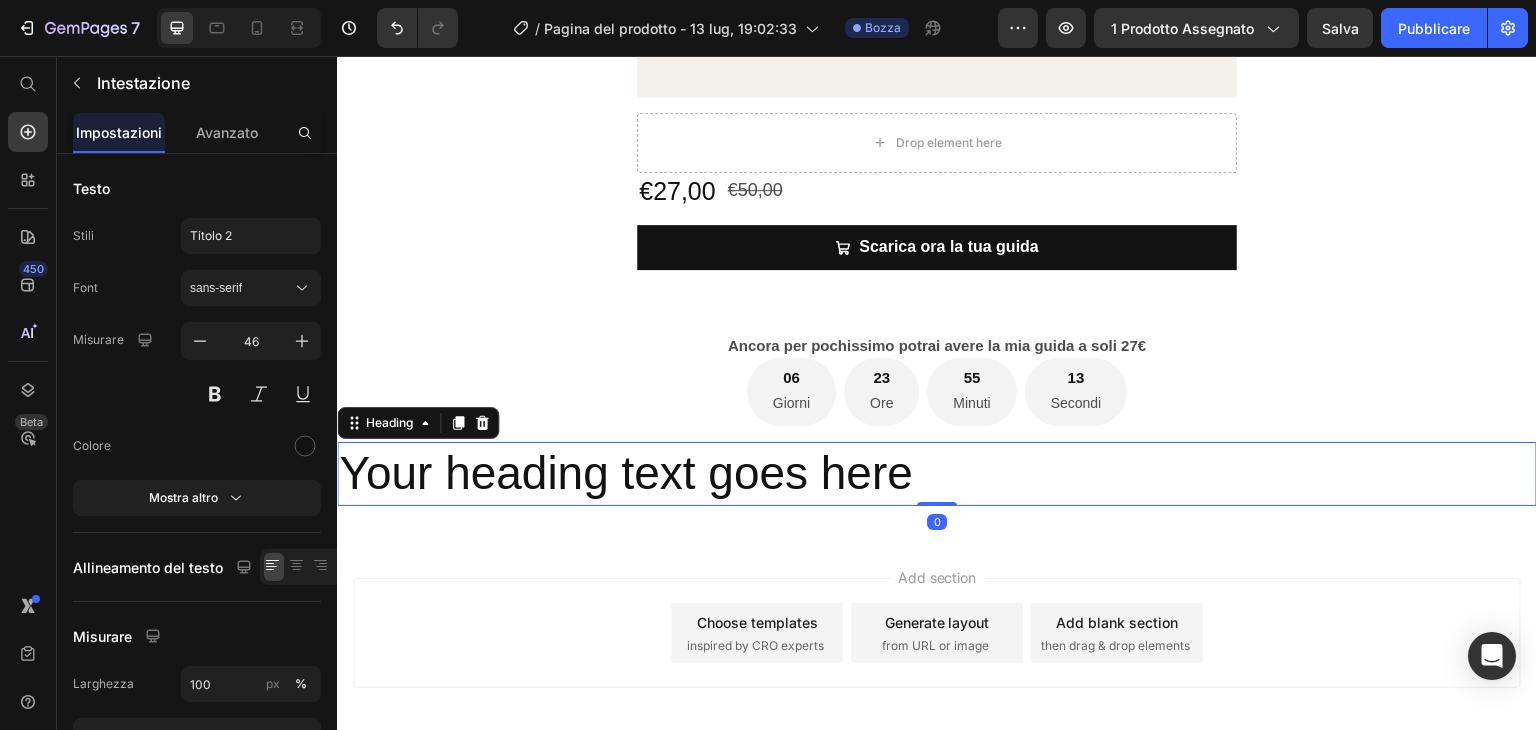 click on "Your heading text goes here" at bounding box center (937, 474) 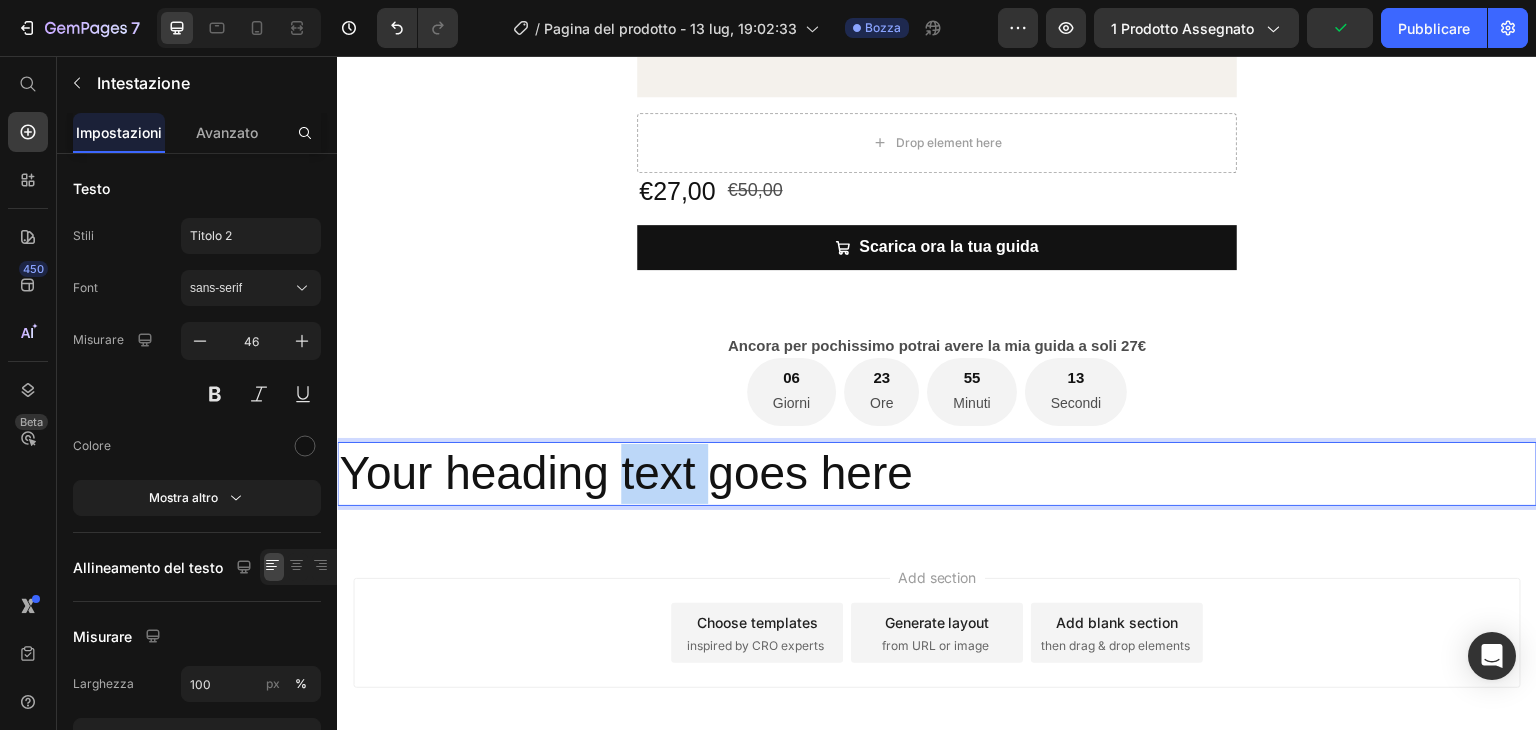 click on "Your heading text goes here" at bounding box center [937, 474] 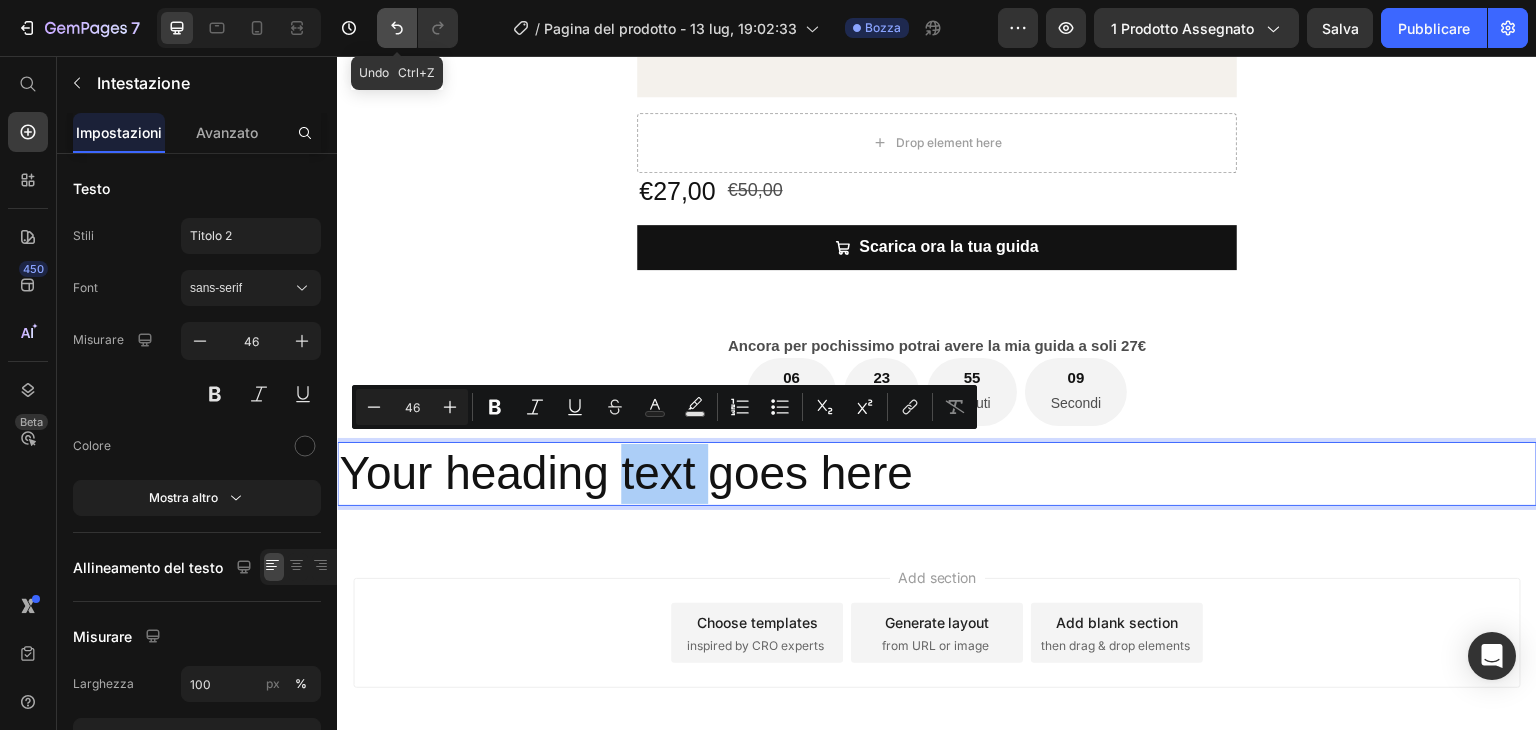 click 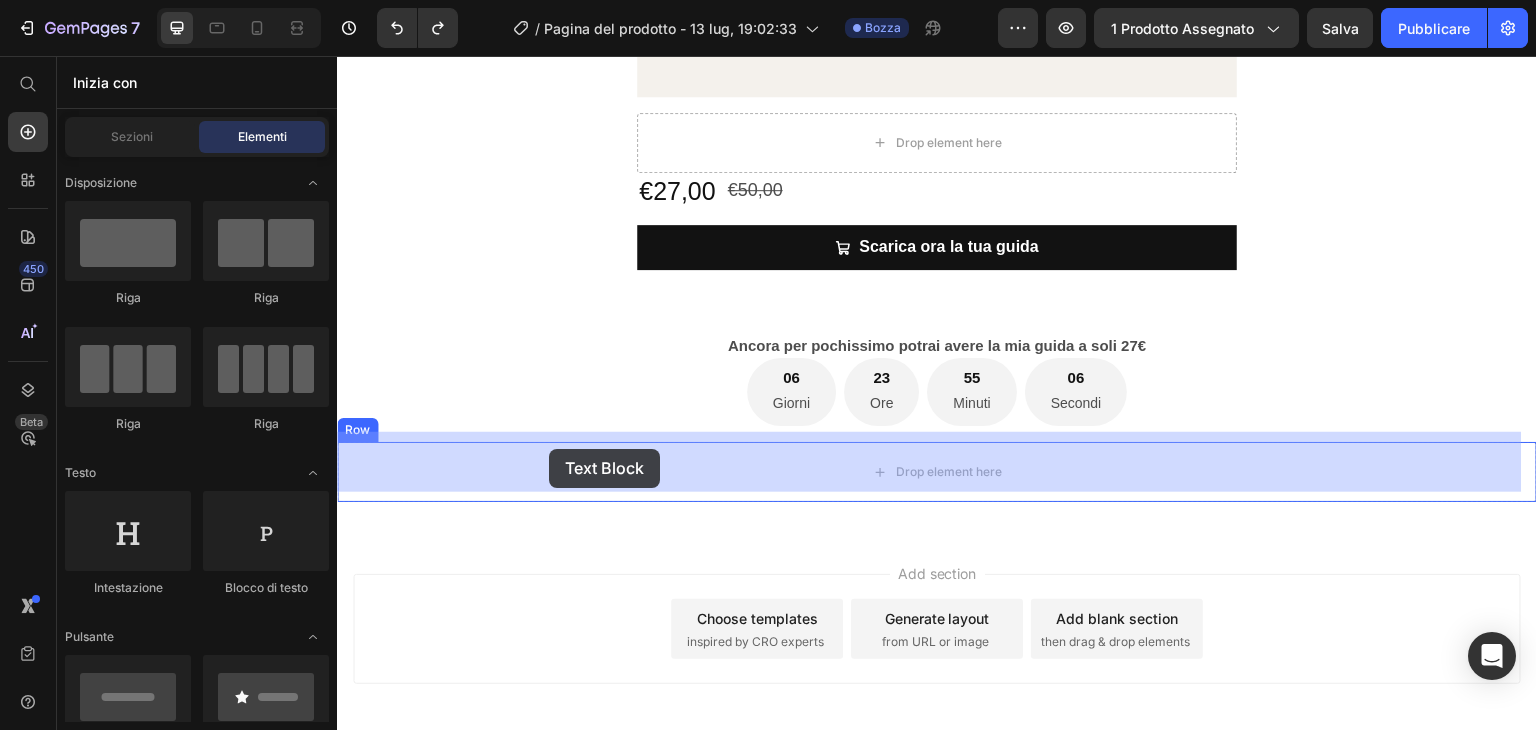 drag, startPoint x: 594, startPoint y: 590, endPoint x: 549, endPoint y: 450, distance: 147.05441 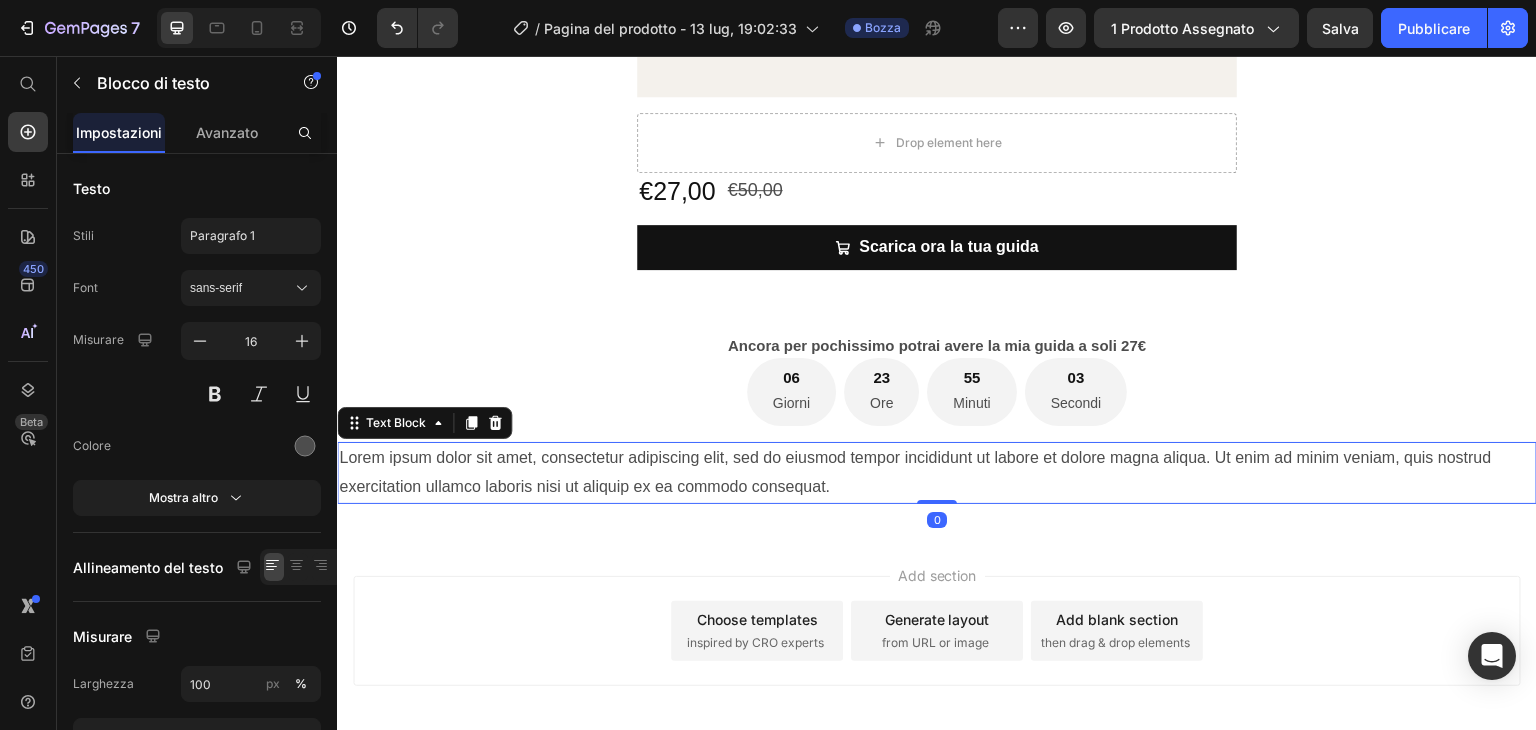 click on "Lorem ipsum dolor sit amet, consectetur adipiscing elit, sed do eiusmod tempor incididunt ut labore et dolore magna aliqua. Ut enim ad minim veniam, quis nostrud exercitation ullamco laboris nisi ut aliquip ex ea commodo consequat." at bounding box center (937, 473) 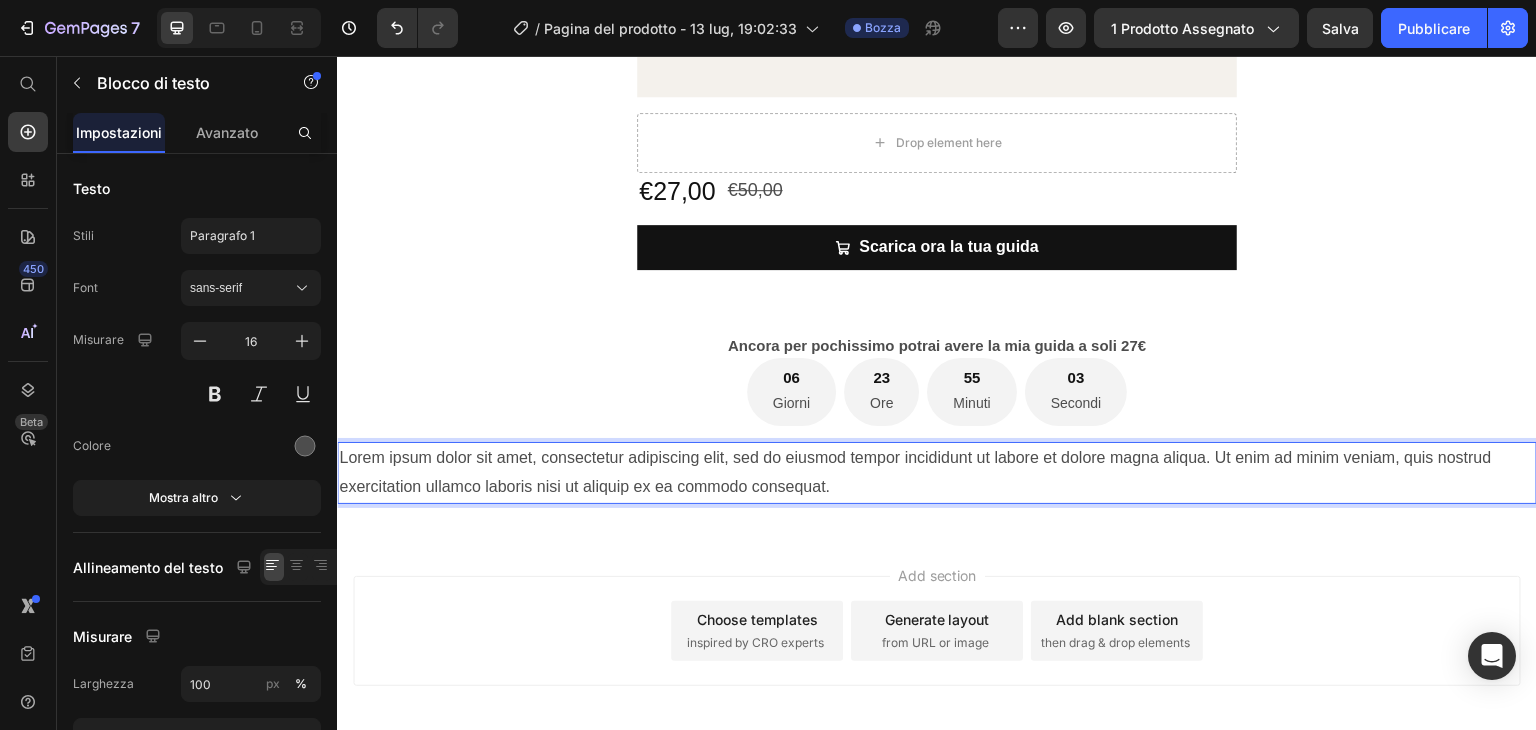 click on "Lorem ipsum dolor sit amet, consectetur adipiscing elit, sed do eiusmod tempor incididunt ut labore et dolore magna aliqua. Ut enim ad minim veniam, quis nostrud exercitation ullamco laboris nisi ut aliquip ex ea commodo consequat." at bounding box center [937, 473] 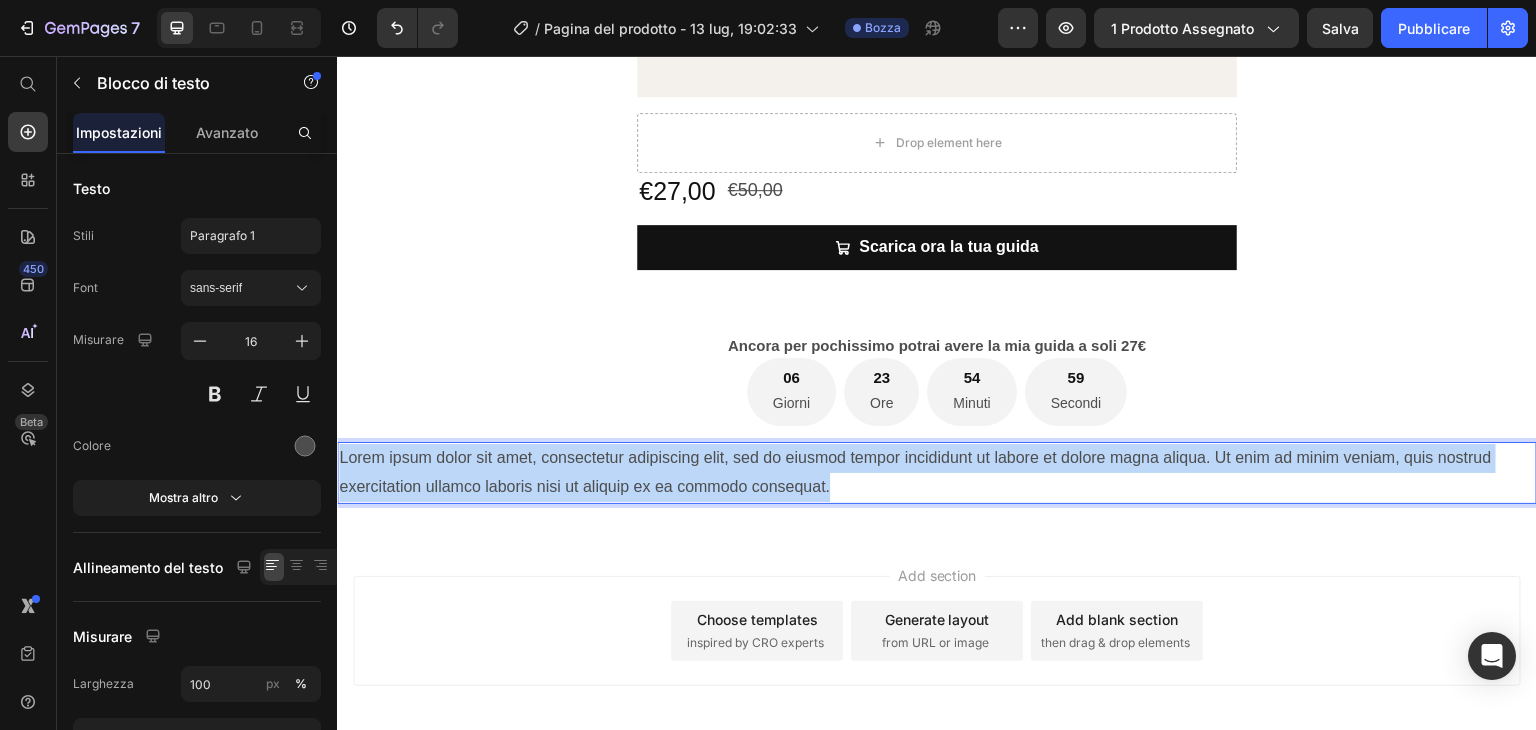 drag, startPoint x: 838, startPoint y: 474, endPoint x: 342, endPoint y: 446, distance: 496.7897 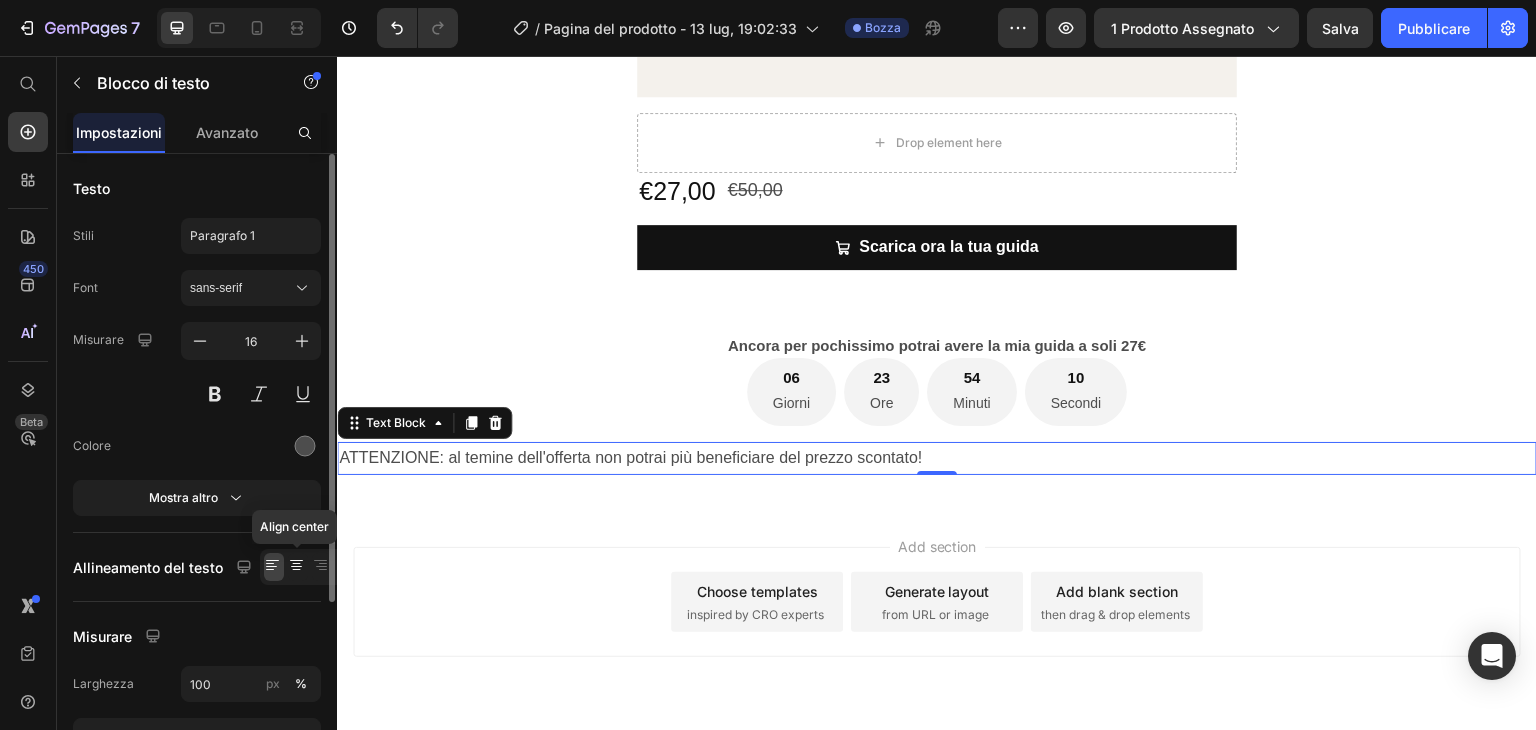 click 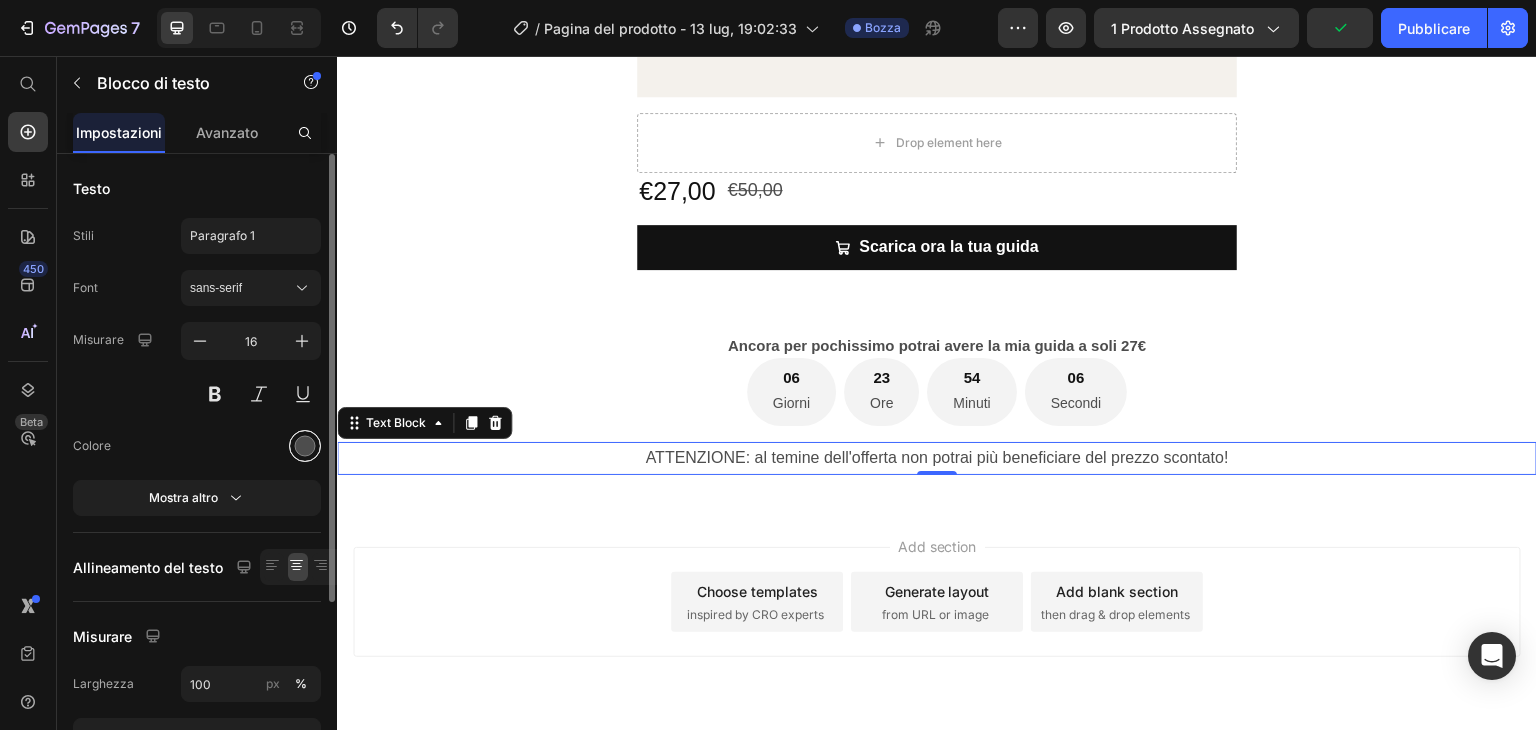 click at bounding box center [305, 446] 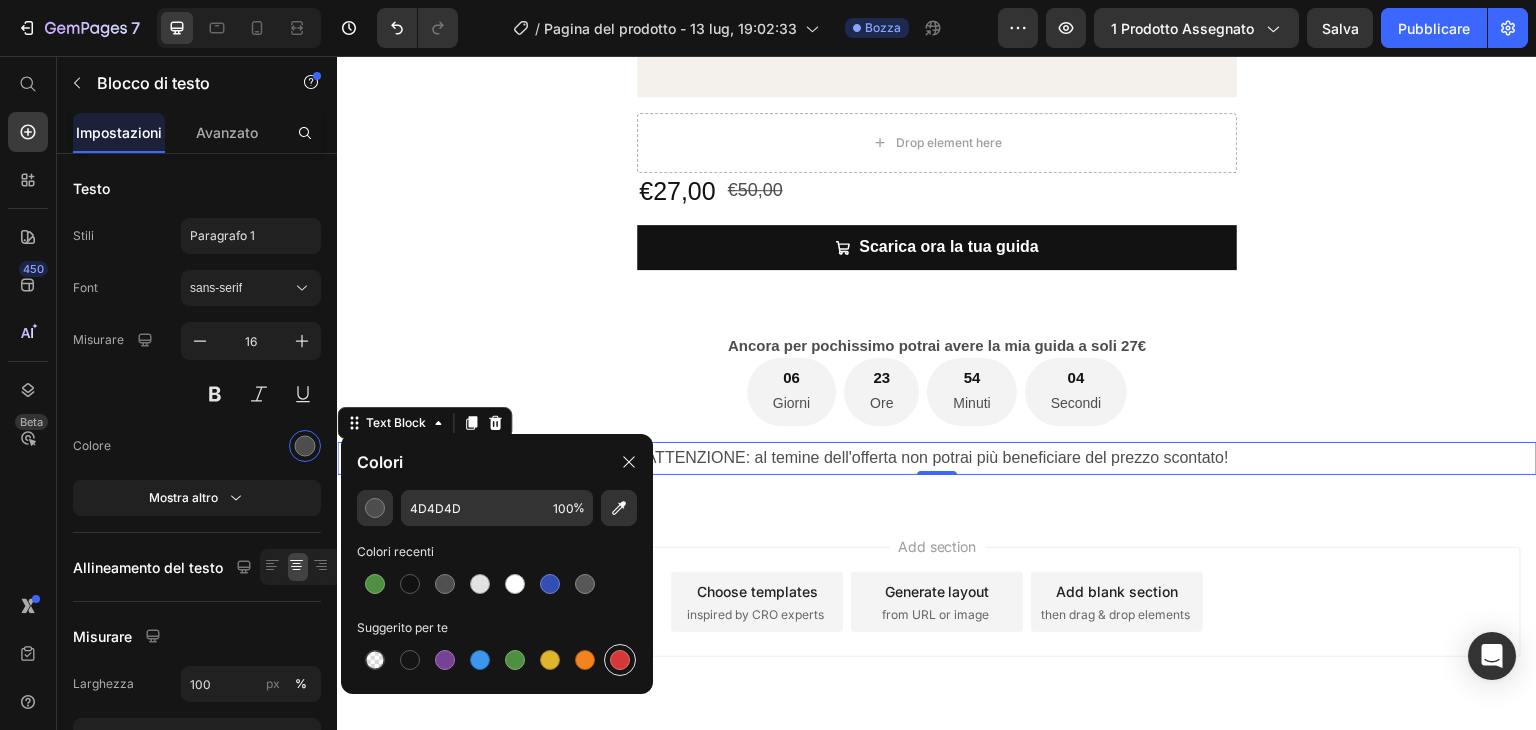 click at bounding box center (620, 660) 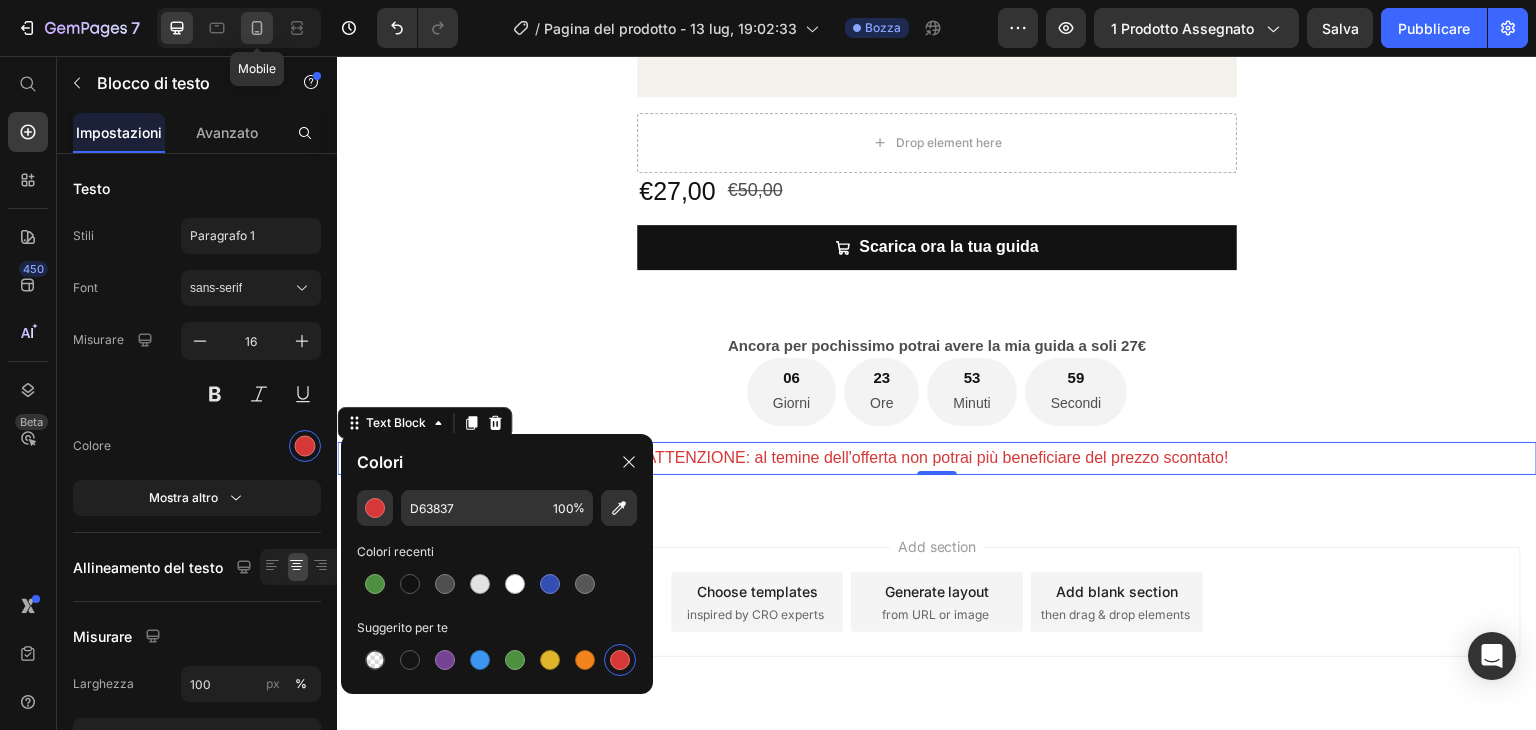 click 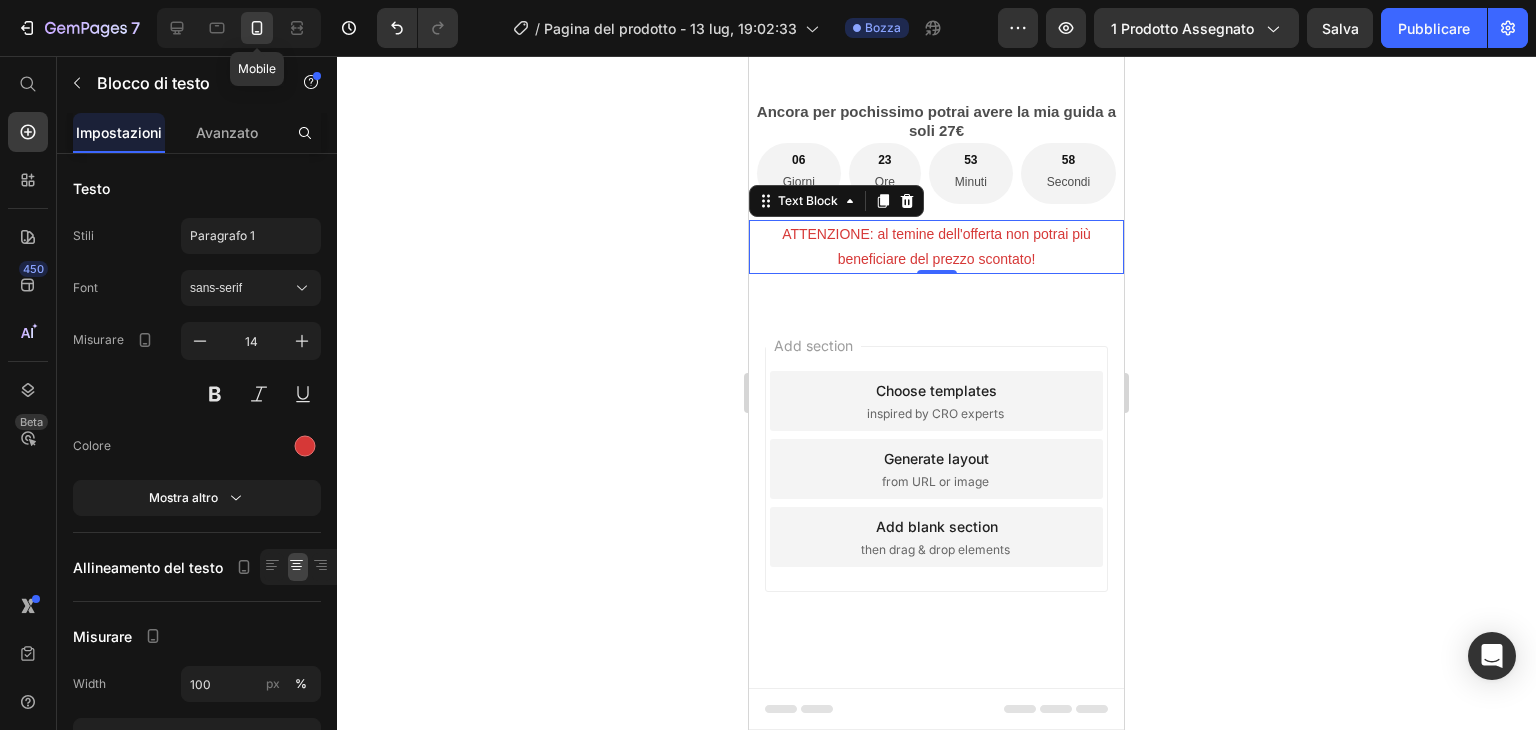 scroll, scrollTop: 572, scrollLeft: 0, axis: vertical 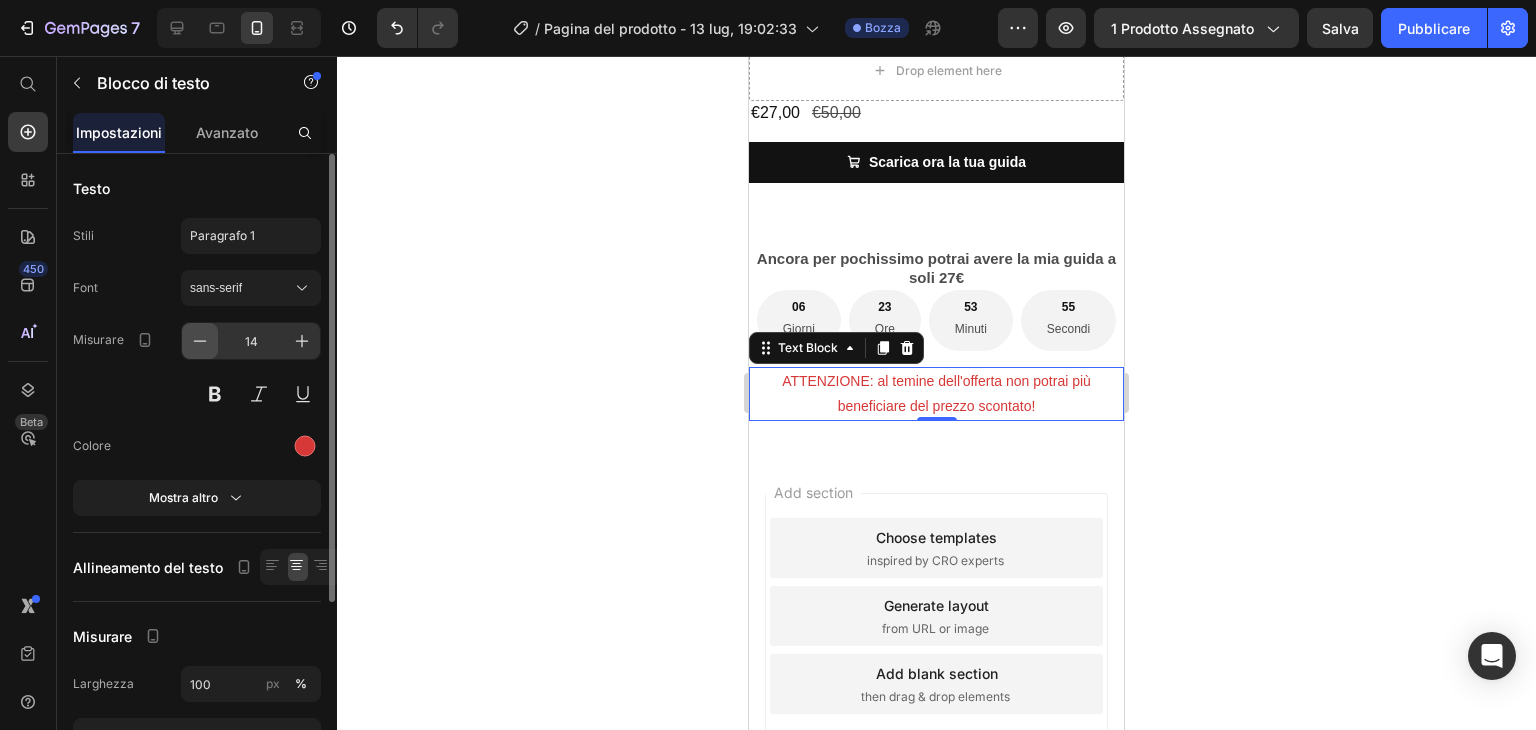 click 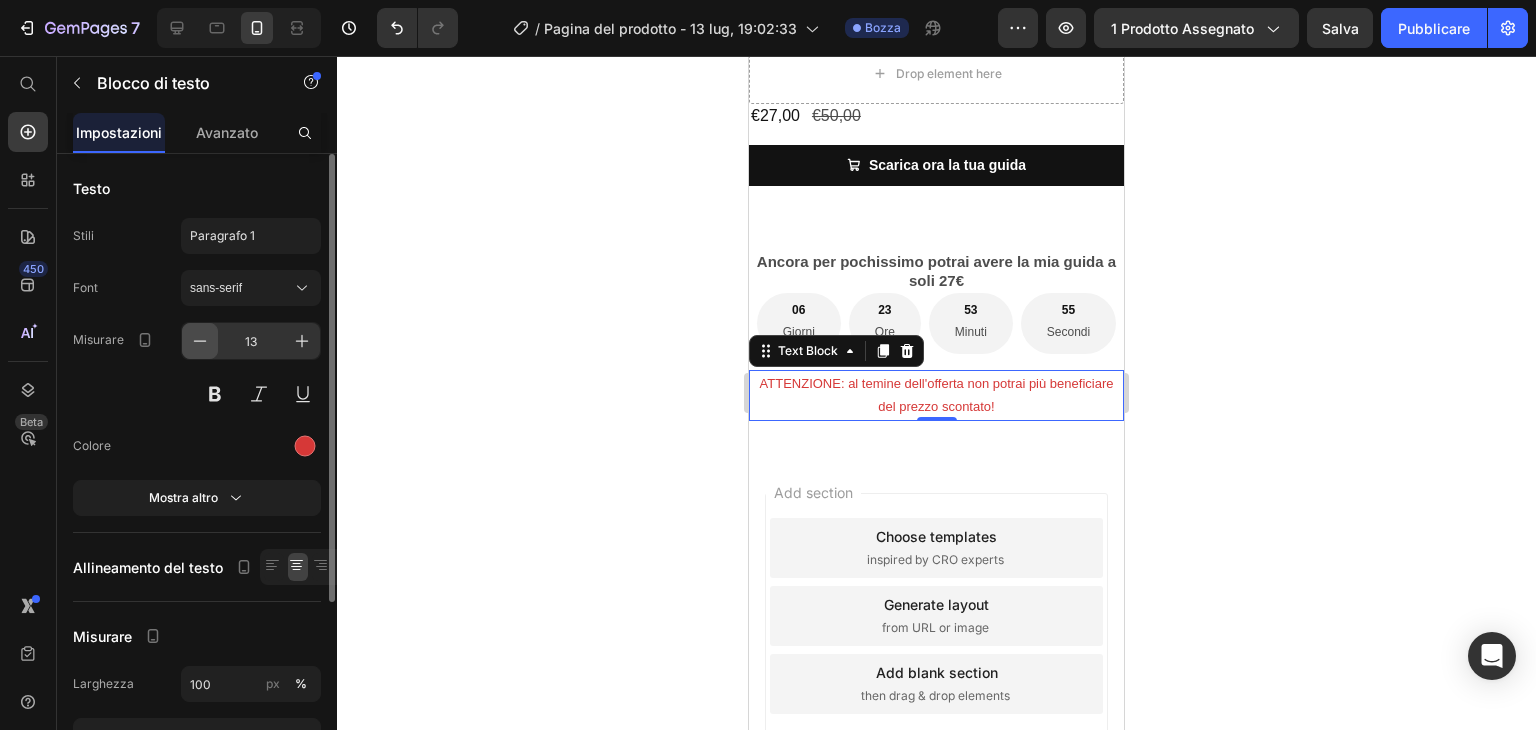 click 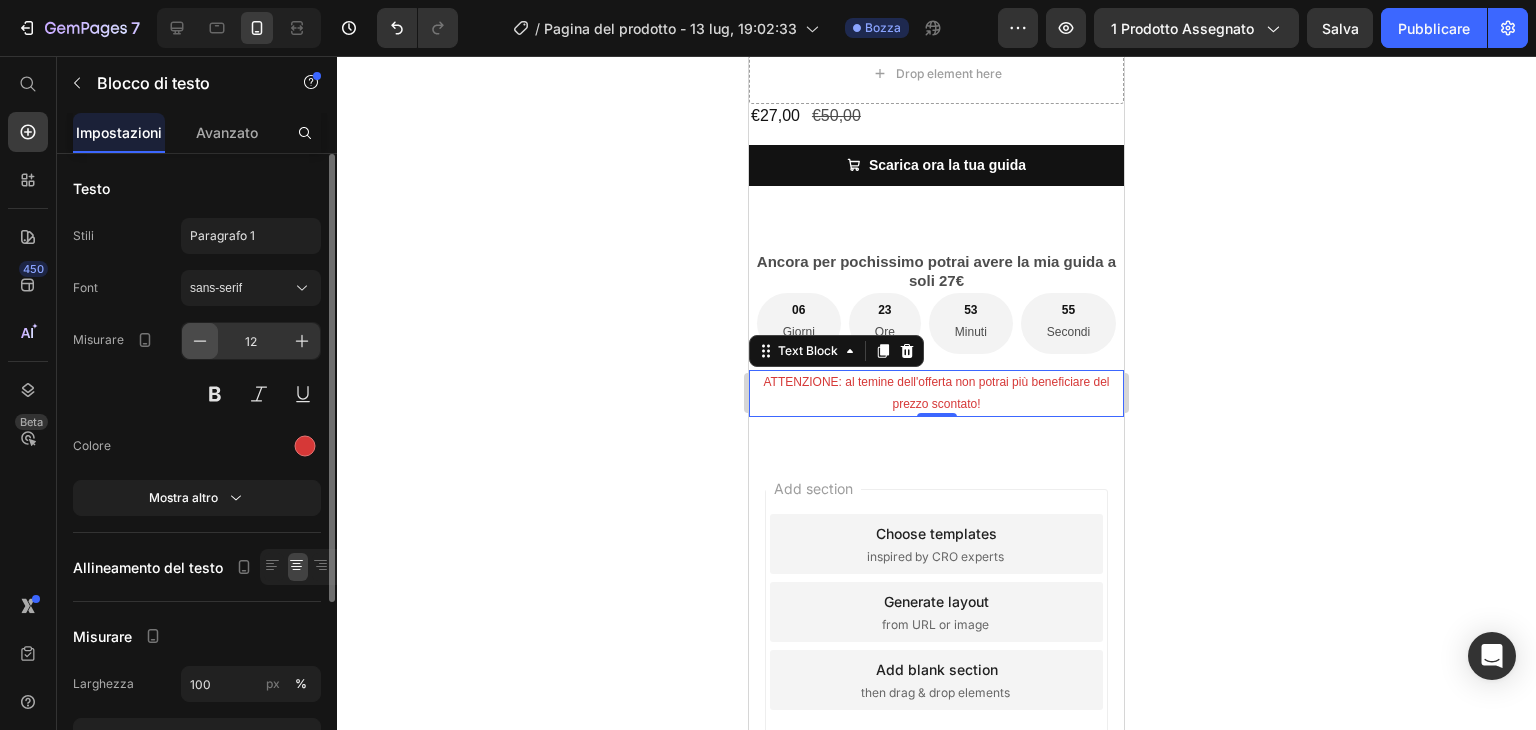 scroll, scrollTop: 565, scrollLeft: 0, axis: vertical 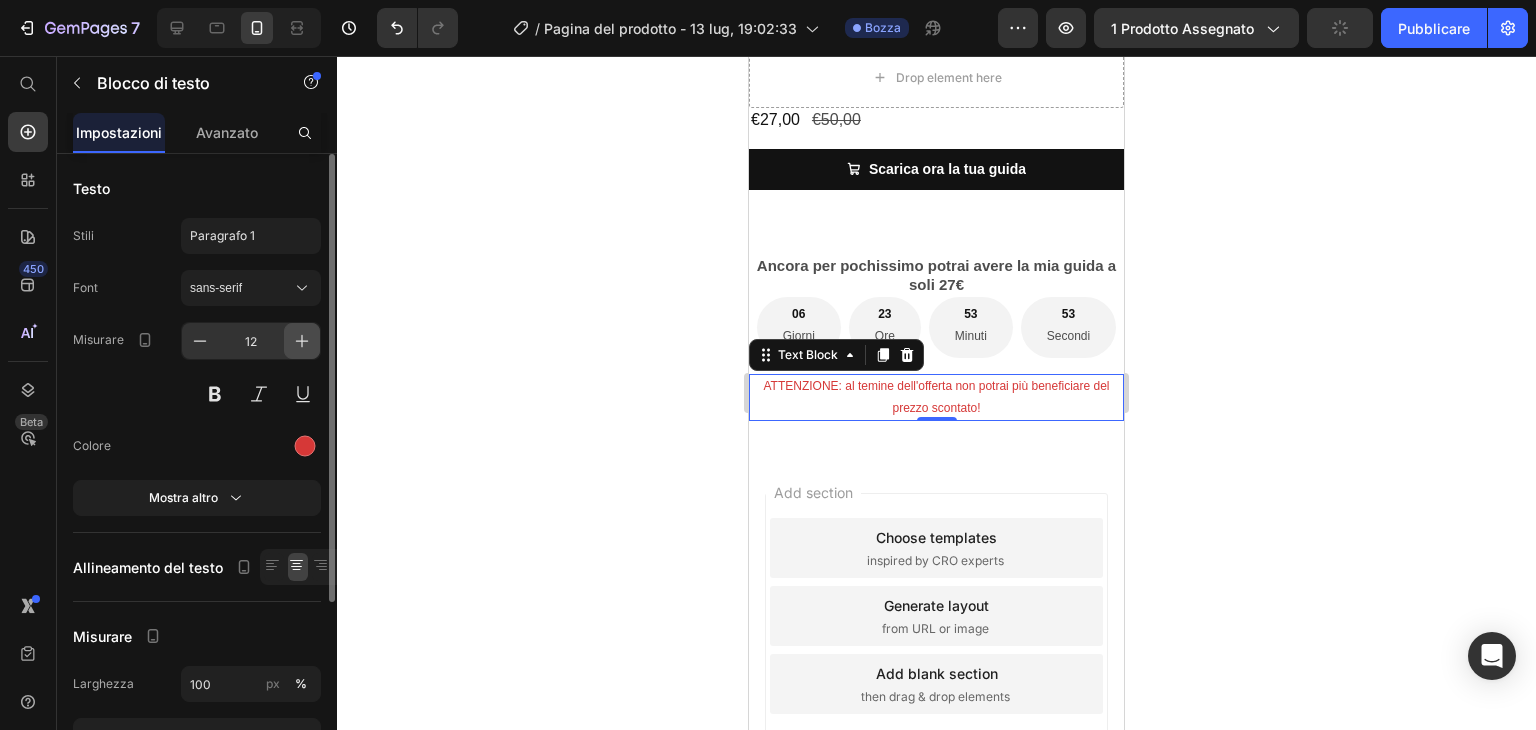 click 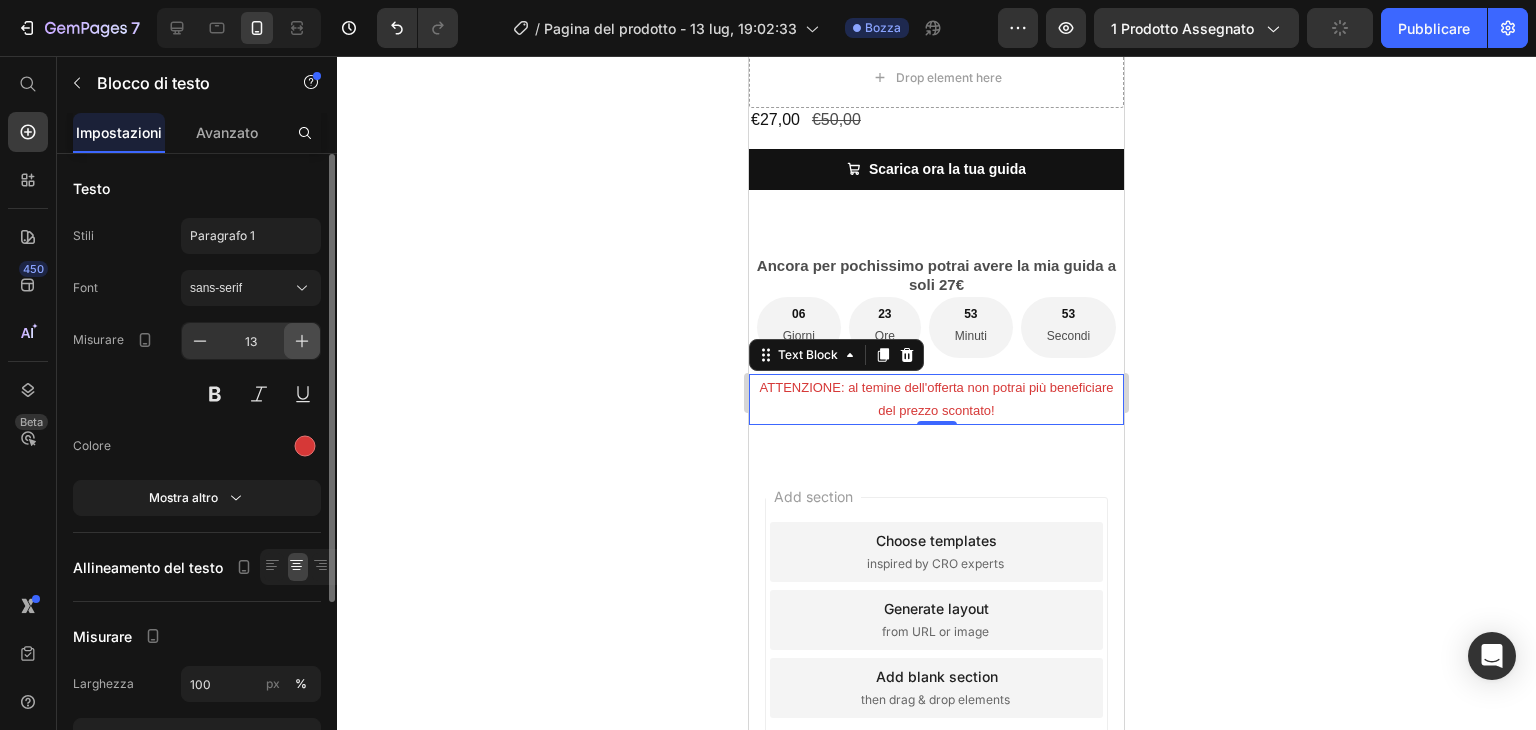 scroll, scrollTop: 569, scrollLeft: 0, axis: vertical 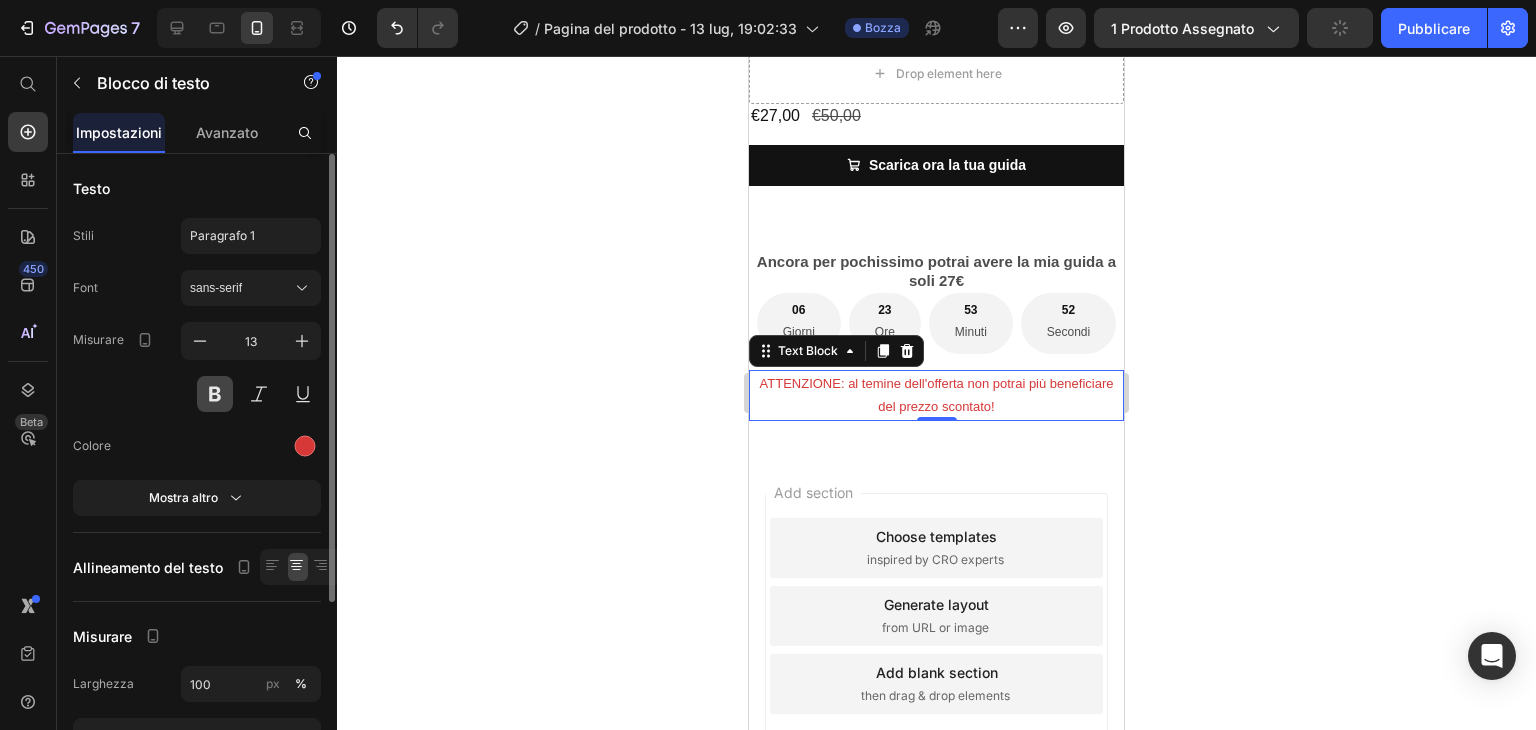 click at bounding box center [215, 394] 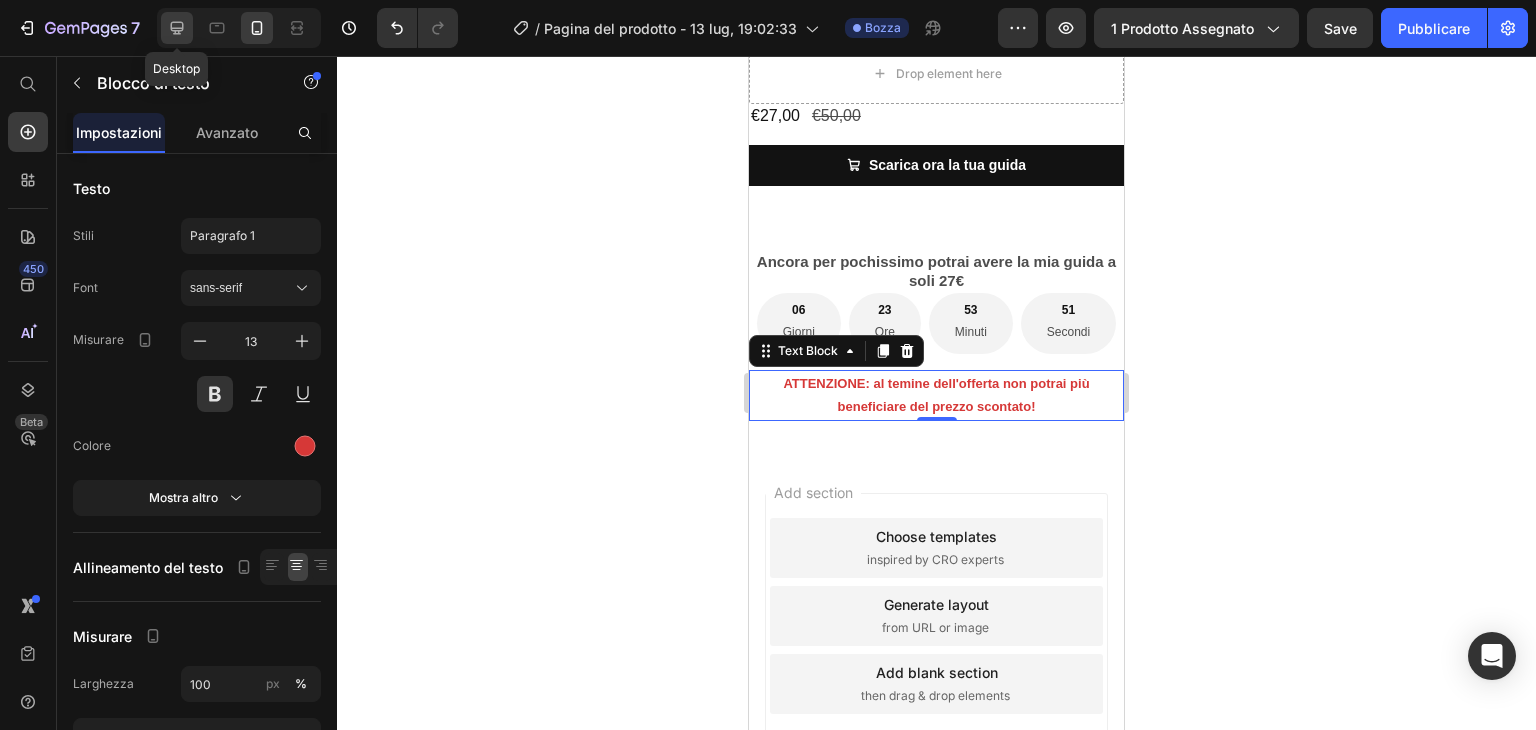 click 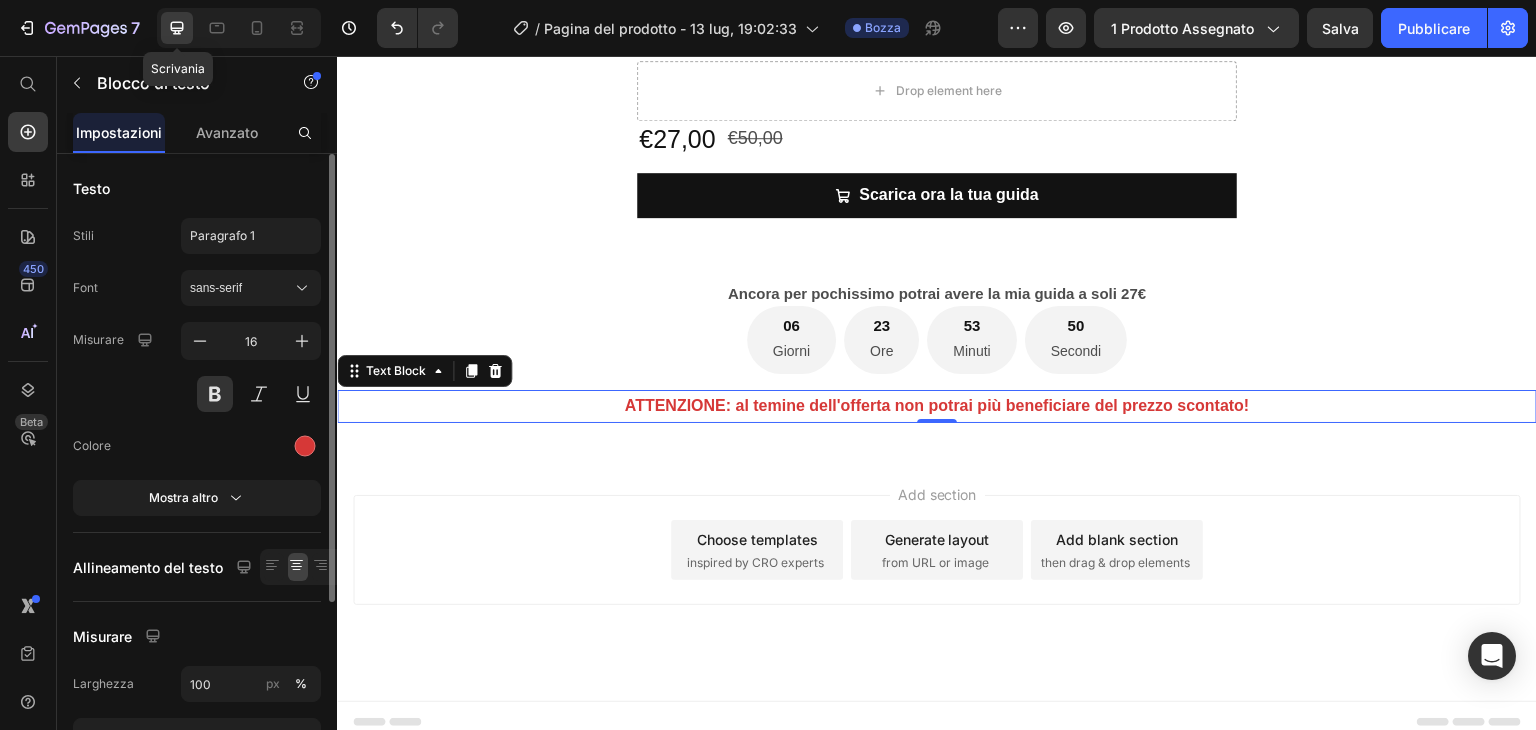 scroll, scrollTop: 1189, scrollLeft: 0, axis: vertical 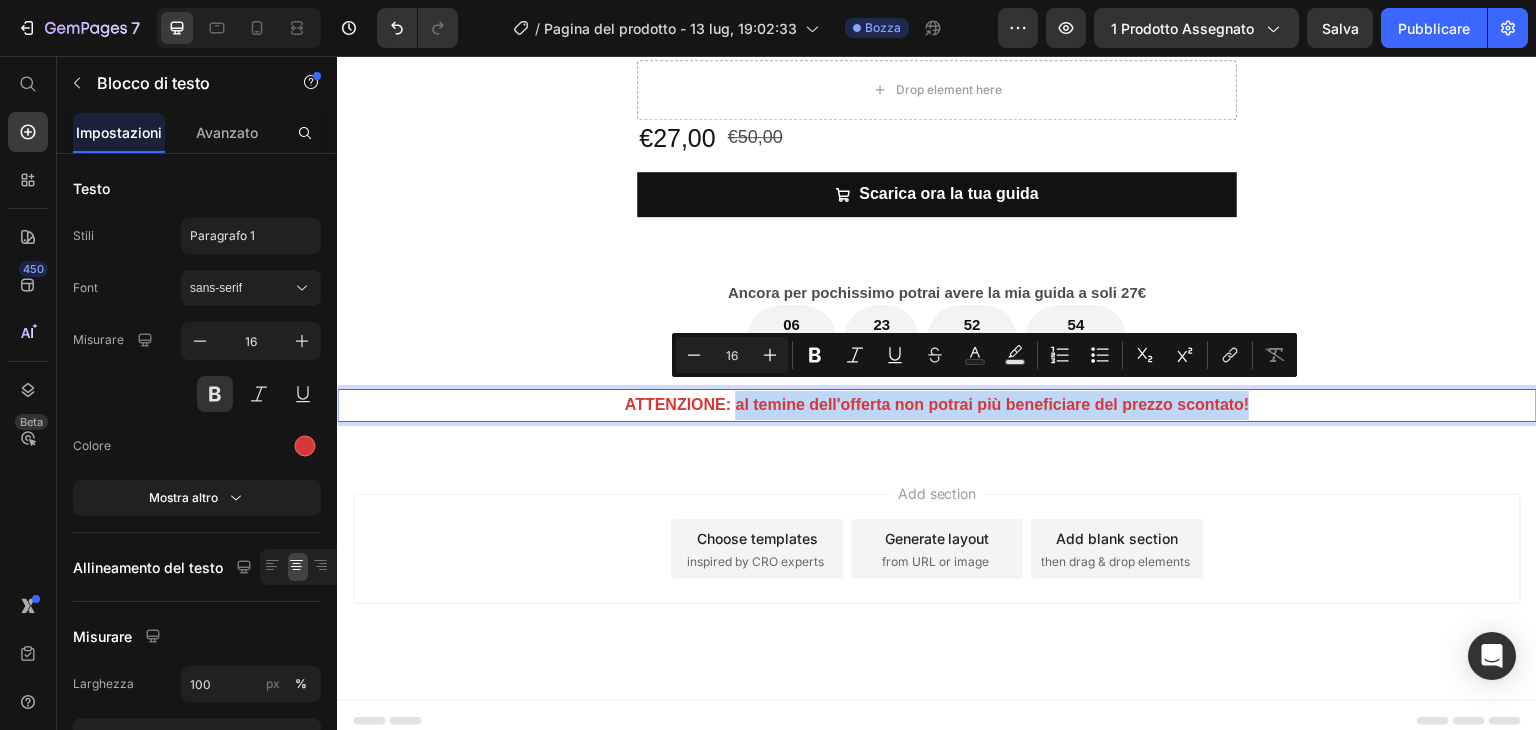 drag, startPoint x: 1262, startPoint y: 399, endPoint x: 726, endPoint y: 401, distance: 536.0037 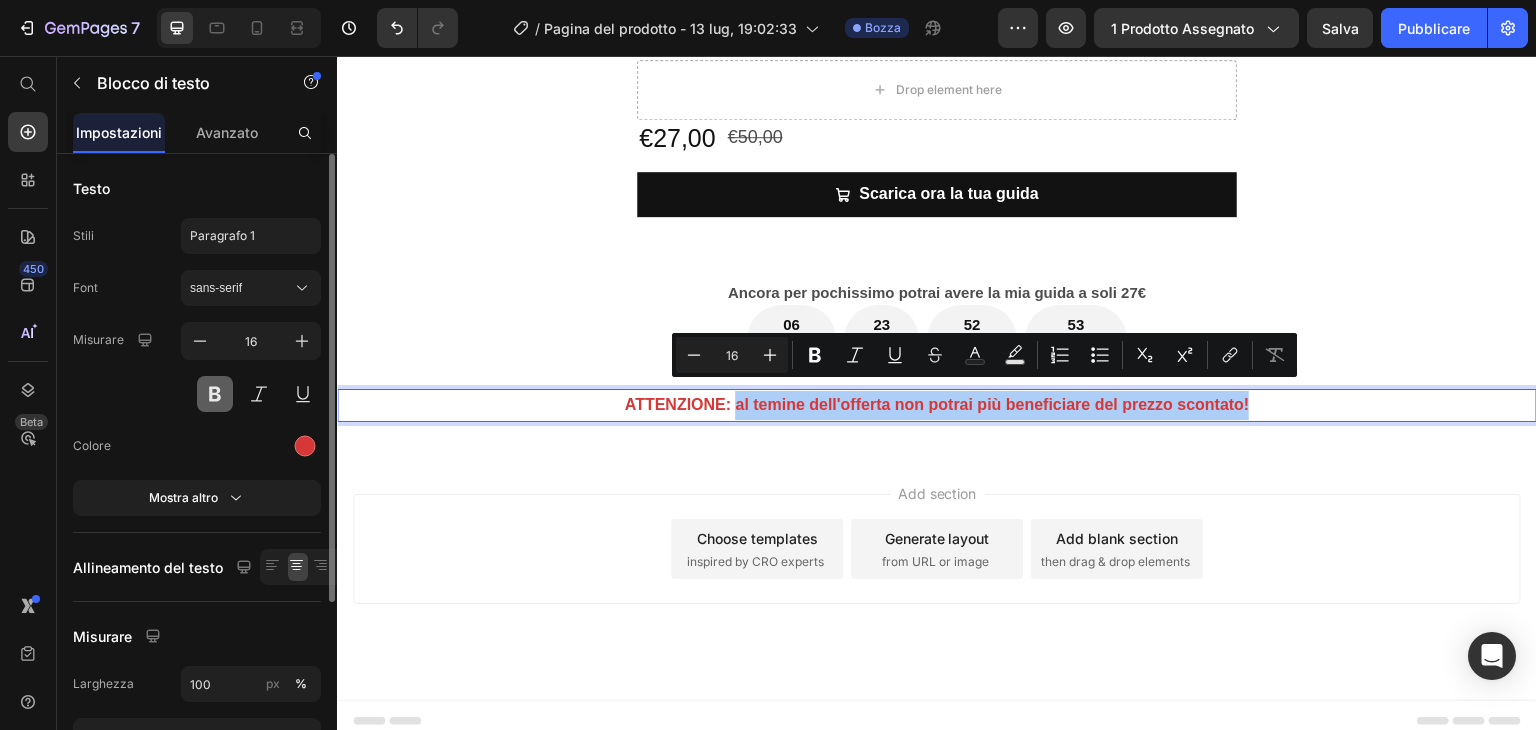 click at bounding box center [215, 394] 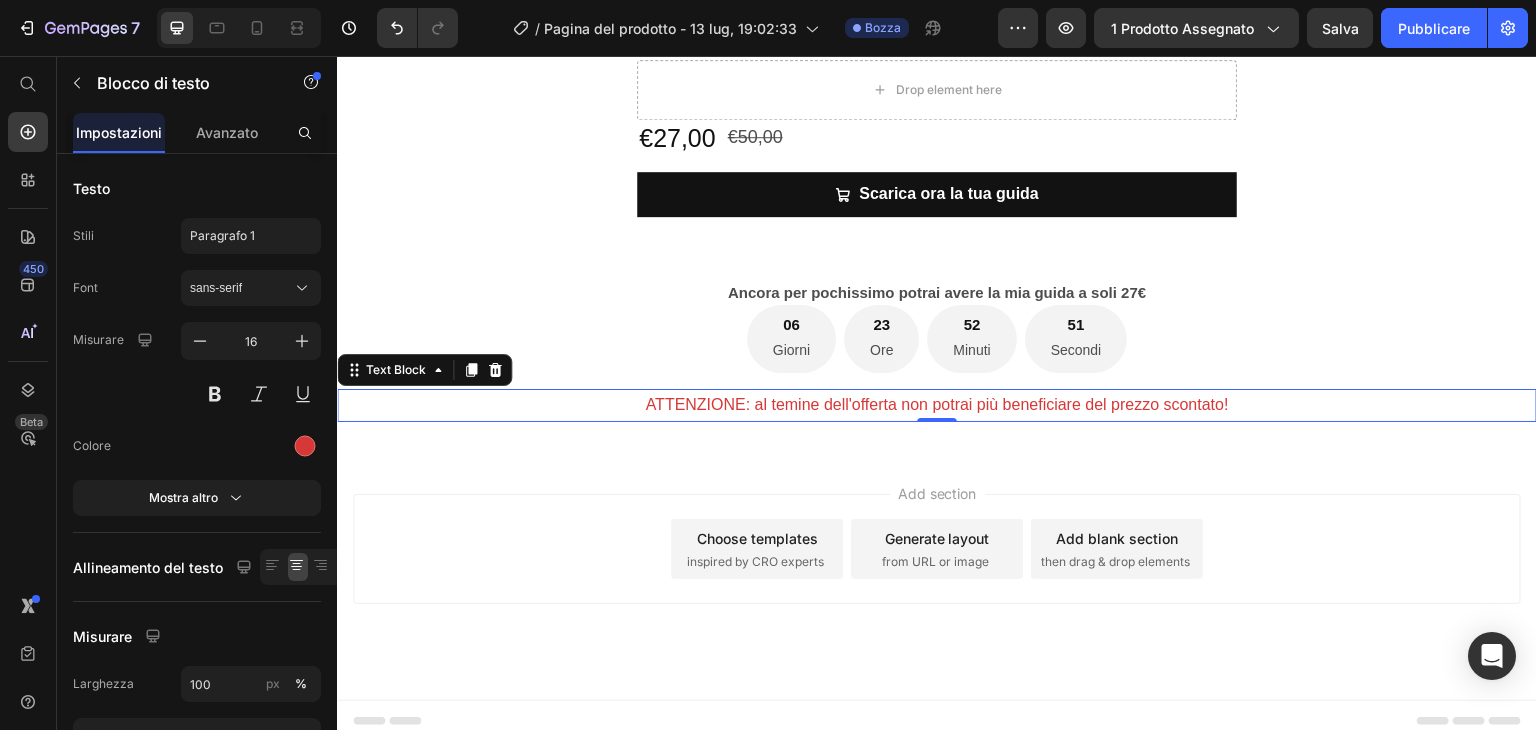 click on "ATTENZIONE: al temine dell'offerta non potrai più beneficiare del prezzo scontato!" at bounding box center [937, 405] 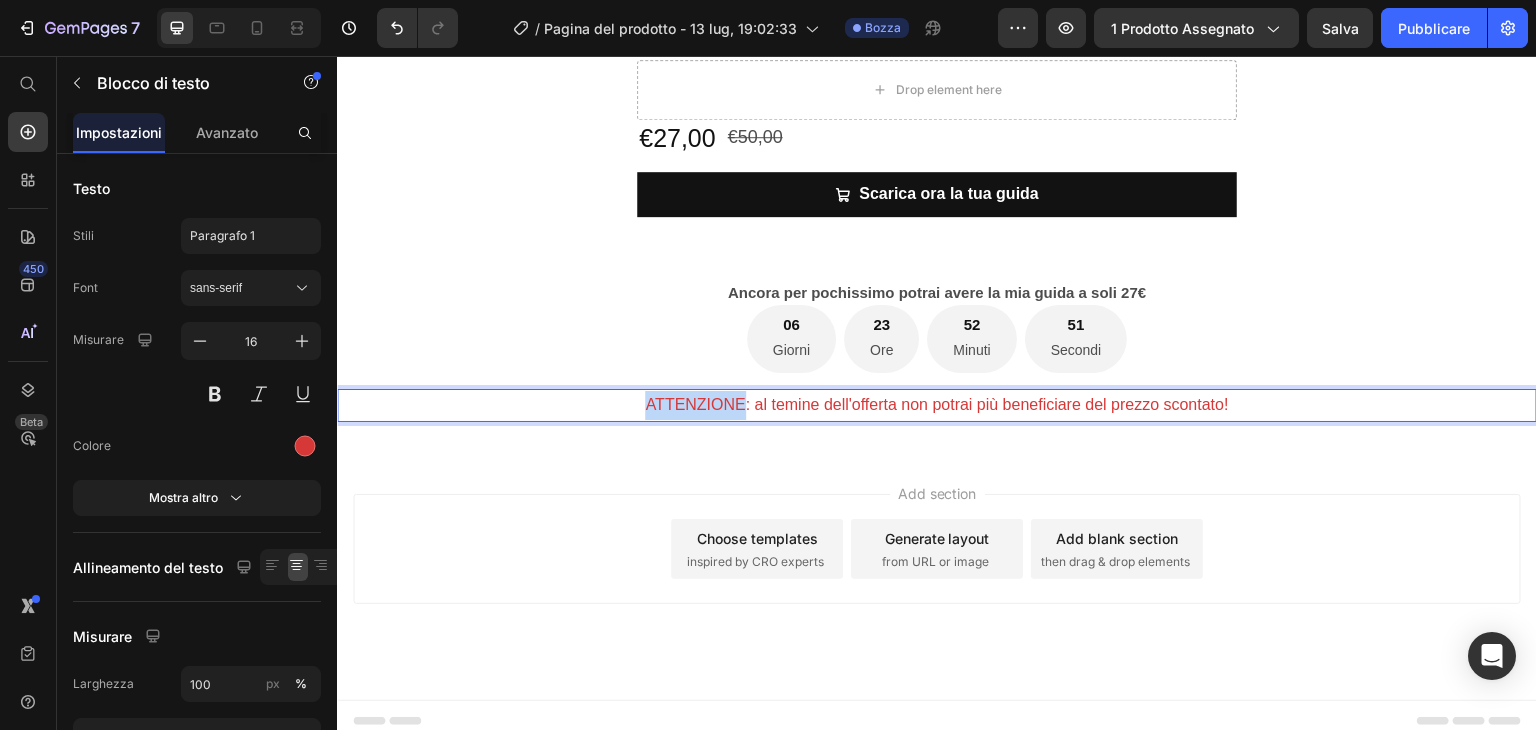 click on "ATTENZIONE: al temine dell'offerta non potrai più beneficiare del prezzo scontato!" at bounding box center (937, 405) 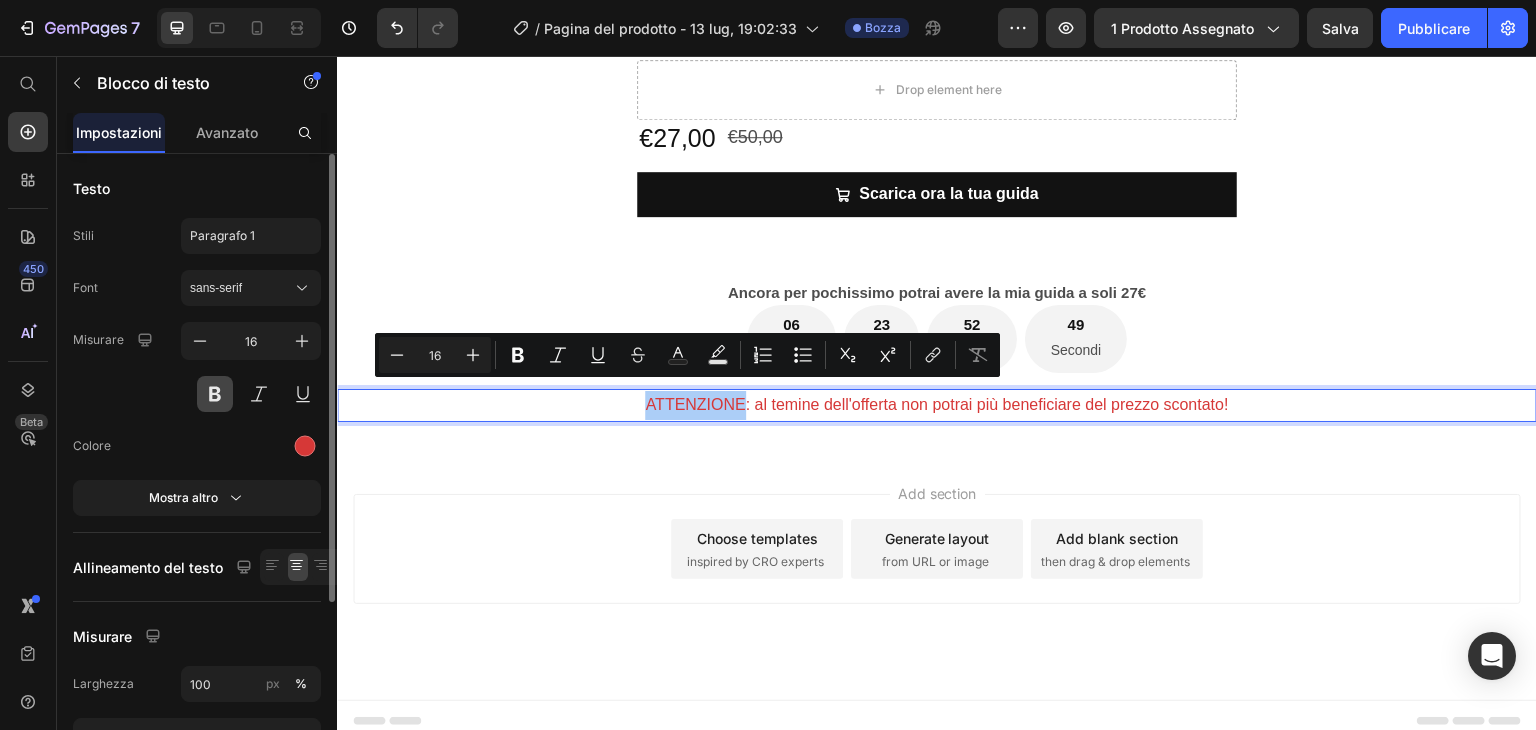 click at bounding box center (215, 394) 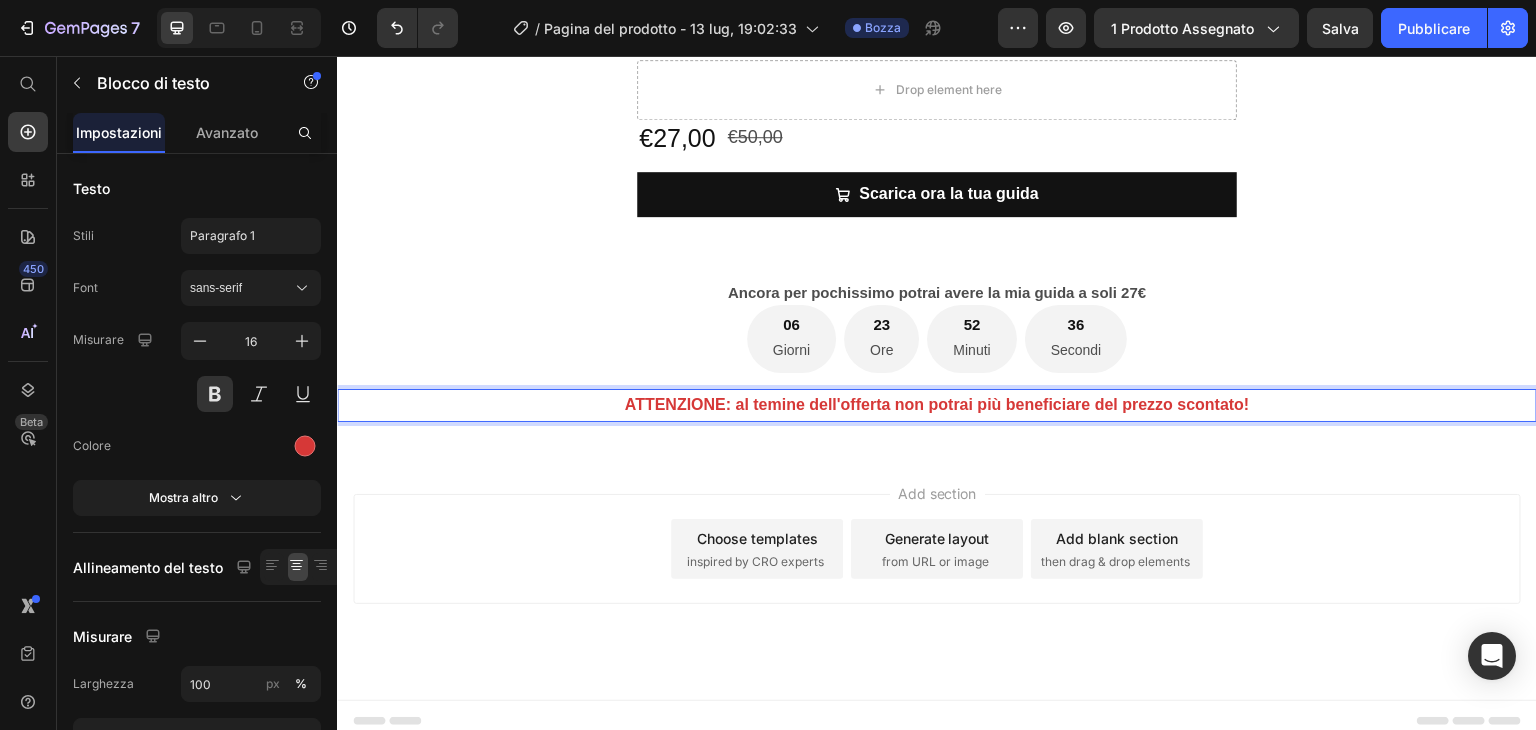 click on "ATTENZIONE: al temine dell'offerta non potrai più beneficiare del prezzo scontato!" at bounding box center (937, 405) 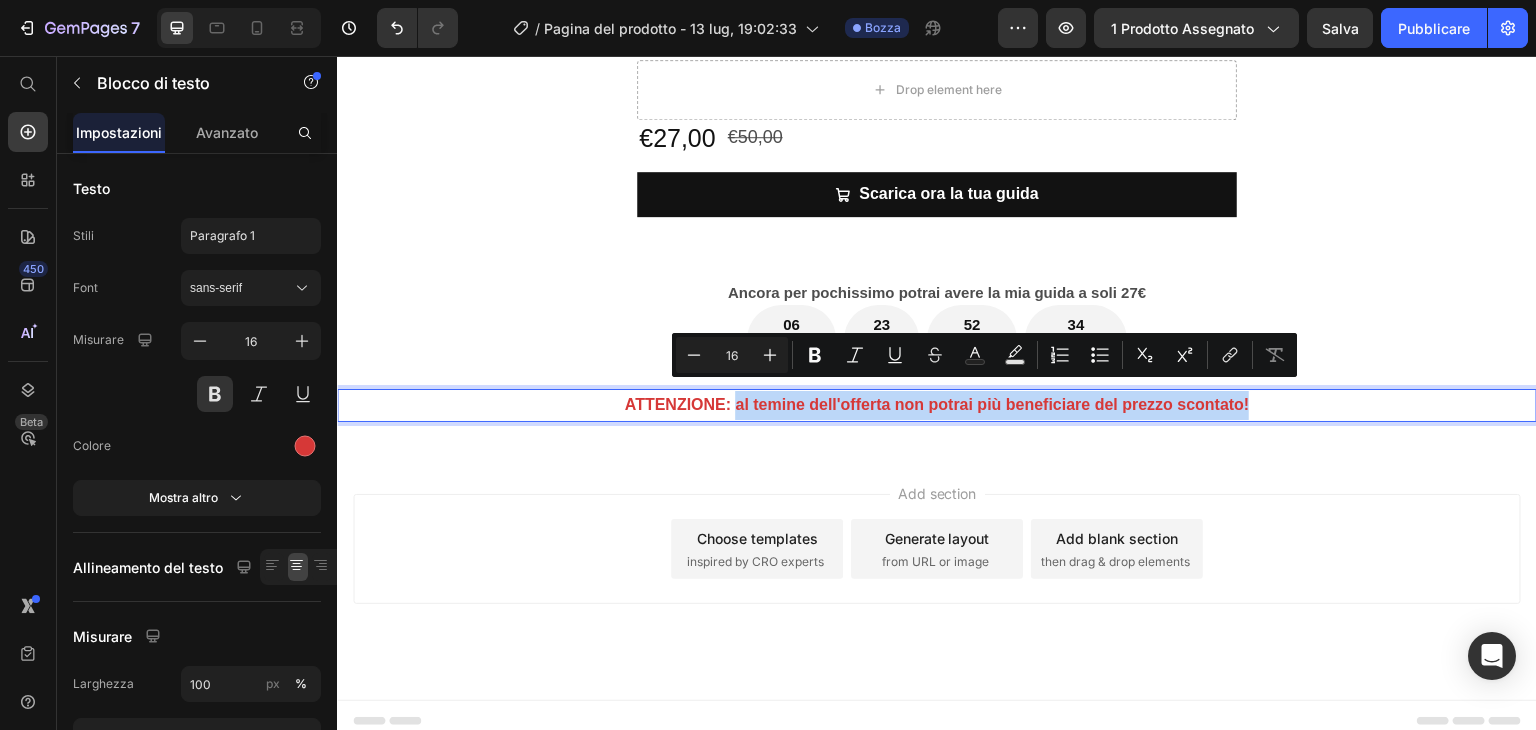 drag, startPoint x: 729, startPoint y: 395, endPoint x: 1238, endPoint y: 404, distance: 509.07956 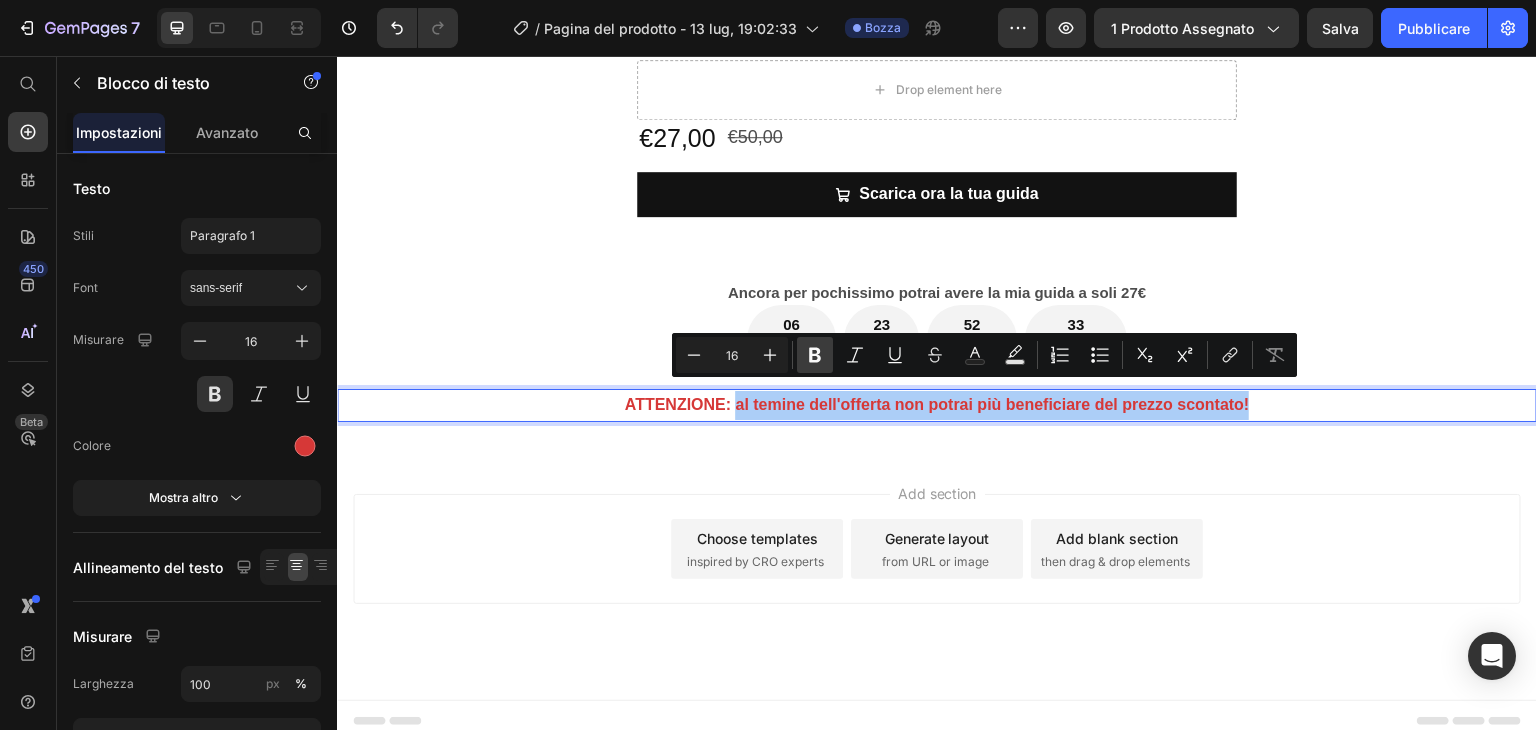 click 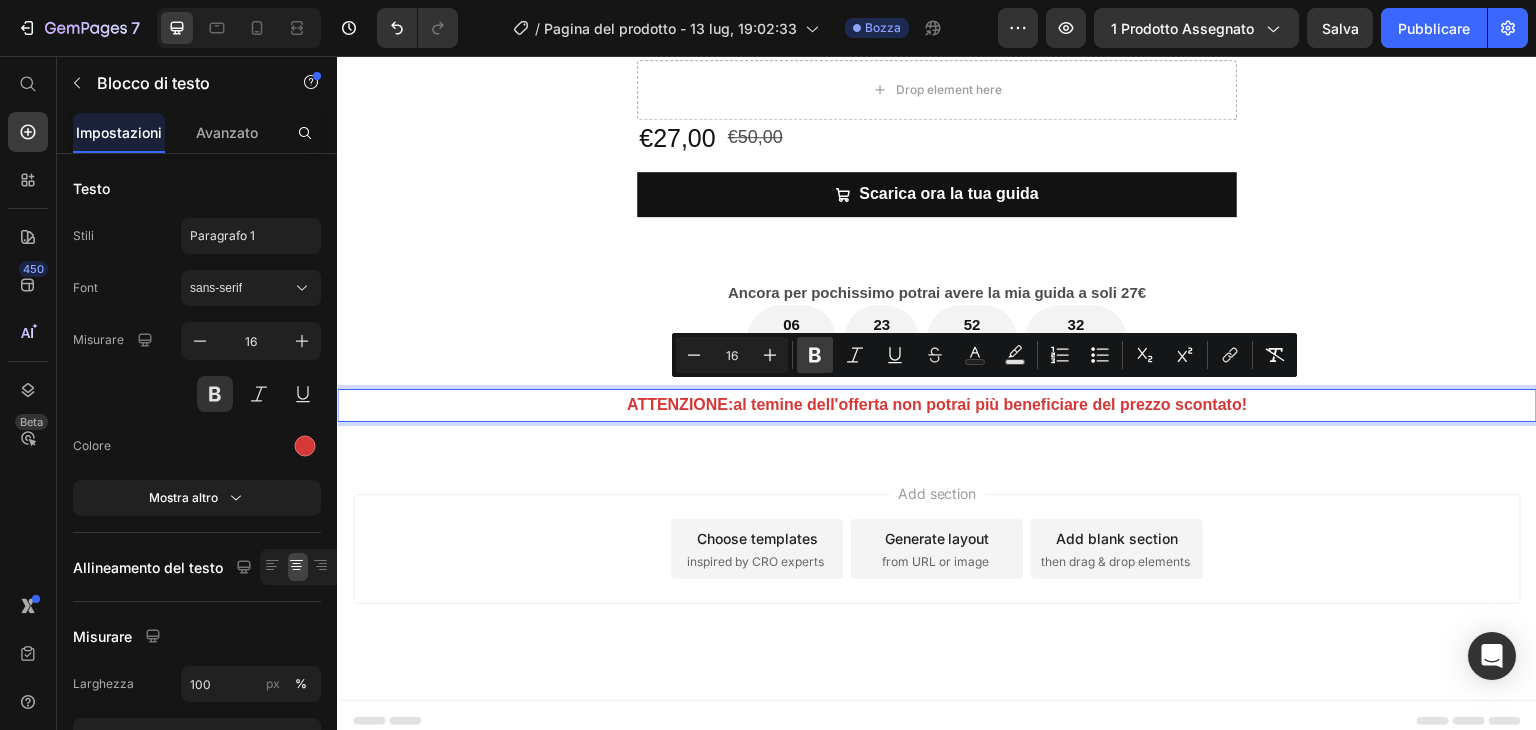 click 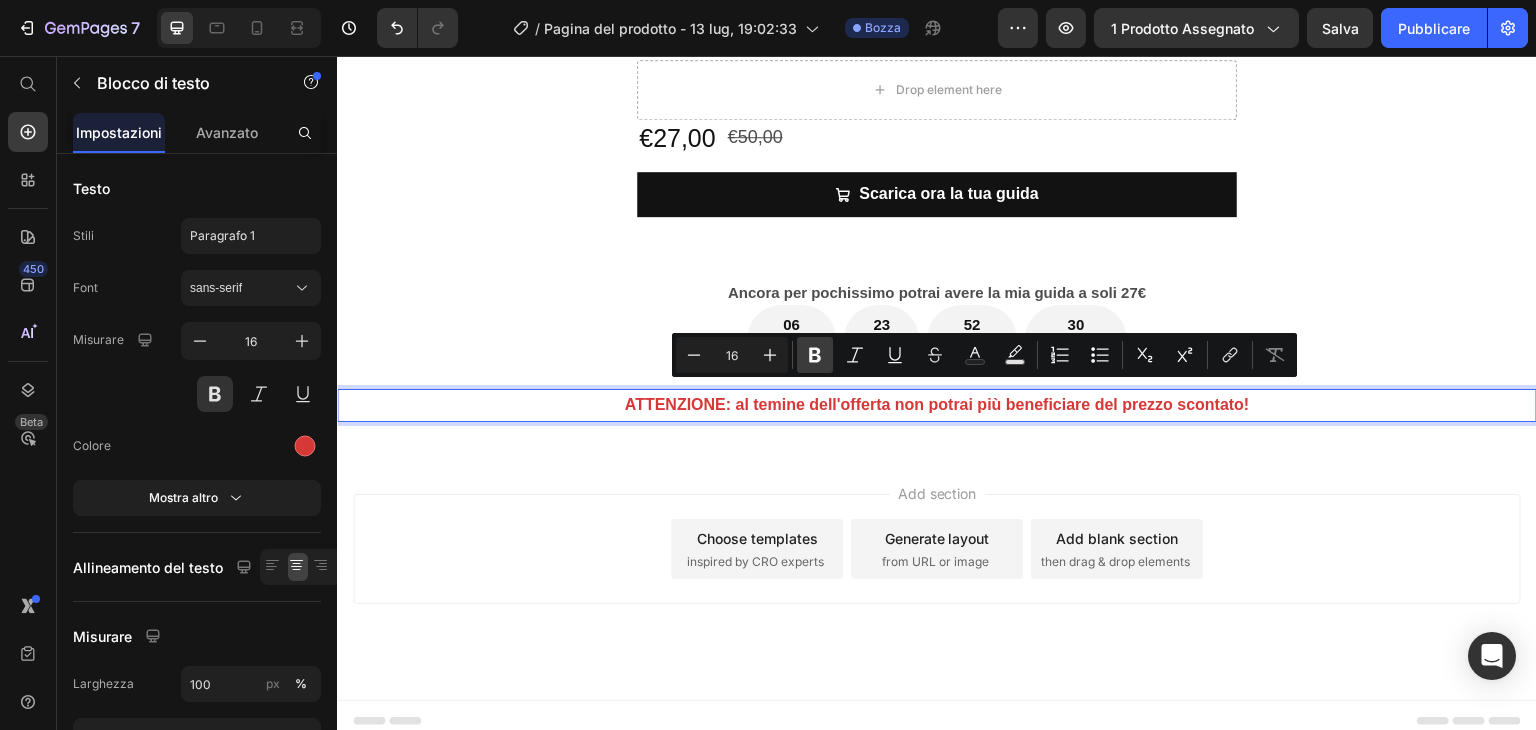 click 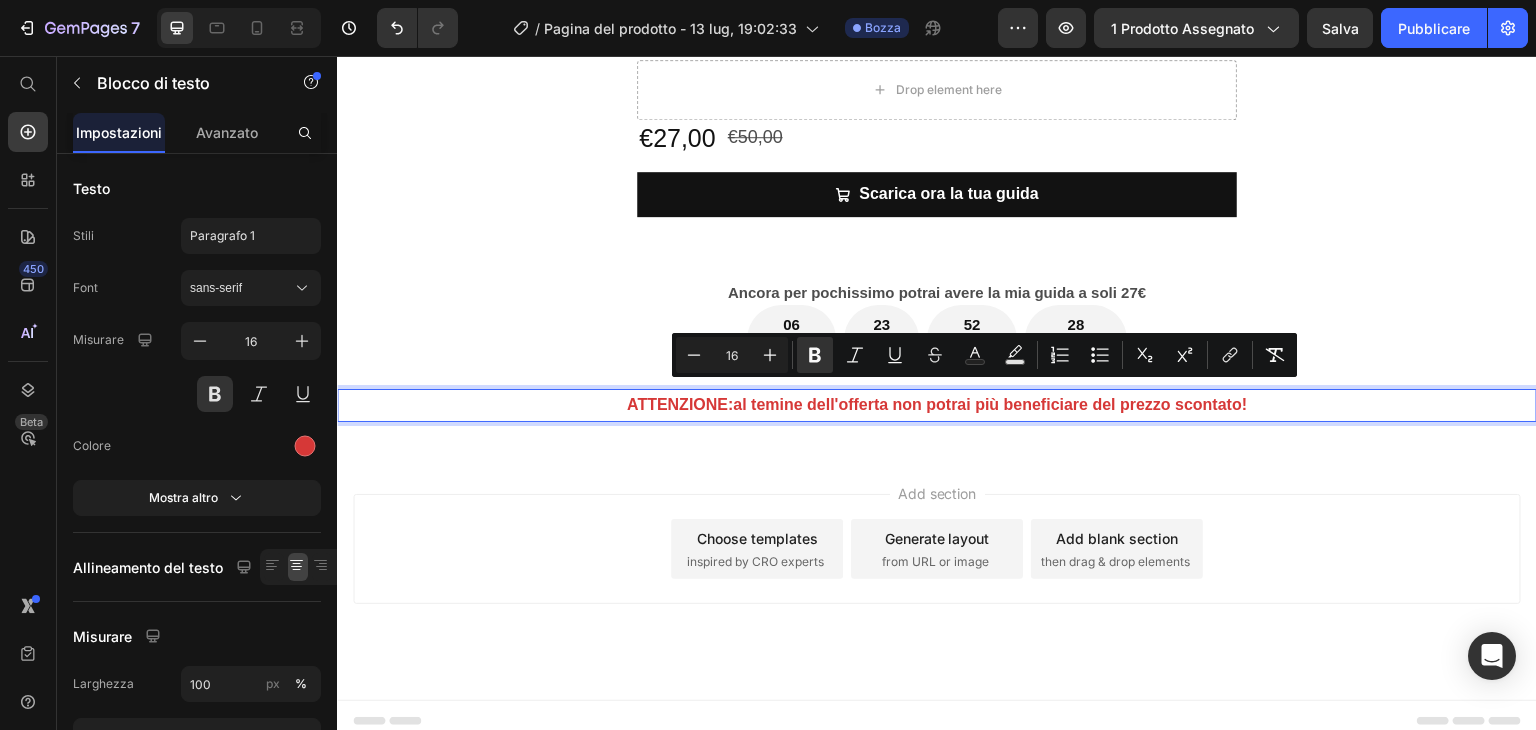 click on "Add section Choose templates inspired by CRO experts Generate layout from URL or image Add blank section then drag & drop elements" at bounding box center [937, 577] 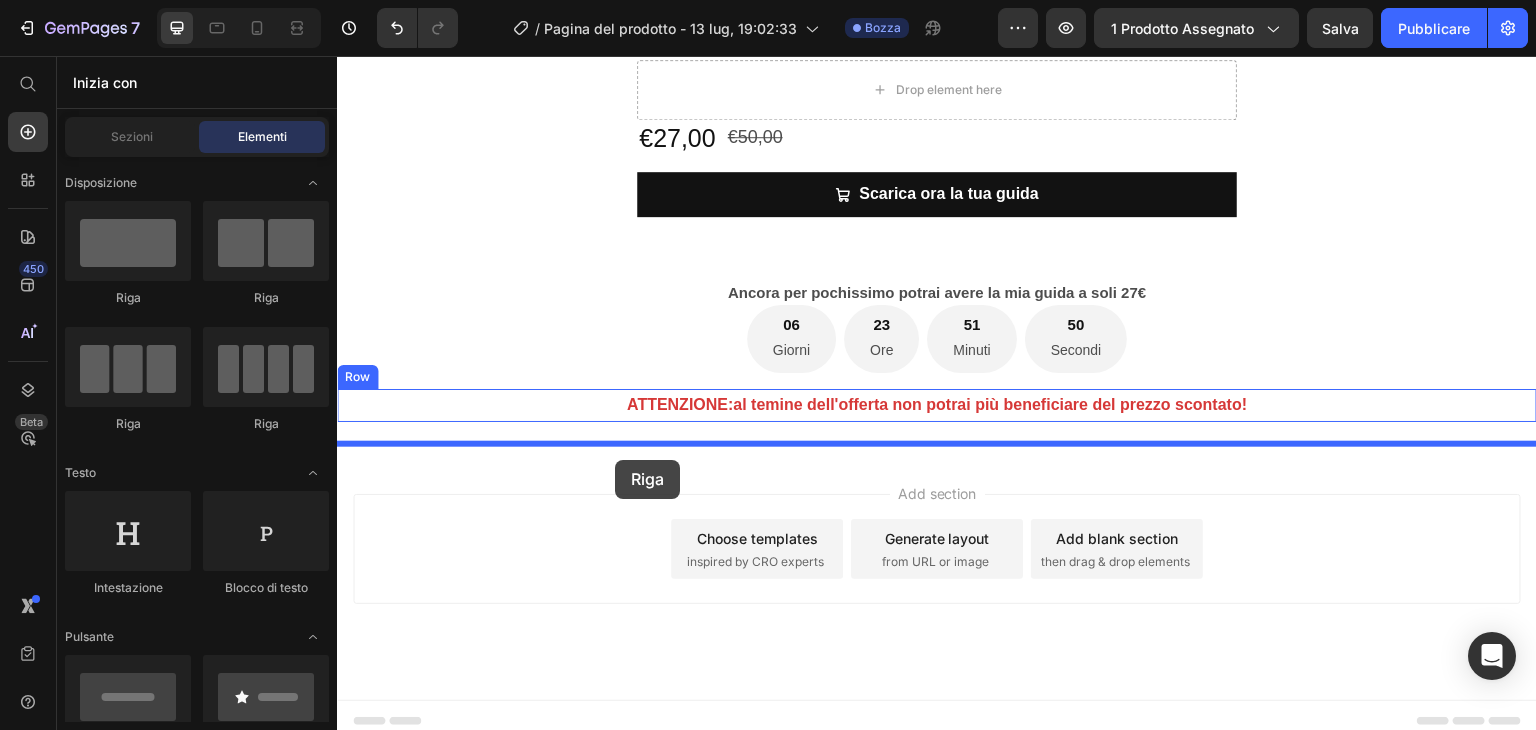 drag, startPoint x: 481, startPoint y: 313, endPoint x: 615, endPoint y: 460, distance: 198.90953 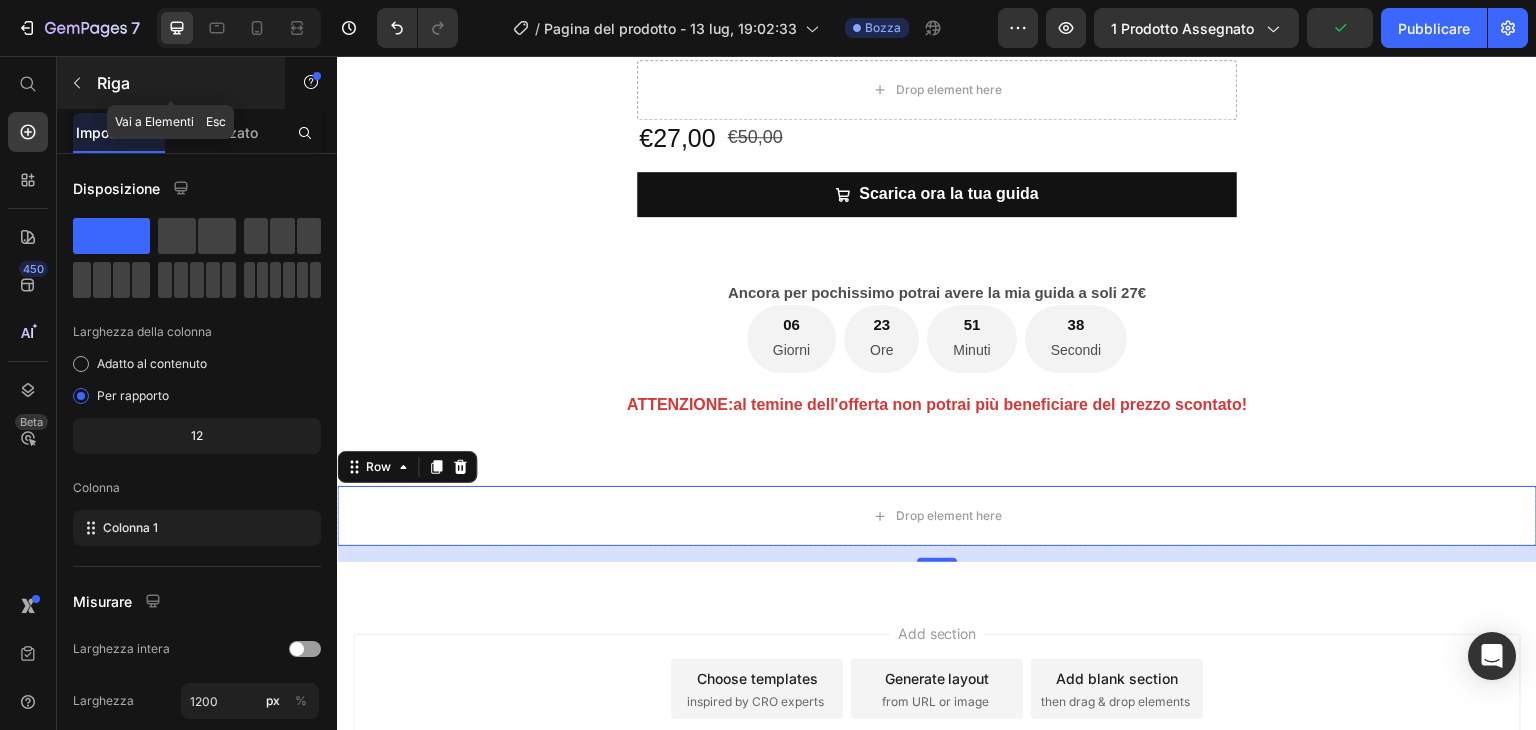 click at bounding box center (77, 83) 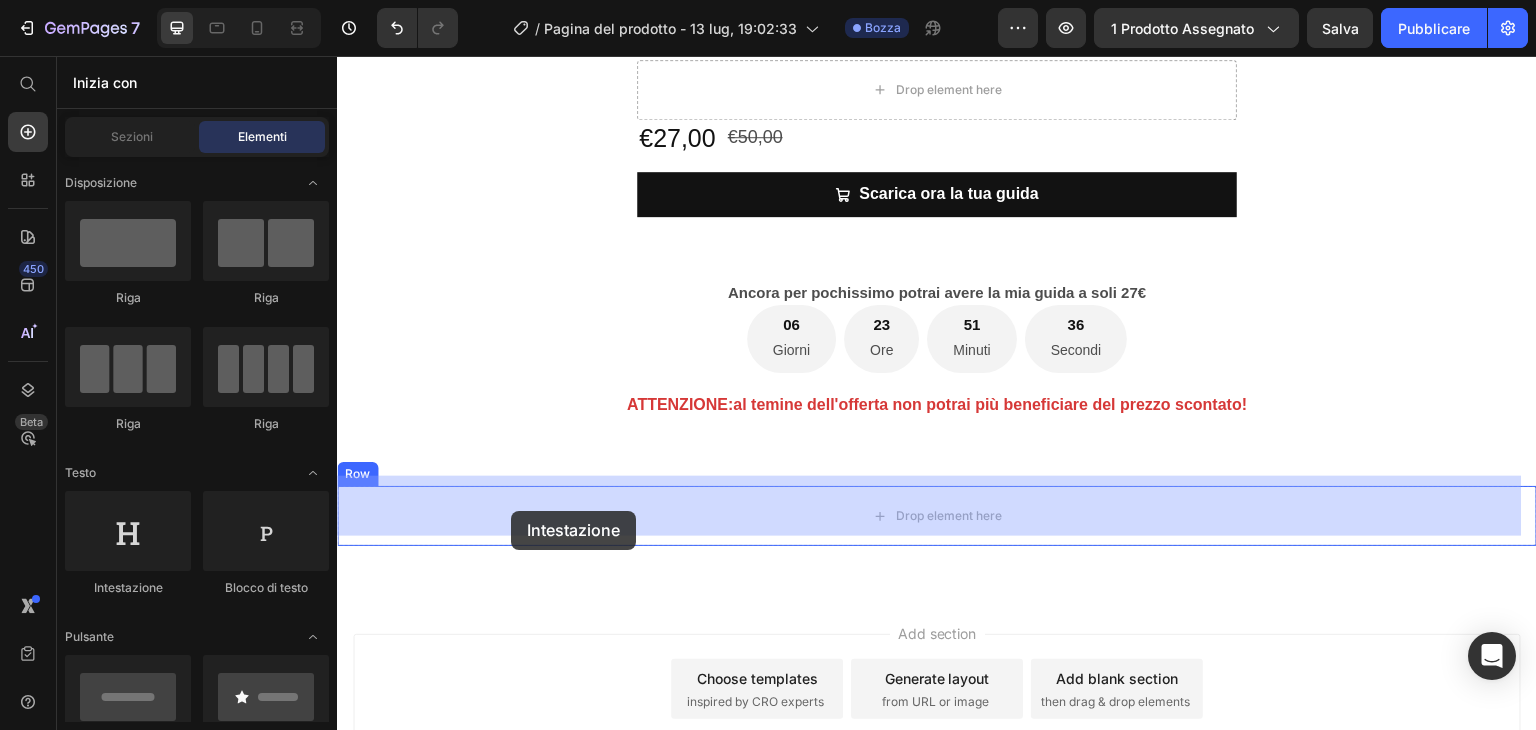 drag, startPoint x: 450, startPoint y: 588, endPoint x: 518, endPoint y: 511, distance: 102.7278 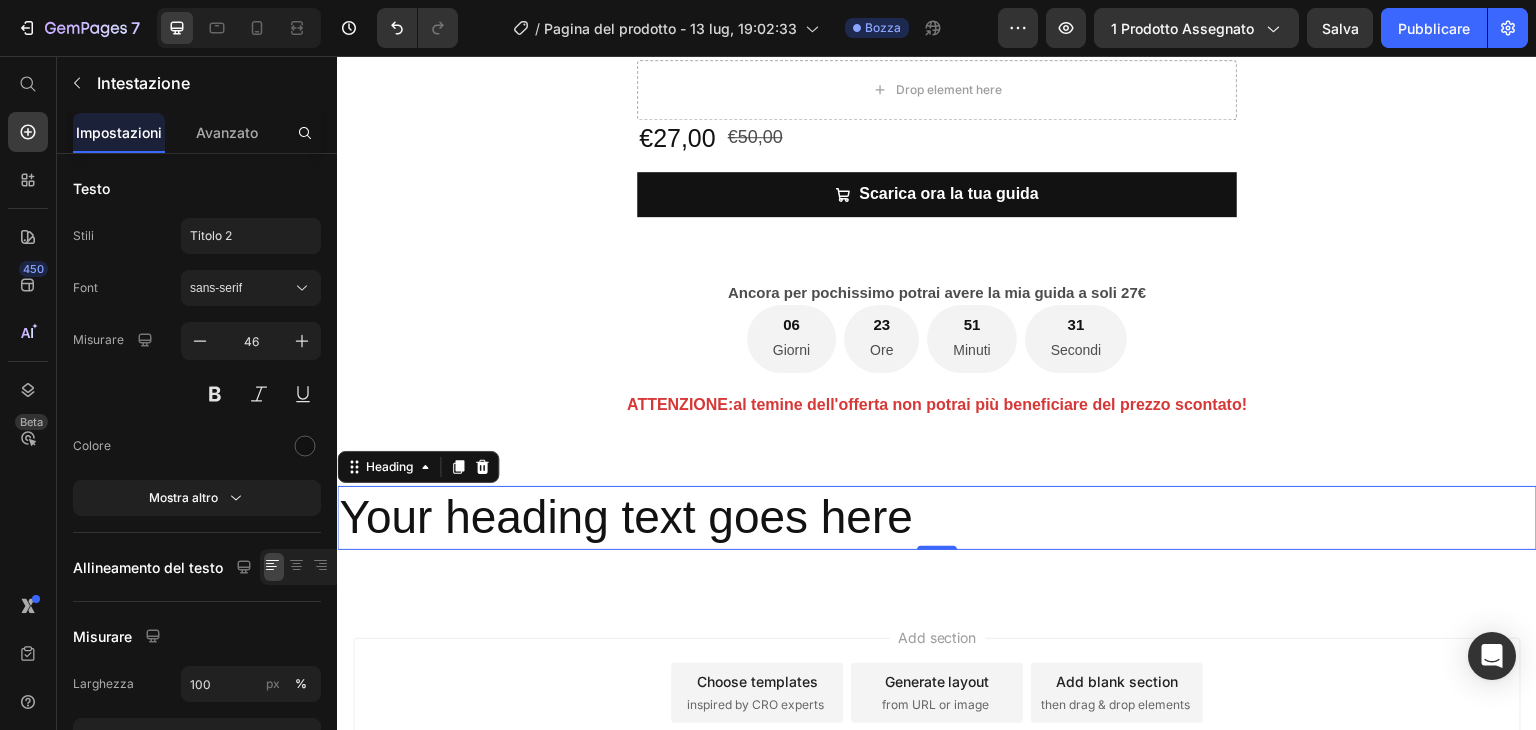 click on "Your heading text goes here" at bounding box center (937, 518) 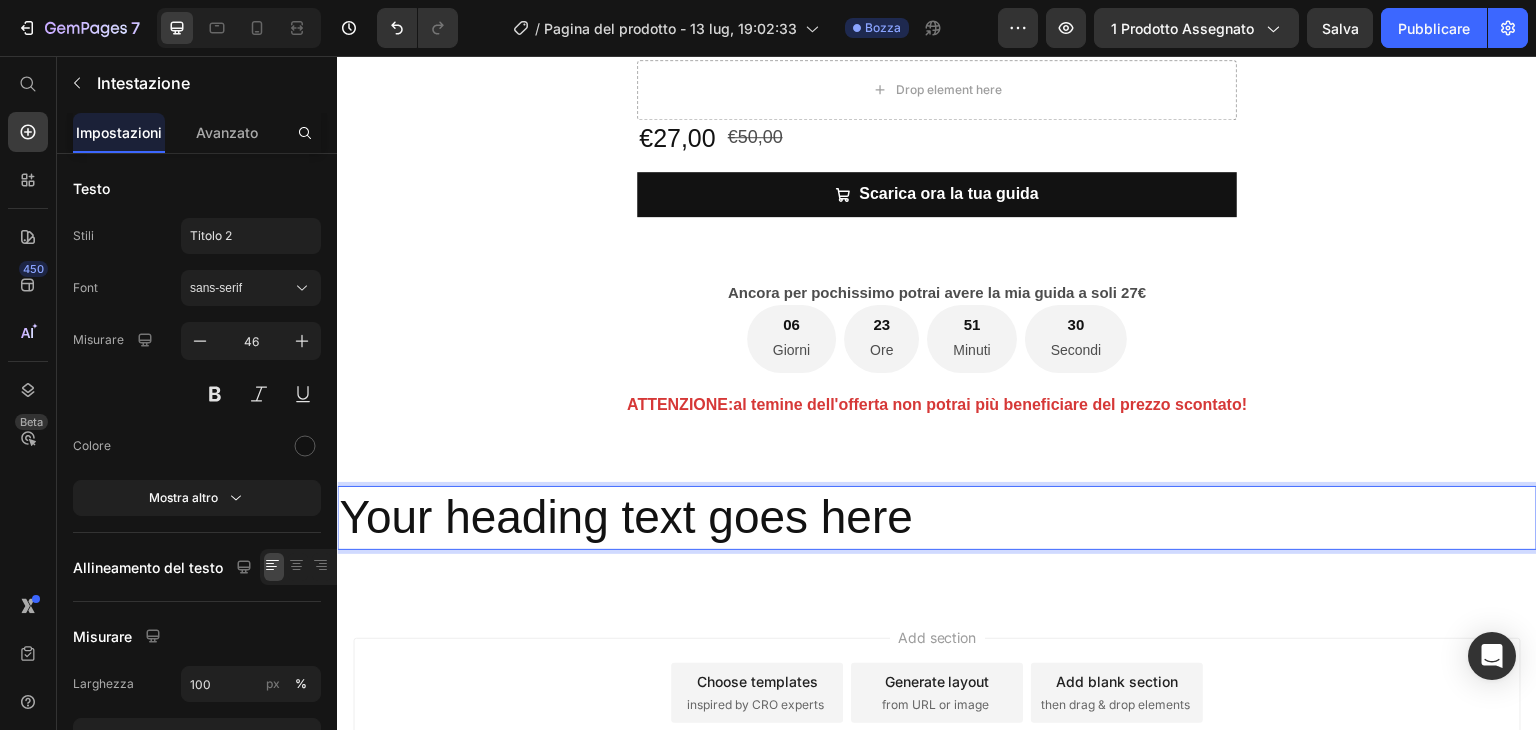 click on "Your heading text goes here" at bounding box center (937, 518) 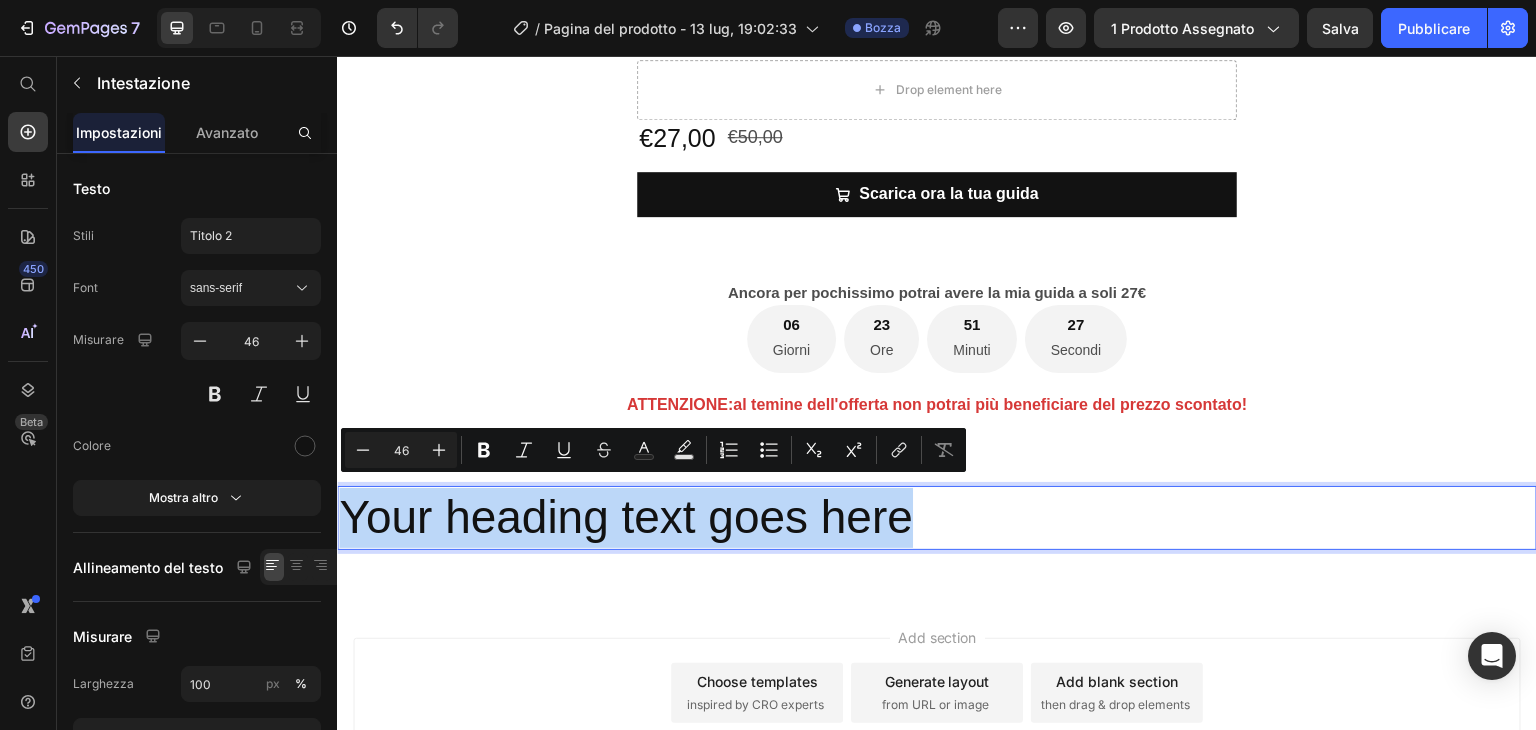 drag, startPoint x: 932, startPoint y: 506, endPoint x: 349, endPoint y: 503, distance: 583.0077 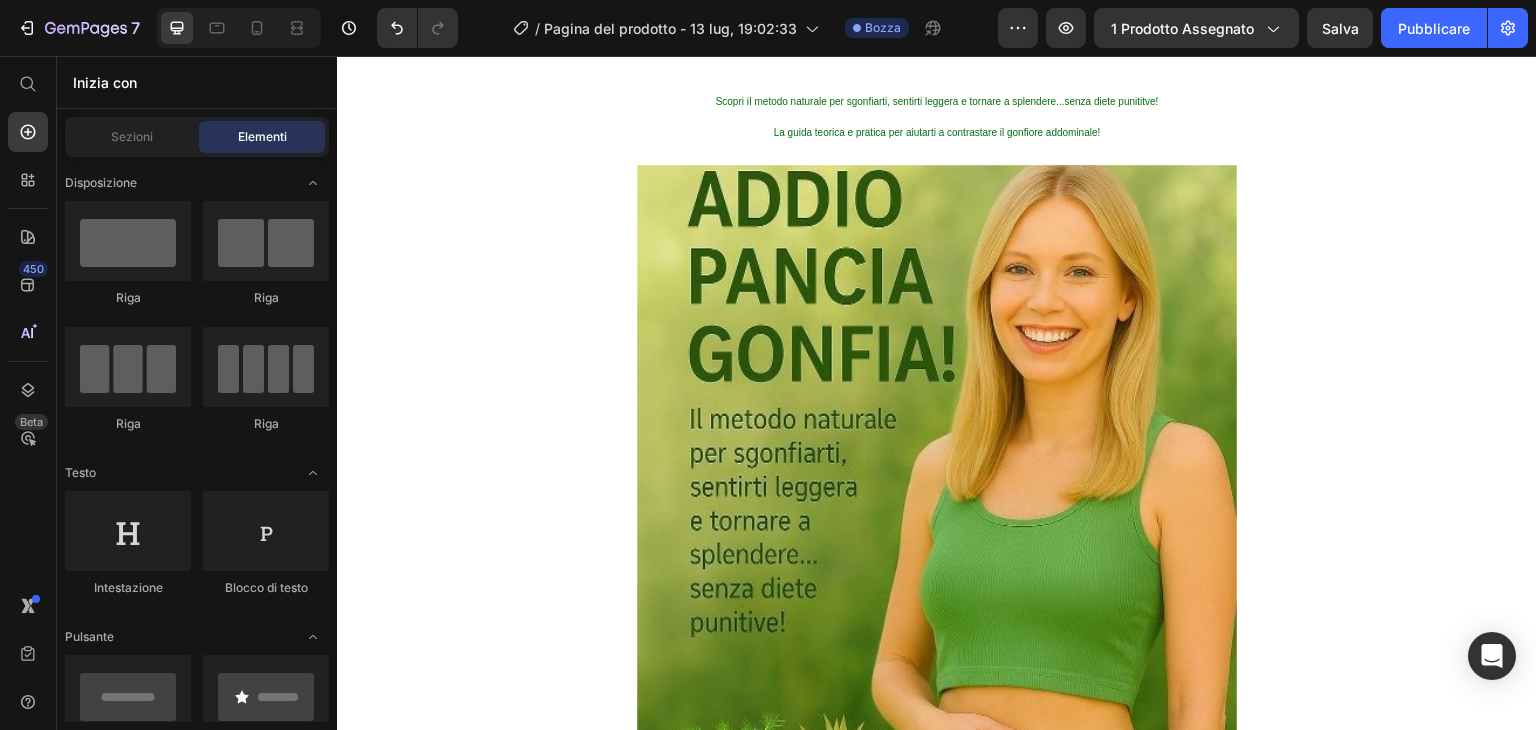 scroll, scrollTop: 0, scrollLeft: 0, axis: both 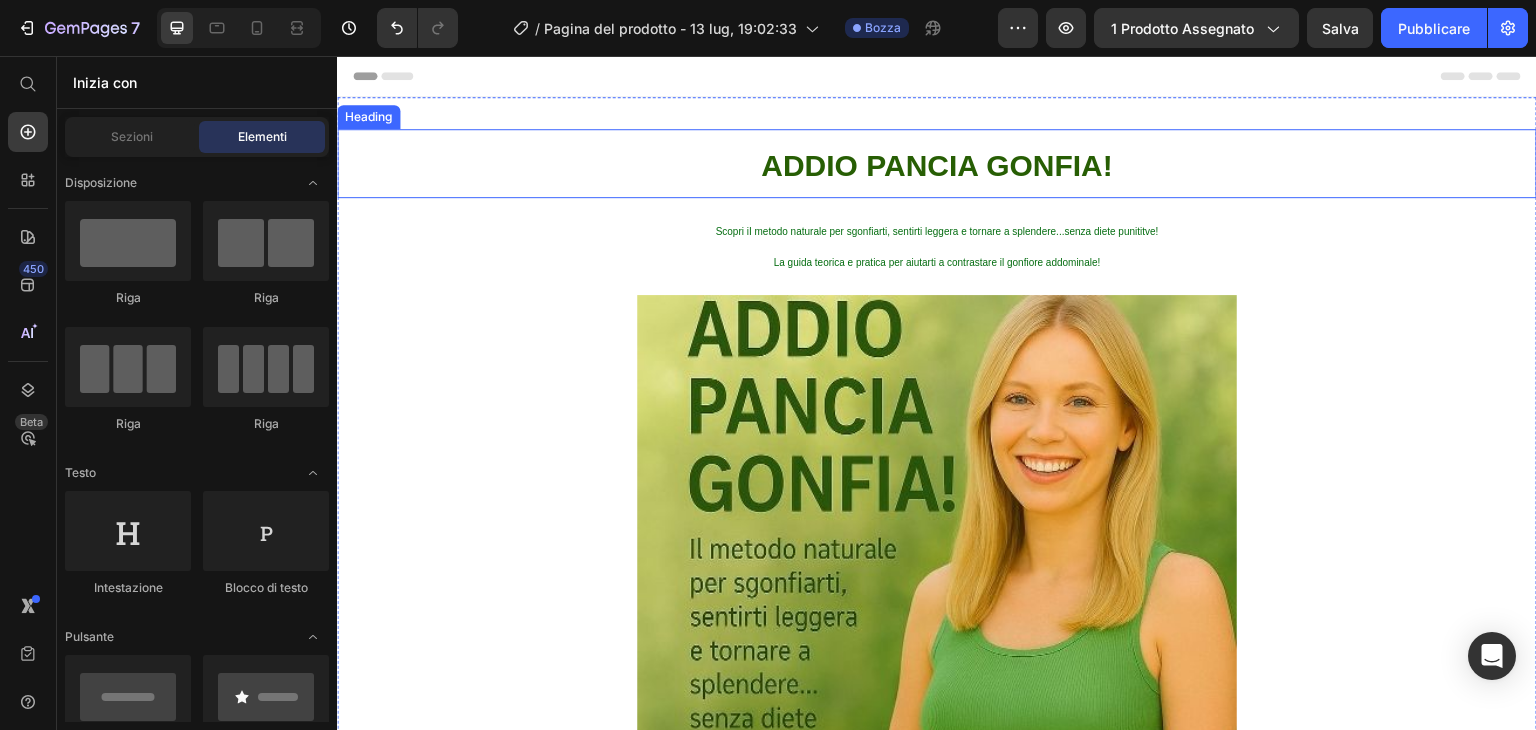 click on "⁠⁠⁠⁠⁠⁠⁠ ADDIO PANCIA GONFIA!" at bounding box center (937, 163) 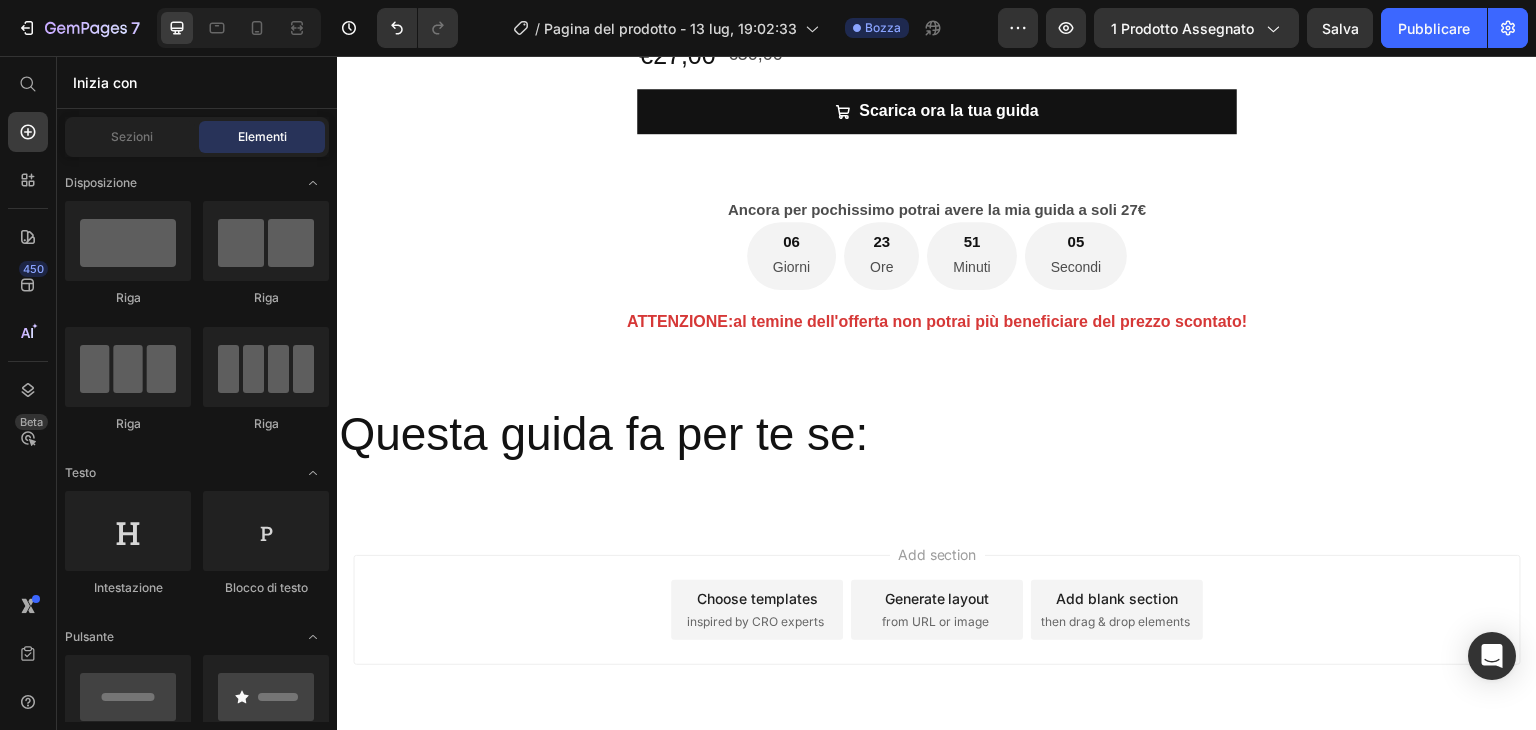 scroll, scrollTop: 1280, scrollLeft: 0, axis: vertical 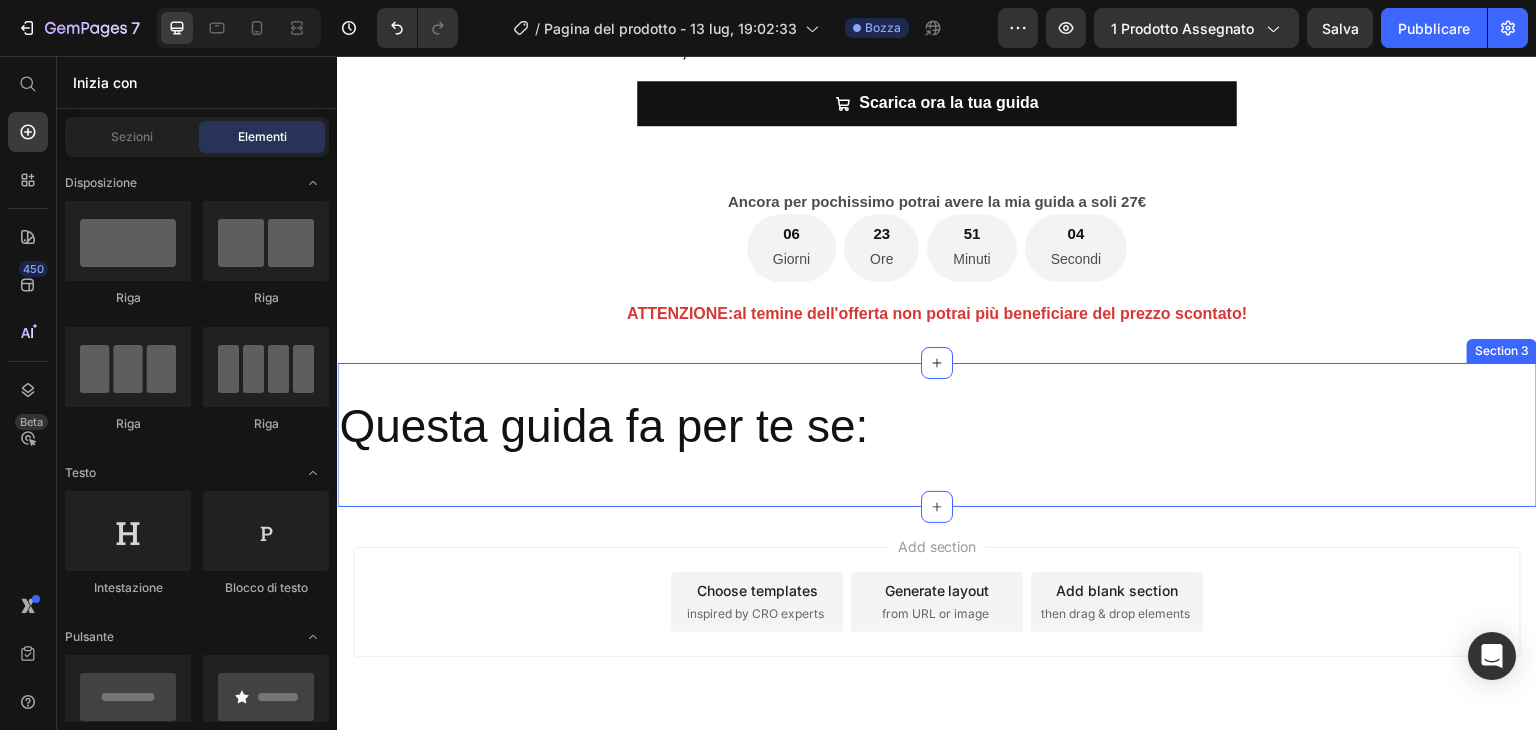 click on "Questa guida fa per te se:" at bounding box center [937, 427] 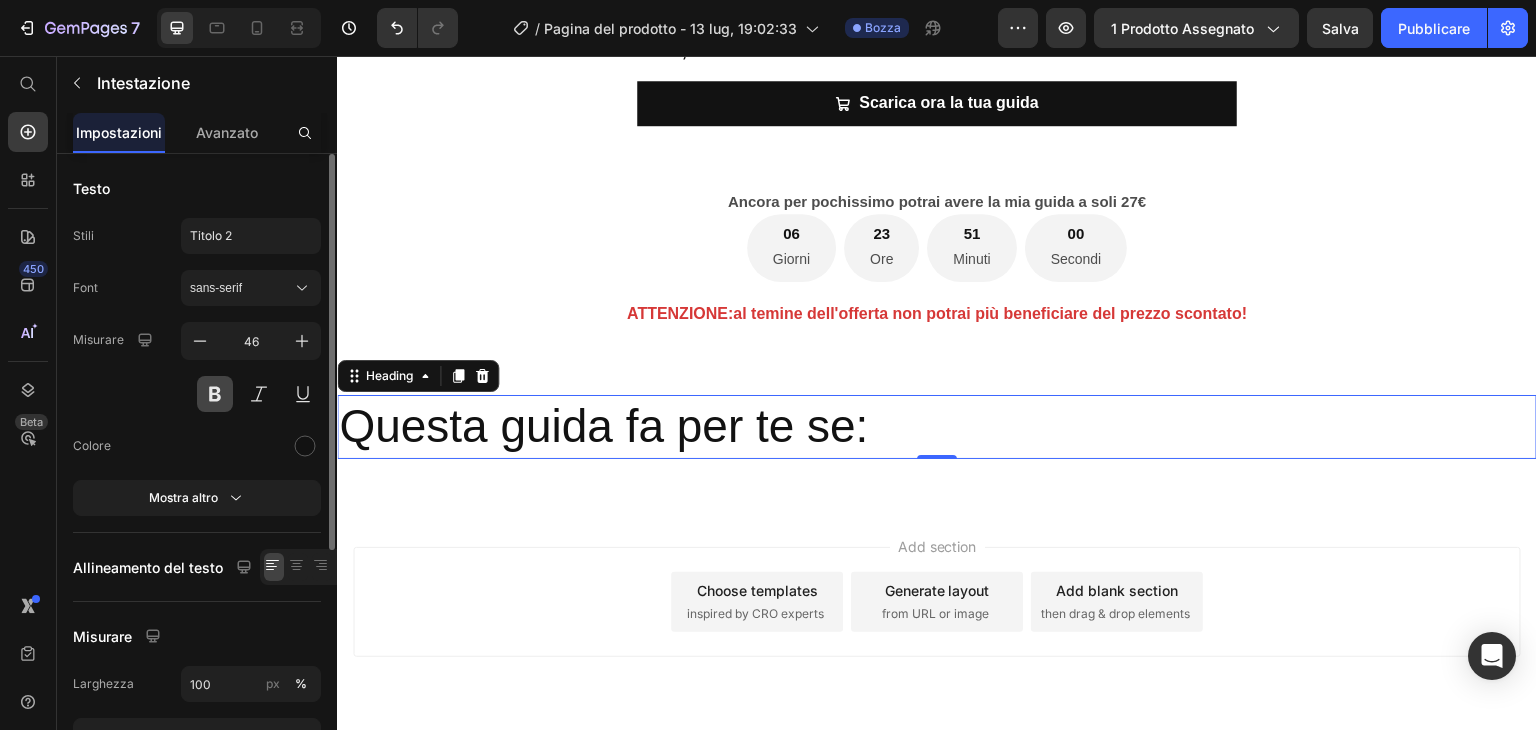 click at bounding box center (215, 394) 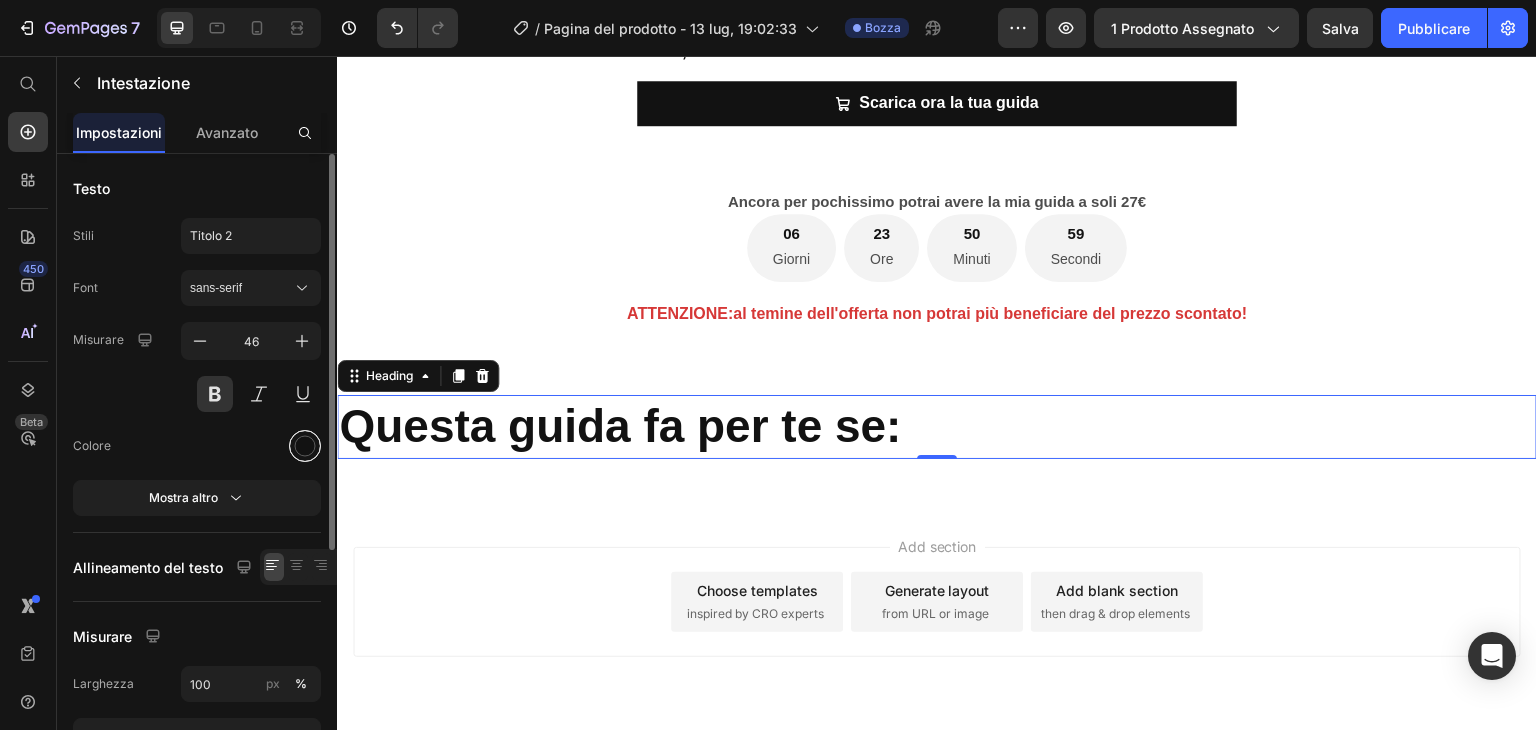 click at bounding box center (305, 446) 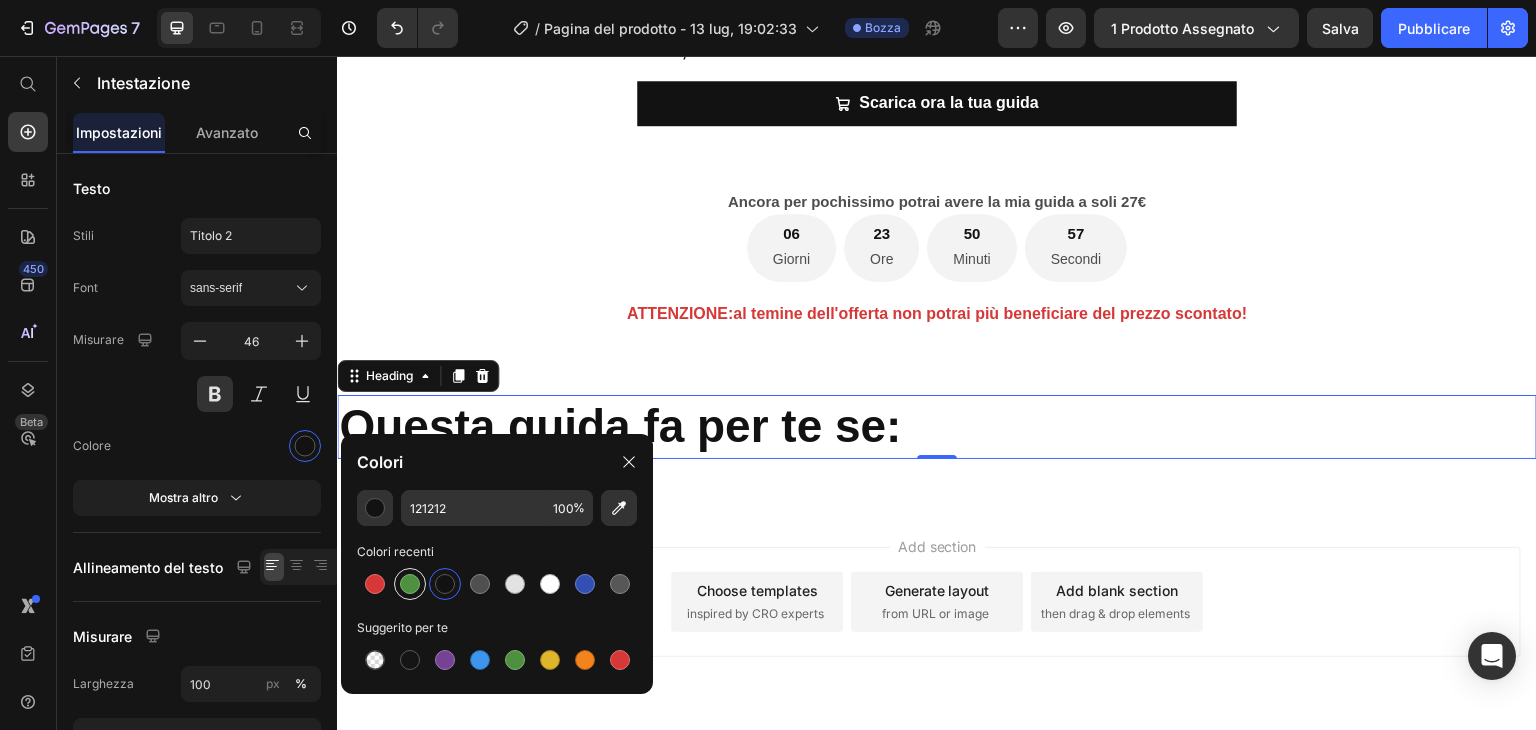 click at bounding box center [410, 584] 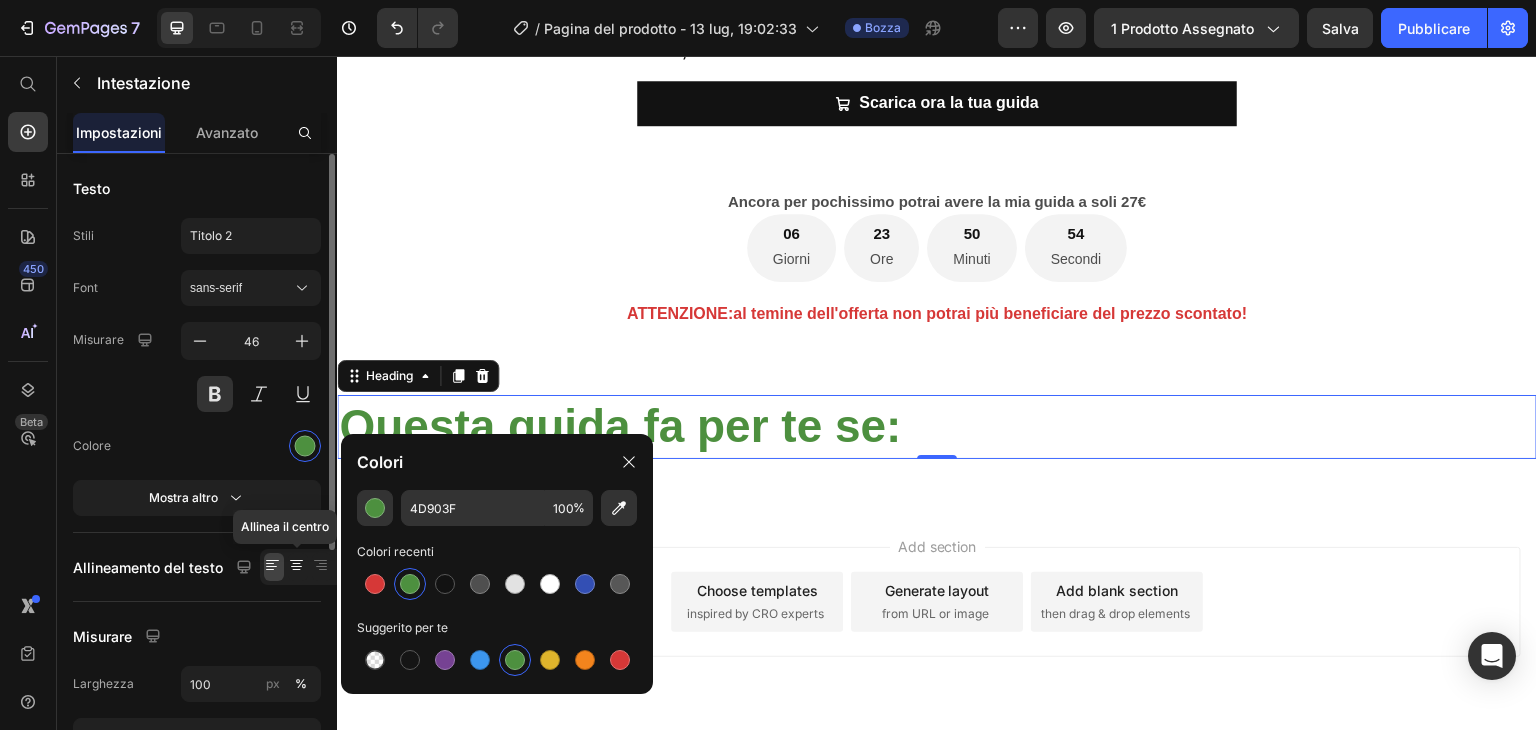 click 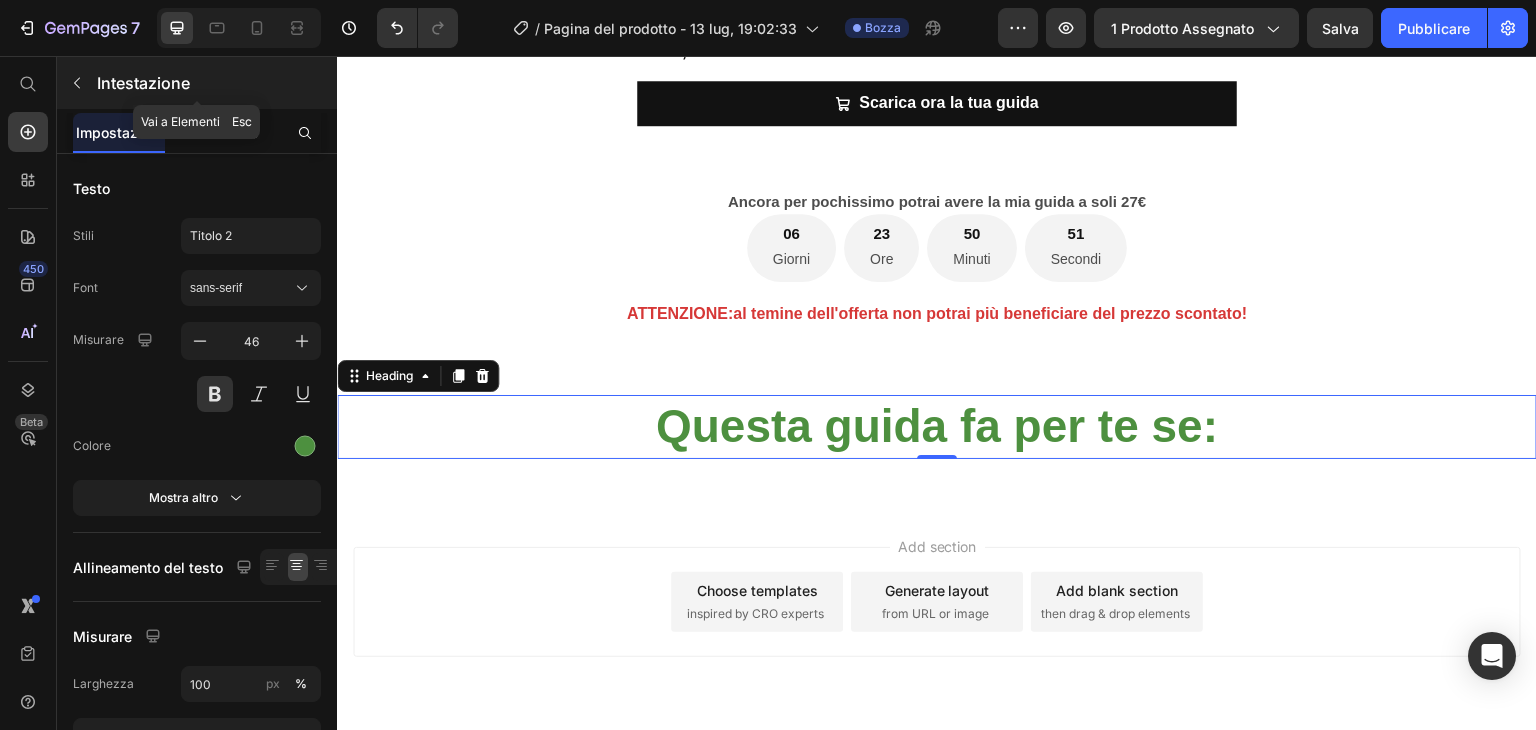 click at bounding box center (77, 83) 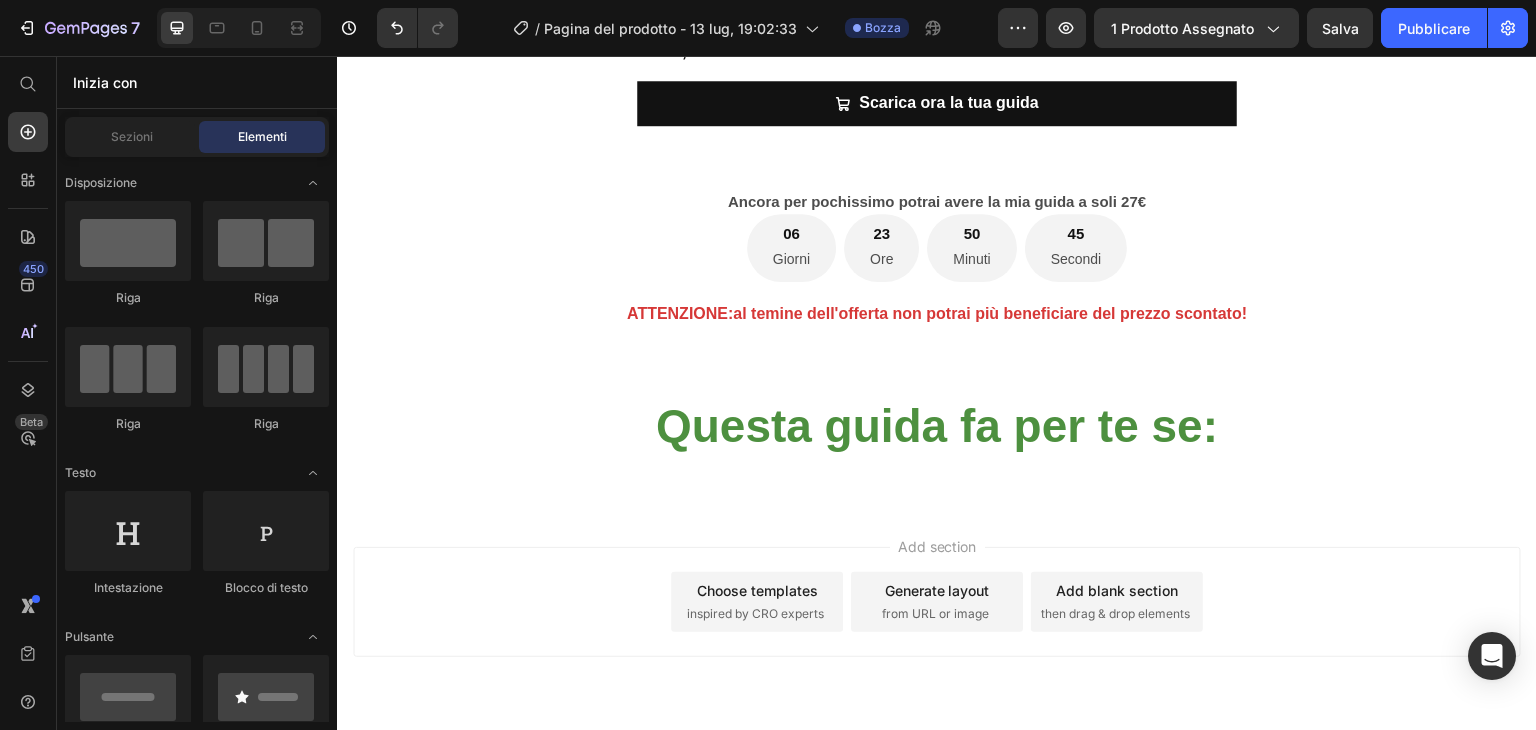 click on "Disposizione
Riga
Riga
Riga
Riga Testo
Intestazione
Blocco di testo Pulsante
Pulsante
Pulsante
Torna all'inizio Media
Immagine
Immagine
Video
Banner video" at bounding box center [197, 3339] 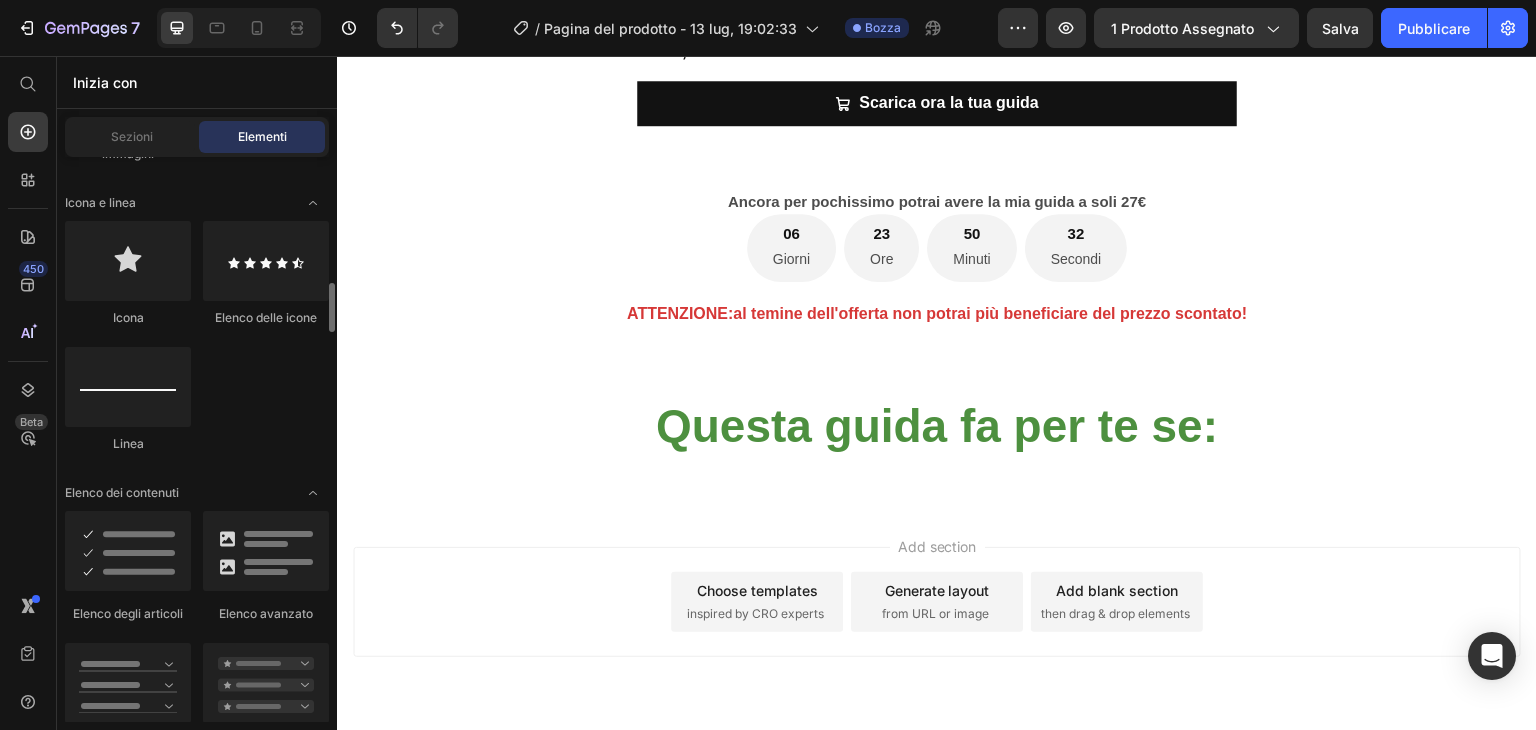 scroll, scrollTop: 1459, scrollLeft: 0, axis: vertical 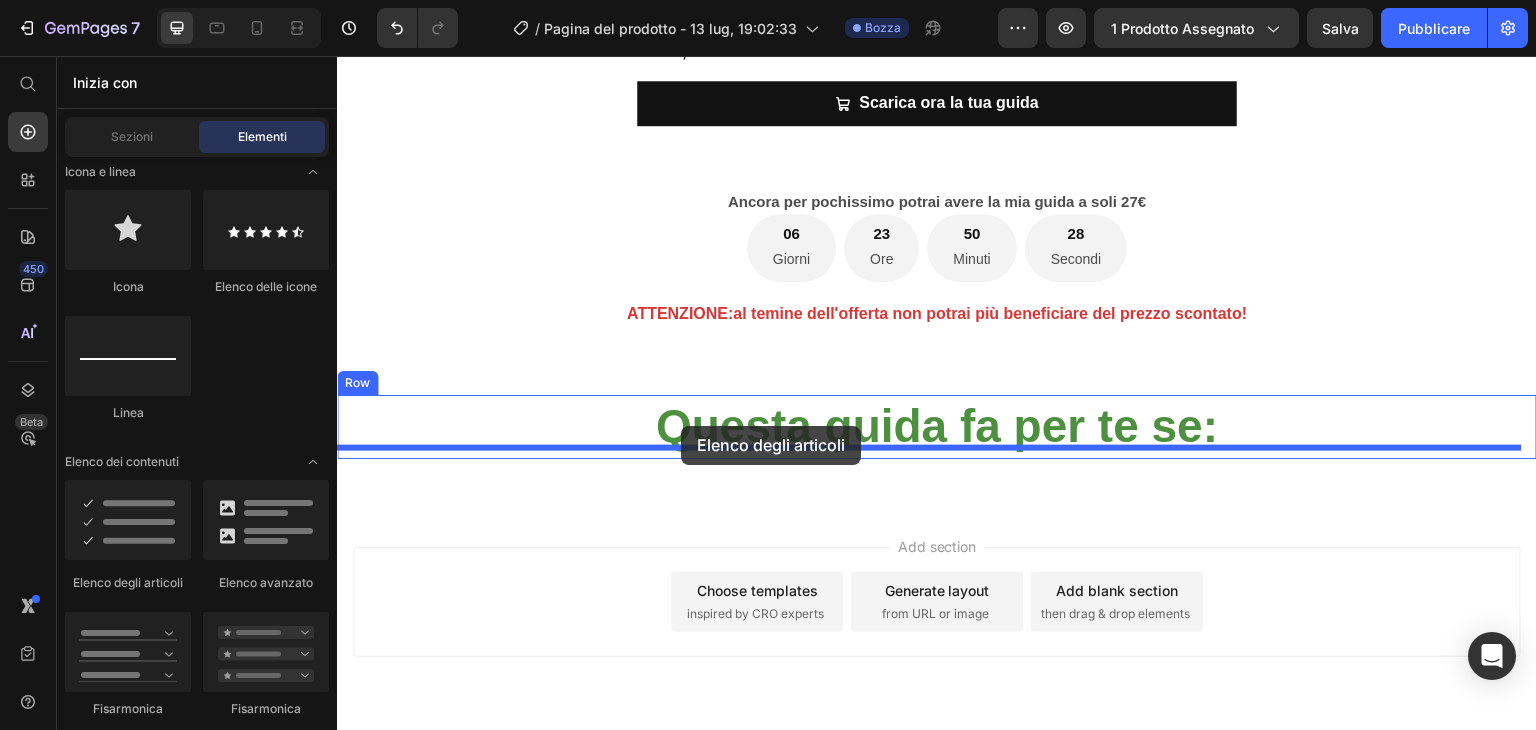 drag, startPoint x: 486, startPoint y: 590, endPoint x: 682, endPoint y: 426, distance: 255.56212 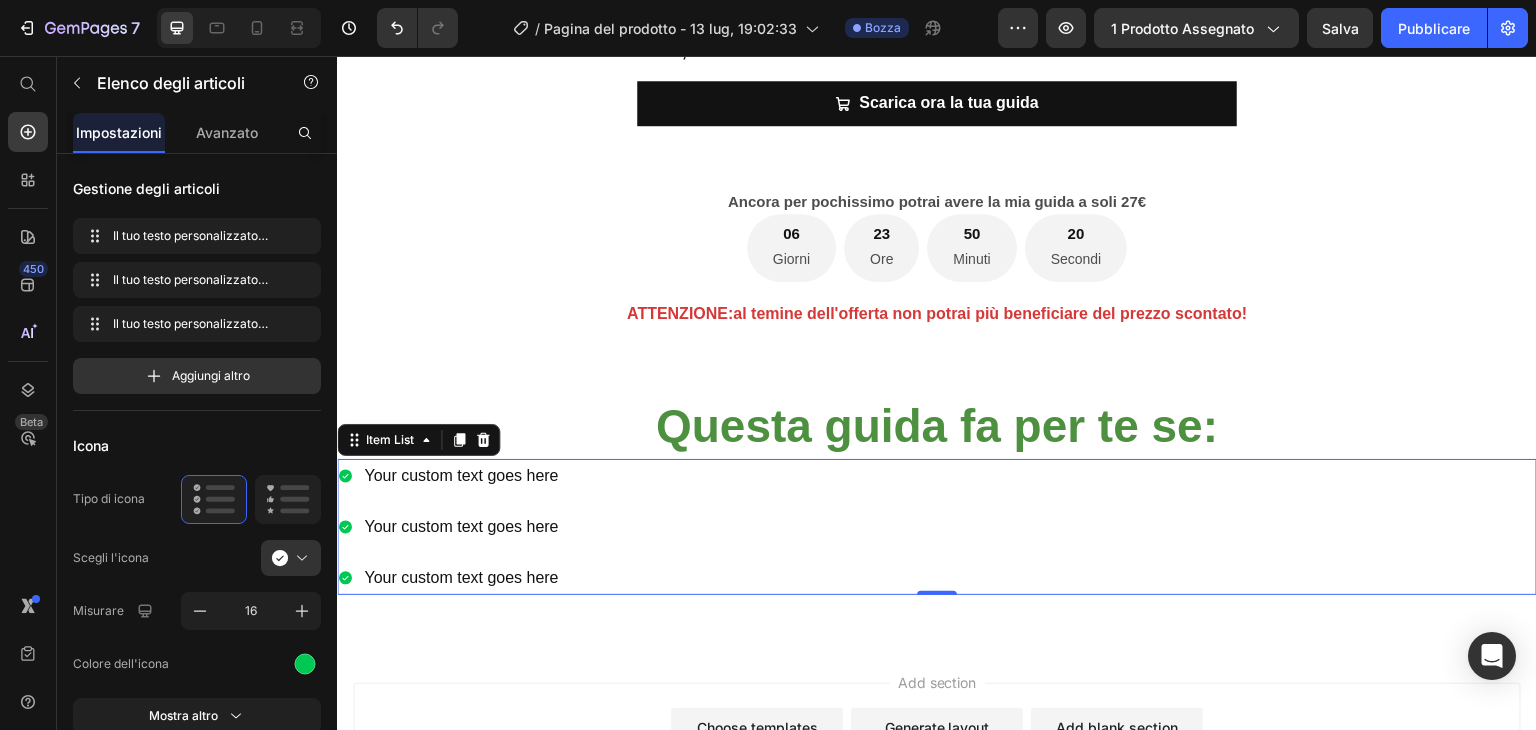 click on "Your custom text goes here Your custom text goes here Your custom text goes here" at bounding box center (937, 527) 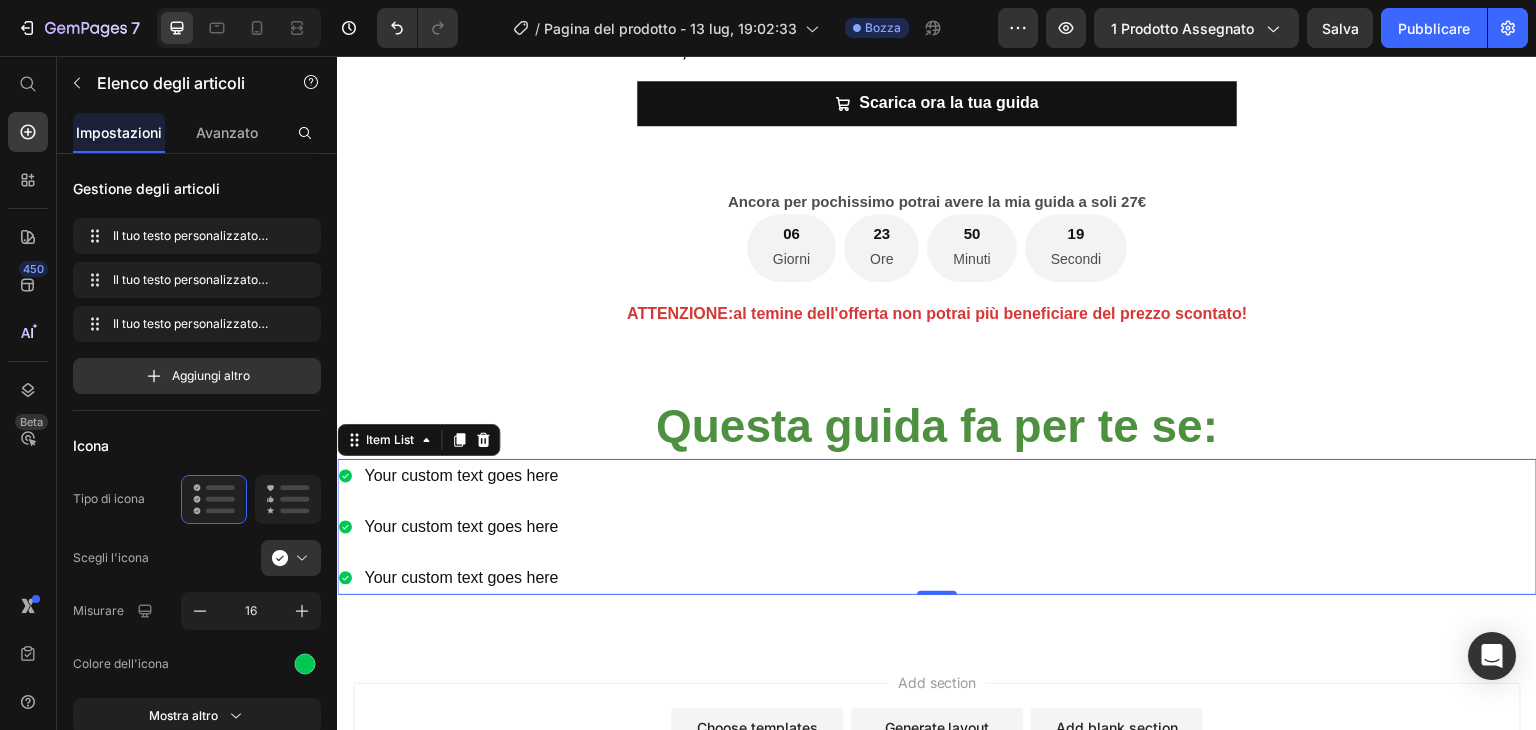 click on "Your custom text goes here Your custom text goes here Your custom text goes here" at bounding box center (937, 527) 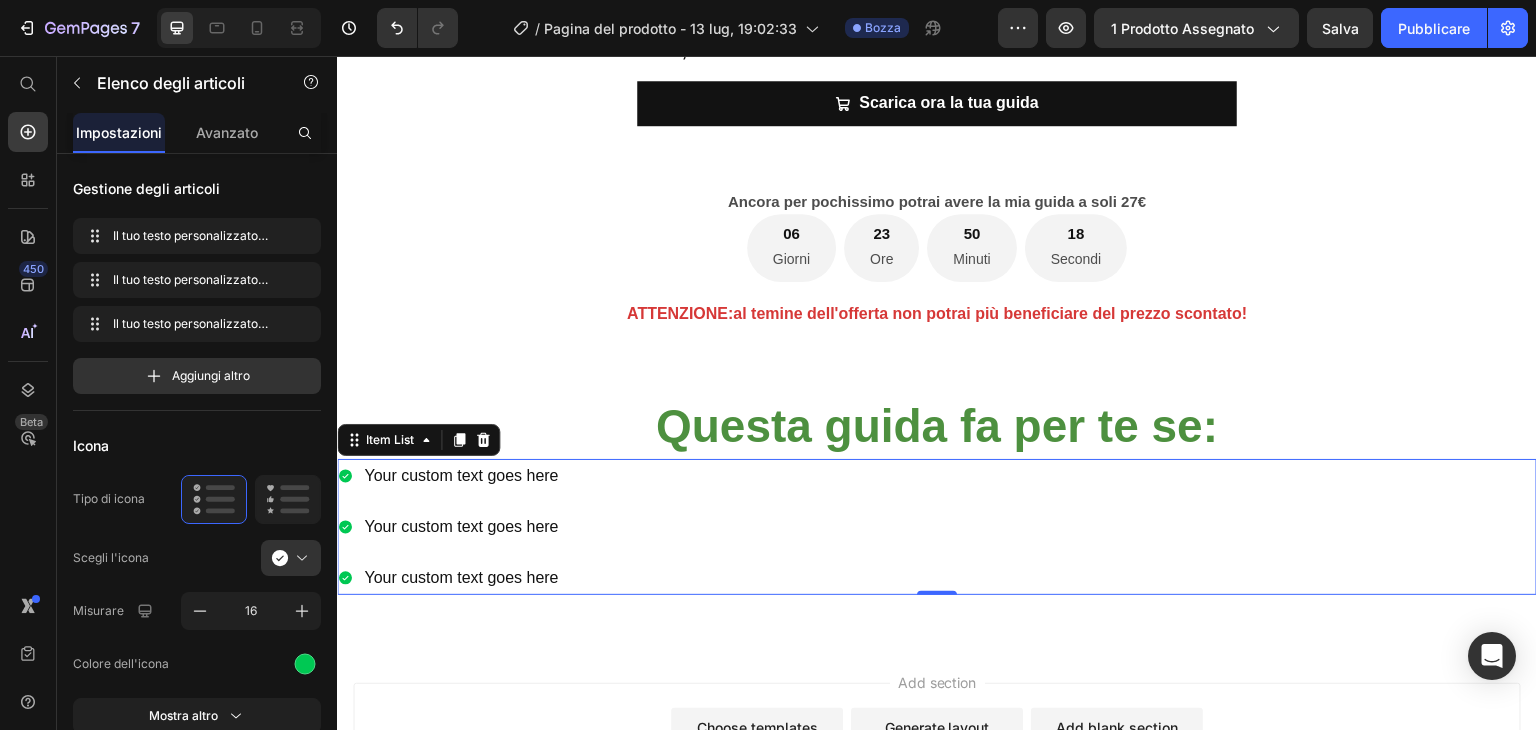 click on "Your custom text goes here" at bounding box center [461, 476] 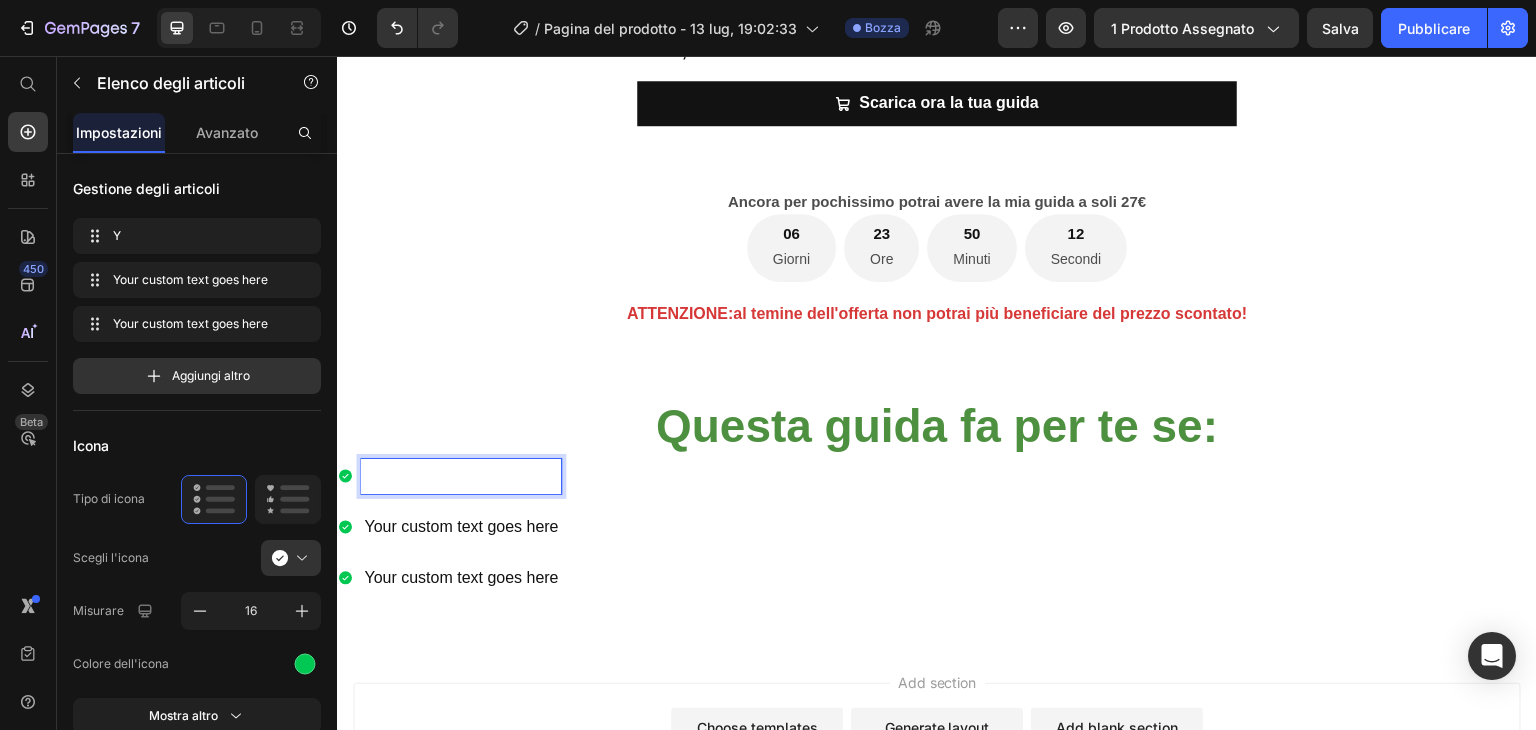 scroll, scrollTop: 1274, scrollLeft: 0, axis: vertical 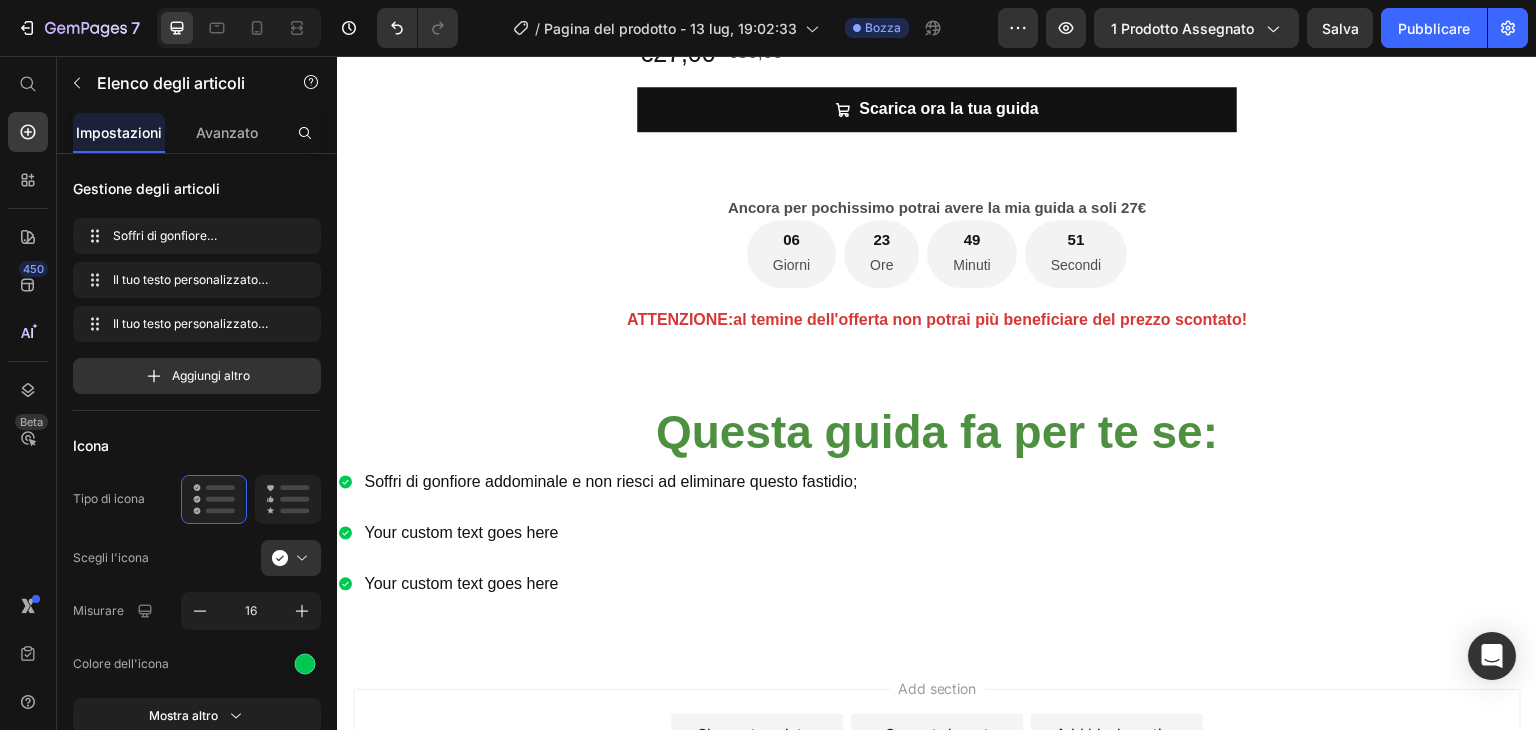 click on "Your custom text goes here" at bounding box center [610, 533] 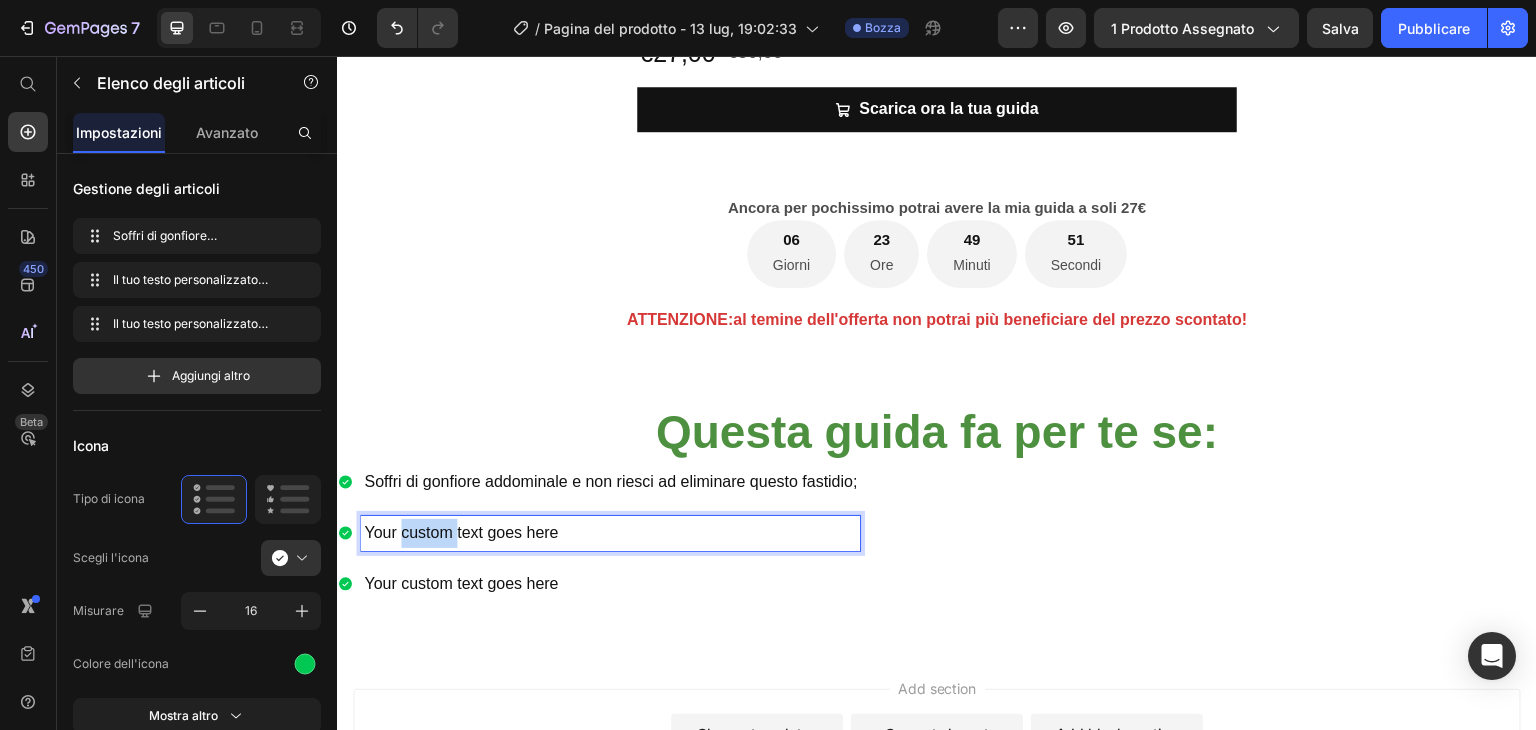 click on "Your custom text goes here" at bounding box center [610, 533] 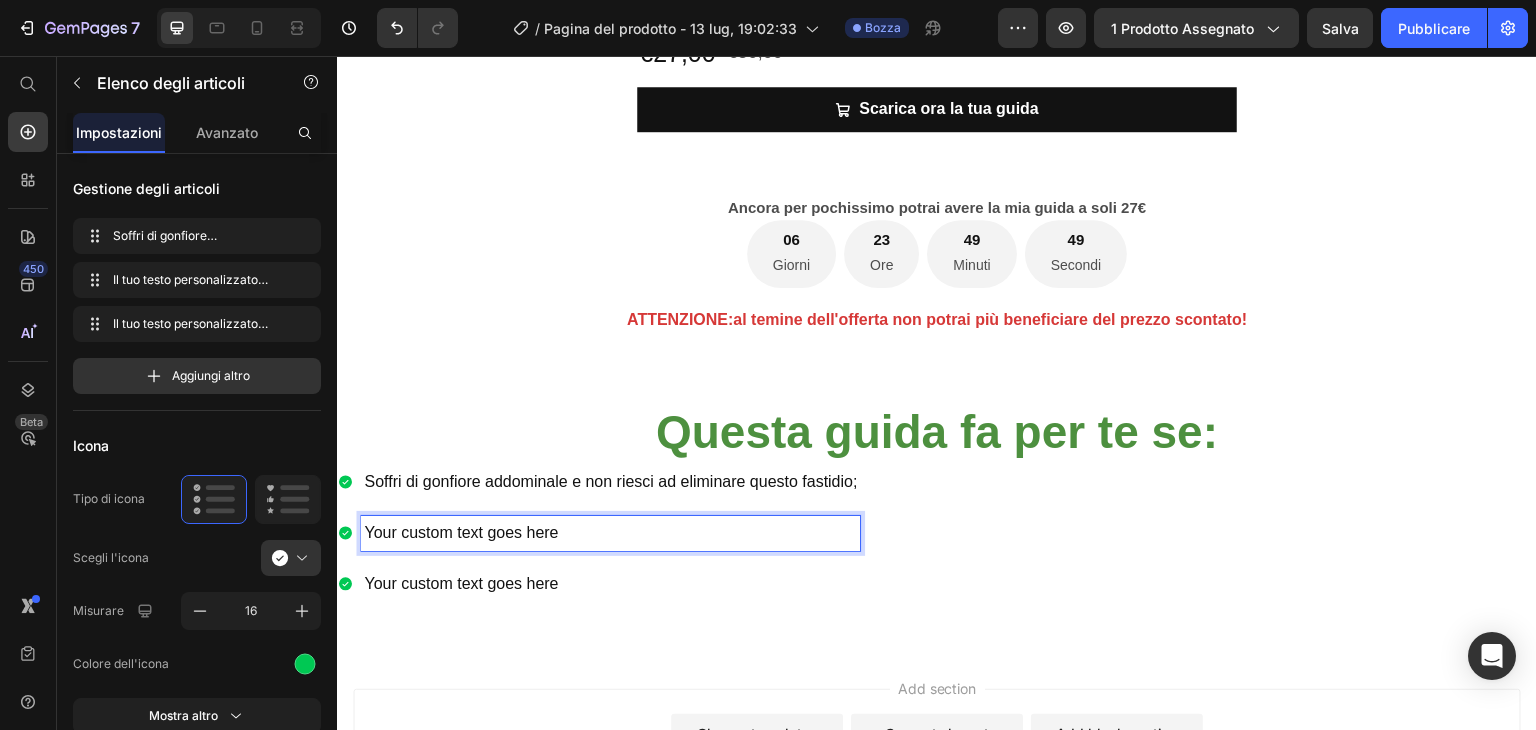 click on "Your custom text goes here" at bounding box center [610, 533] 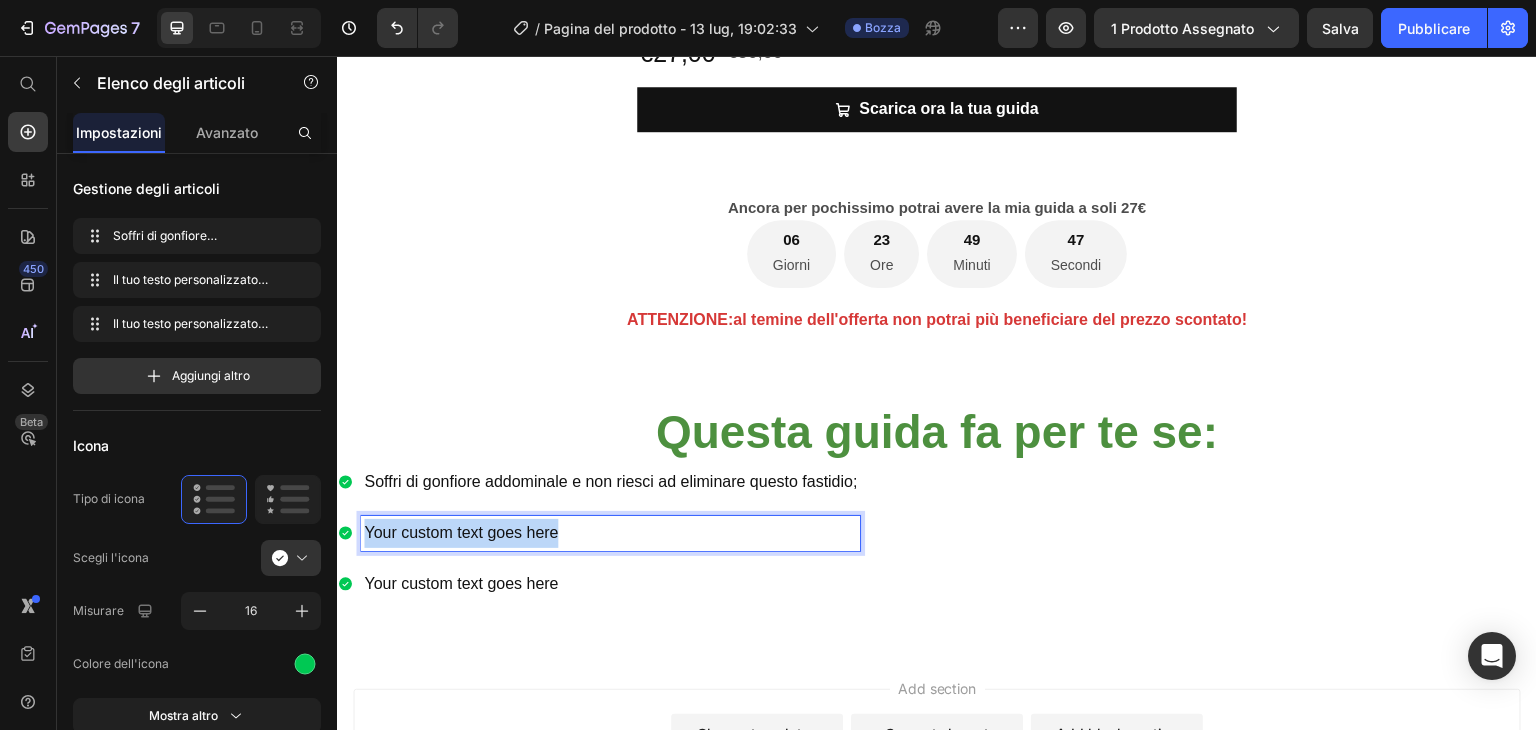 drag, startPoint x: 568, startPoint y: 528, endPoint x: 361, endPoint y: 538, distance: 207.24141 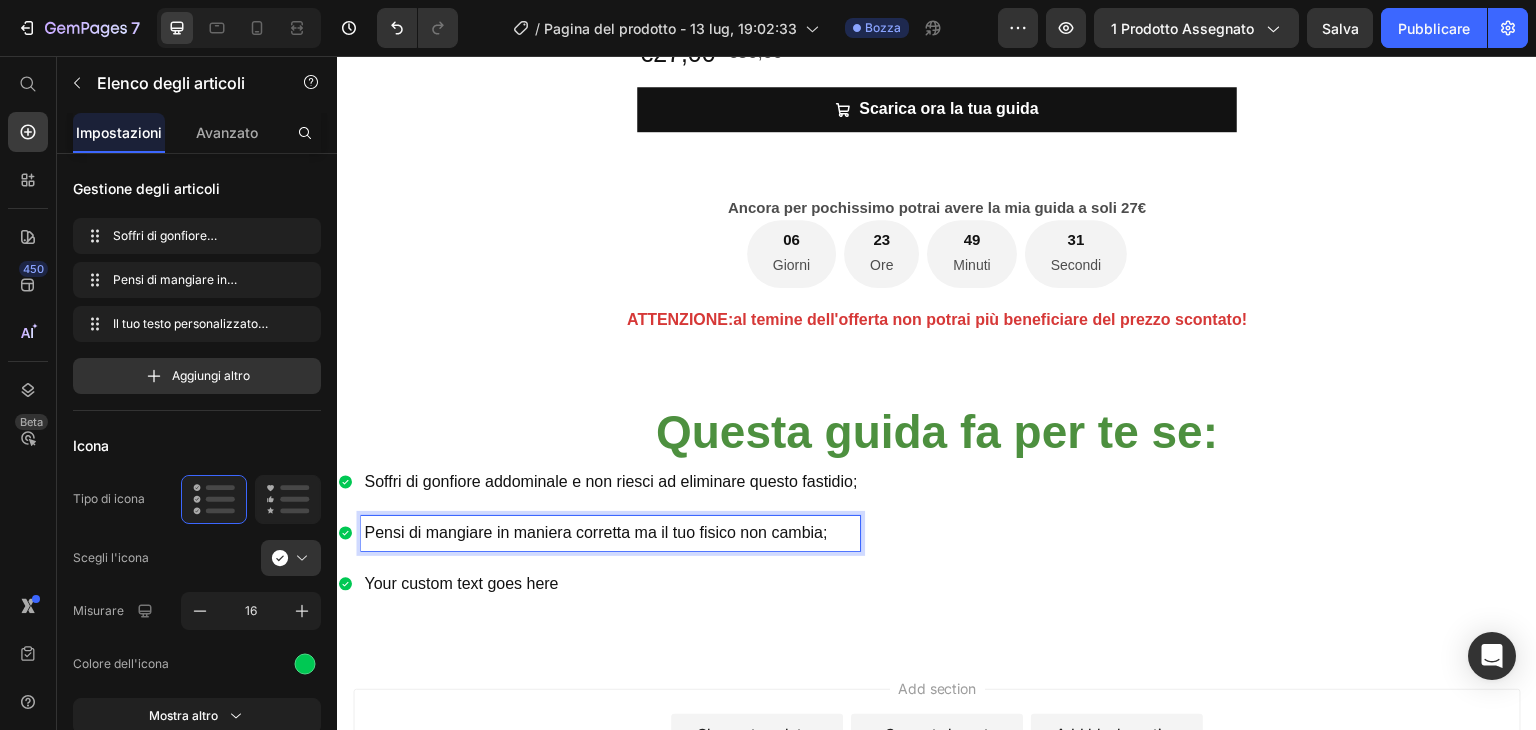 click on "Your custom text goes here" at bounding box center (610, 584) 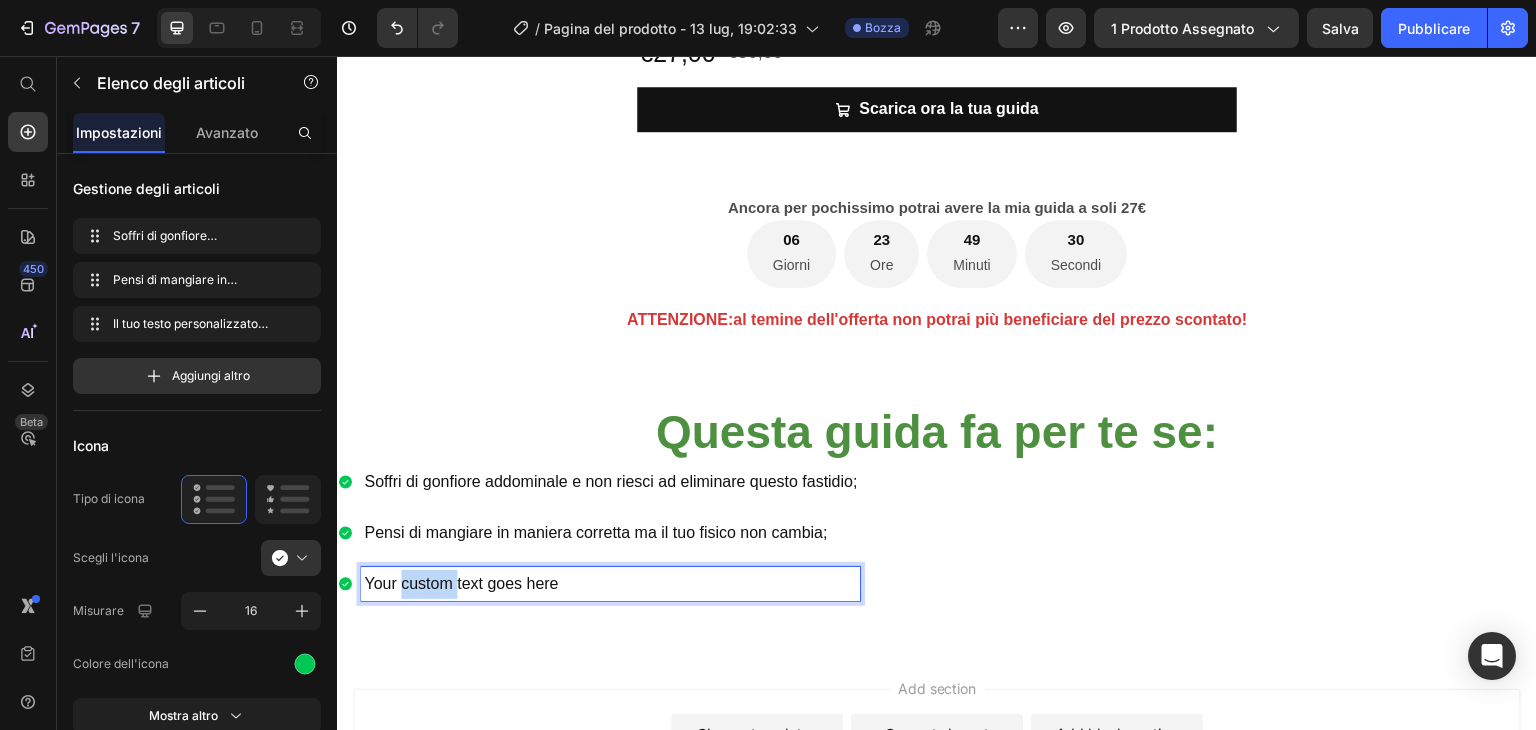 click on "Your custom text goes here" at bounding box center [610, 584] 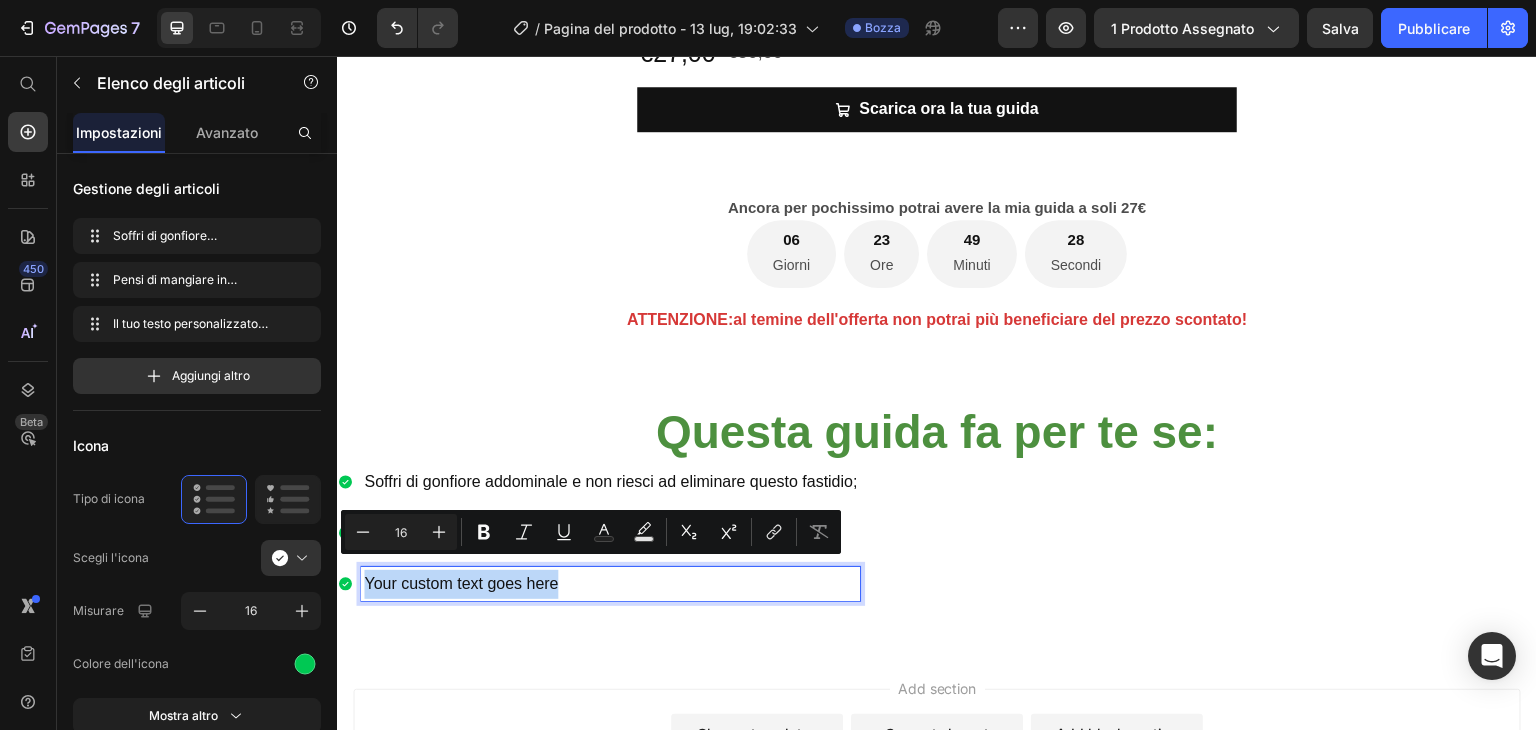 drag, startPoint x: 575, startPoint y: 571, endPoint x: 701, endPoint y: 605, distance: 130.5067 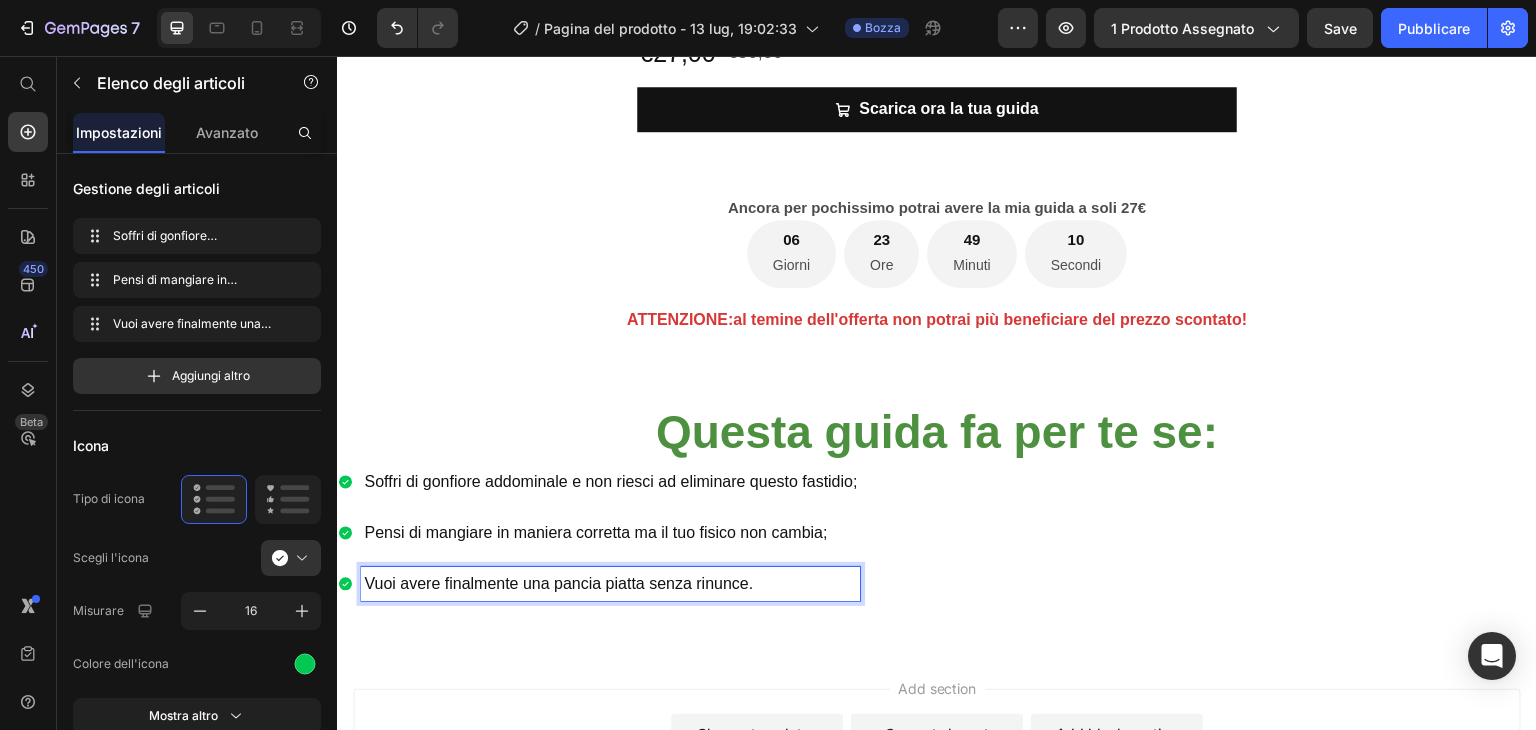 click on "Soffri di gonfiore addominale e non riesci ad eliminare questo fastidio; Pensi di mangiare in maniera corretta ma il tuo fisico non cambia; Vuoi avere finalmente una pancia piatta senza rinunce." at bounding box center [937, 533] 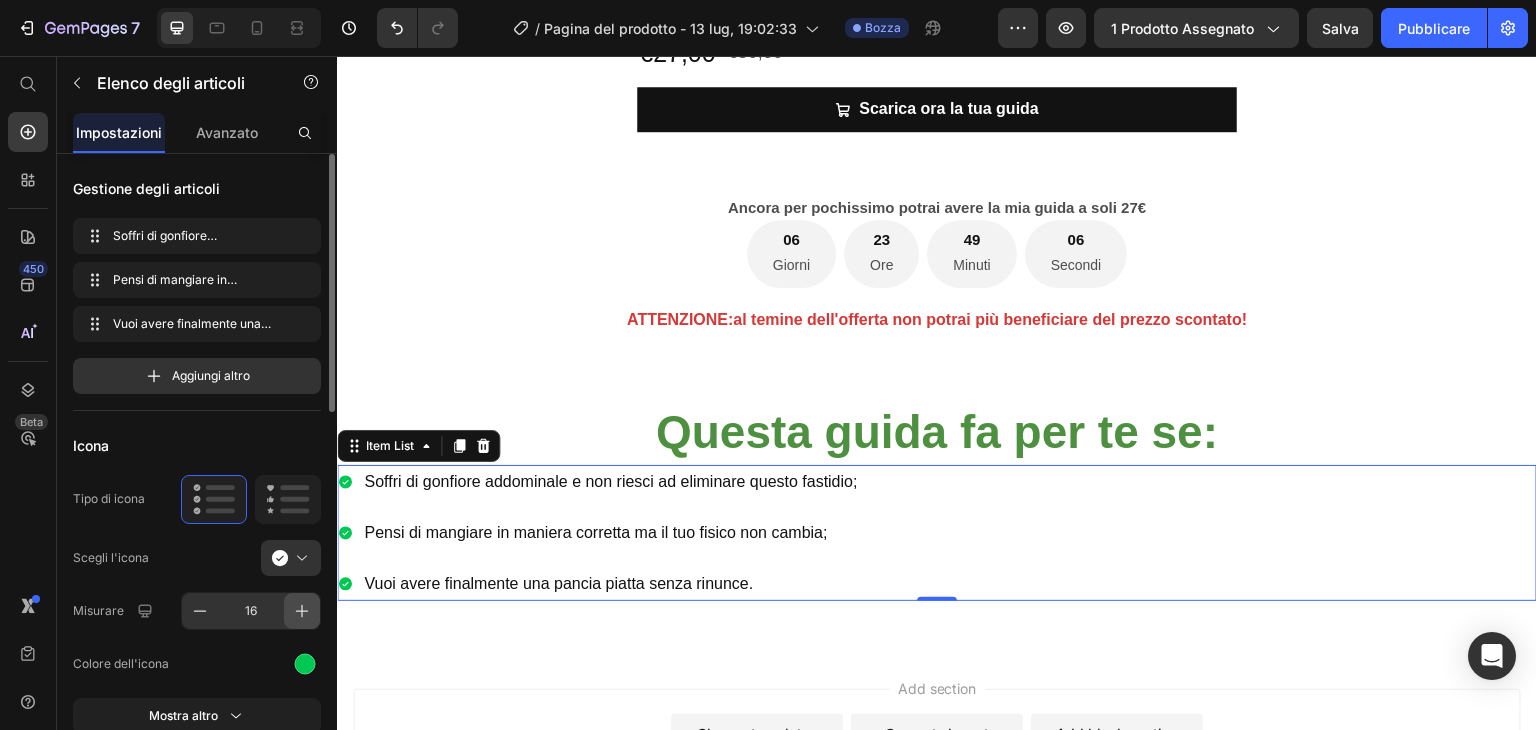 click 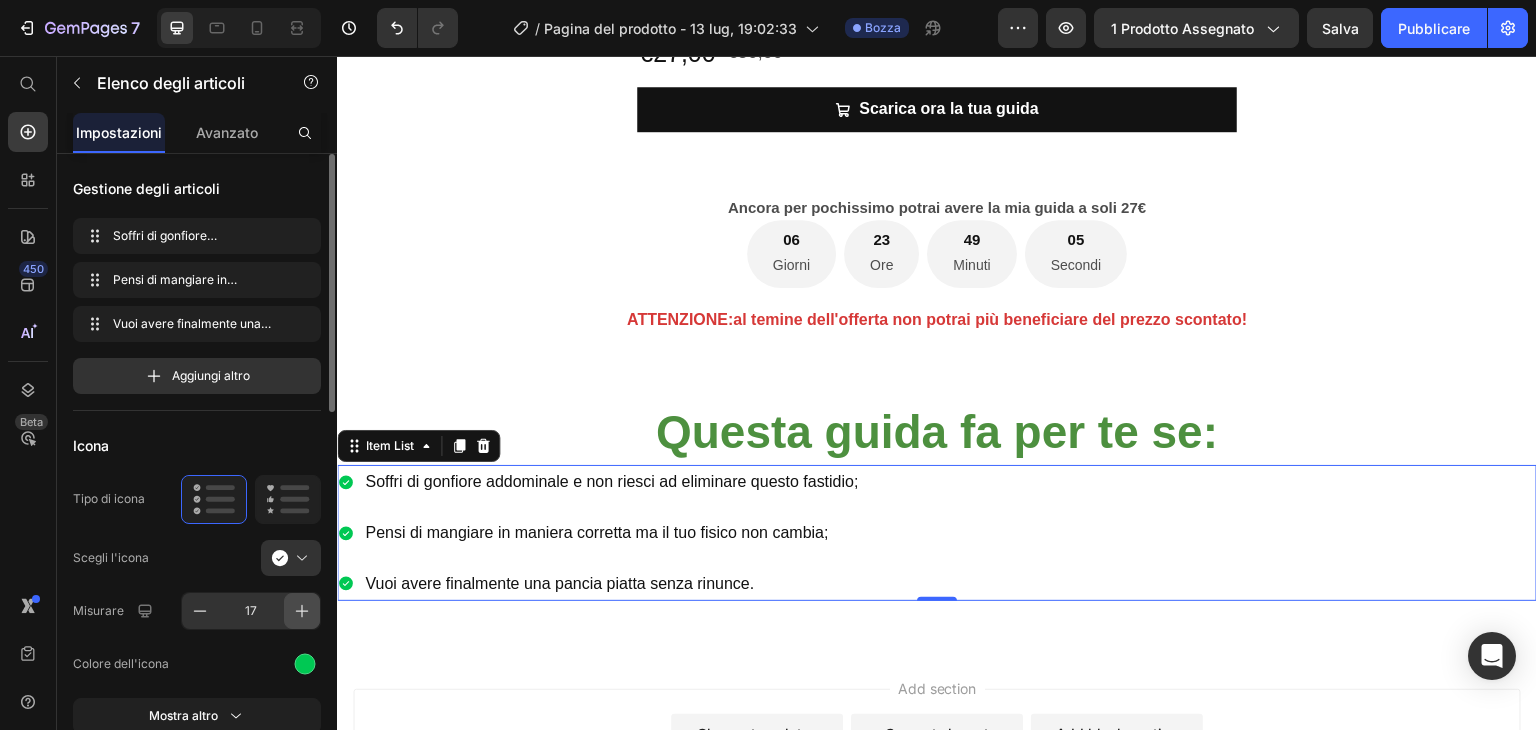 click 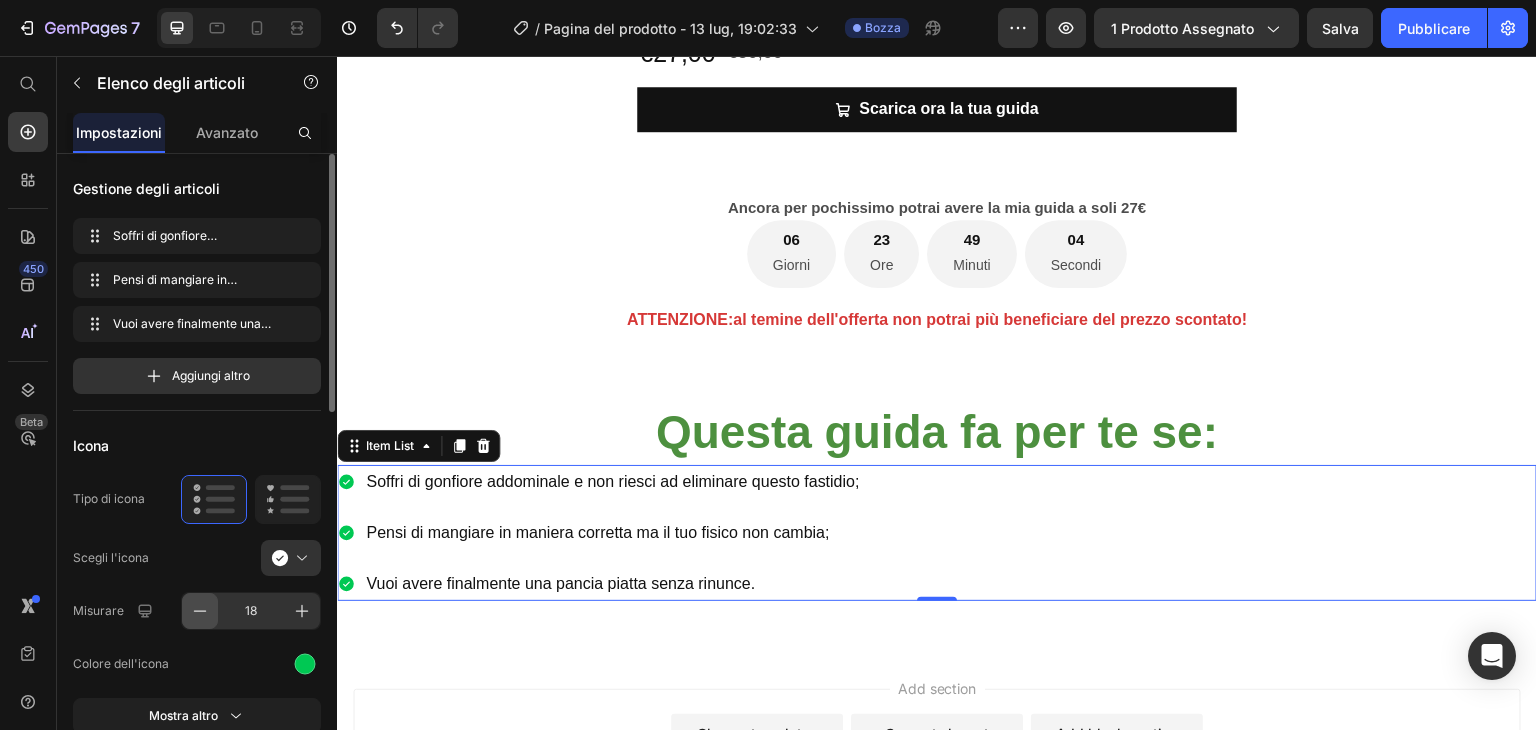 click 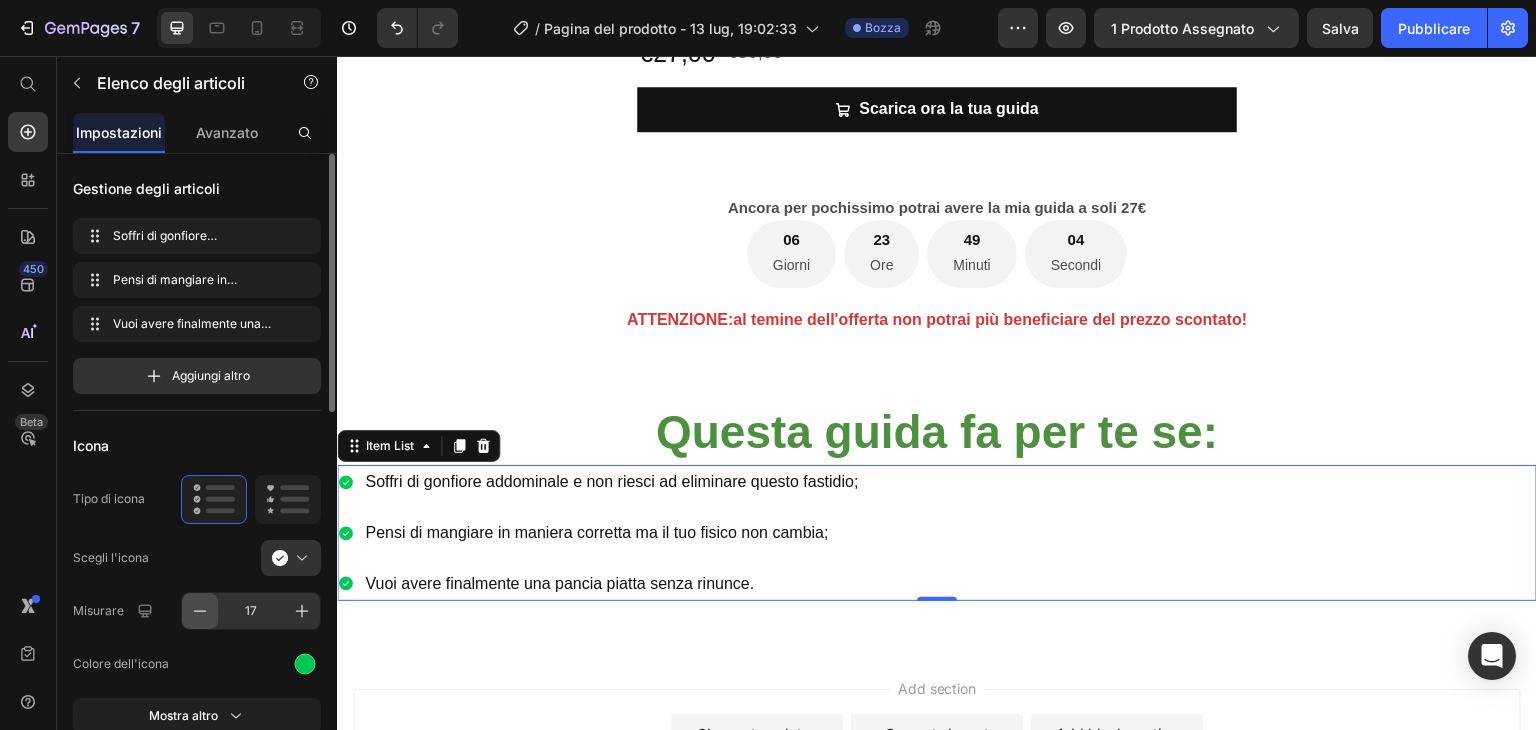click 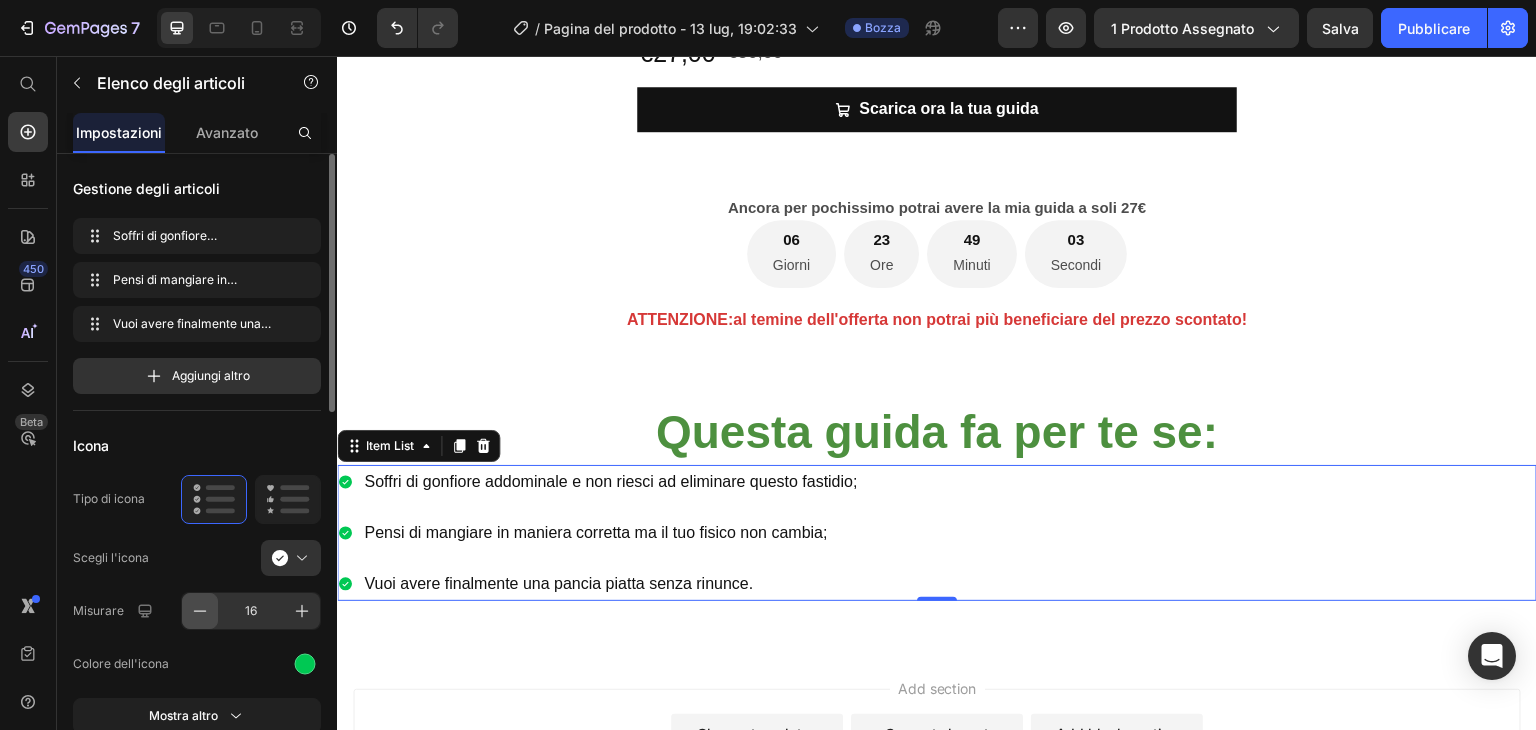 click 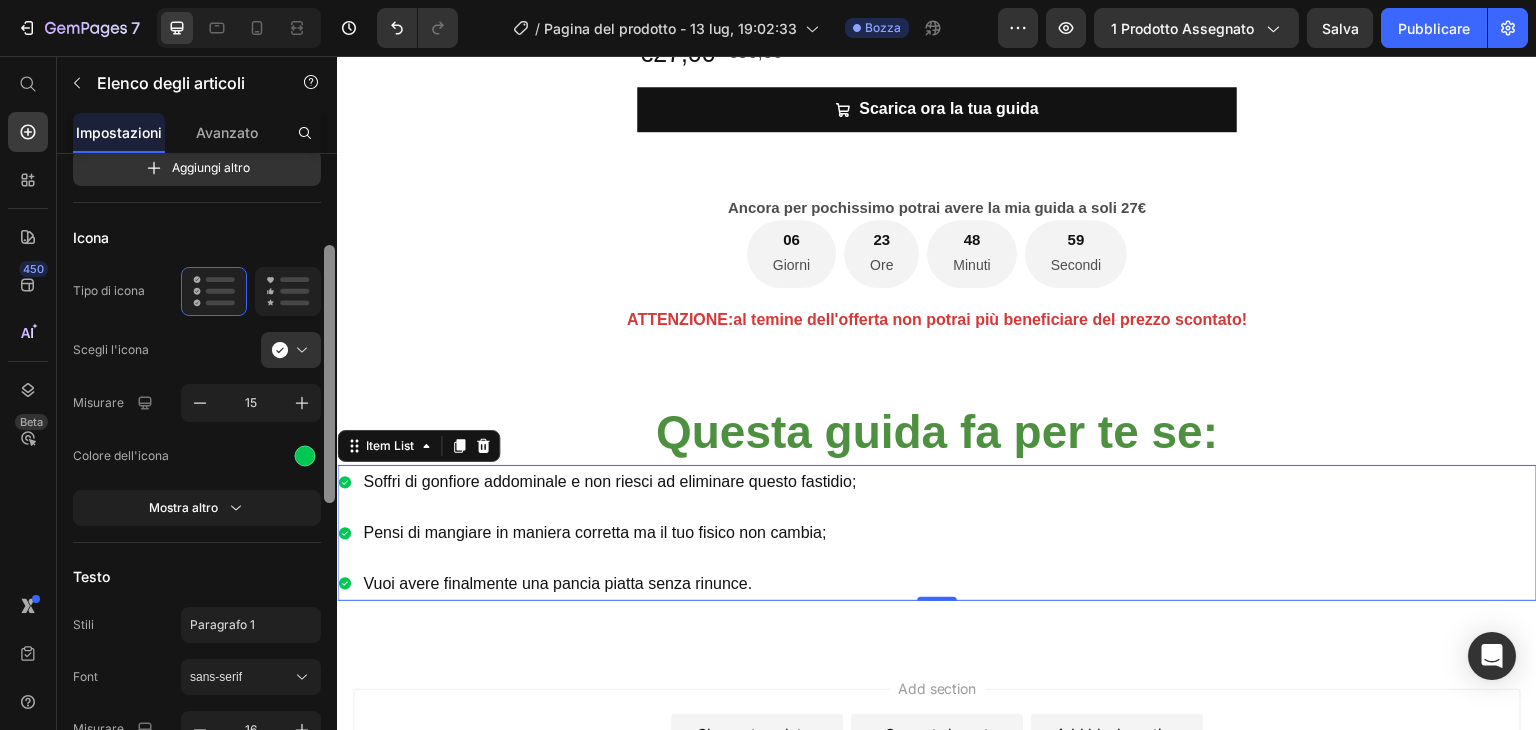 scroll, scrollTop: 213, scrollLeft: 0, axis: vertical 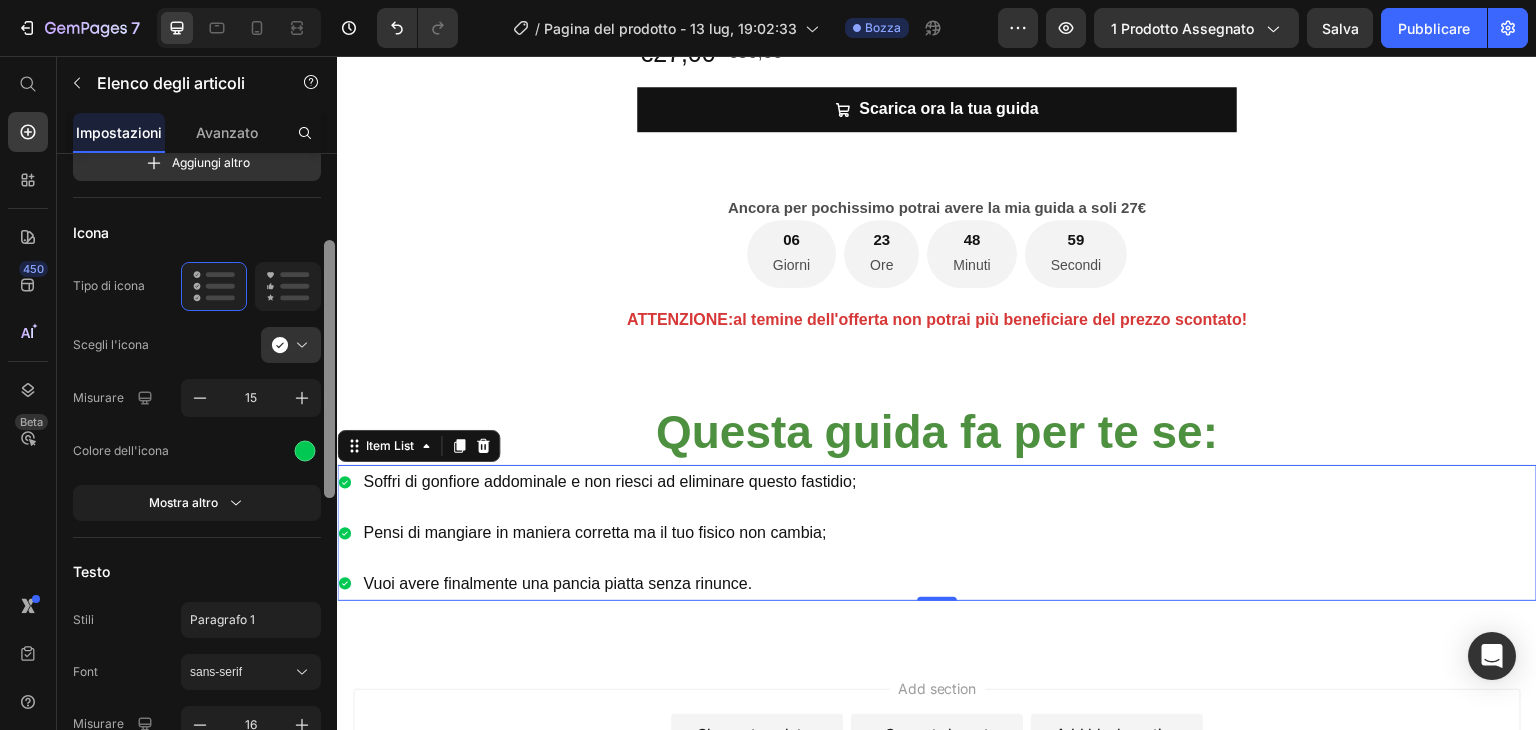 drag, startPoint x: 333, startPoint y: 386, endPoint x: 324, endPoint y: 473, distance: 87.46428 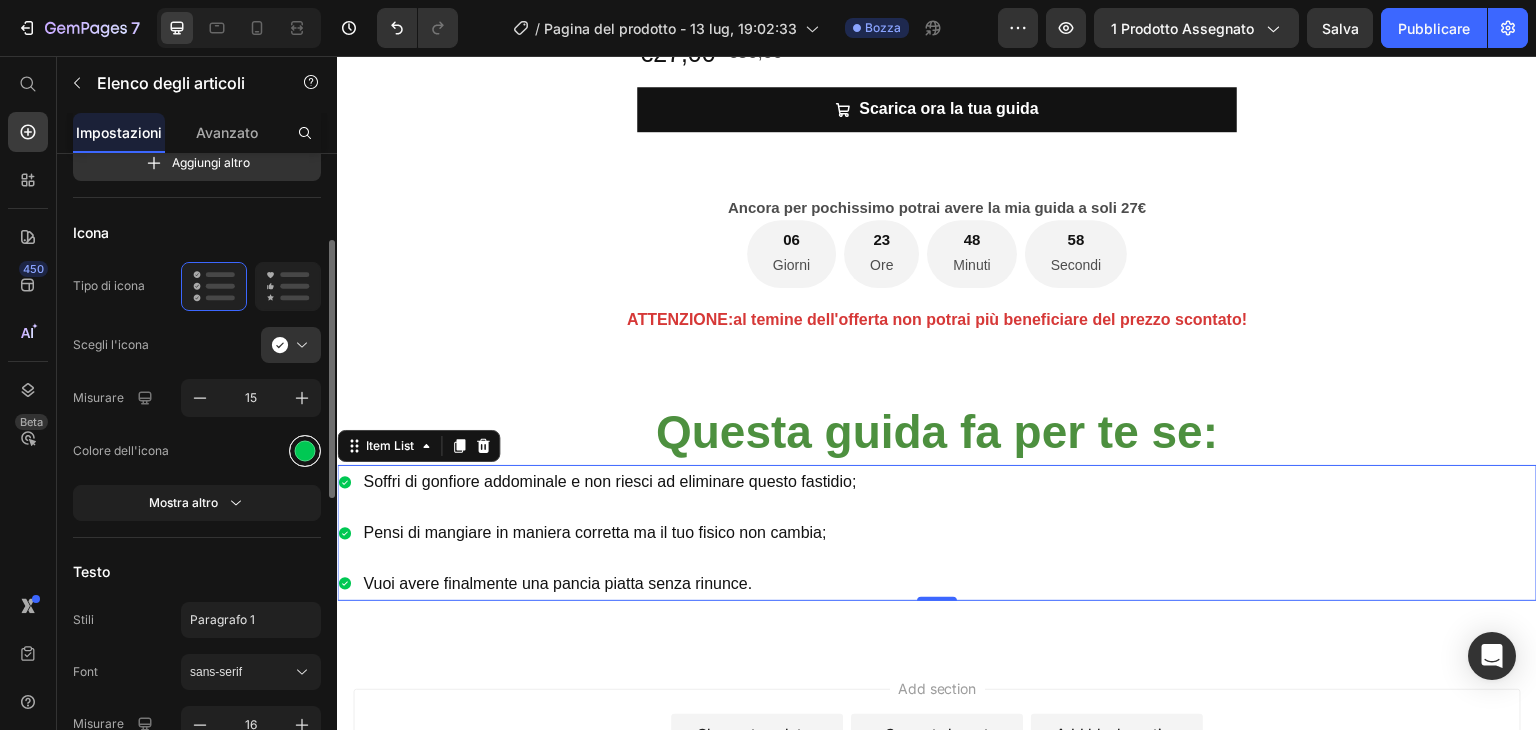 click at bounding box center [305, 450] 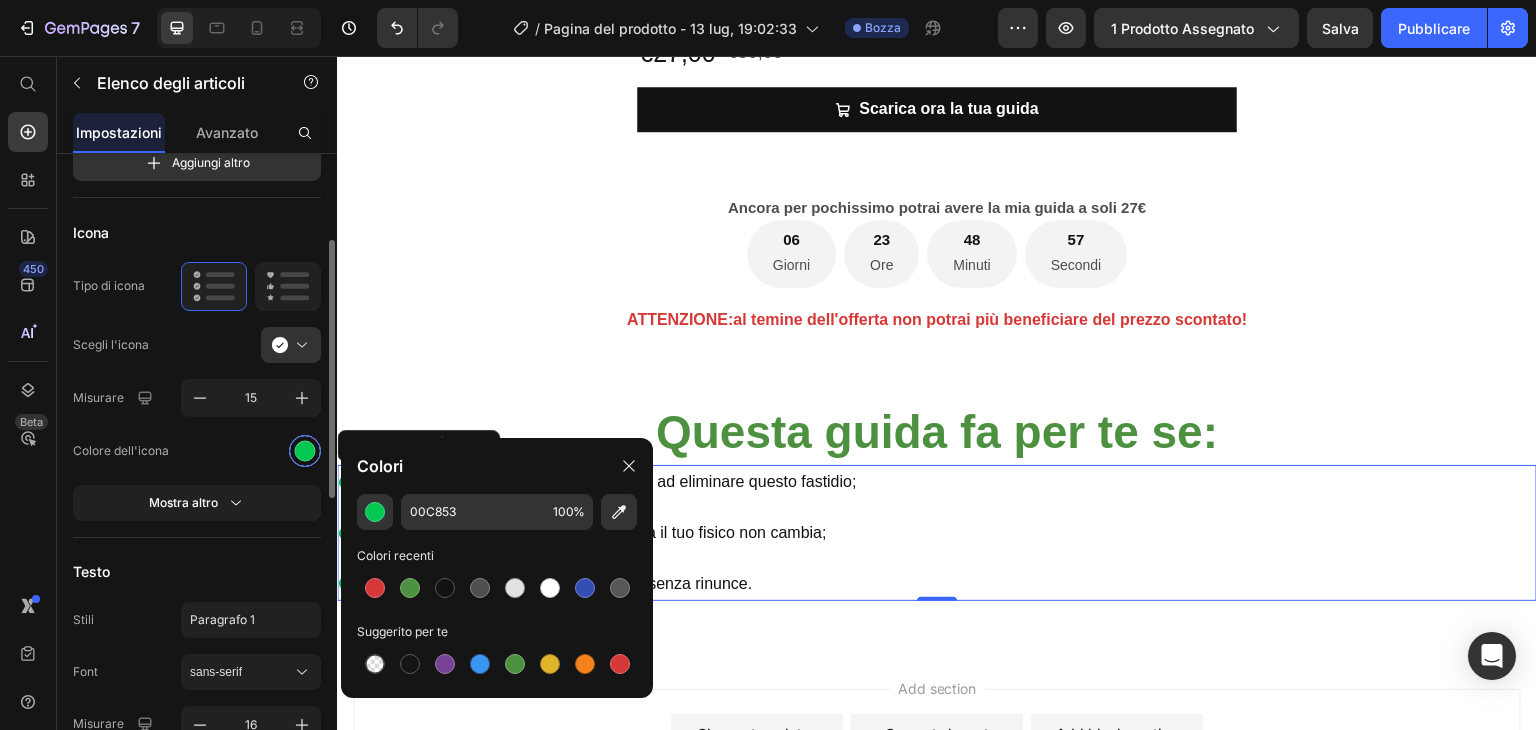 click at bounding box center (305, 450) 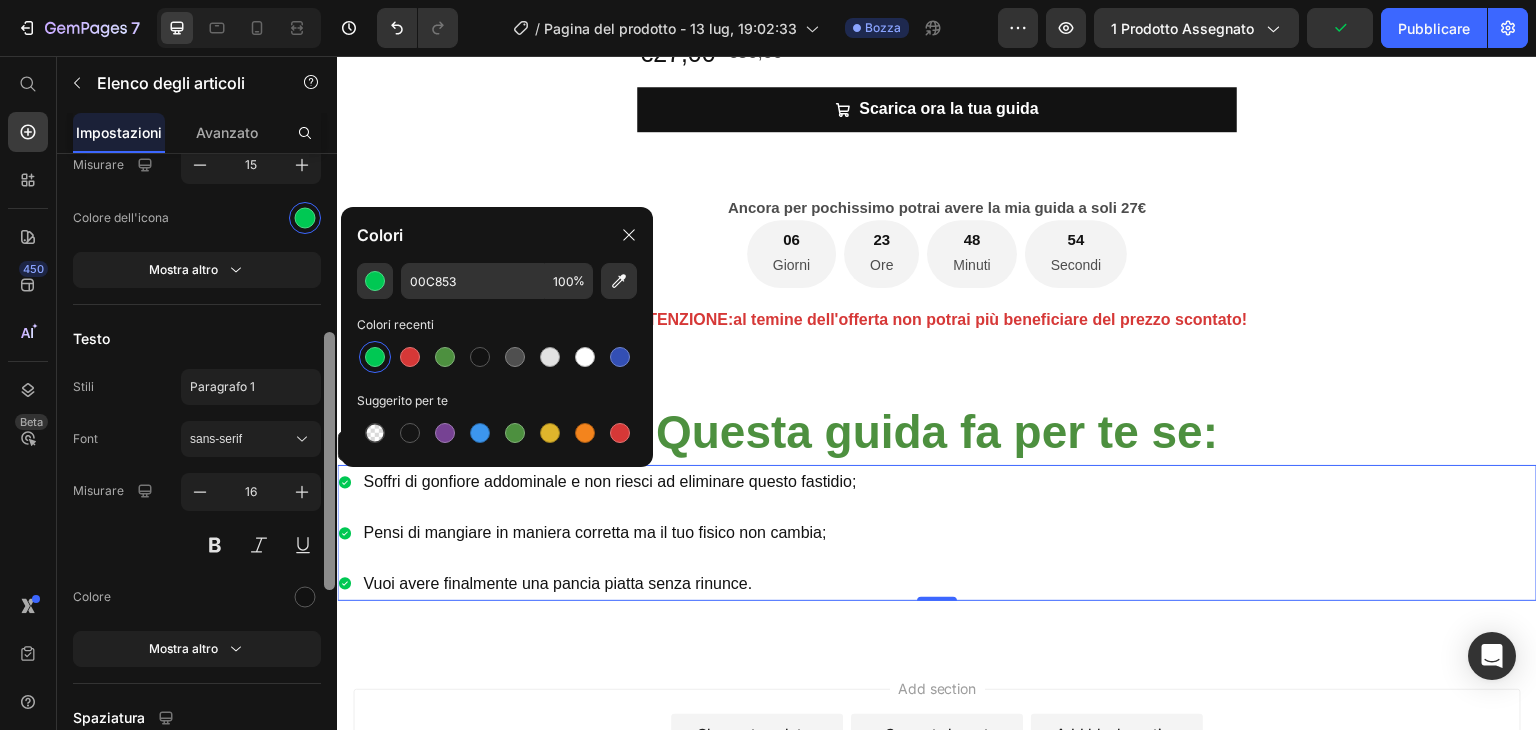 scroll, scrollTop: 448, scrollLeft: 0, axis: vertical 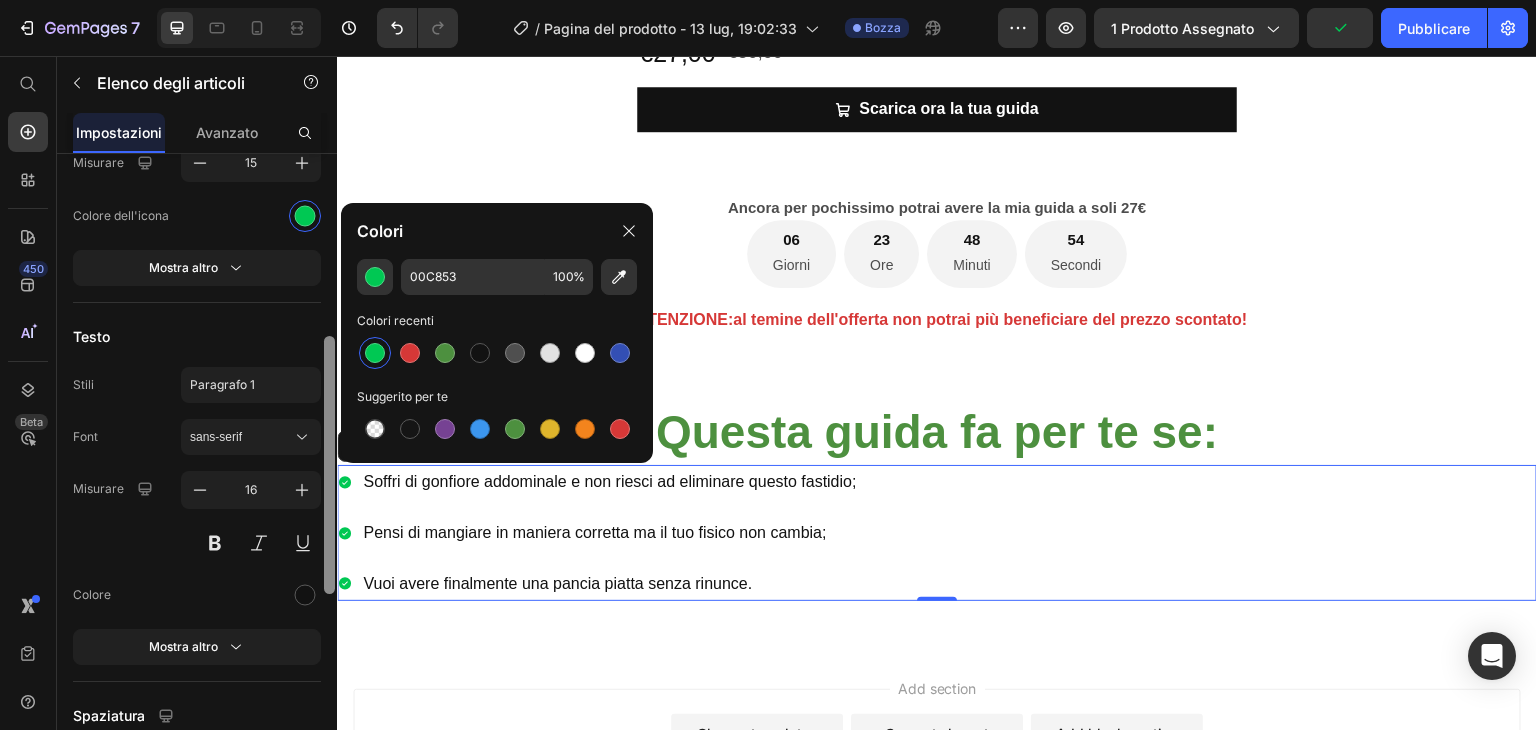 drag, startPoint x: 328, startPoint y: 388, endPoint x: 328, endPoint y: 484, distance: 96 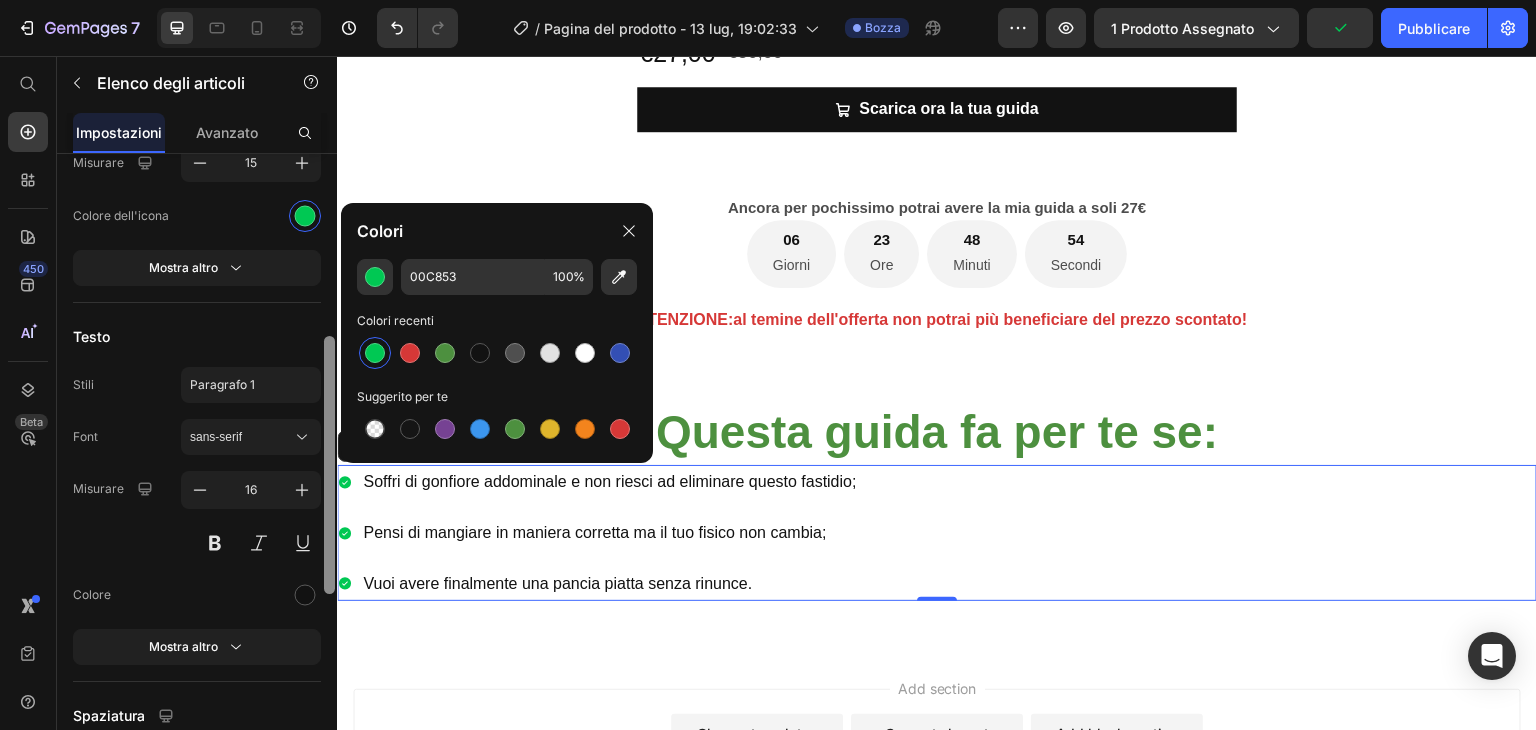 click at bounding box center [329, 465] 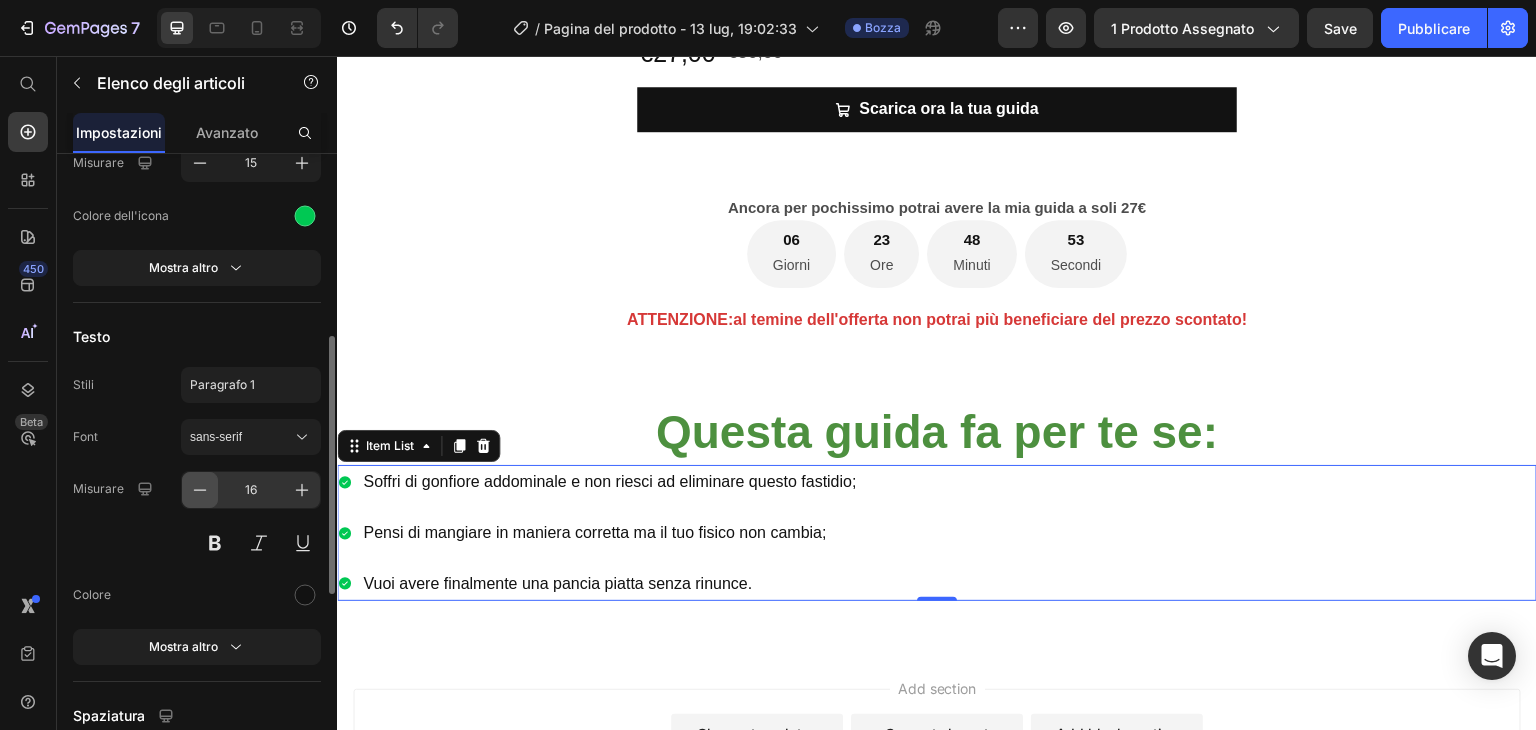 click 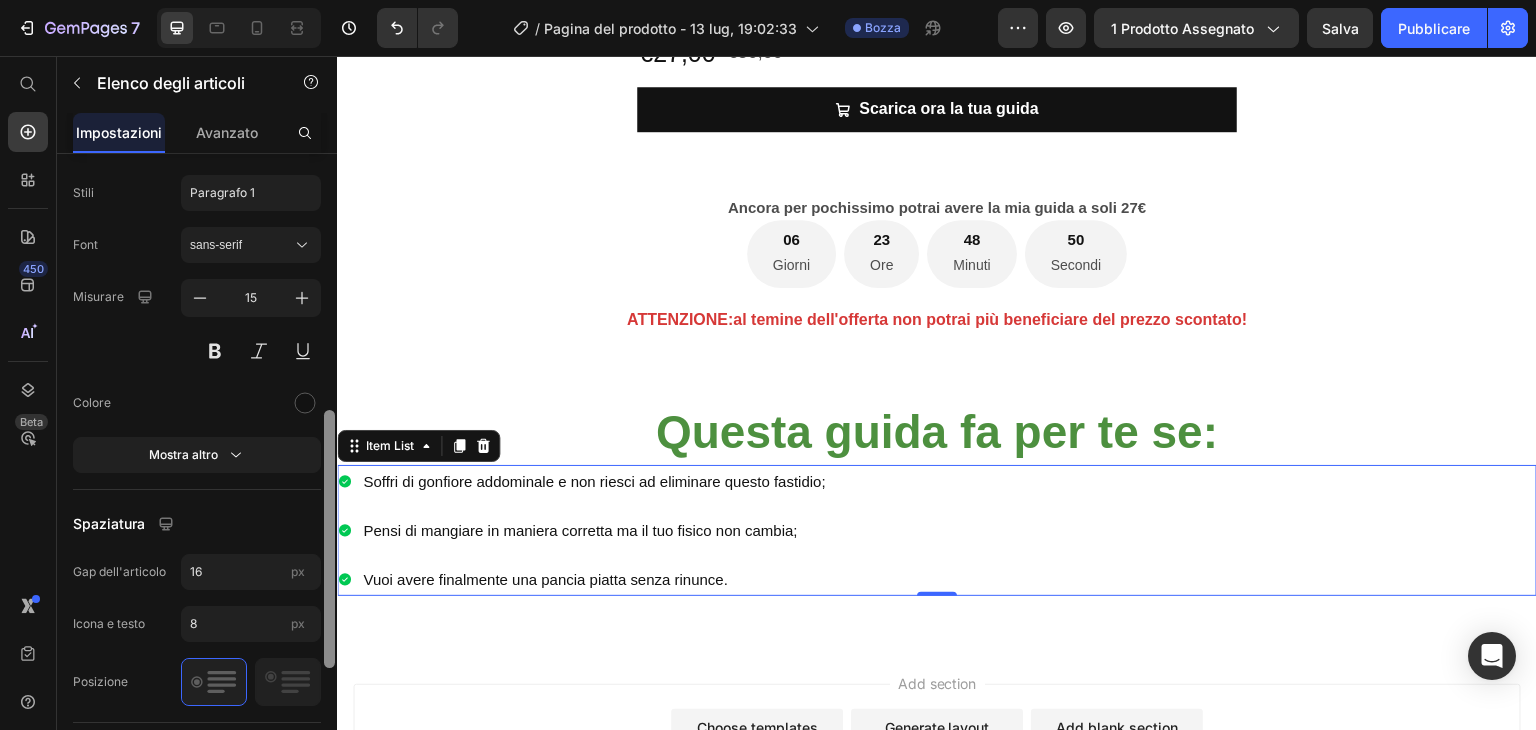 scroll, scrollTop: 644, scrollLeft: 0, axis: vertical 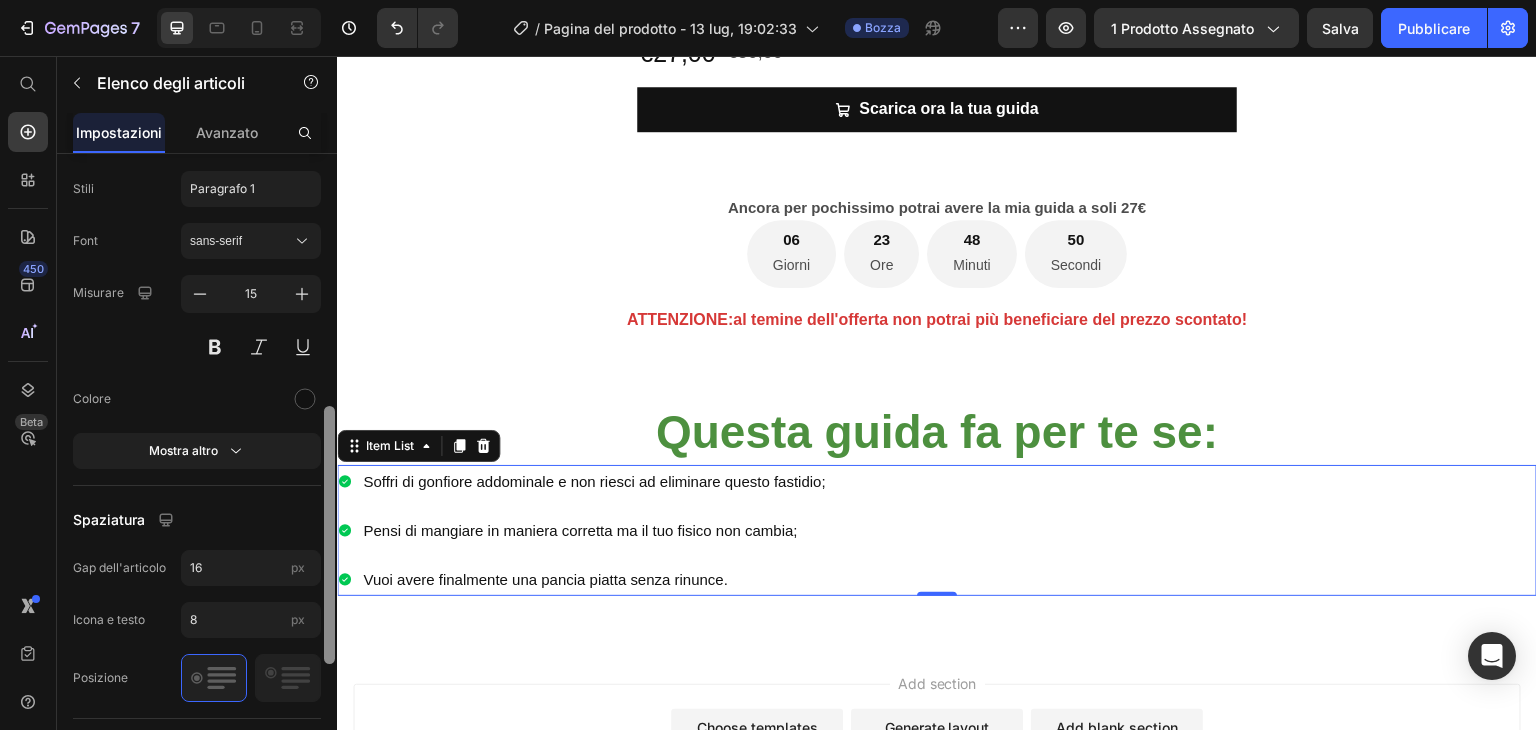 drag, startPoint x: 330, startPoint y: 435, endPoint x: 321, endPoint y: 515, distance: 80.50466 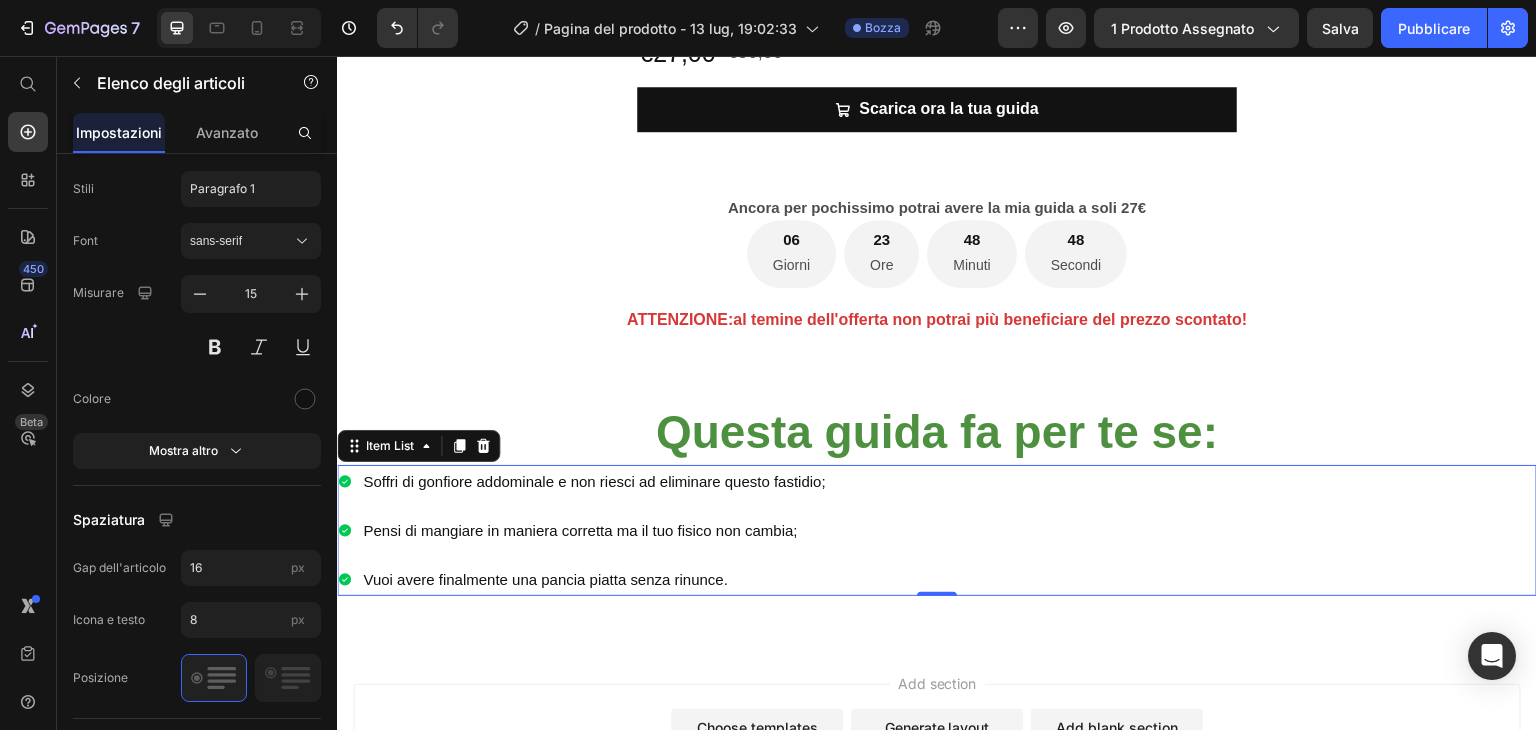 scroll, scrollTop: 920, scrollLeft: 0, axis: vertical 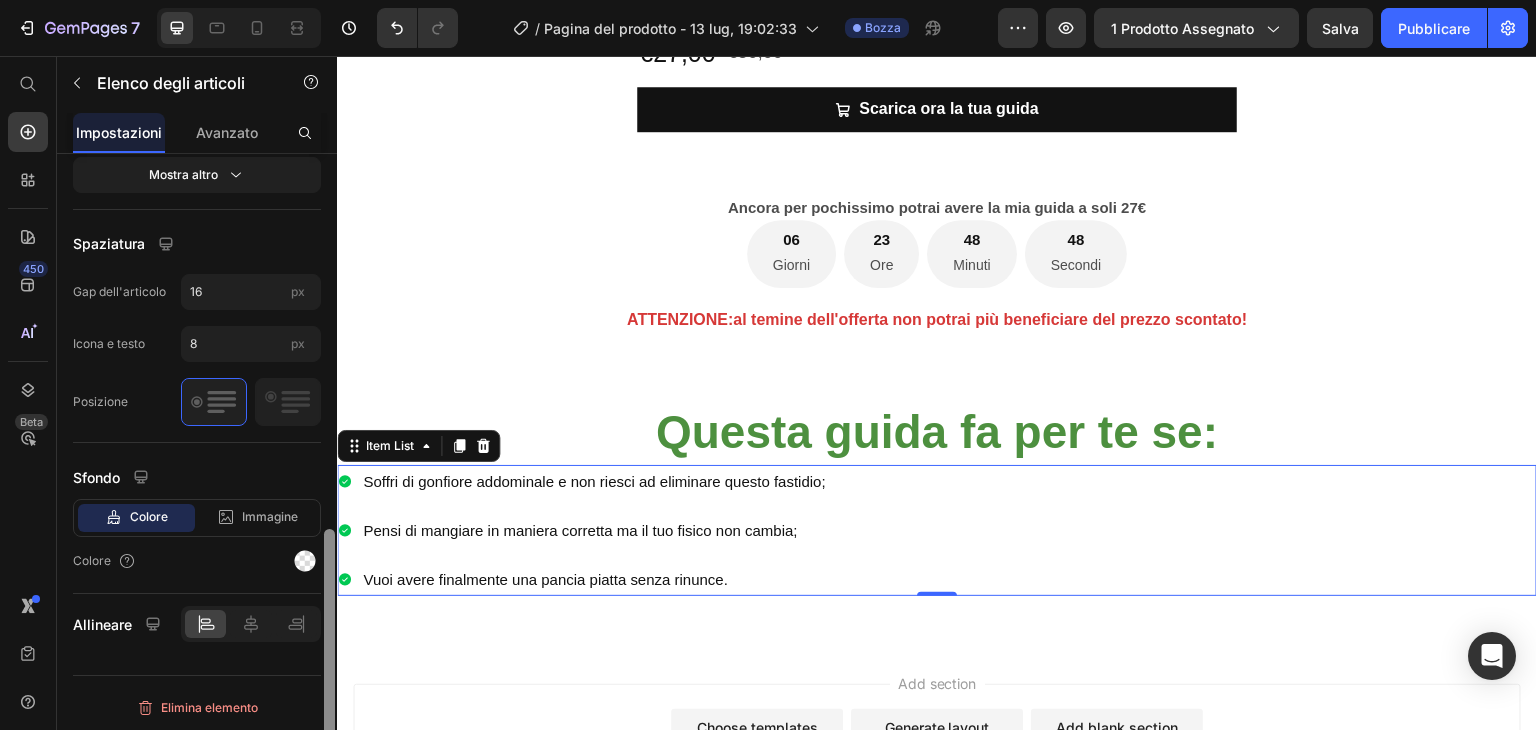 click at bounding box center (329, 470) 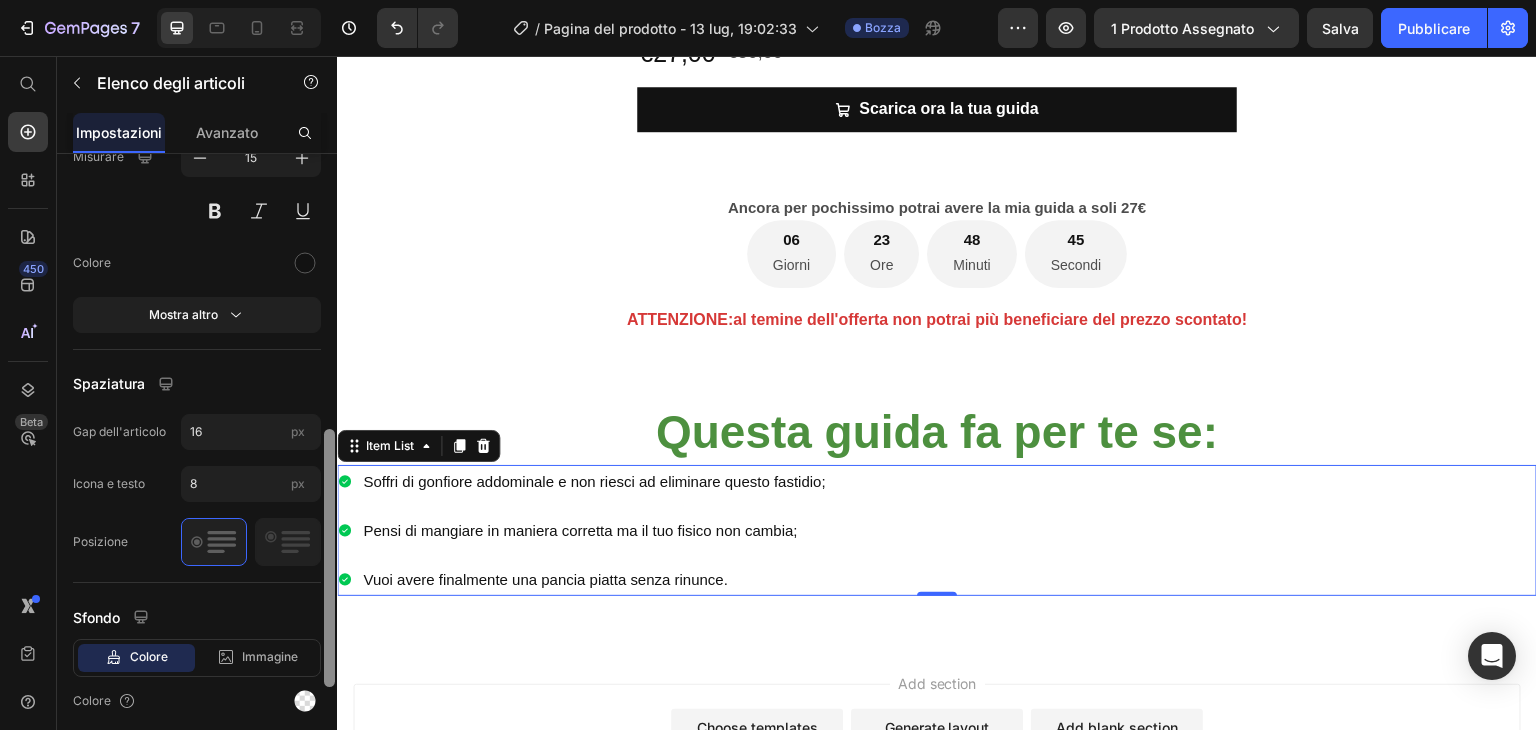 scroll, scrollTop: 750, scrollLeft: 0, axis: vertical 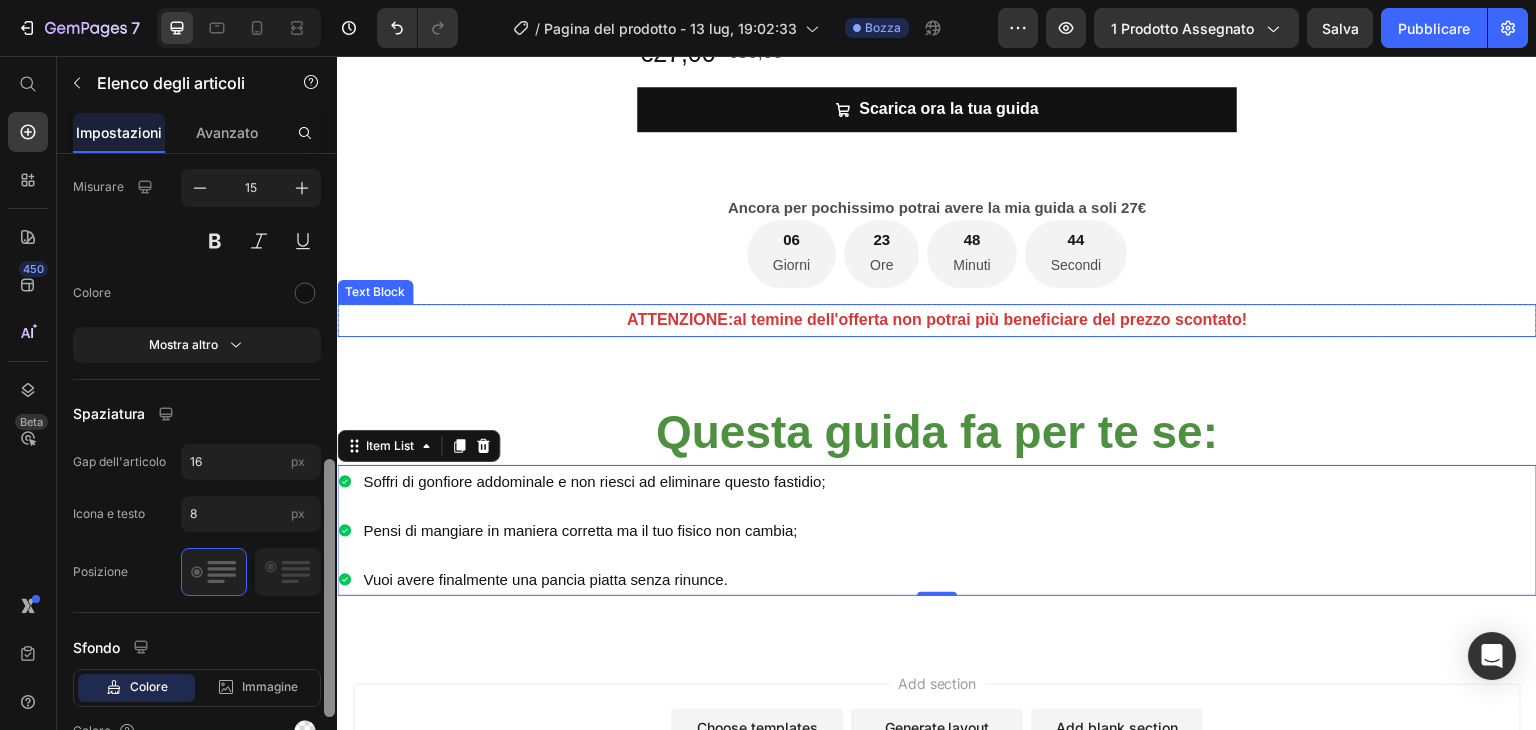 drag, startPoint x: 664, startPoint y: 614, endPoint x: 352, endPoint y: 293, distance: 447.64383 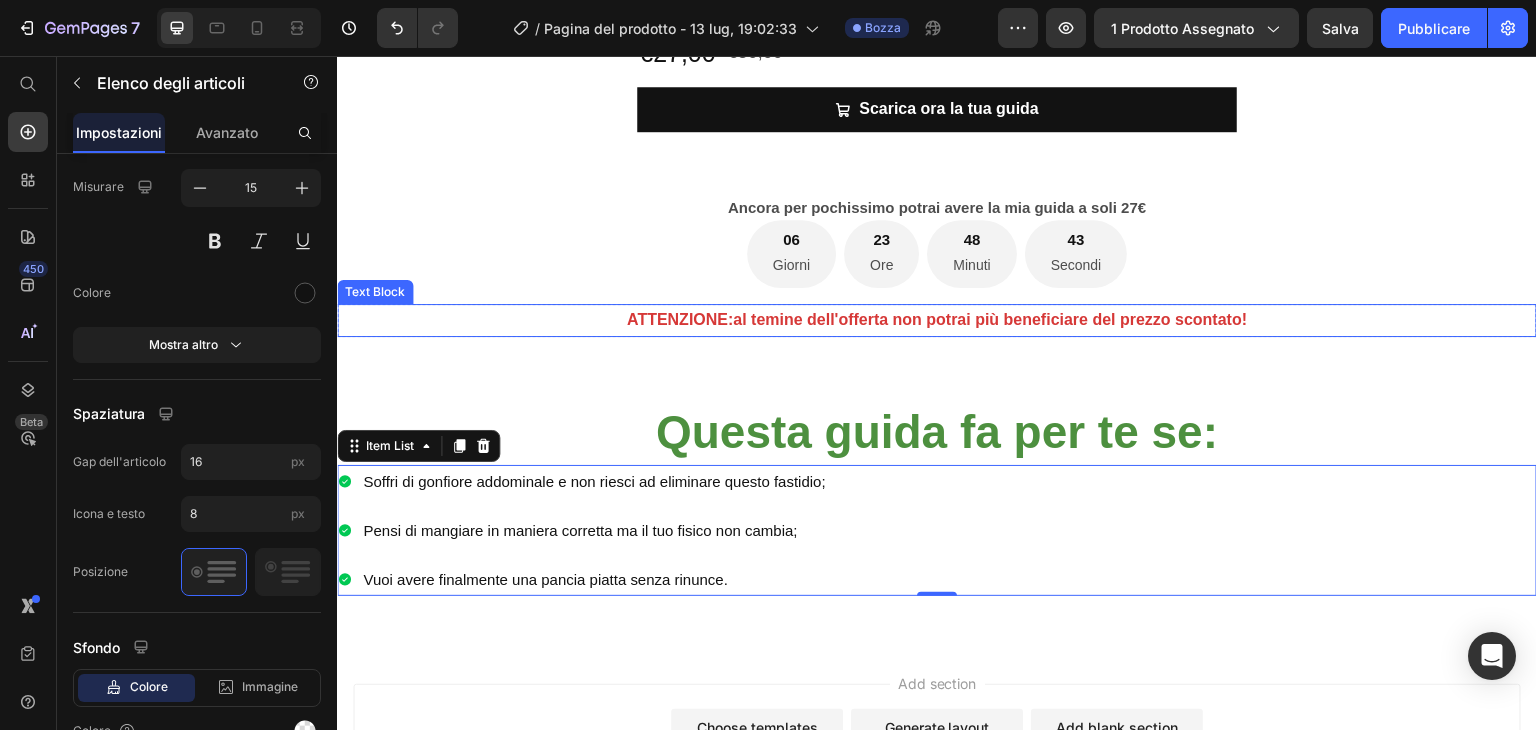 scroll, scrollTop: 0, scrollLeft: 0, axis: both 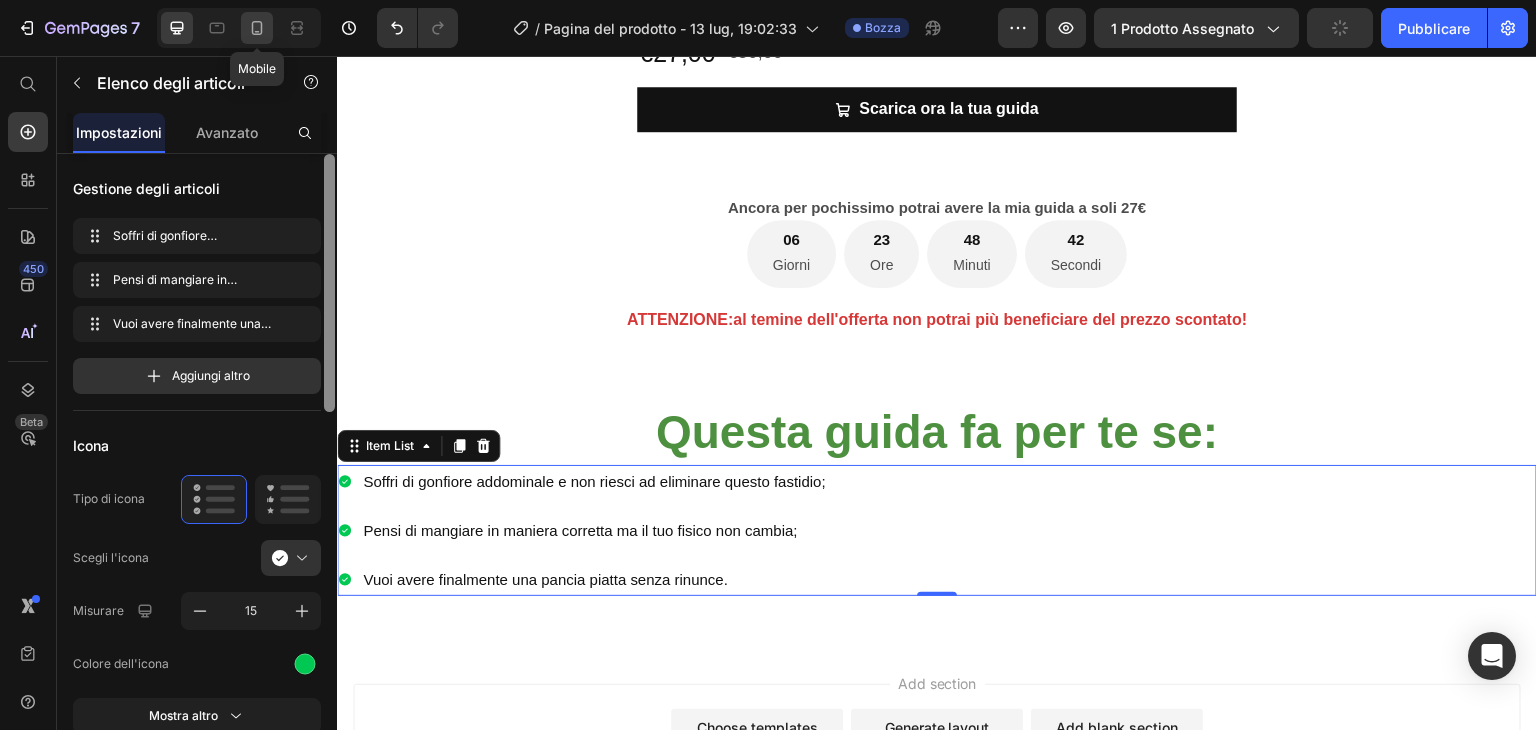click 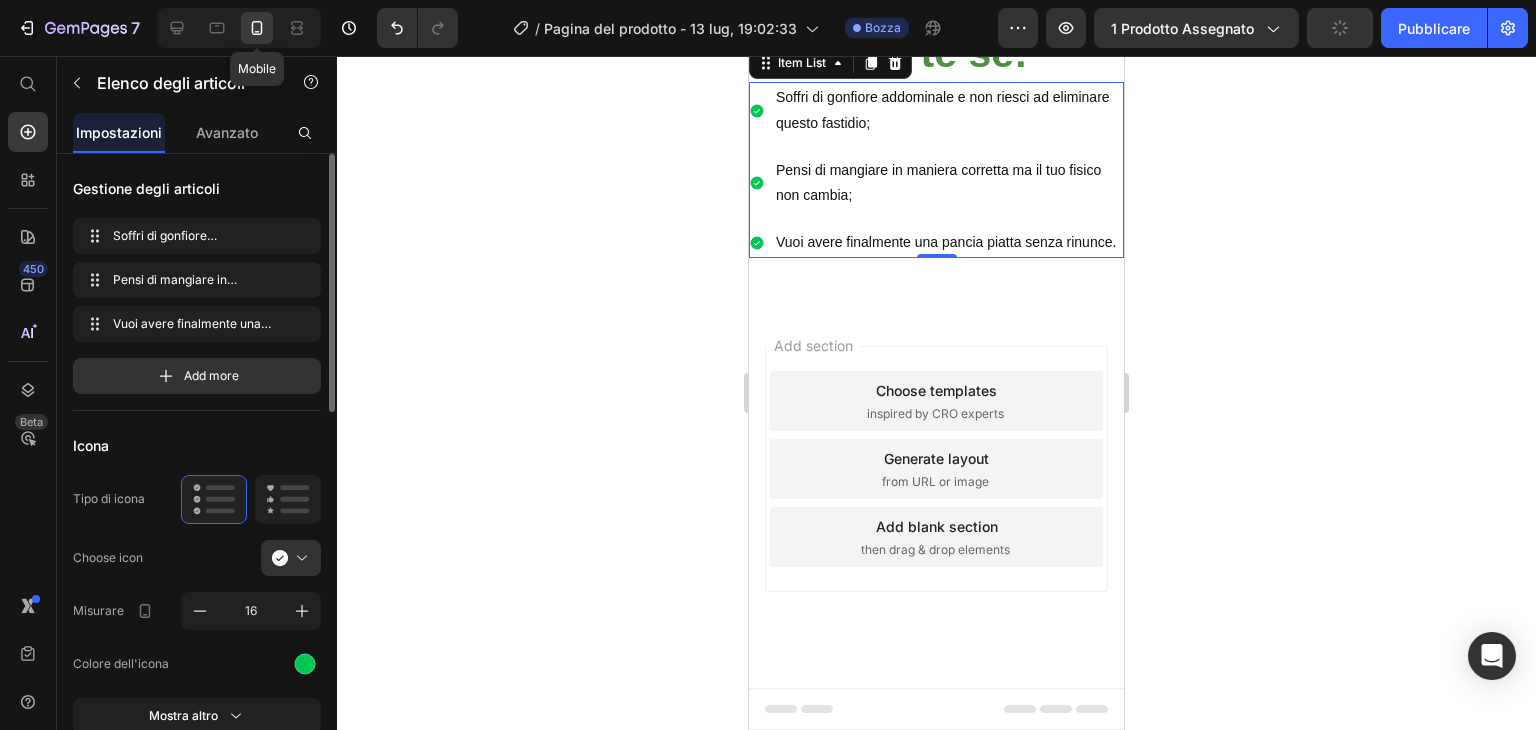 scroll, scrollTop: 960, scrollLeft: 0, axis: vertical 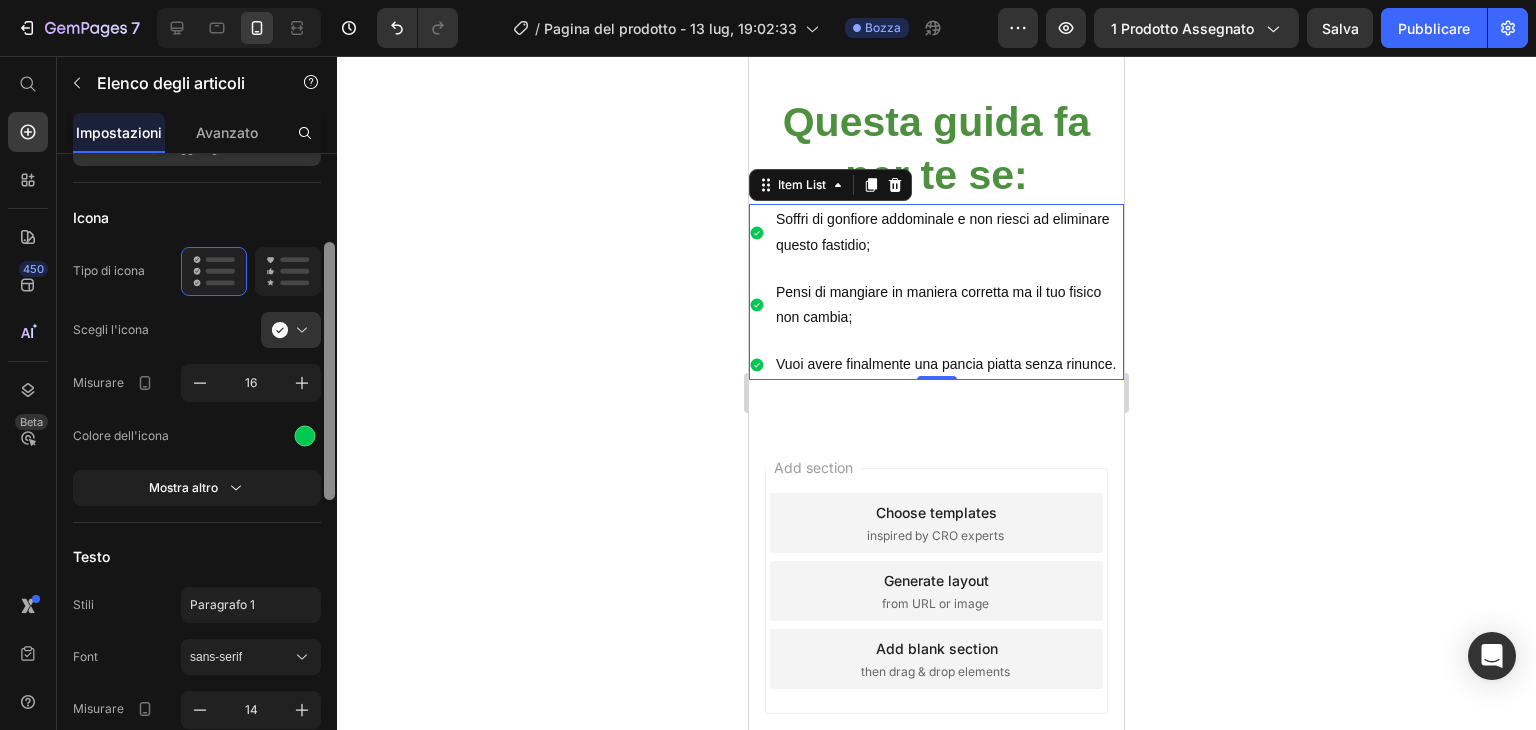 drag, startPoint x: 332, startPoint y: 403, endPoint x: 329, endPoint y: 496, distance: 93.04838 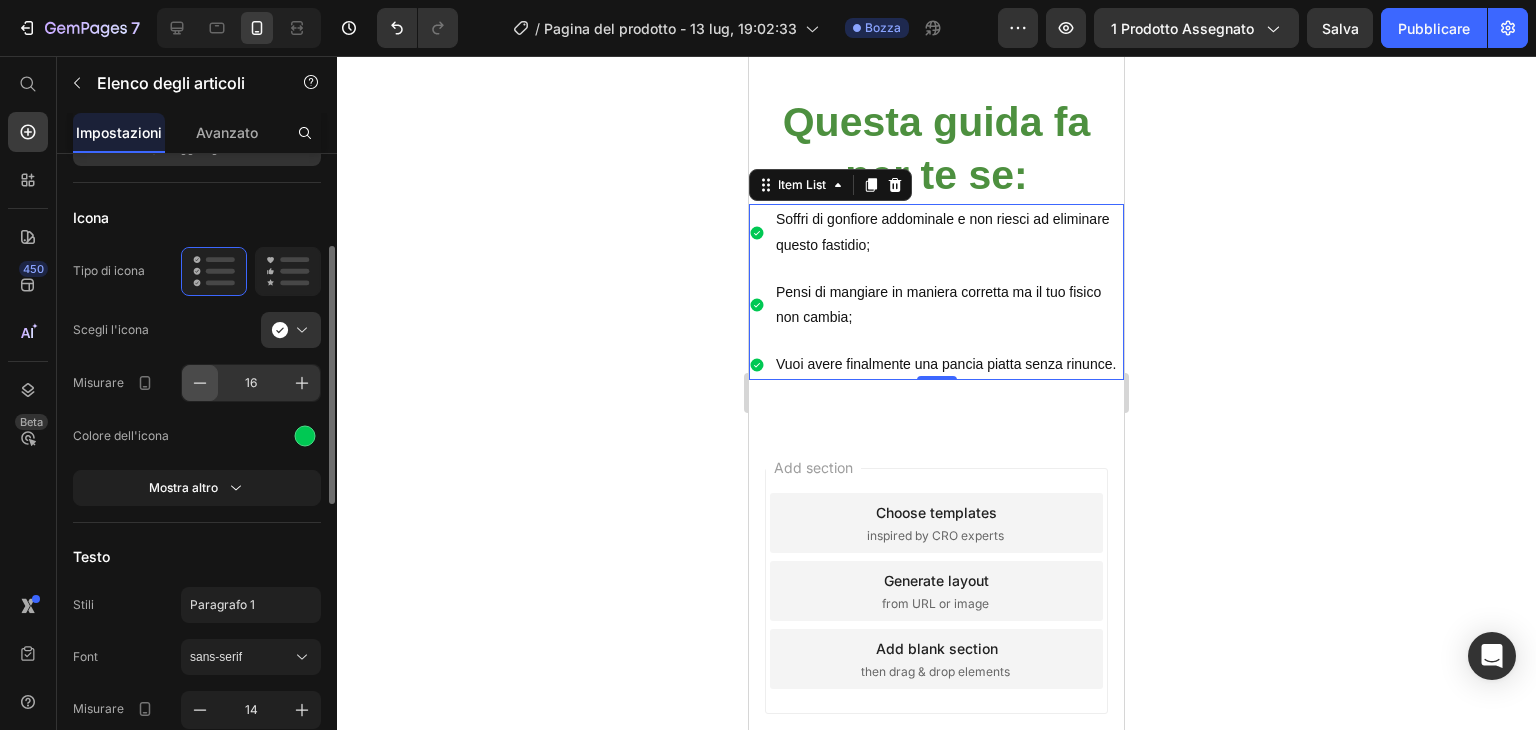 click 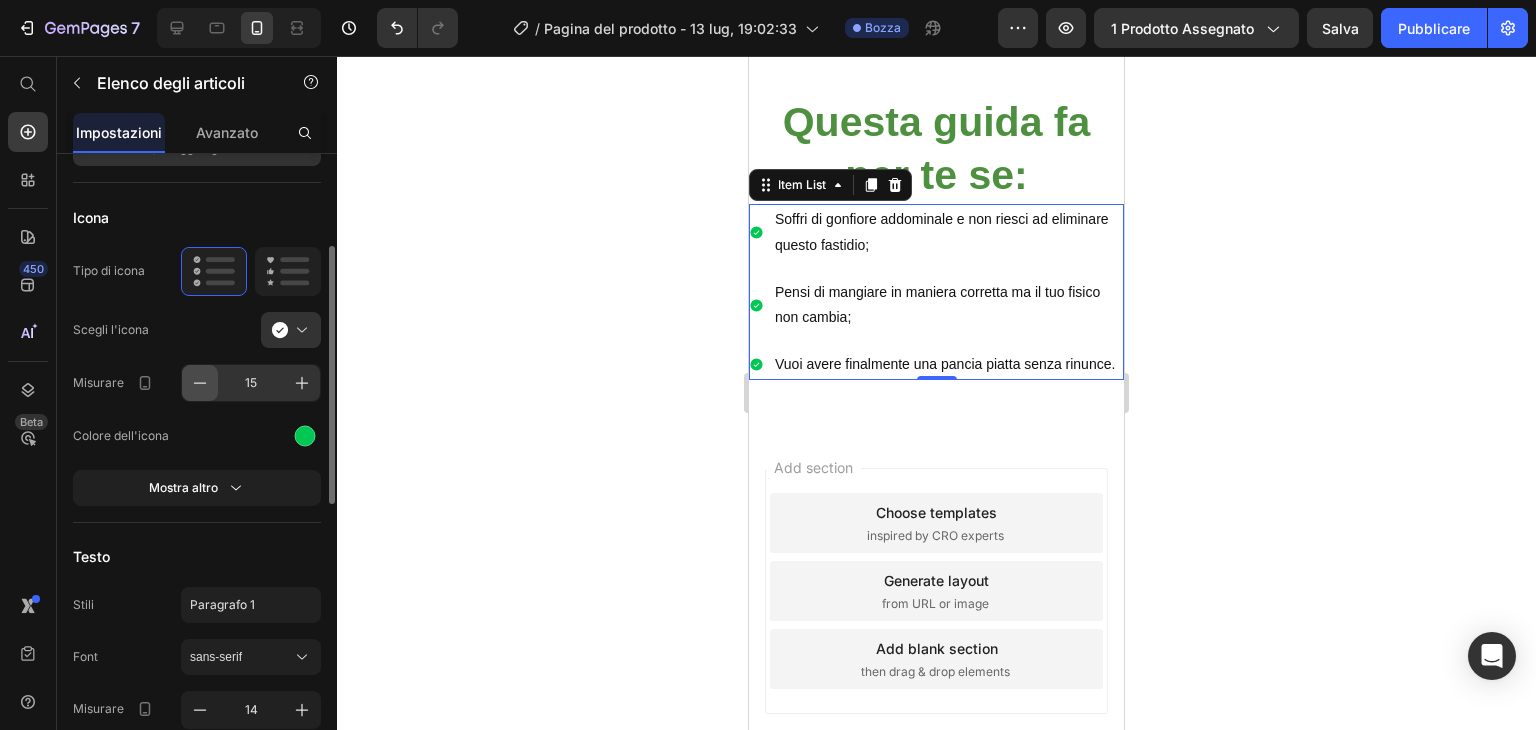 click 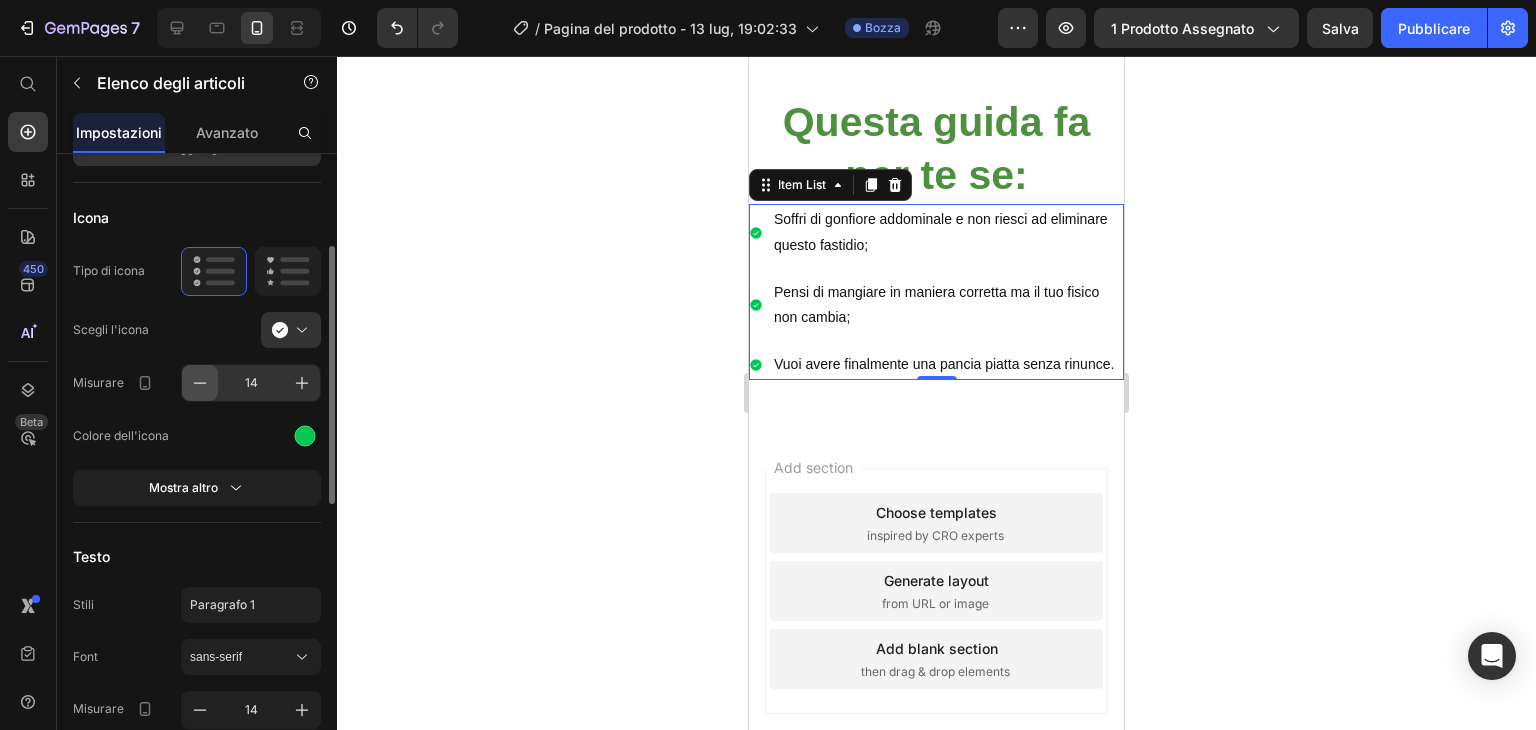 click 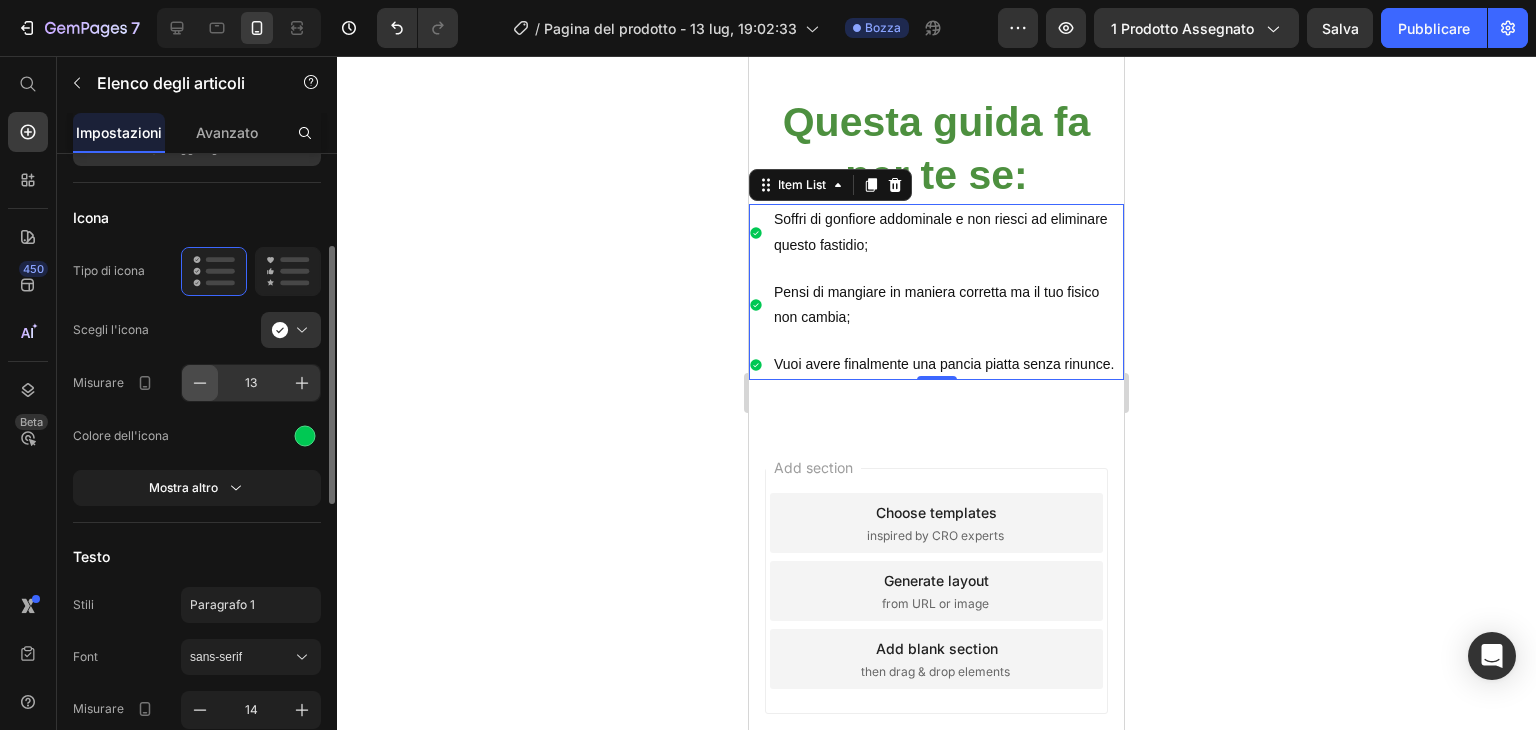click 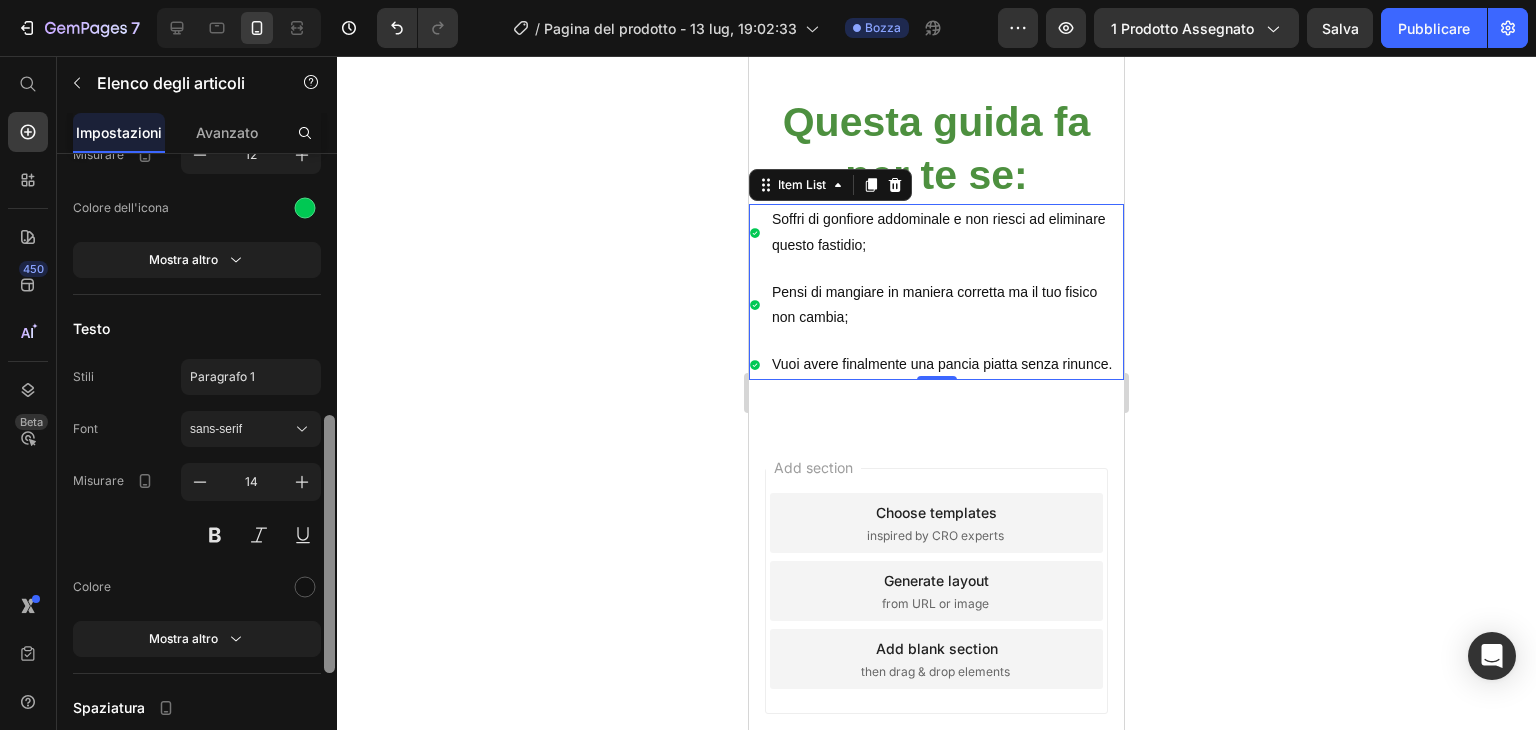 scroll, scrollTop: 512, scrollLeft: 0, axis: vertical 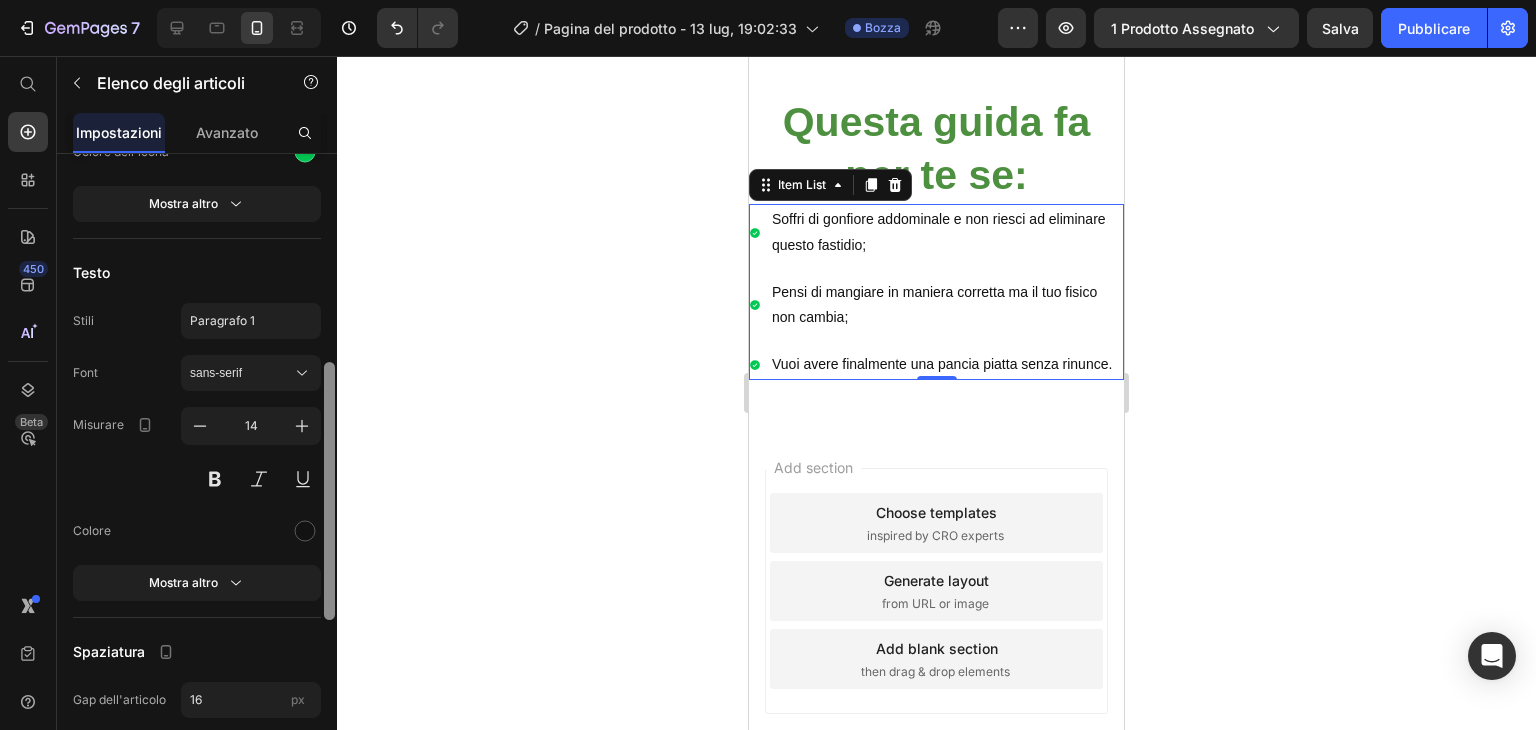drag, startPoint x: 332, startPoint y: 458, endPoint x: 332, endPoint y: 574, distance: 116 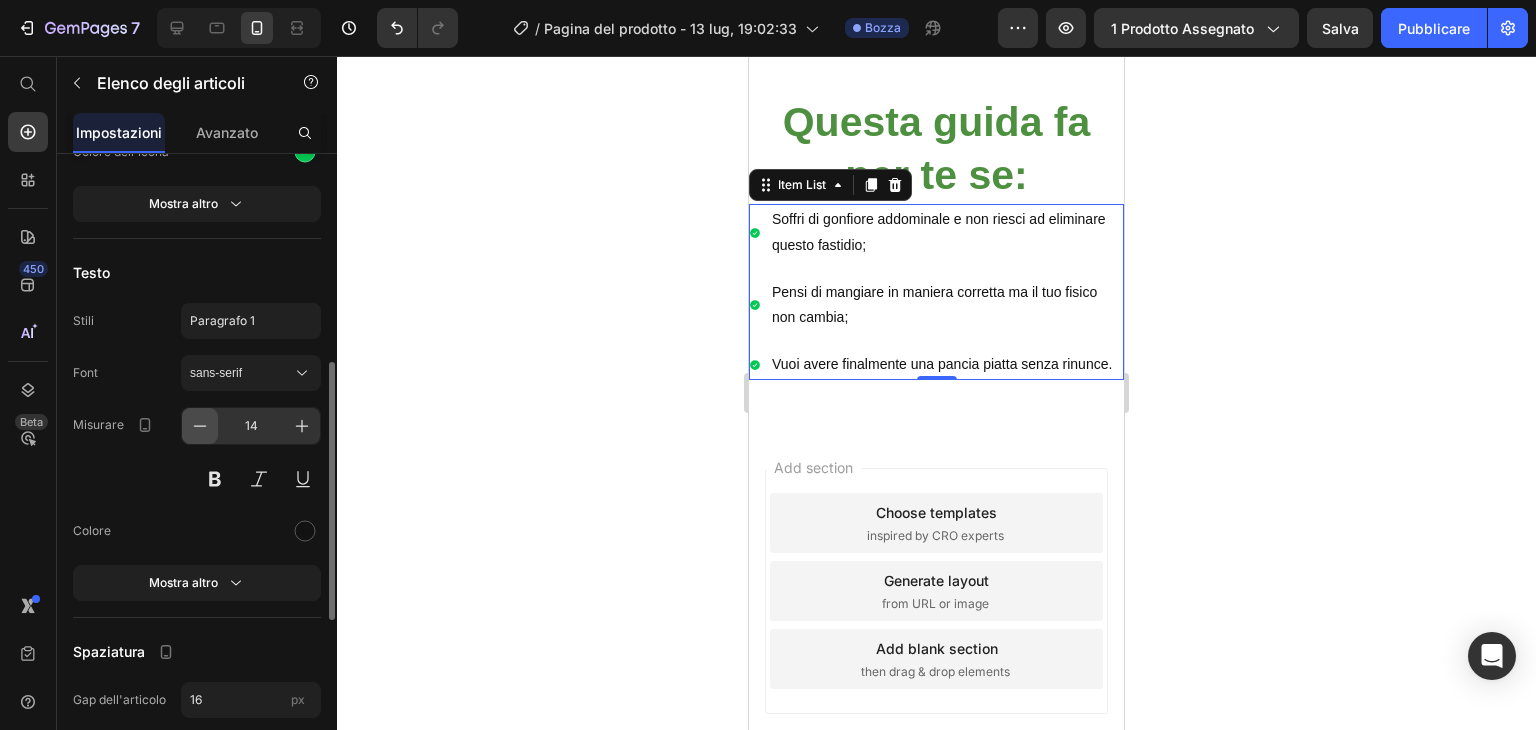click 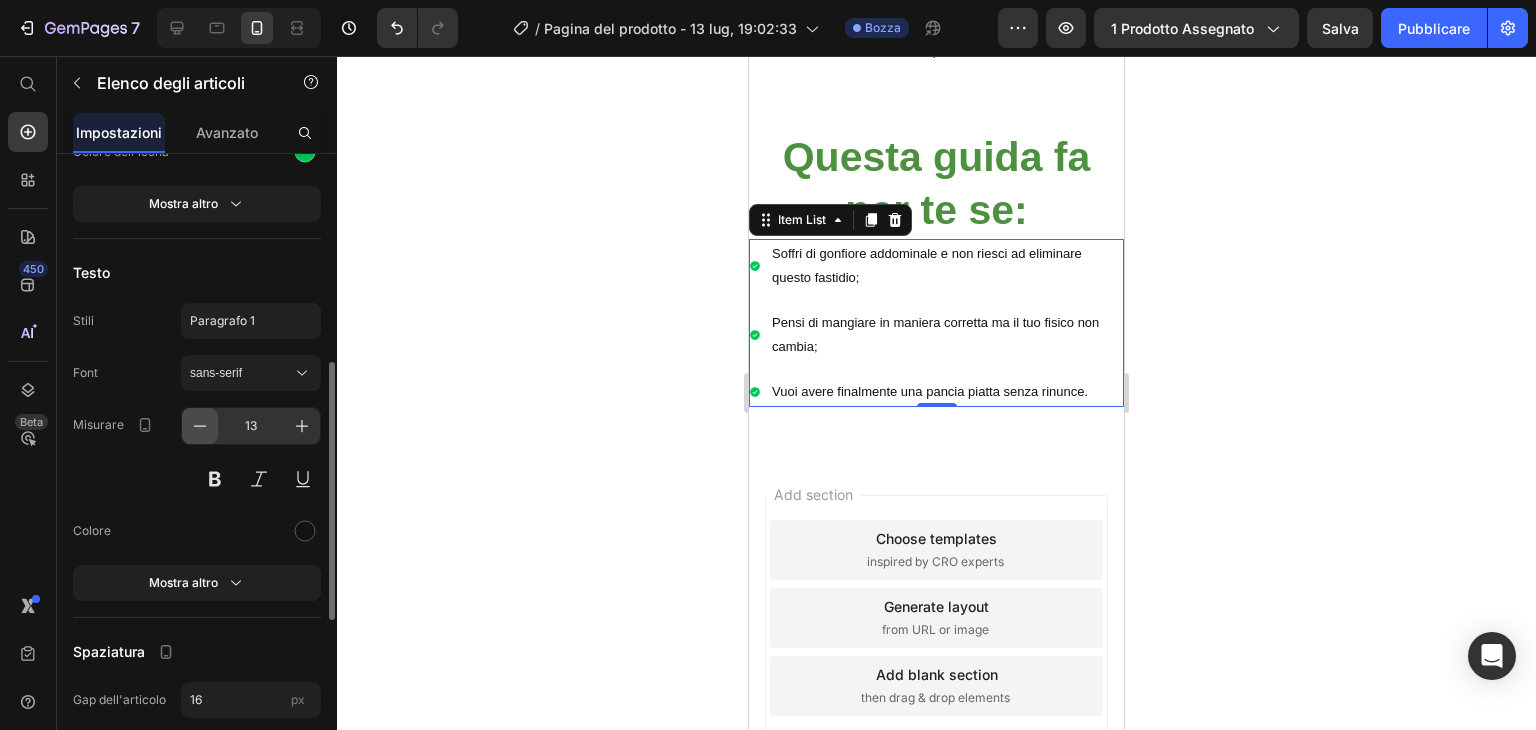 click 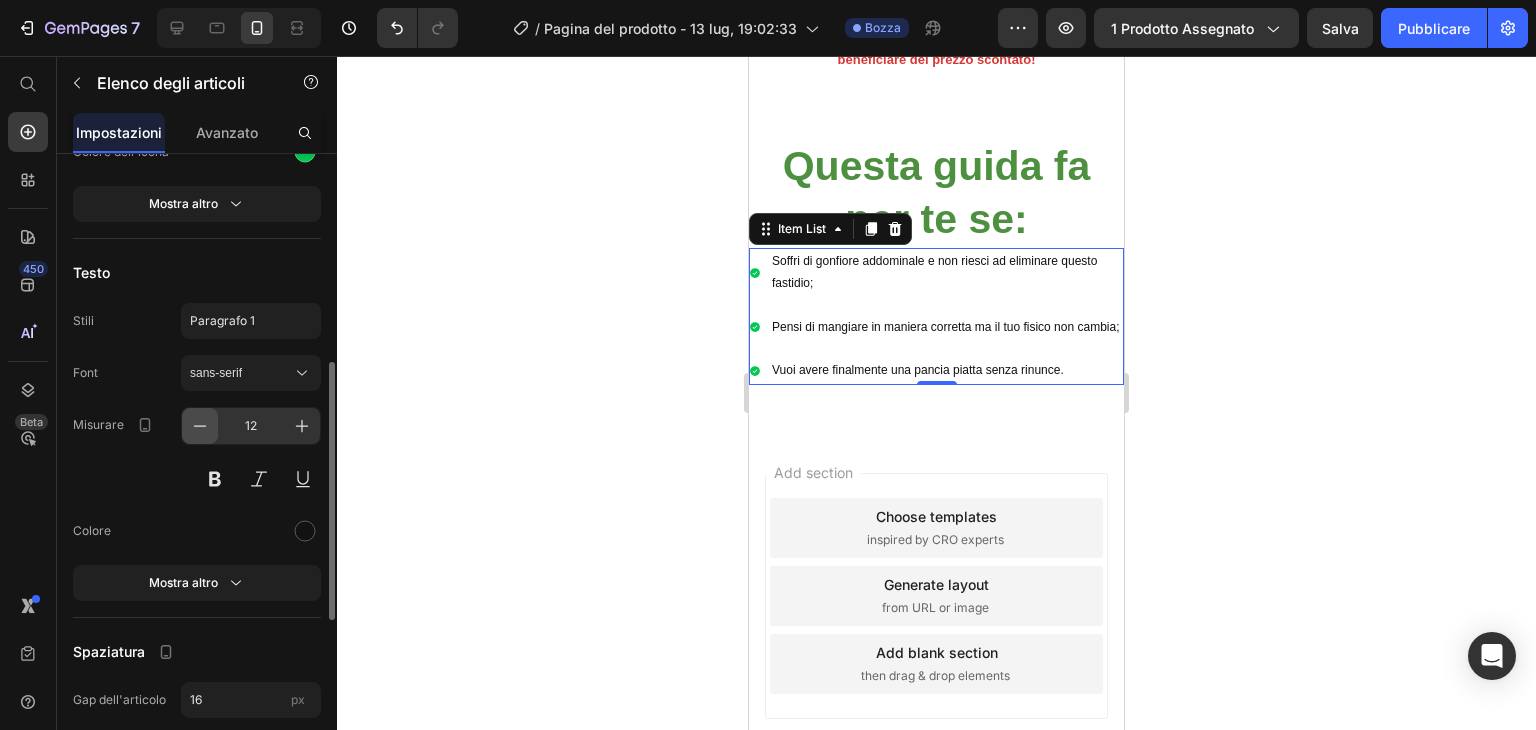 click 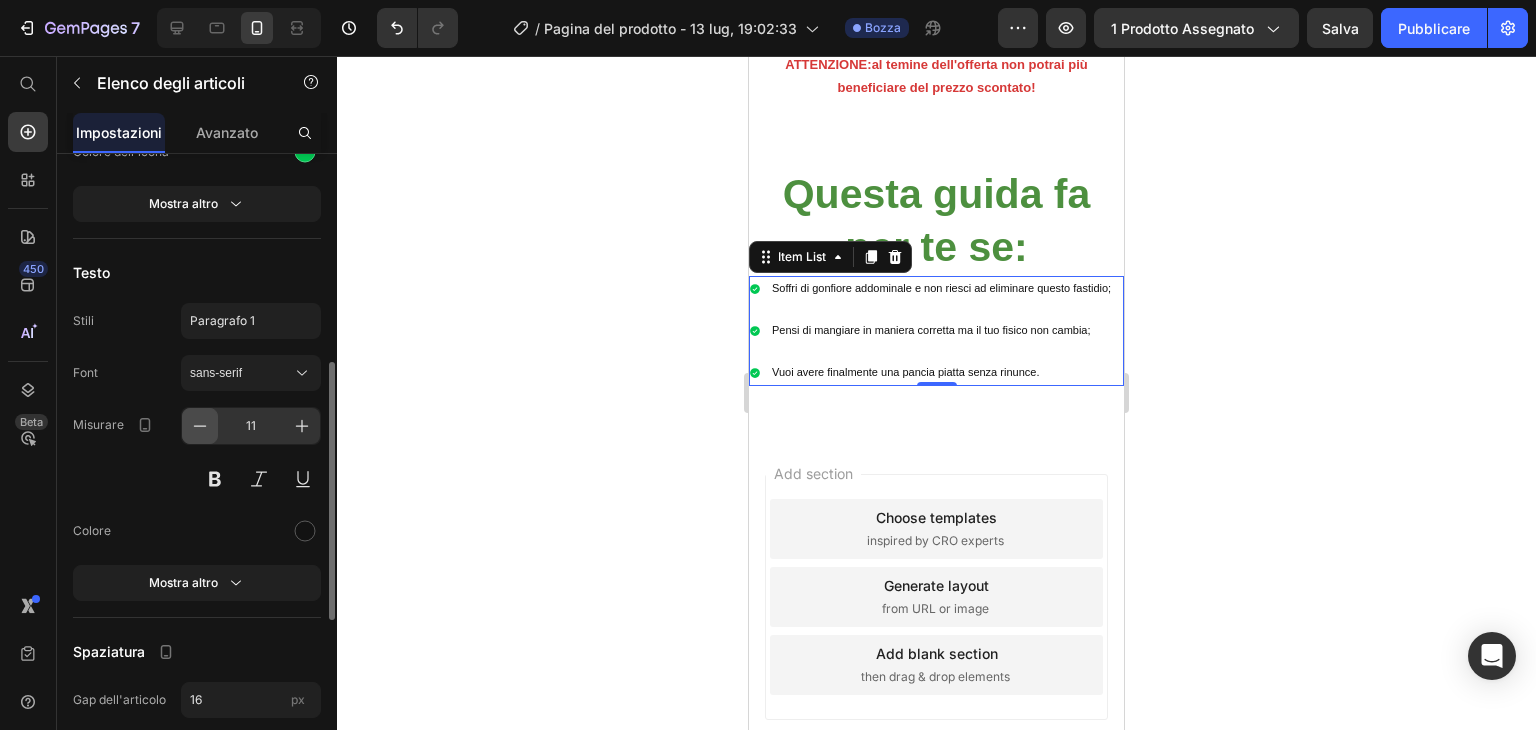 click 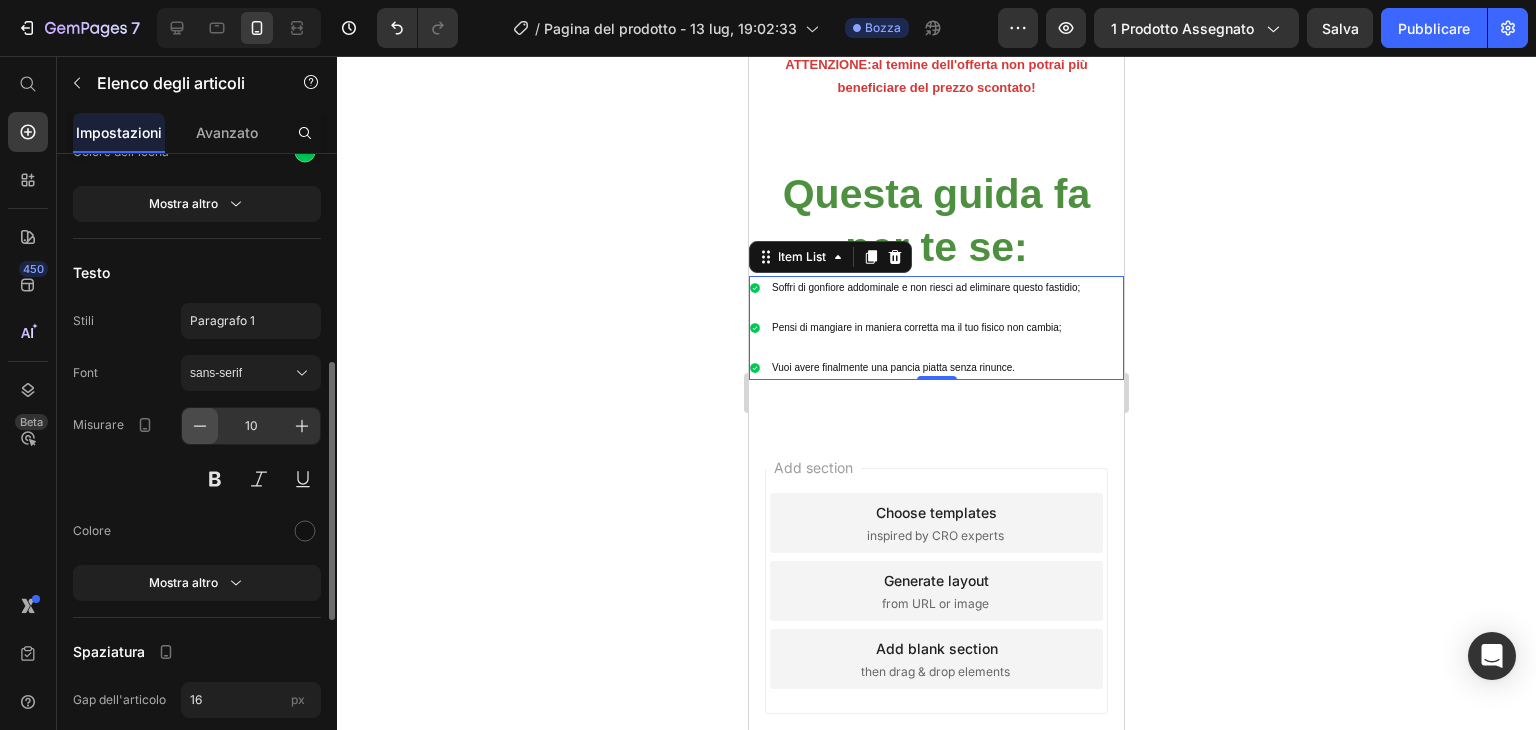 scroll, scrollTop: 863, scrollLeft: 0, axis: vertical 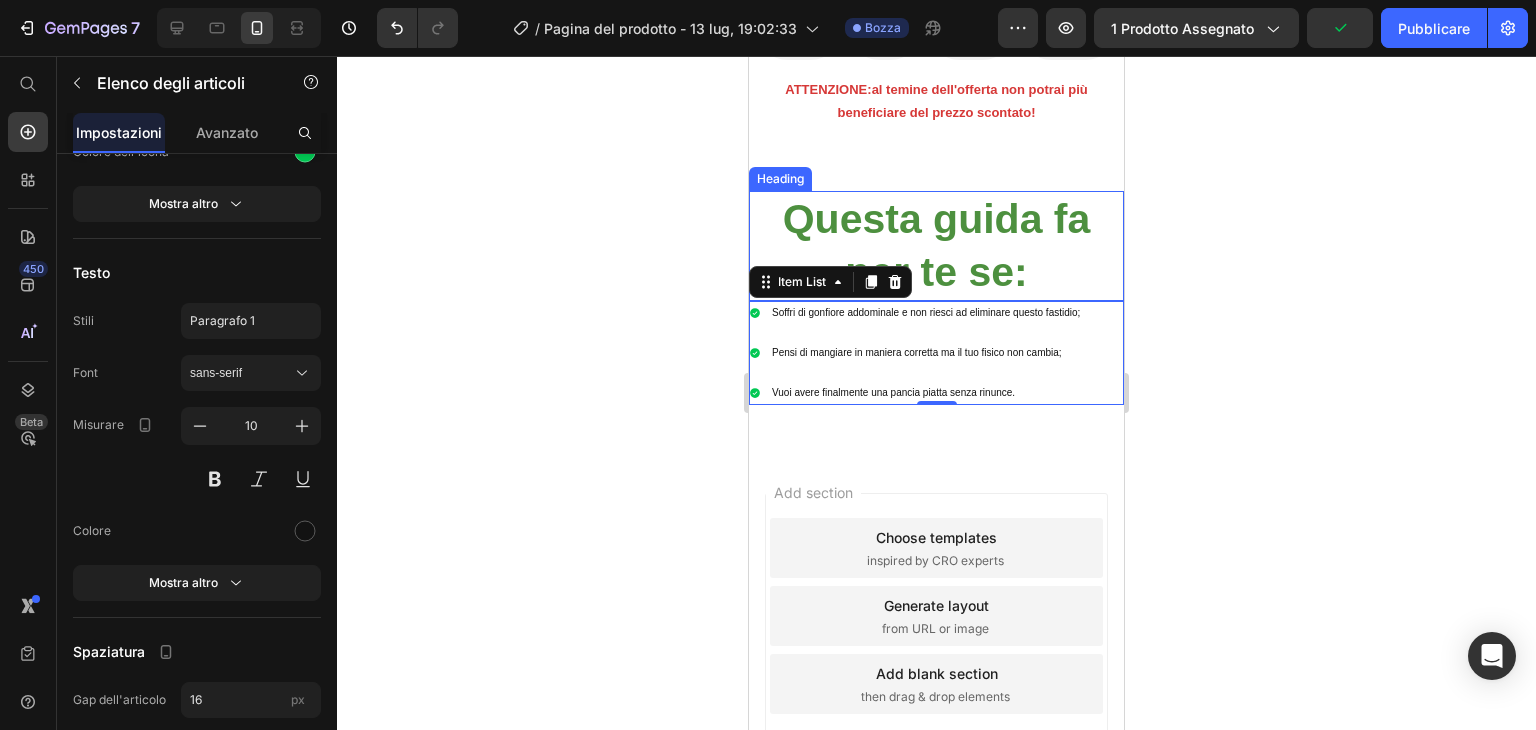 click on "Questa guida fa per te se:" at bounding box center [936, 246] 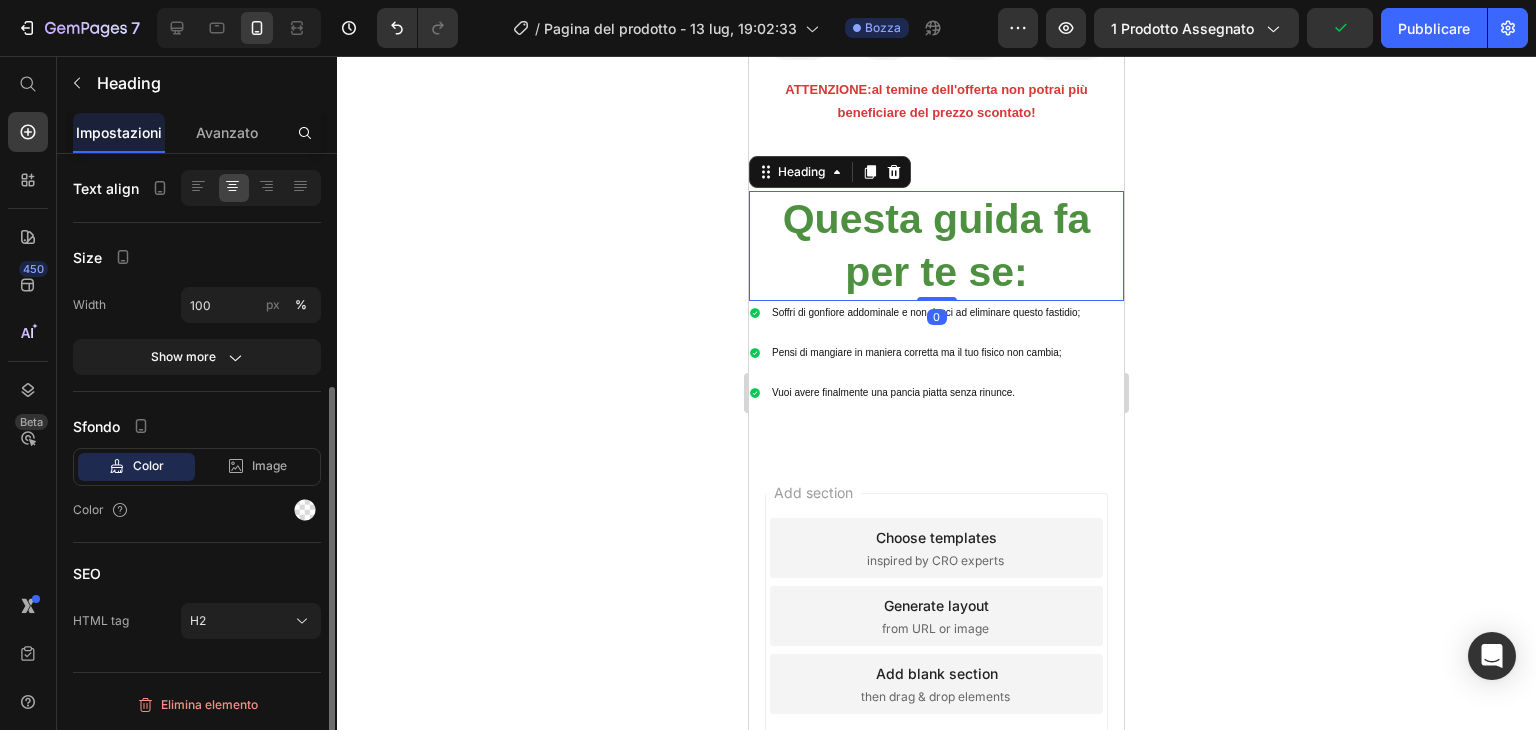 scroll, scrollTop: 0, scrollLeft: 0, axis: both 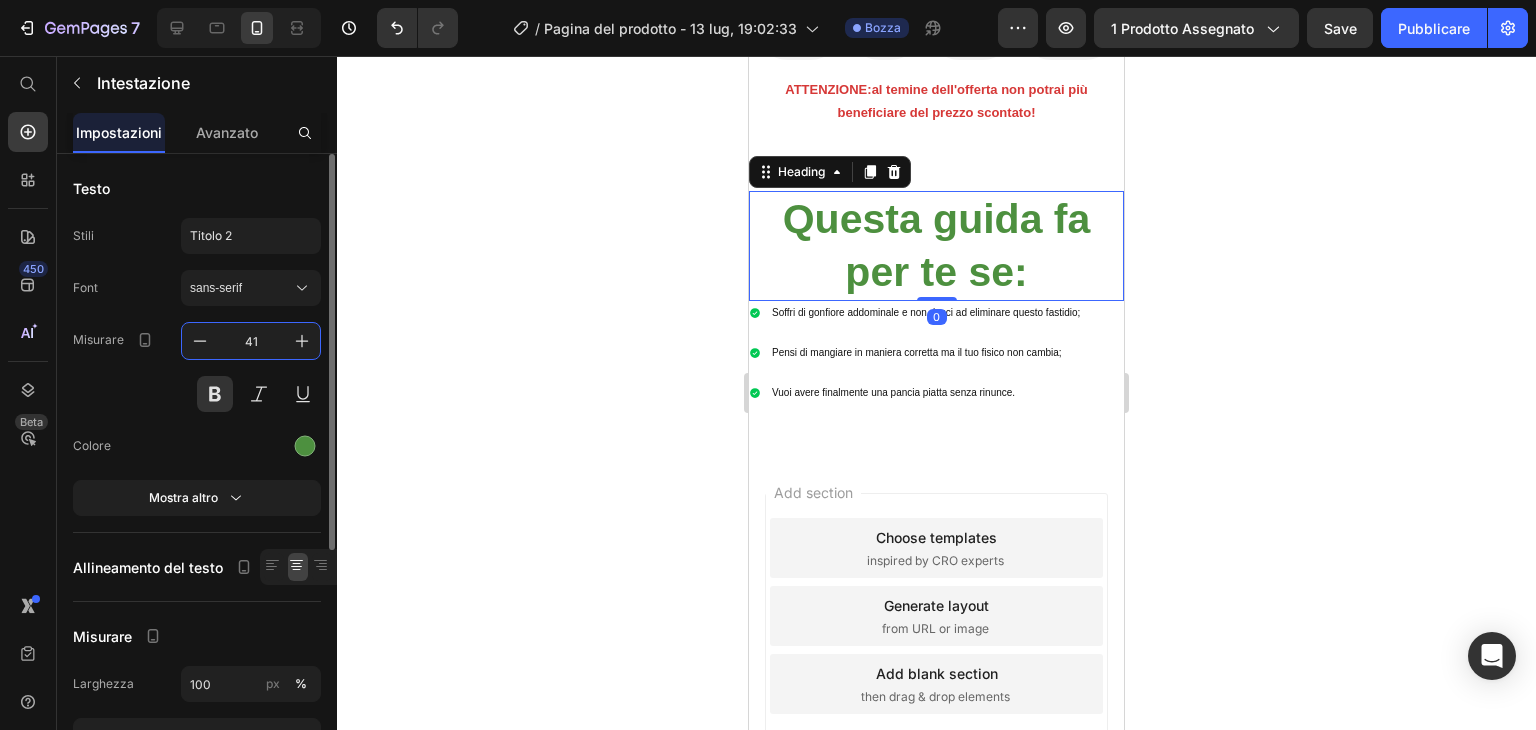 click on "41" at bounding box center [251, 341] 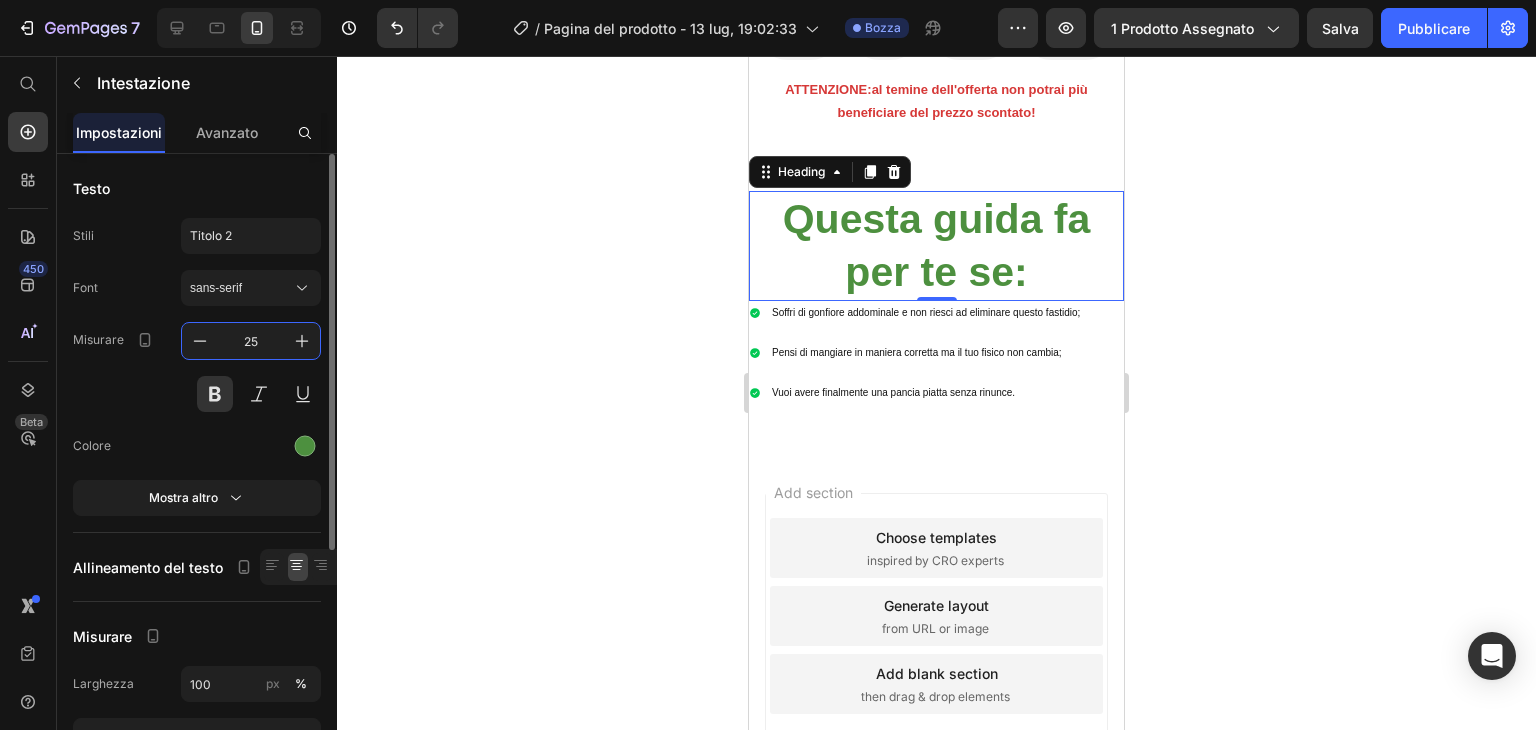 scroll, scrollTop: 788, scrollLeft: 0, axis: vertical 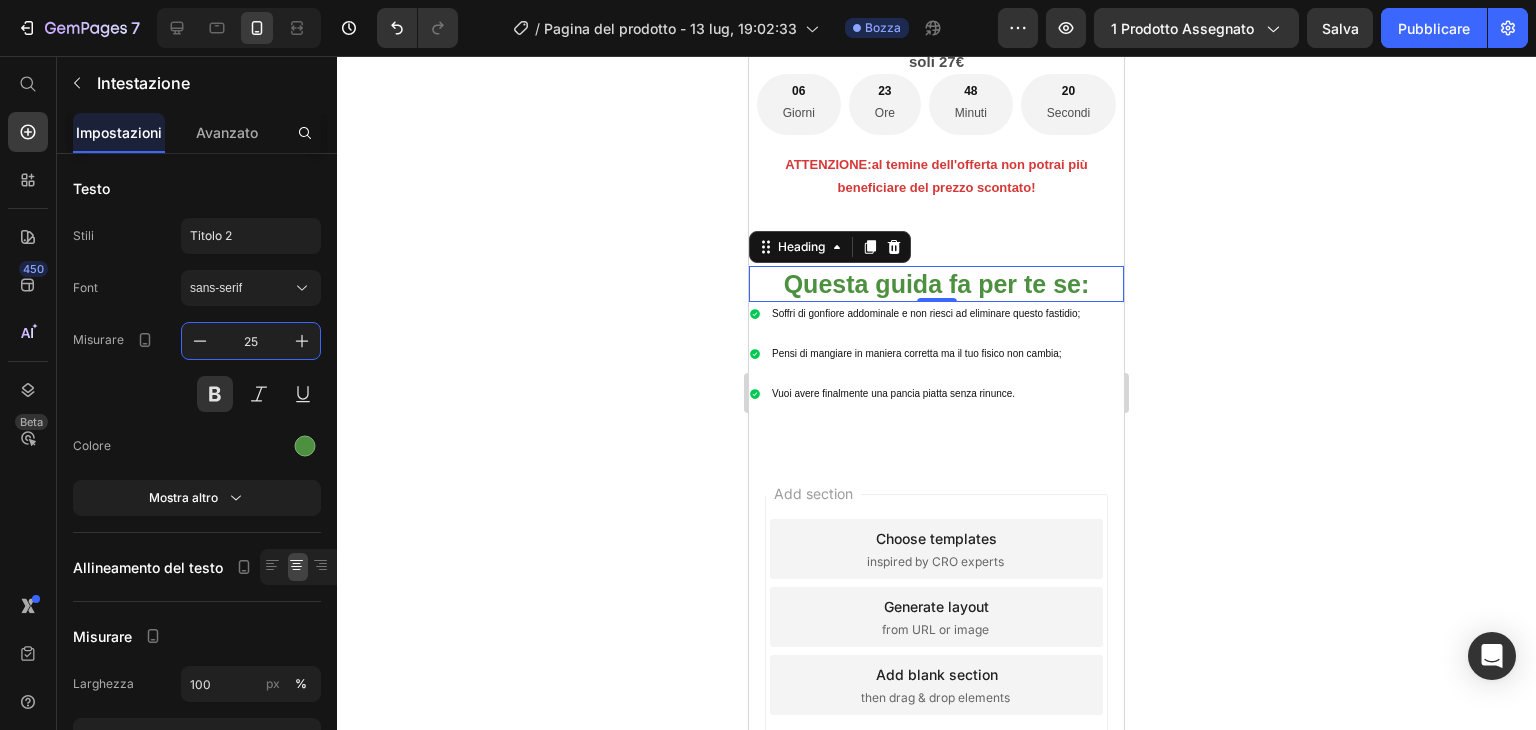 type on "25" 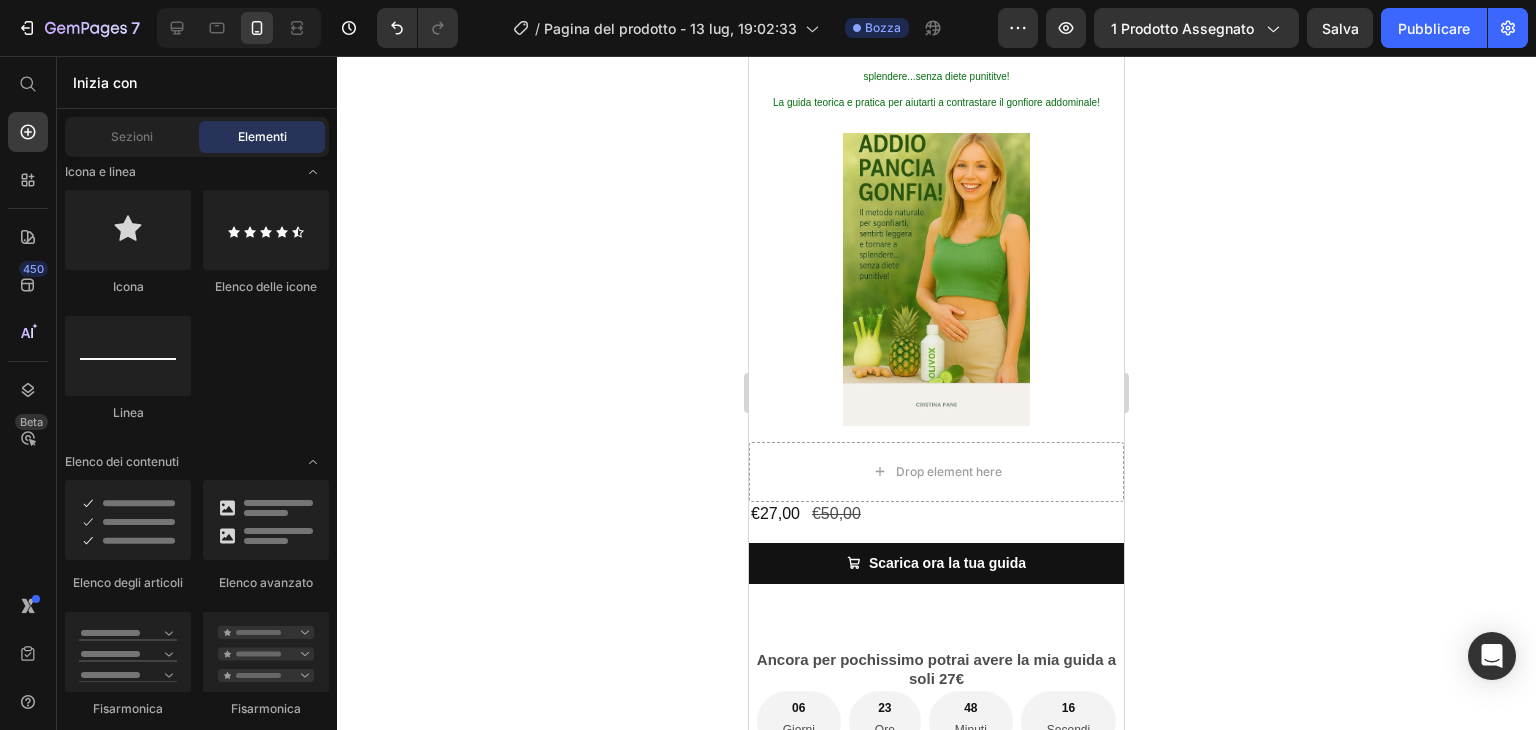 scroll, scrollTop: 0, scrollLeft: 0, axis: both 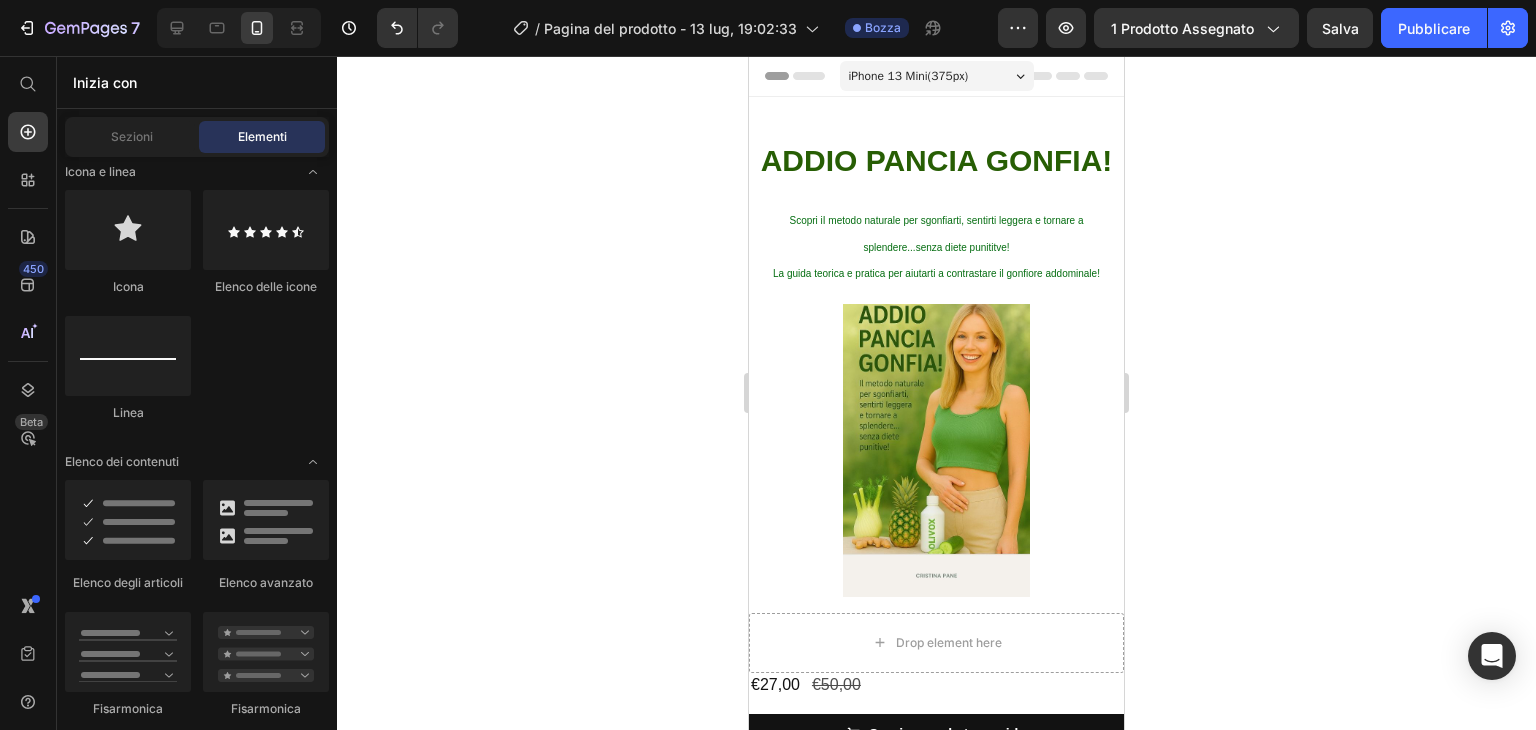 drag, startPoint x: 1118, startPoint y: 447, endPoint x: 1893, endPoint y: 113, distance: 843.90814 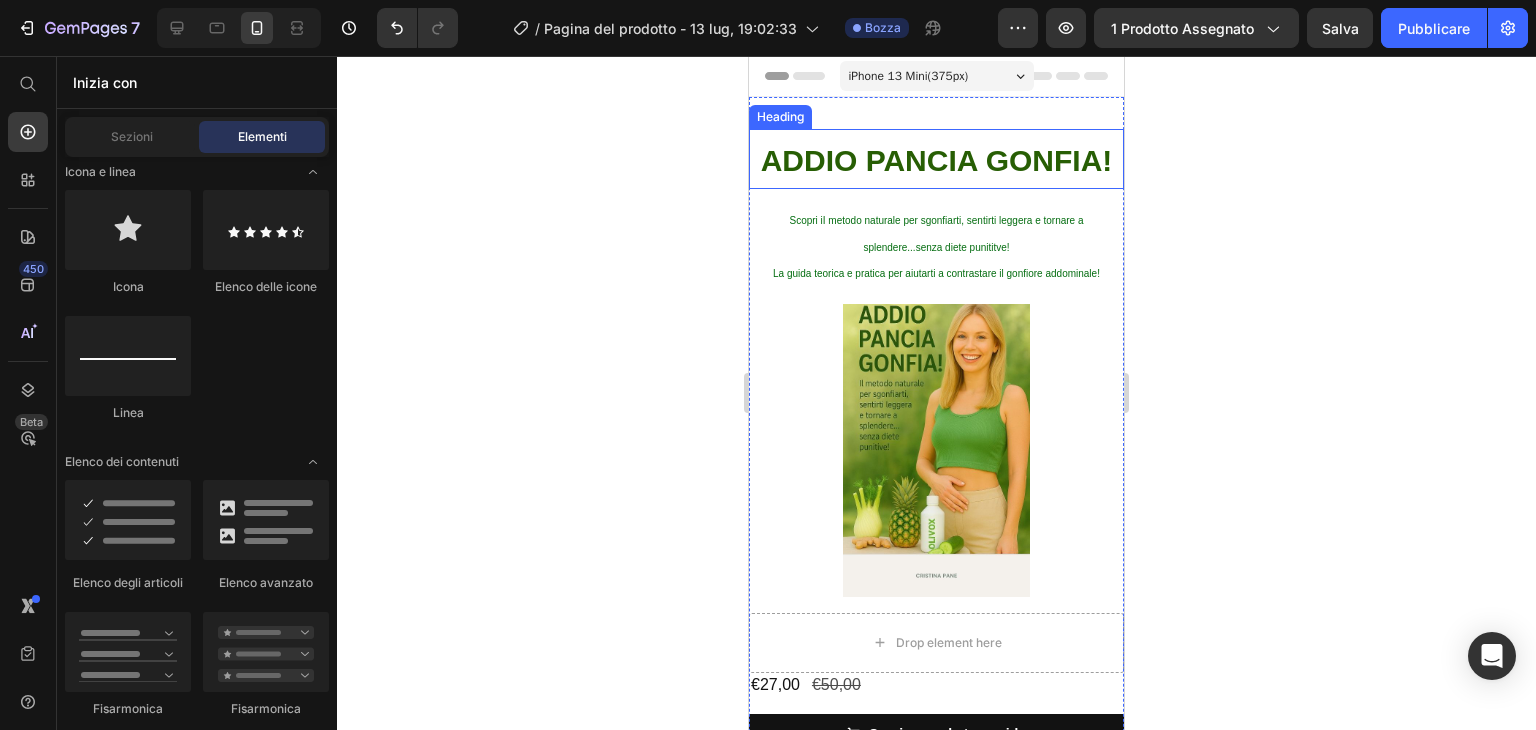 click on "ADDIO PANCIA GONFIA!" at bounding box center [937, 160] 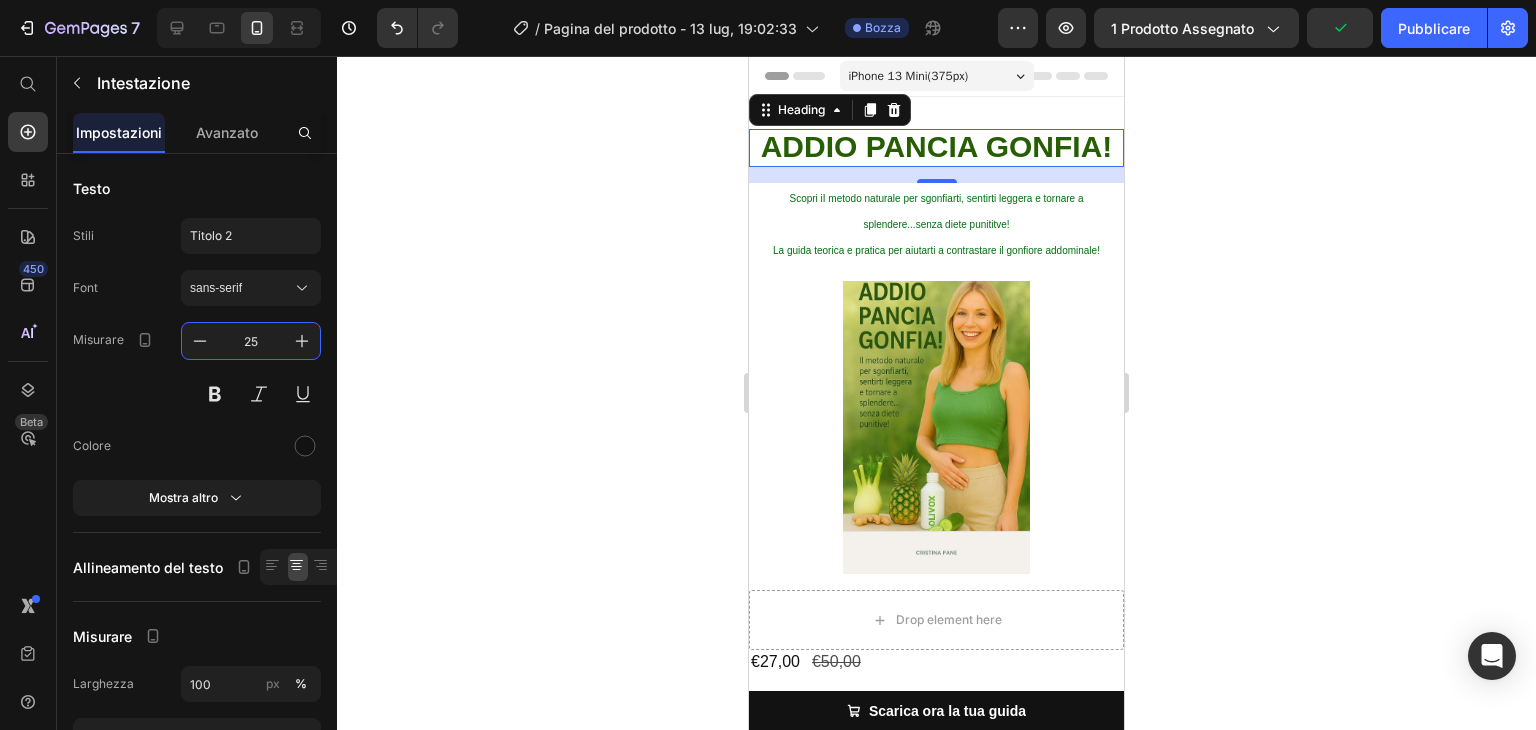 type on "25" 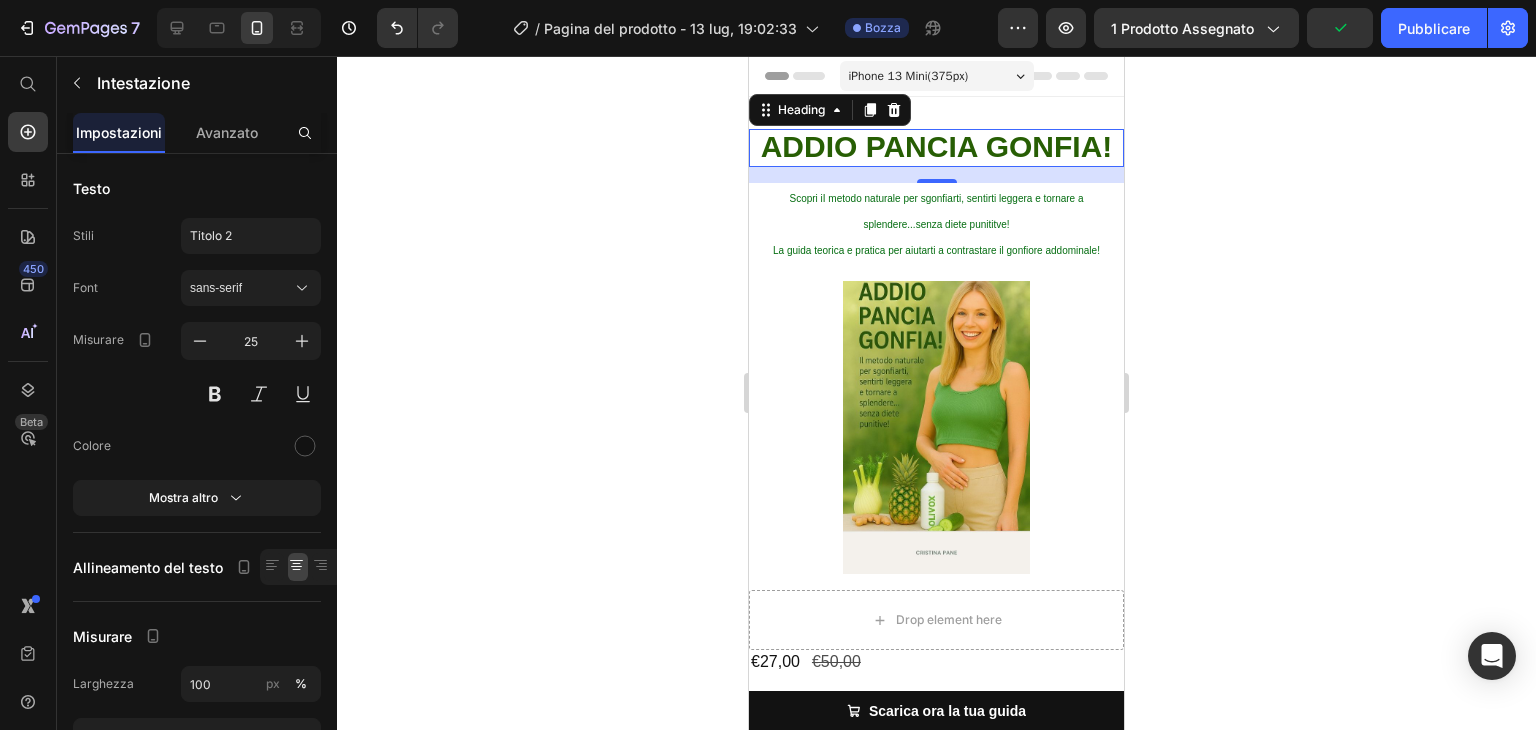 click 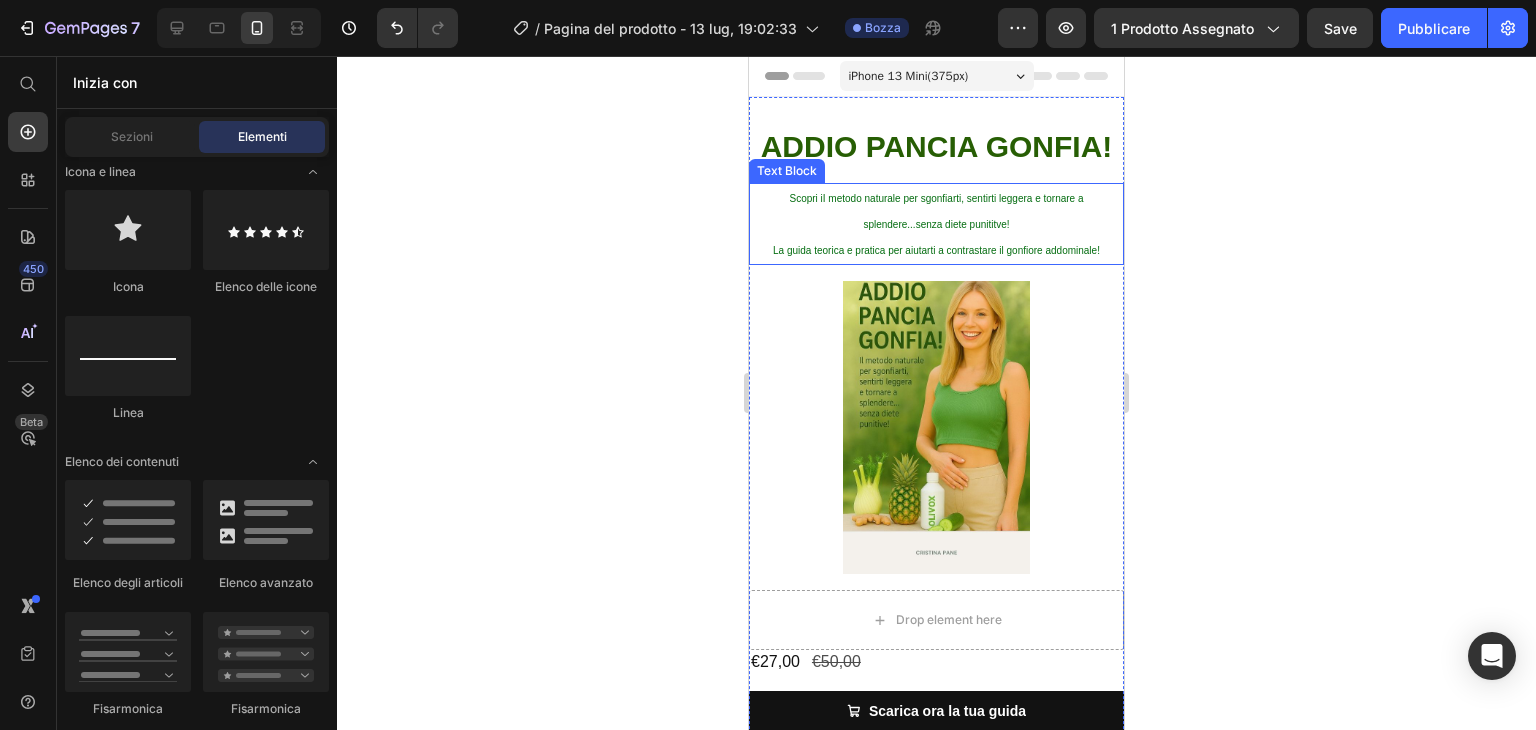 click on "Scopri iI metodo naturale per sgonfiarti, sentirti leggera e tornare a splendere...senza diete punititve!" at bounding box center (936, 211) 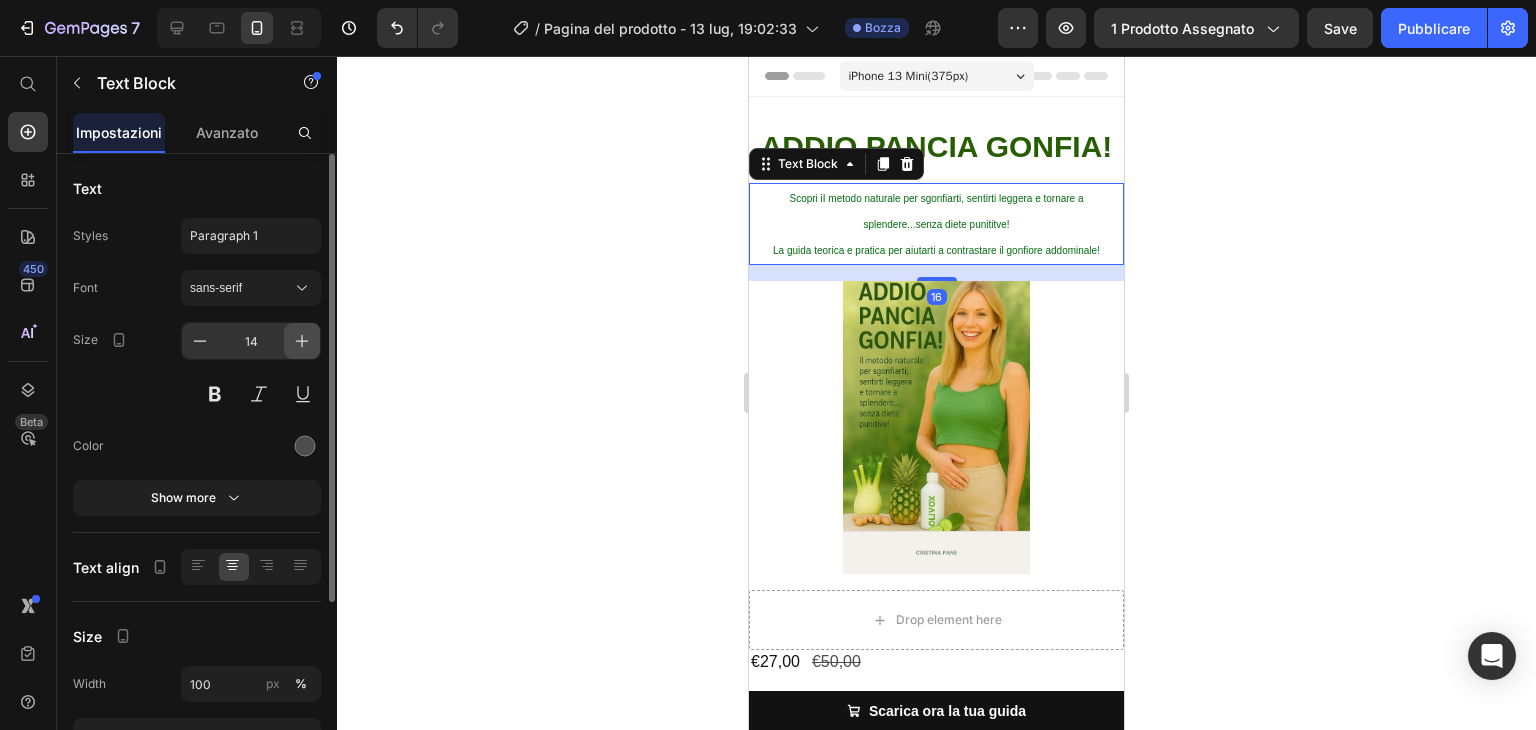 click 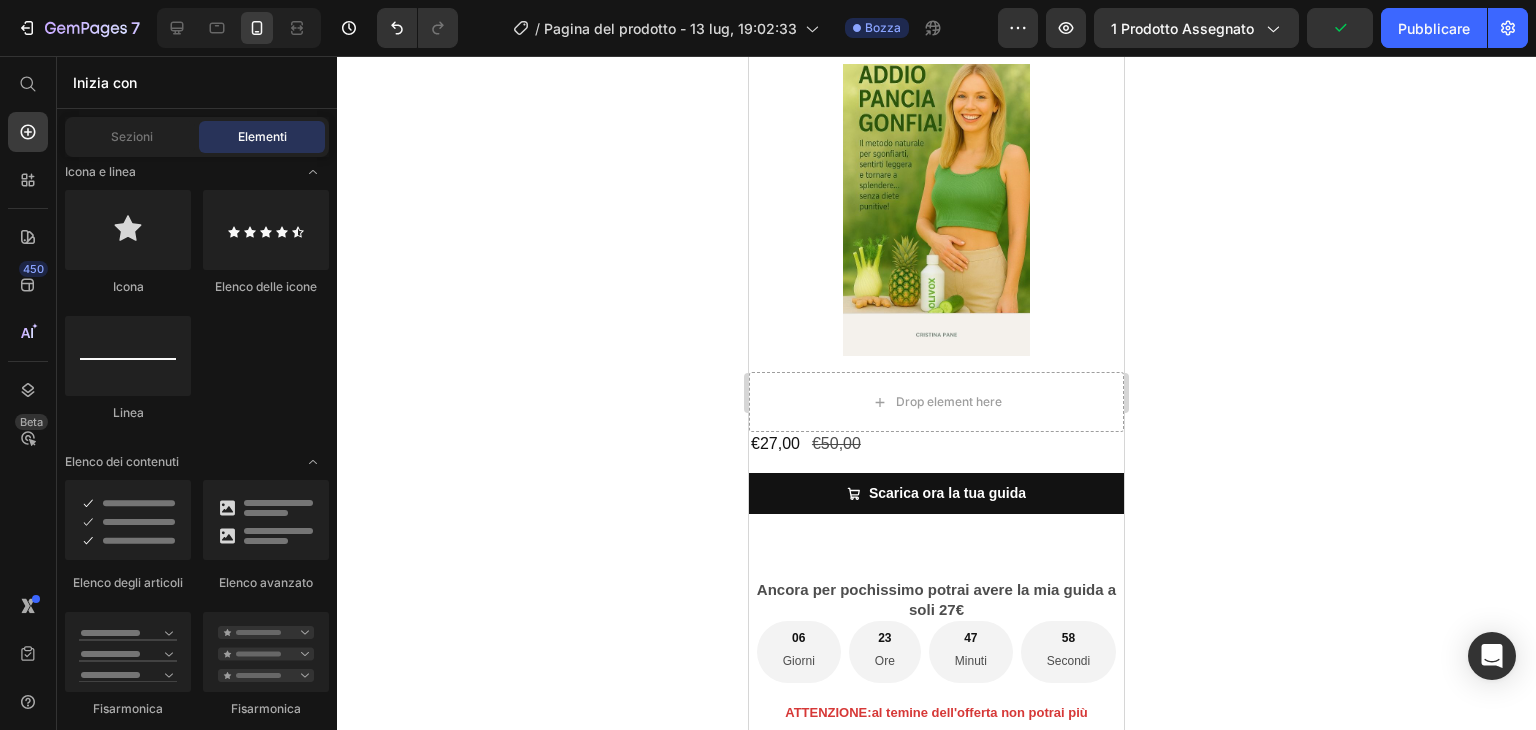 scroll, scrollTop: 230, scrollLeft: 0, axis: vertical 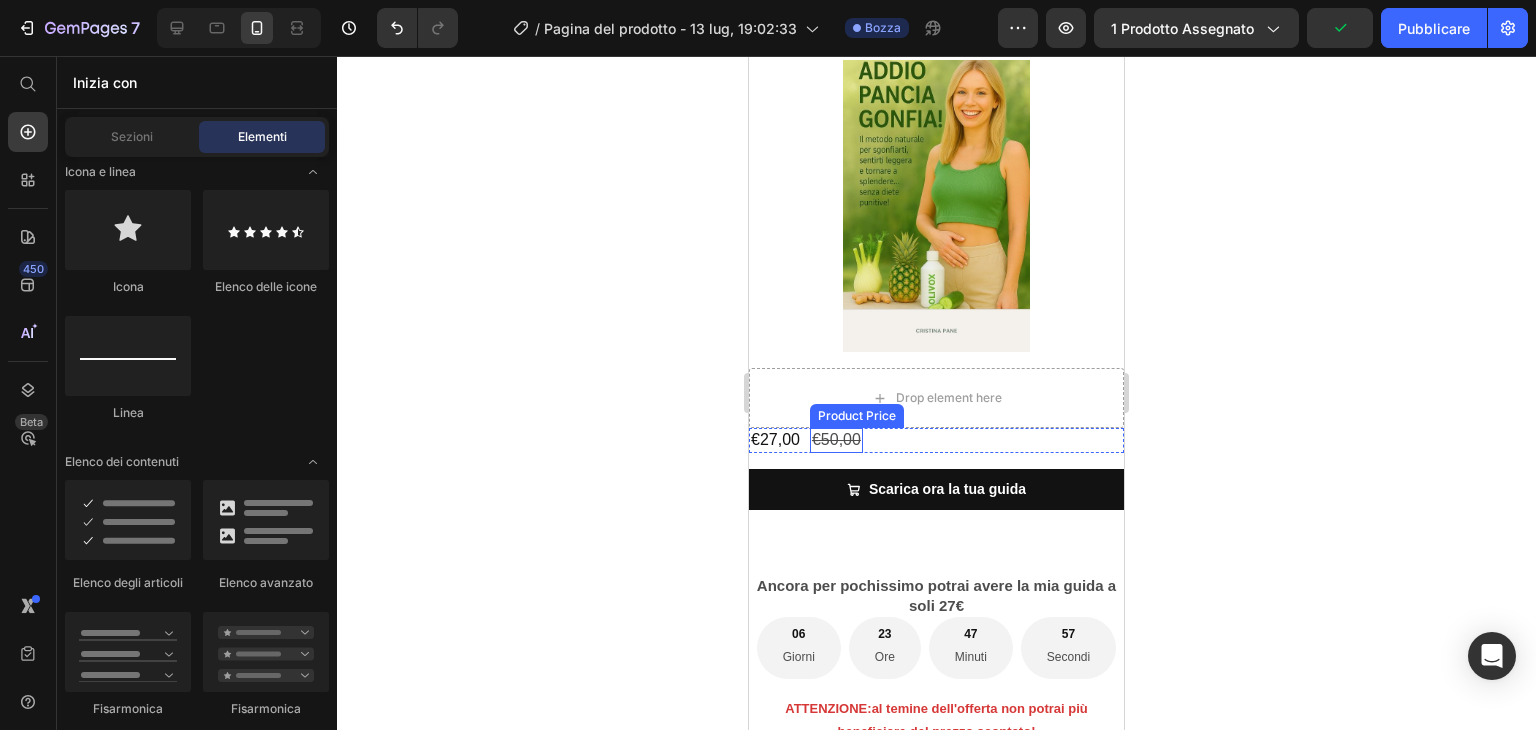 click on "€50,00" at bounding box center [836, 440] 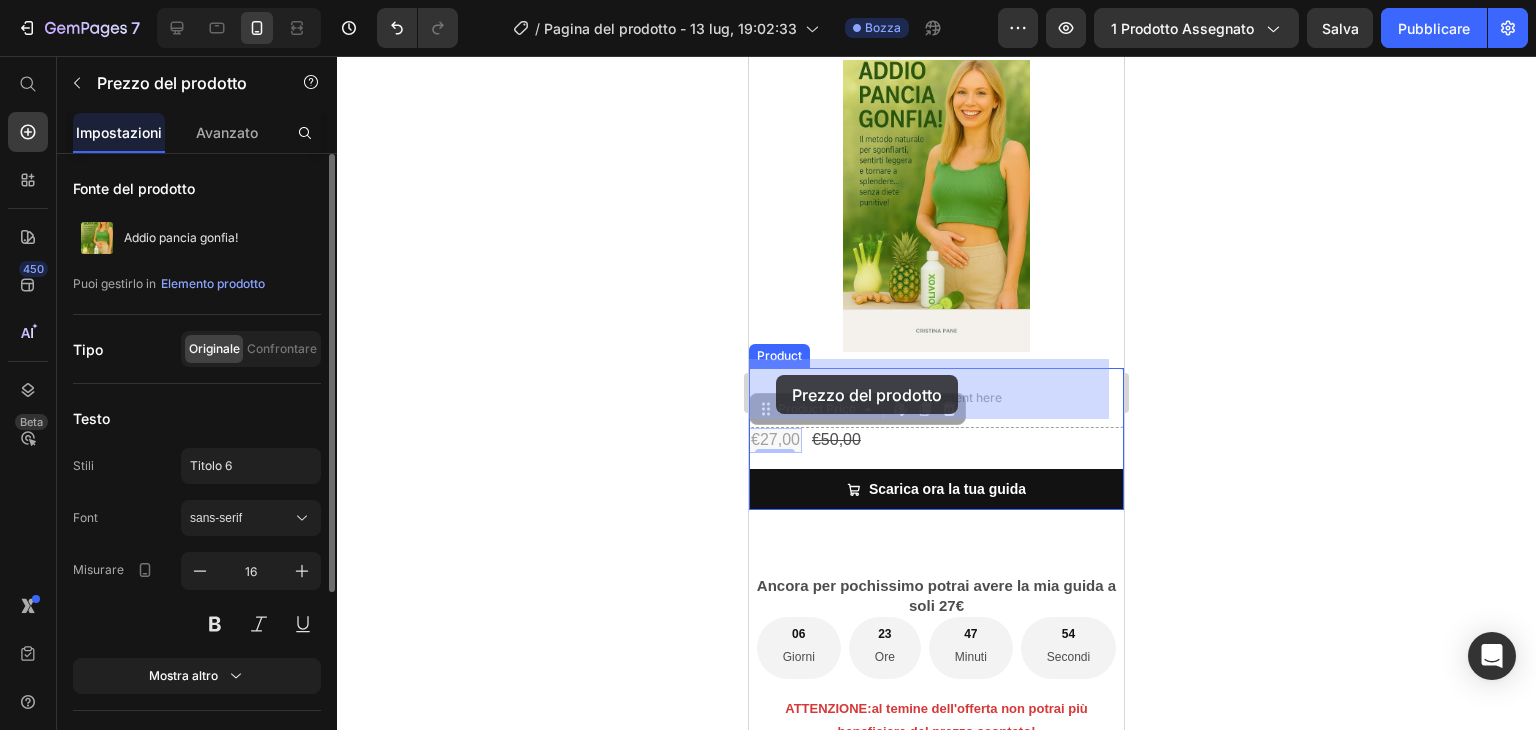 drag, startPoint x: 779, startPoint y: 436, endPoint x: 776, endPoint y: 375, distance: 61.073727 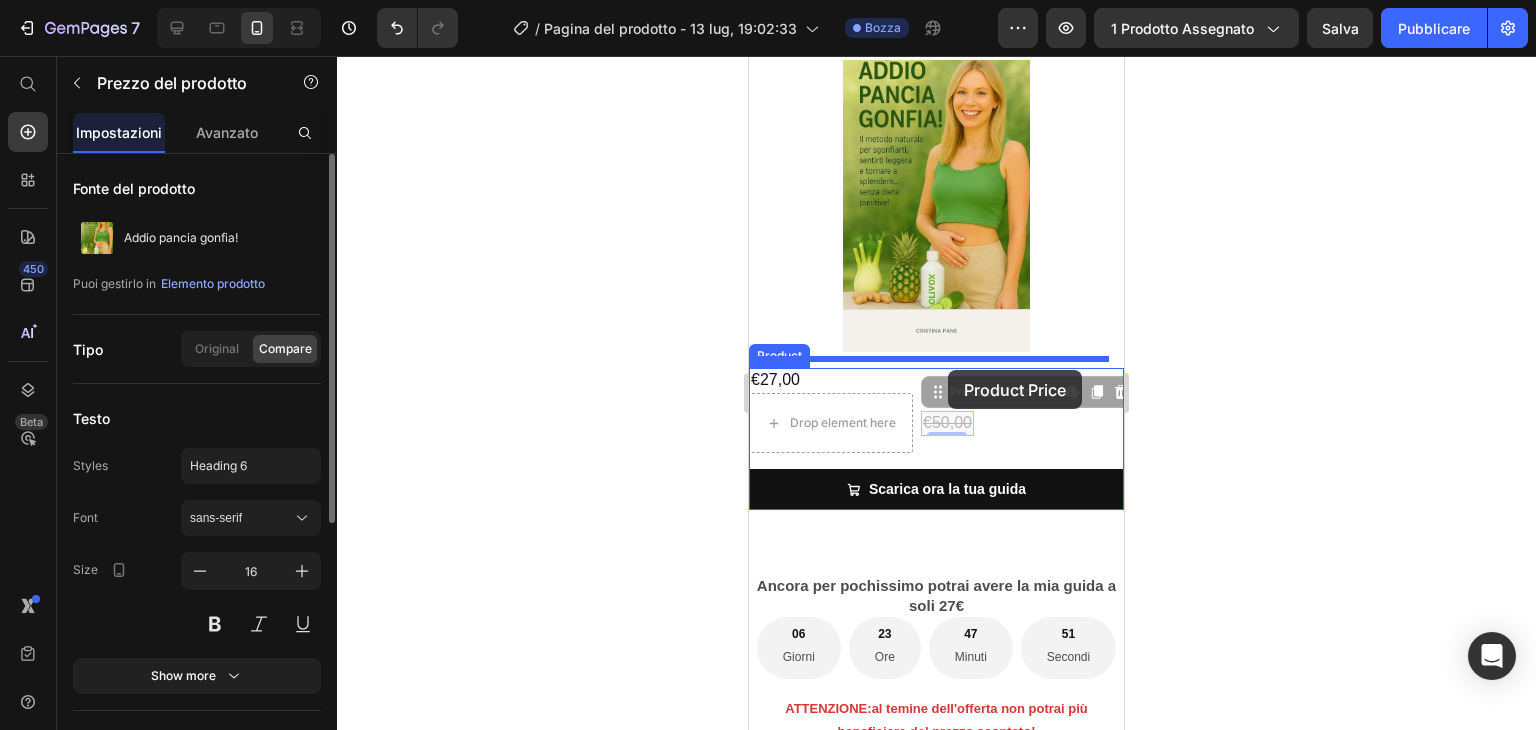drag, startPoint x: 945, startPoint y: 409, endPoint x: 948, endPoint y: 369, distance: 40.112343 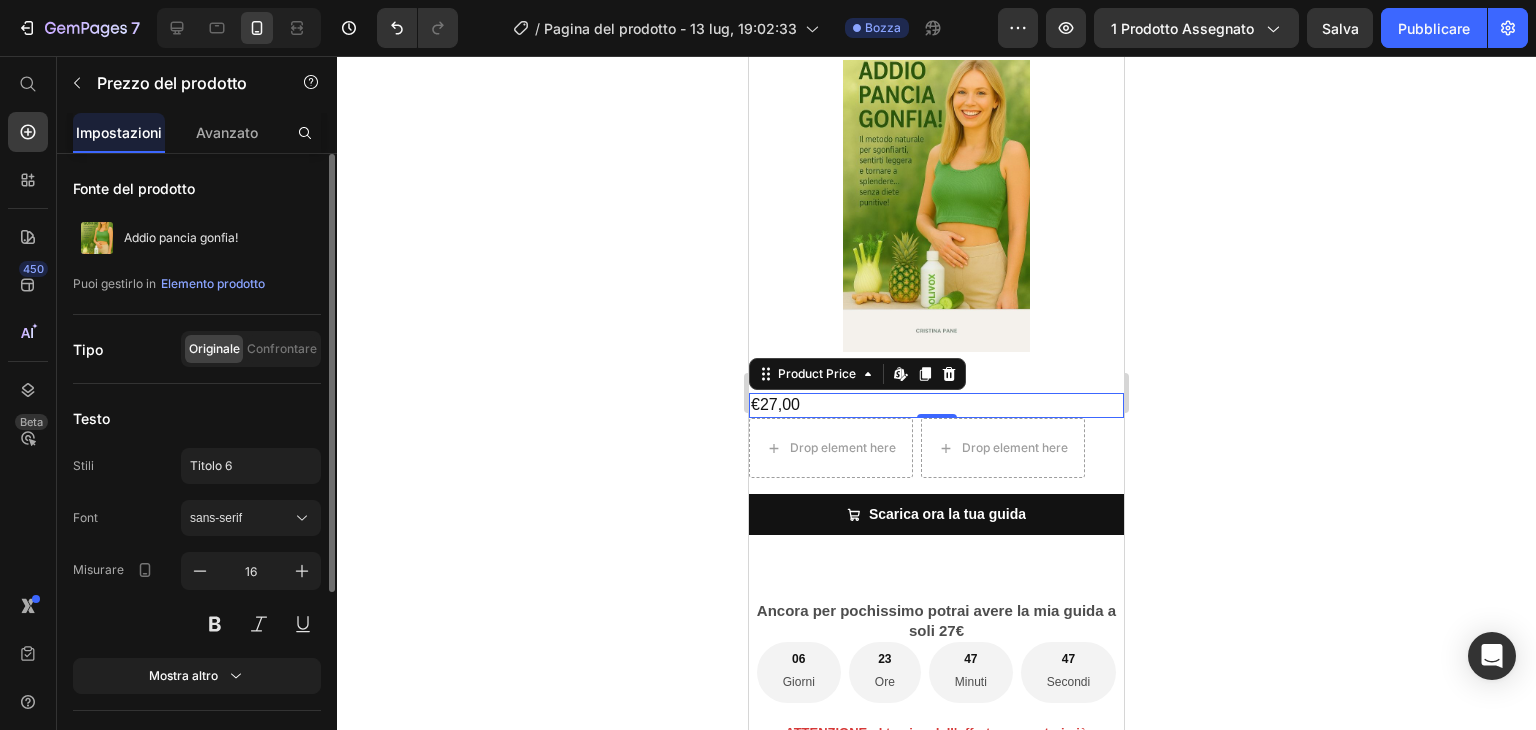 click 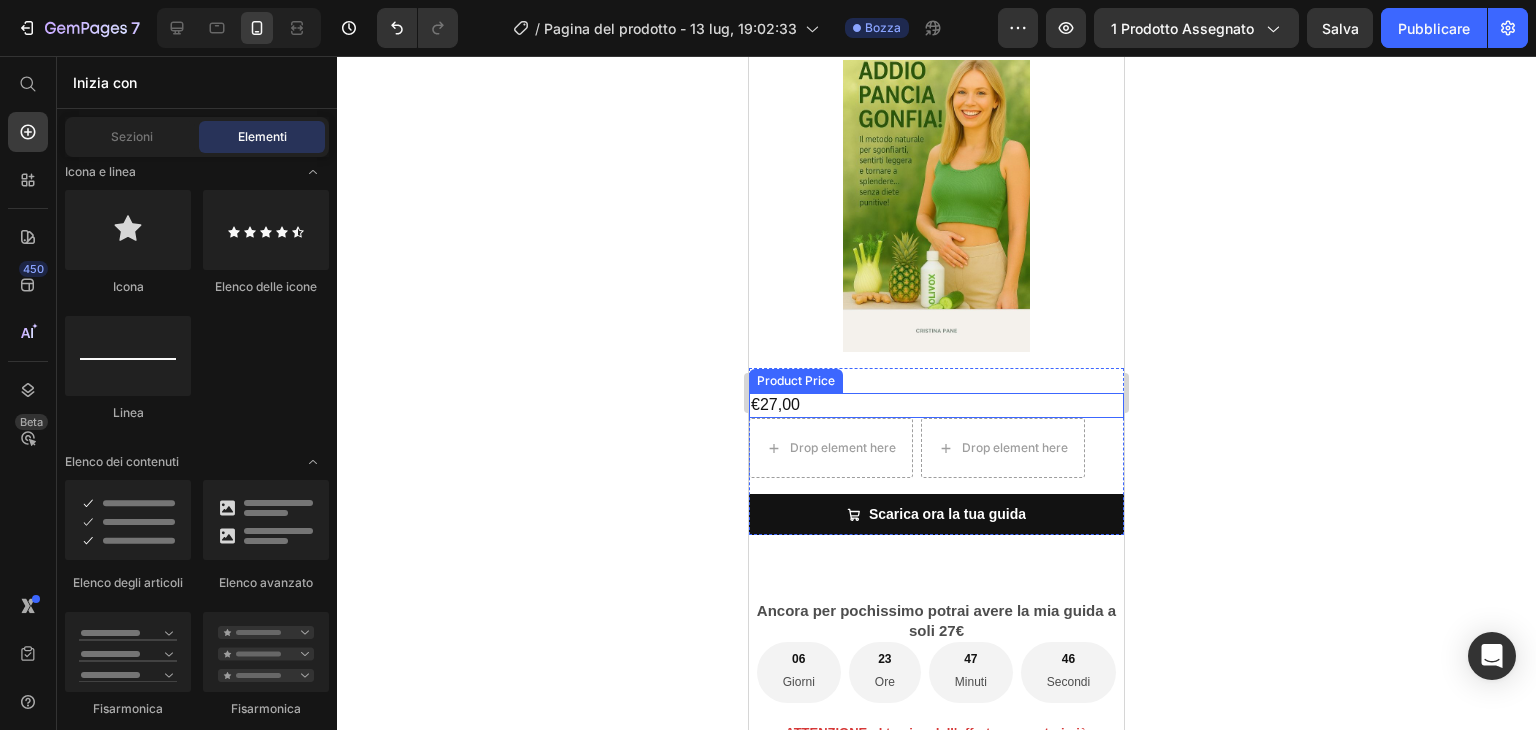 click on "€50,00 Product Price €27,00 Product Price" at bounding box center [936, 393] 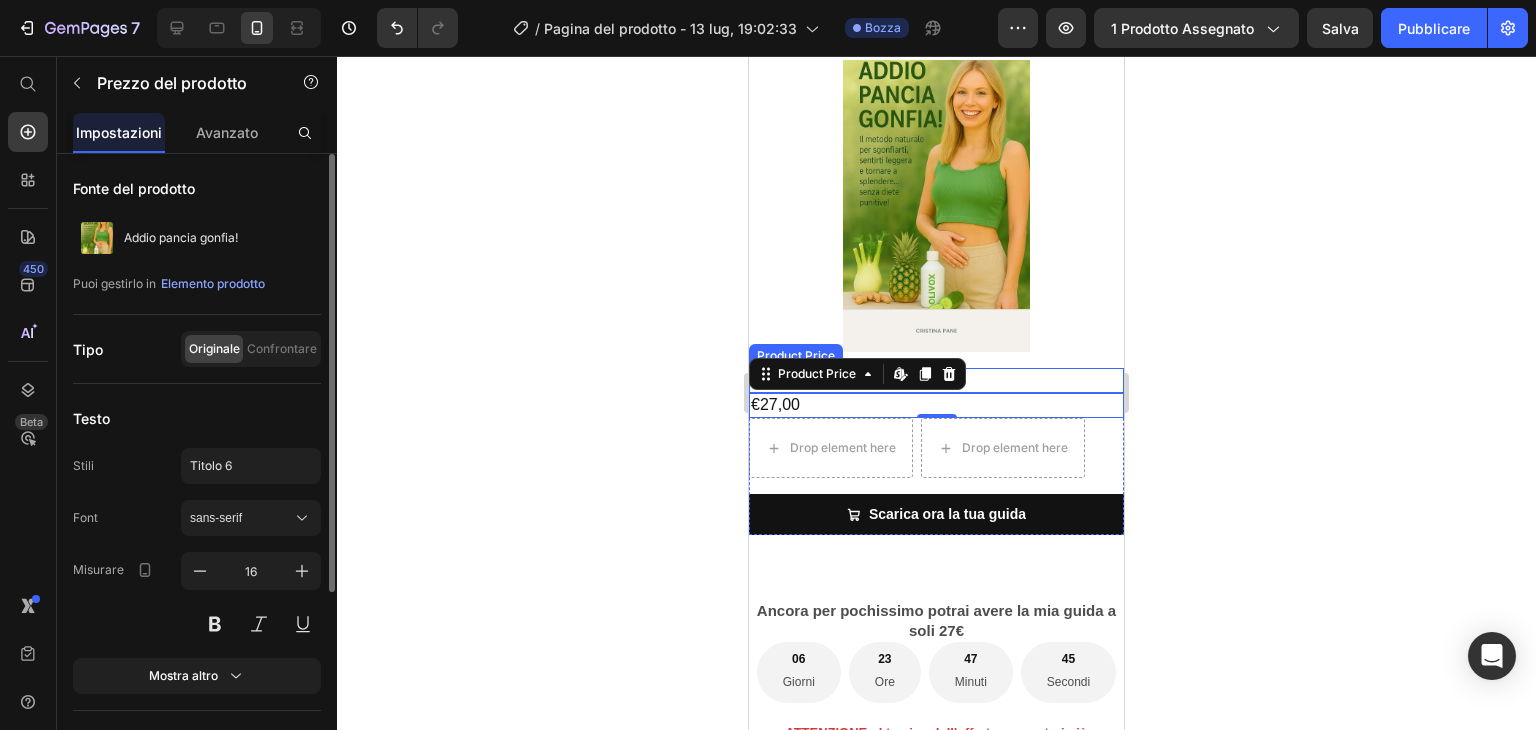 click on "€50,00" at bounding box center (936, 380) 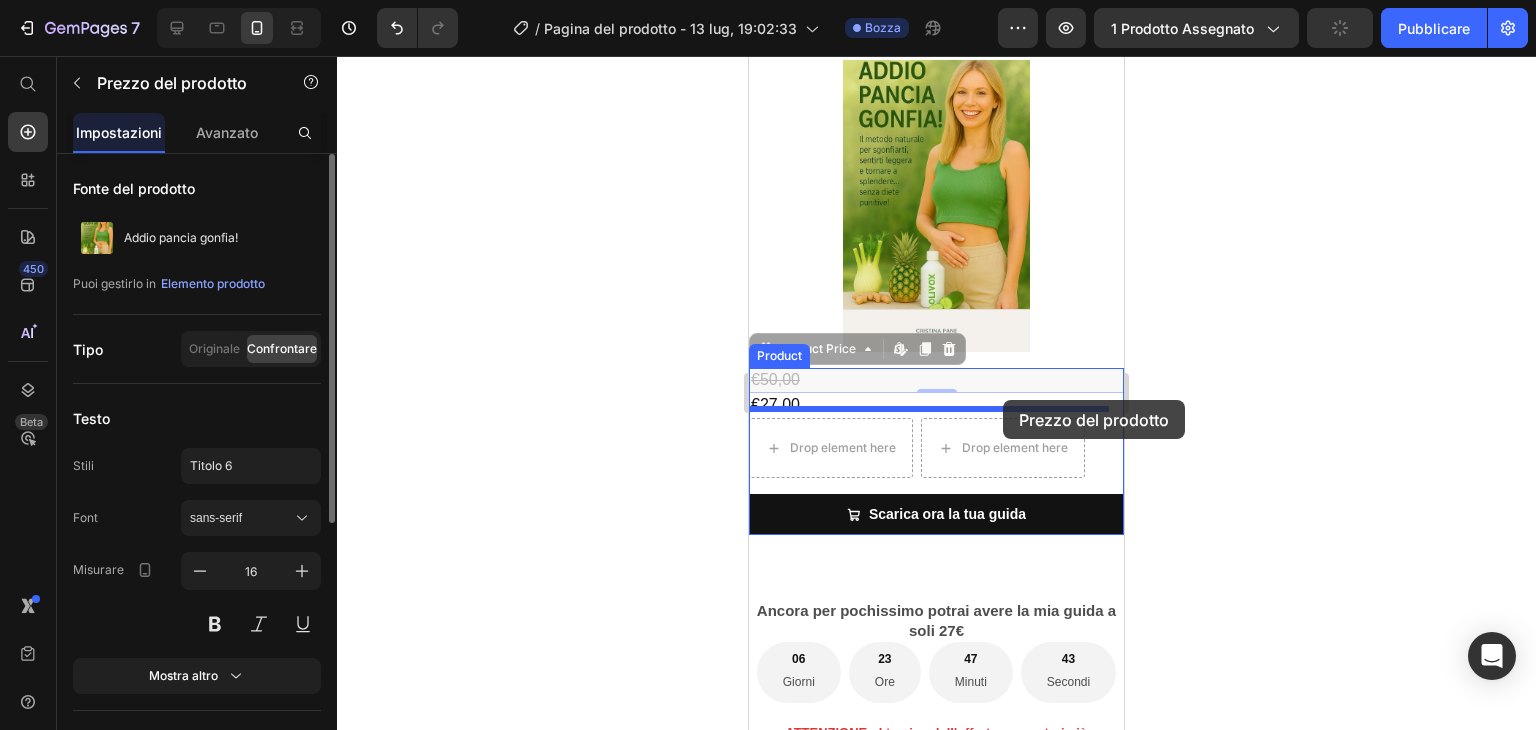 drag, startPoint x: 1004, startPoint y: 366, endPoint x: 1003, endPoint y: 400, distance: 34.0147 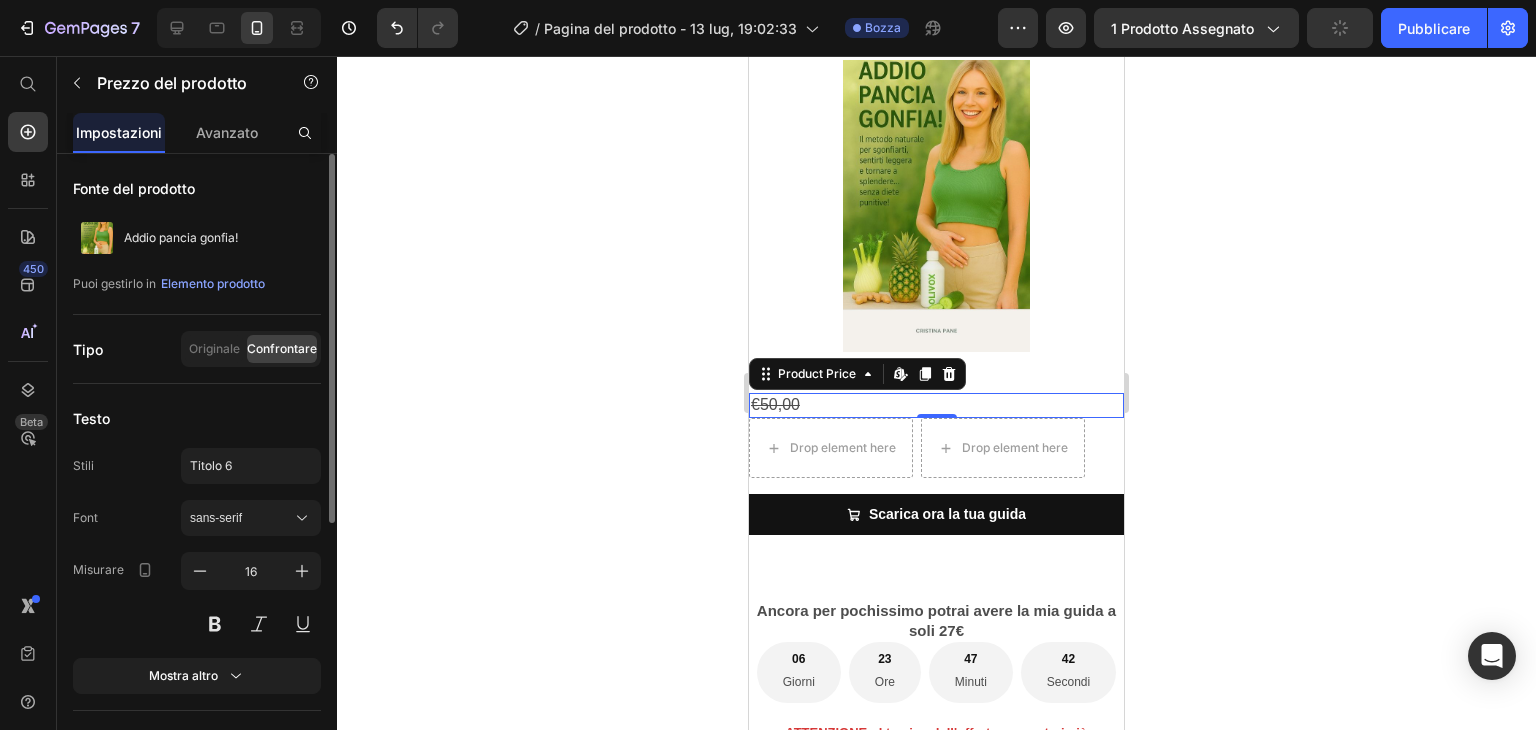 click 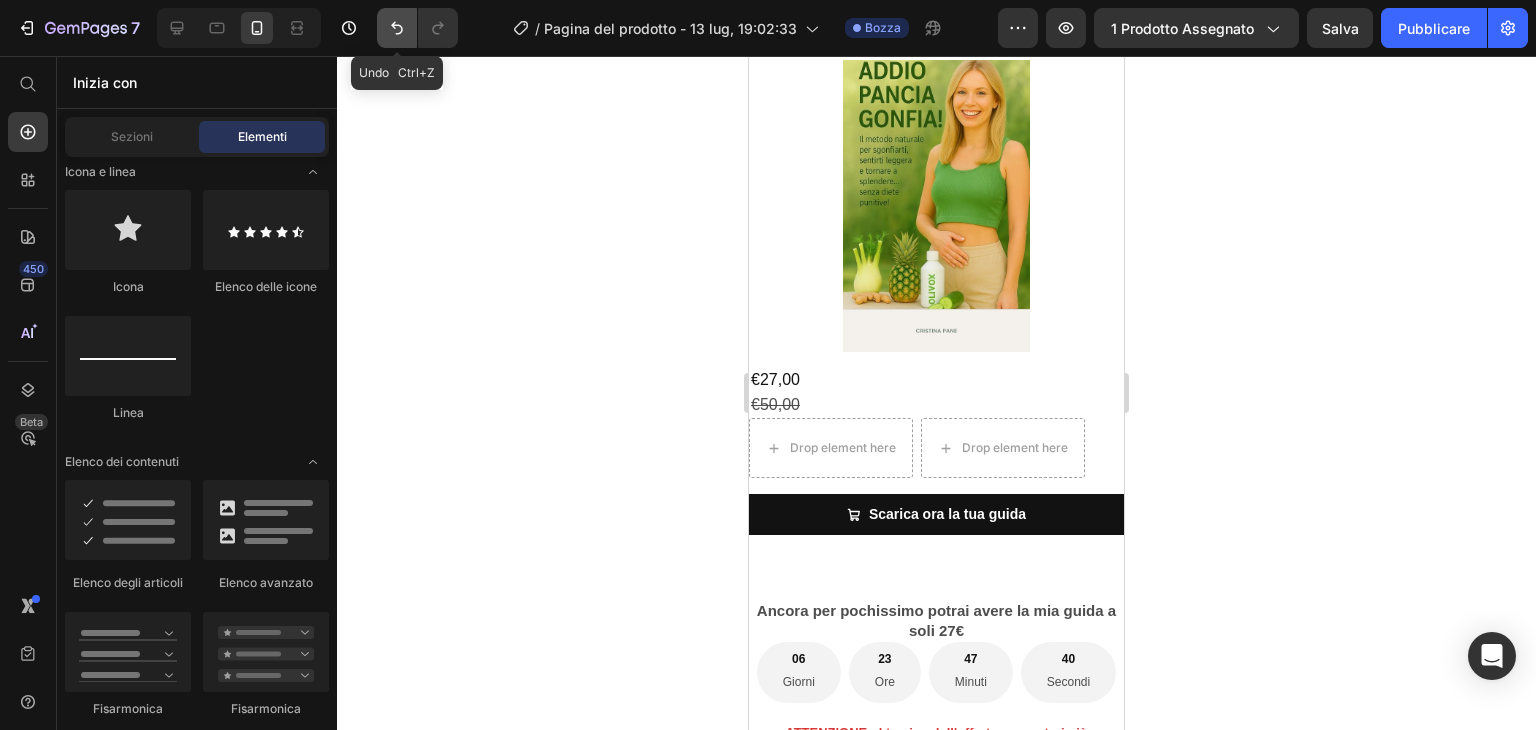 click 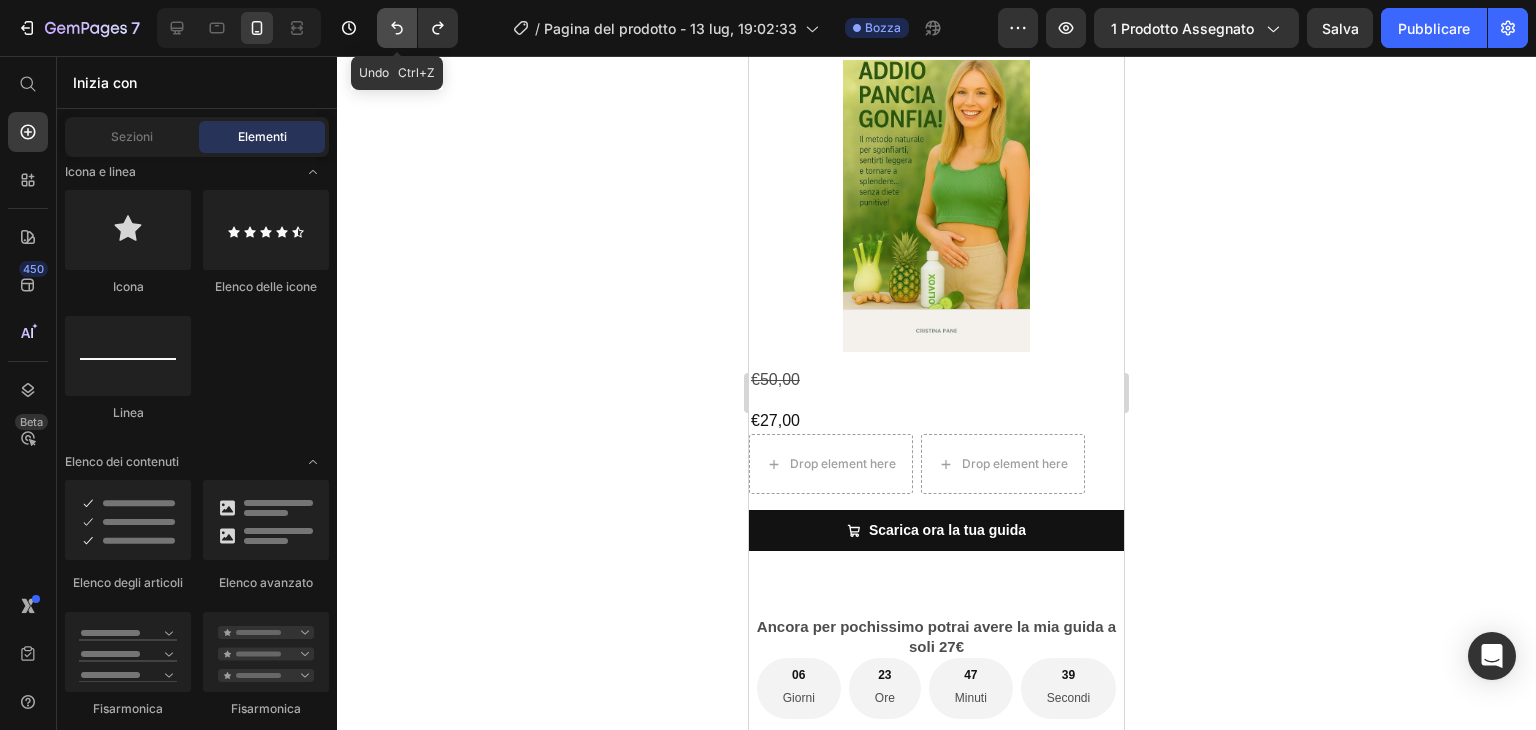 click 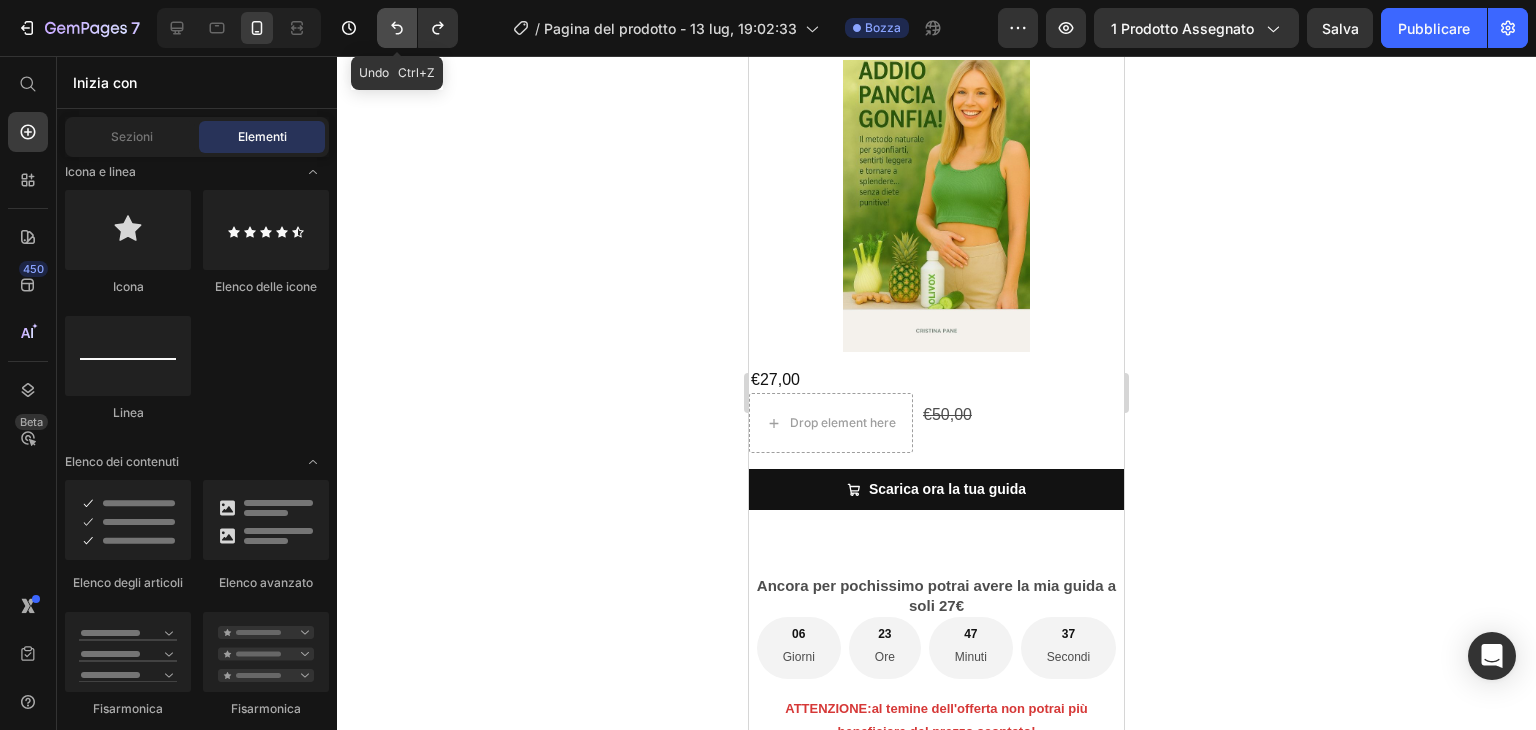 click 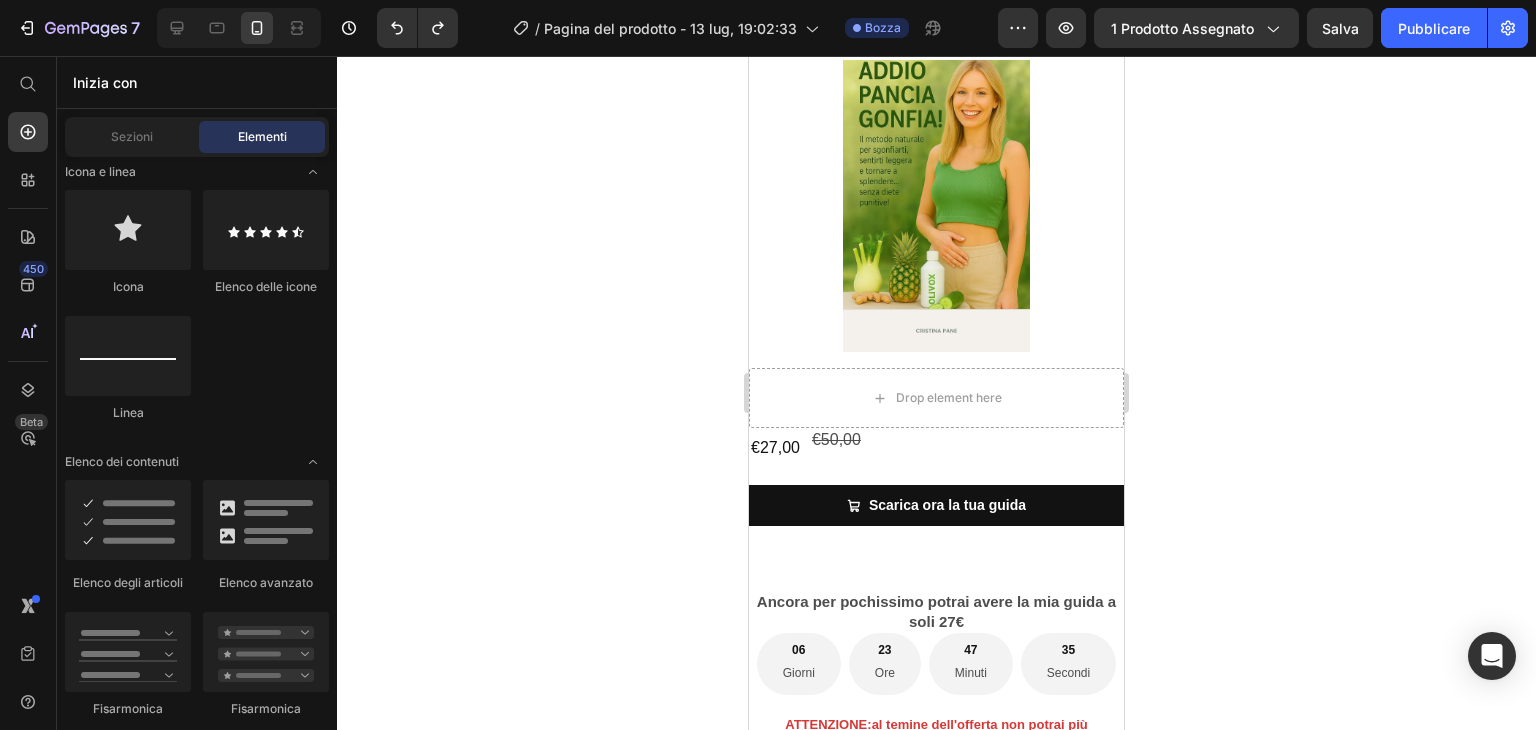 click 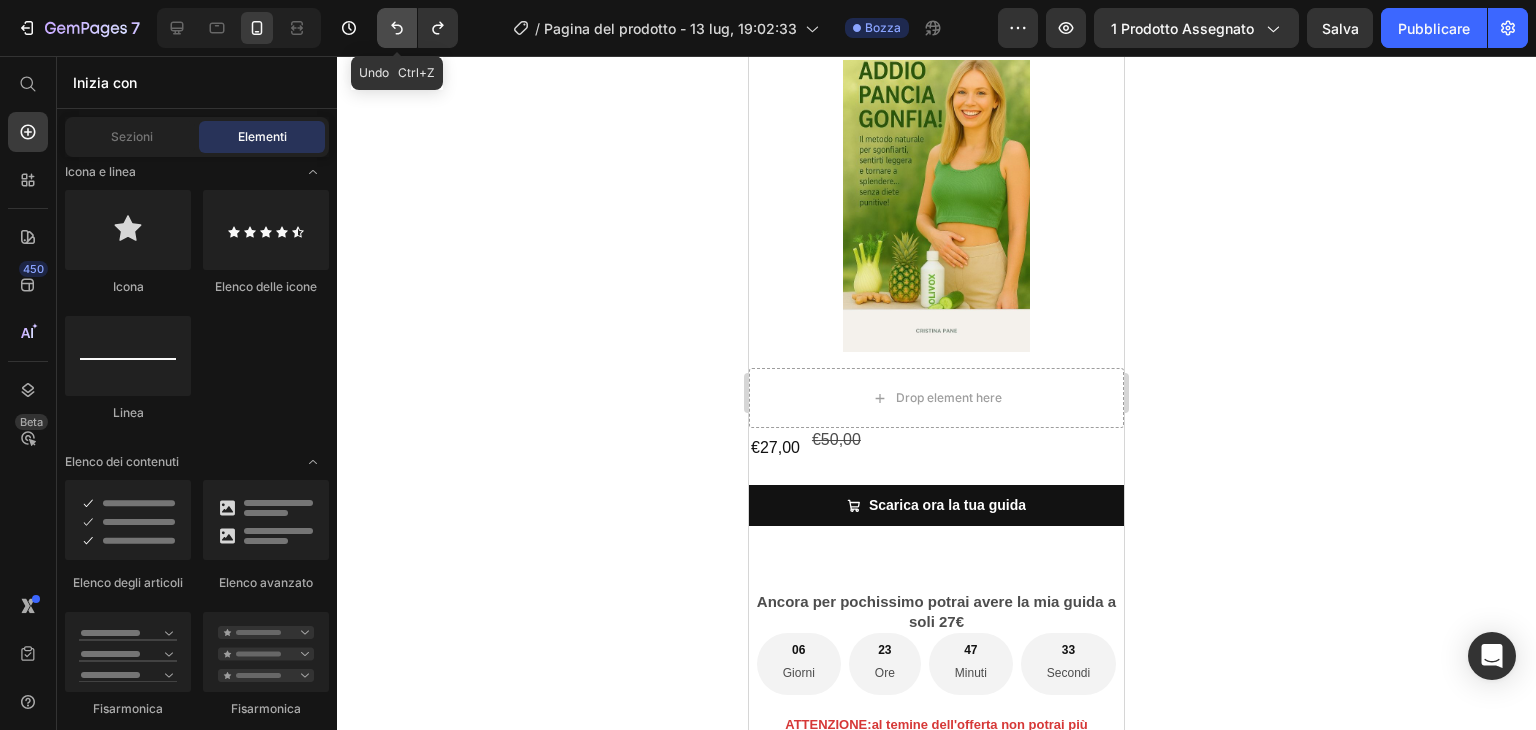 click 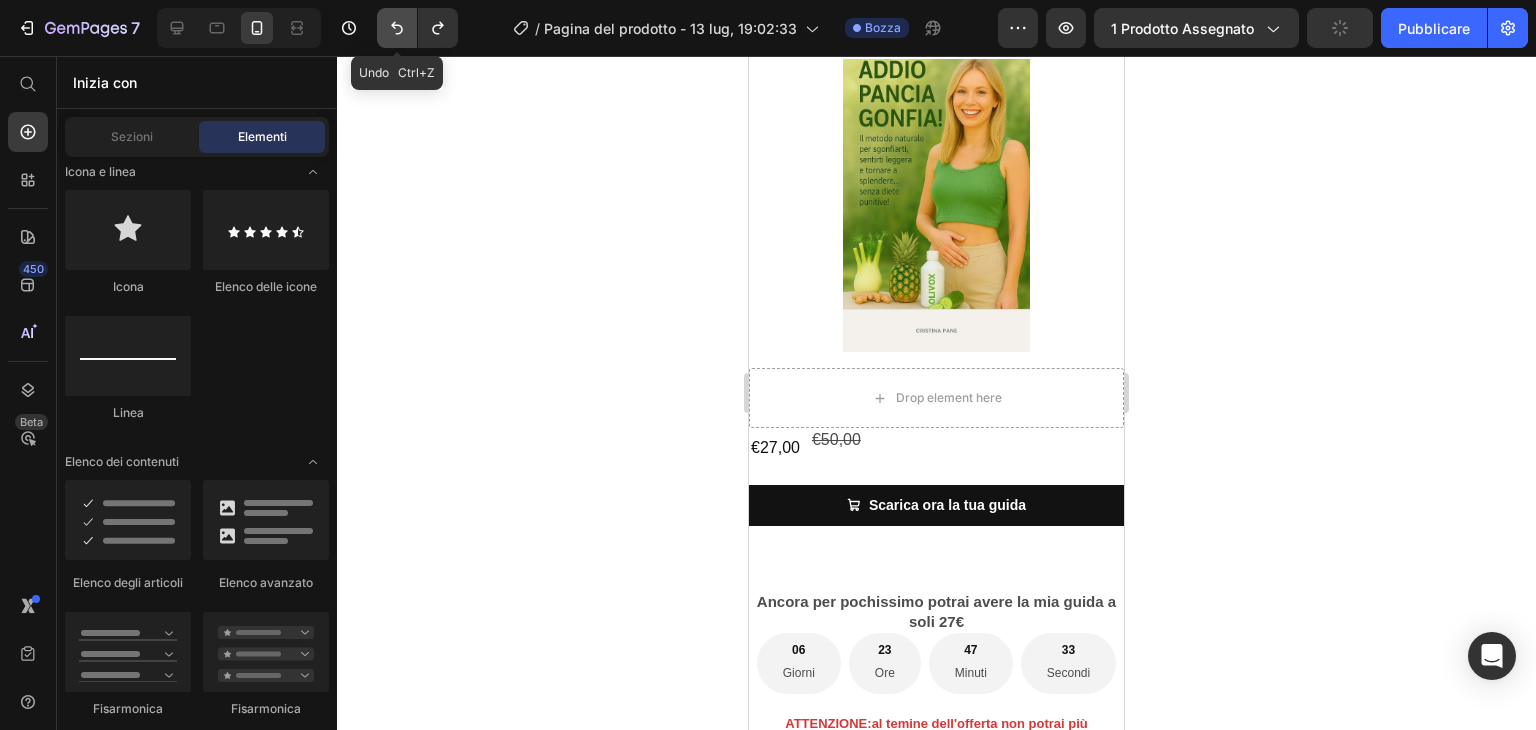 click 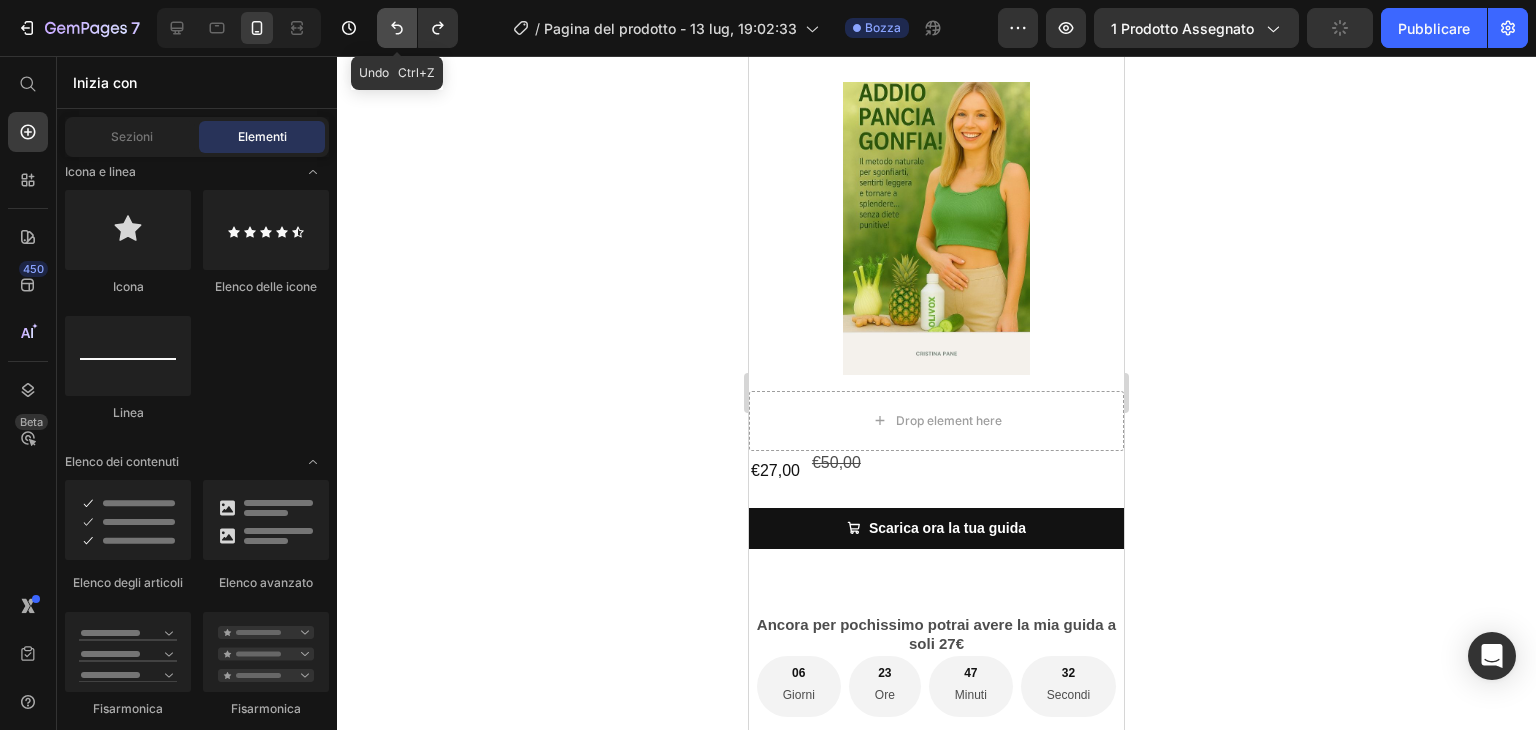 scroll, scrollTop: 244, scrollLeft: 0, axis: vertical 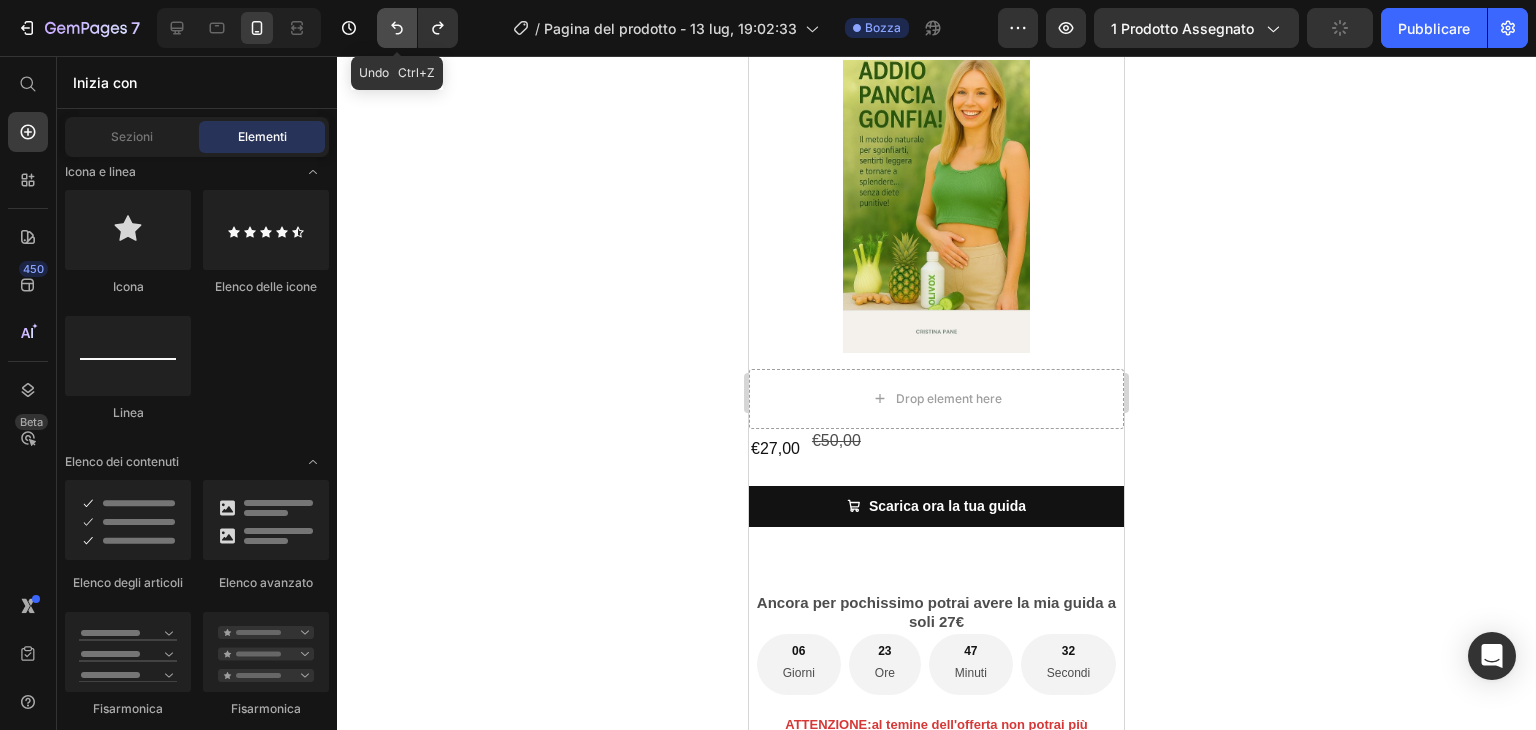 click 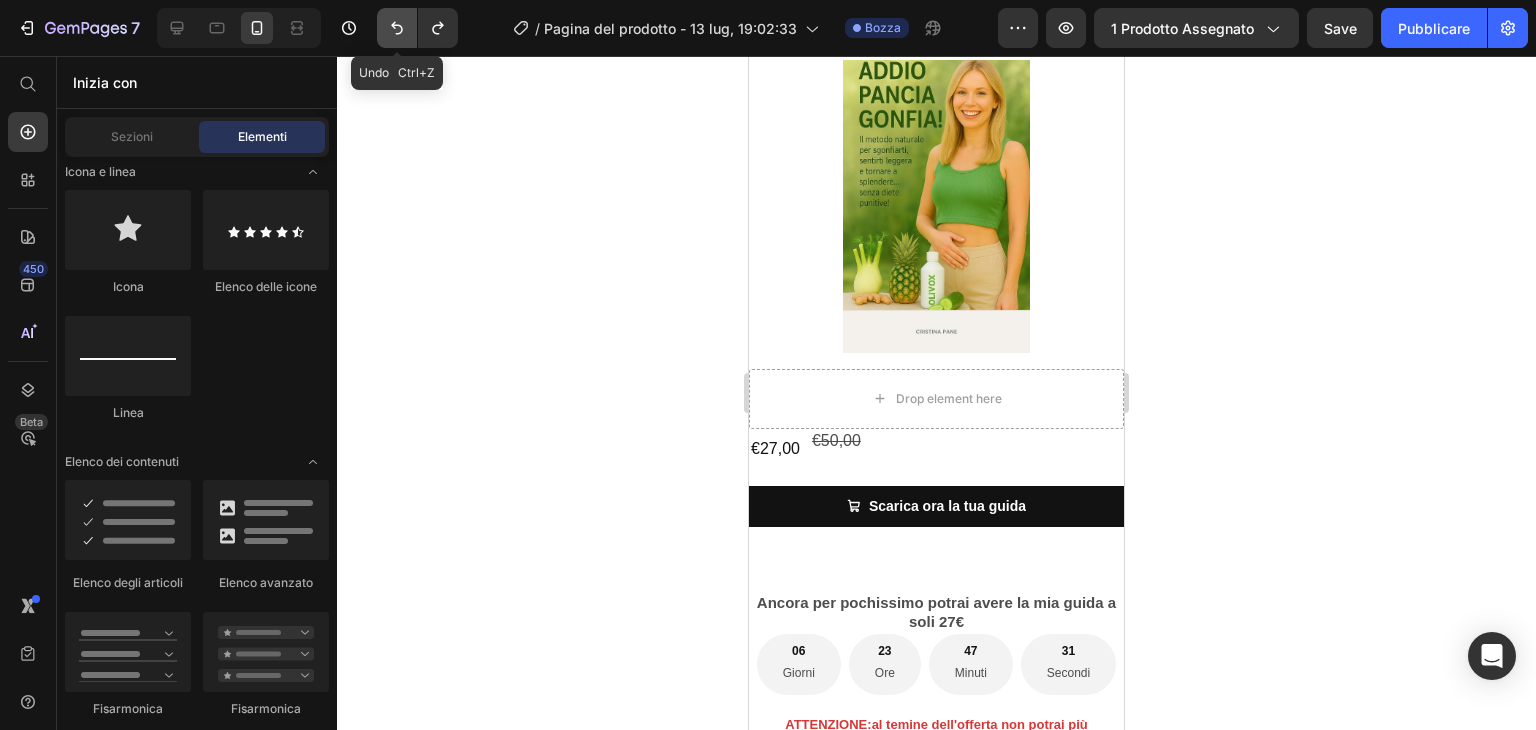 click 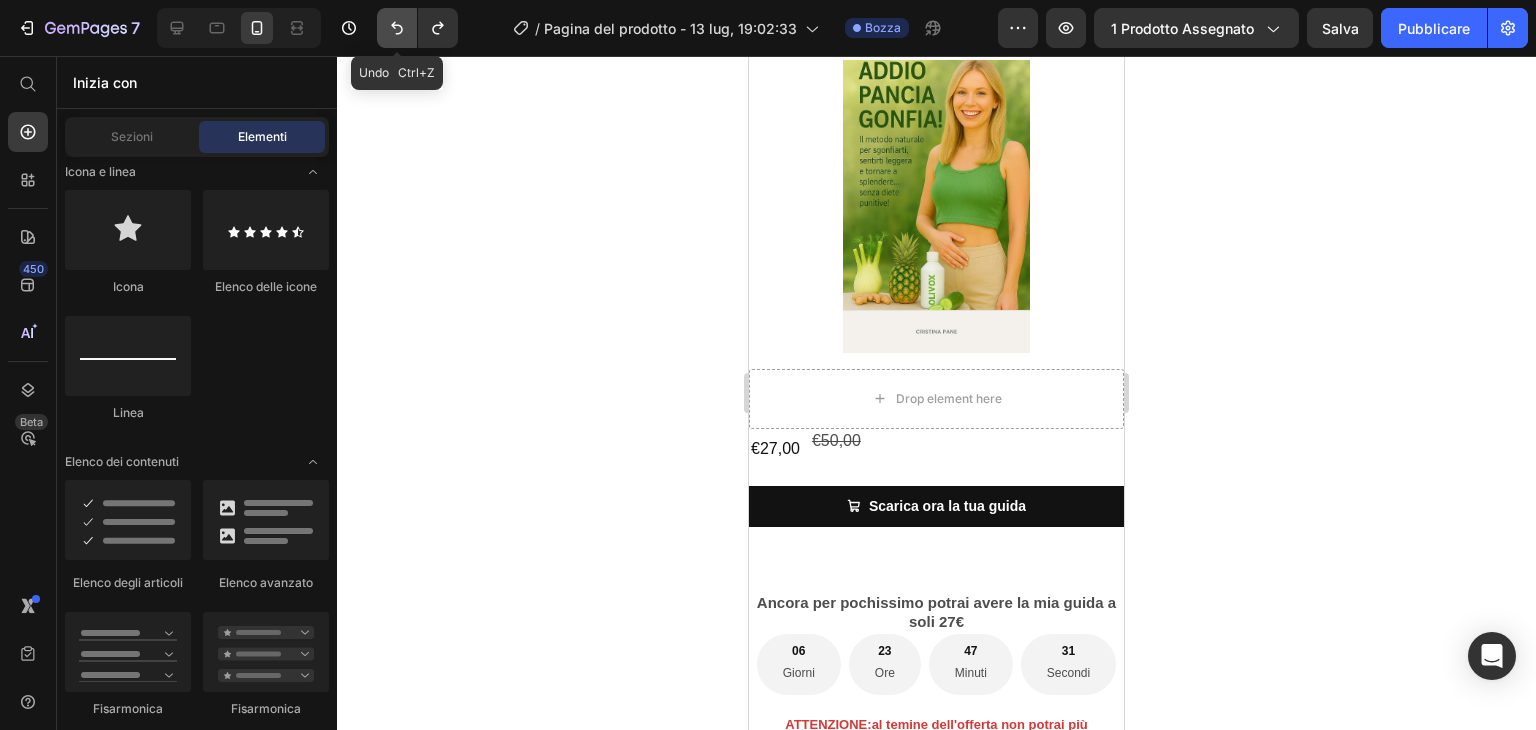 click 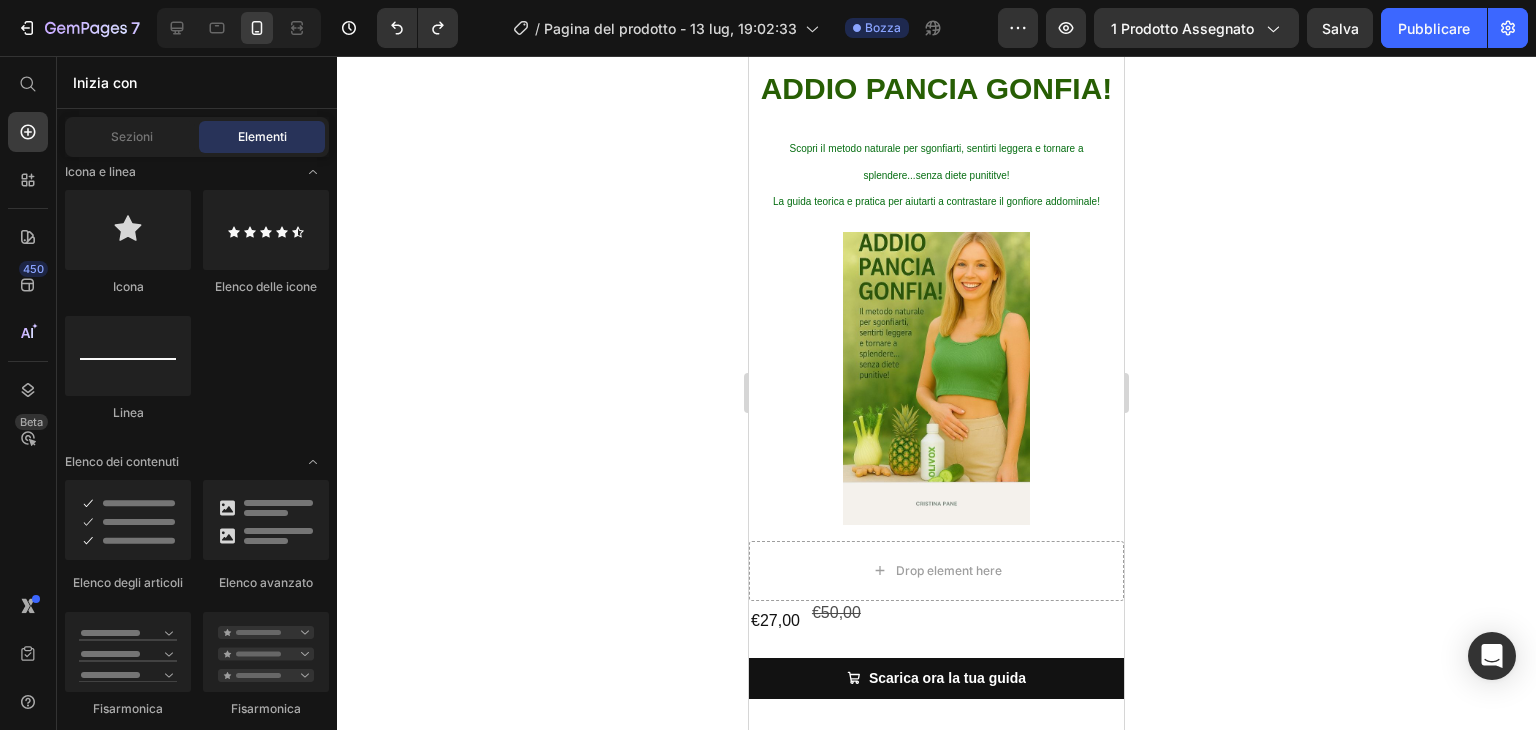 scroll, scrollTop: 0, scrollLeft: 0, axis: both 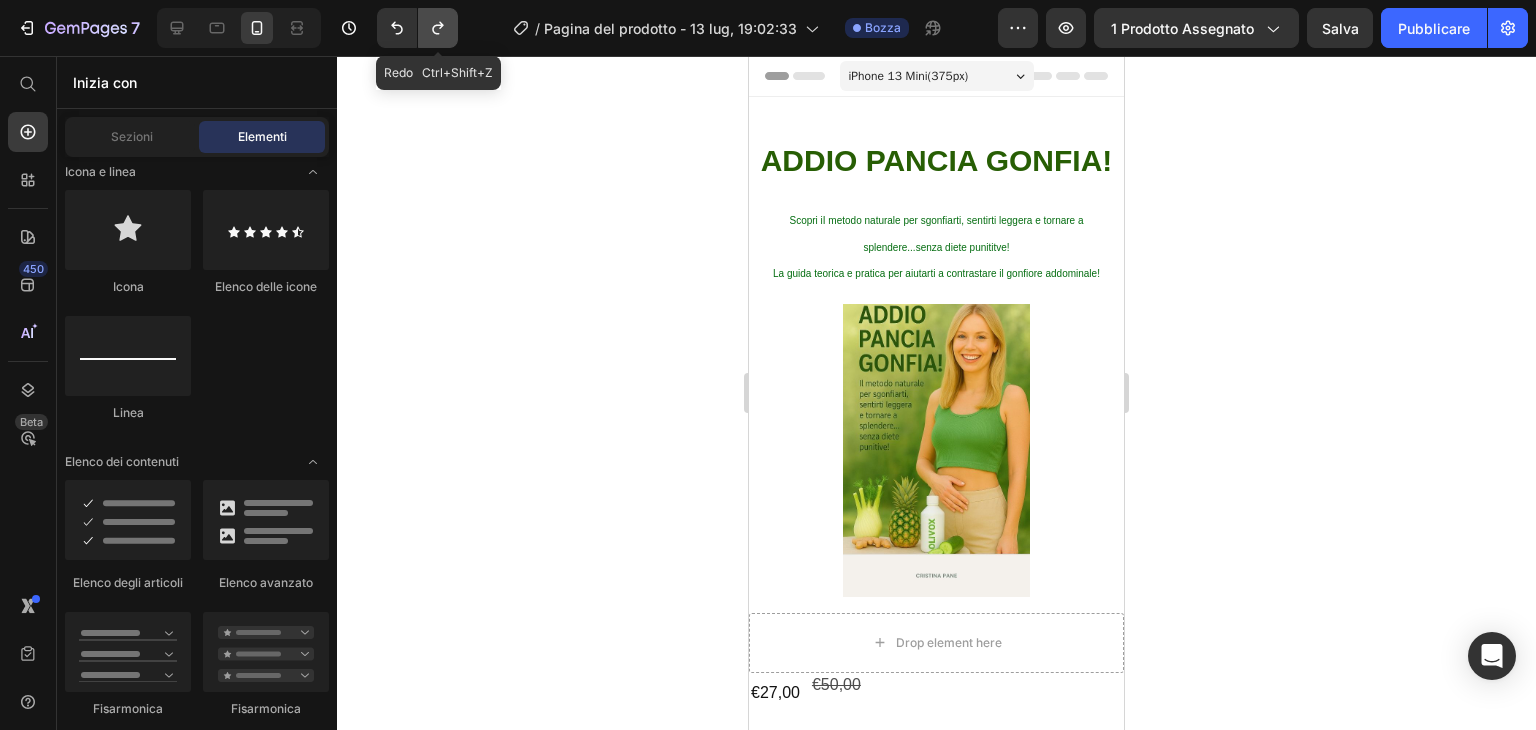 click 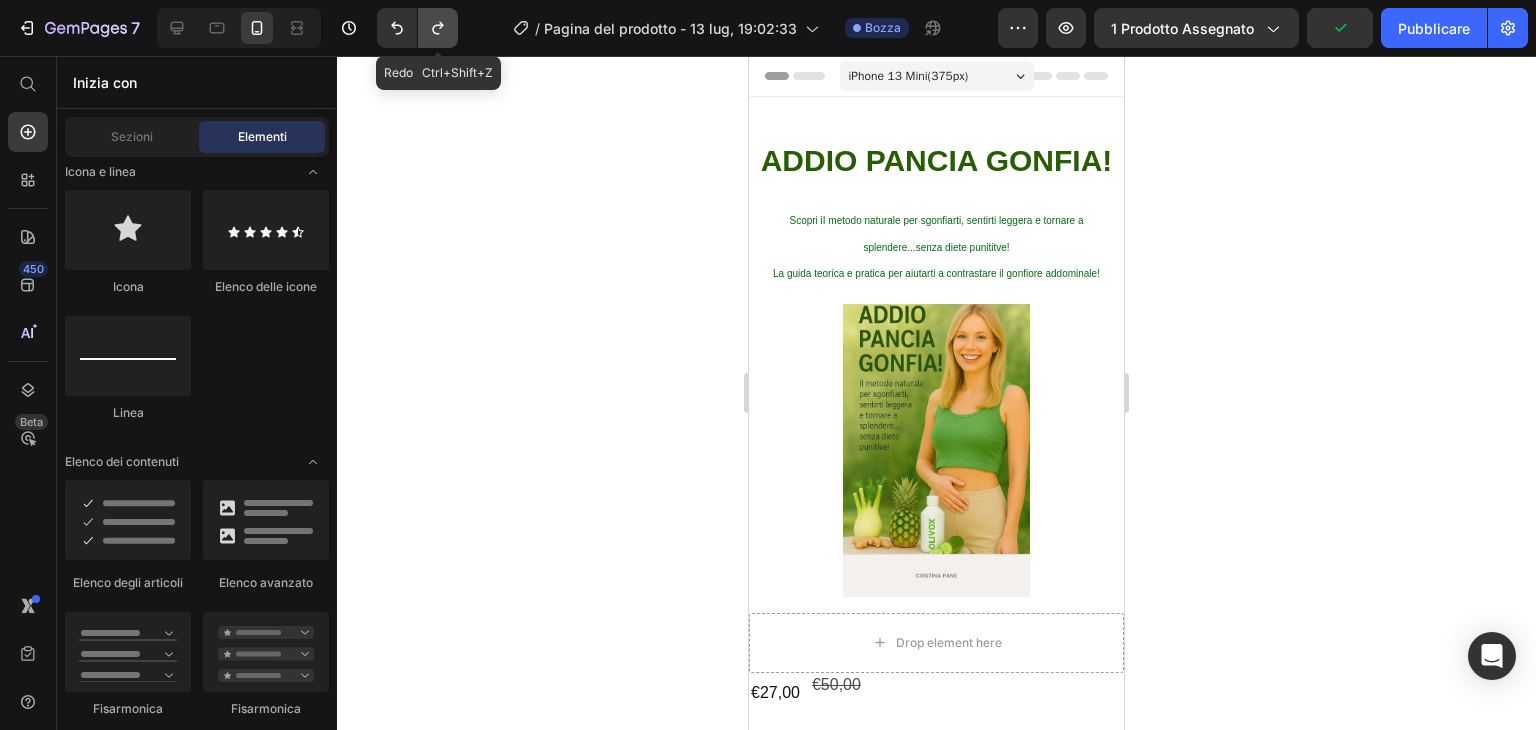 click 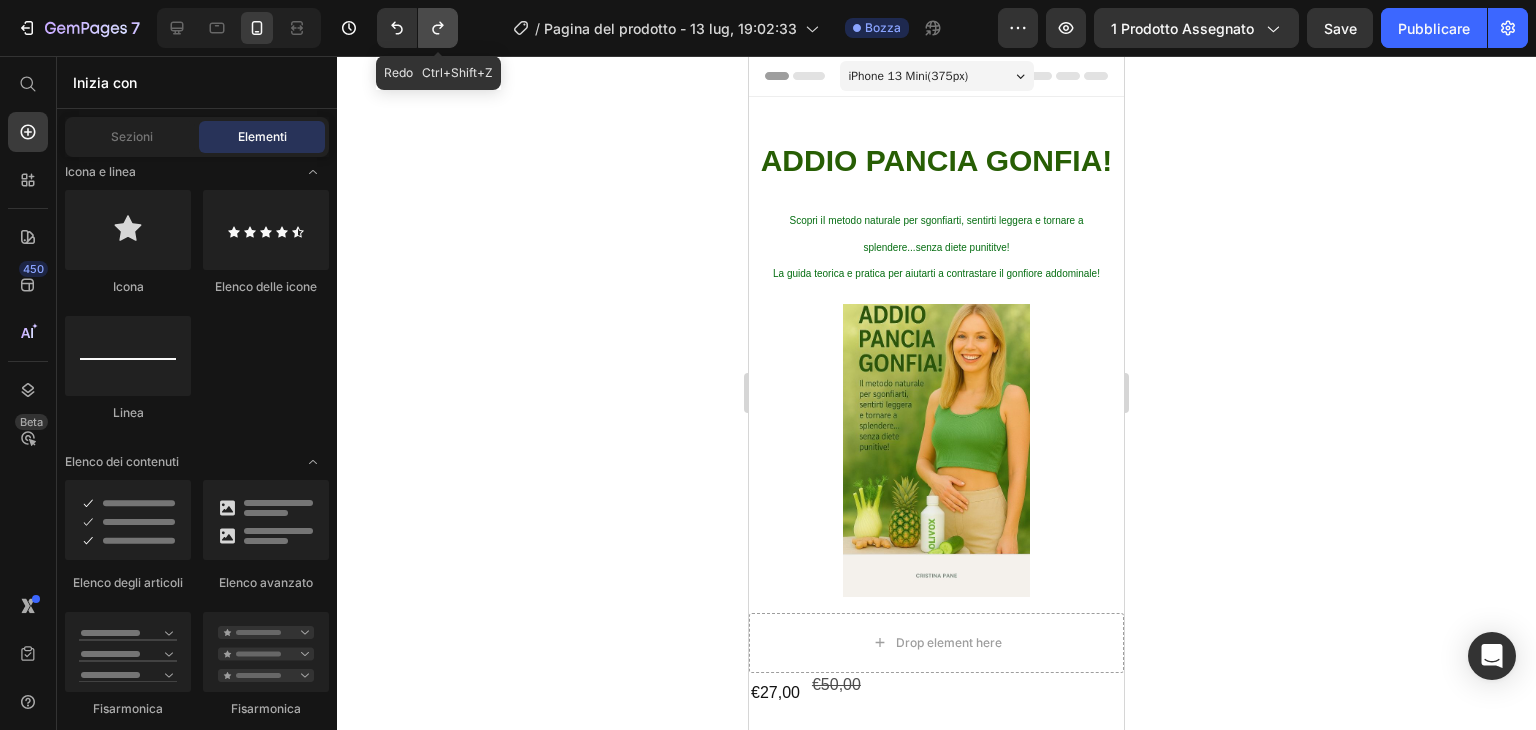 click 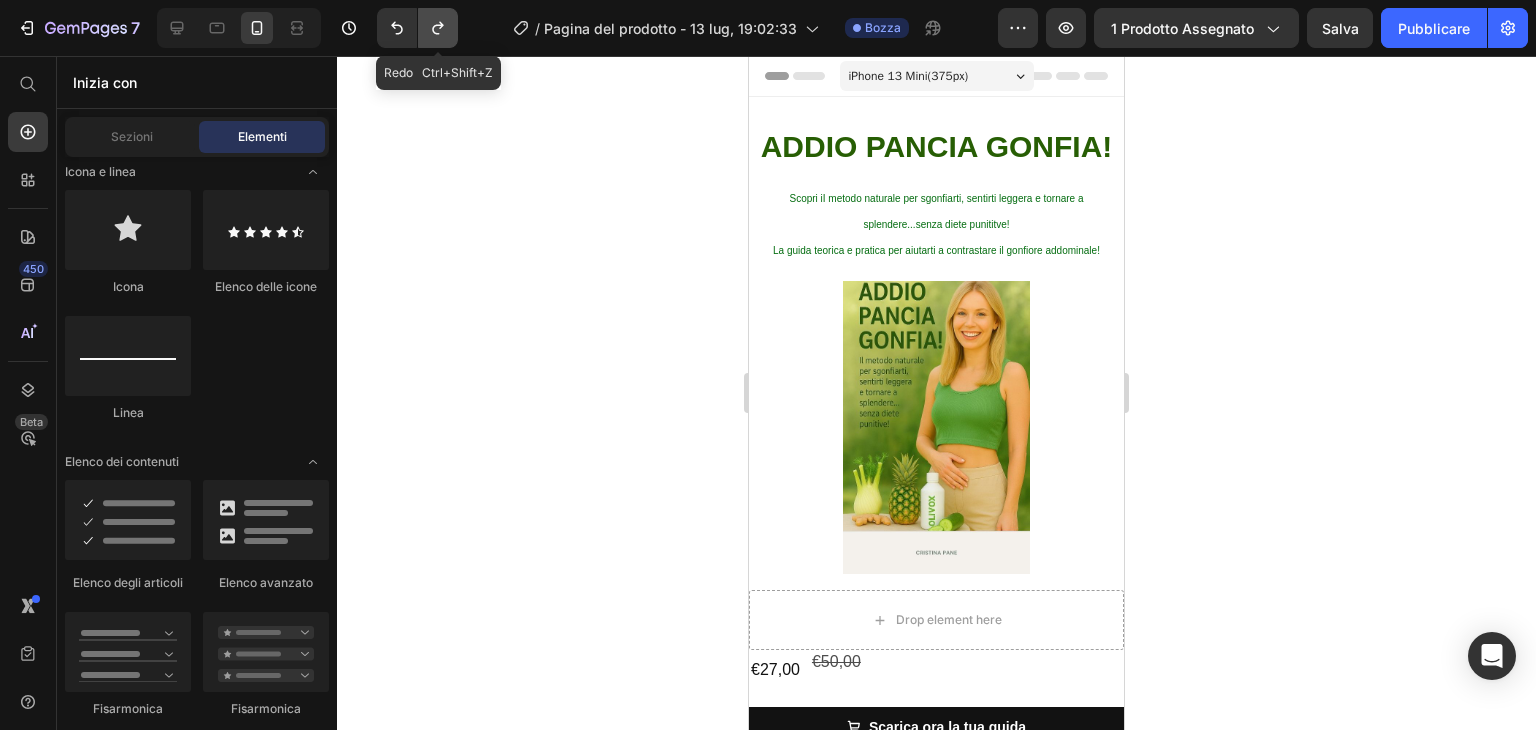 click 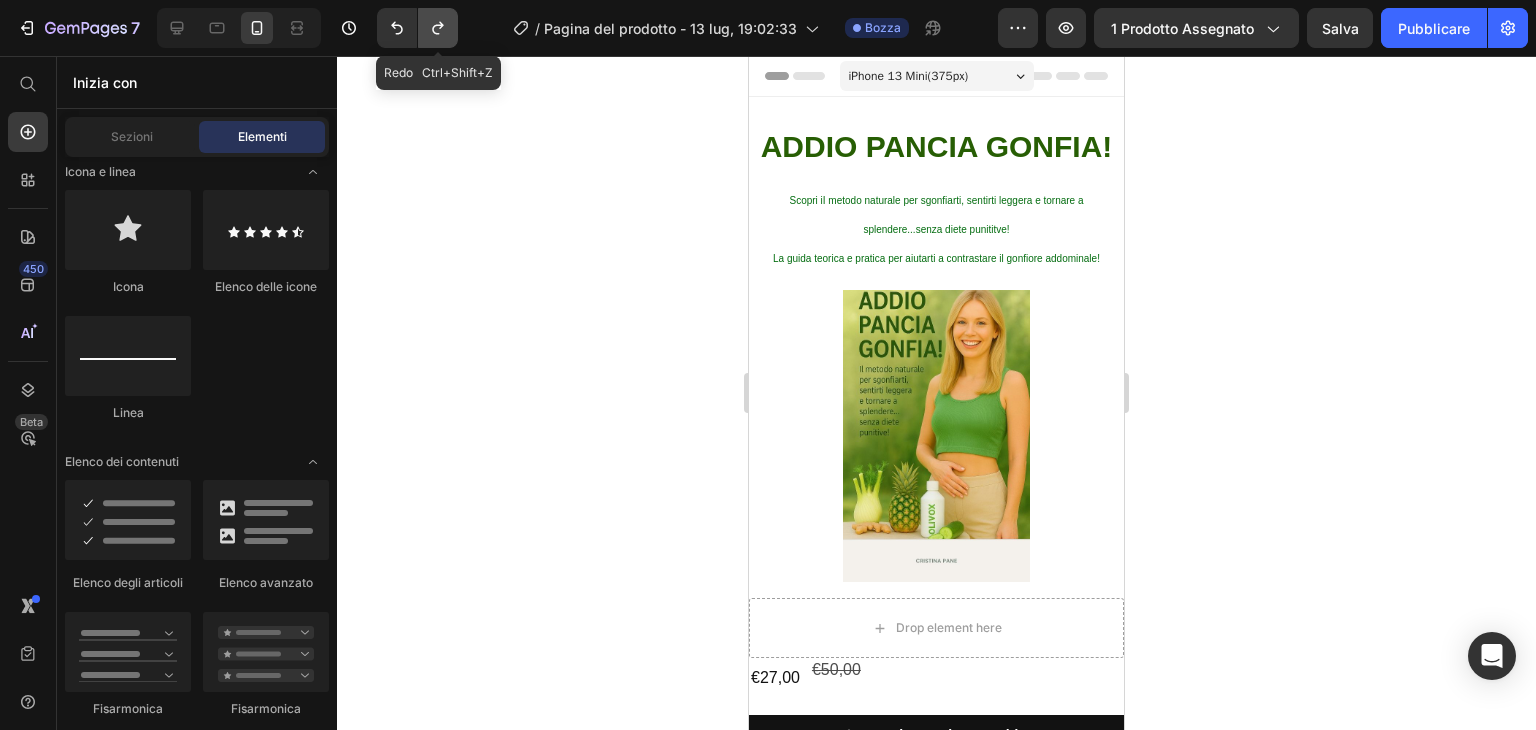 click 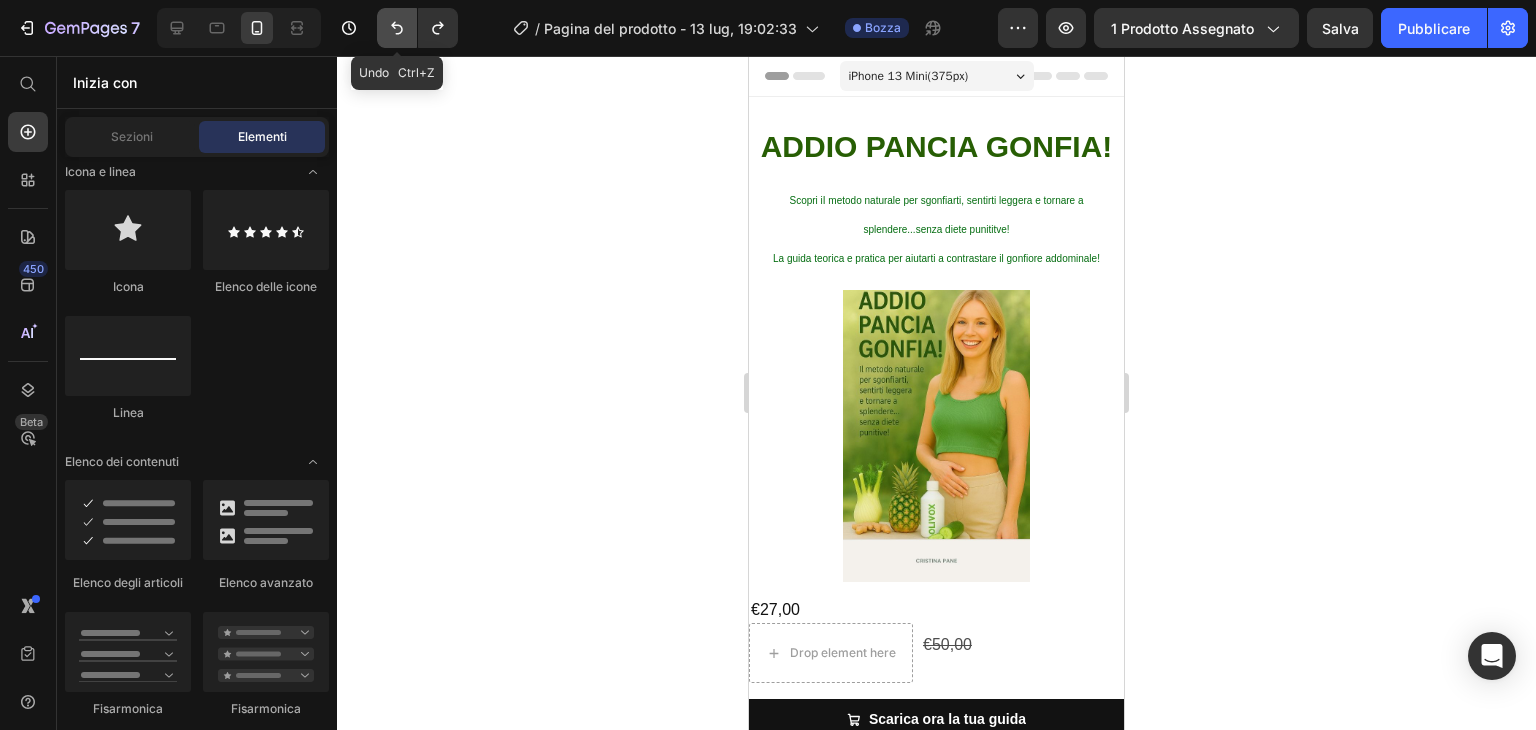 click 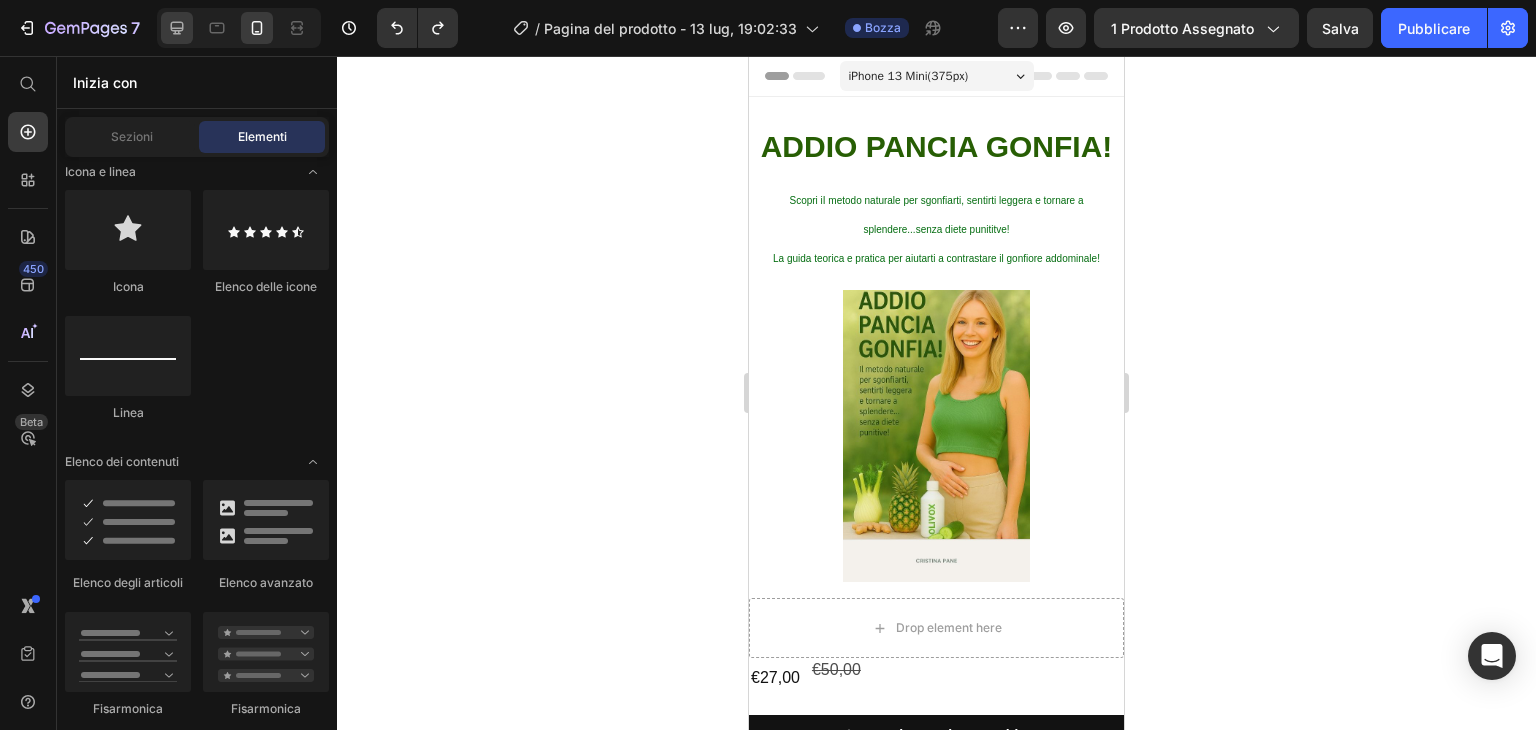 click 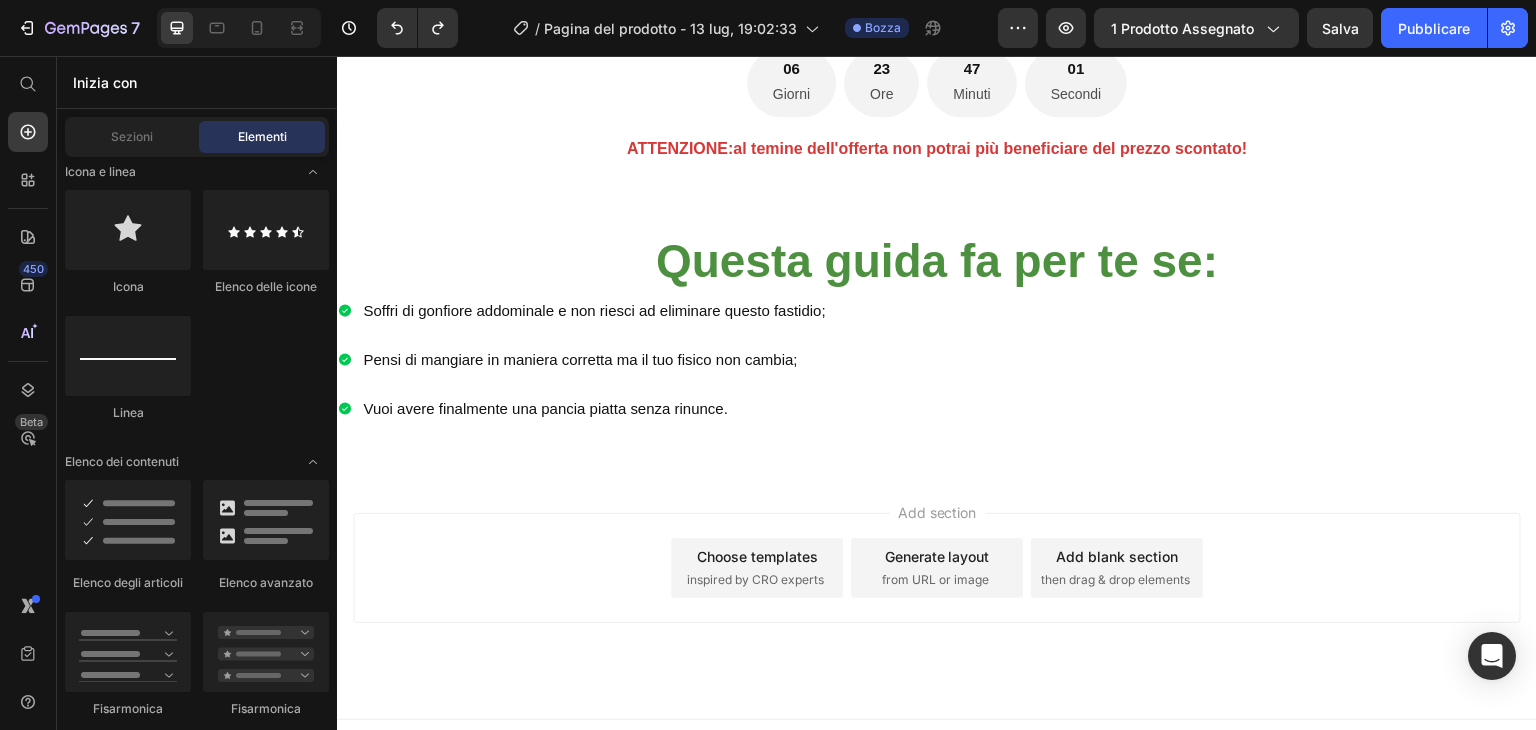 scroll, scrollTop: 1456, scrollLeft: 0, axis: vertical 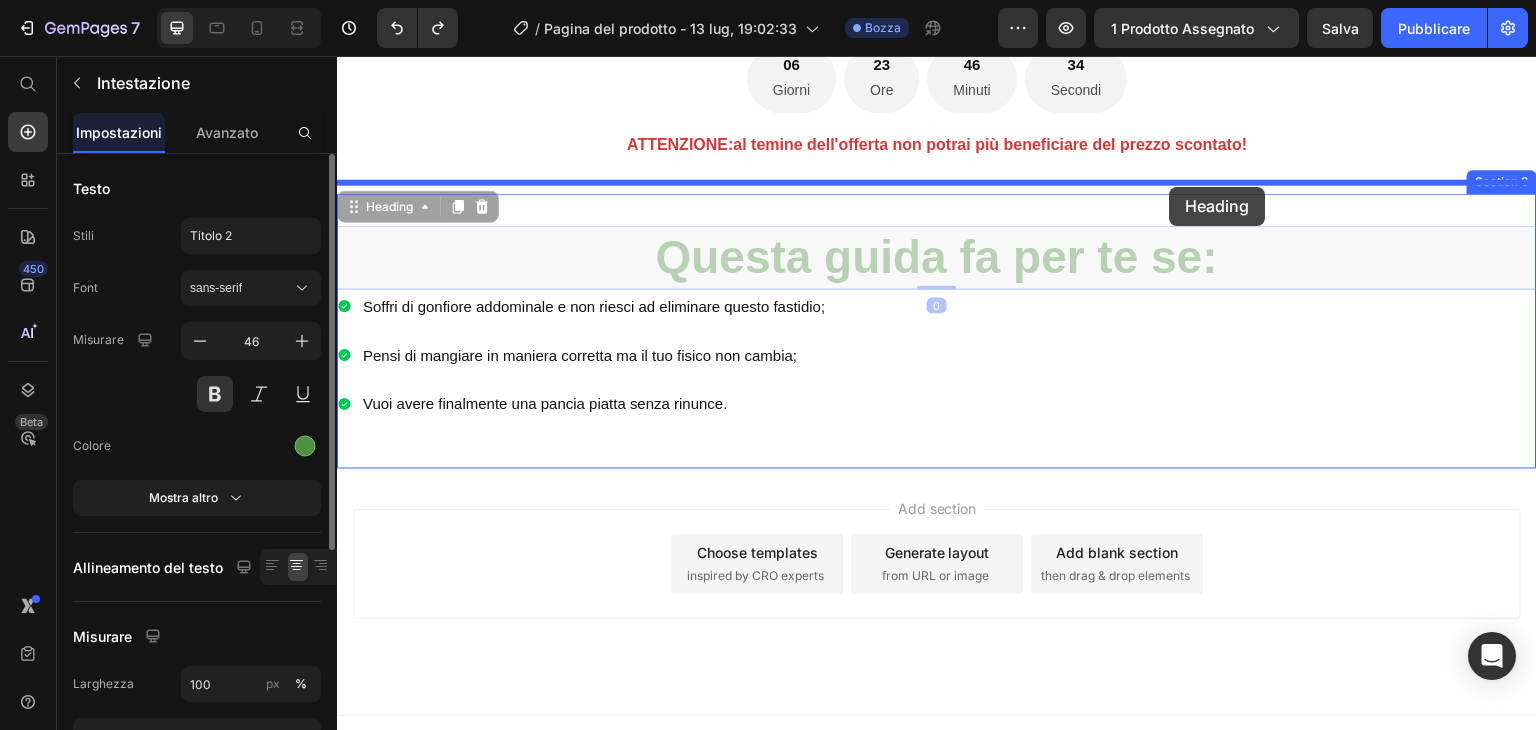 drag, startPoint x: 1172, startPoint y: 227, endPoint x: 1170, endPoint y: 187, distance: 40.04997 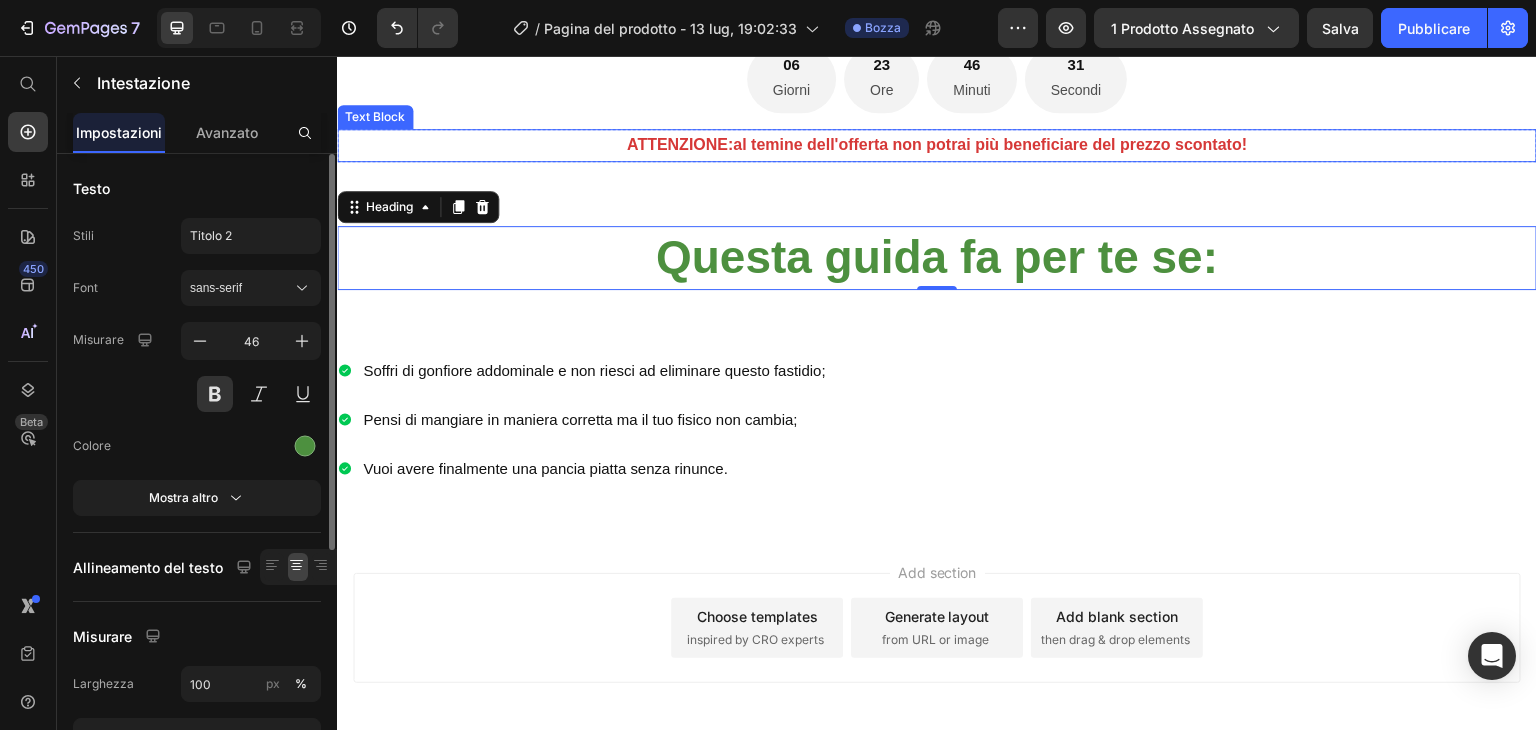 click on "ATTENZIONE:  al temine dell'offerta non potrai più beneficiare del prezzo scontato!" at bounding box center [937, 145] 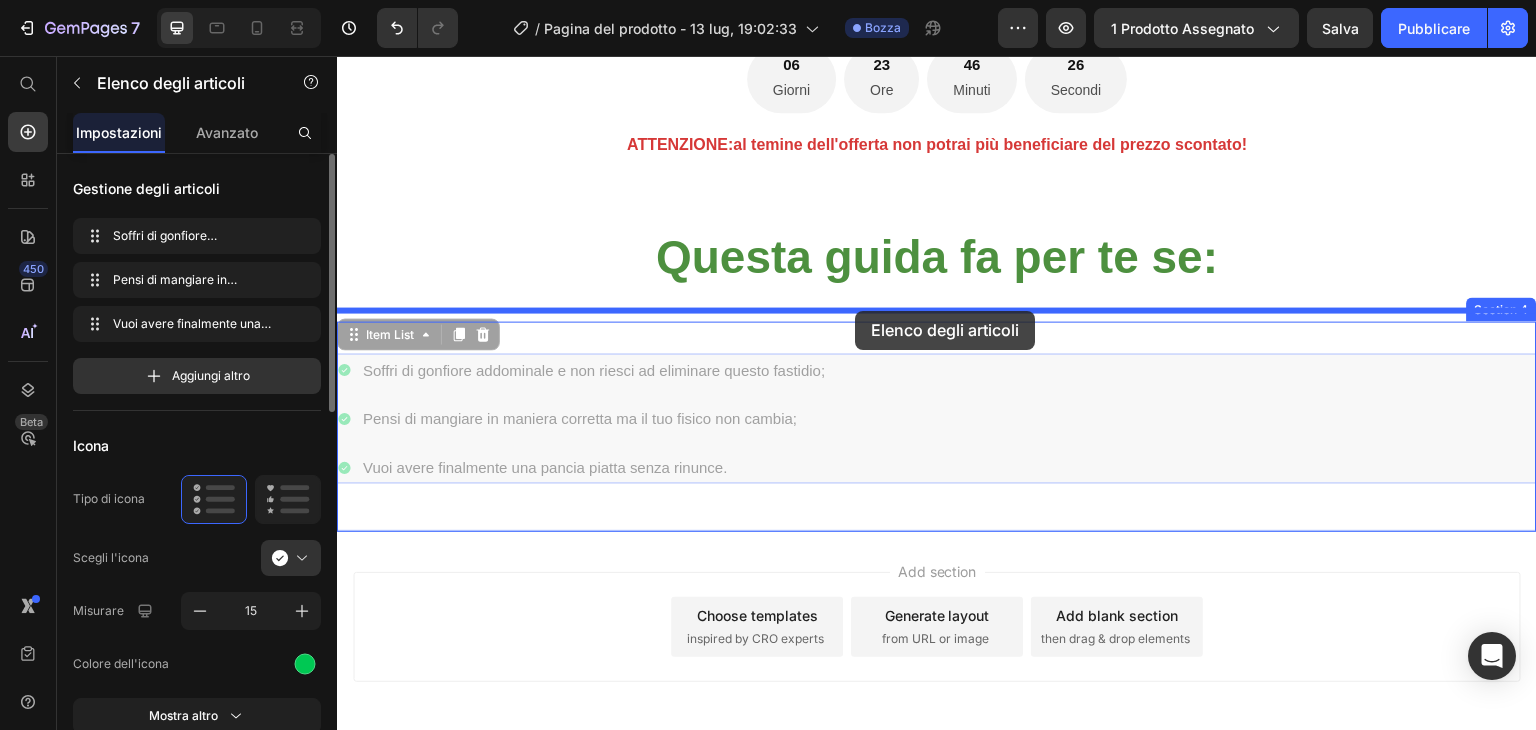 drag, startPoint x: 860, startPoint y: 386, endPoint x: 855, endPoint y: 314, distance: 72.1734 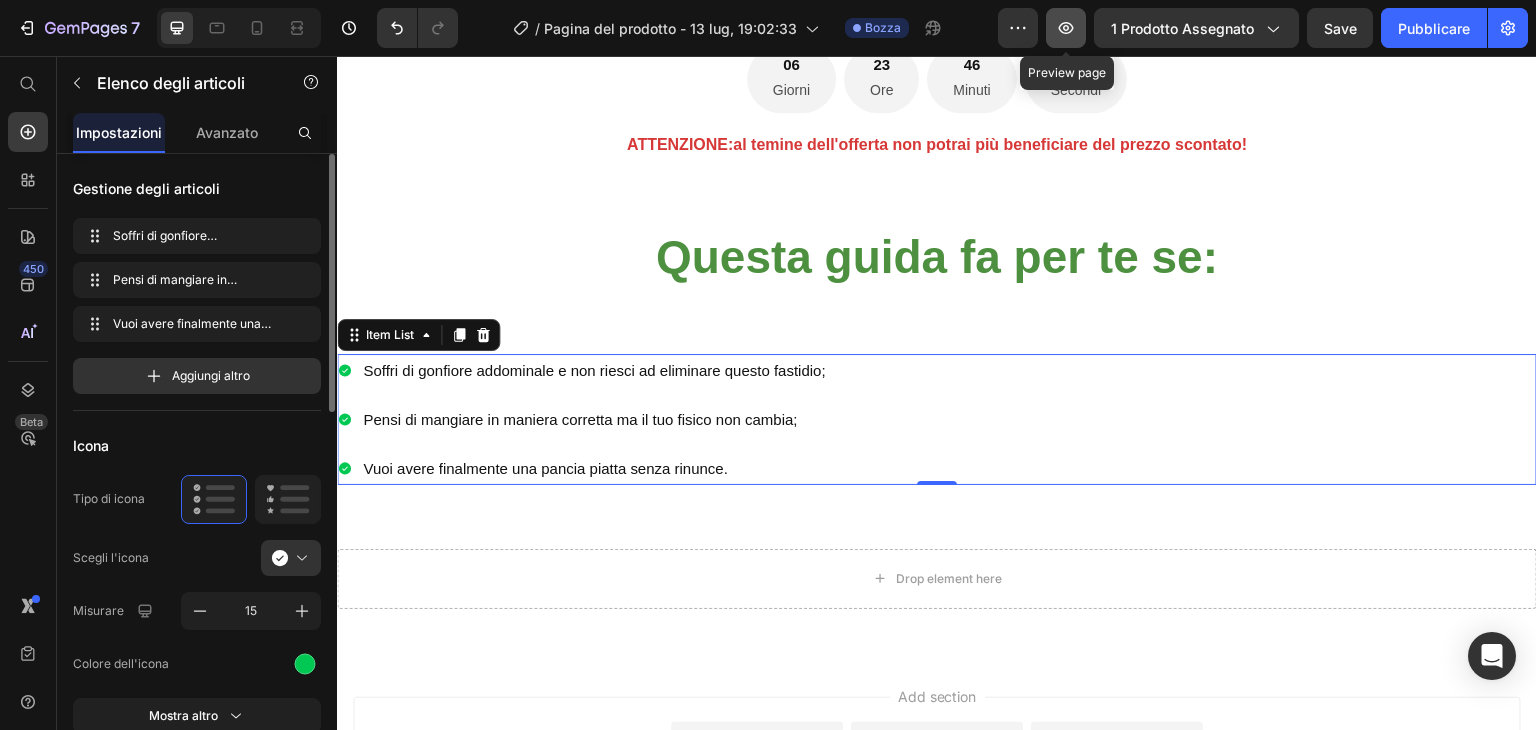 click 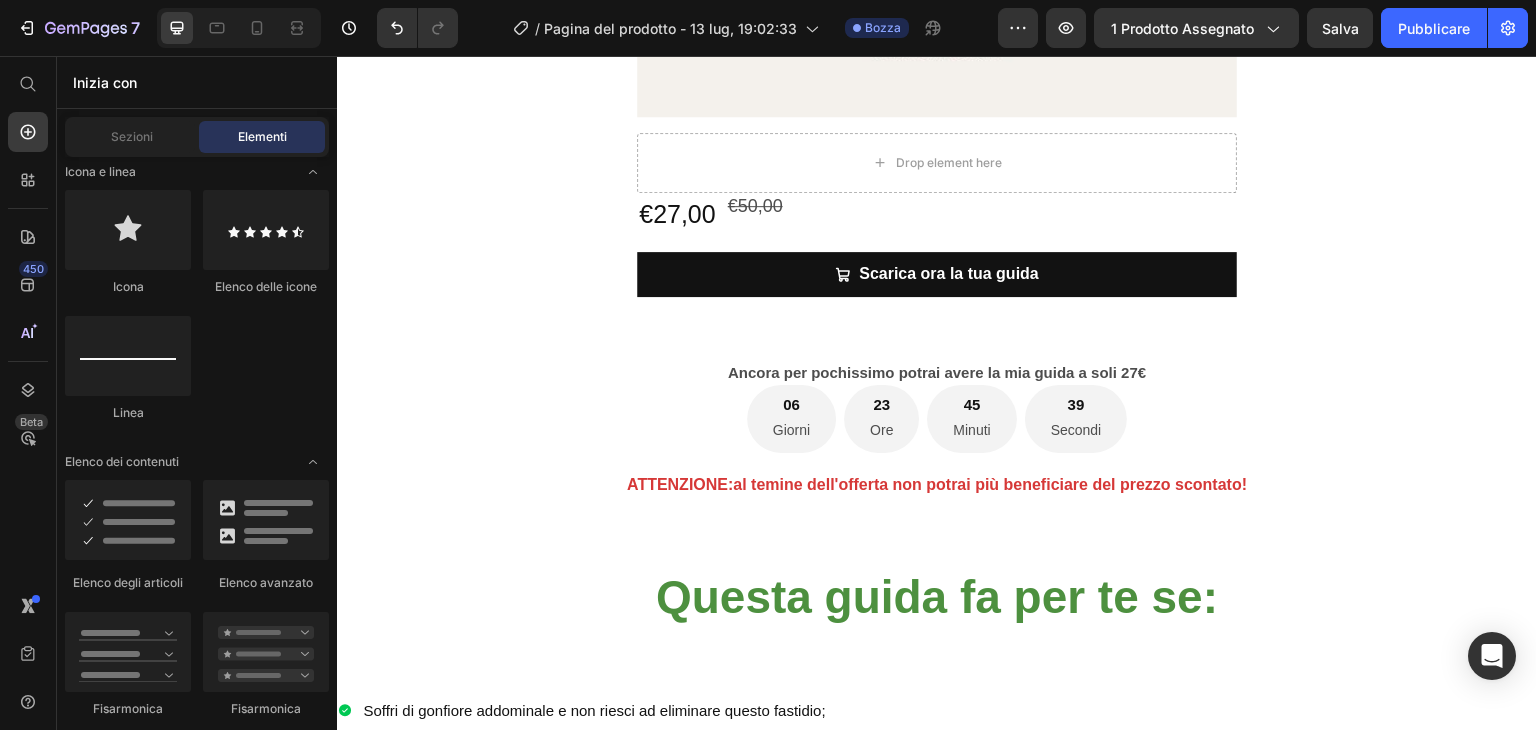 scroll, scrollTop: 1099, scrollLeft: 0, axis: vertical 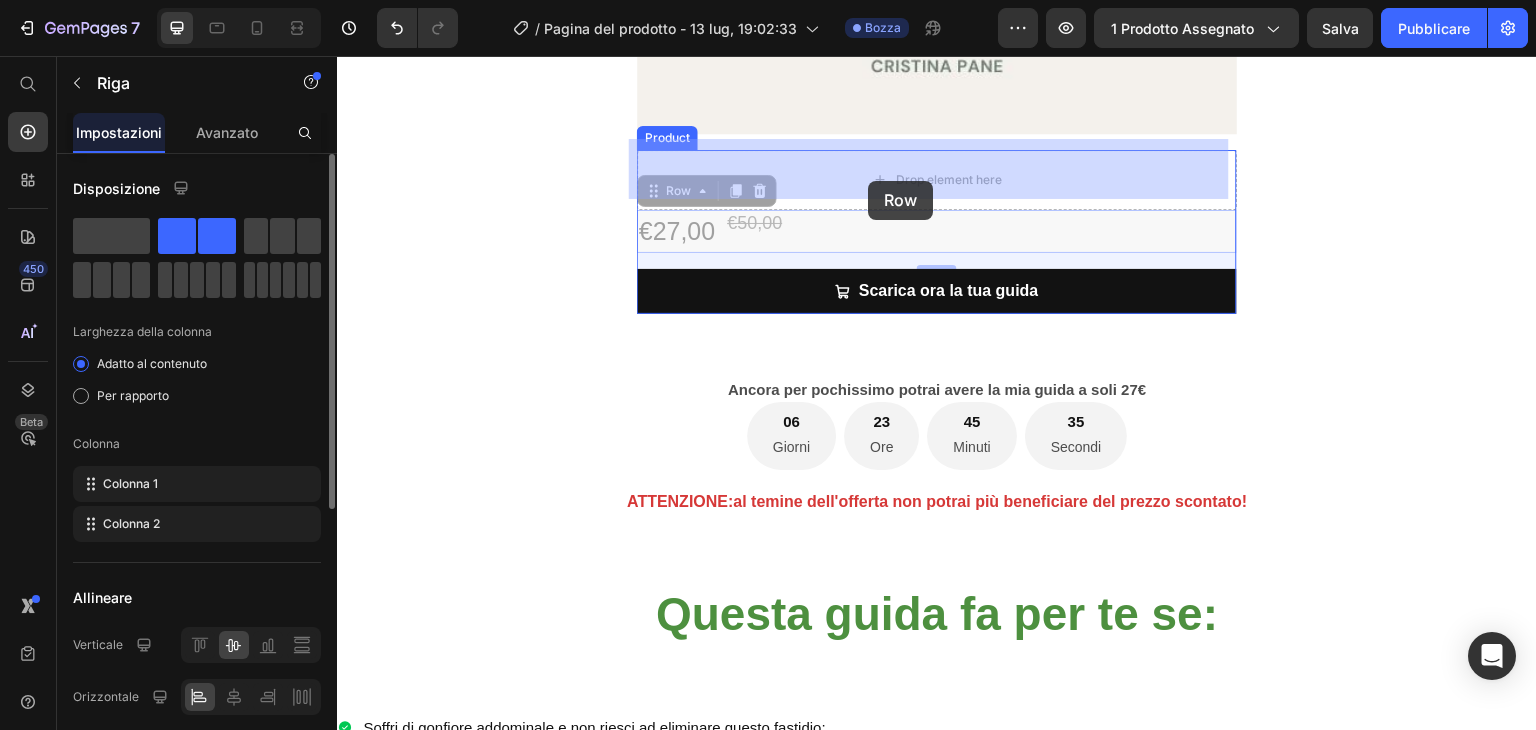 drag, startPoint x: 875, startPoint y: 226, endPoint x: 868, endPoint y: 181, distance: 45.54119 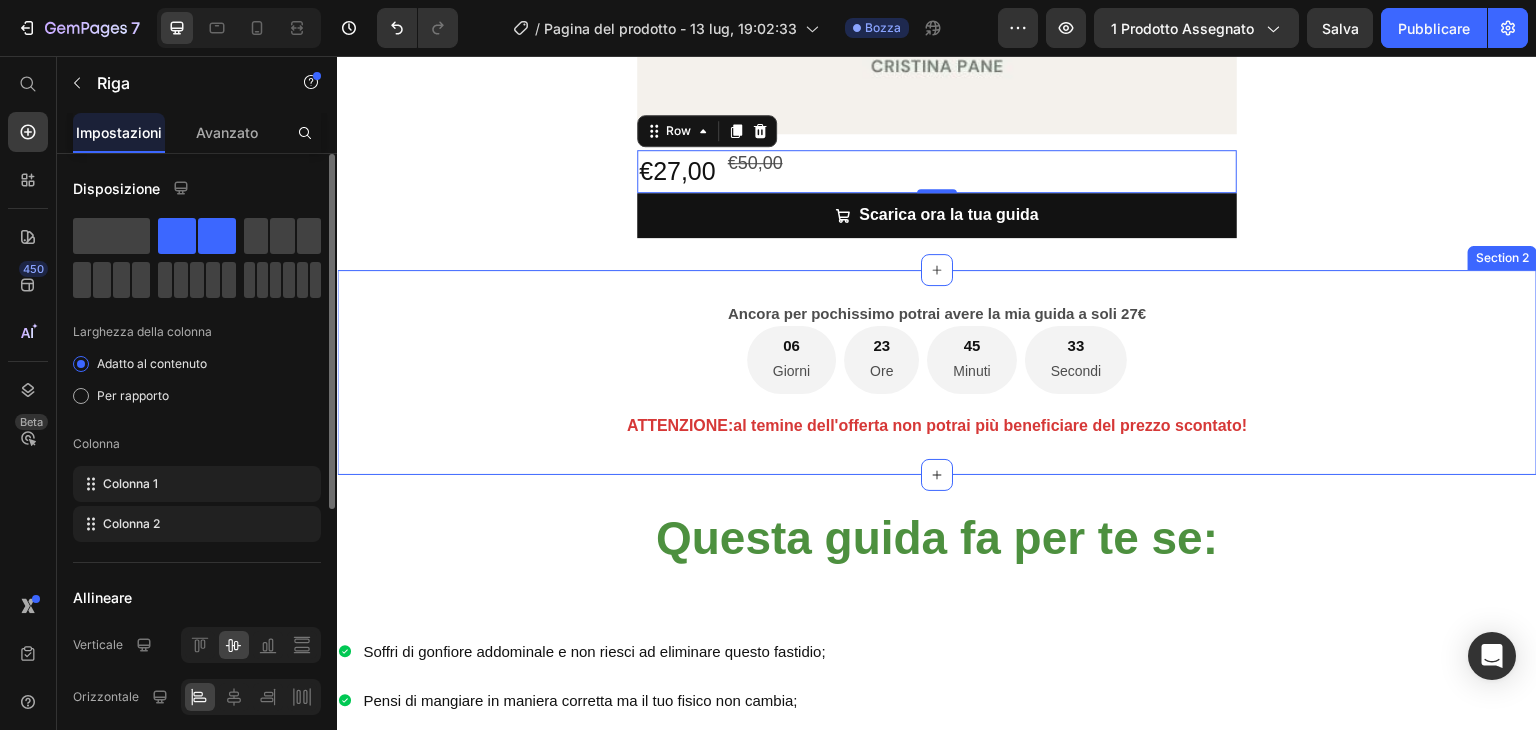 click on "Ancora per pochissimo potrai avere la mia guida a soli 27€ Text Block 06 Giorni 23 Ore 45 Minuti 33 Secondi Countdown Timer Row ATTENZIONE:  al temine dell'offerta non potrai più beneficiare del prezzo scontato! Text Block Row Section 2" at bounding box center (937, 372) 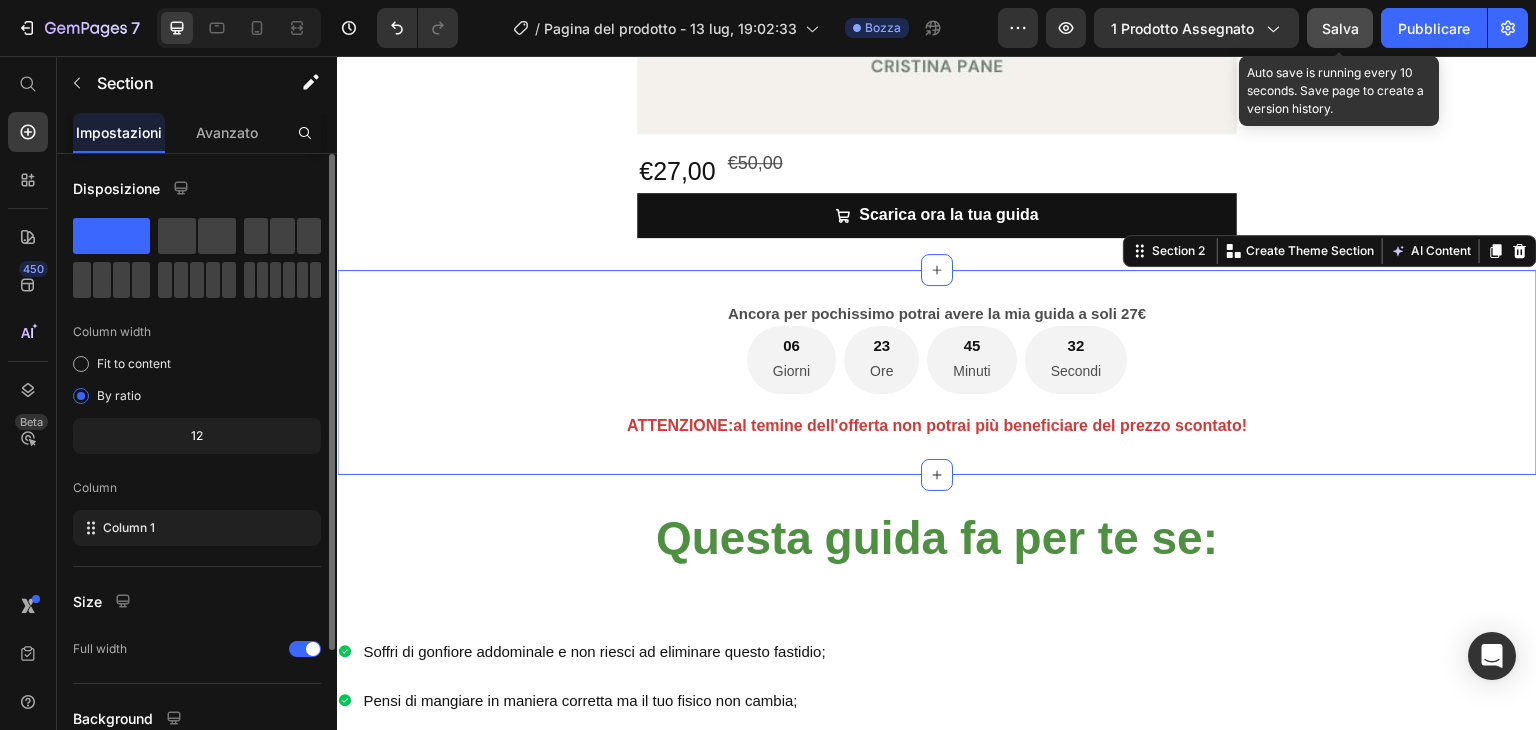 click on "Salva" at bounding box center (1340, 28) 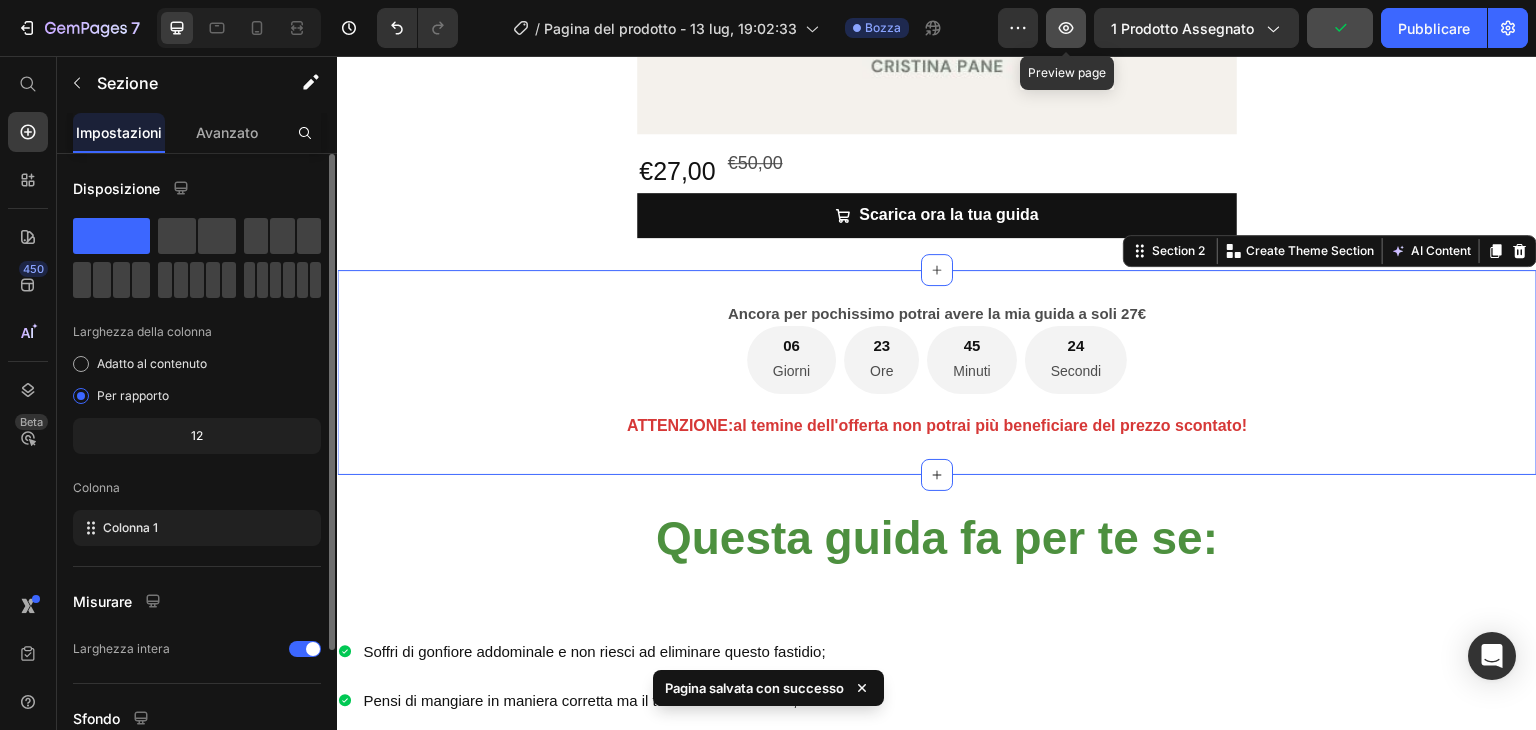 click 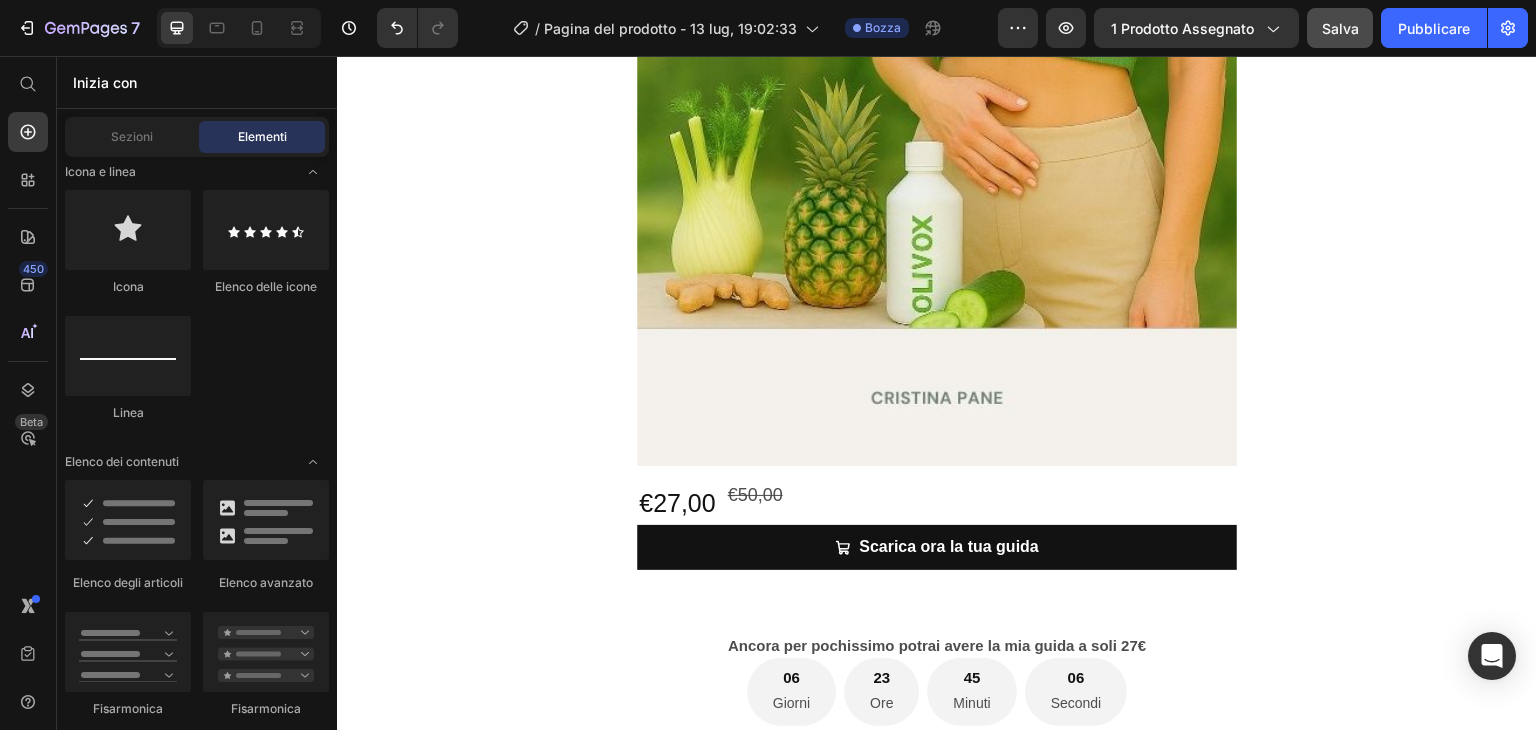 scroll, scrollTop: 741, scrollLeft: 0, axis: vertical 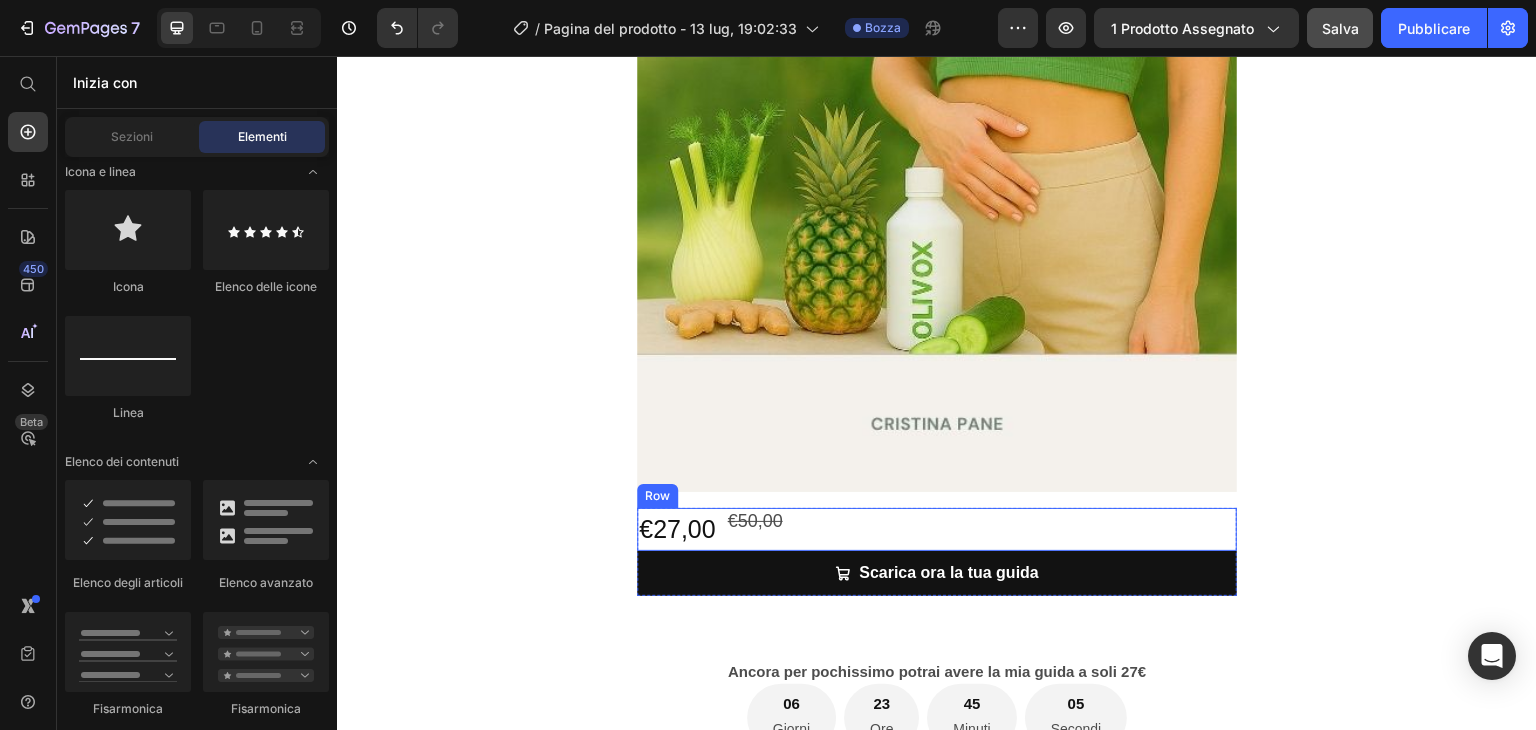 click on "€27,00 Product Price €50,00 Product Price Row" at bounding box center (937, 529) 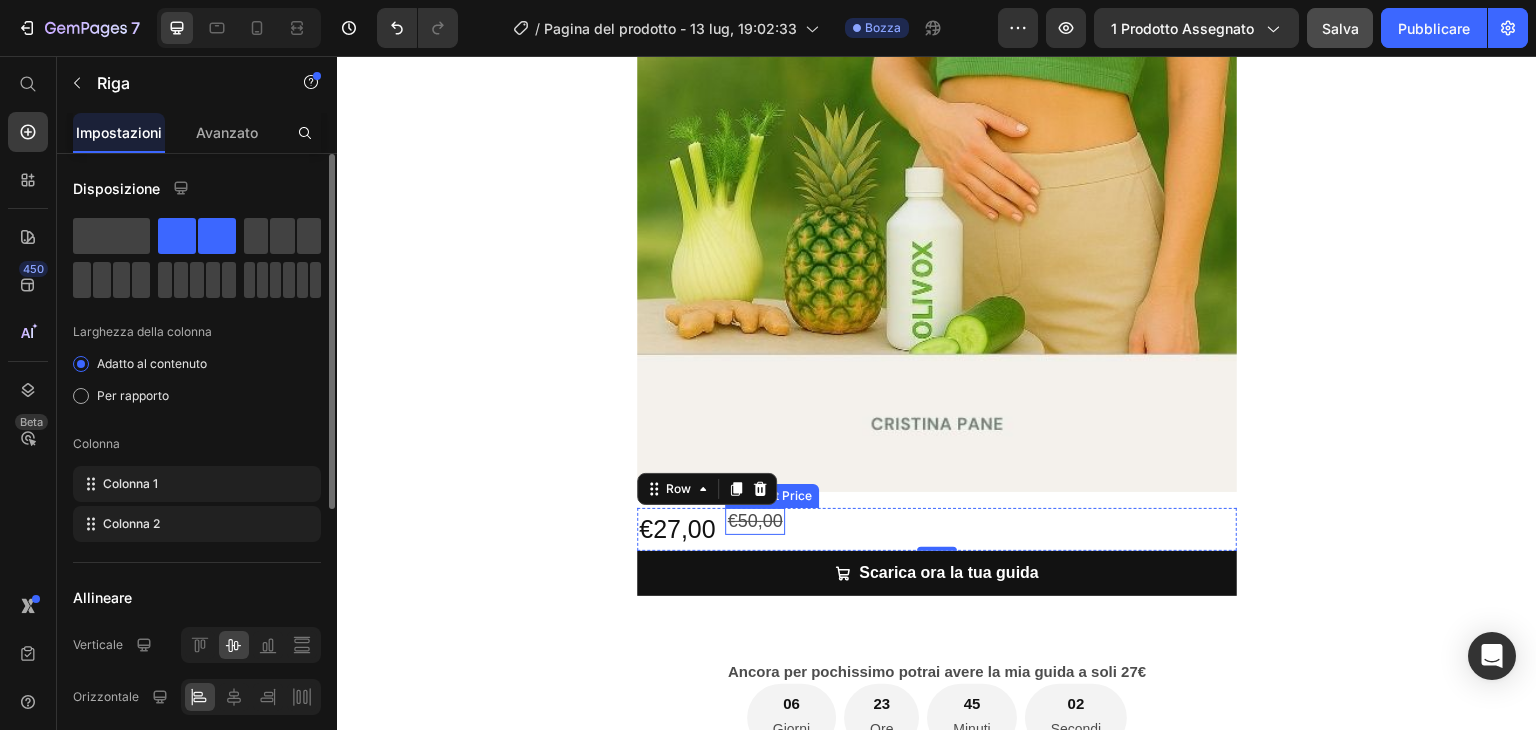 click on "€50,00" at bounding box center (754, 521) 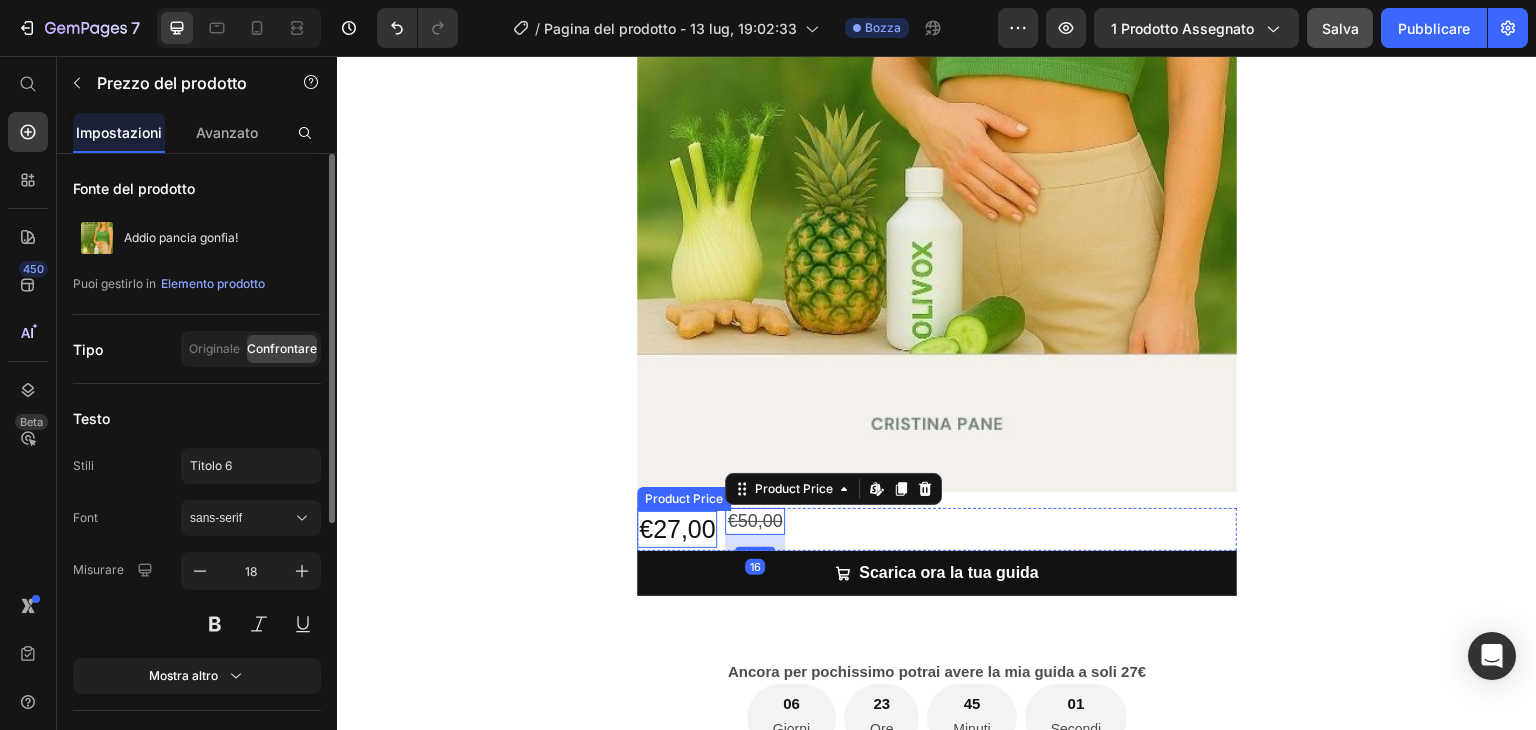 click on "€27,00" at bounding box center (677, 529) 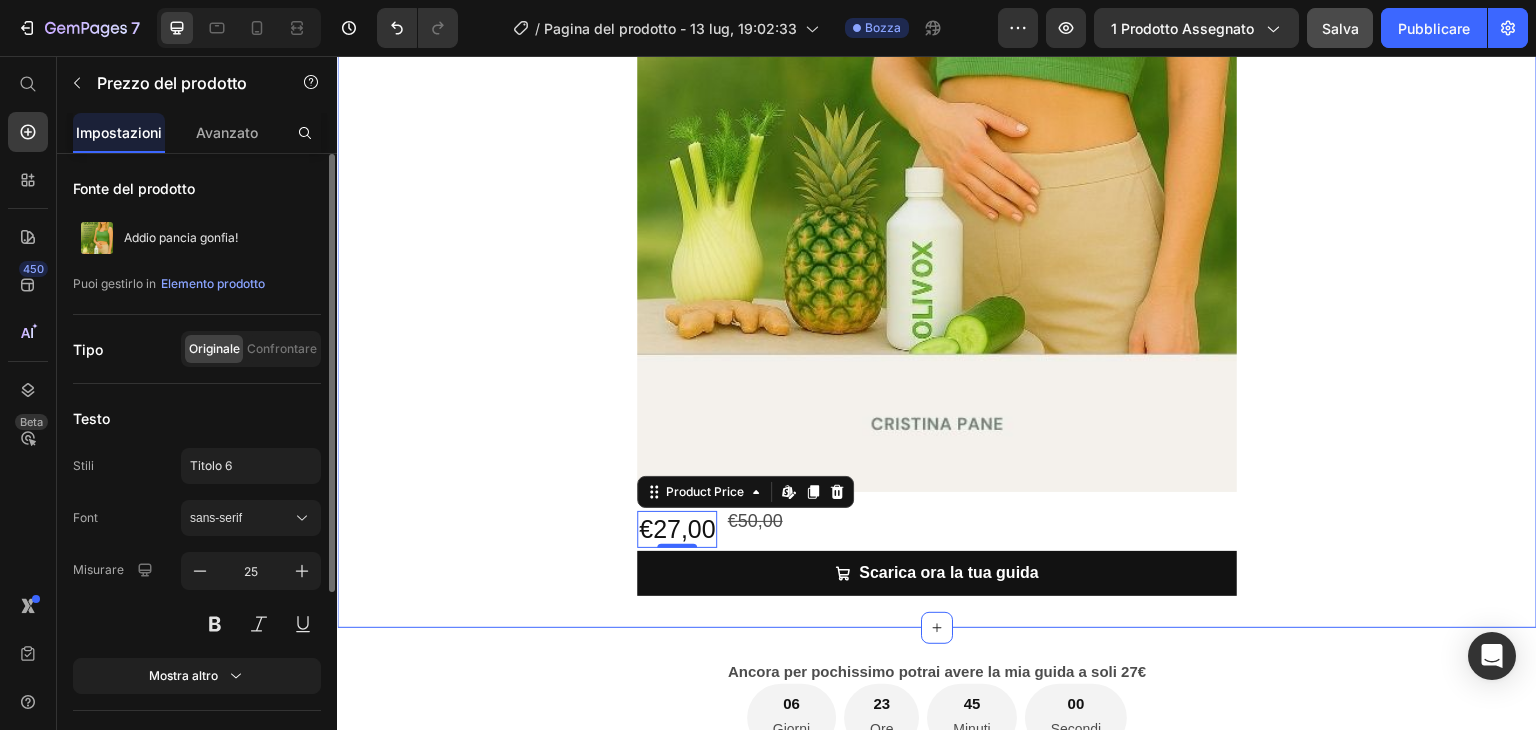 click at bounding box center [937, 23] 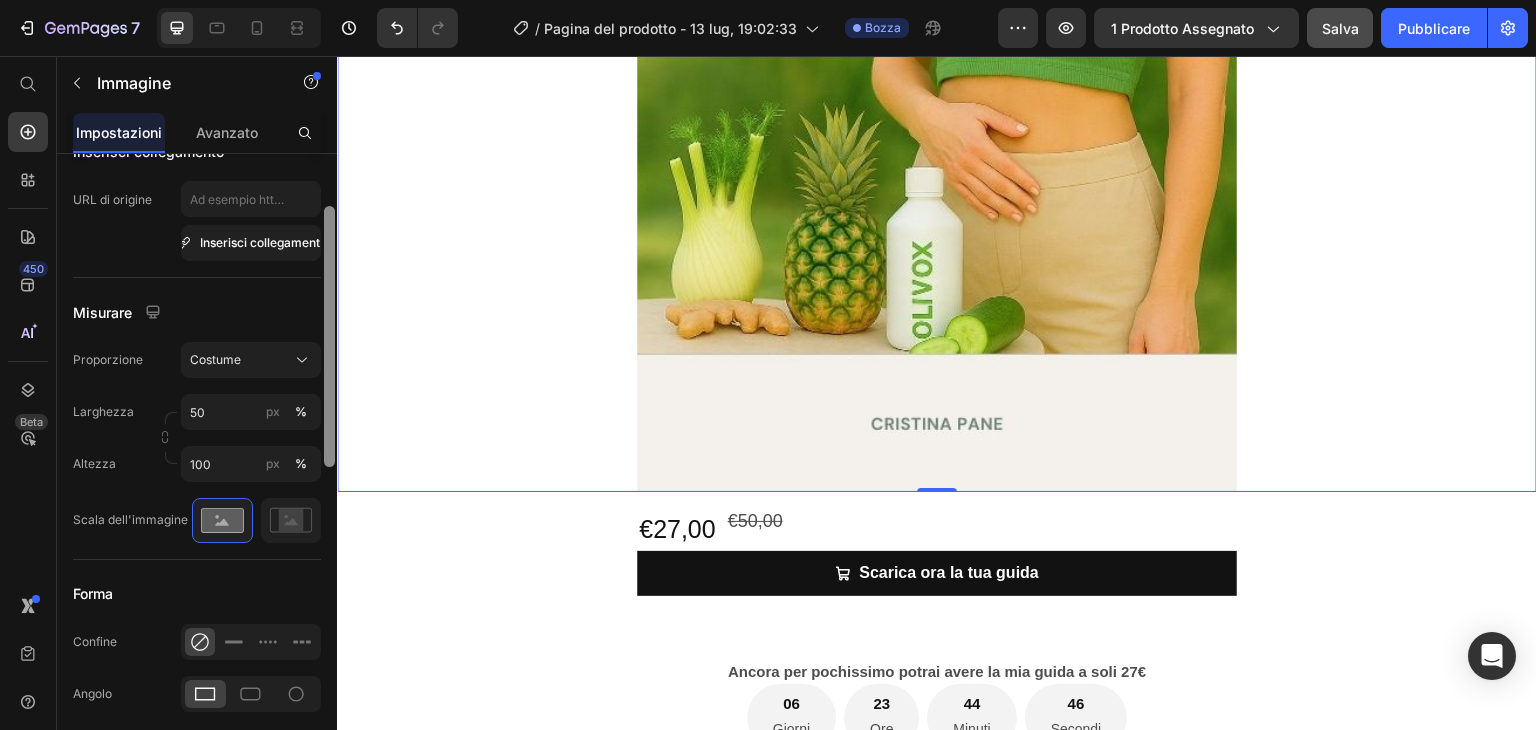 scroll, scrollTop: 497, scrollLeft: 0, axis: vertical 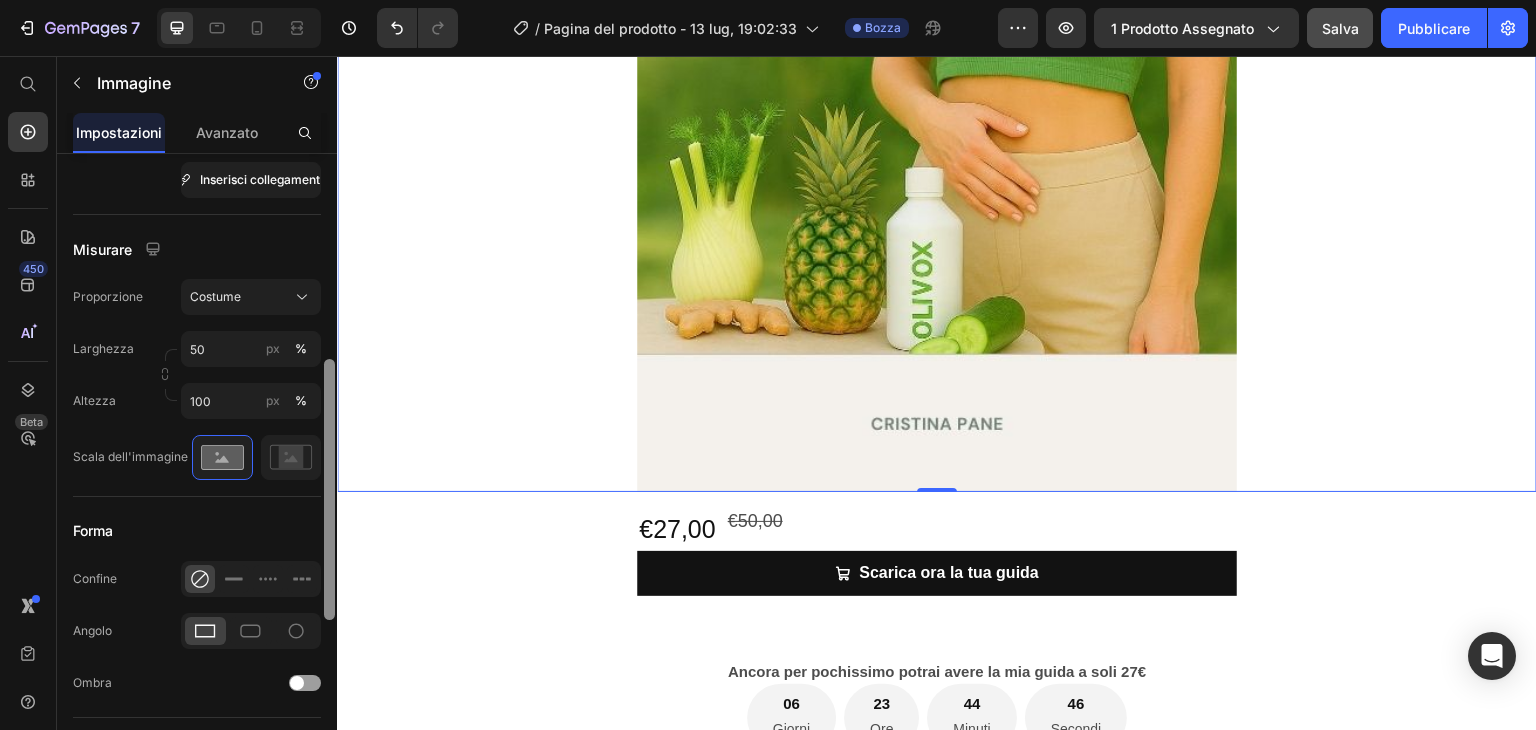 drag, startPoint x: 329, startPoint y: 237, endPoint x: 328, endPoint y: 443, distance: 206.00243 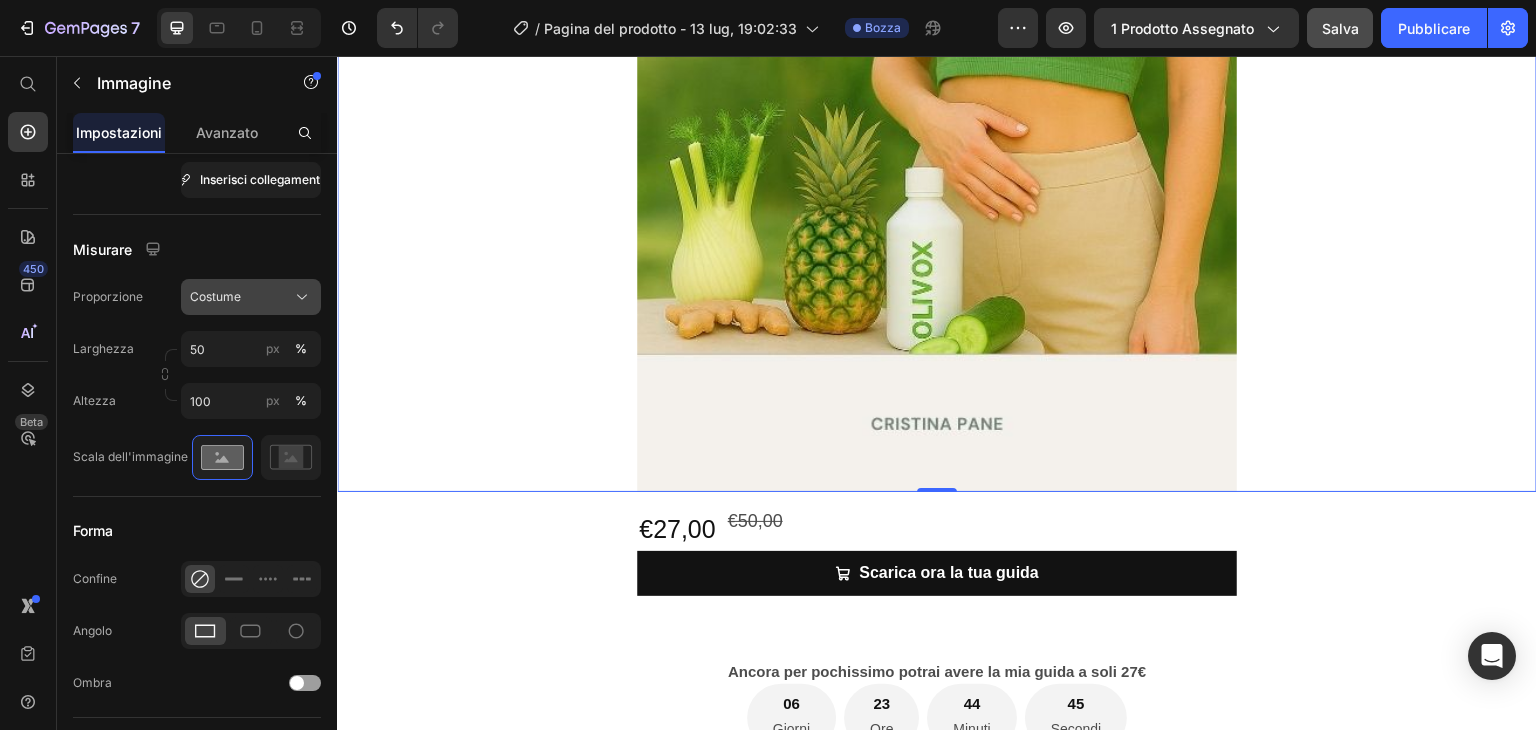 click 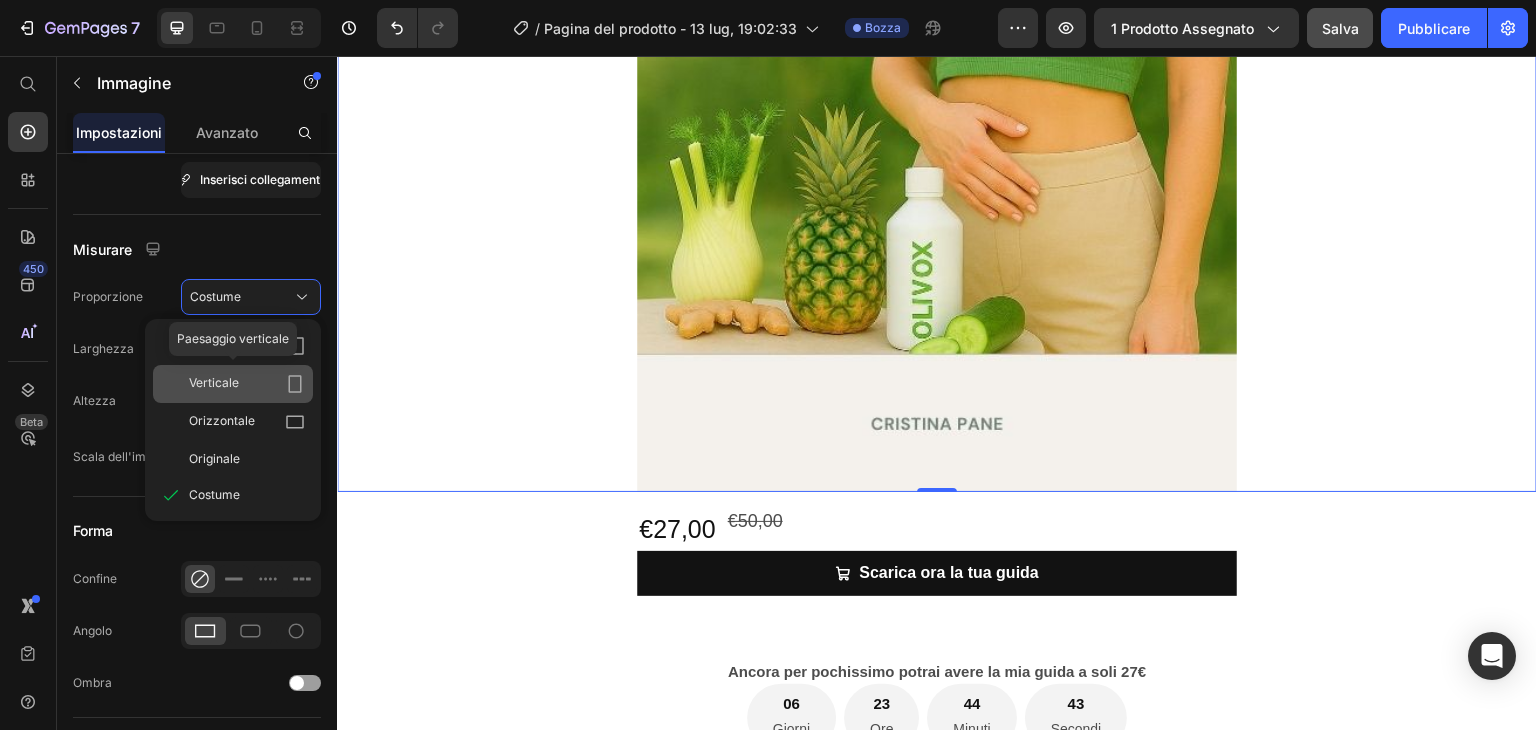 click on "Verticale" at bounding box center (247, 384) 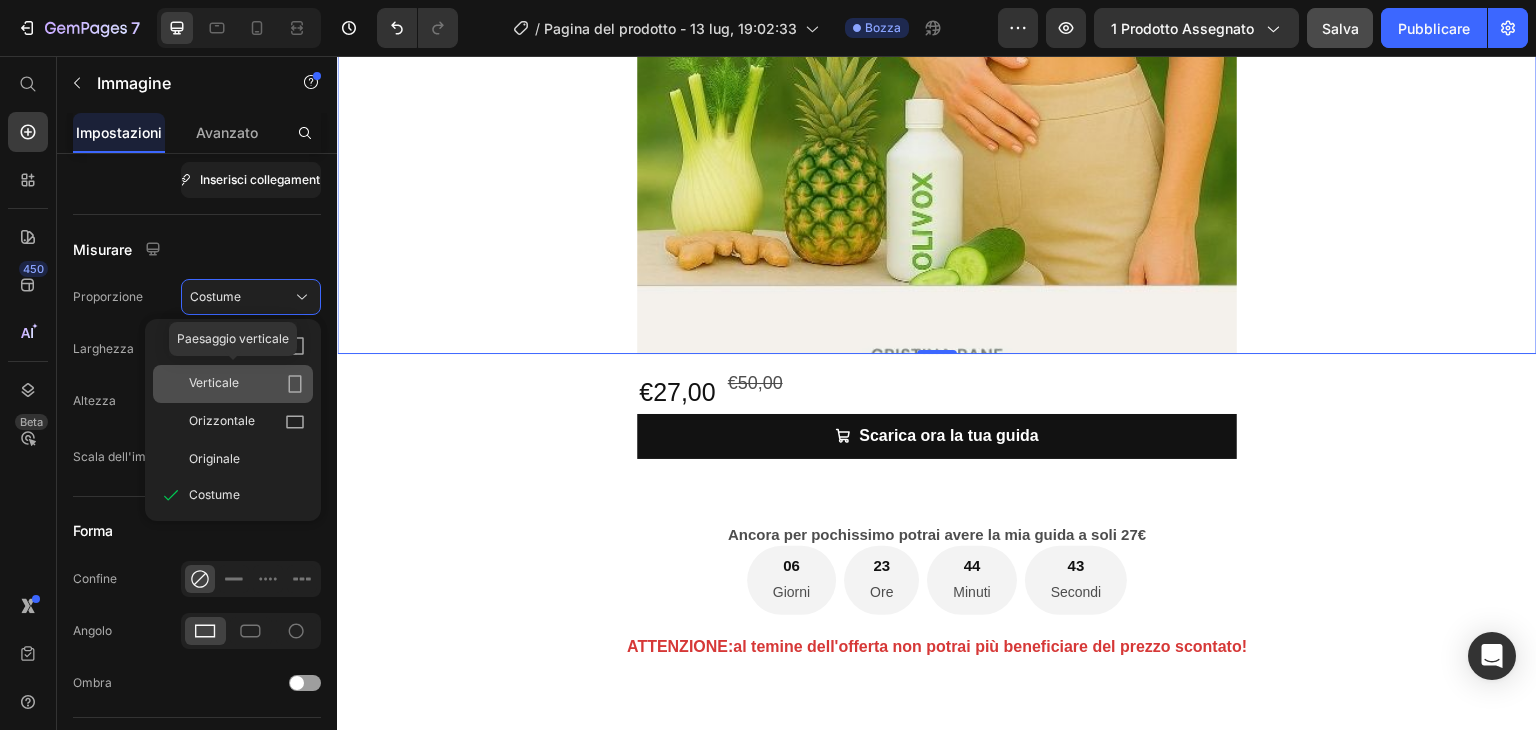 type 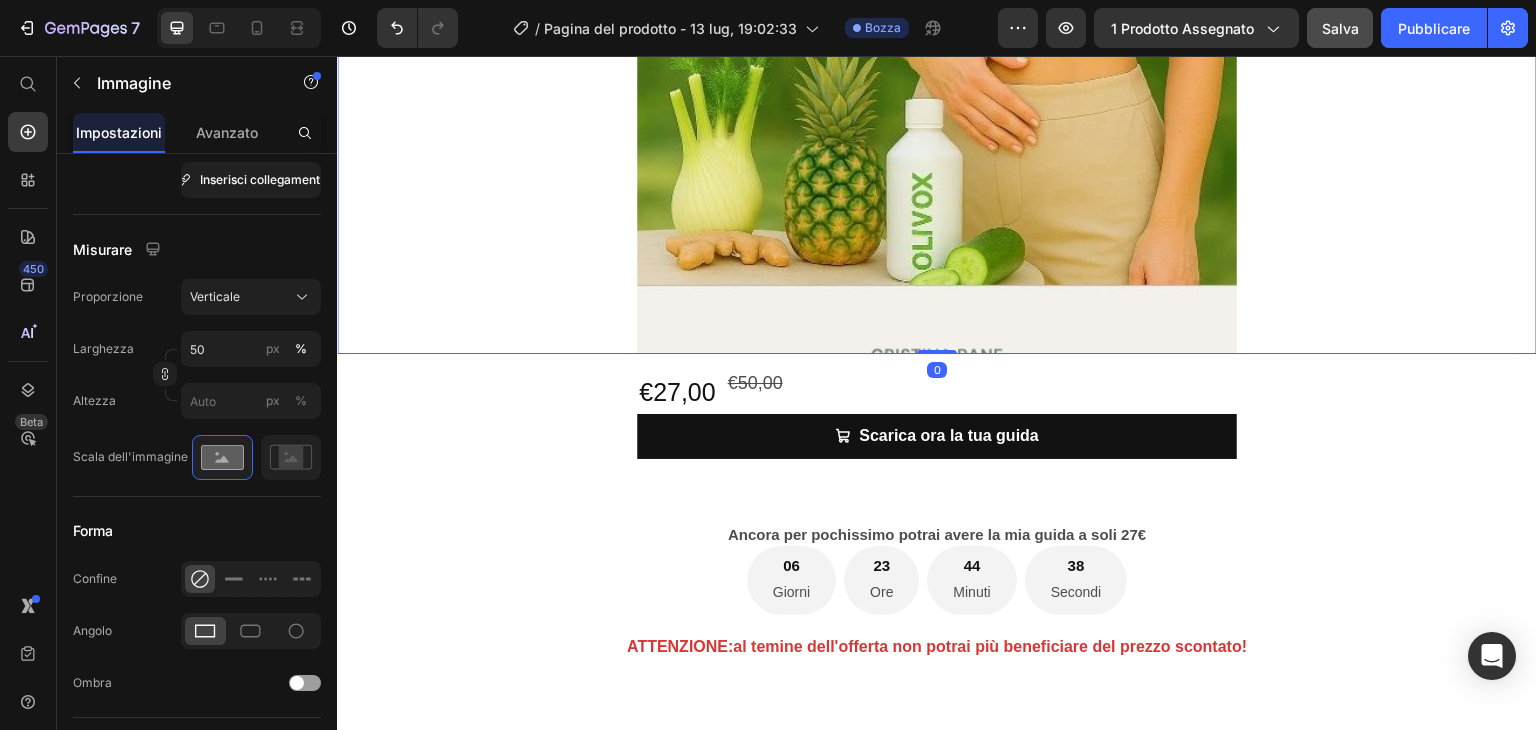 drag, startPoint x: 930, startPoint y: 342, endPoint x: 936, endPoint y: 280, distance: 62.289646 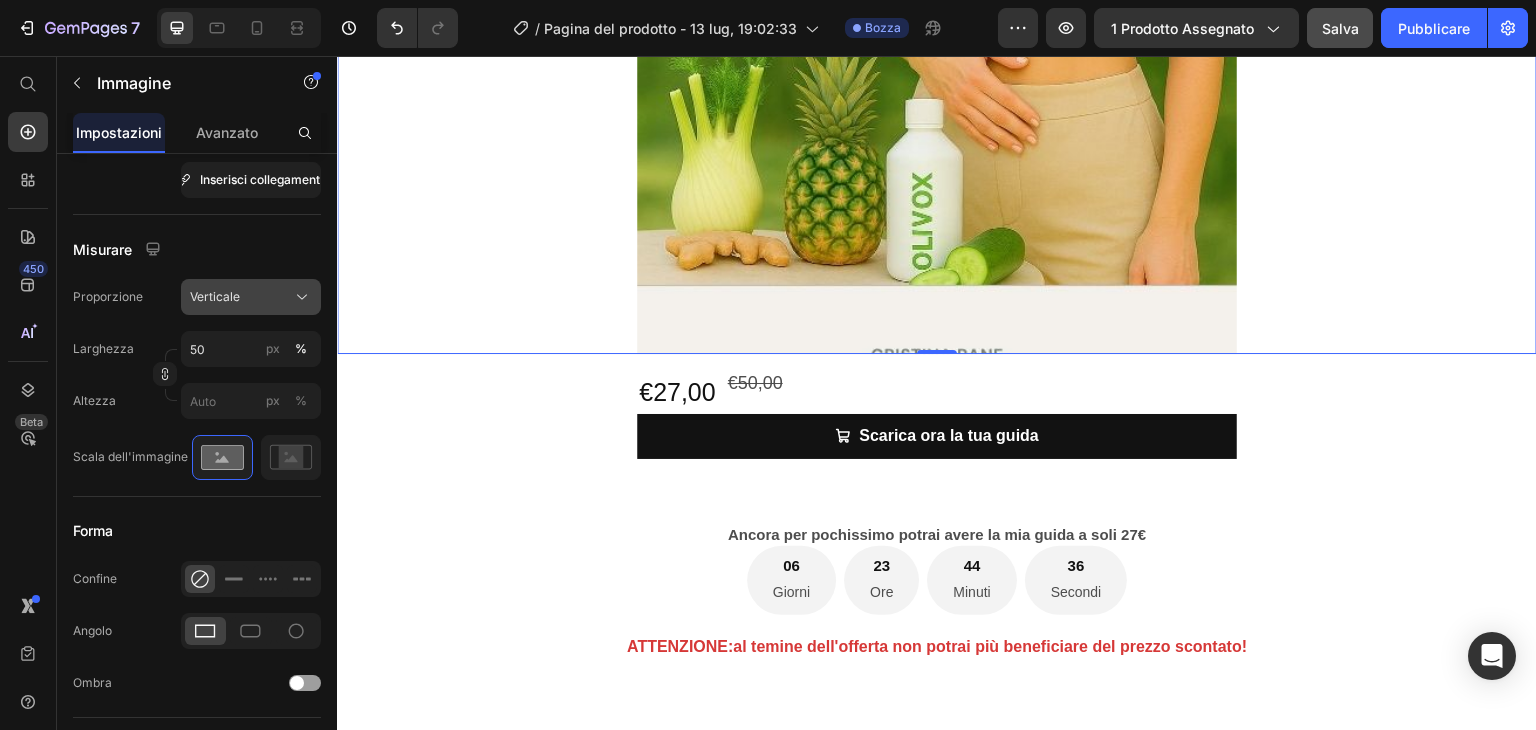 click on "Verticale" 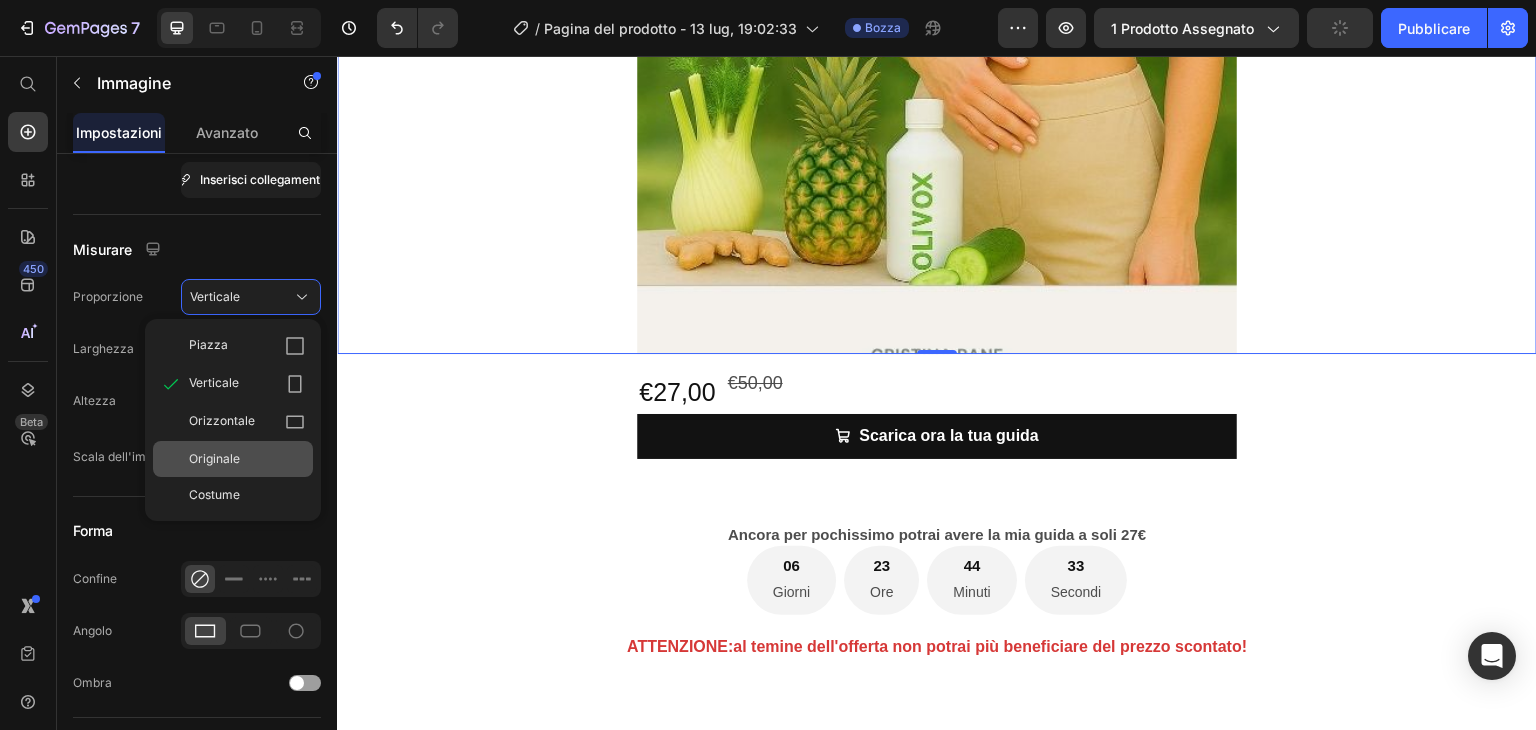 click on "Originale" at bounding box center [247, 459] 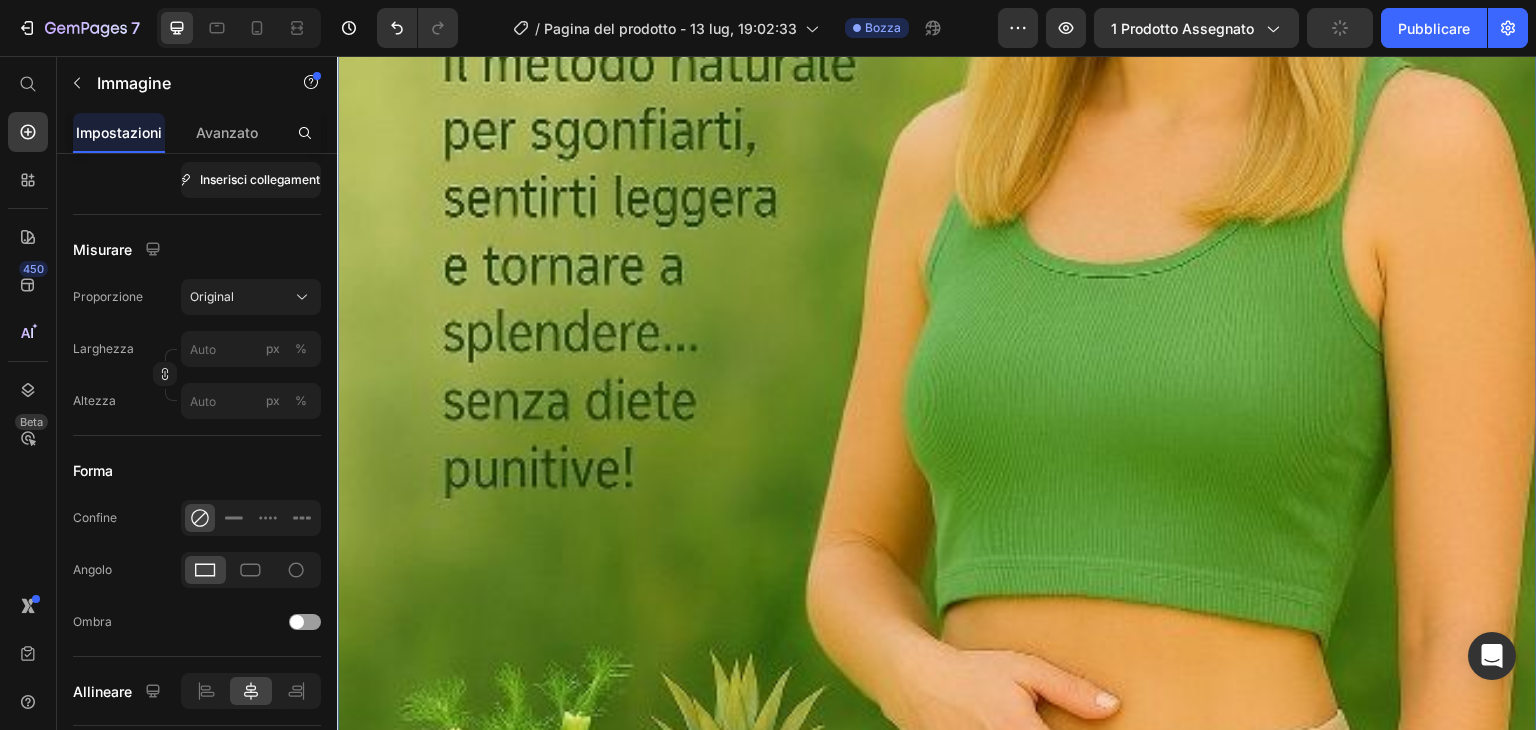click on "Proporzione Original Larghezza px % Altezza px %" at bounding box center (197, 349) 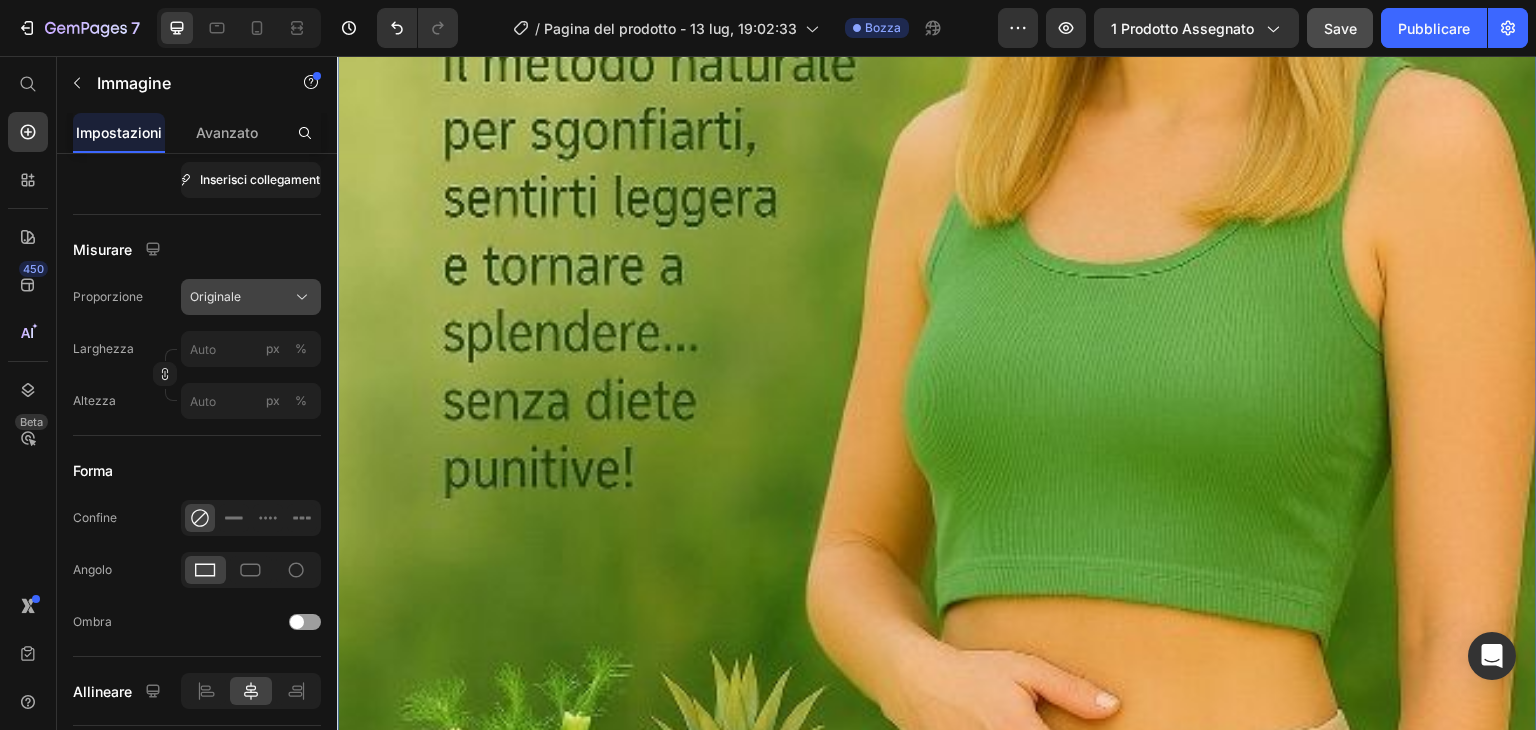 click on "Originale" at bounding box center [251, 297] 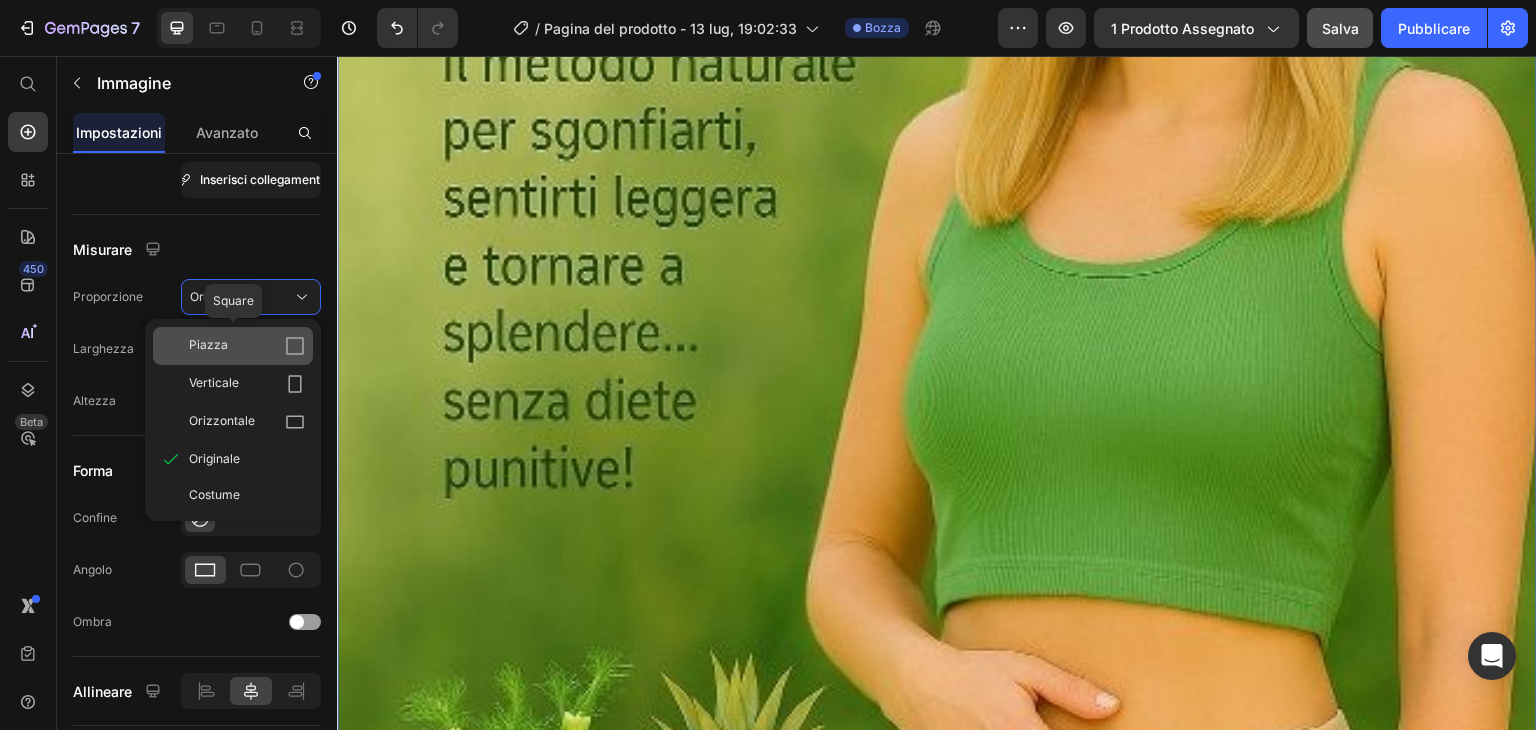 click on "Piazza" at bounding box center [247, 346] 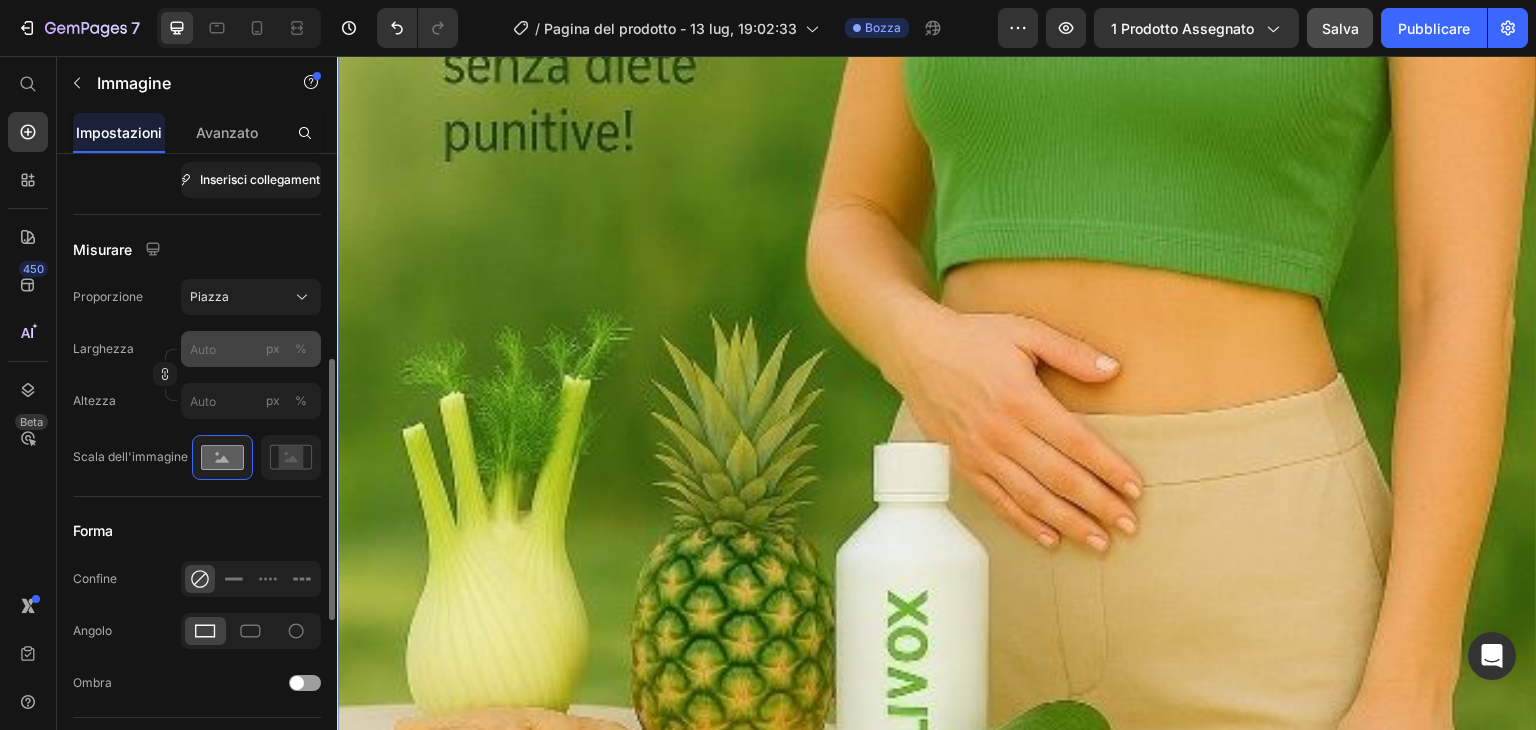 click on "%" 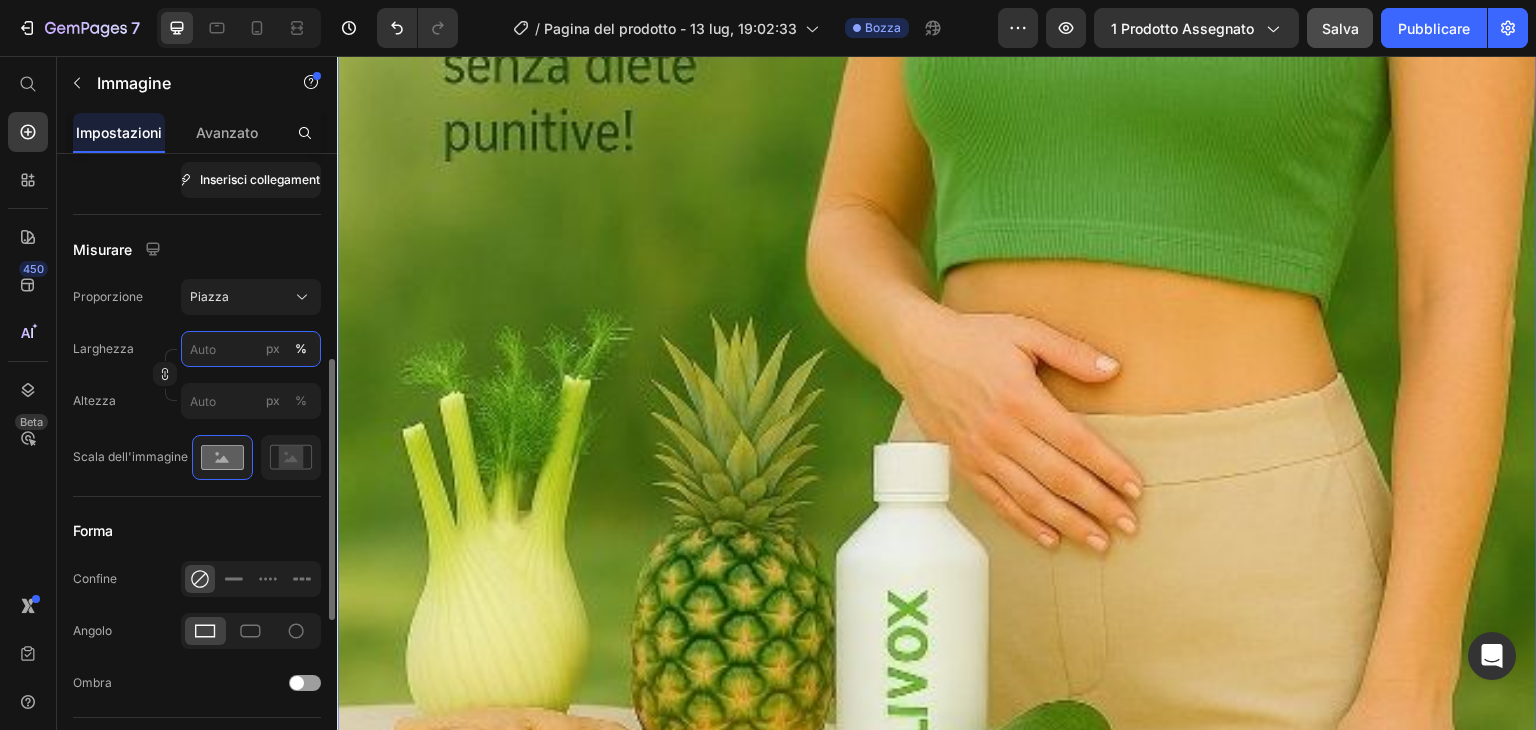 click on "px %" at bounding box center (251, 349) 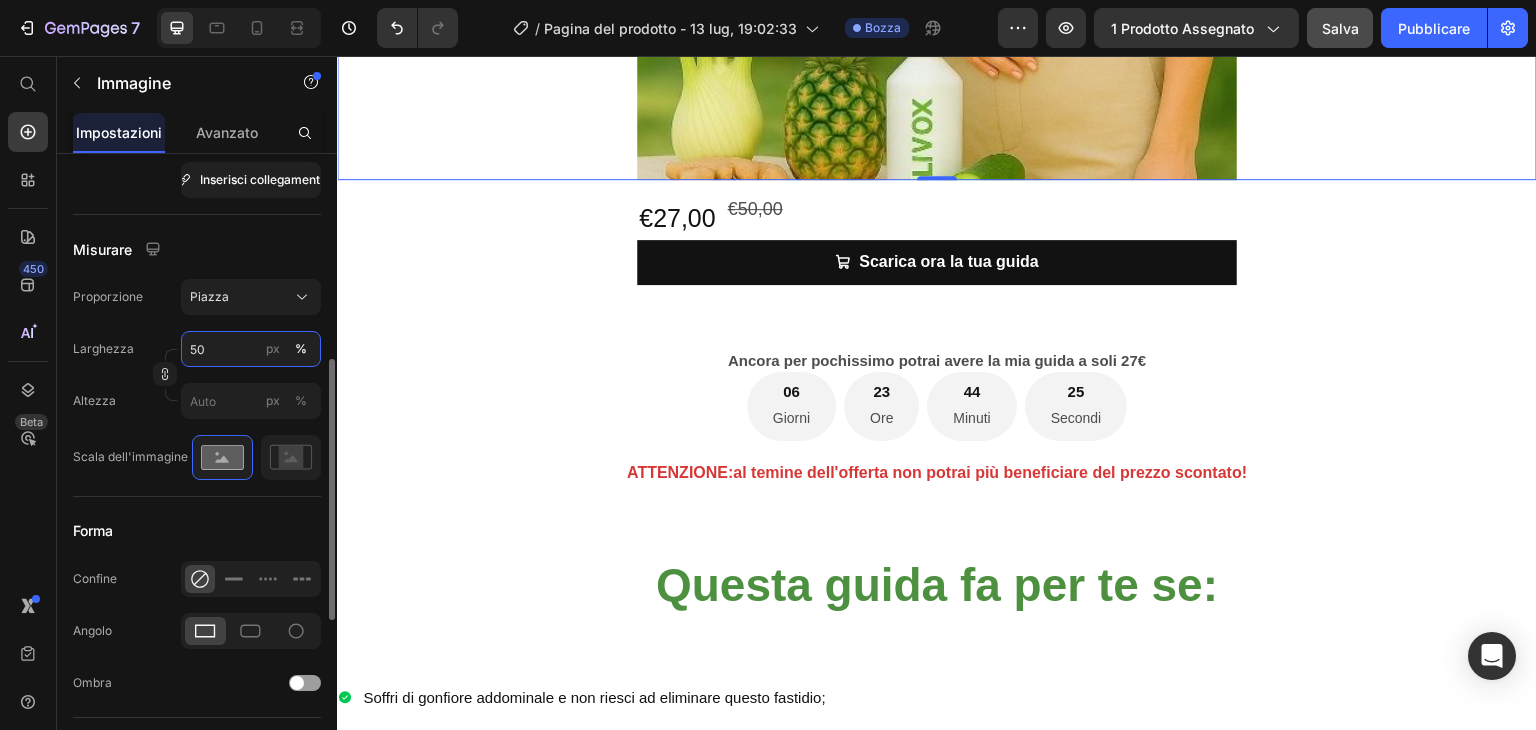 scroll, scrollTop: 741, scrollLeft: 0, axis: vertical 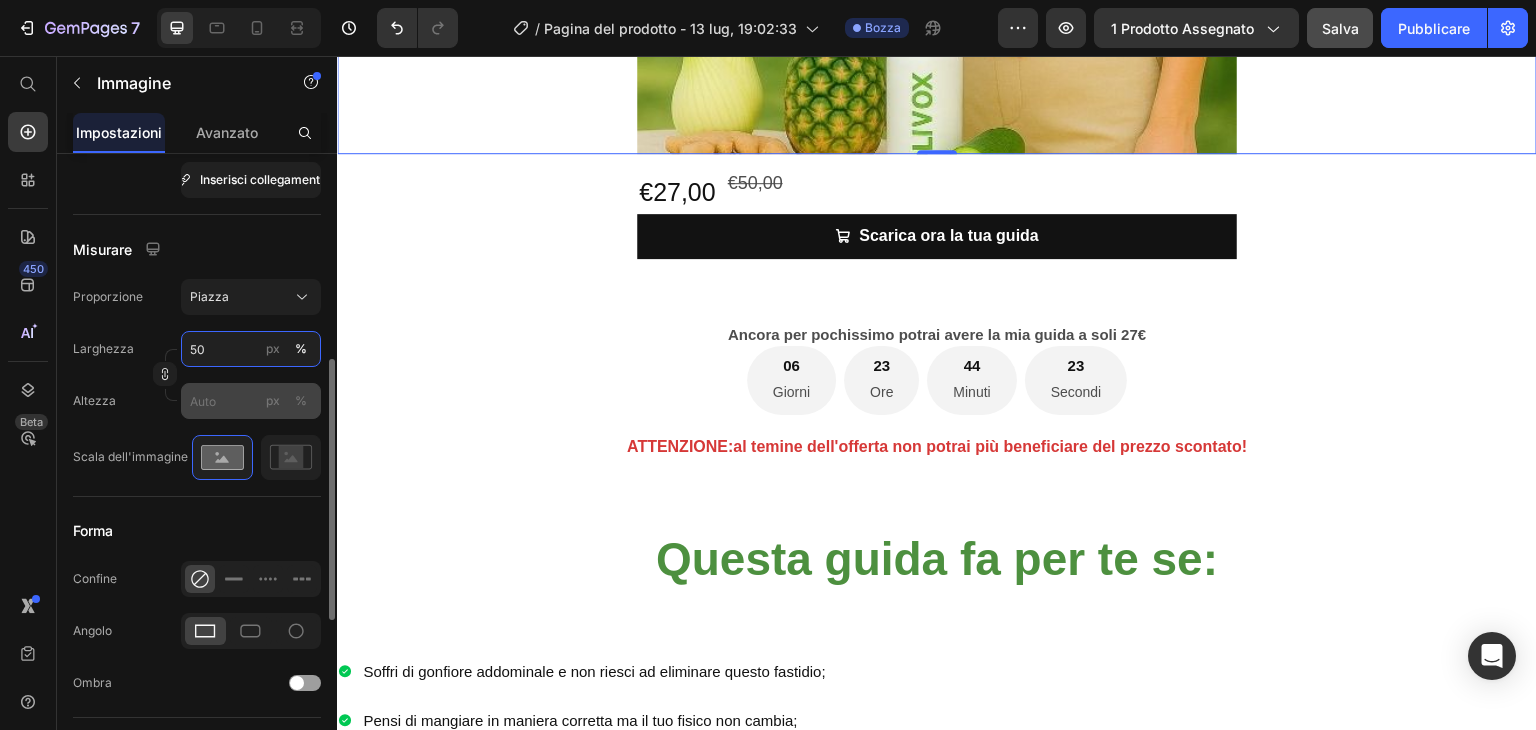 type on "50" 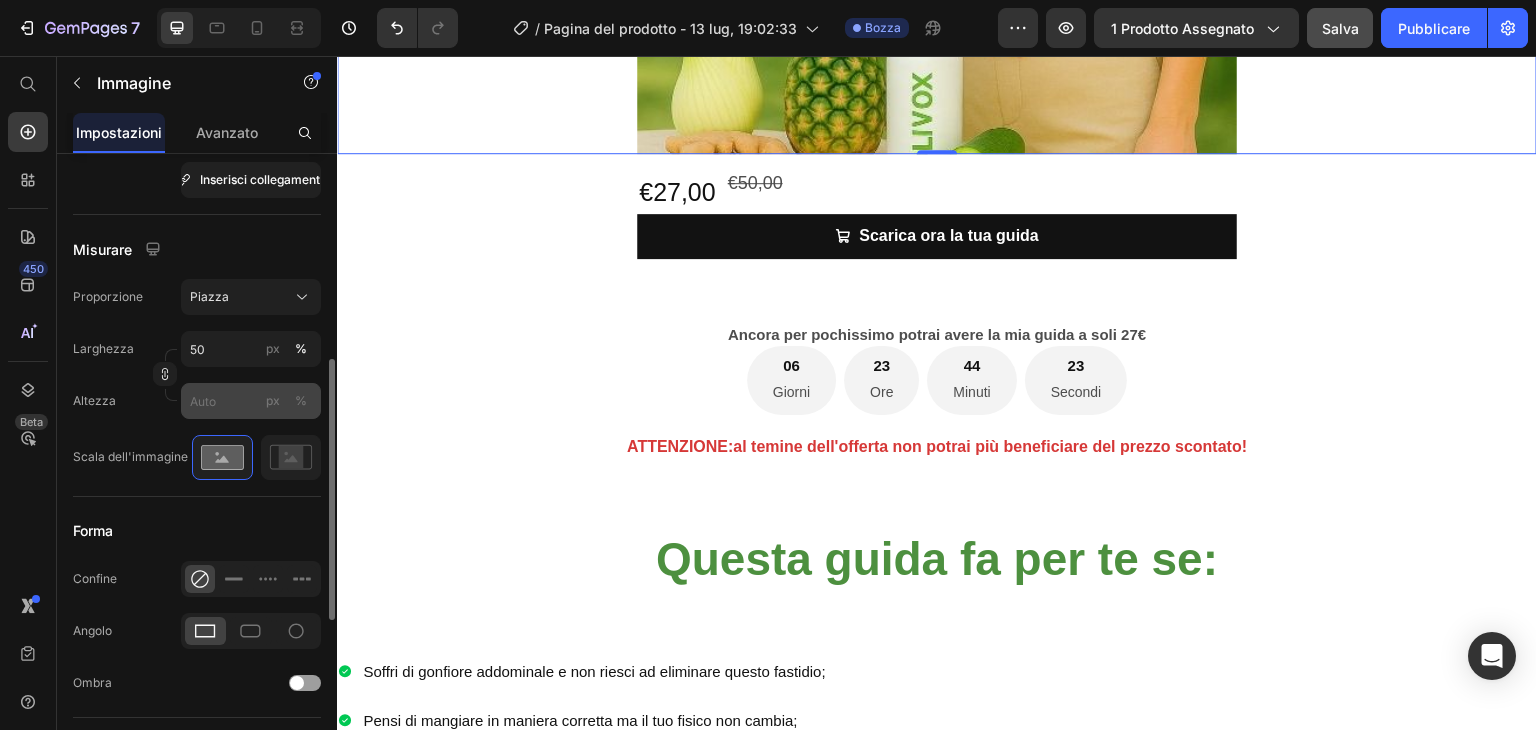 click on "%" at bounding box center [301, 400] 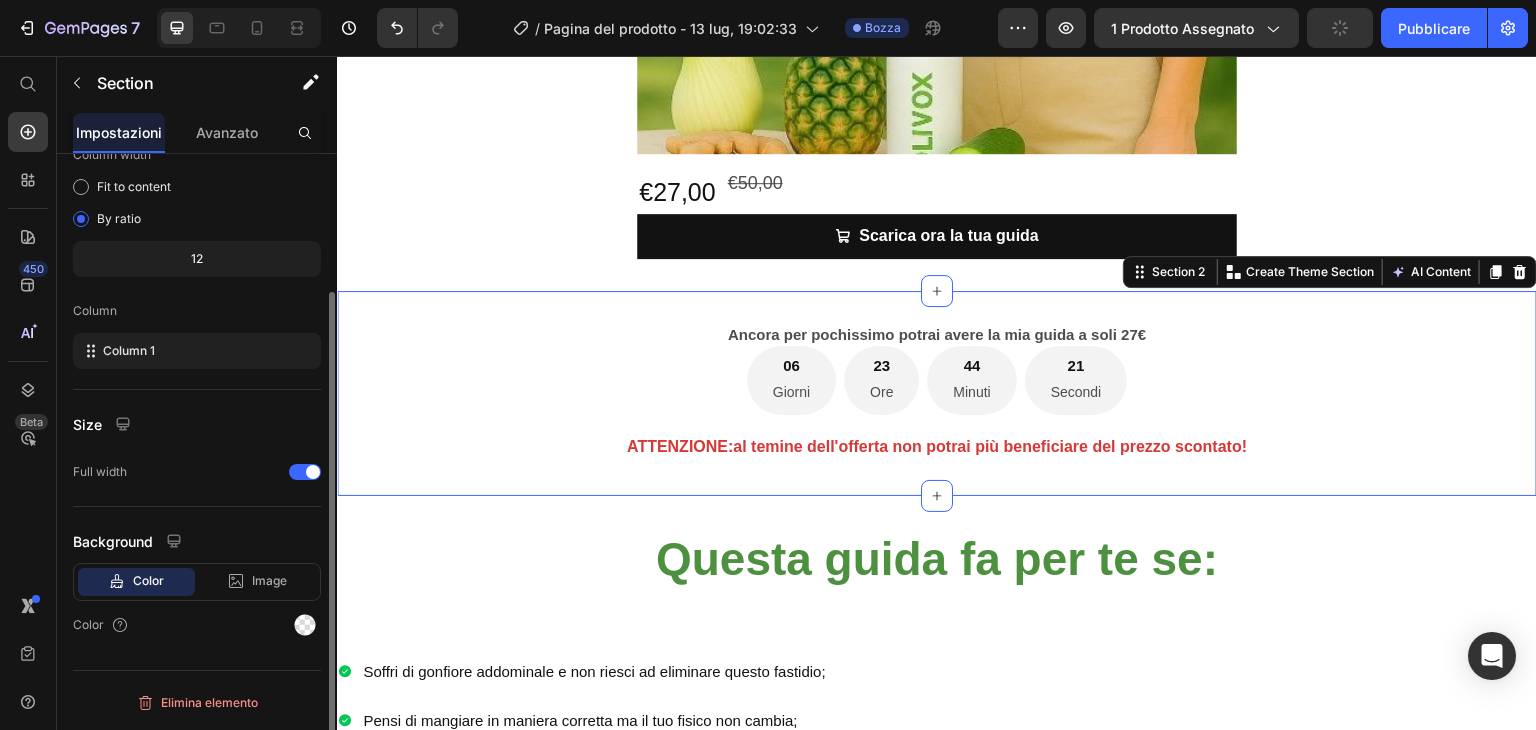 click on "Ancora per pochissimo potrai avere la mia guida a soli 27€ Text Block 06 Giorni 23 Ore 44 Minuti 21 Secondi Countdown Timer Row ATTENZIONE:  al temine dell'offerta non potrai più beneficiare del prezzo scontato! Text Block Row Section 2   You can create reusable sections Create Theme Section AI Content Write with GemAI What would you like to describe here? Tone and Voice Persuasive Product Addio pancia gonfia! Show more Generate" at bounding box center [937, 393] 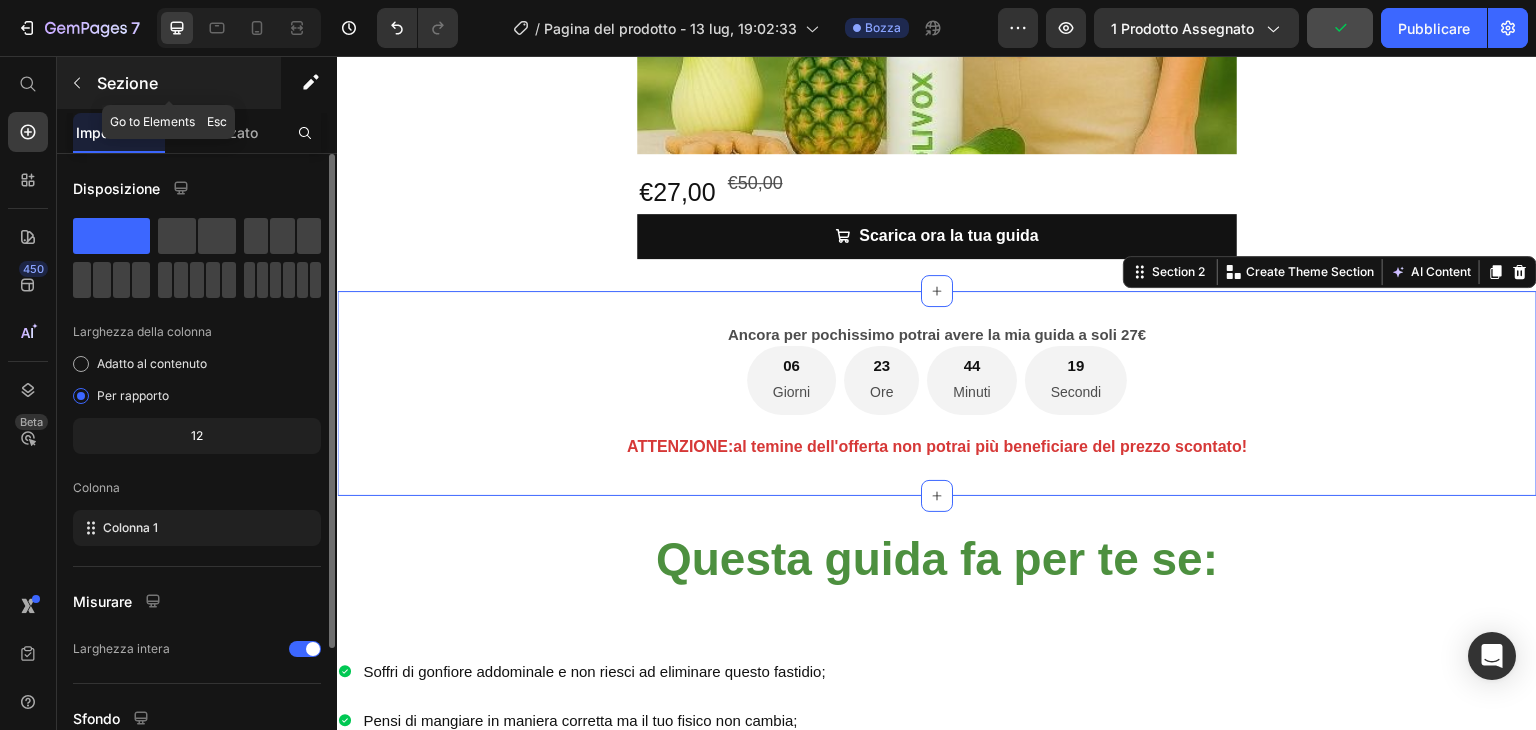 click 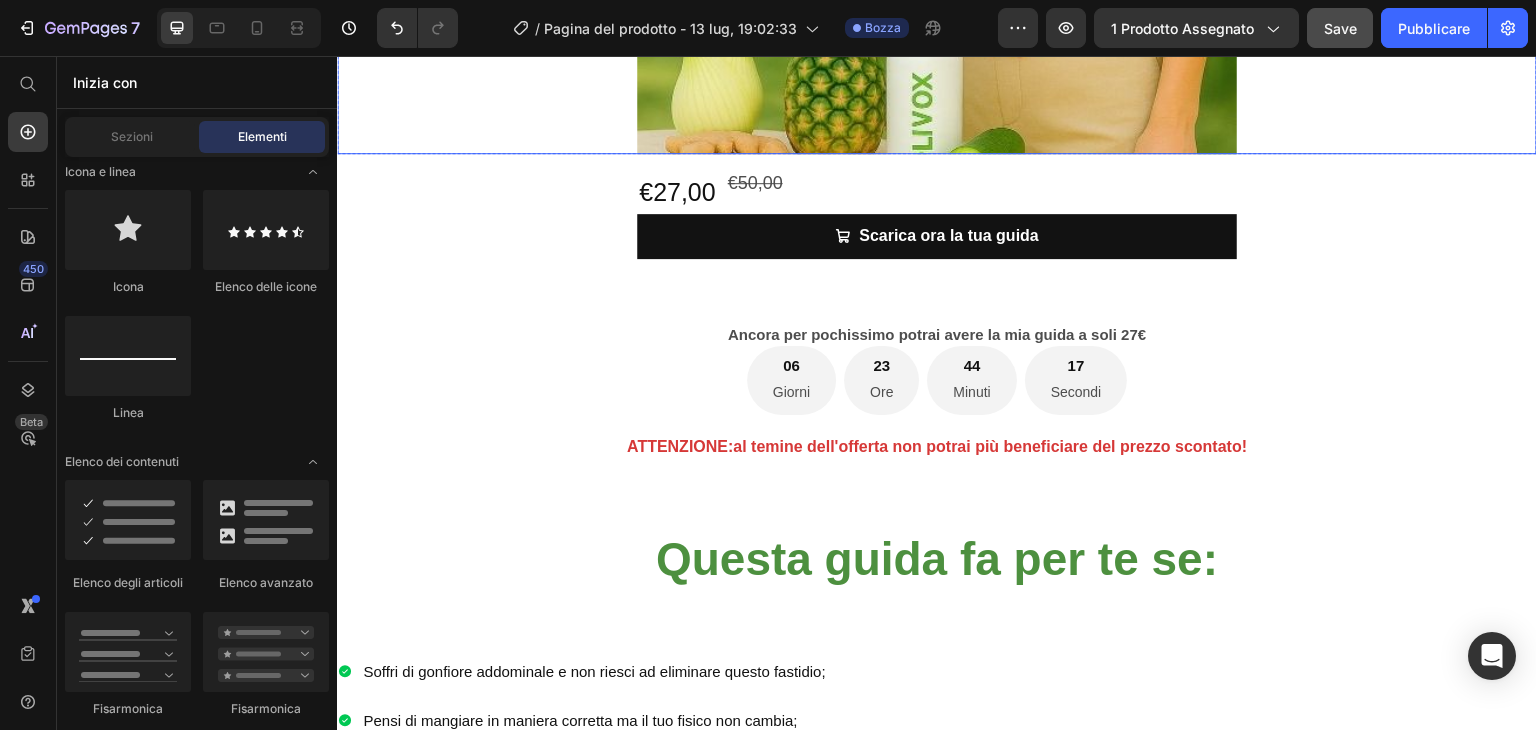 click at bounding box center (937, -146) 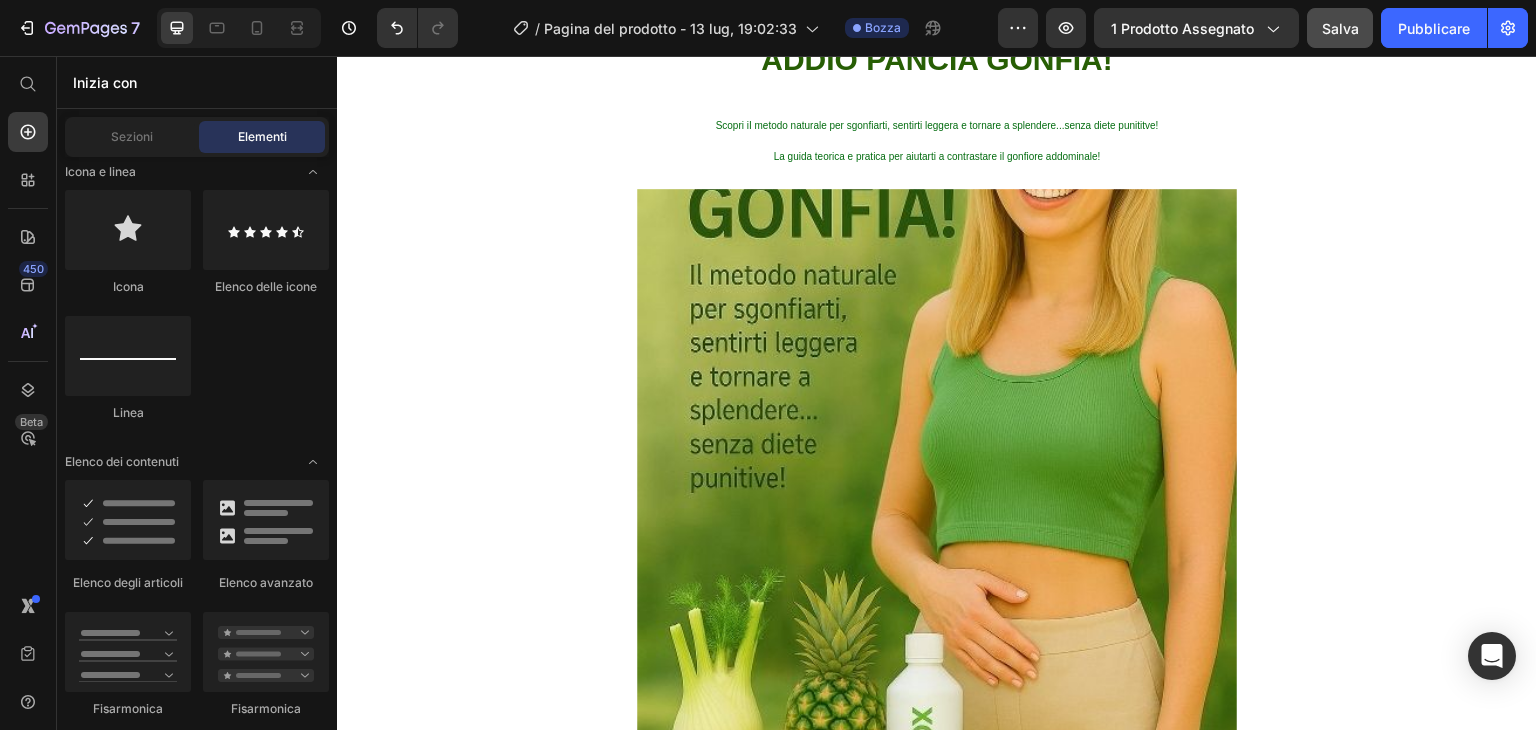 scroll, scrollTop: 108, scrollLeft: 0, axis: vertical 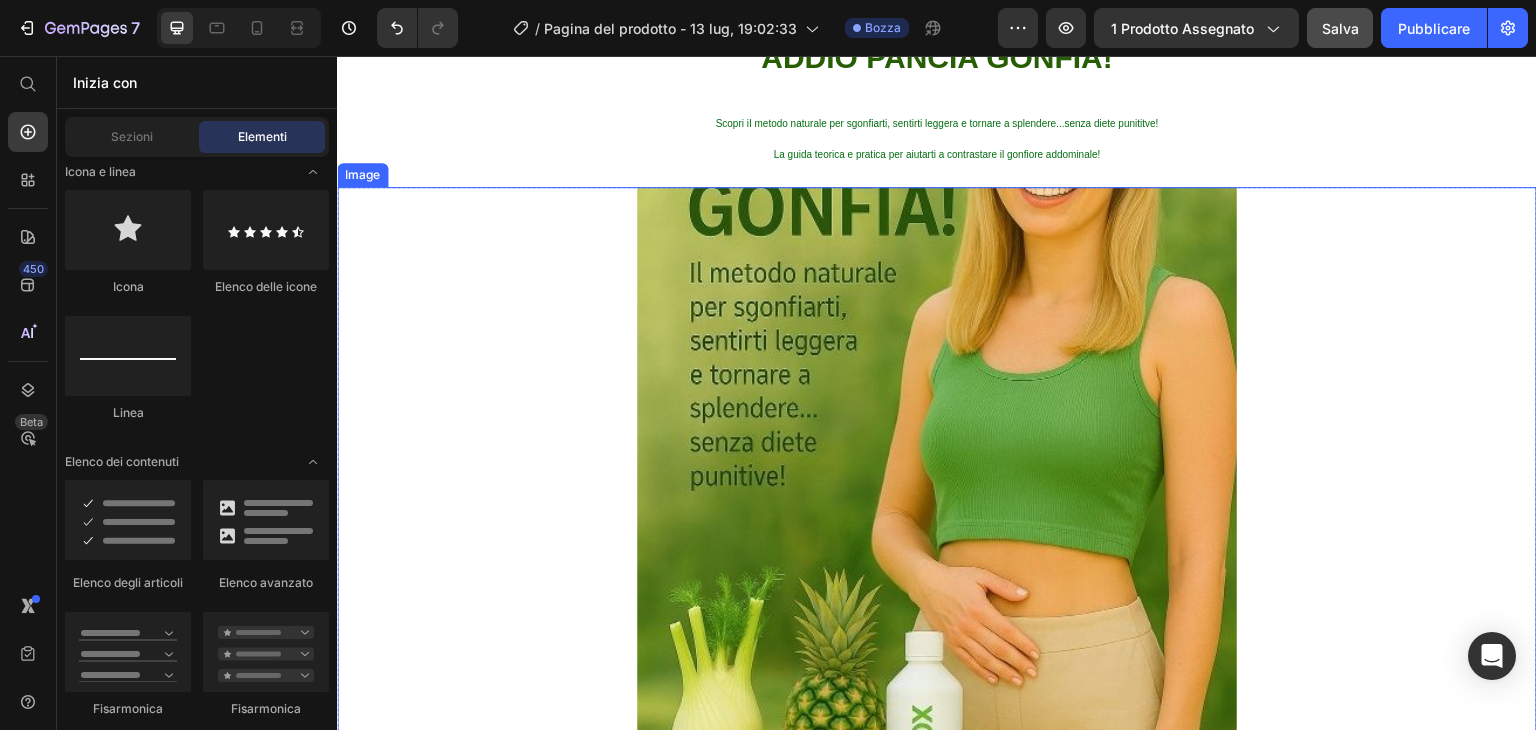 click at bounding box center (937, 487) 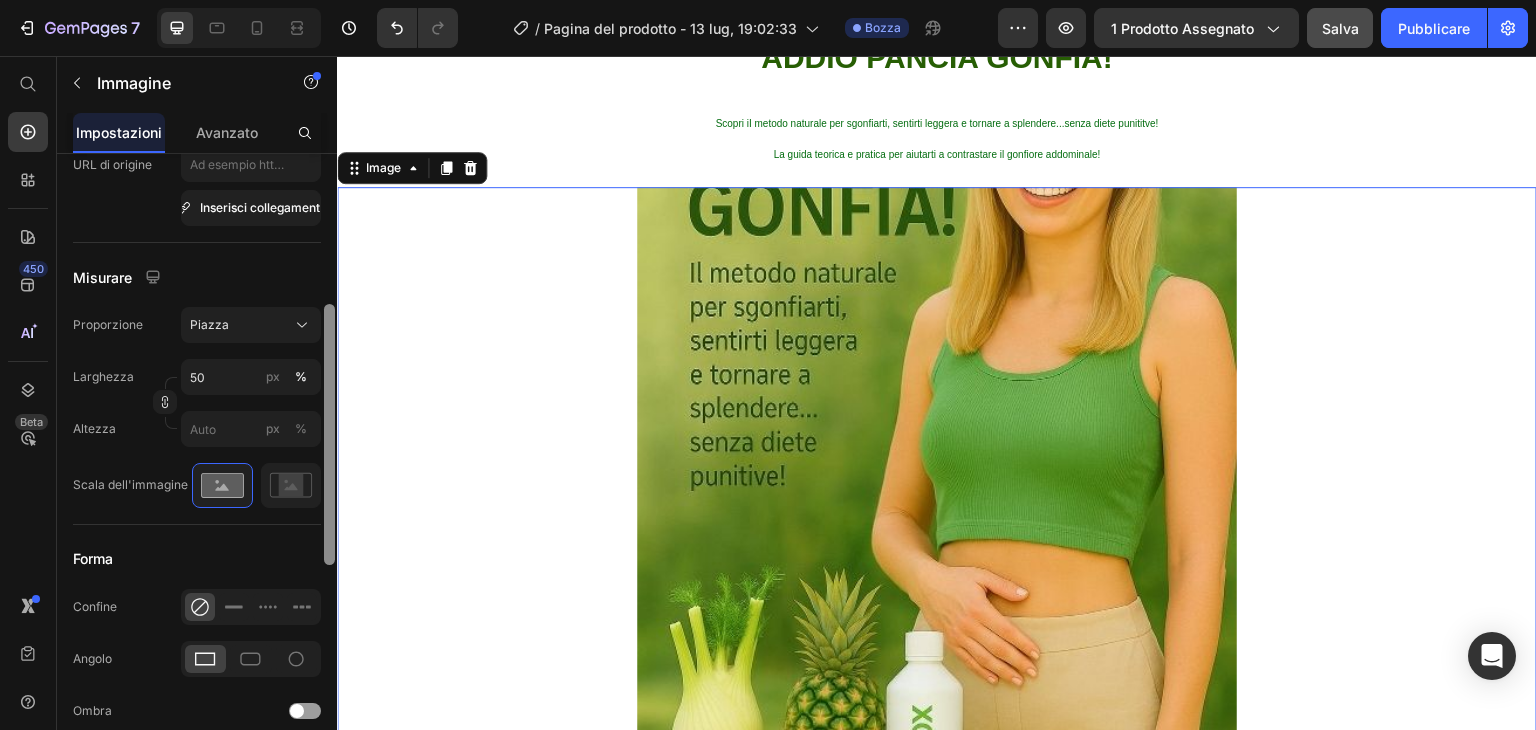scroll, scrollTop: 436, scrollLeft: 0, axis: vertical 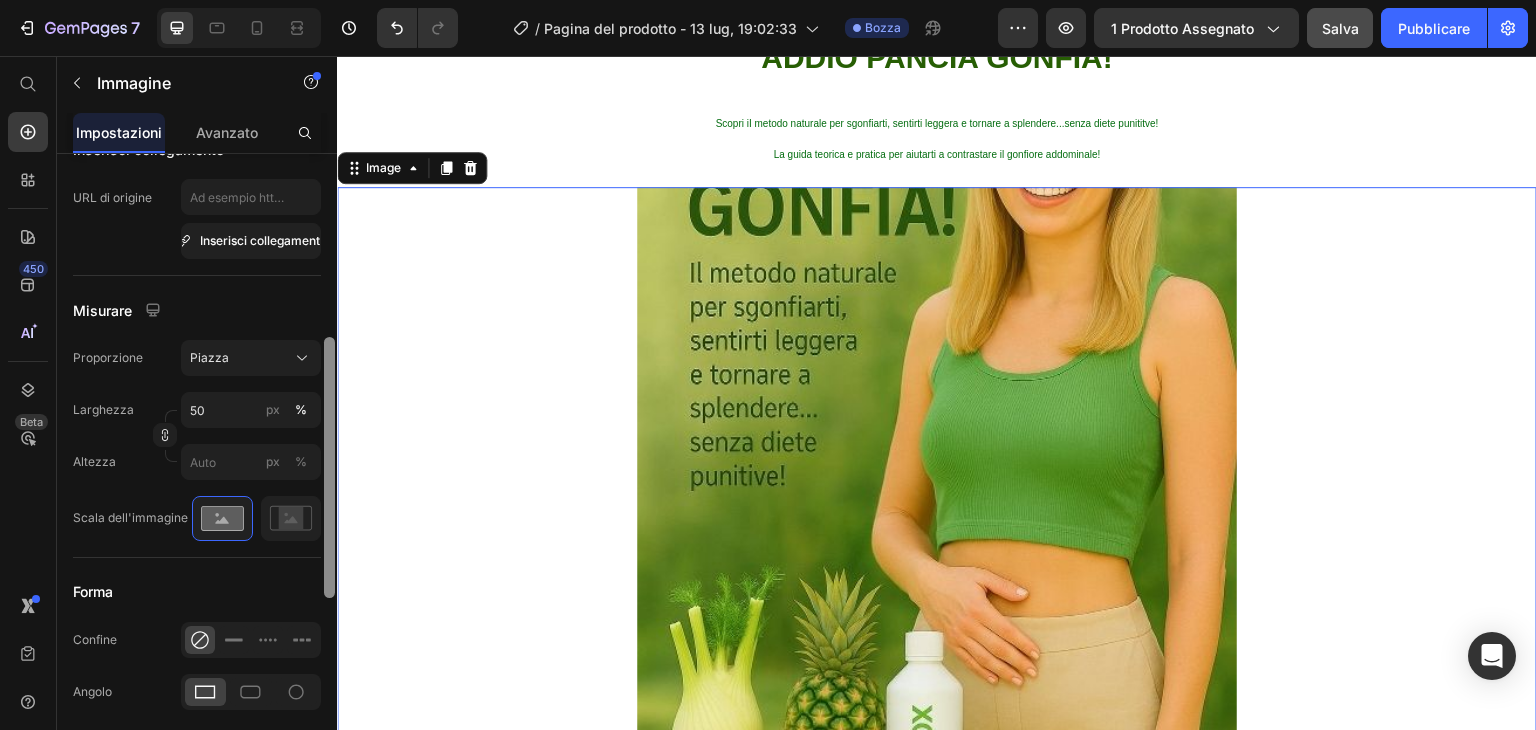 drag, startPoint x: 333, startPoint y: 368, endPoint x: 283, endPoint y: 548, distance: 186.81541 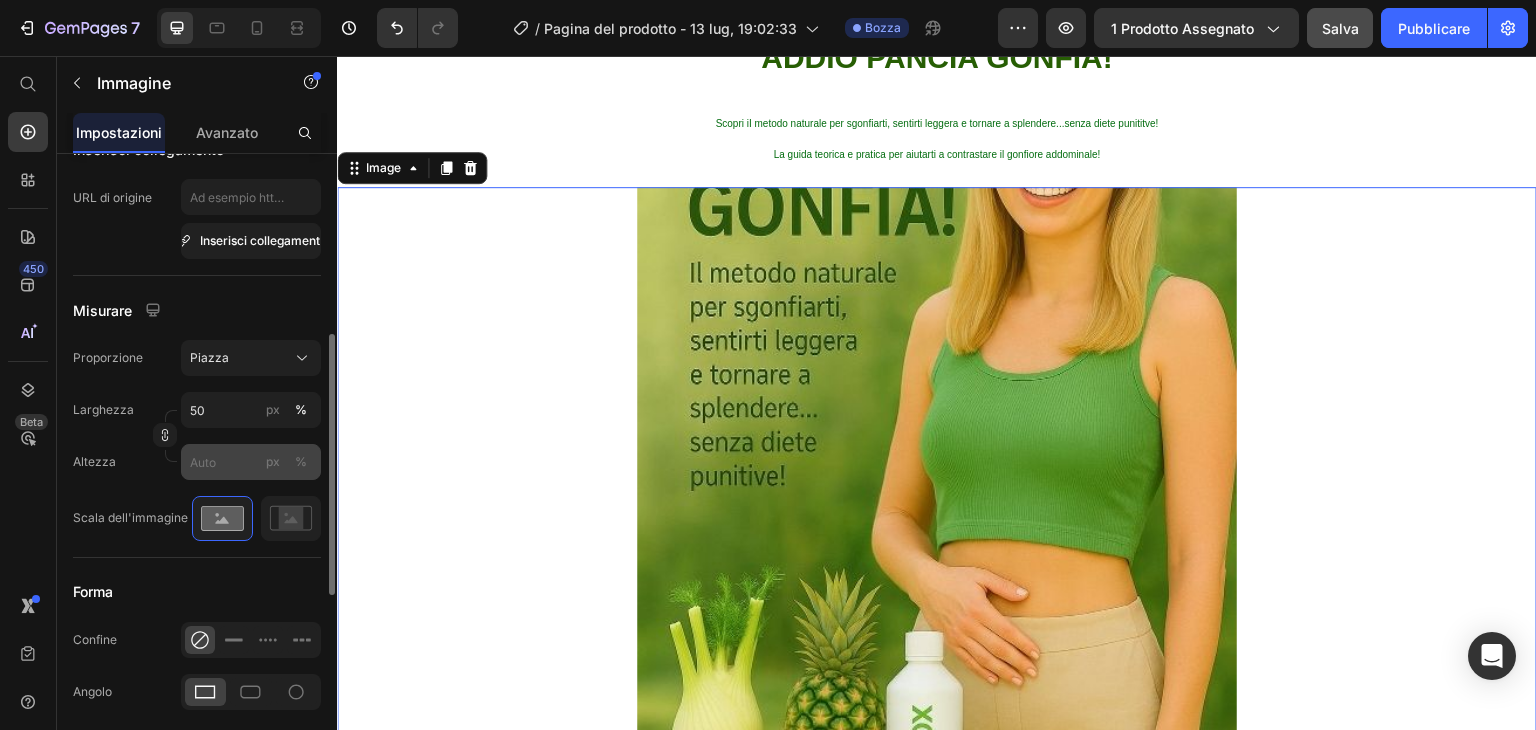 click on "%" at bounding box center (301, 461) 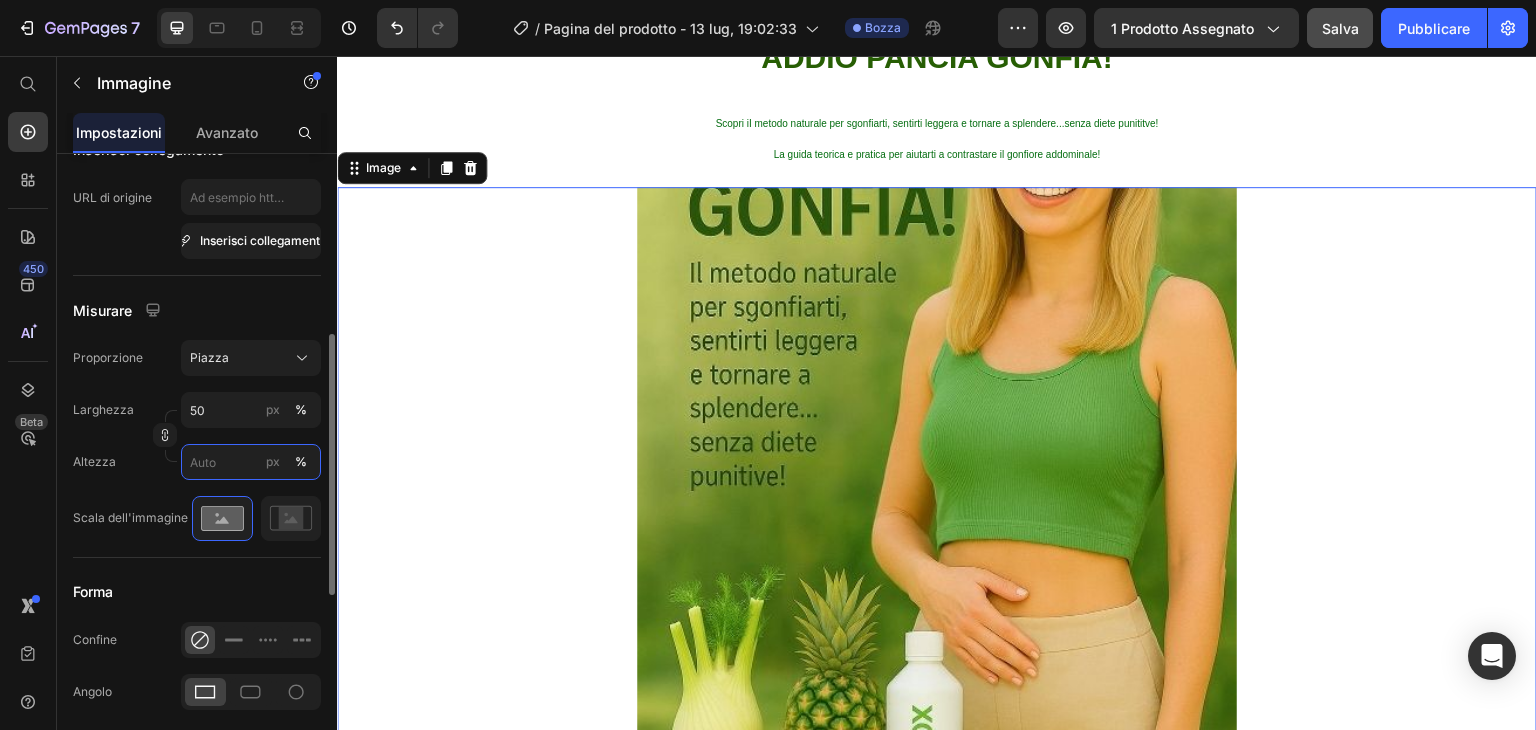 click on "px %" at bounding box center (251, 462) 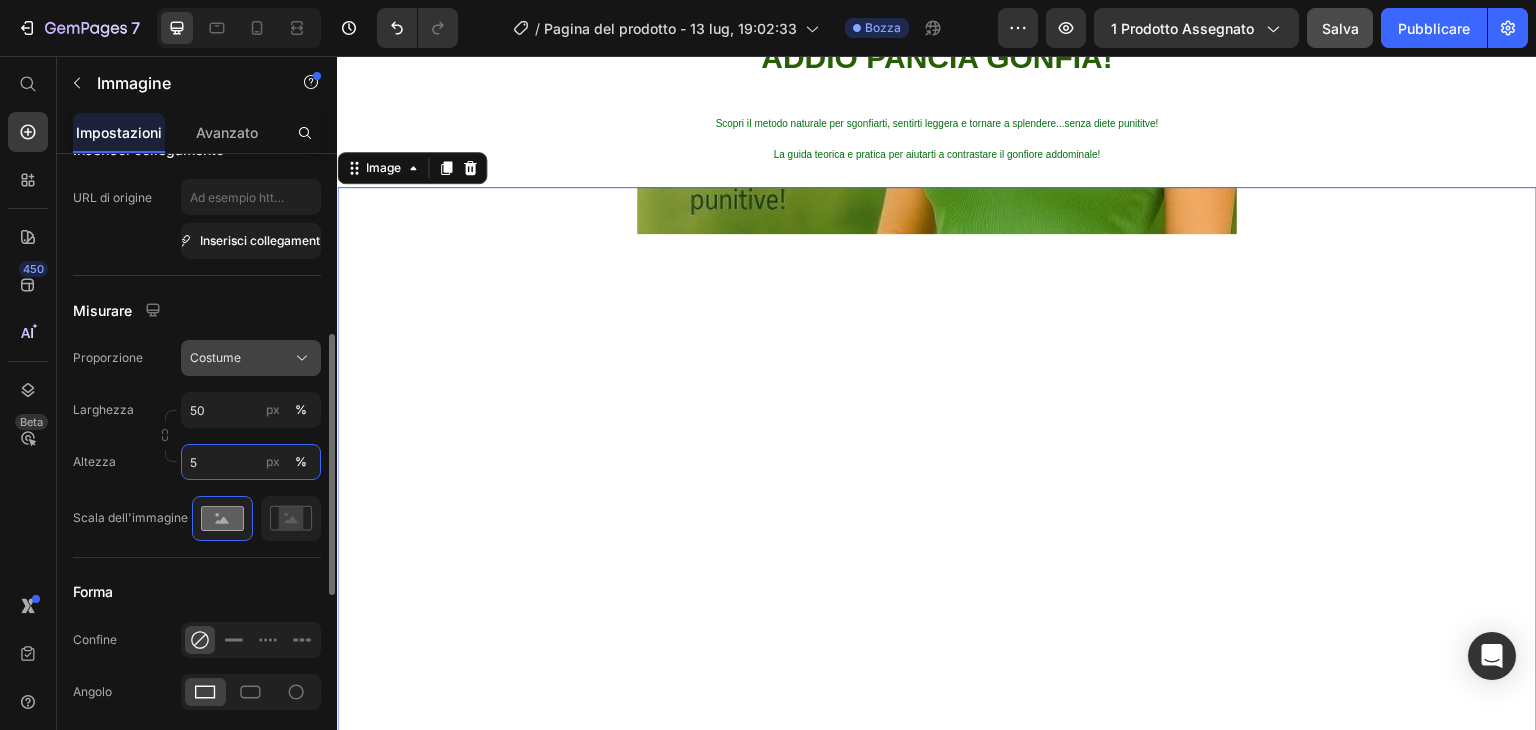 type on "5" 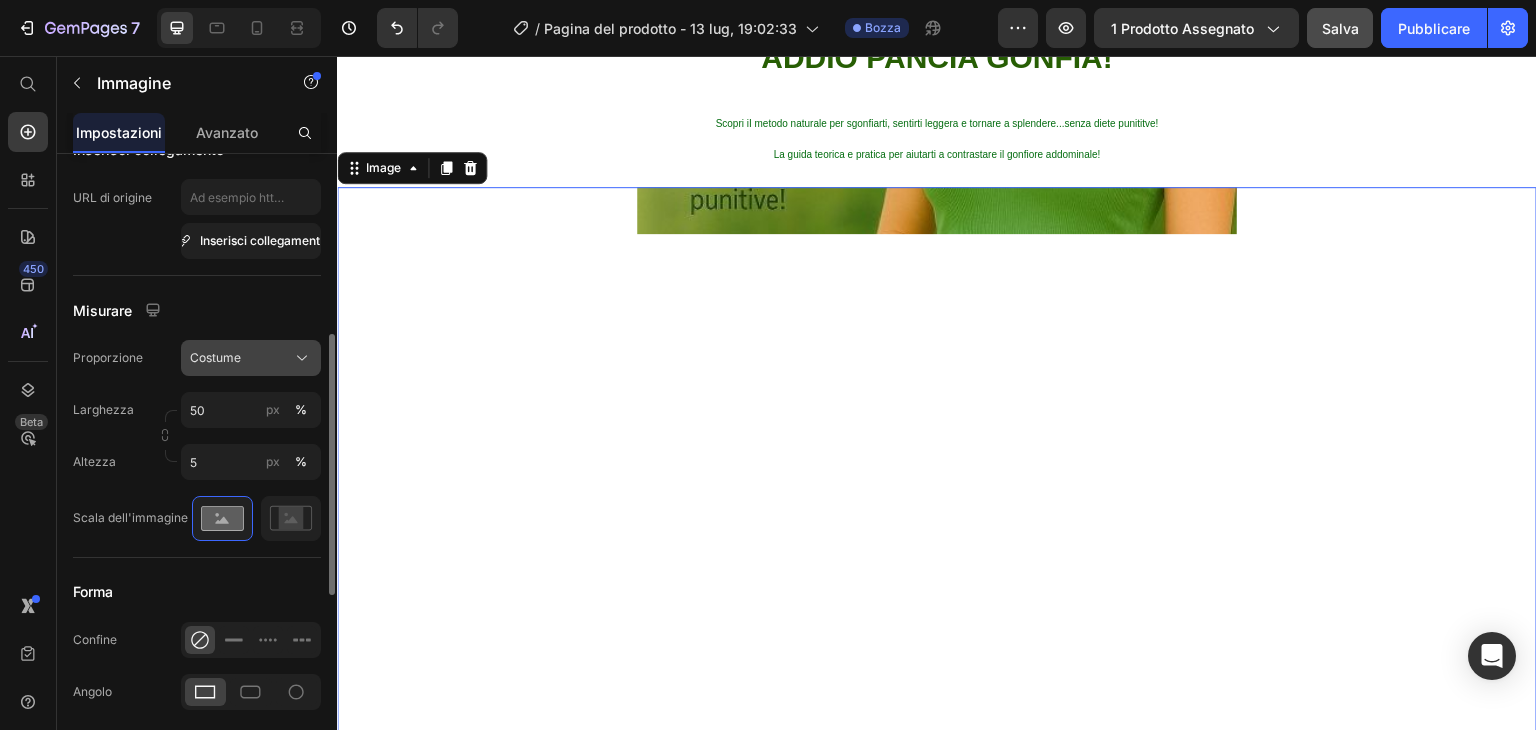 click 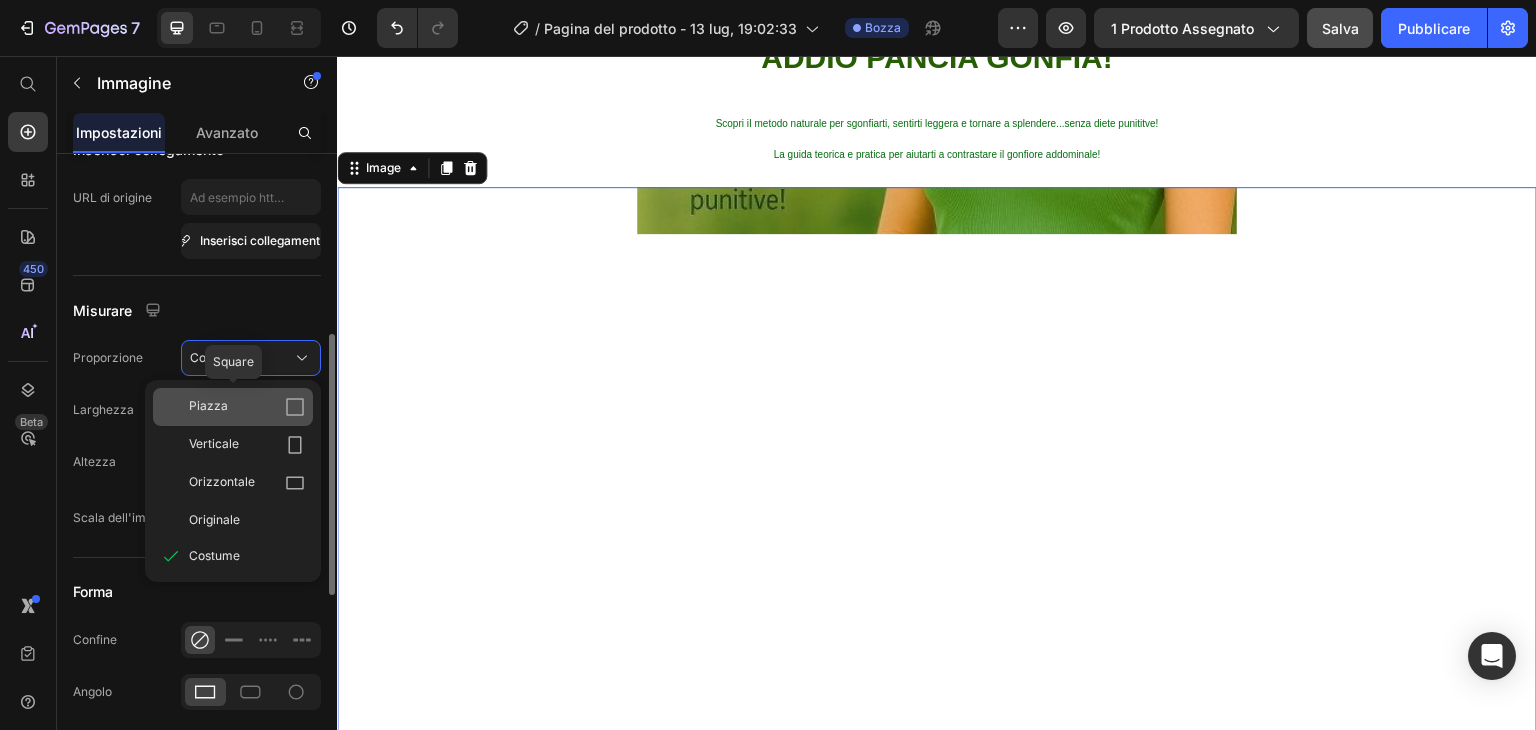 click 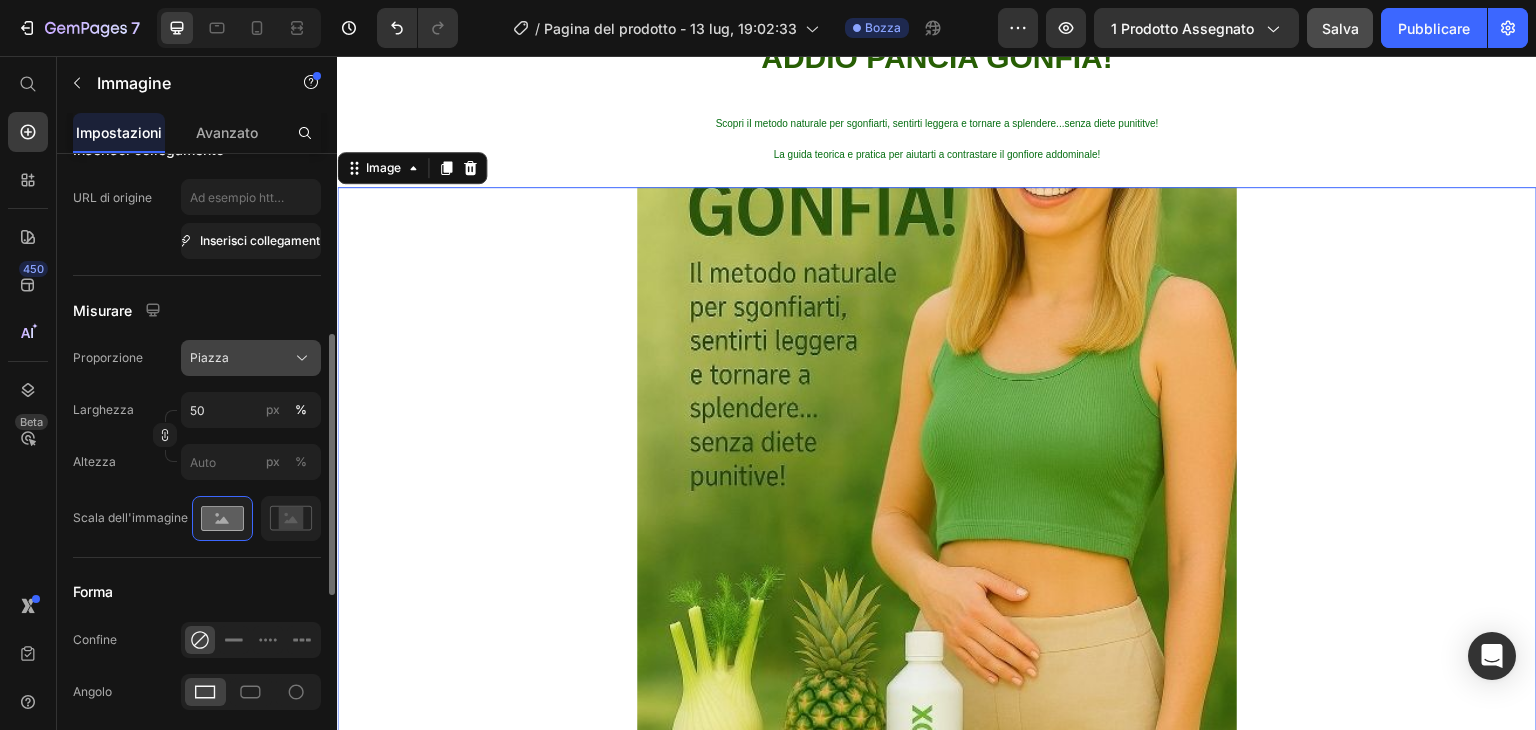 click 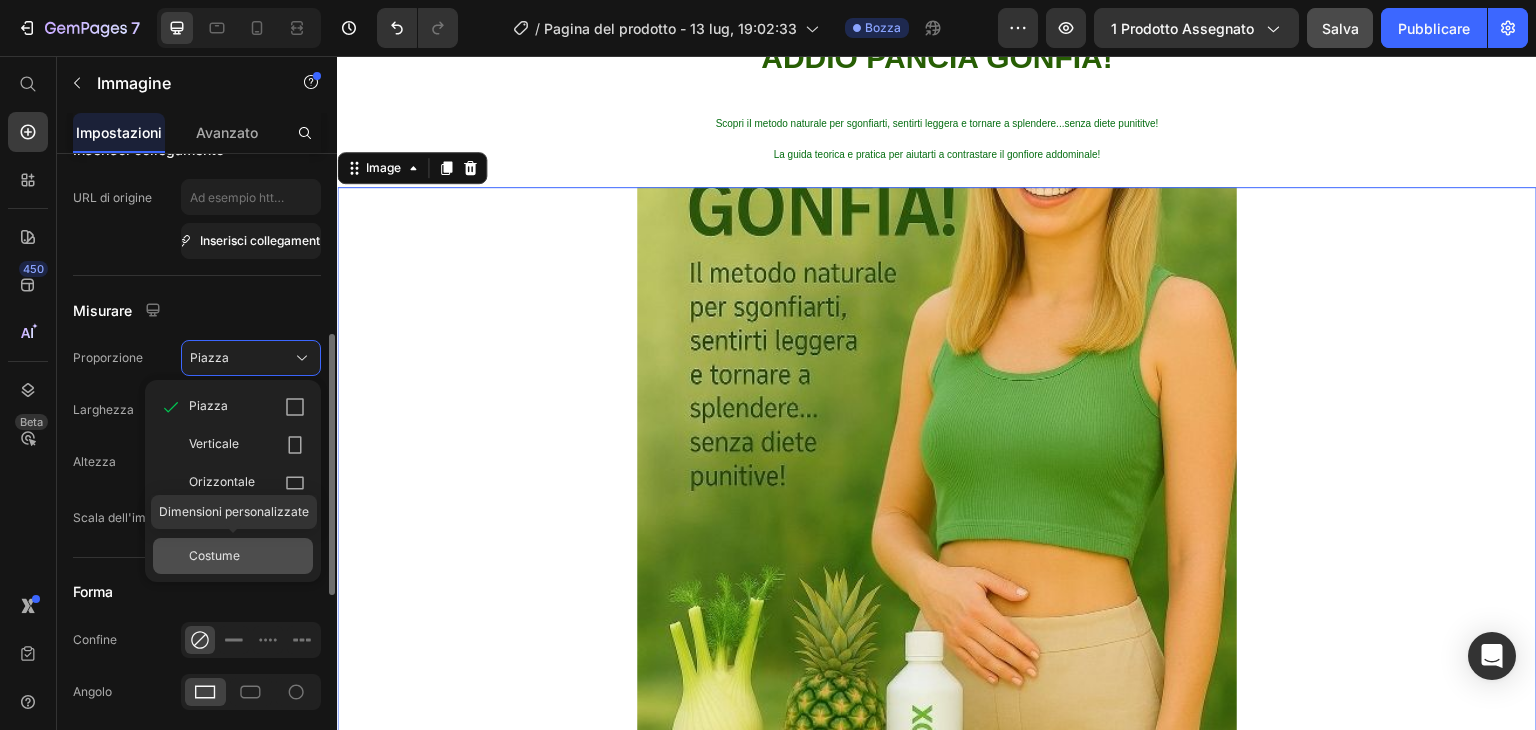 click on "Costume" 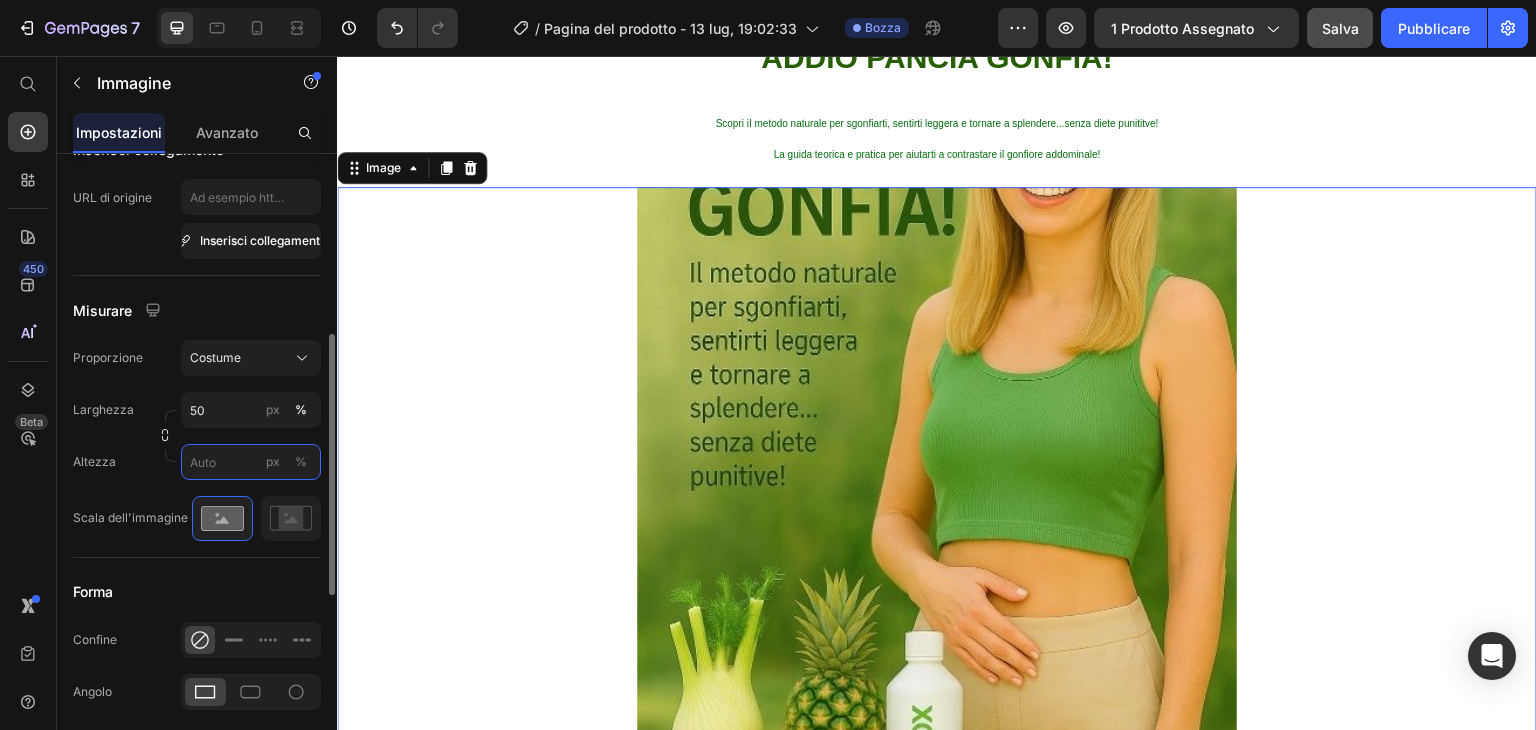 click on "px %" at bounding box center [251, 462] 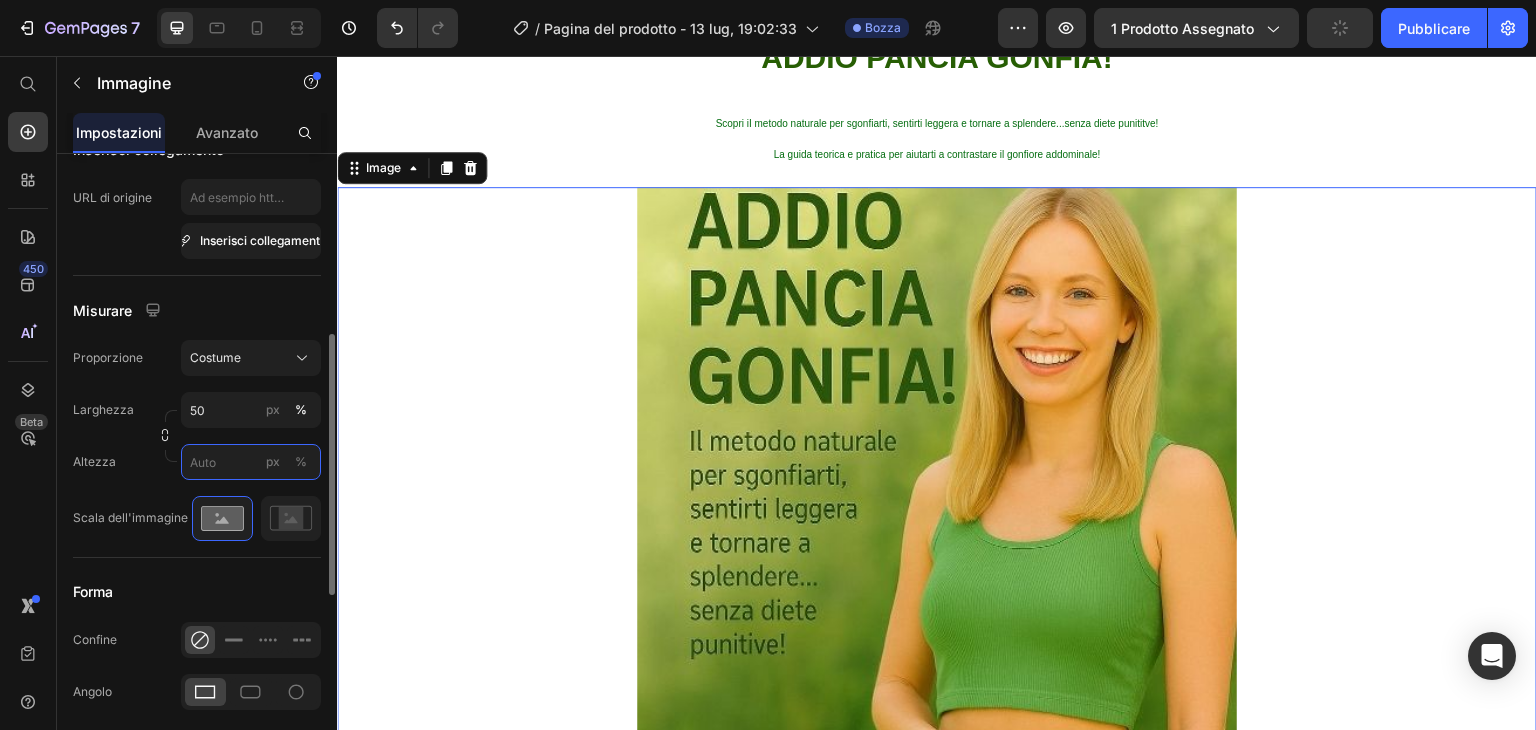 click on "px %" at bounding box center (251, 462) 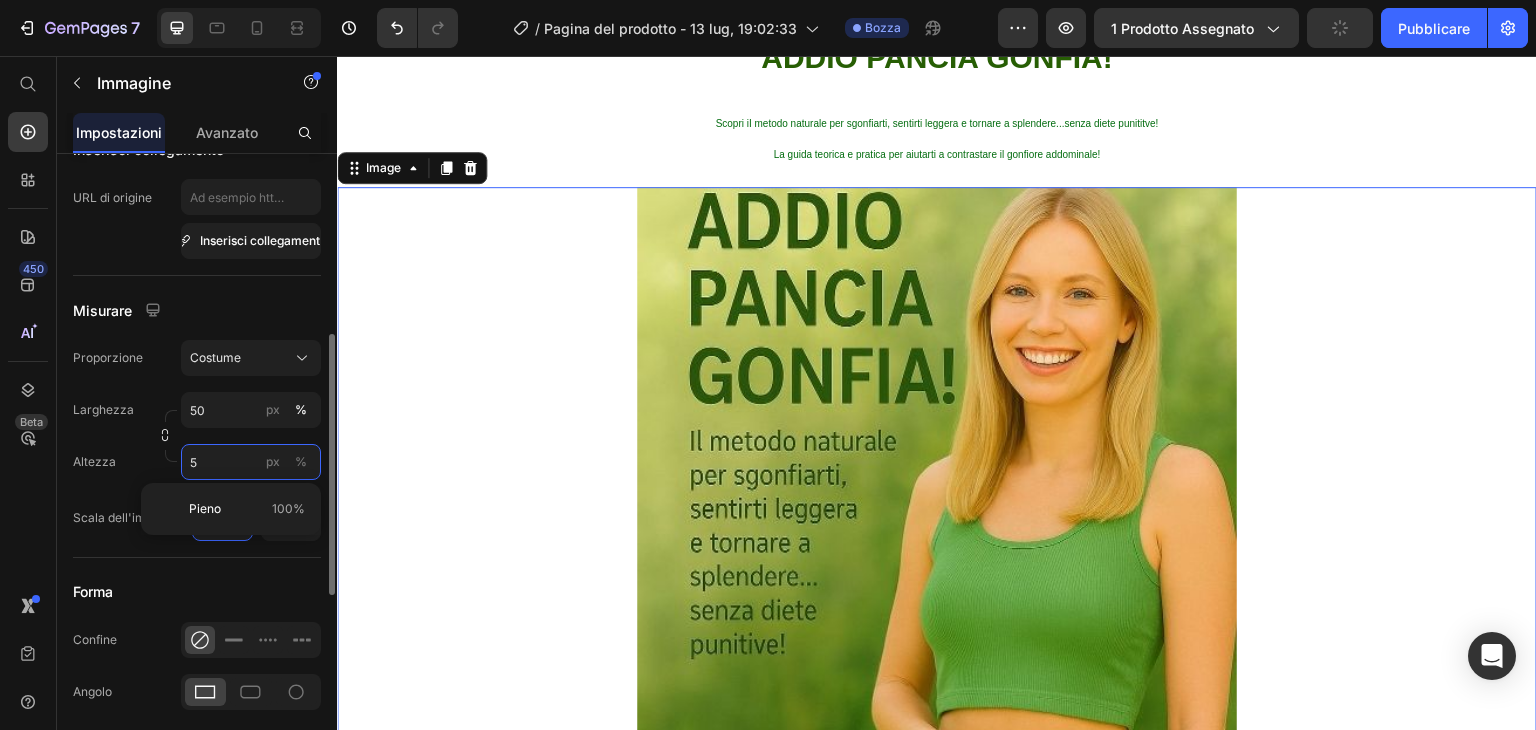 type on "50" 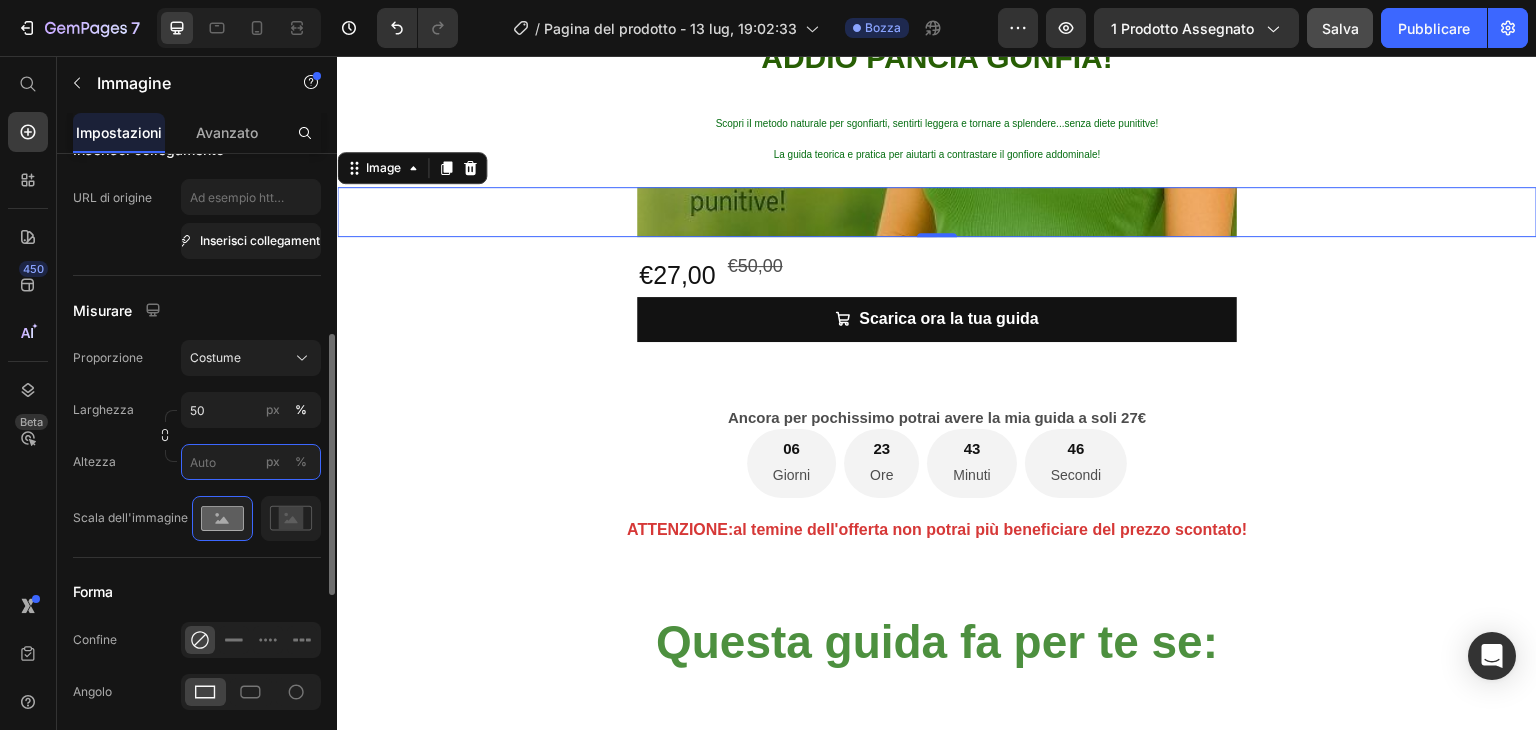 click on "px %" at bounding box center (251, 462) 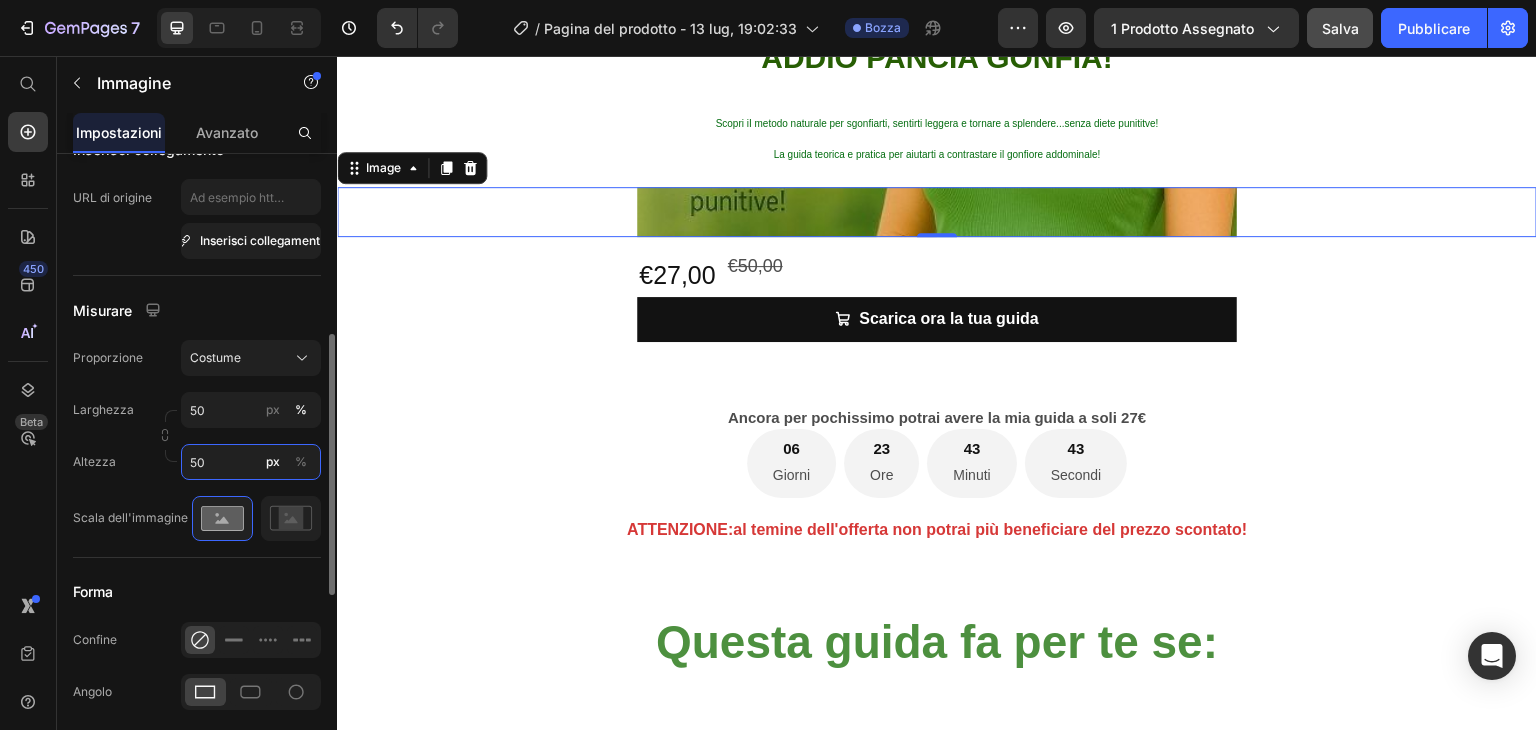 type on "50" 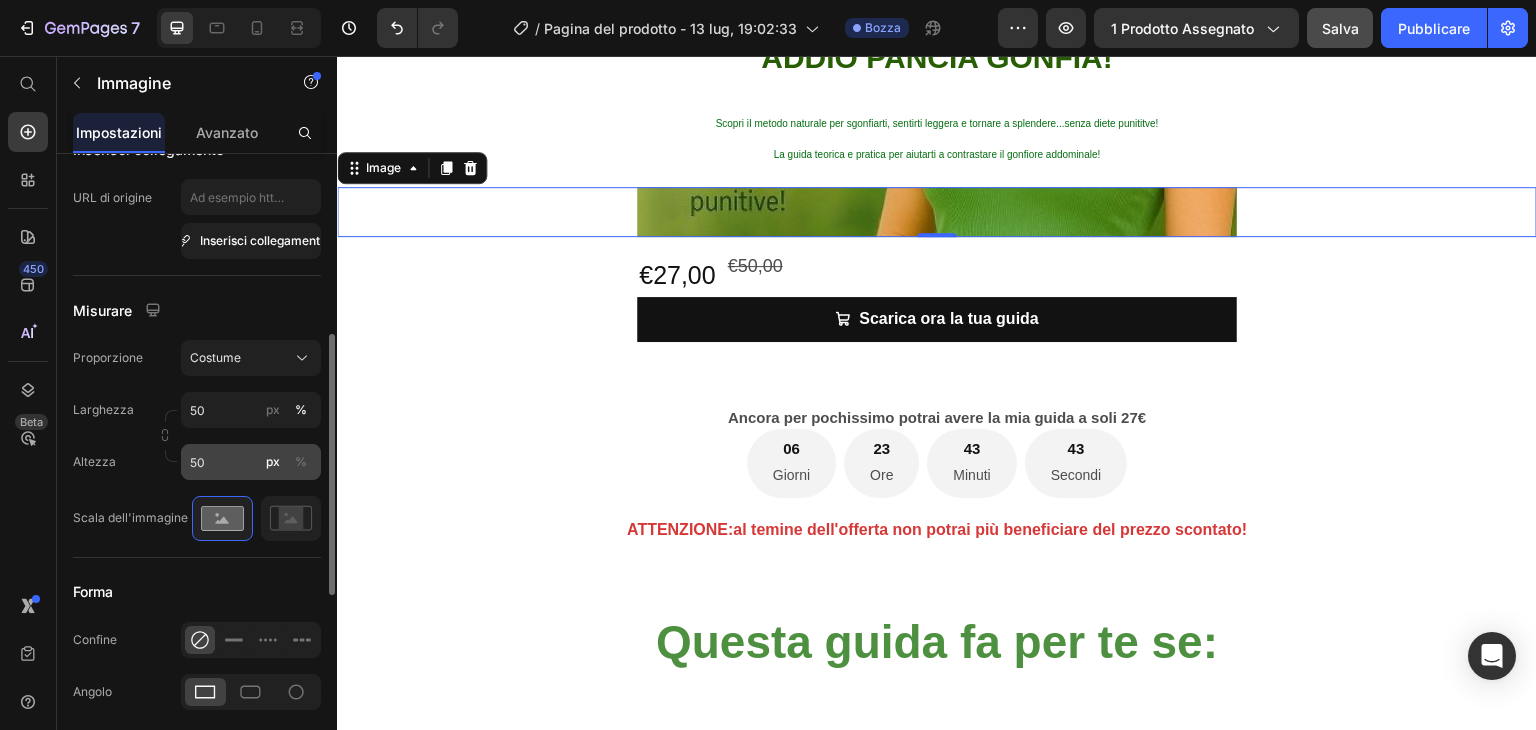 click on "%" at bounding box center [301, 461] 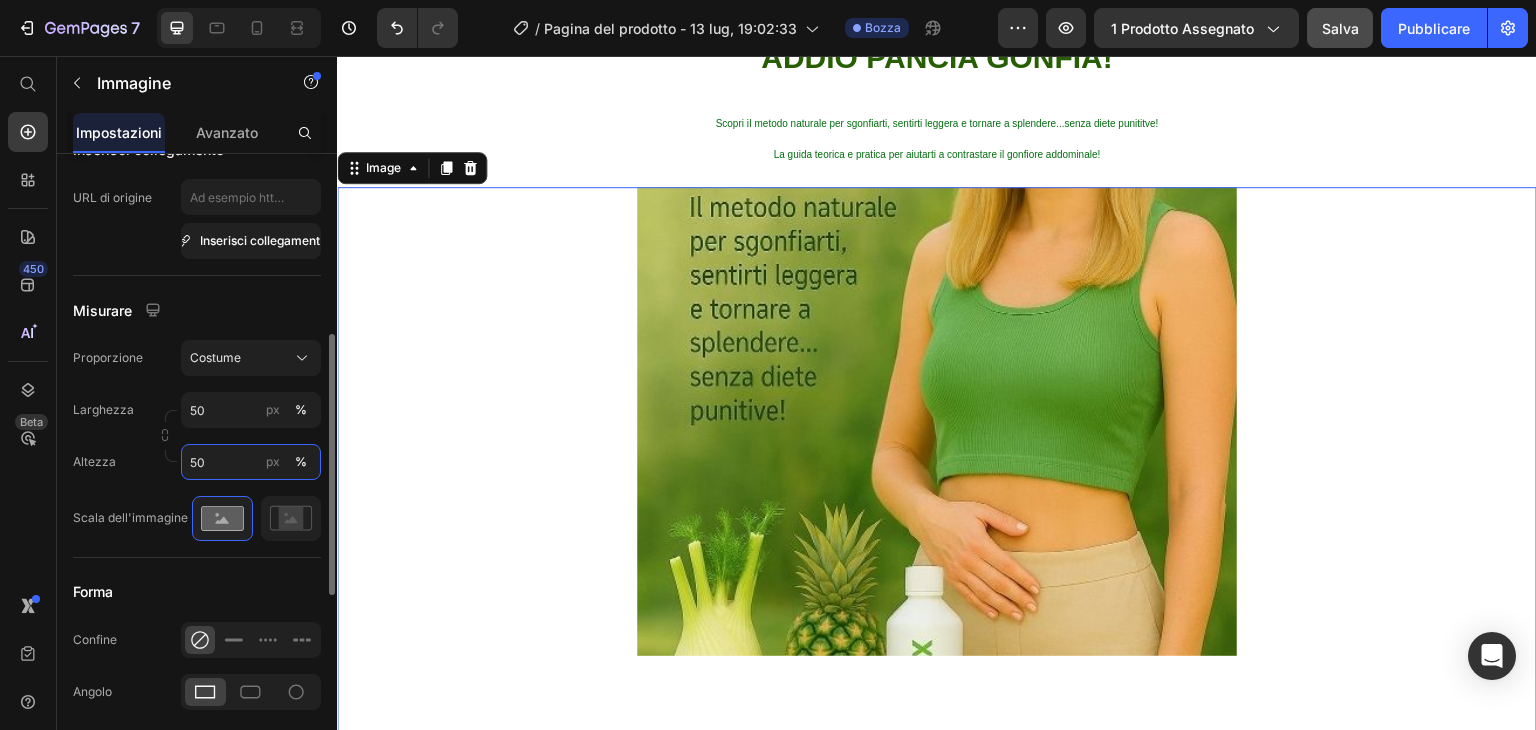 click on "50" at bounding box center [251, 462] 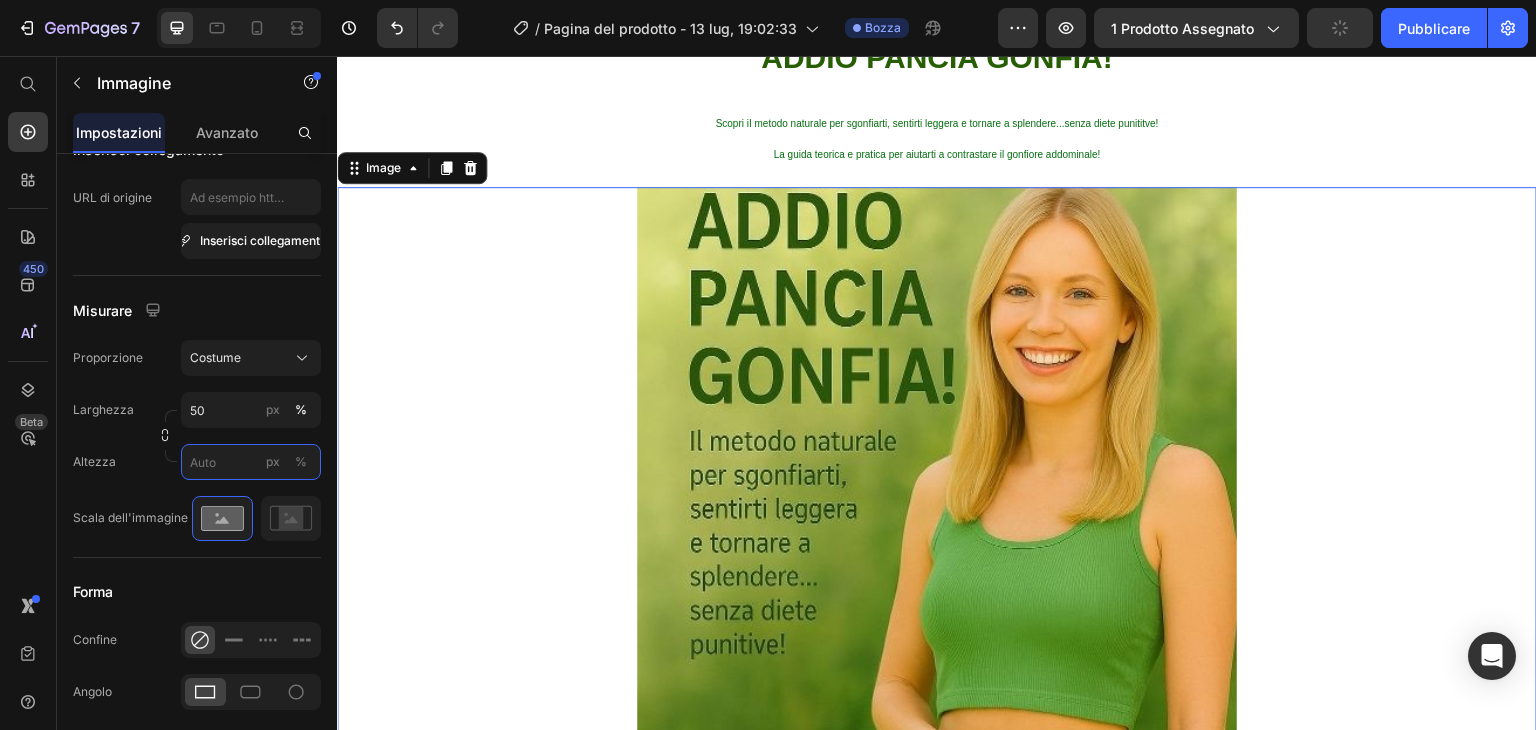 type on "50" 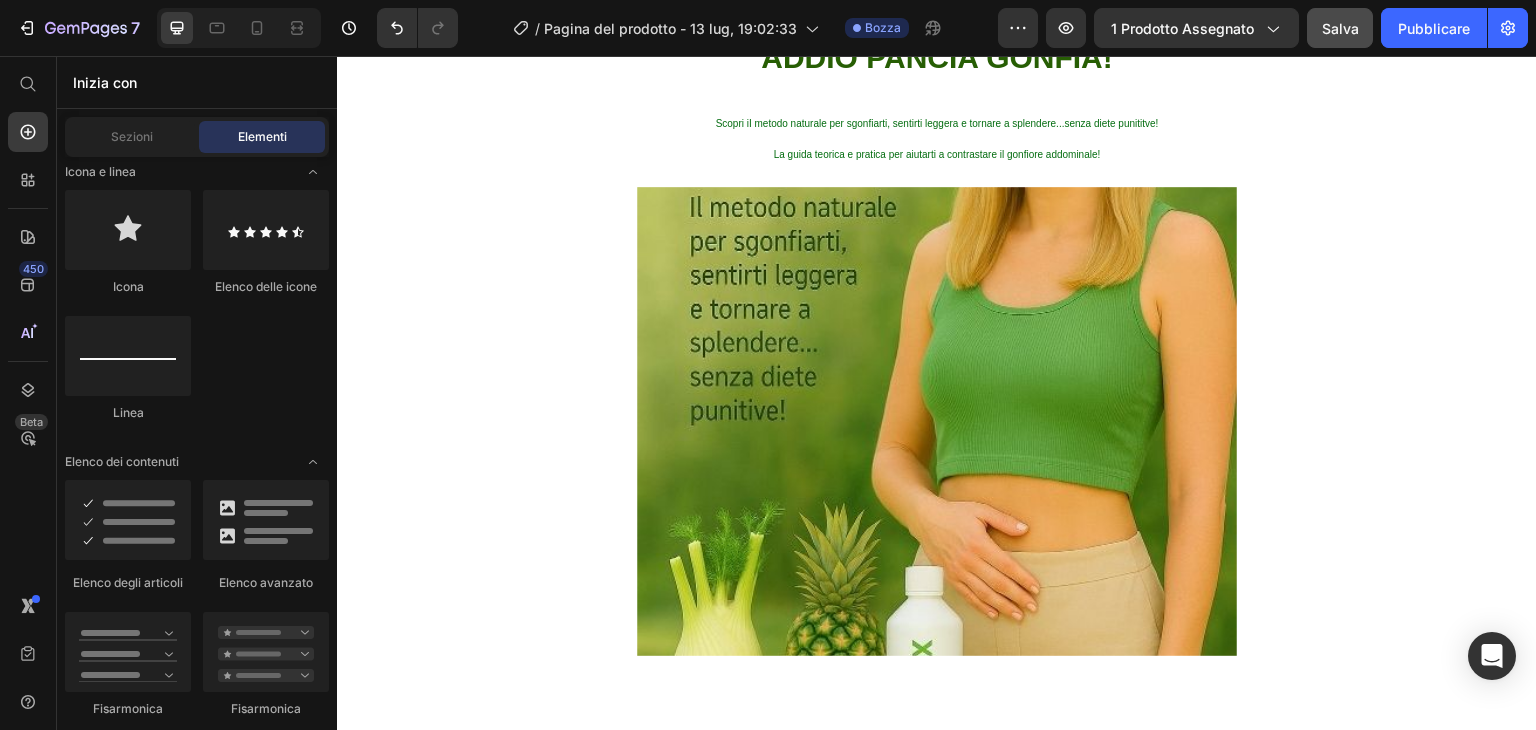 scroll, scrollTop: 0, scrollLeft: 0, axis: both 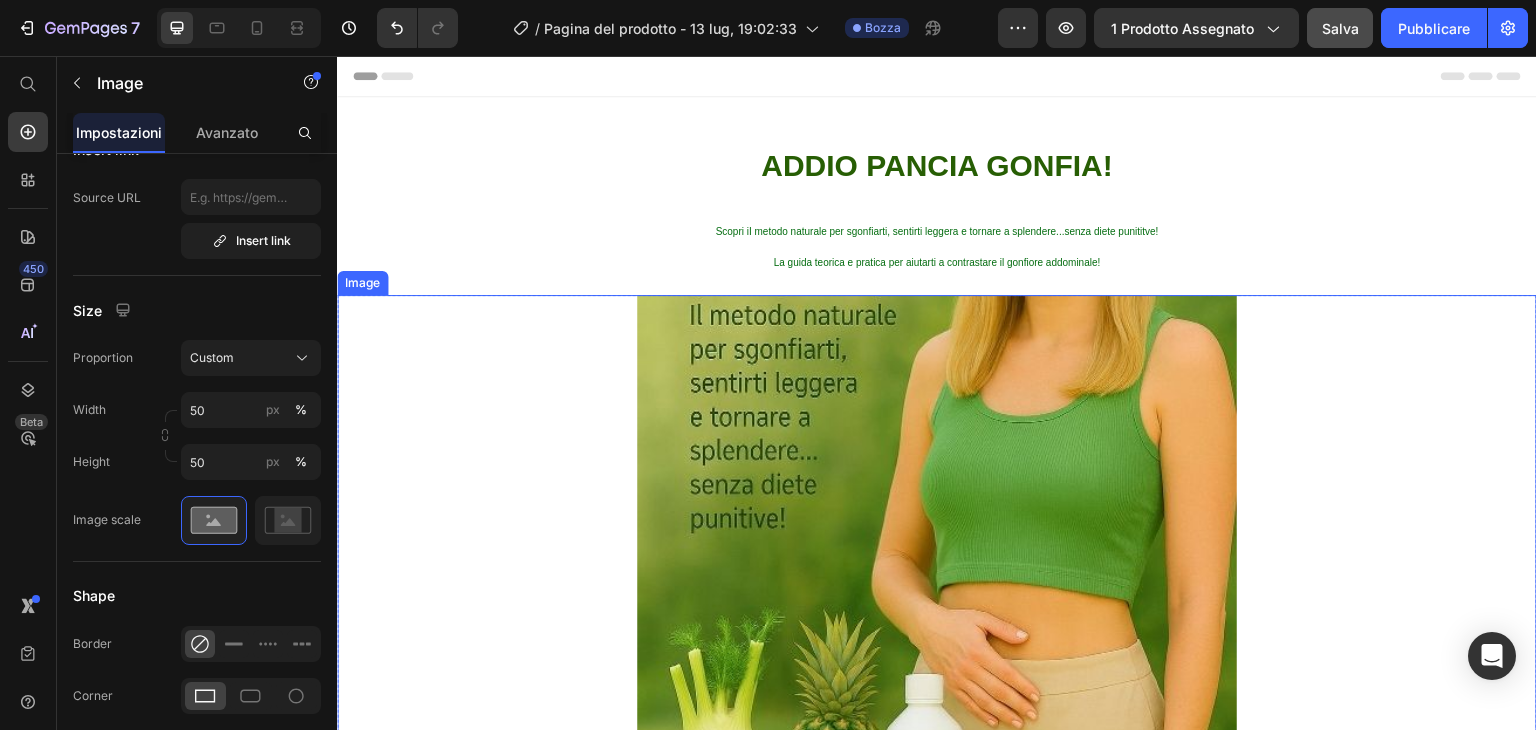 click at bounding box center [937, 764] 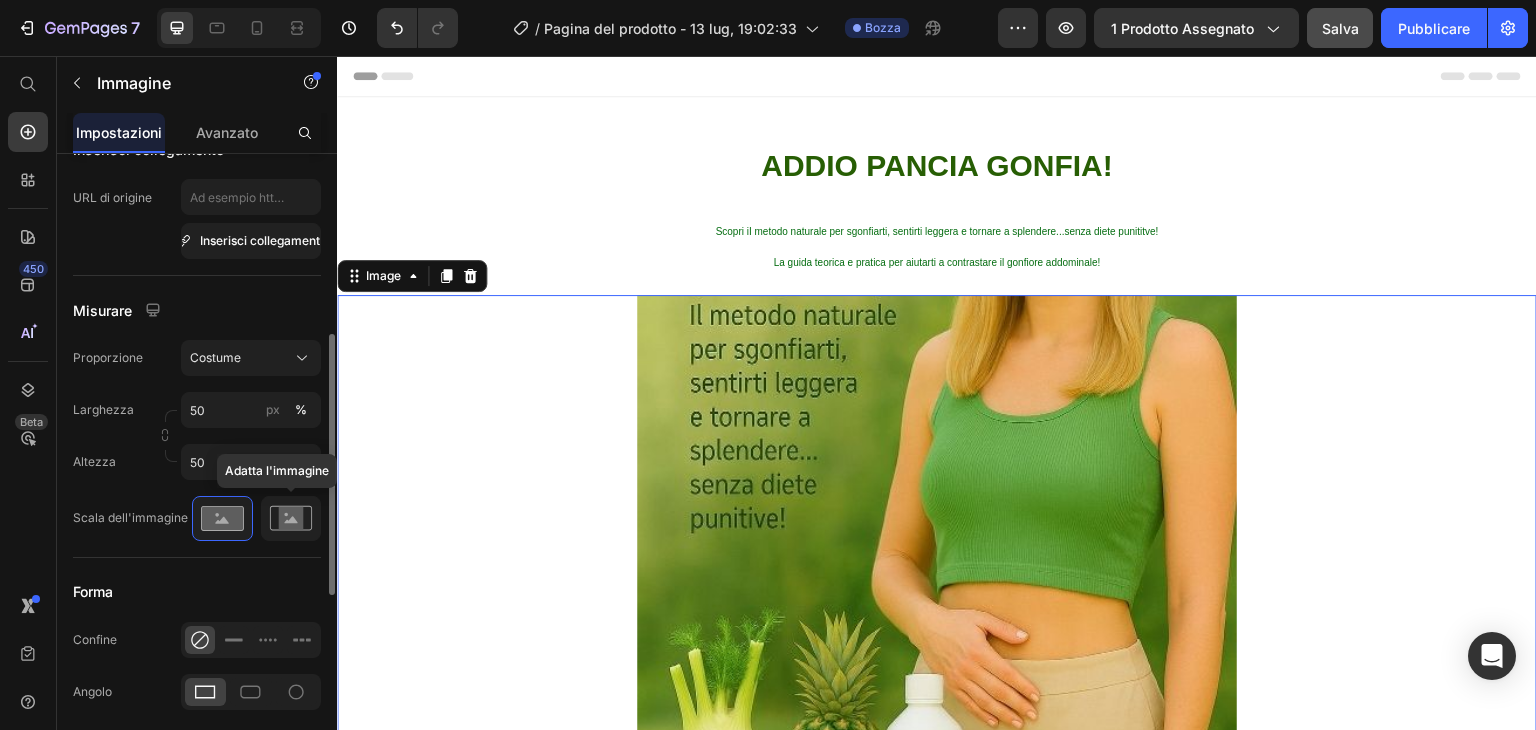 click 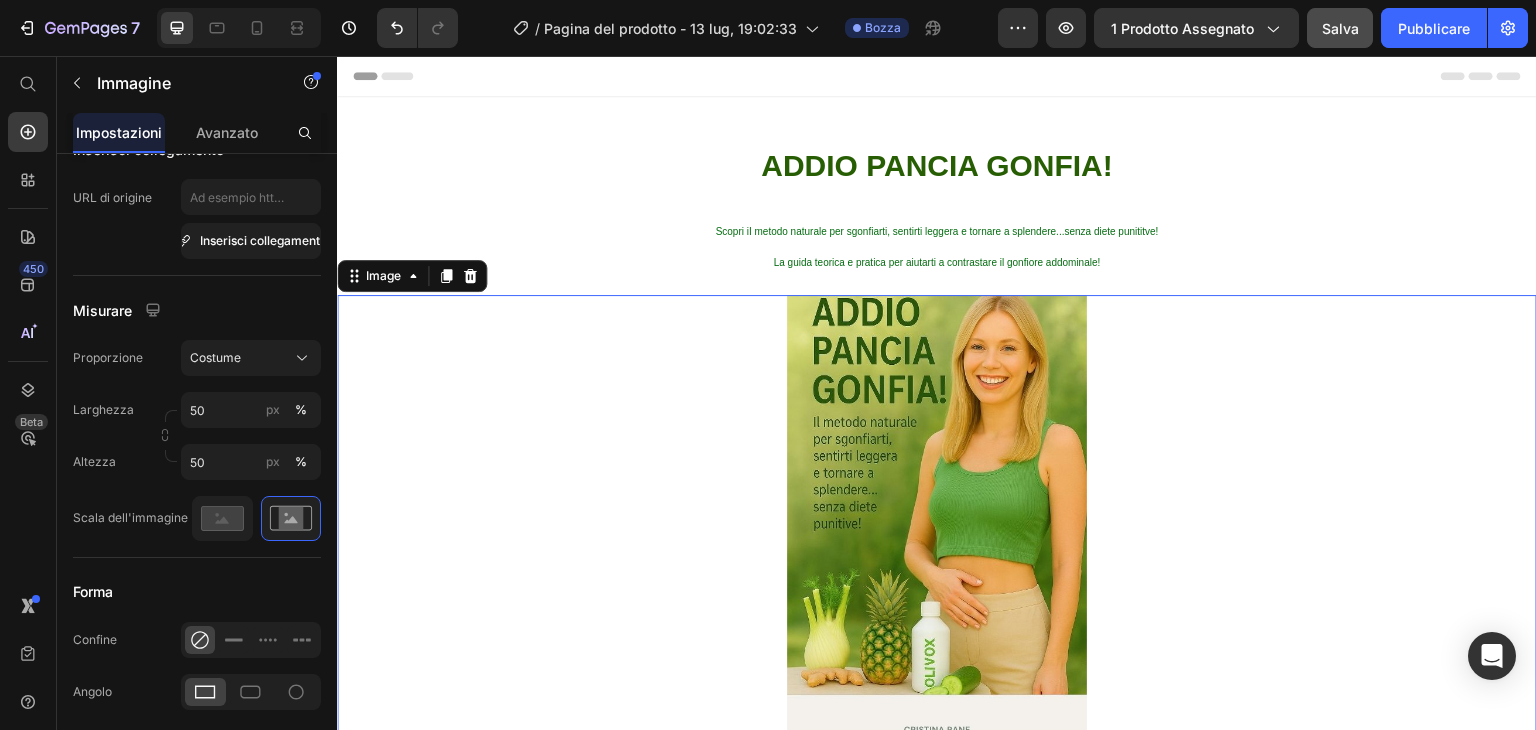 click at bounding box center [937, 764] 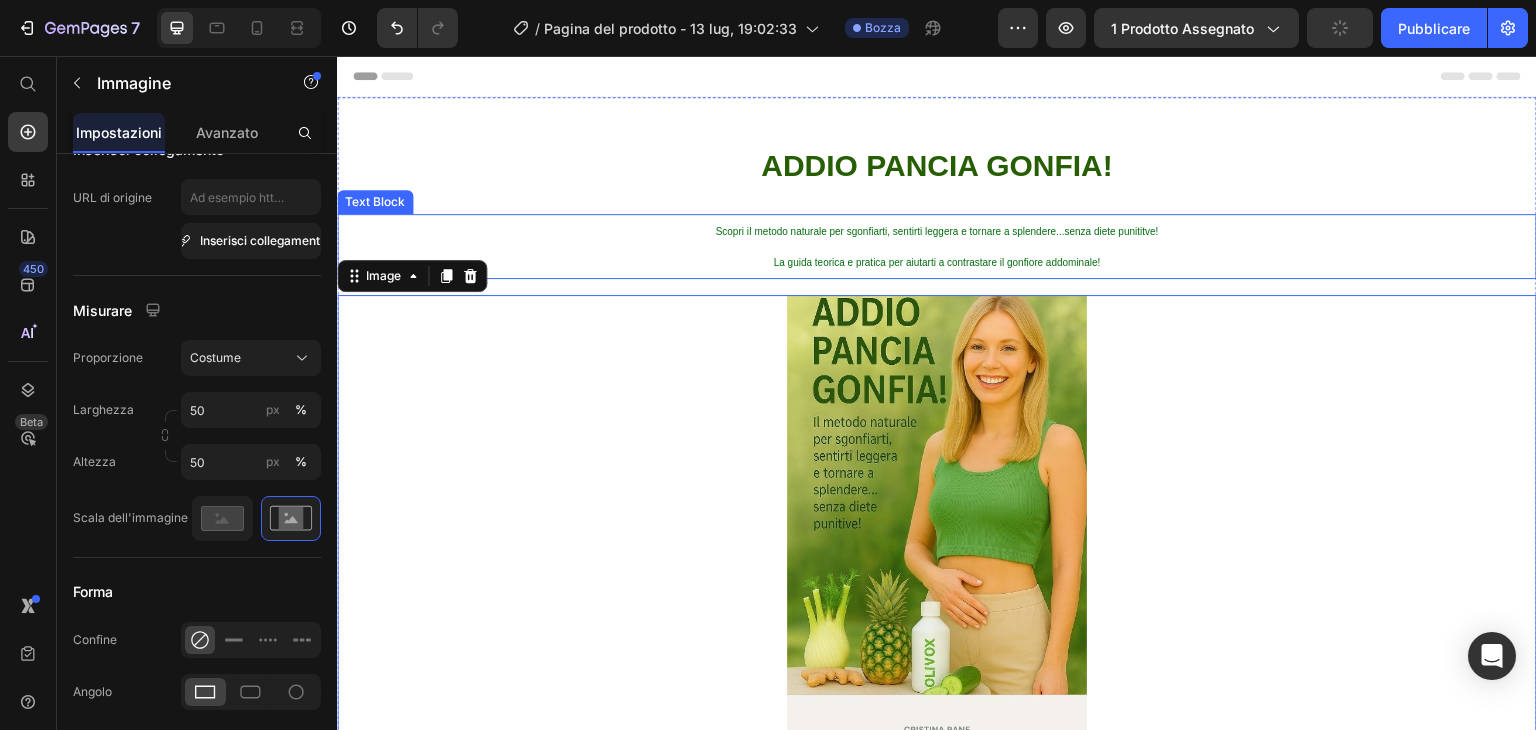 click on "La guida teorica e pratica per aiutarti a contrastare il gonfiore addominale!" at bounding box center (937, 262) 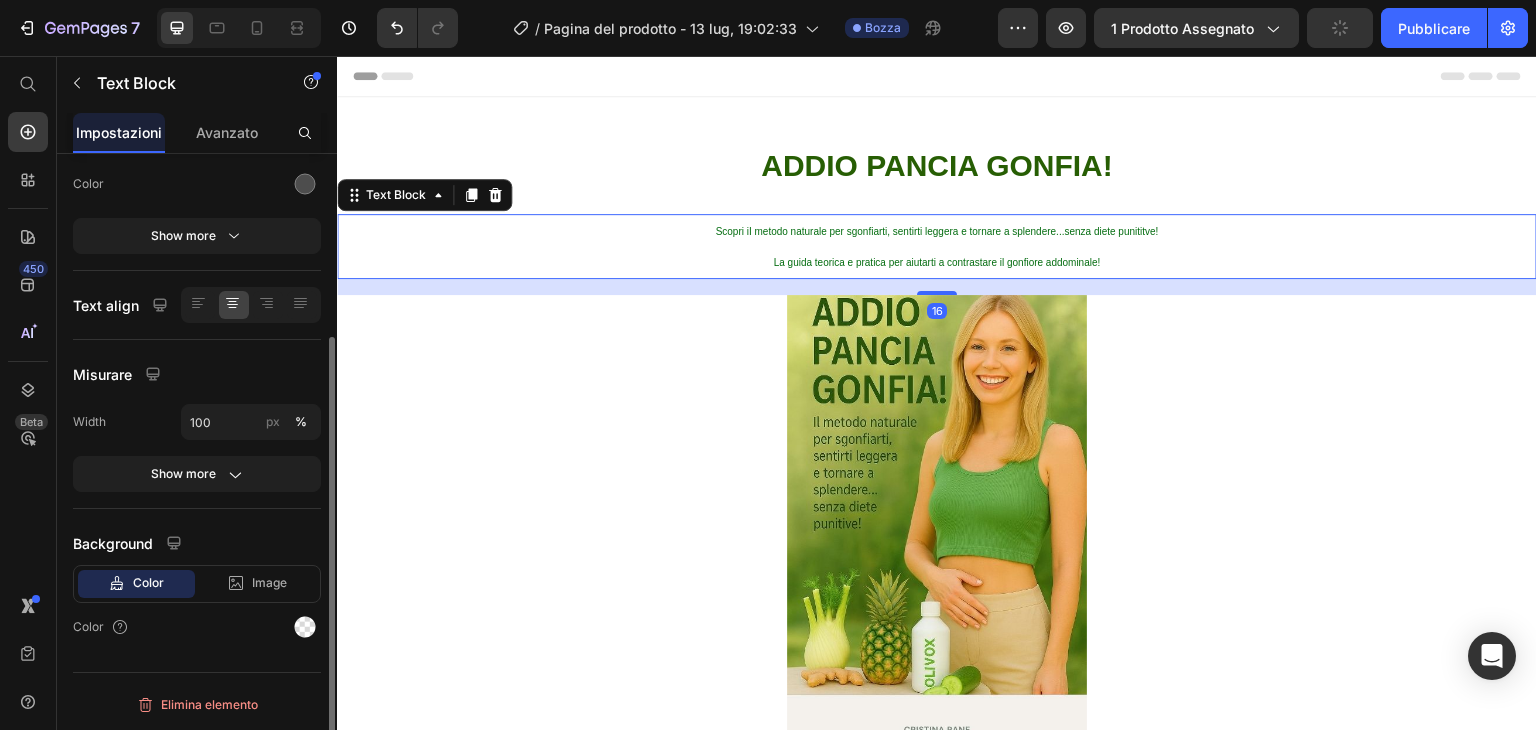 scroll, scrollTop: 0, scrollLeft: 0, axis: both 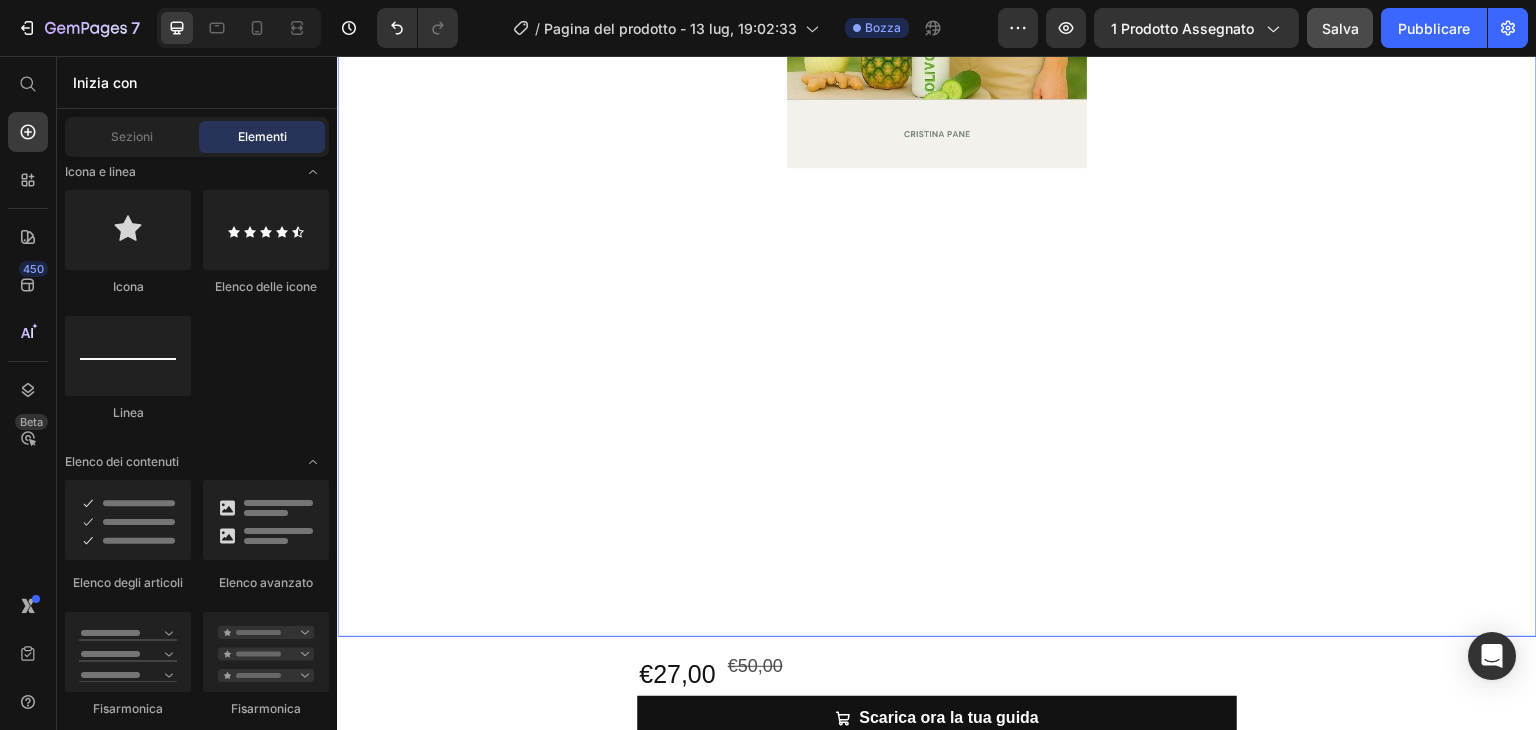 click at bounding box center [937, 168] 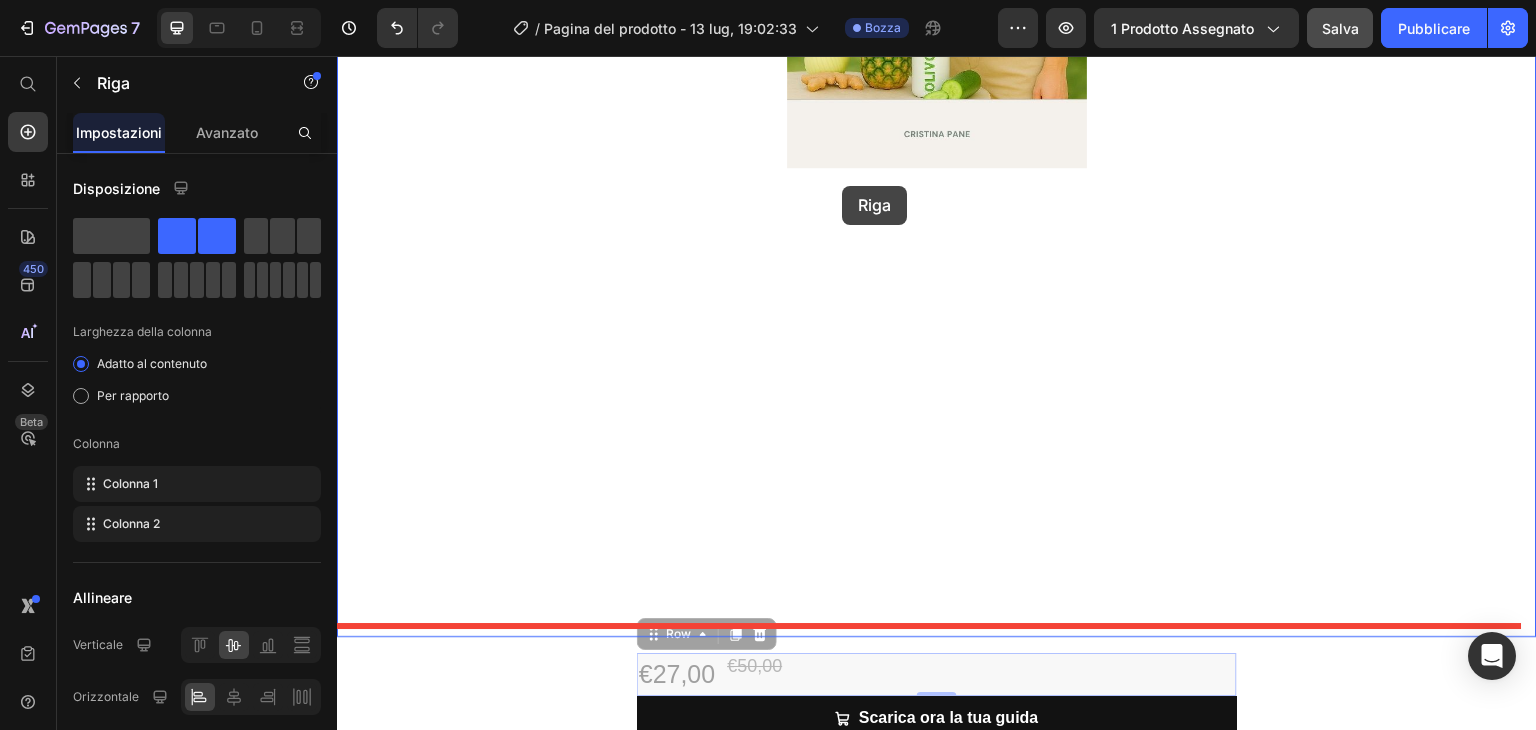 drag, startPoint x: 853, startPoint y: 641, endPoint x: 842, endPoint y: 186, distance: 455.13293 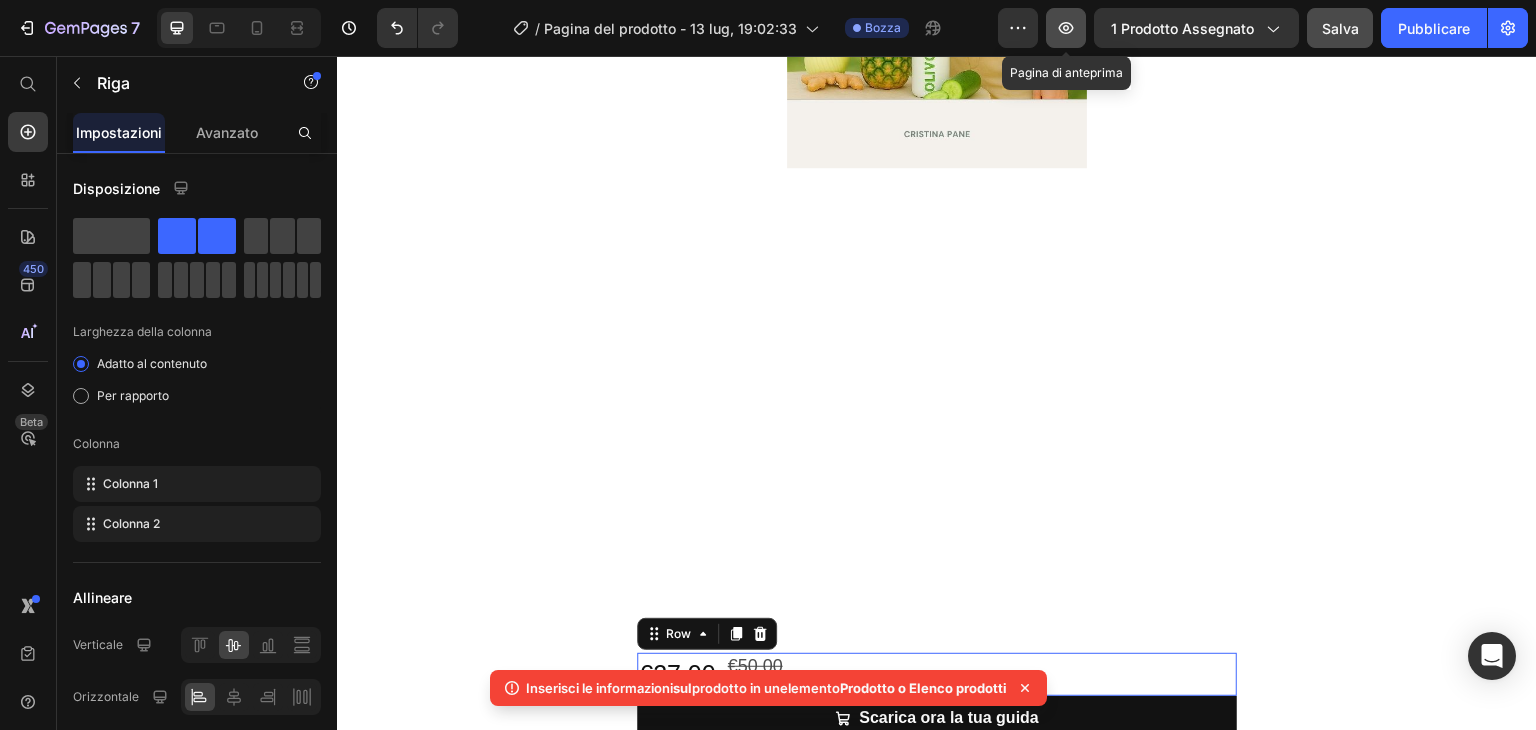 click 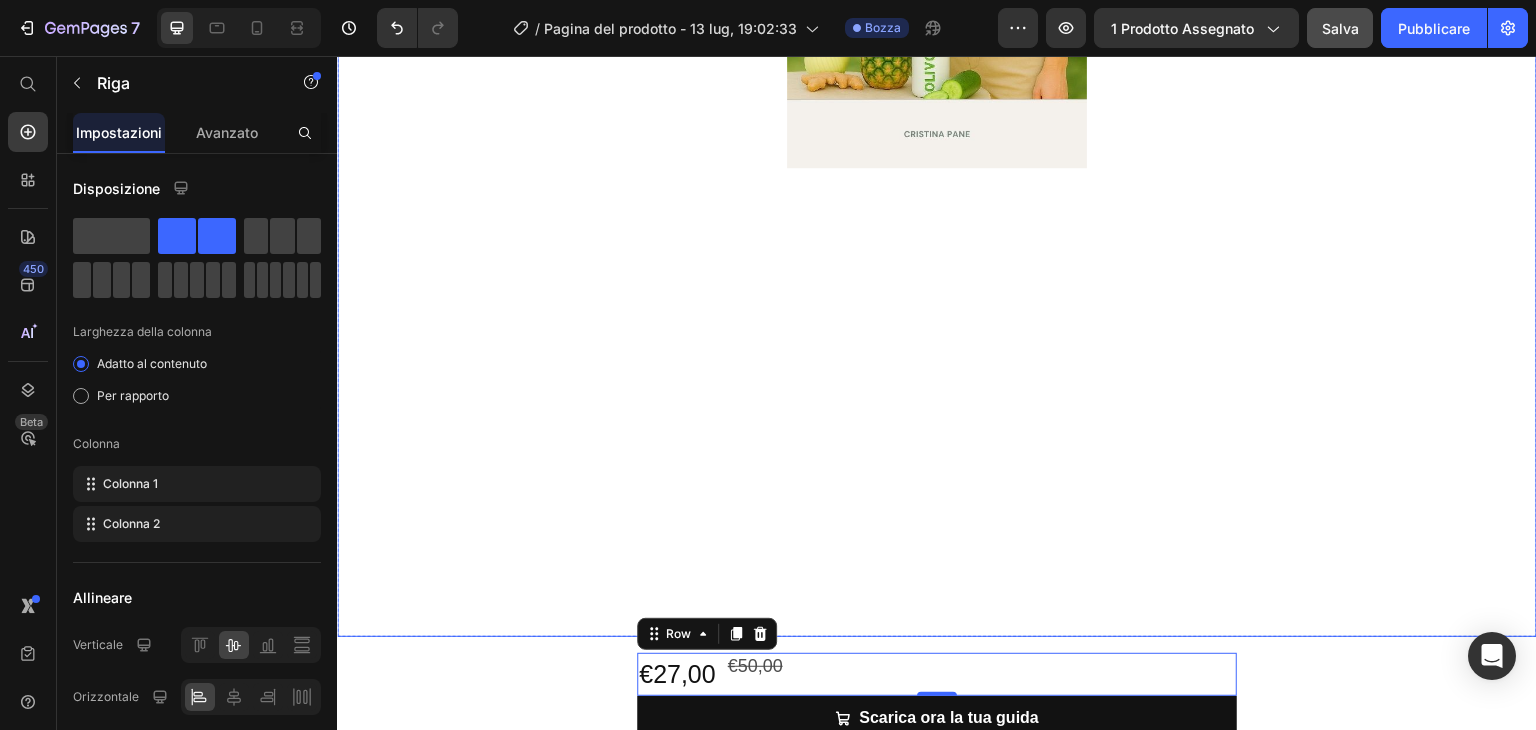 click at bounding box center (937, 168) 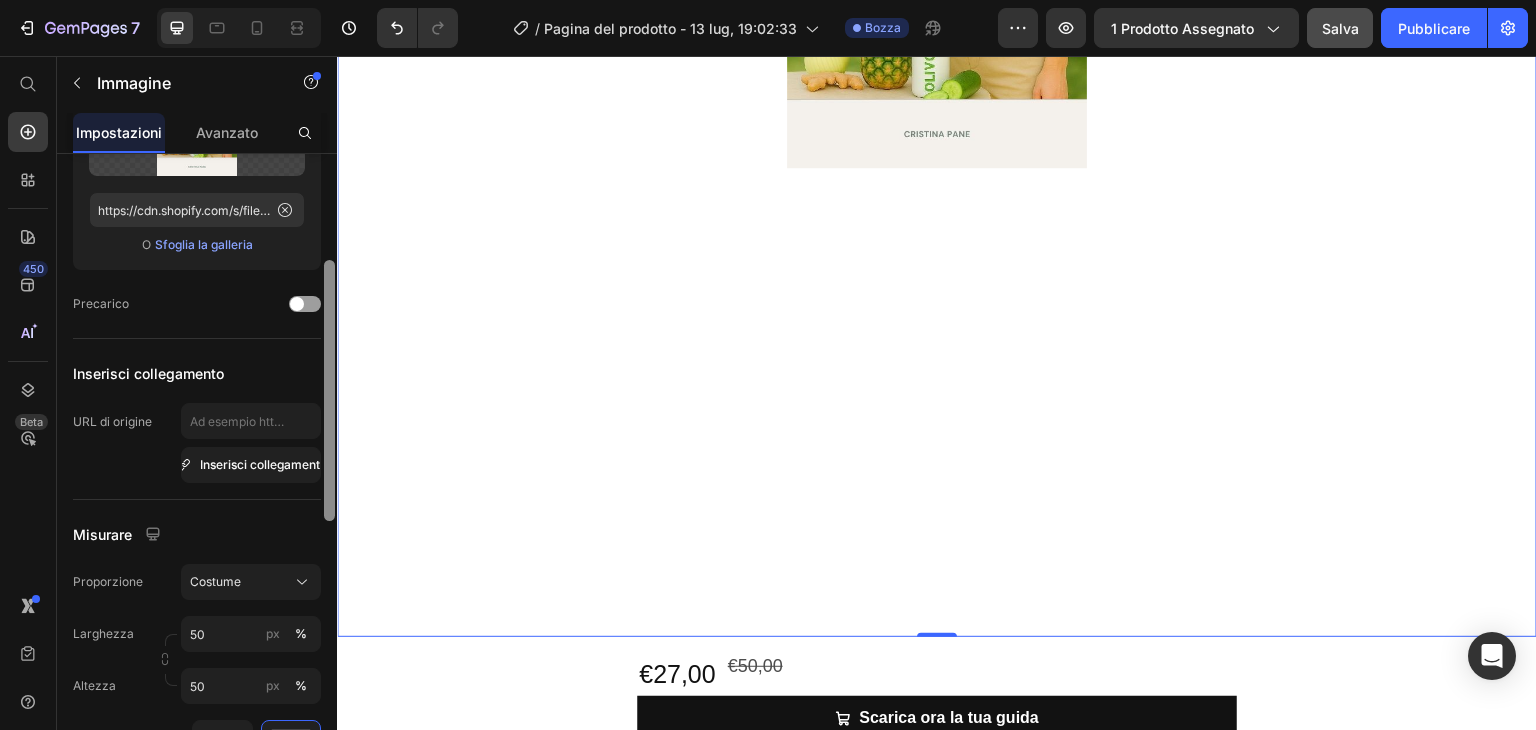 scroll, scrollTop: 252, scrollLeft: 0, axis: vertical 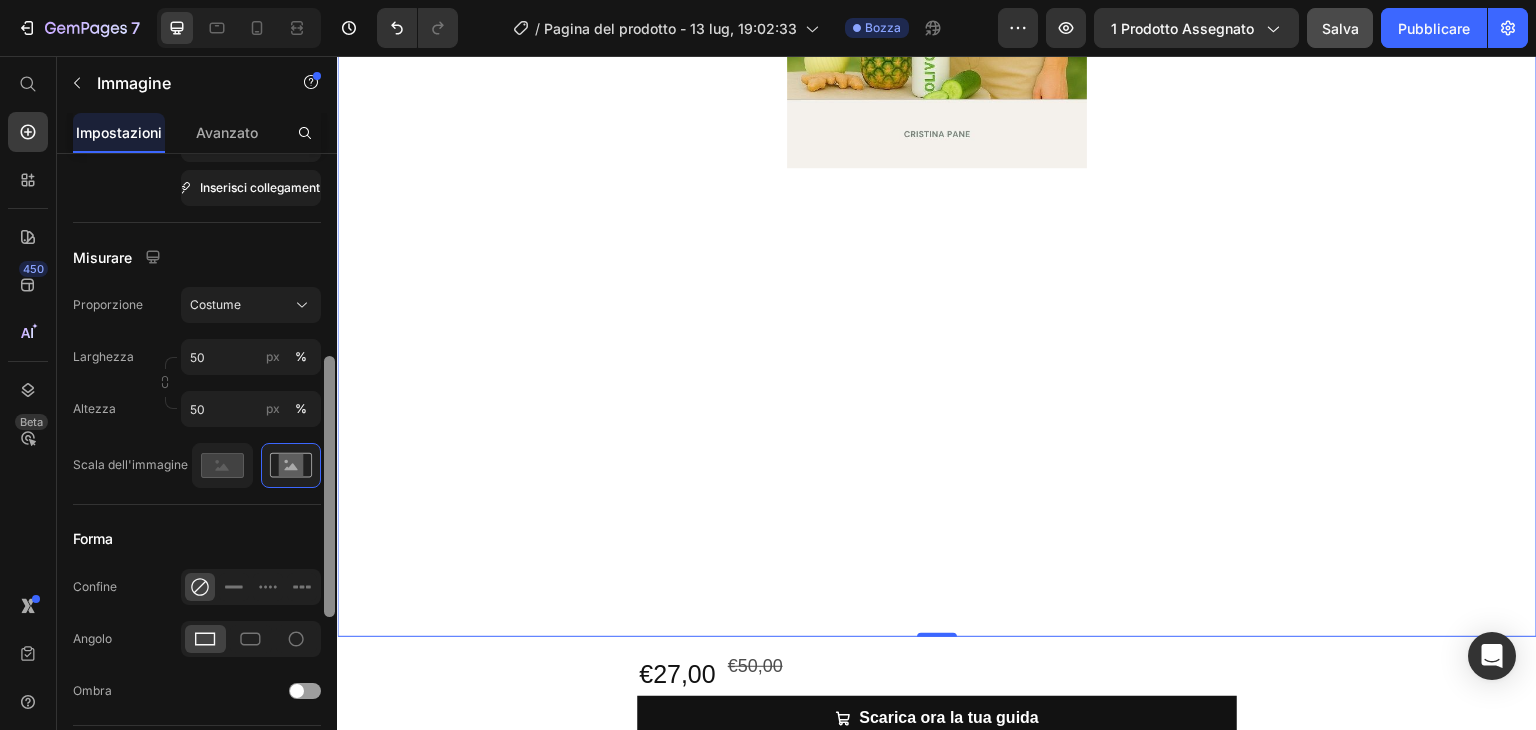 drag, startPoint x: 329, startPoint y: 368, endPoint x: 331, endPoint y: 571, distance: 203.00986 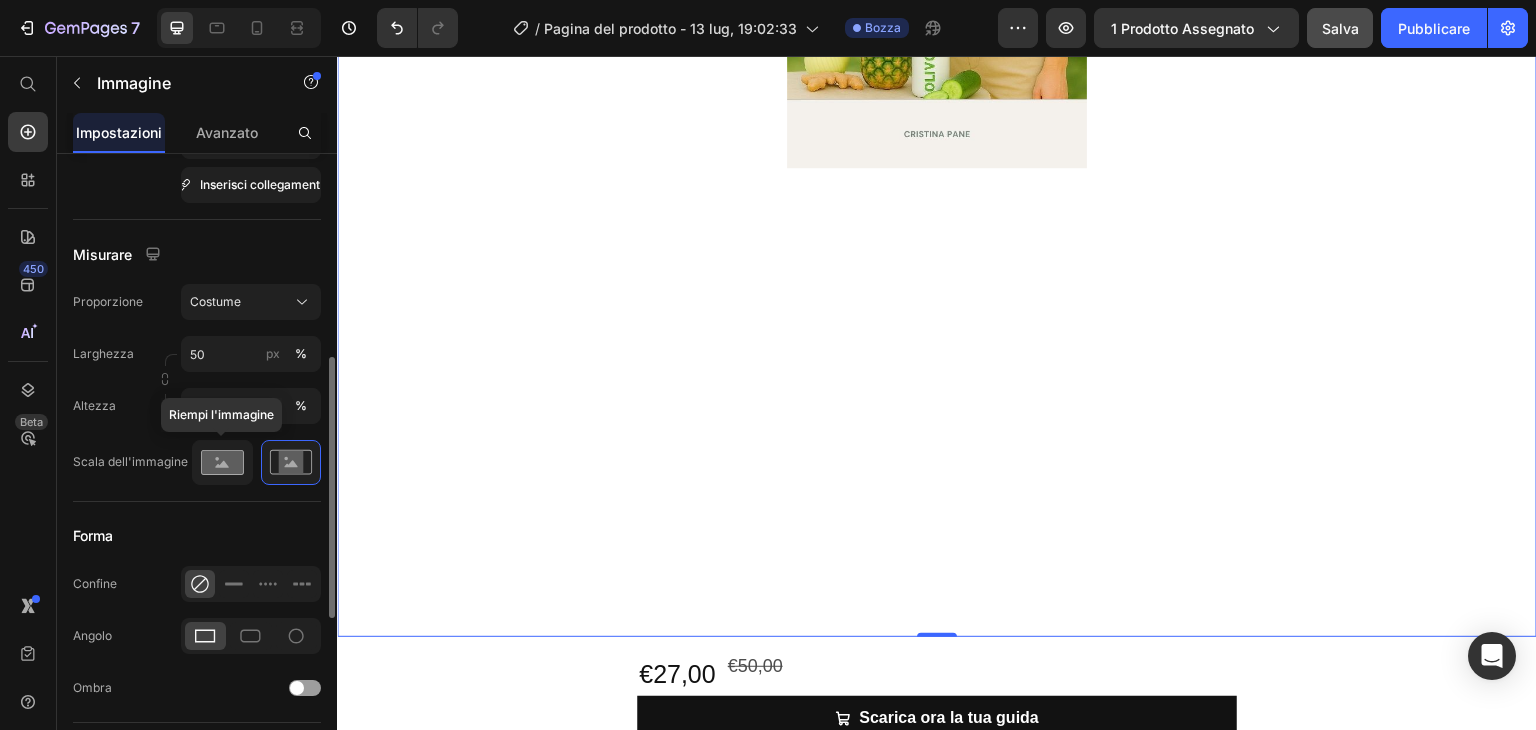 click 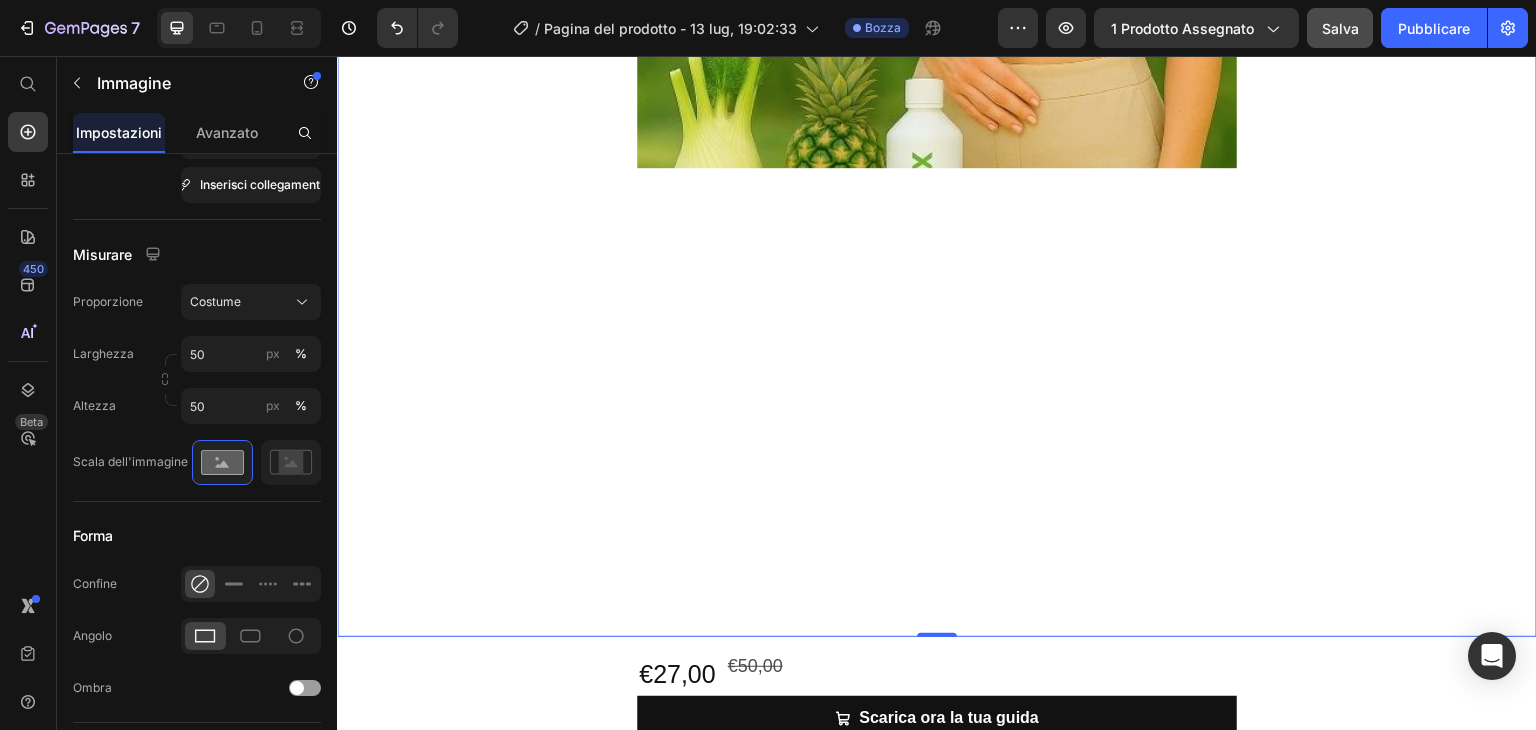 click at bounding box center (937, 168) 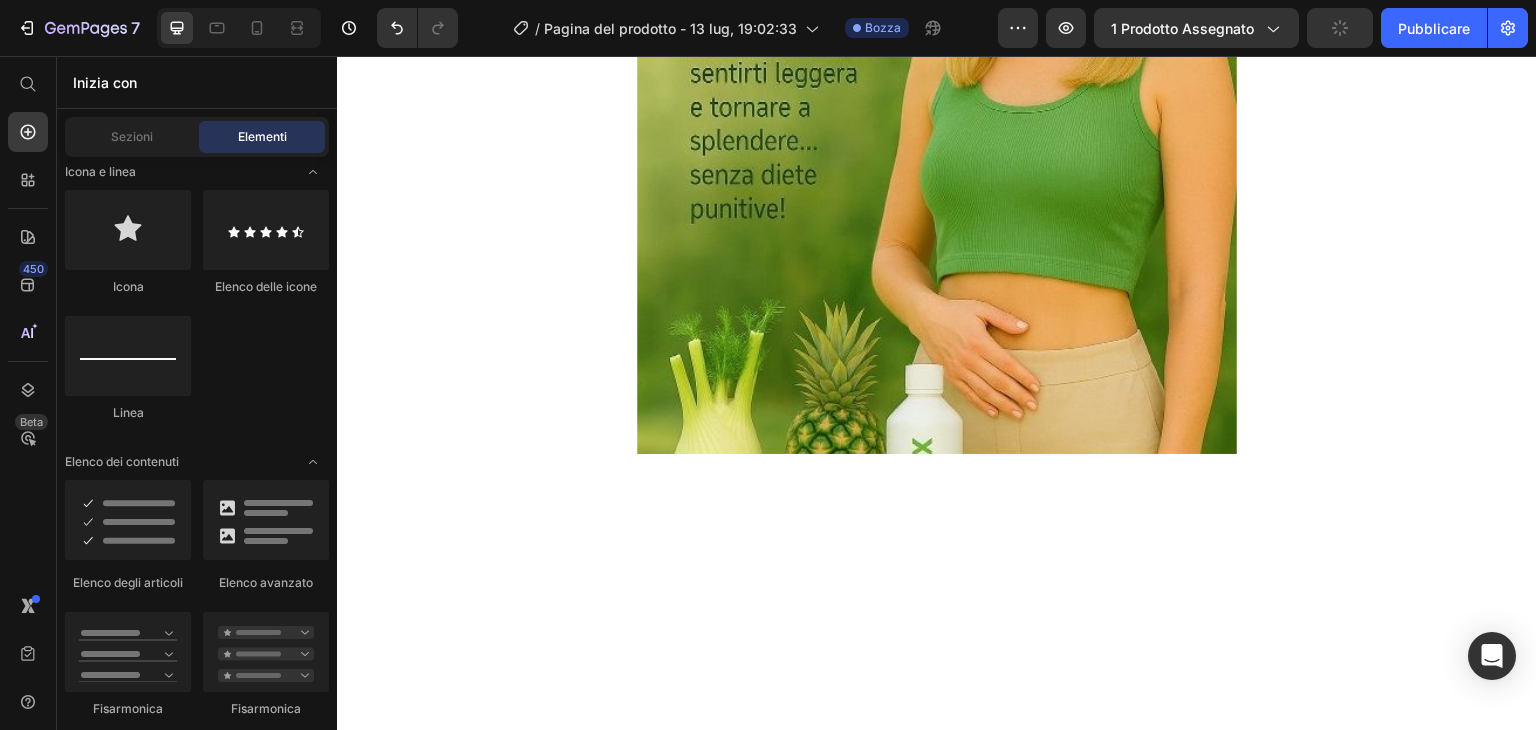 scroll, scrollTop: 261, scrollLeft: 0, axis: vertical 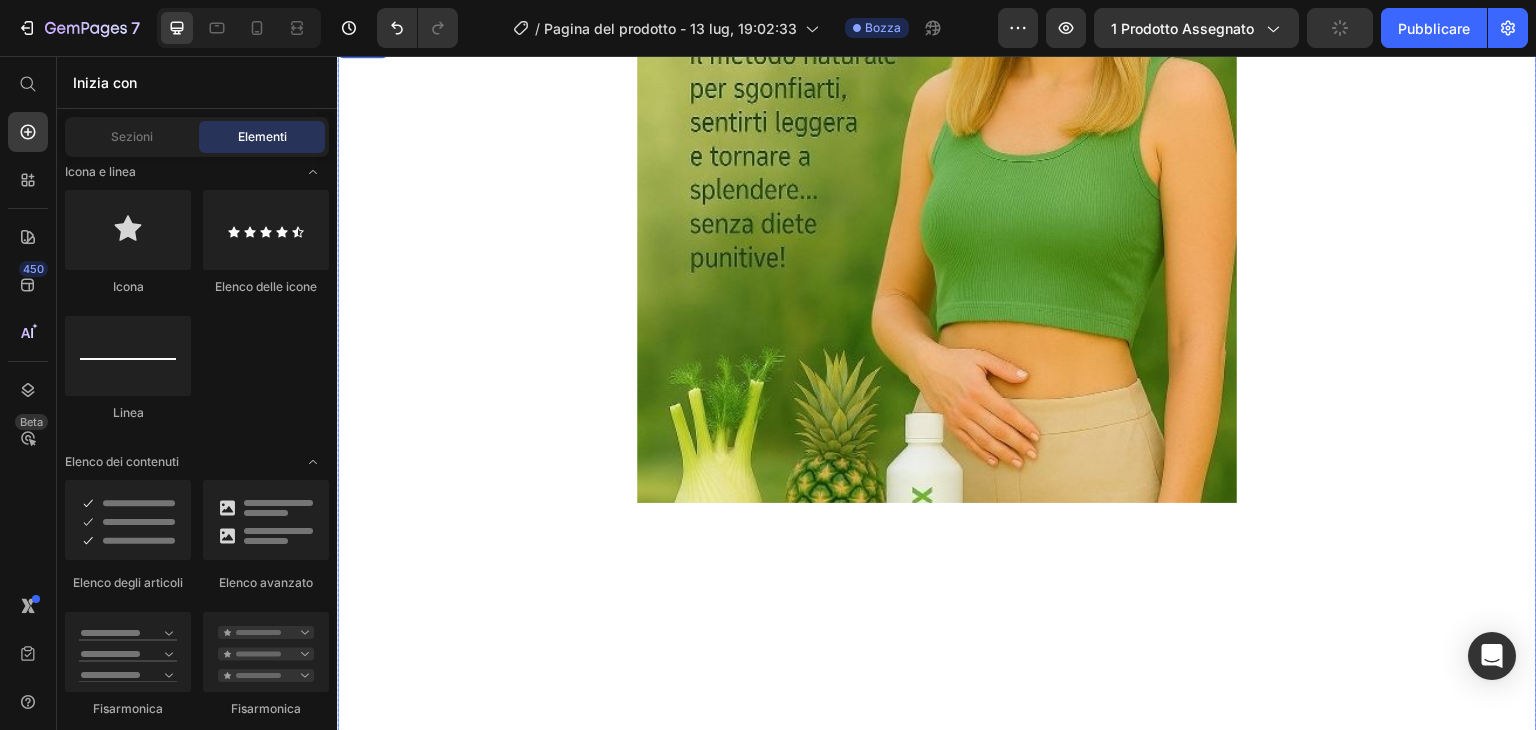 click at bounding box center [937, 503] 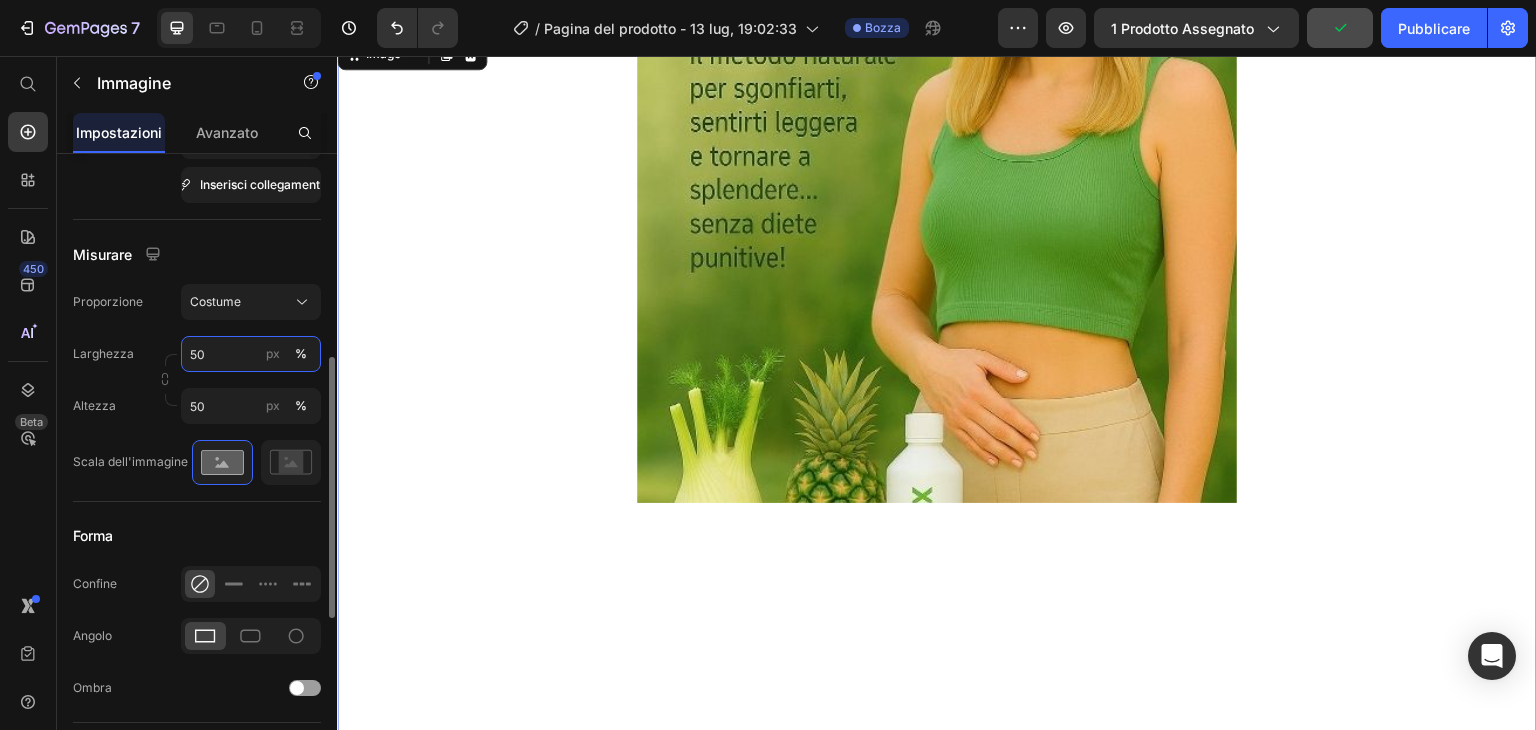 click on "50" at bounding box center (251, 354) 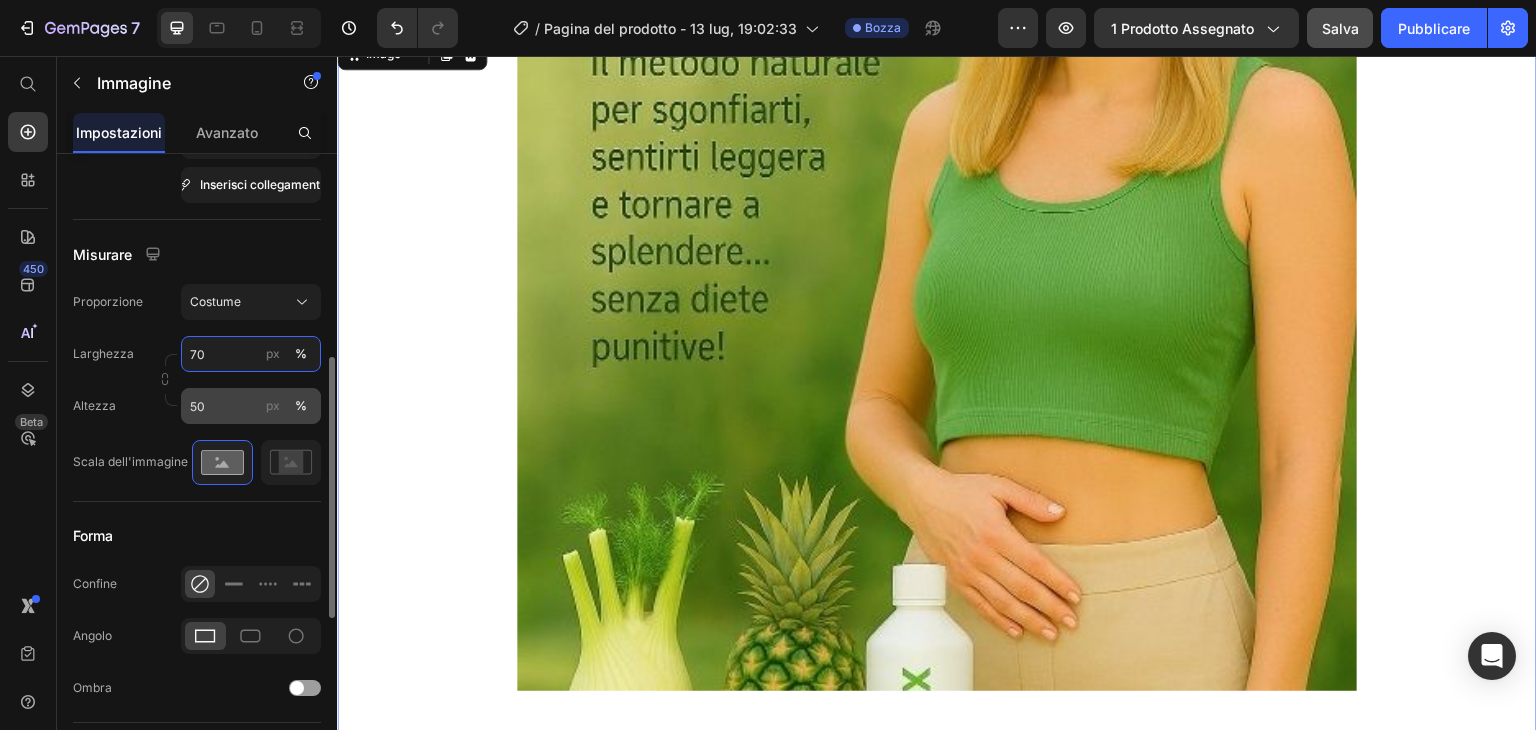 type on "70" 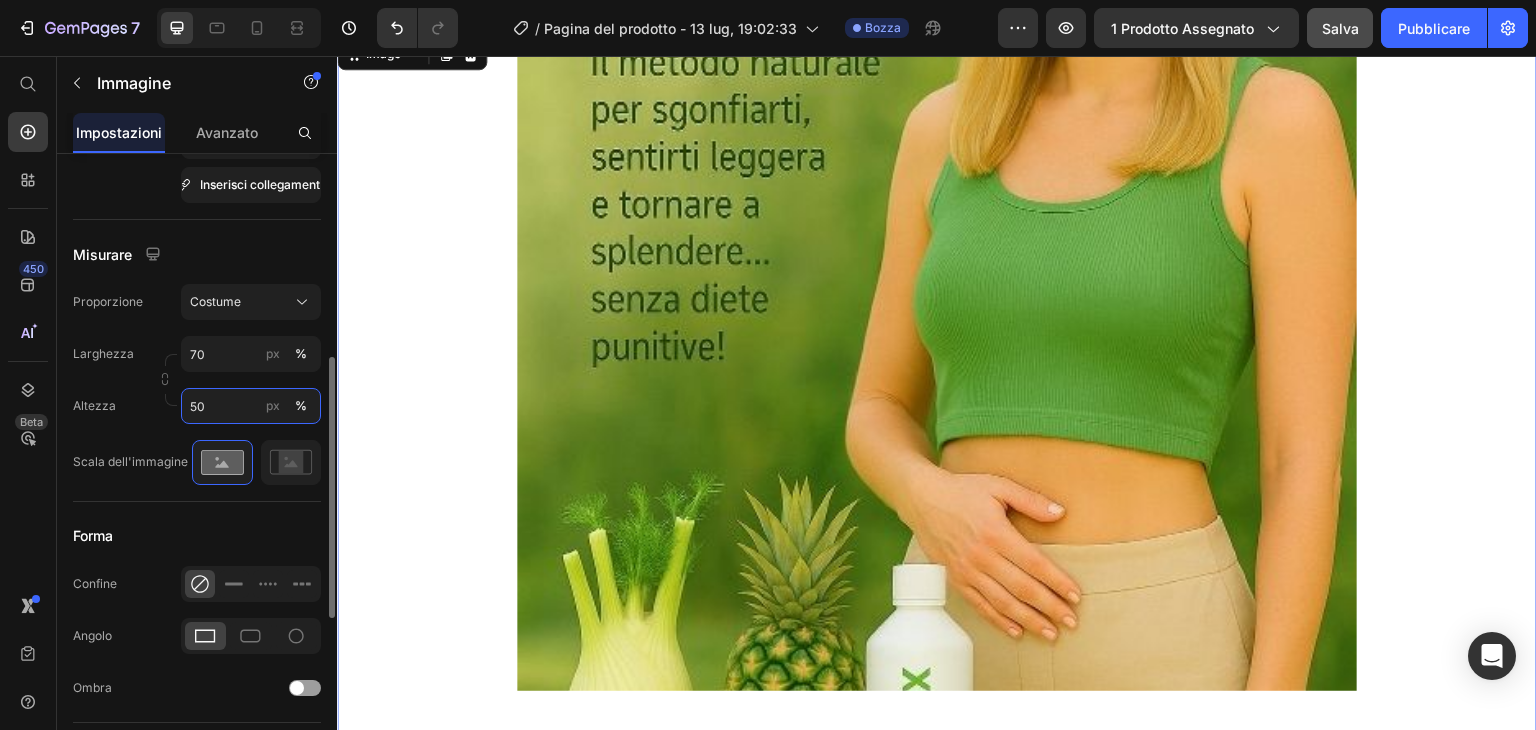 click on "50" at bounding box center [251, 406] 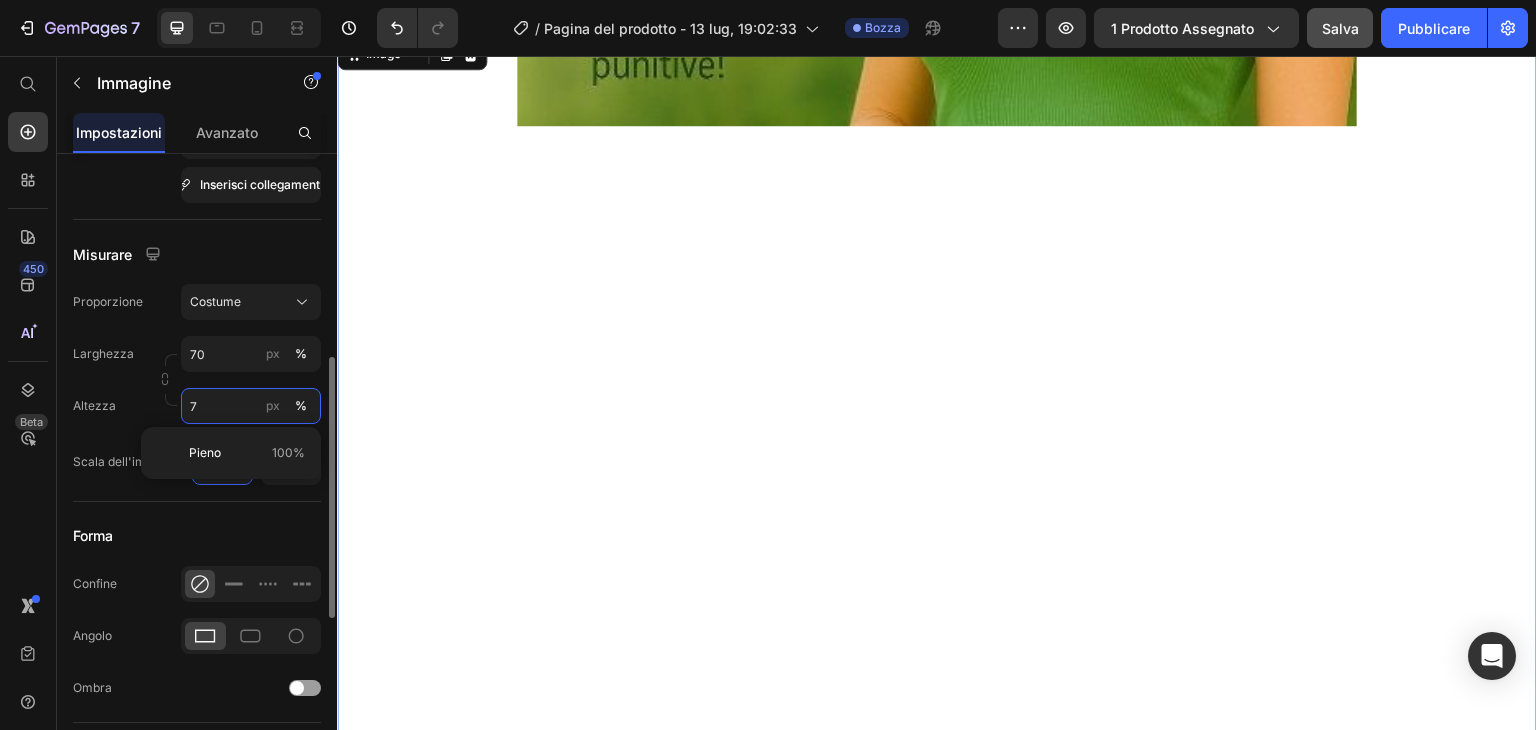 type on "70" 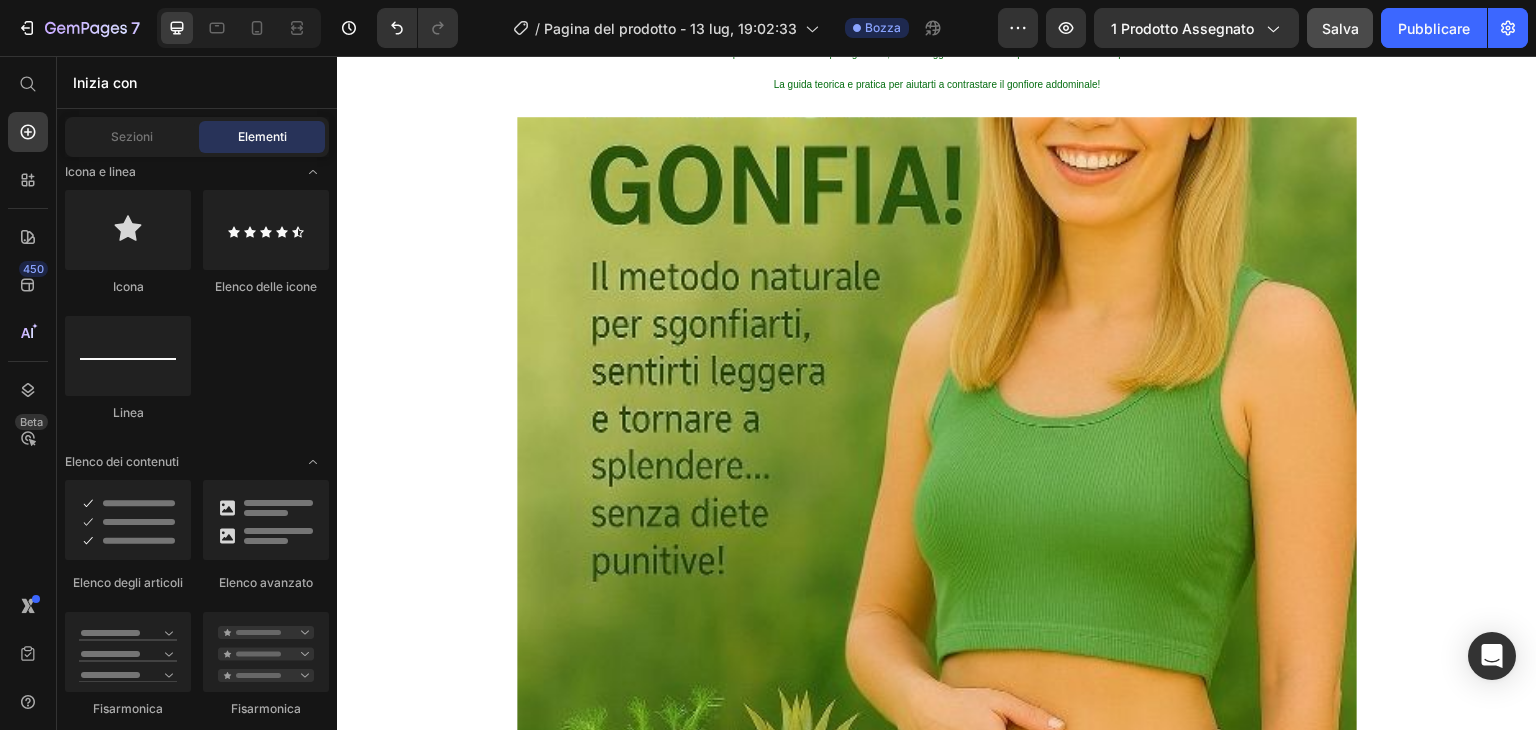 scroll, scrollTop: 185, scrollLeft: 0, axis: vertical 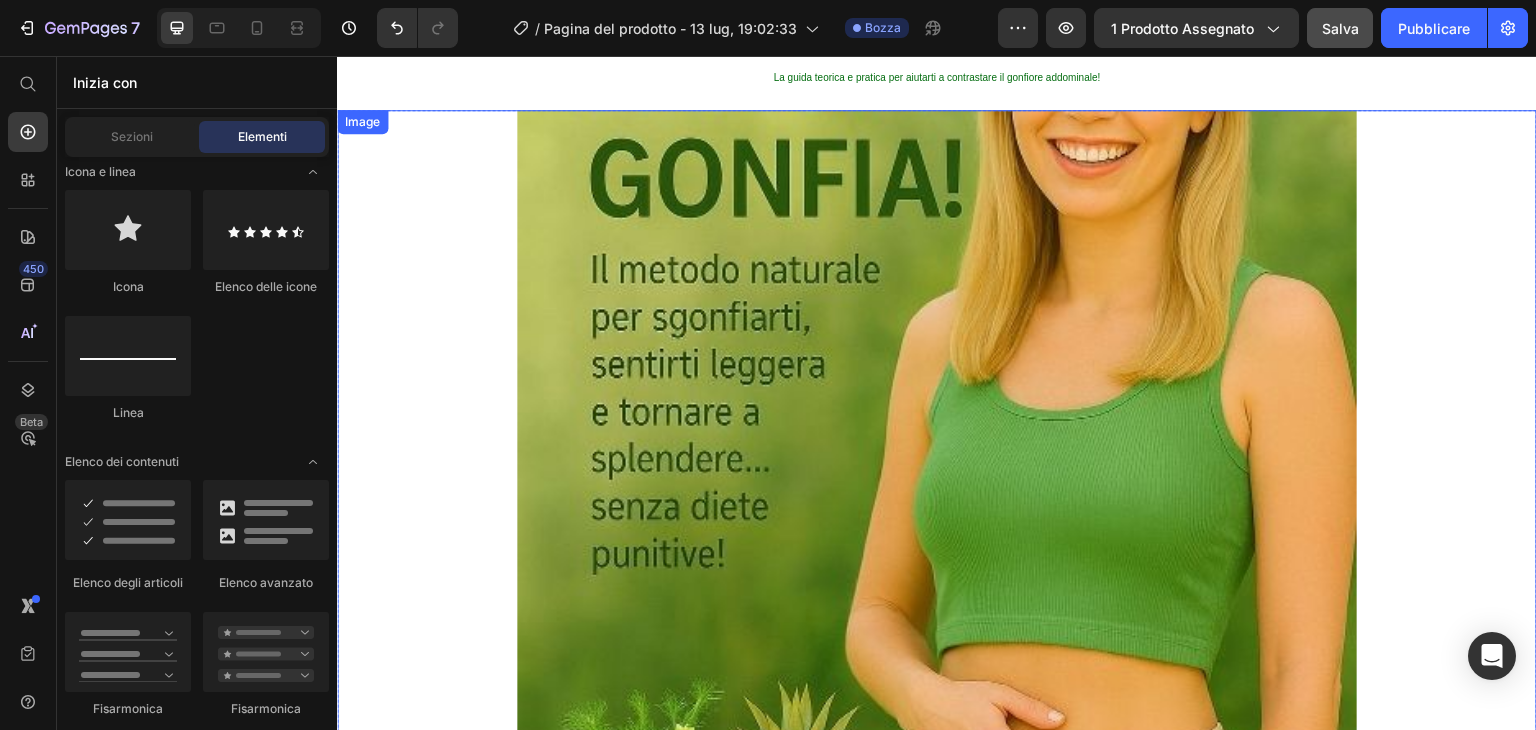 click at bounding box center (937, 766) 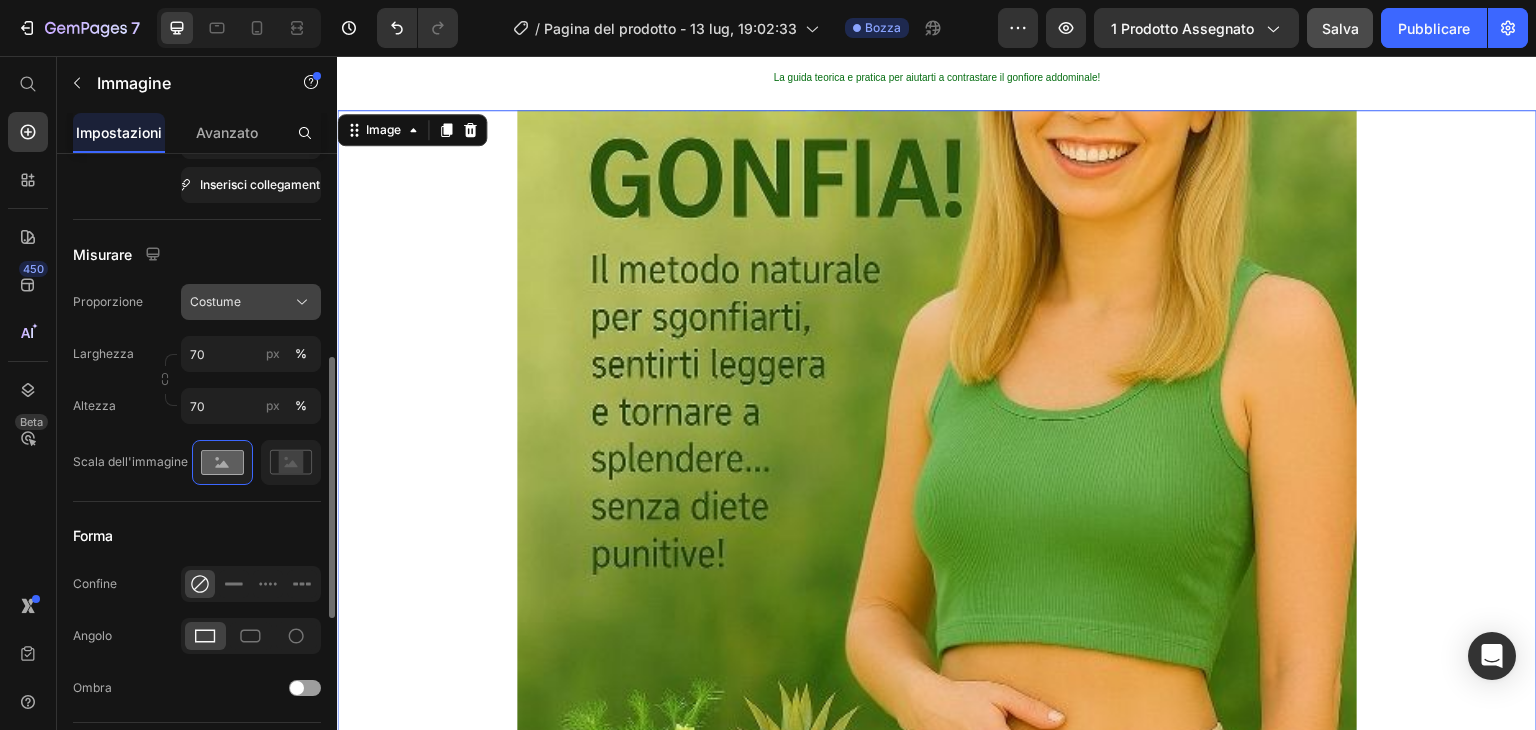 click on "Costume" at bounding box center [251, 302] 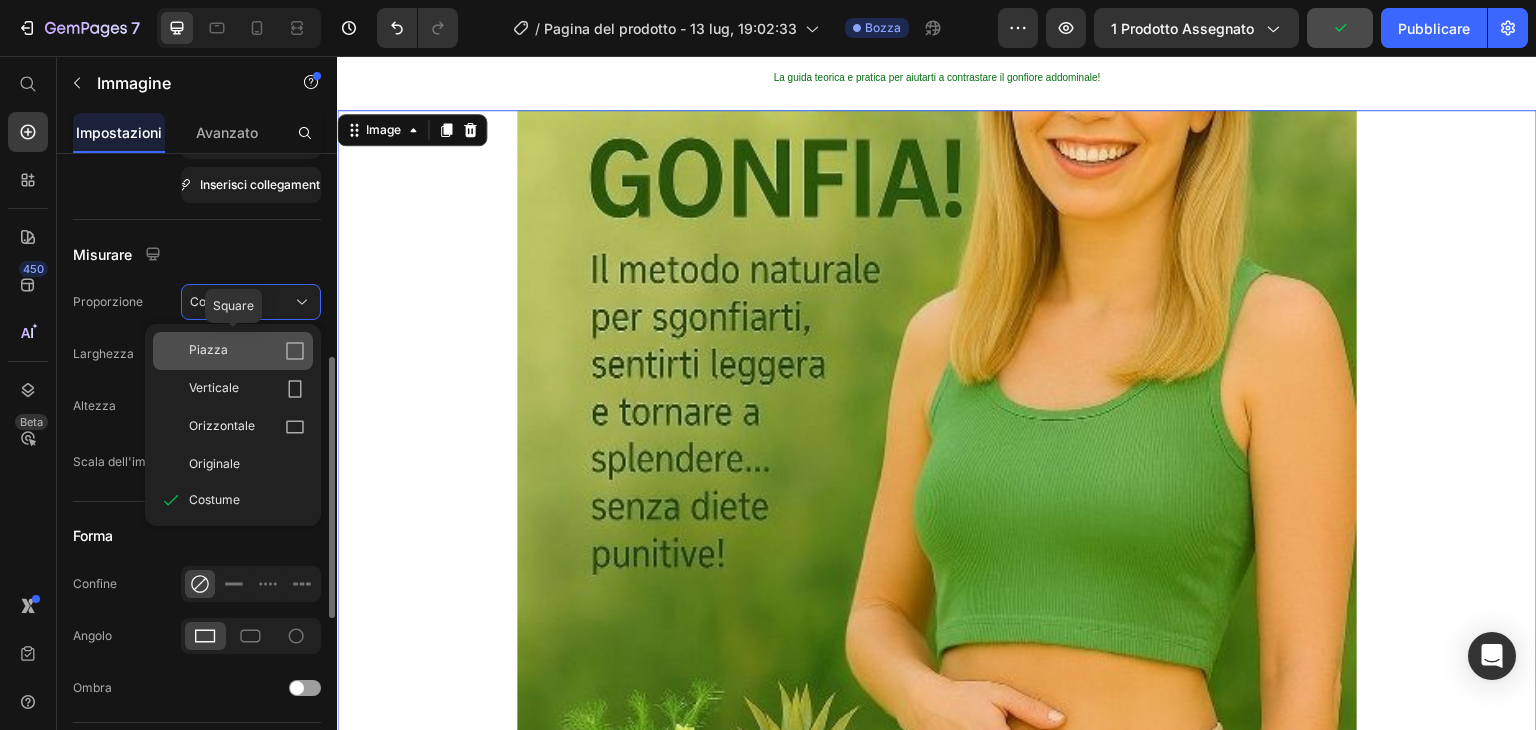 click on "Piazza" at bounding box center (247, 351) 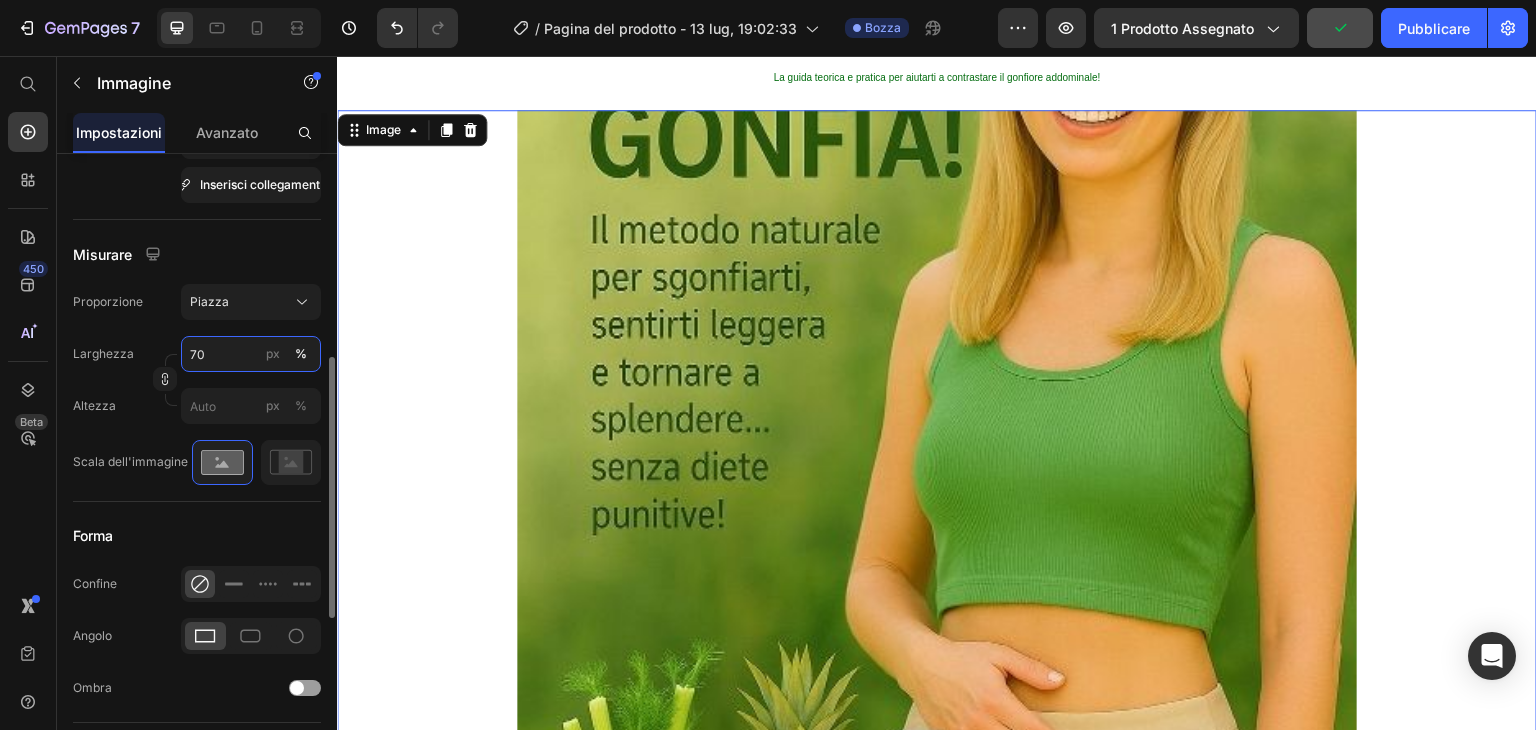 click on "70" at bounding box center [251, 354] 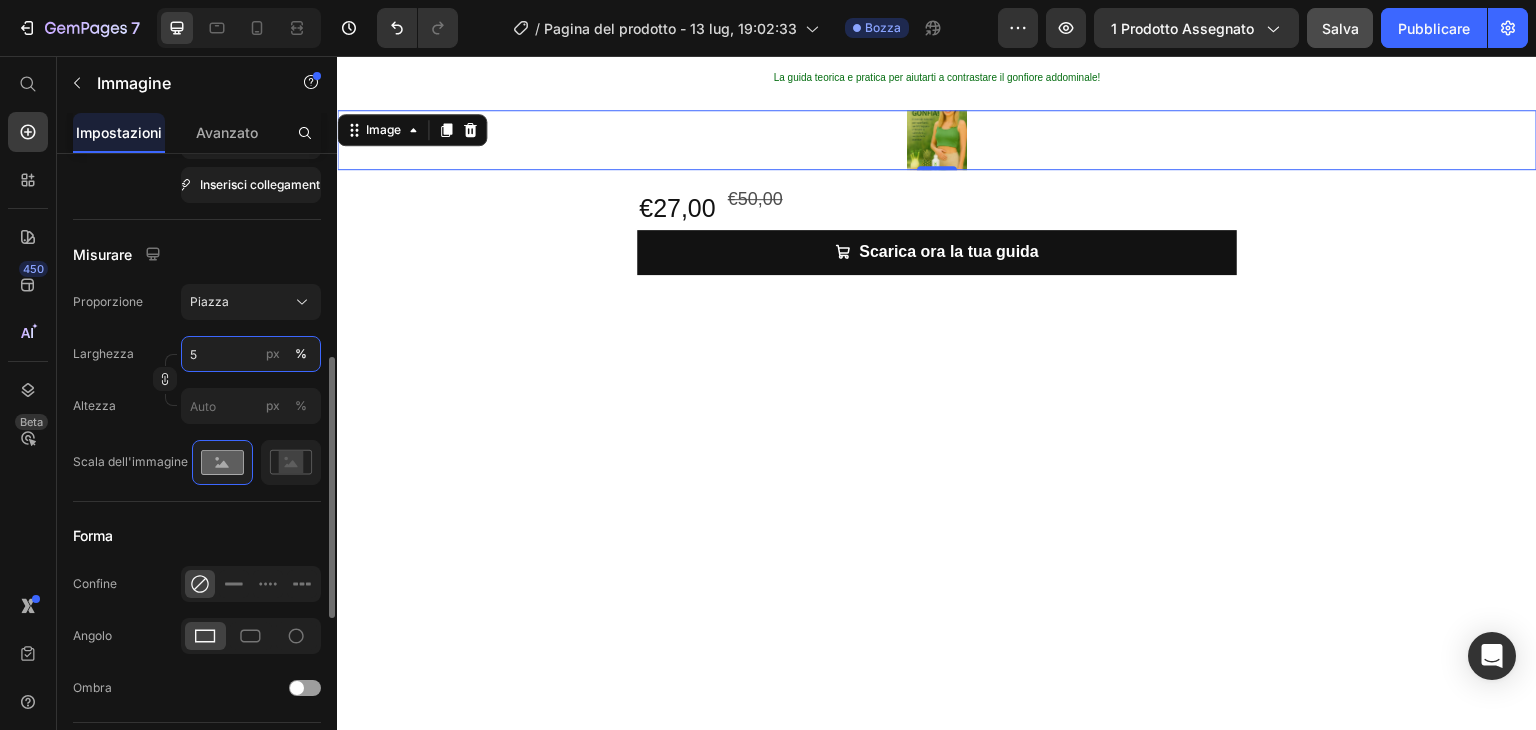 type on "50" 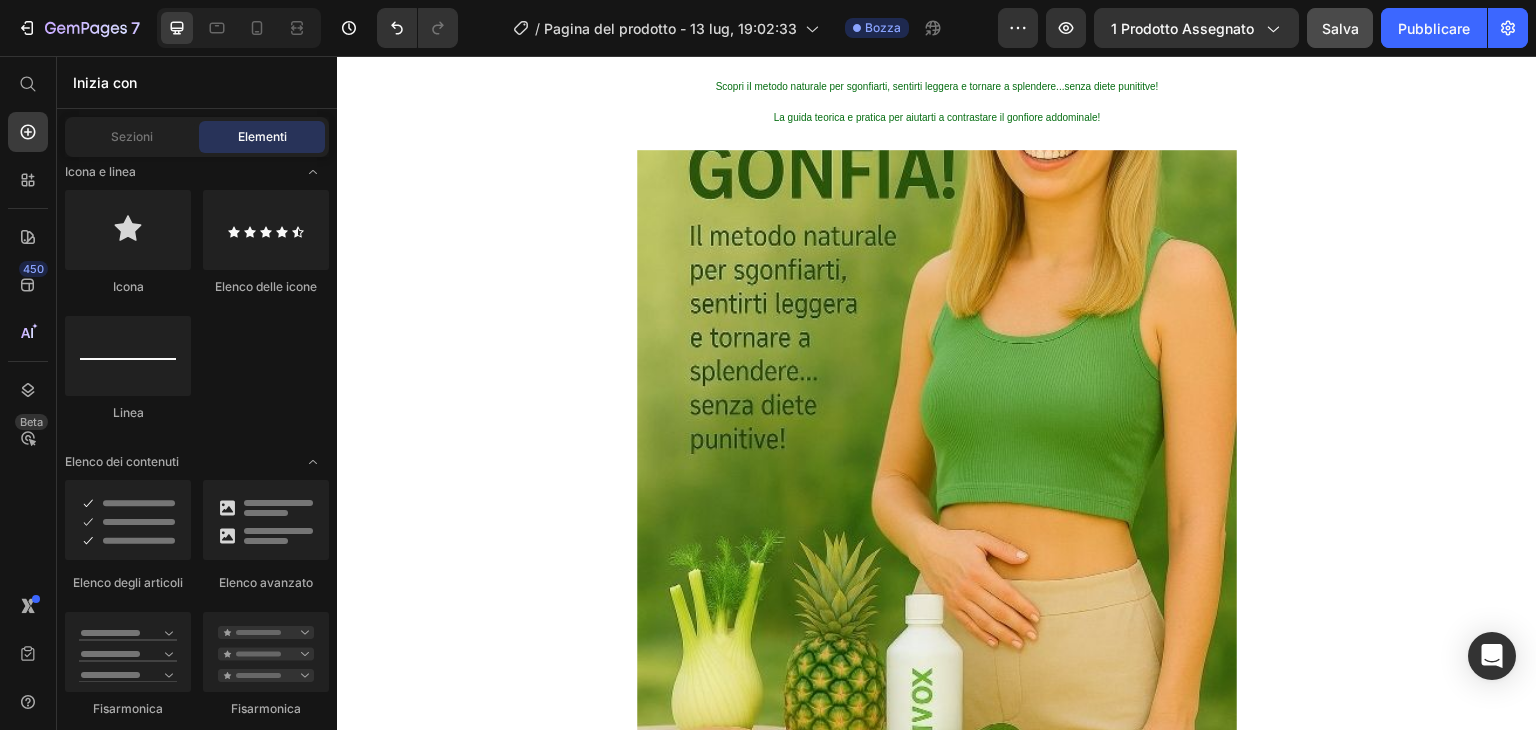 scroll, scrollTop: 153, scrollLeft: 0, axis: vertical 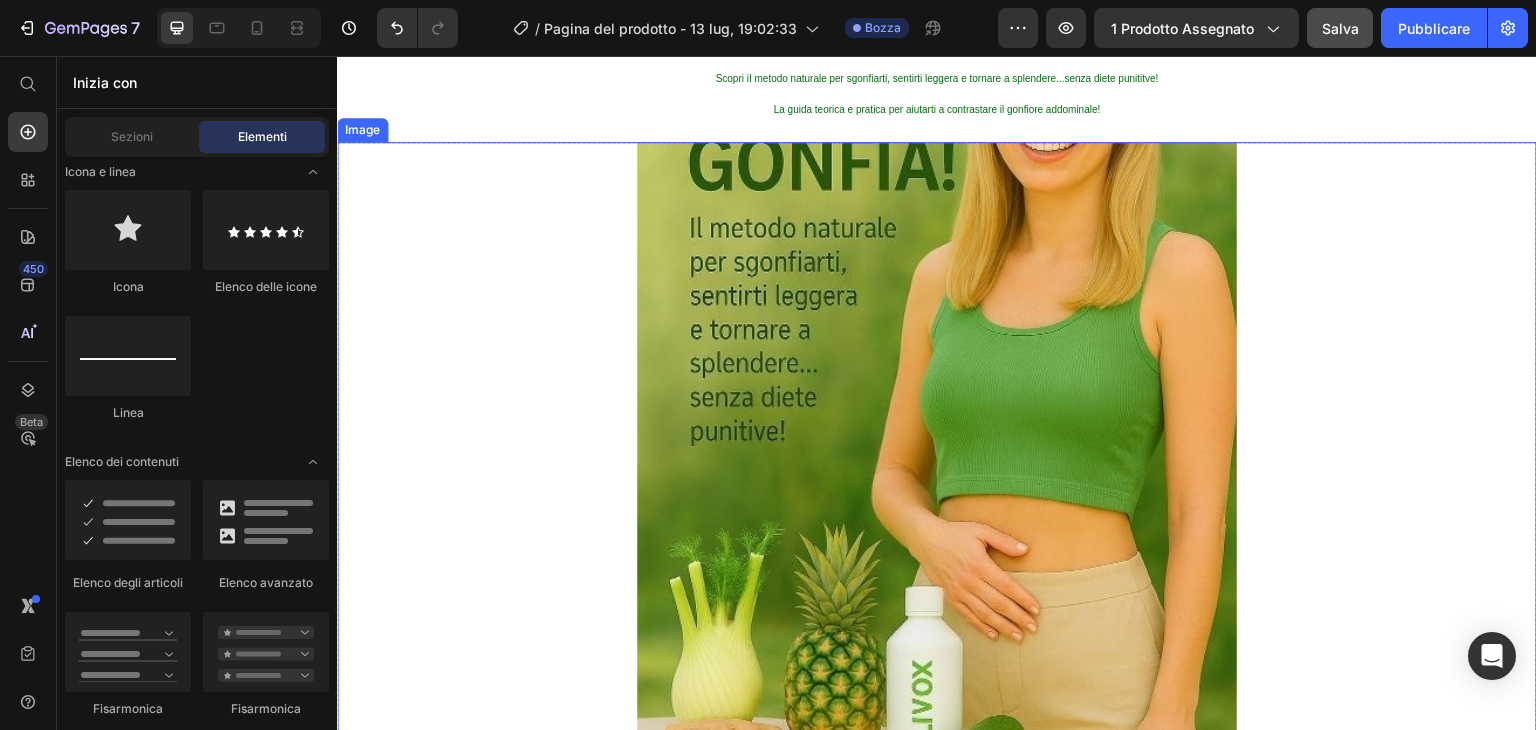 click at bounding box center (937, 442) 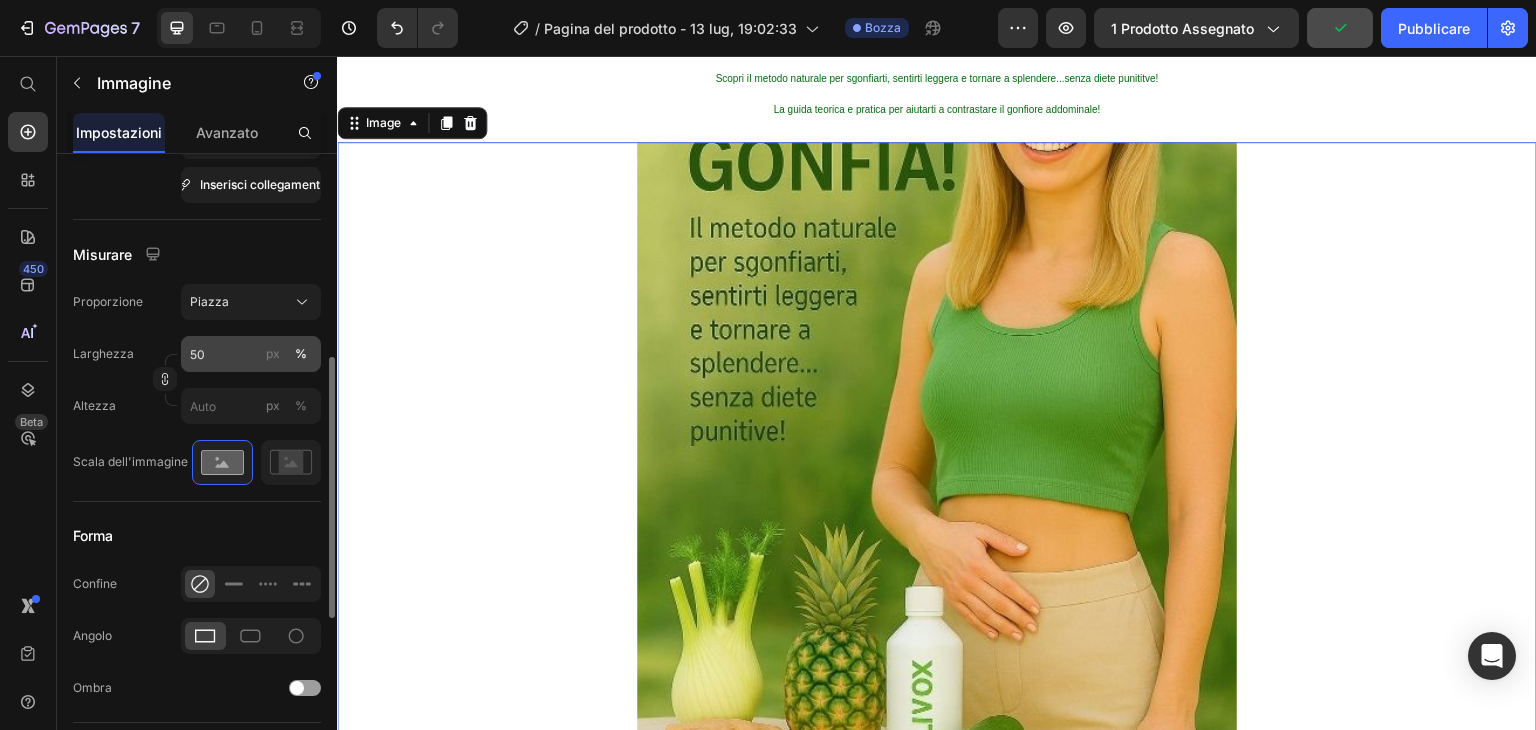 click on "px" at bounding box center [273, 353] 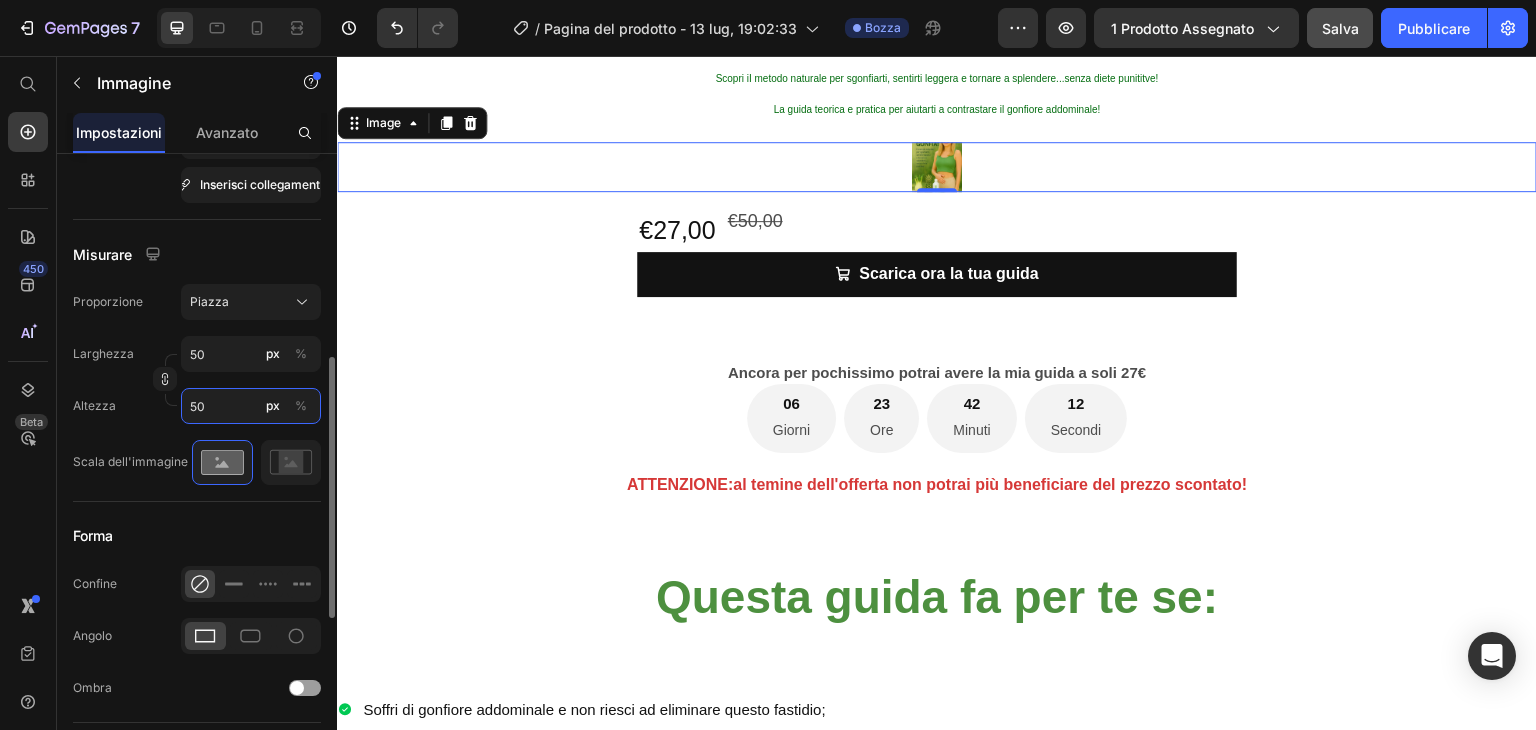 click on "50" at bounding box center (251, 406) 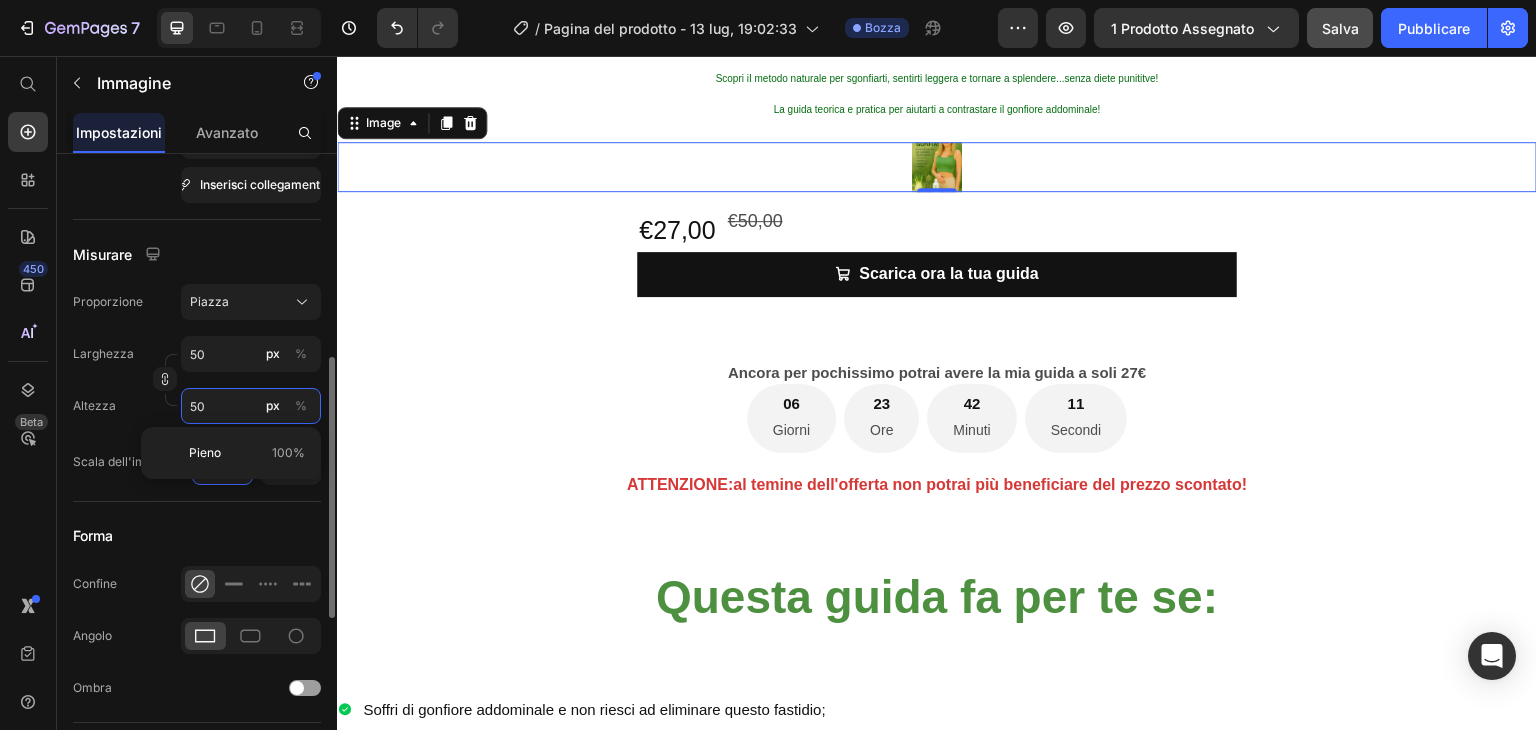 type on "1" 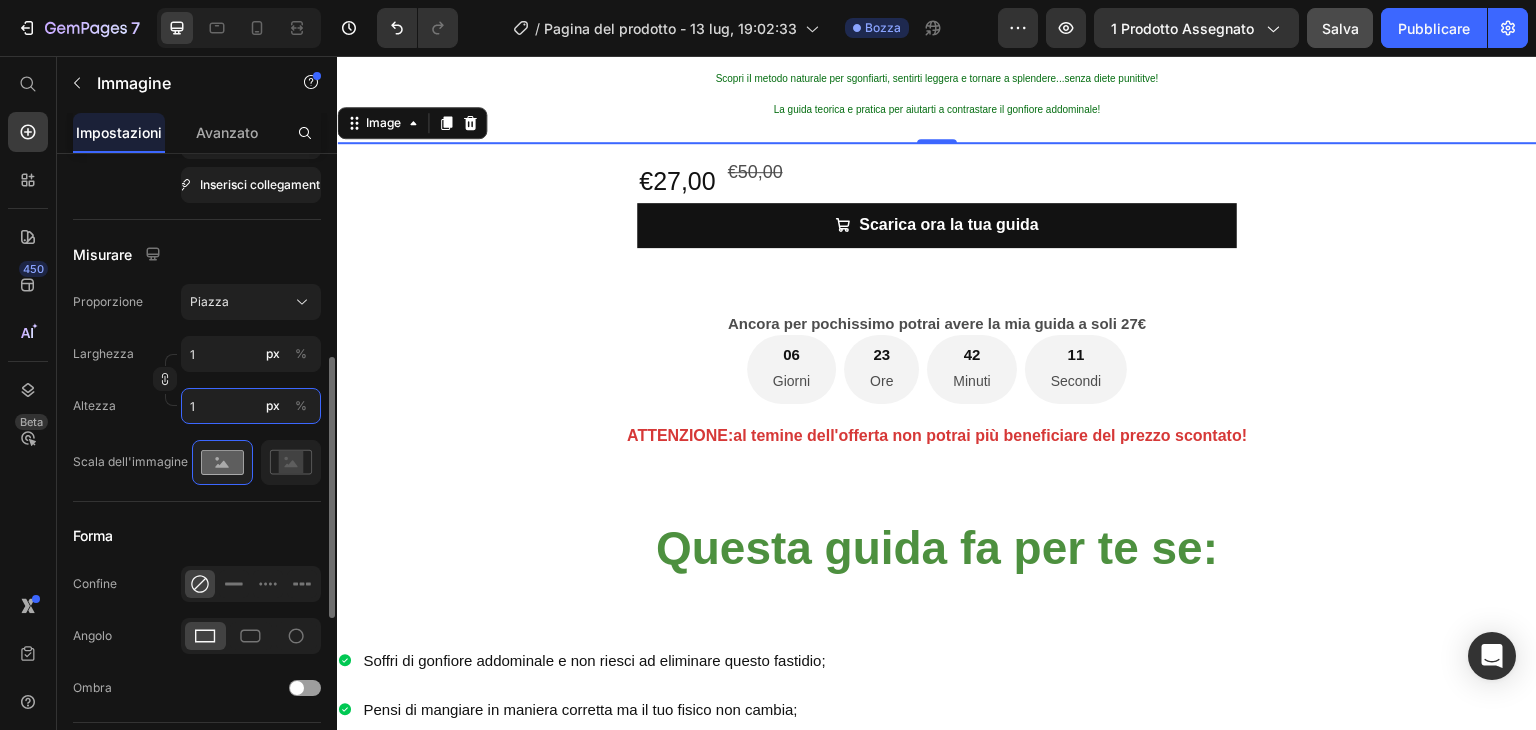 type on "10" 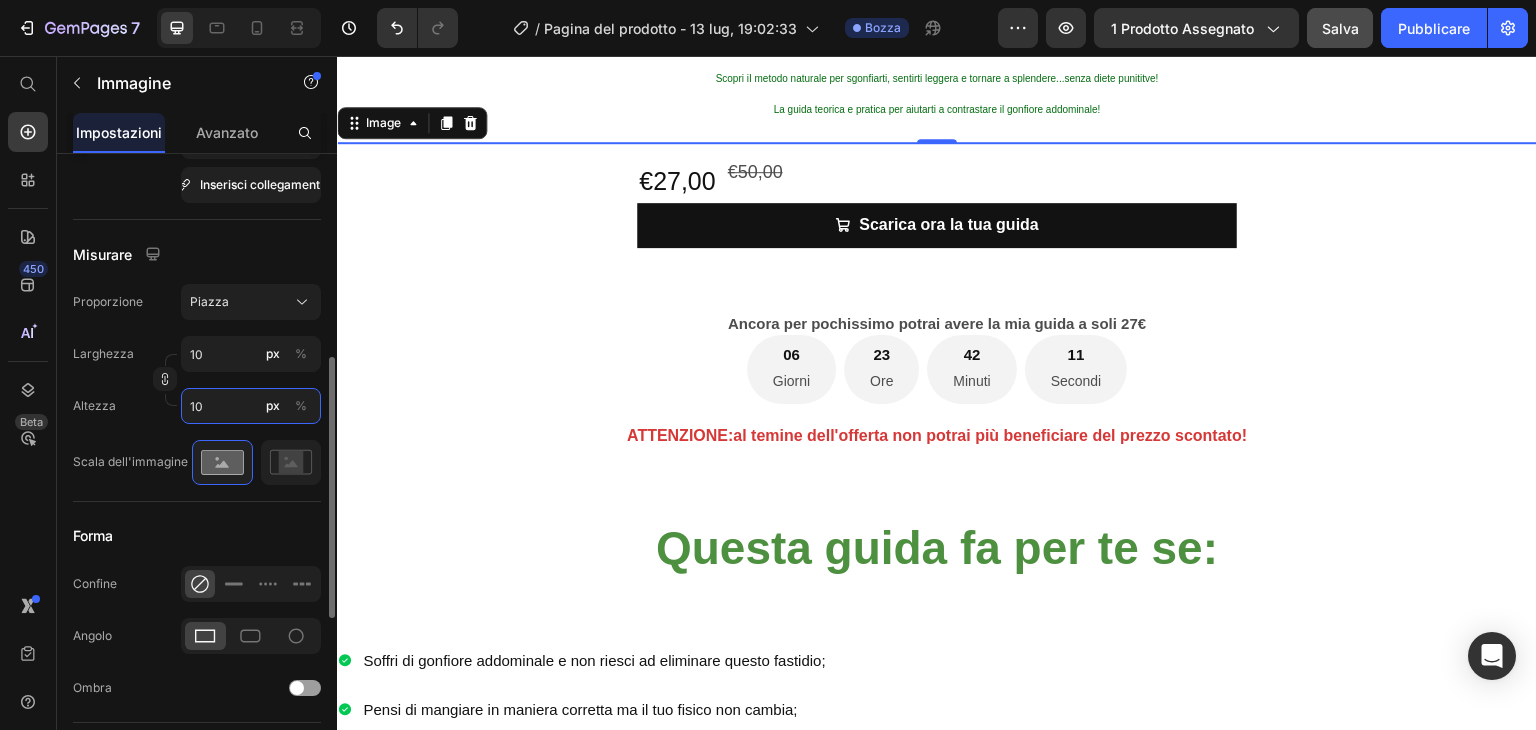 type on "100" 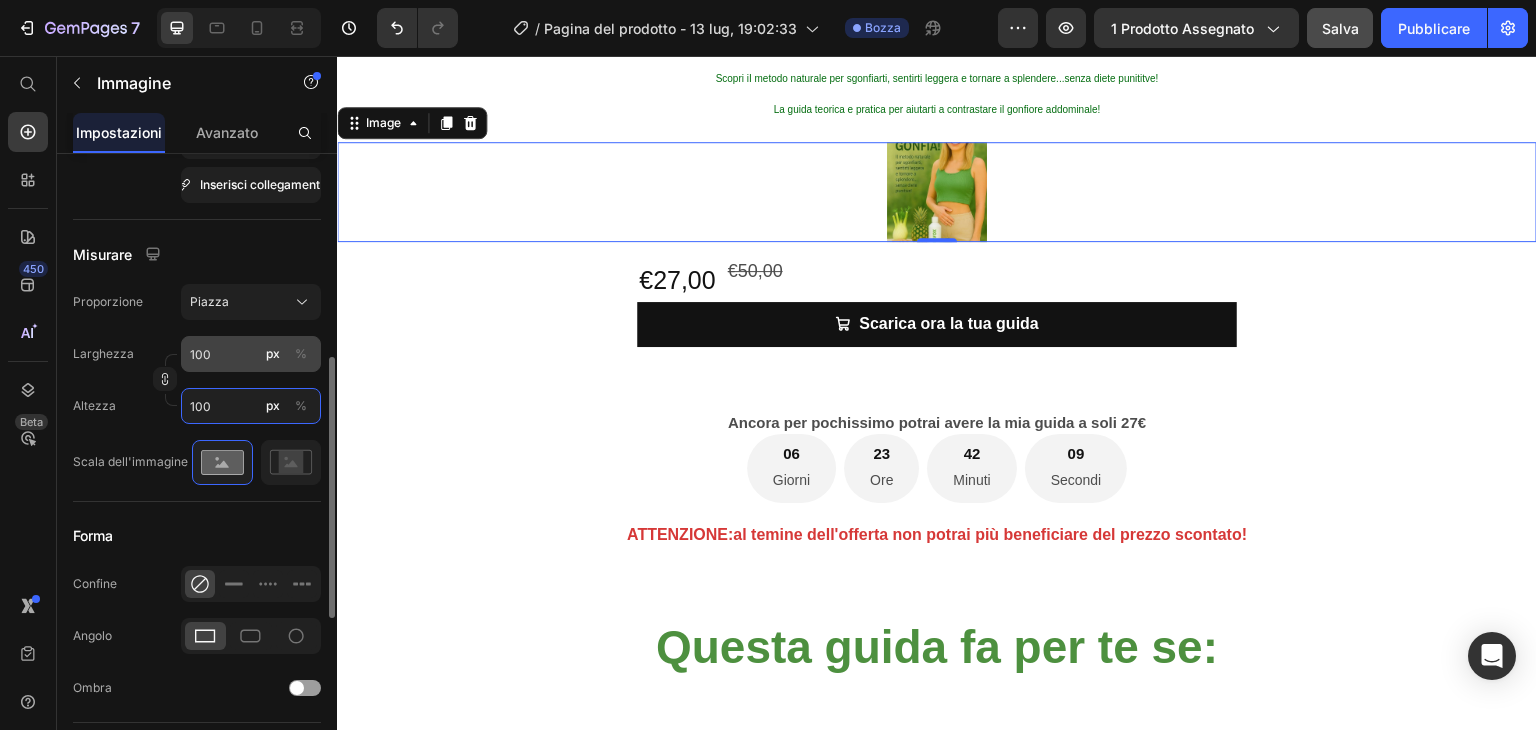 type on "100" 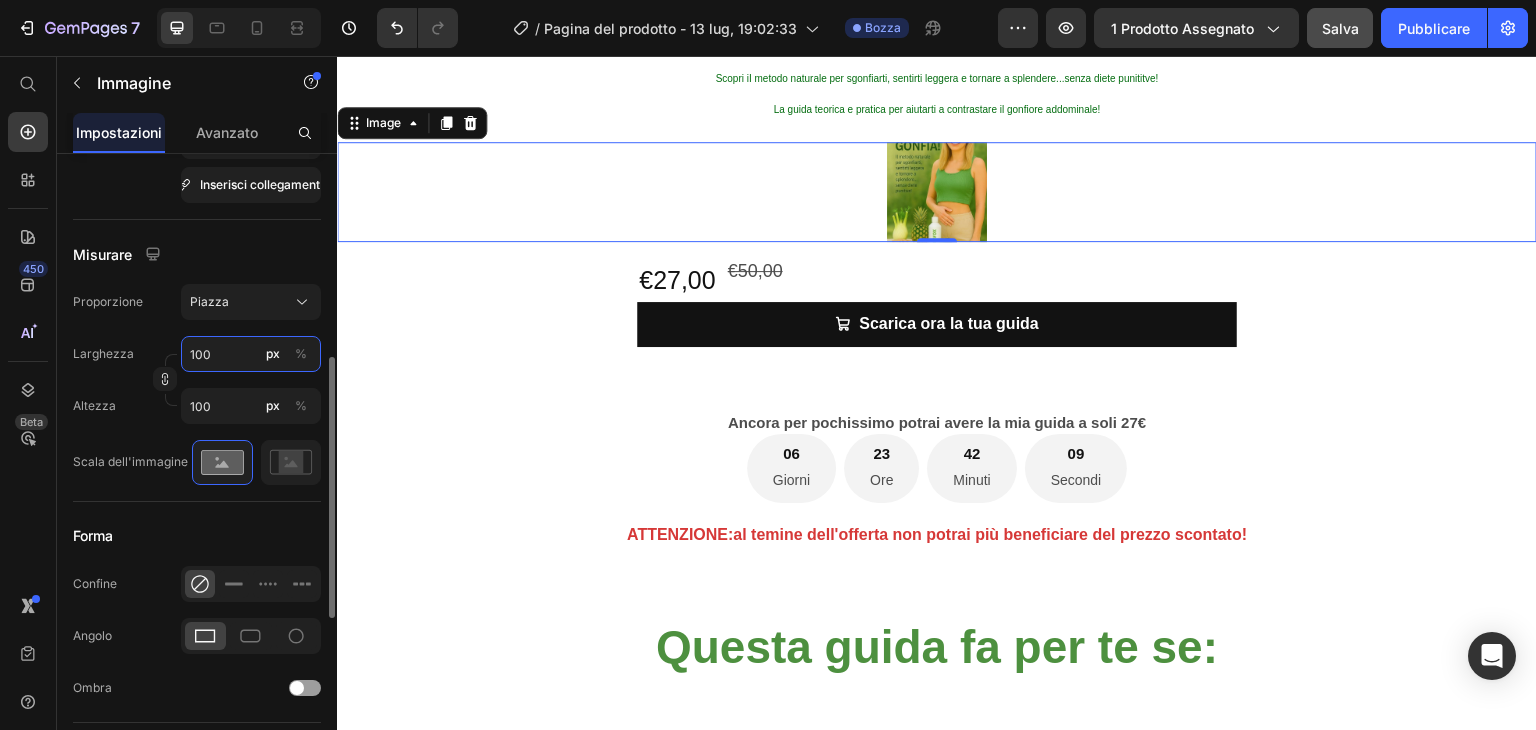 click on "100" at bounding box center [251, 354] 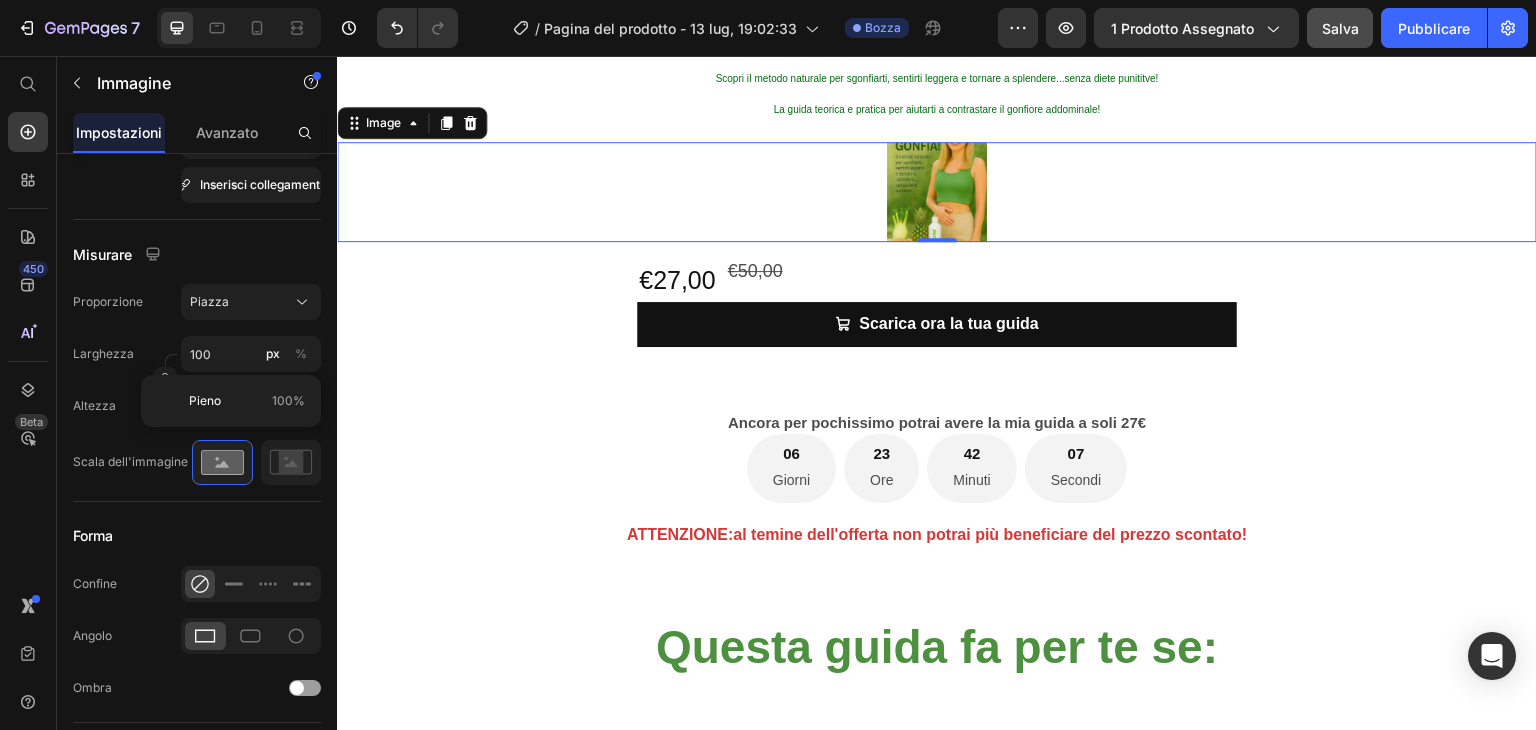 click at bounding box center [937, 192] 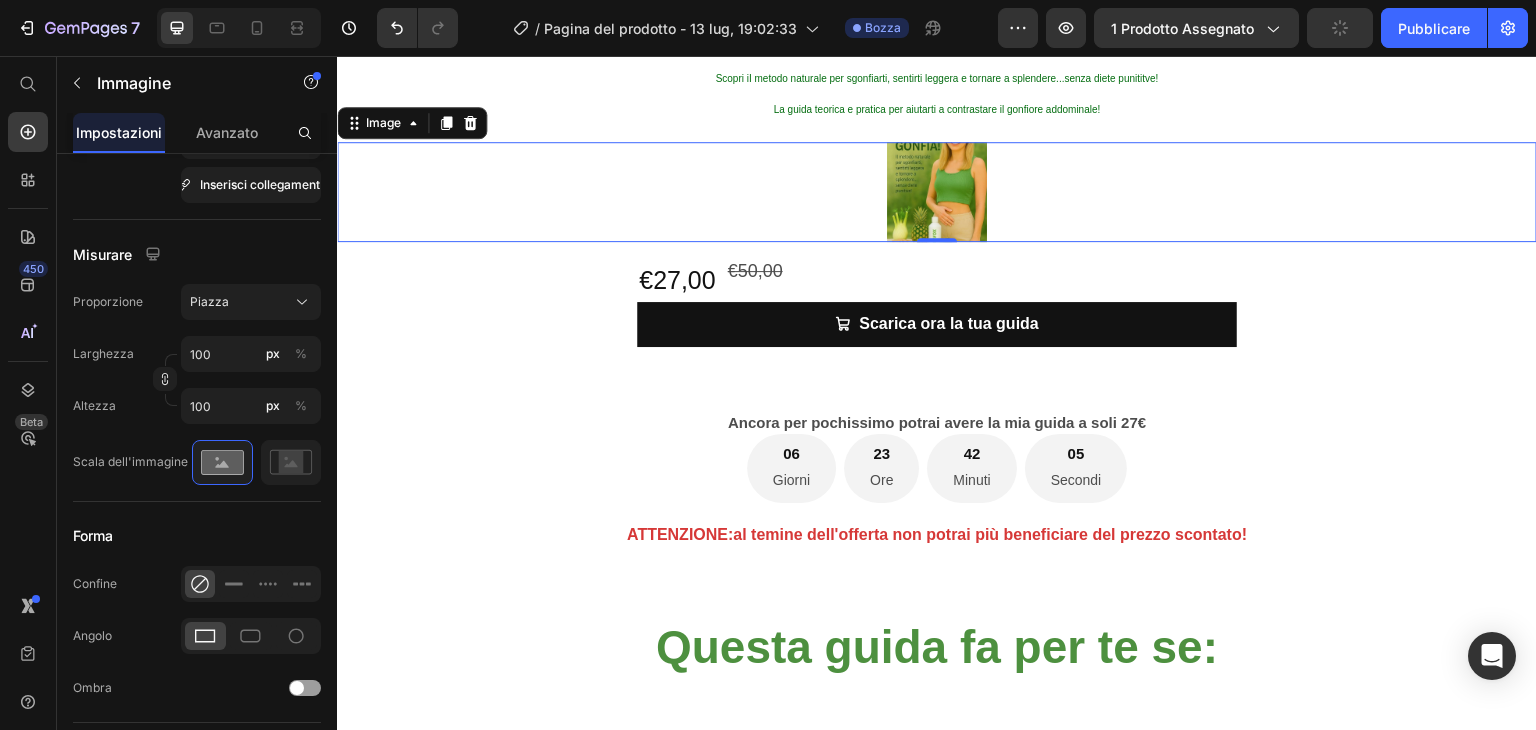 click at bounding box center [937, 192] 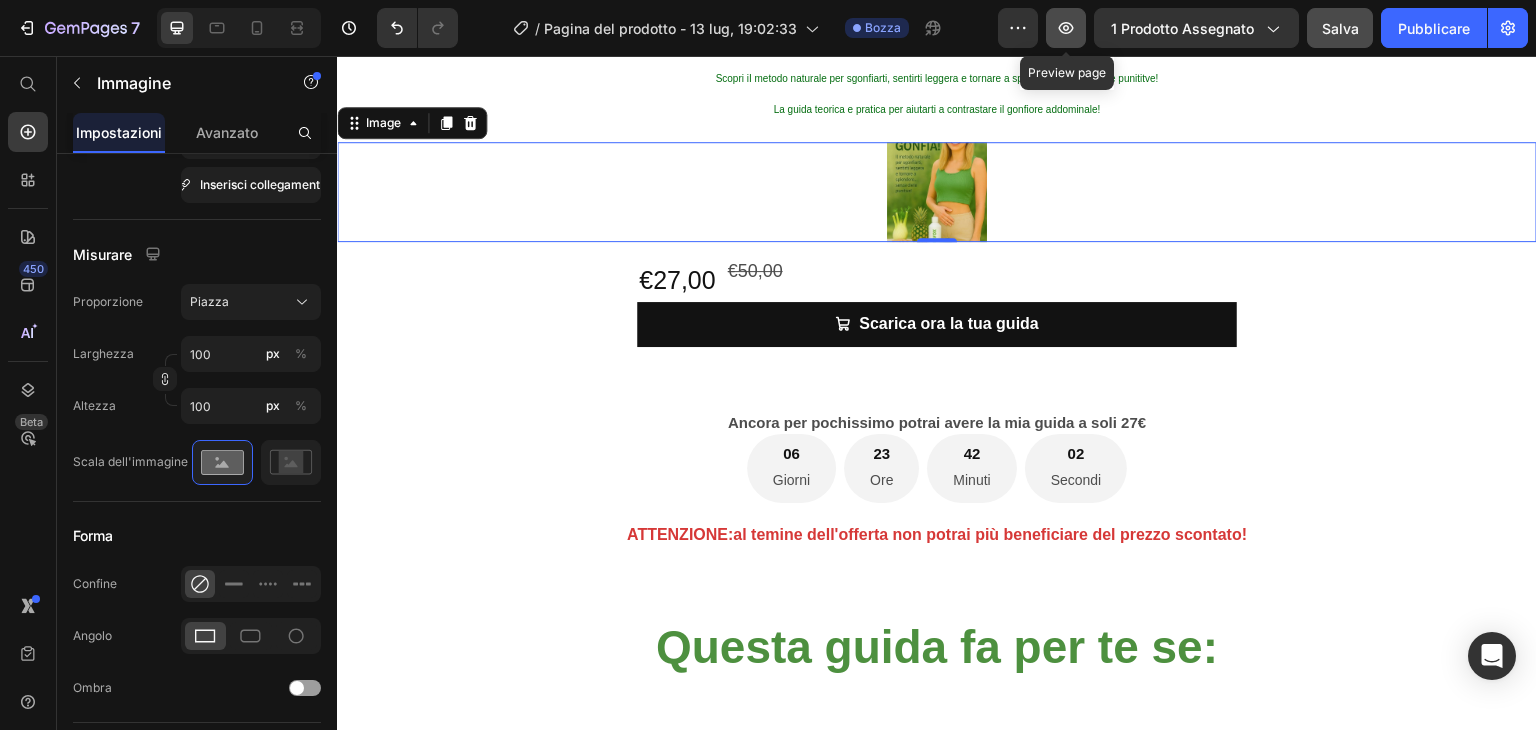 click 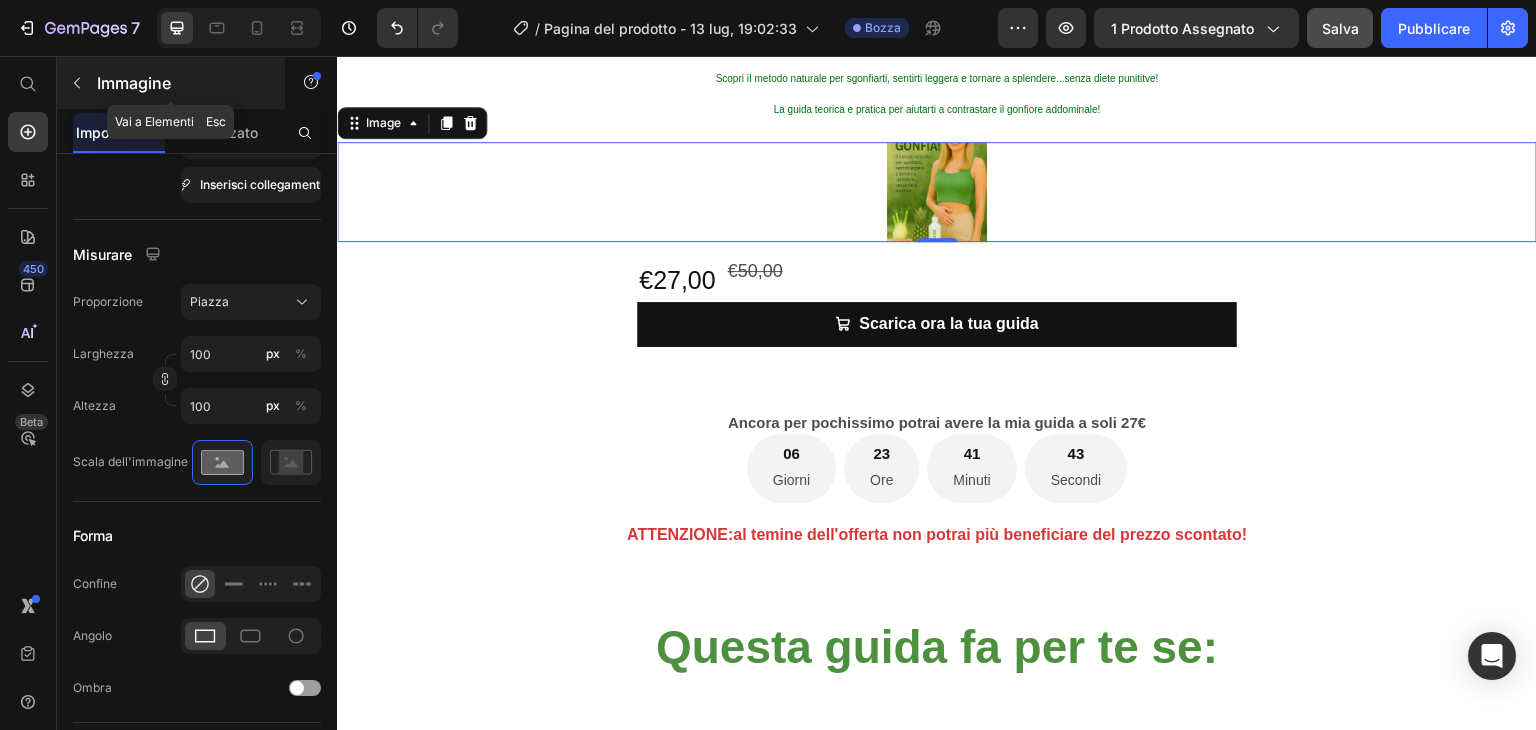 click 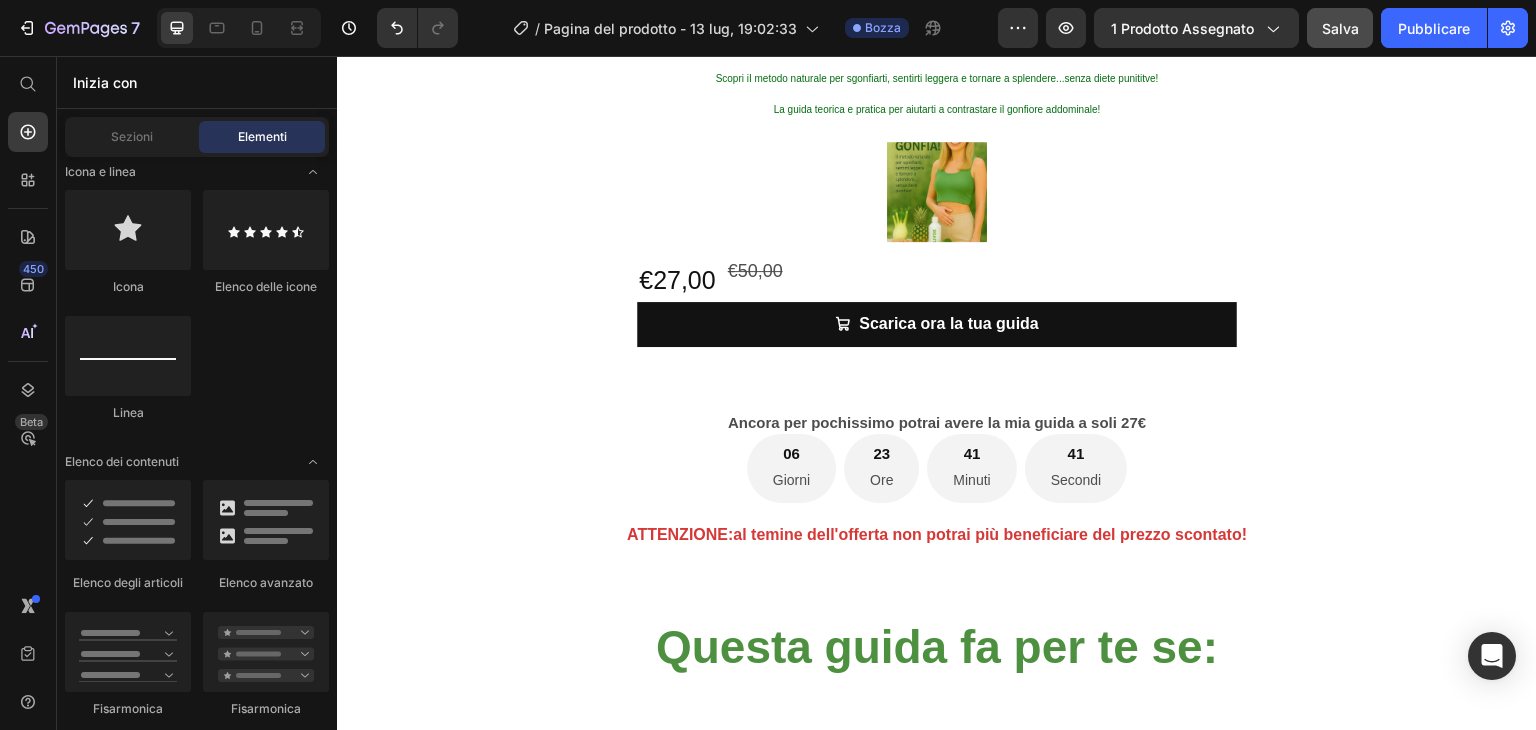 click on "Icona
Elenco delle icone
Linea" 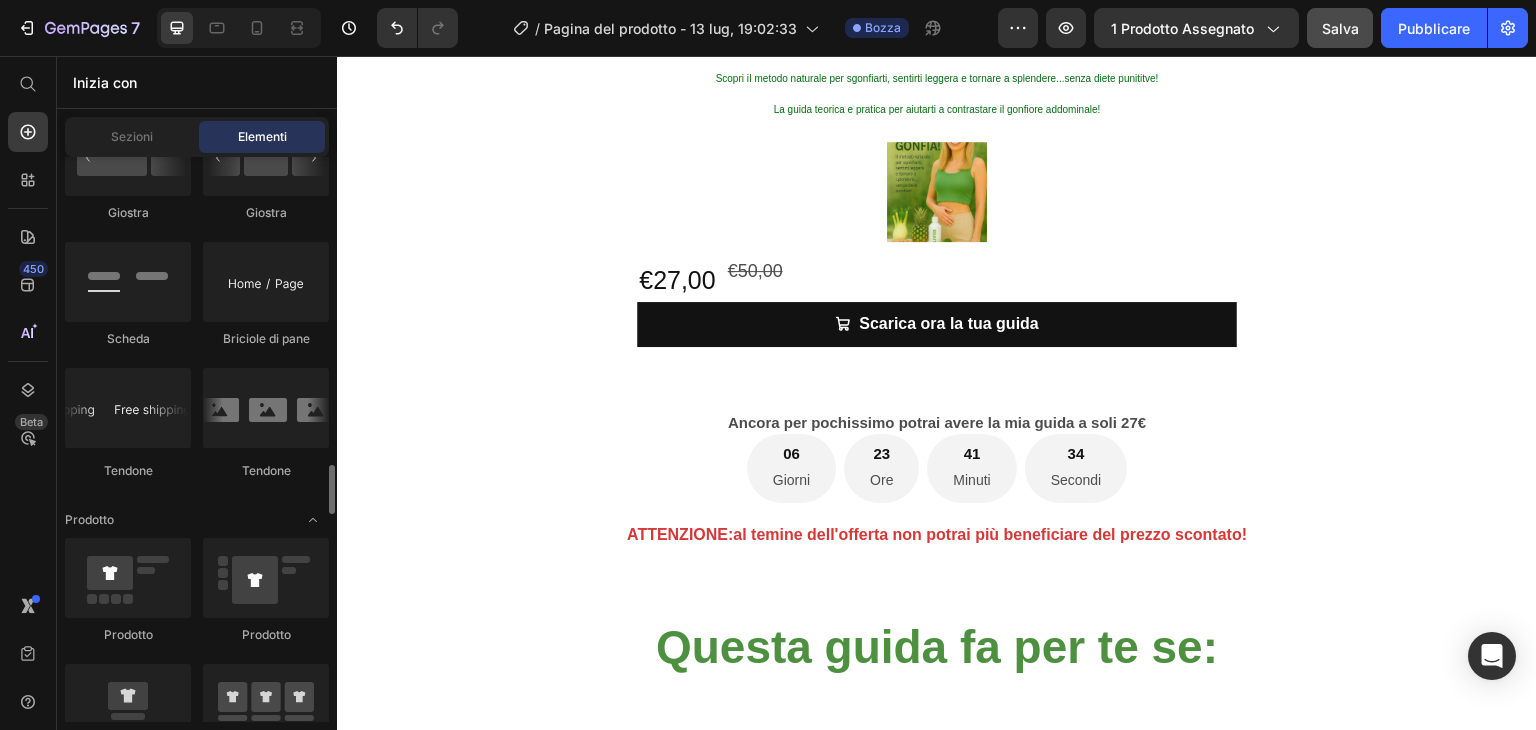 scroll, scrollTop: 2462, scrollLeft: 0, axis: vertical 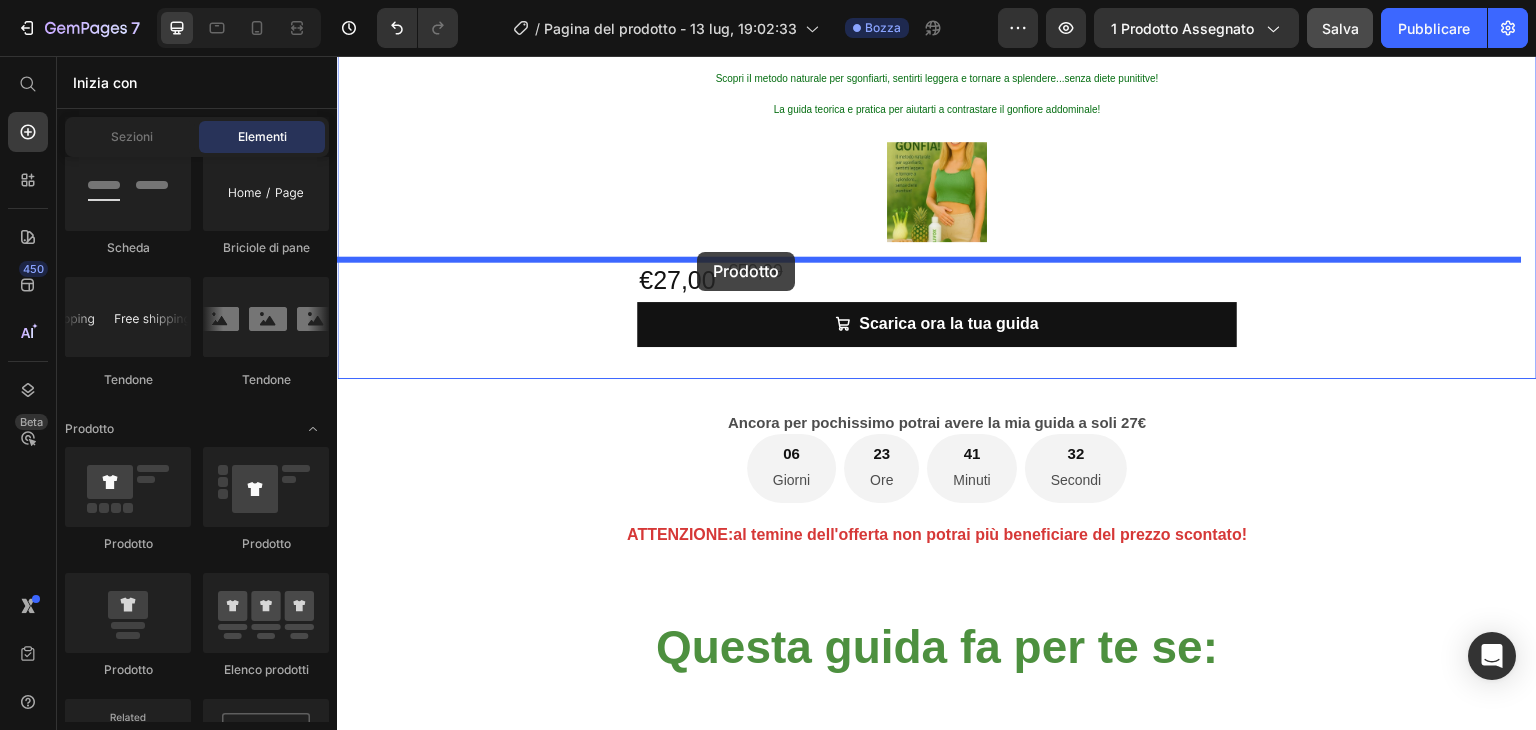 drag, startPoint x: 452, startPoint y: 554, endPoint x: 697, endPoint y: 252, distance: 388.88174 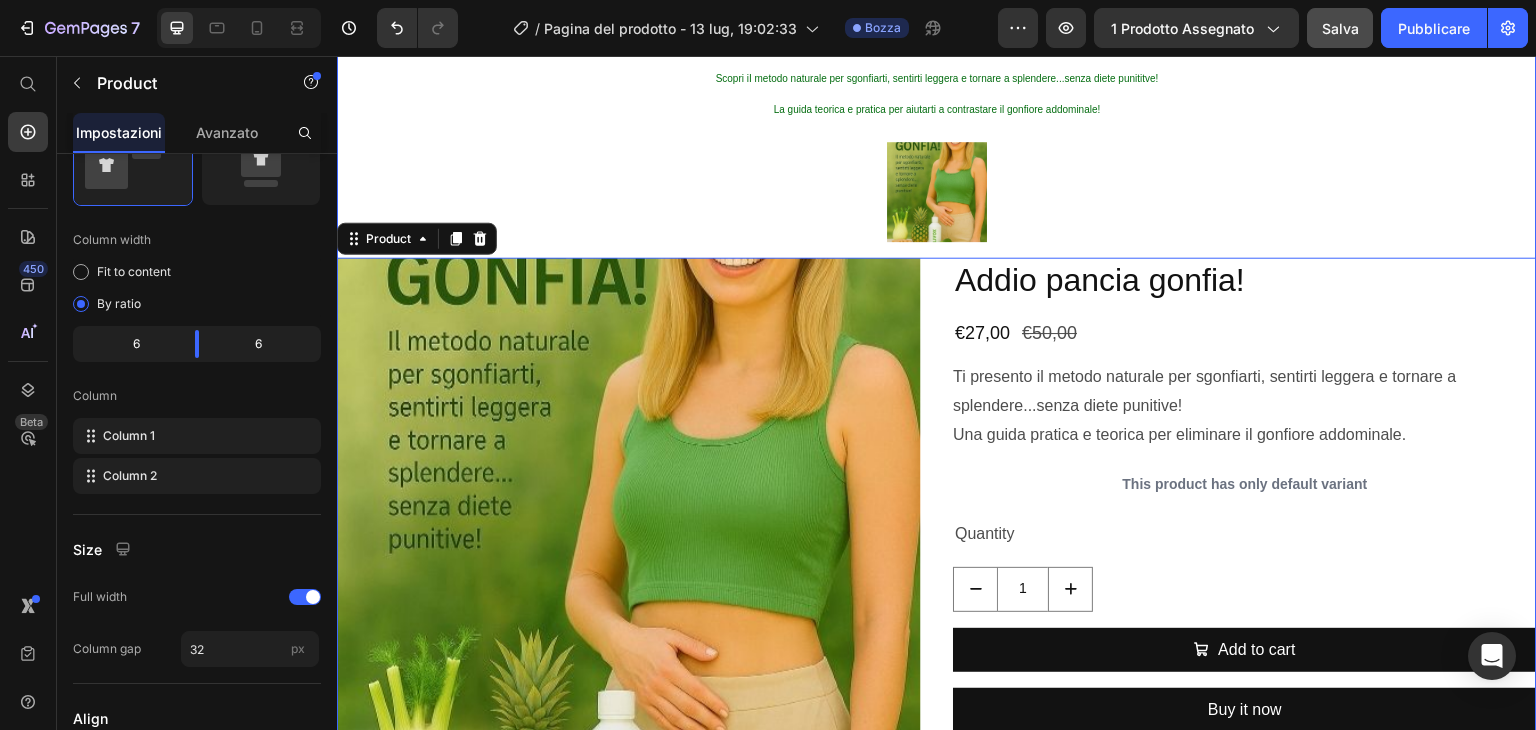 scroll, scrollTop: 0, scrollLeft: 0, axis: both 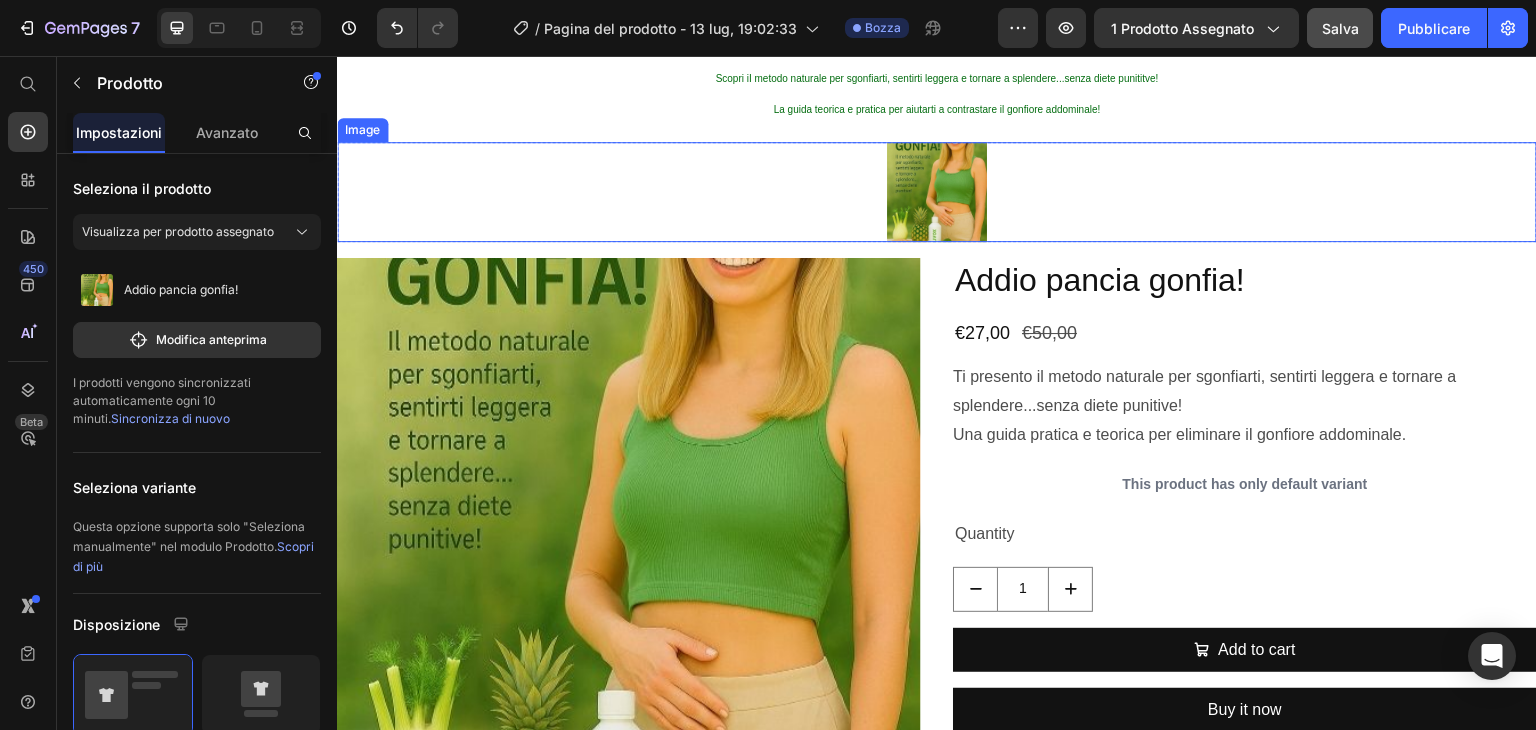click at bounding box center [937, 192] 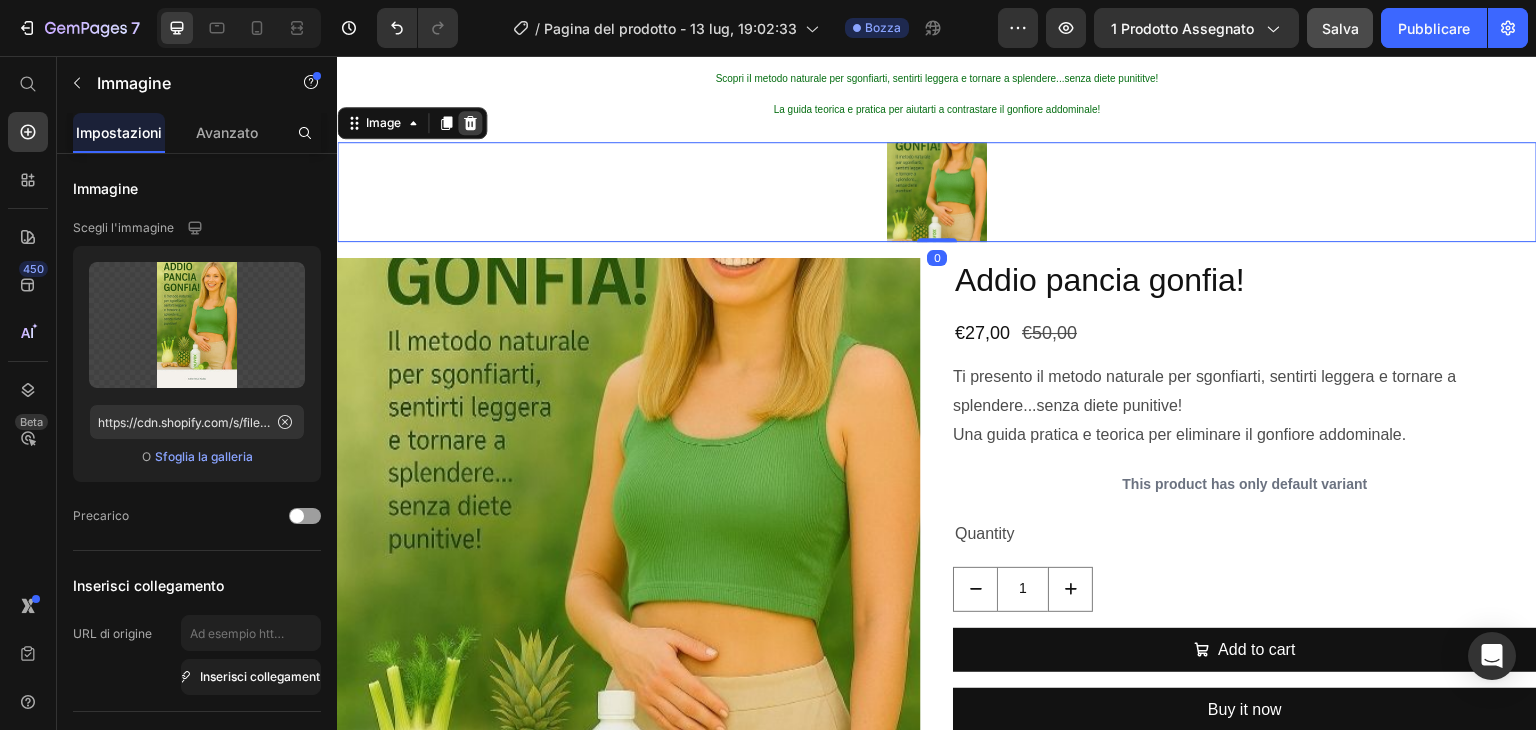 click 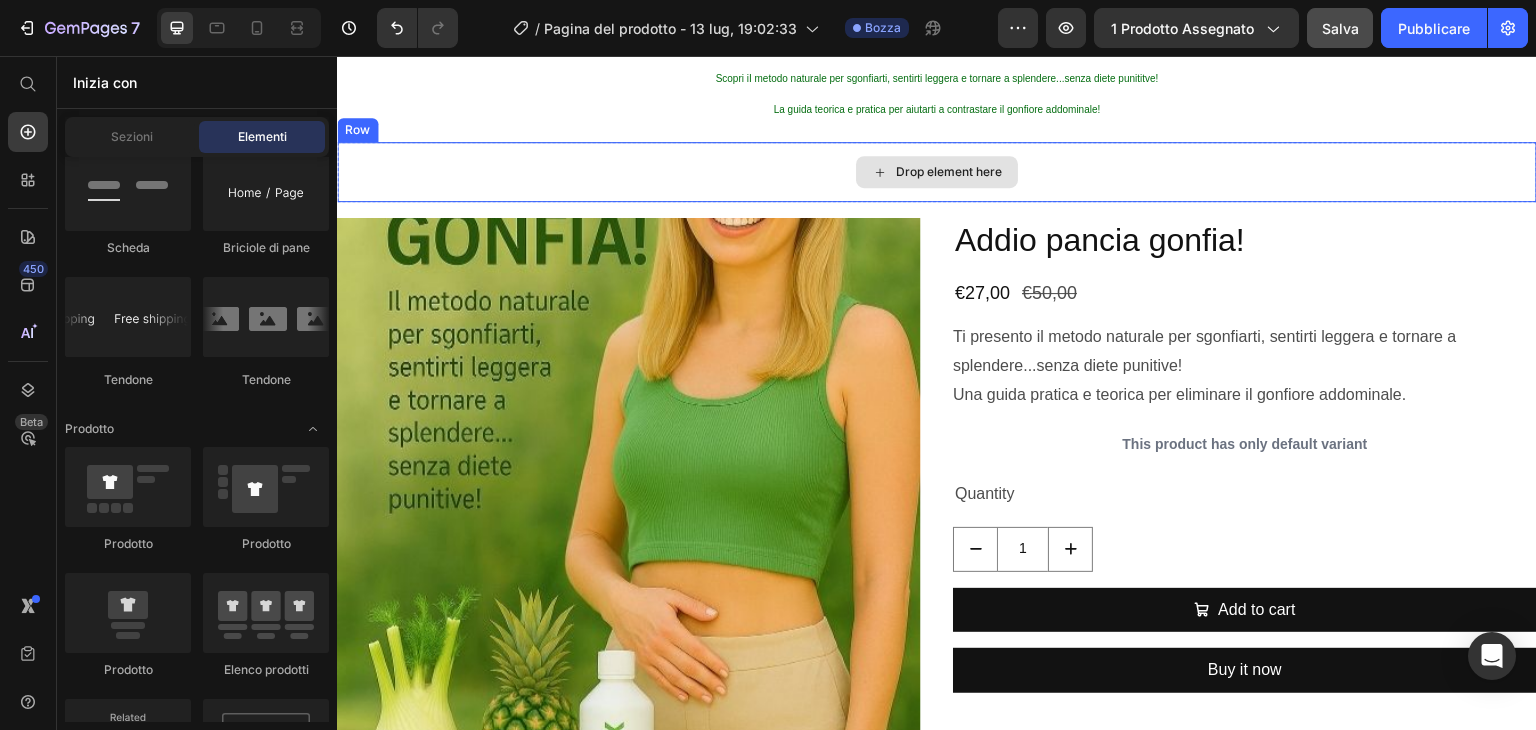 click on "Drop element here" at bounding box center [937, 172] 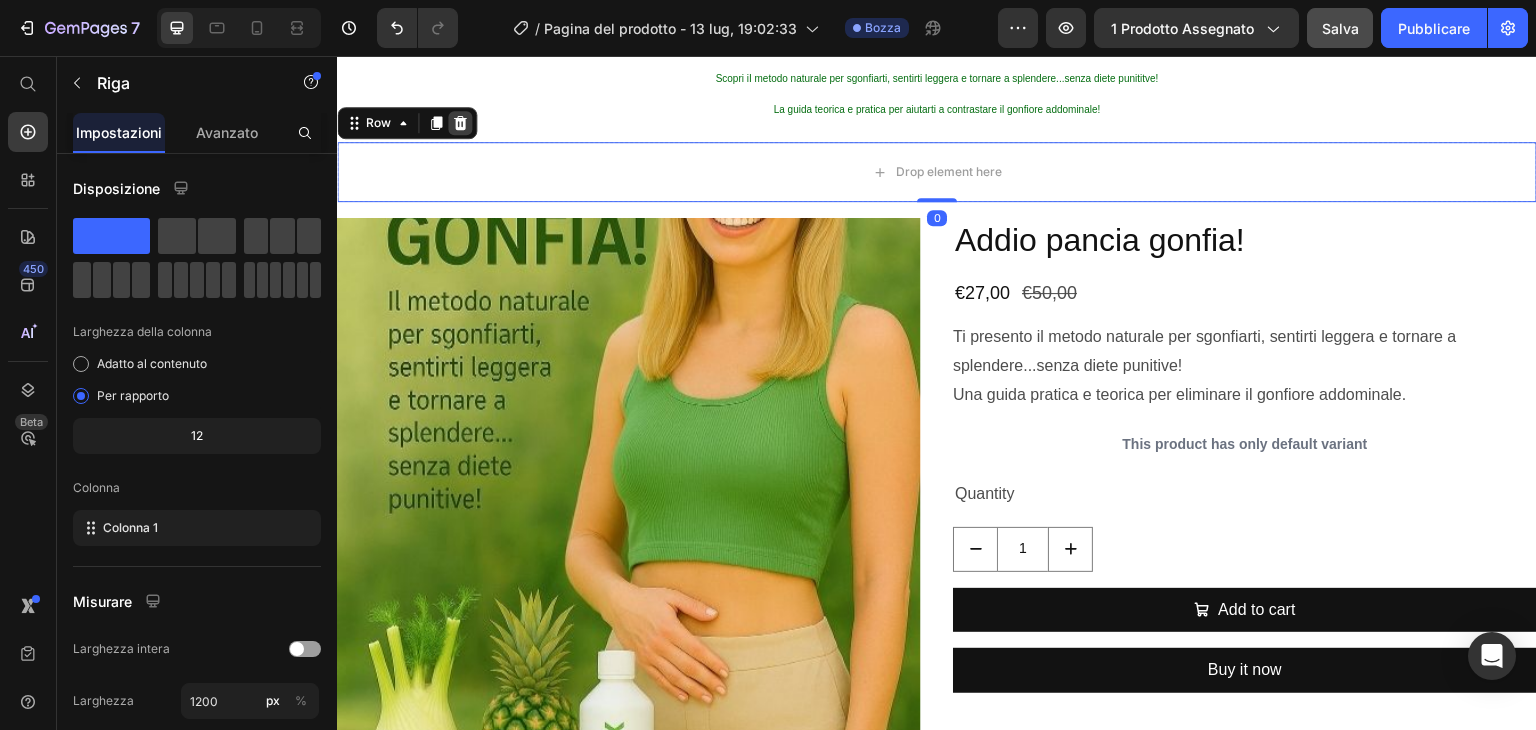 click 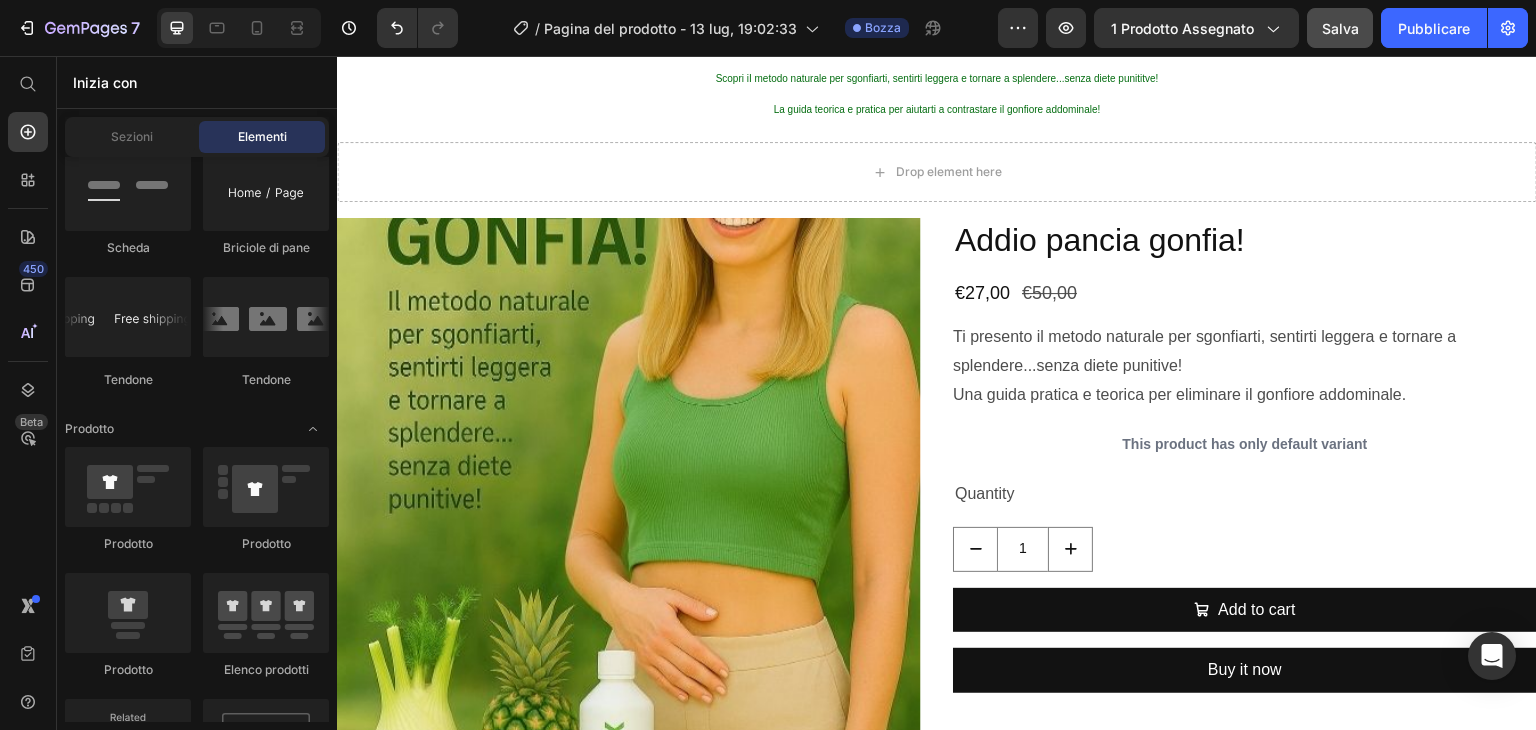 scroll, scrollTop: 265, scrollLeft: 0, axis: vertical 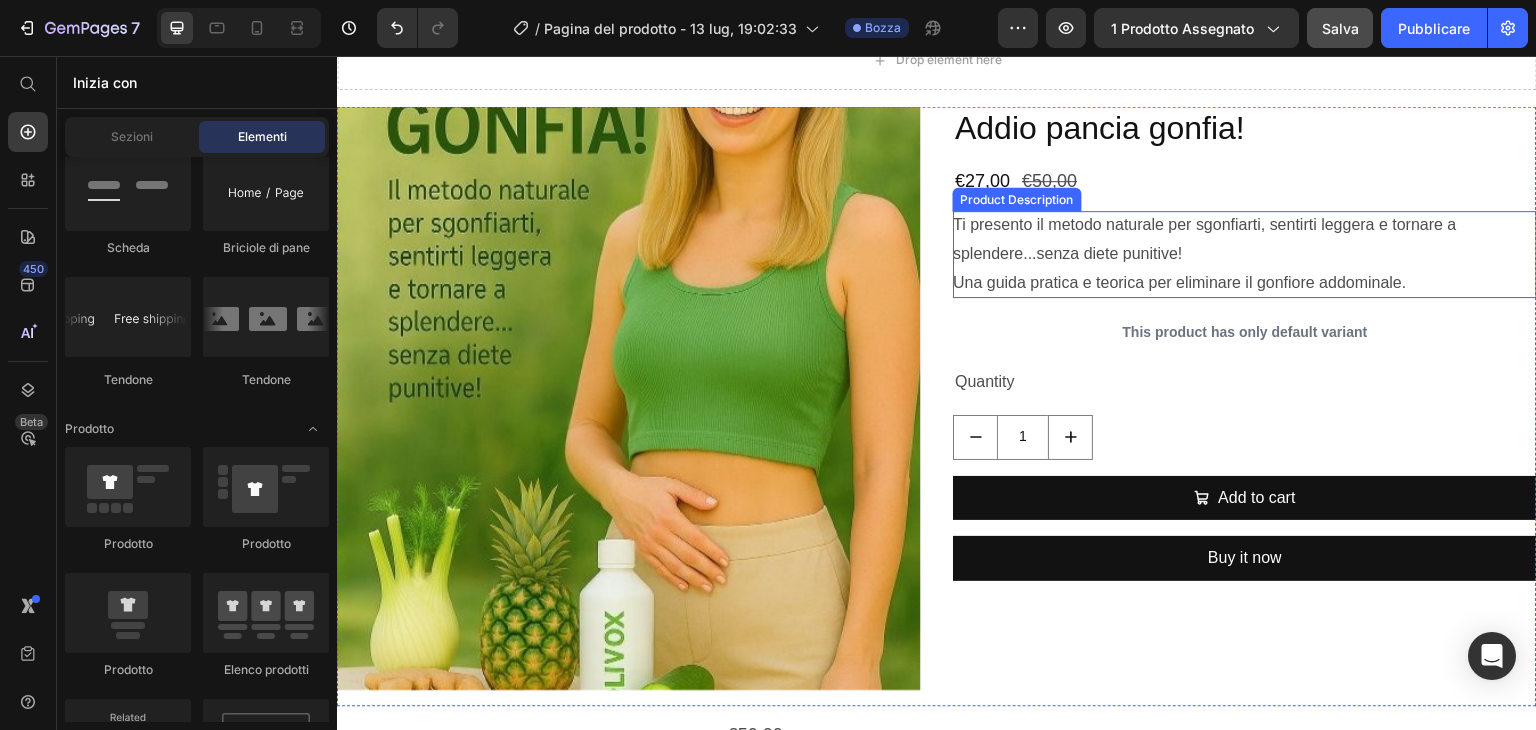 click at bounding box center [629, 398] 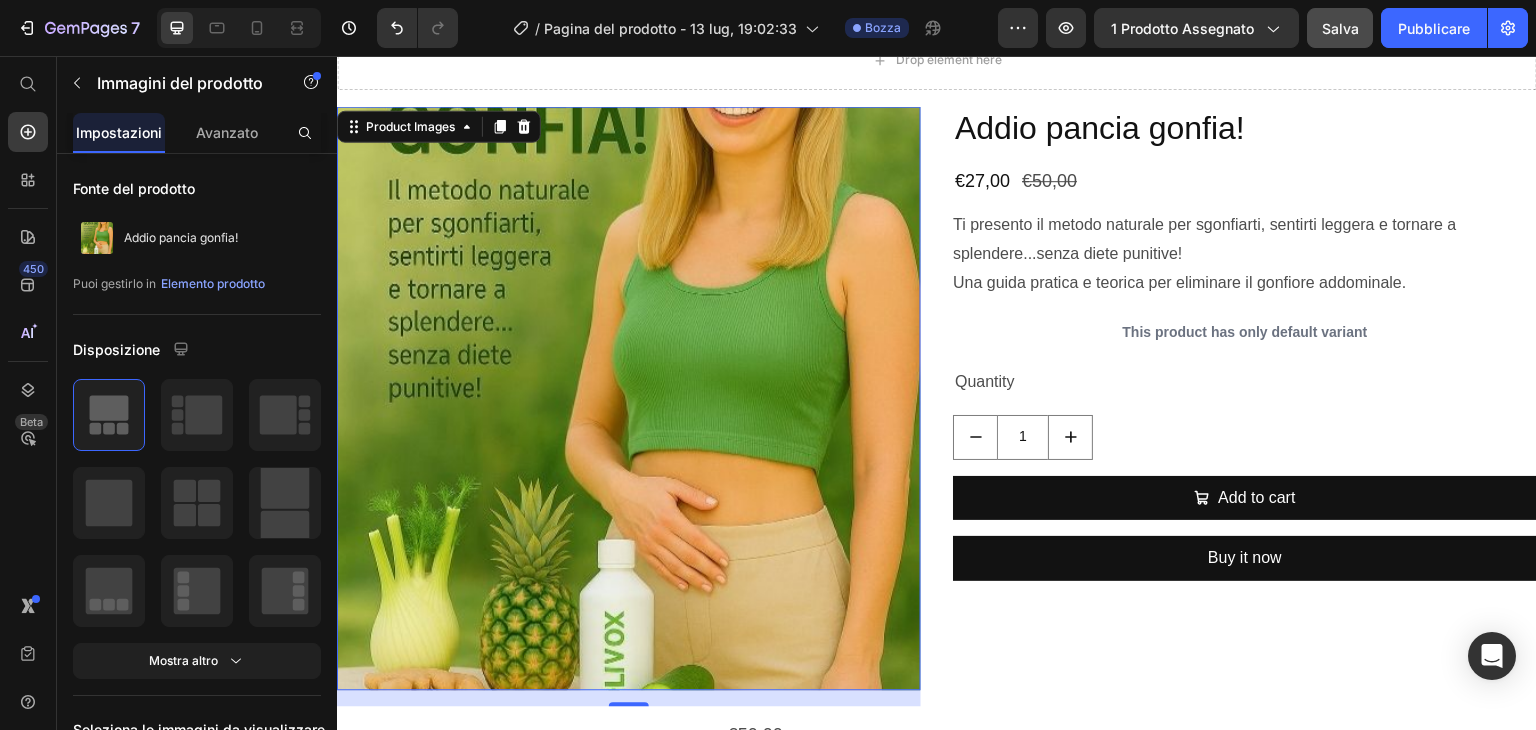 click at bounding box center [629, 398] 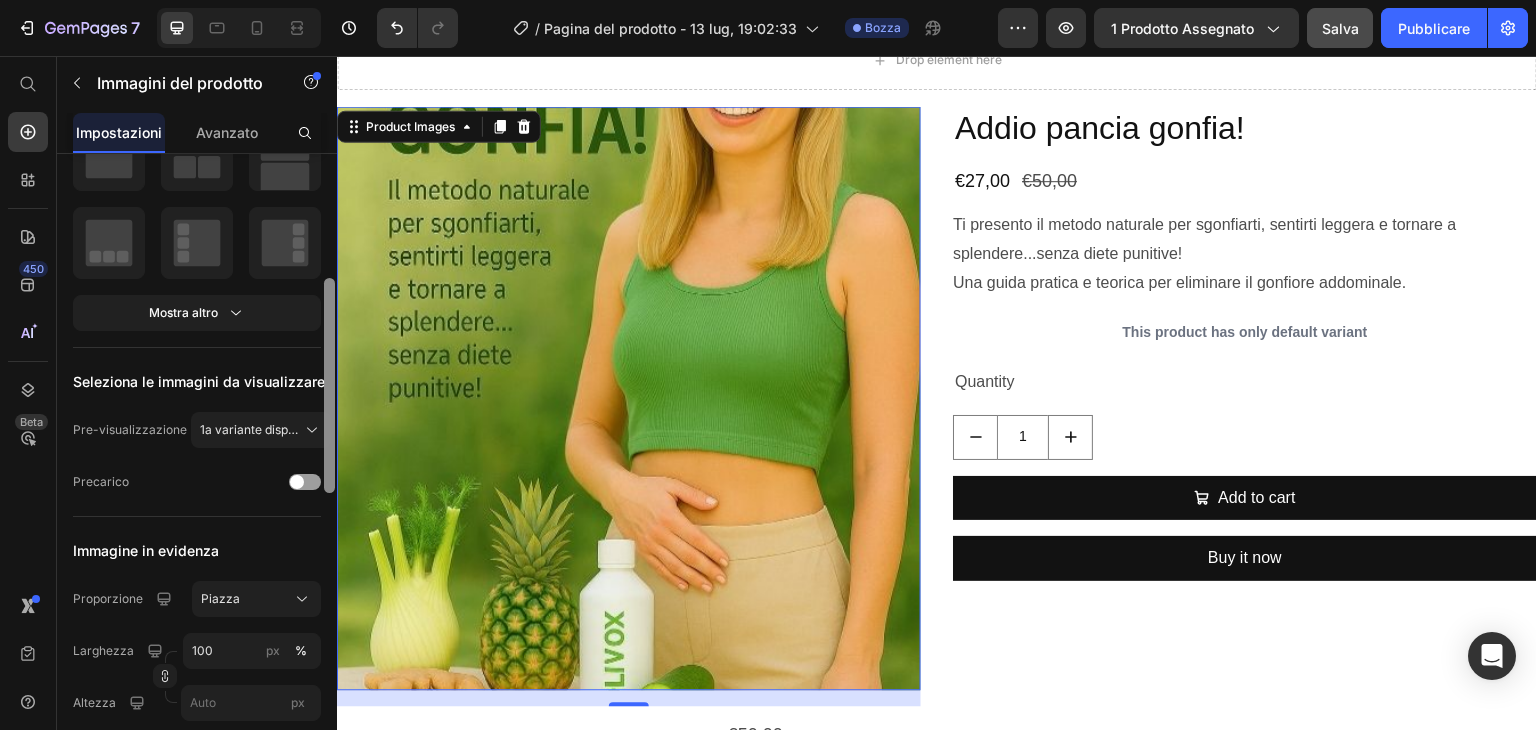 scroll, scrollTop: 355, scrollLeft: 0, axis: vertical 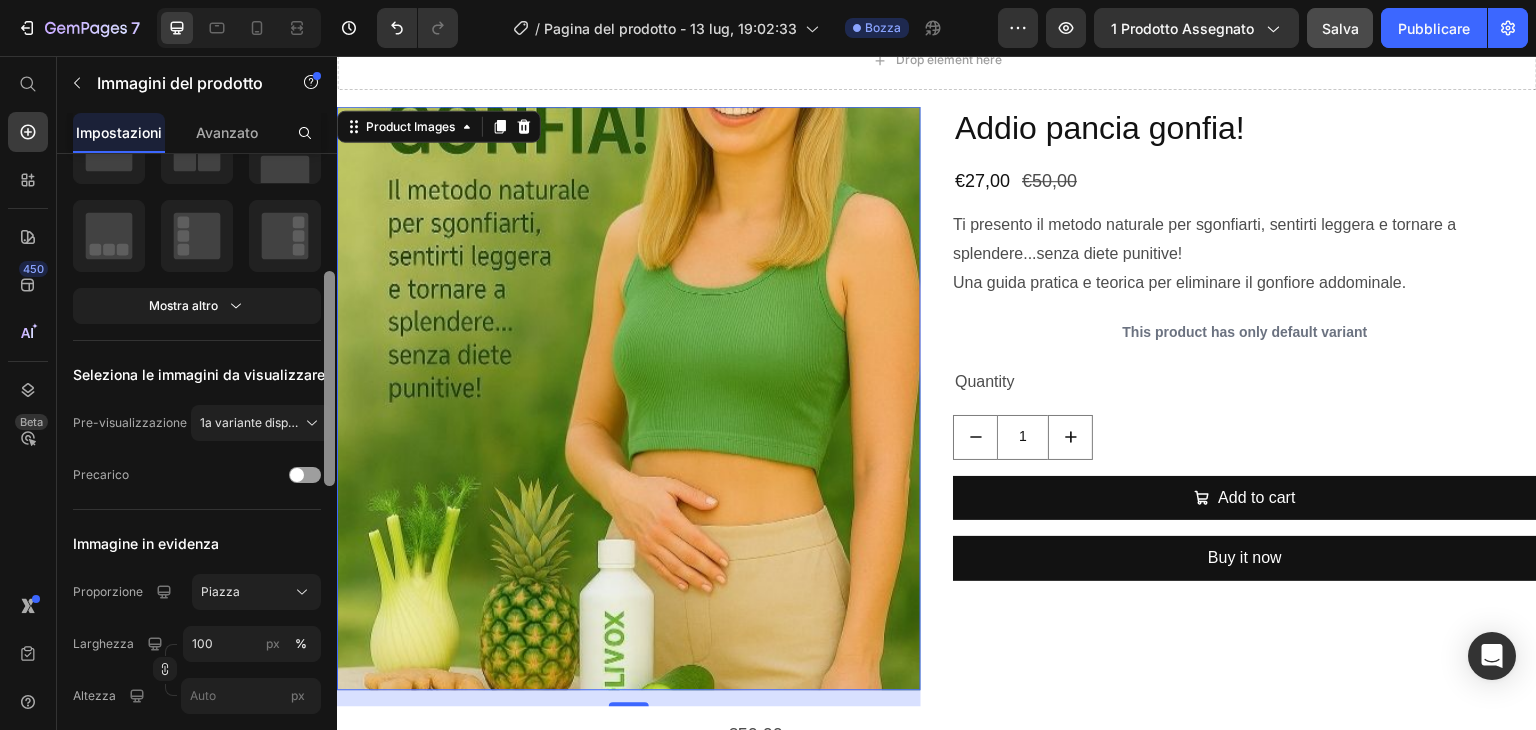 drag, startPoint x: 333, startPoint y: 272, endPoint x: 334, endPoint y: 393, distance: 121.004135 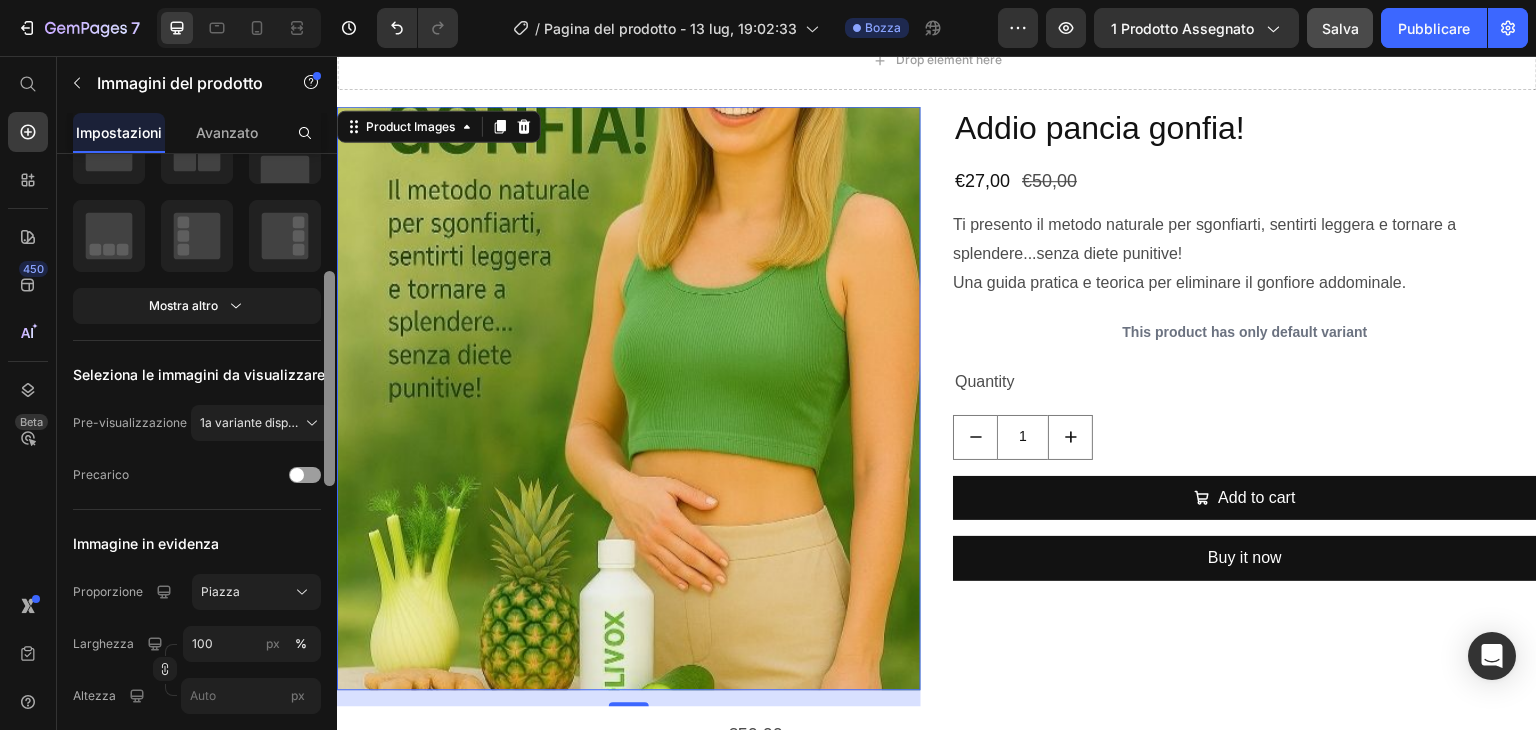 click at bounding box center [329, 378] 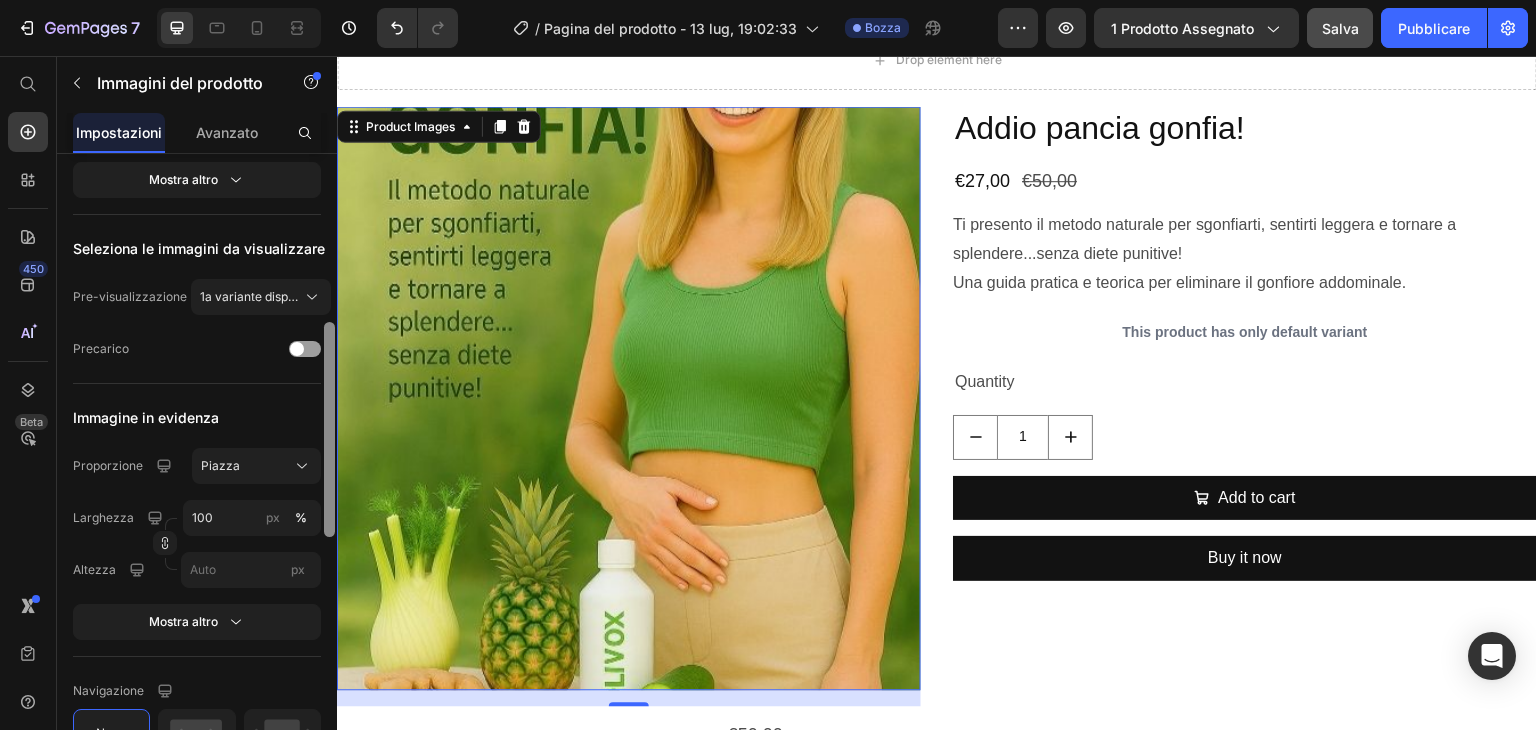 drag, startPoint x: 328, startPoint y: 405, endPoint x: 324, endPoint y: 449, distance: 44.181442 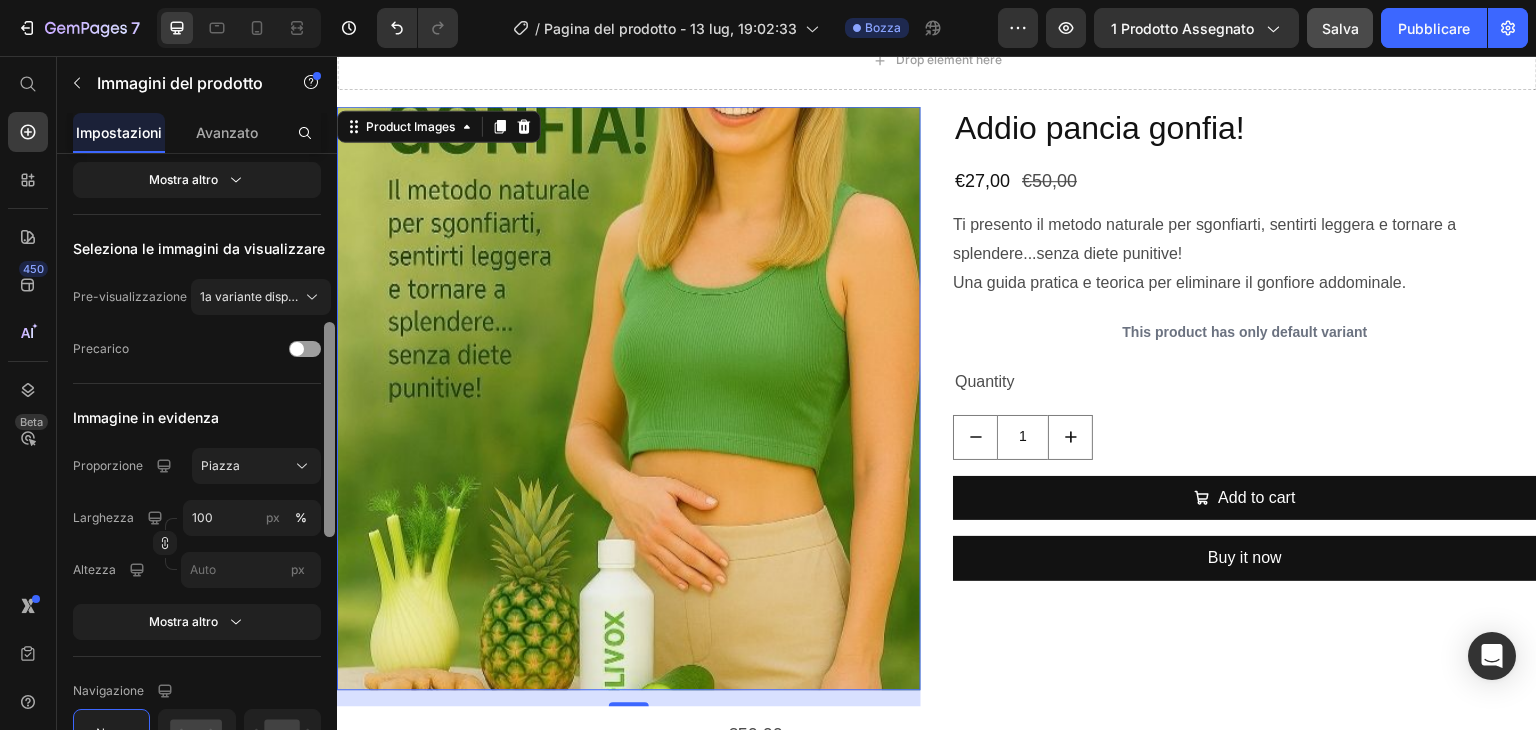 click at bounding box center (329, 429) 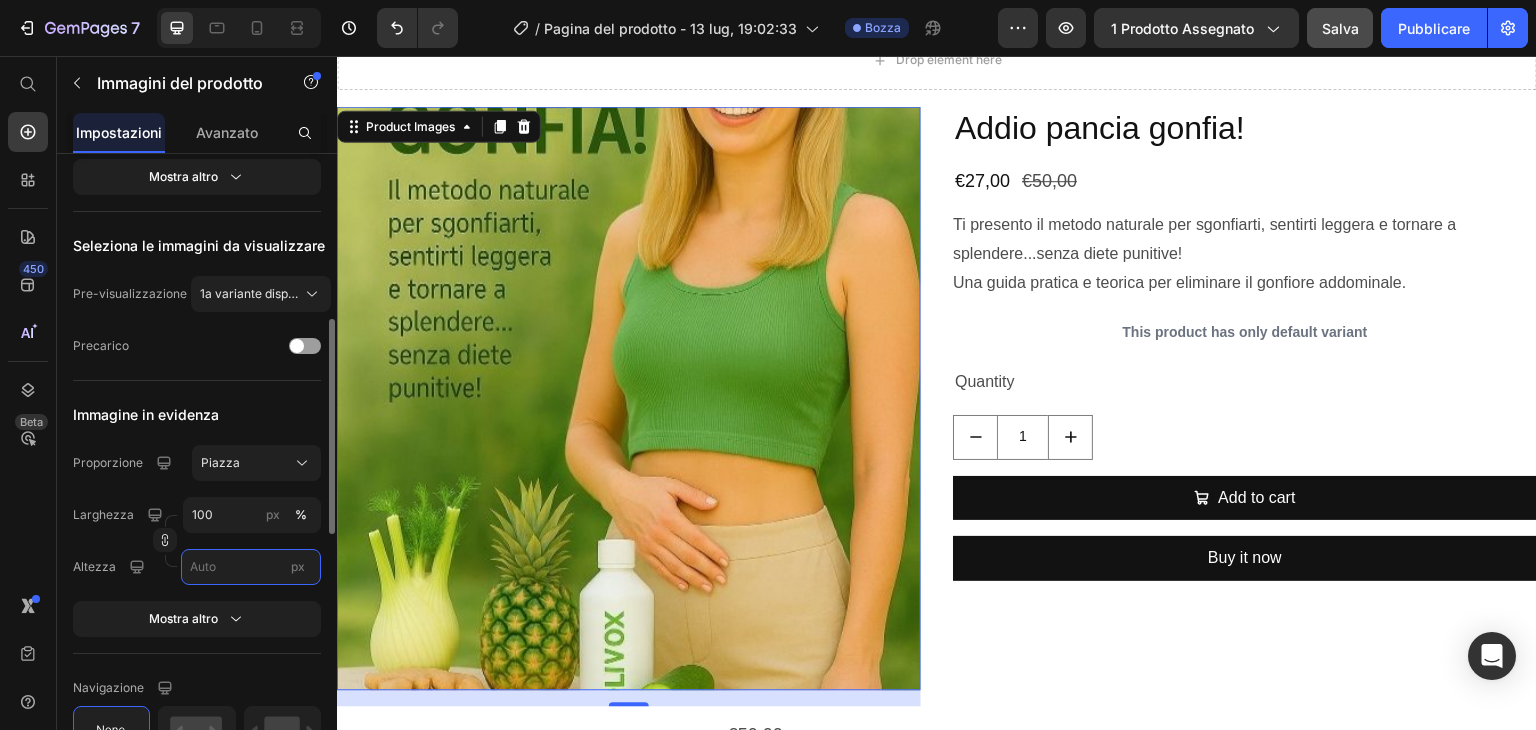 click on "px" at bounding box center [251, 567] 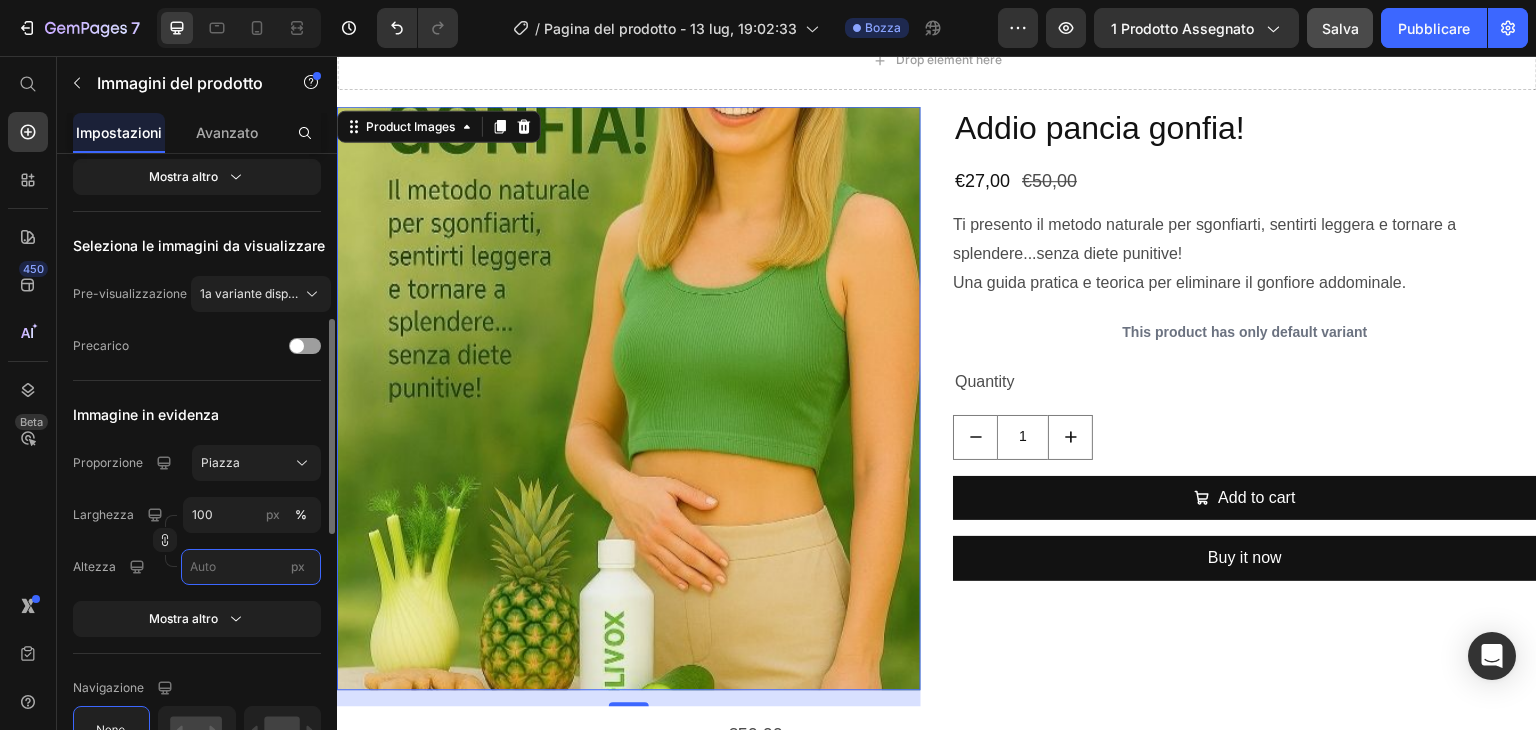 type on "1" 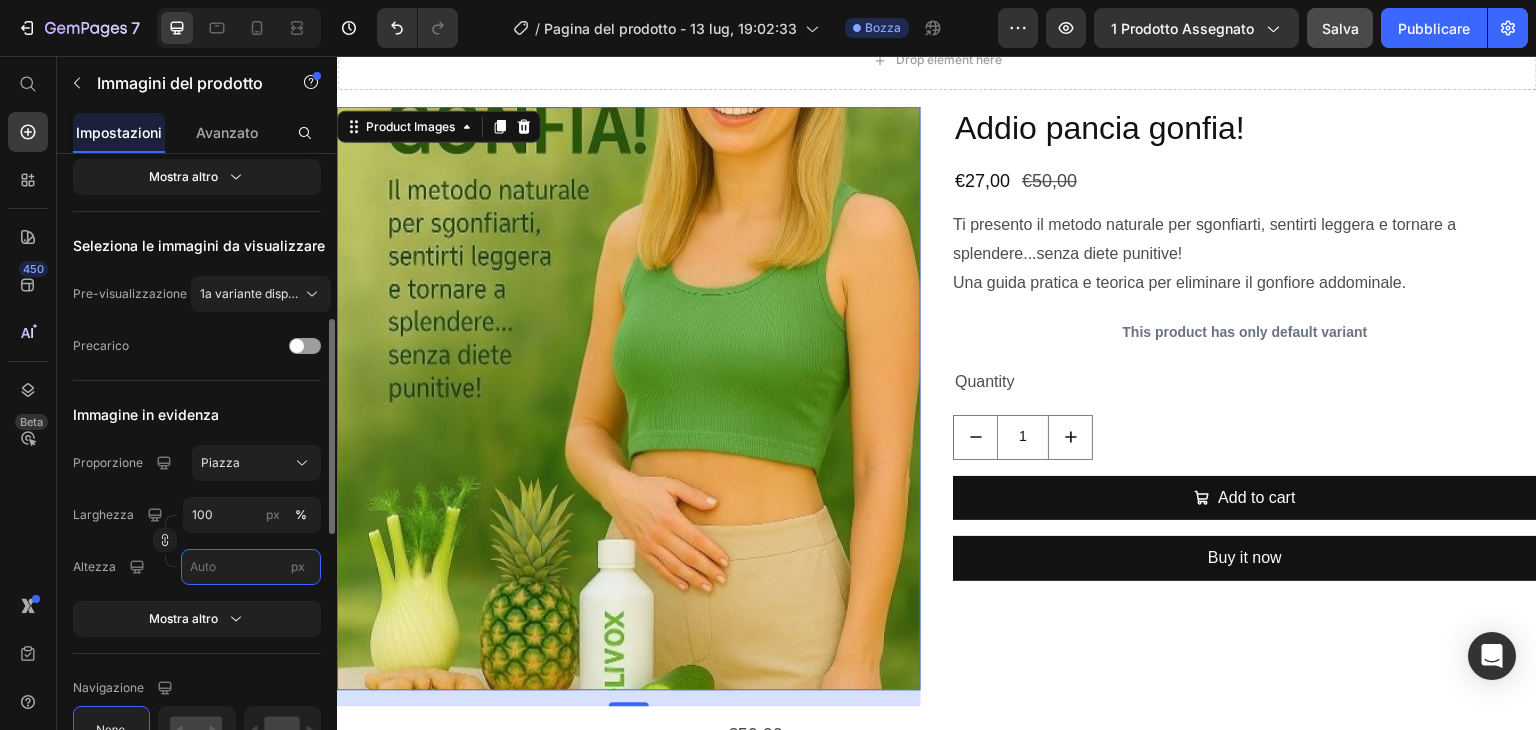 type on "1" 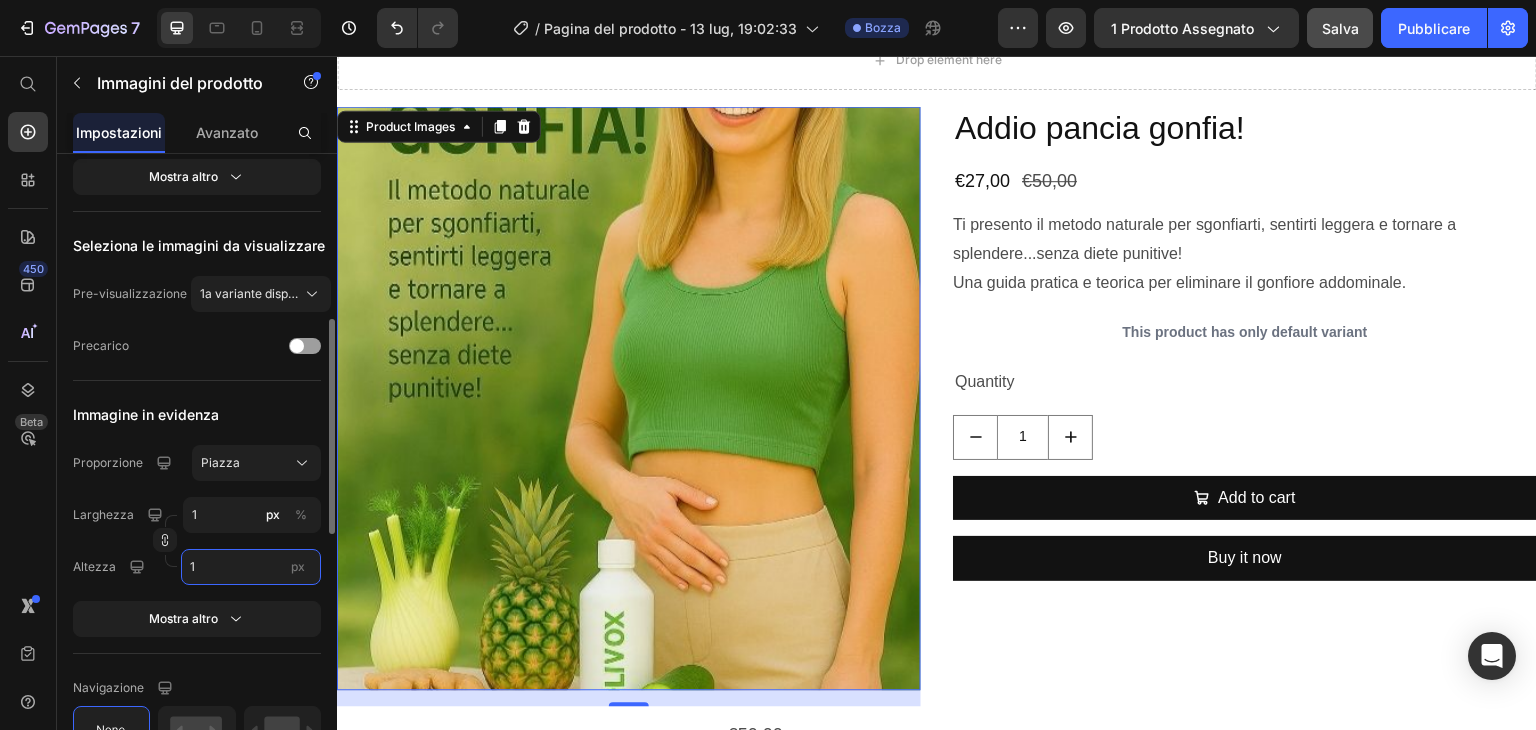 type on "10" 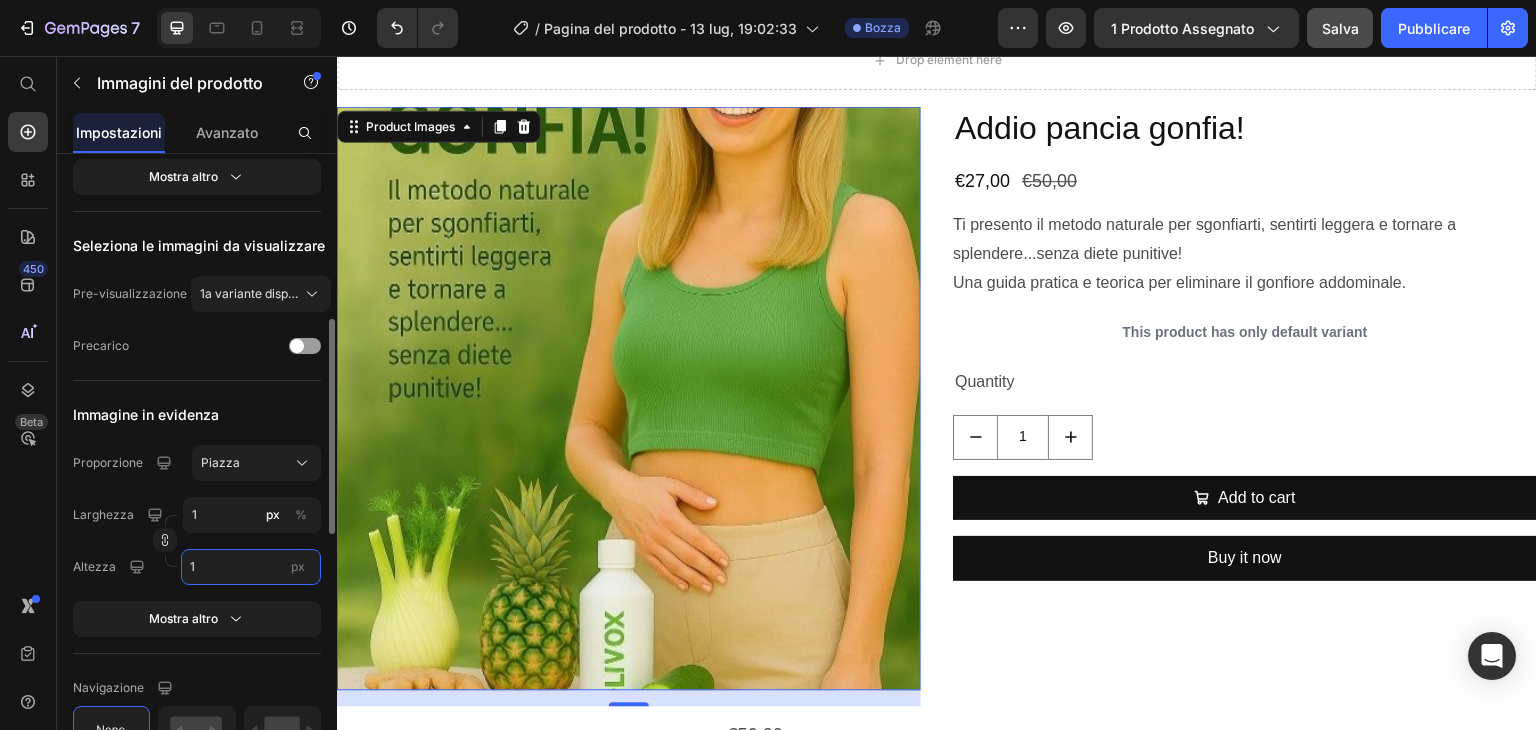 type on "10" 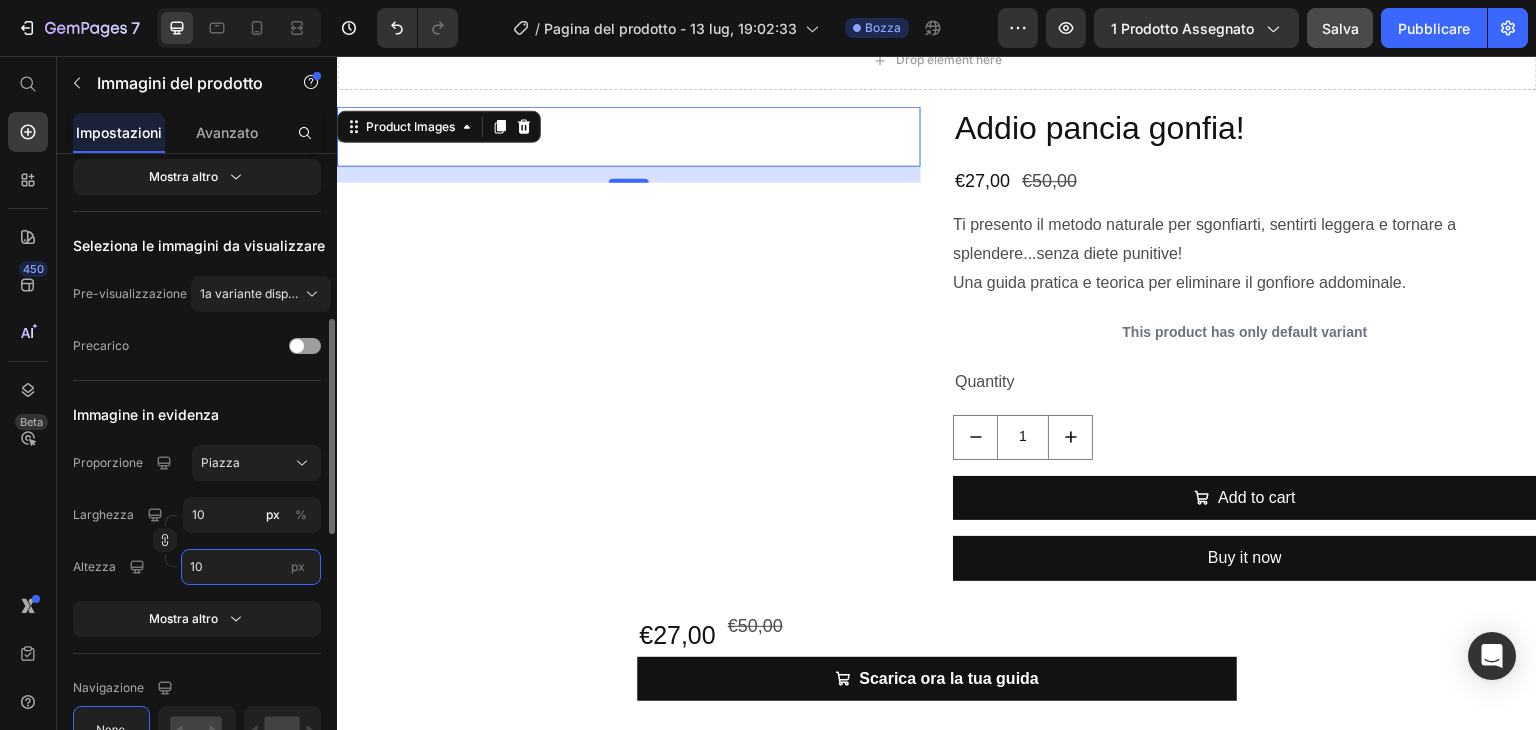 type on "100" 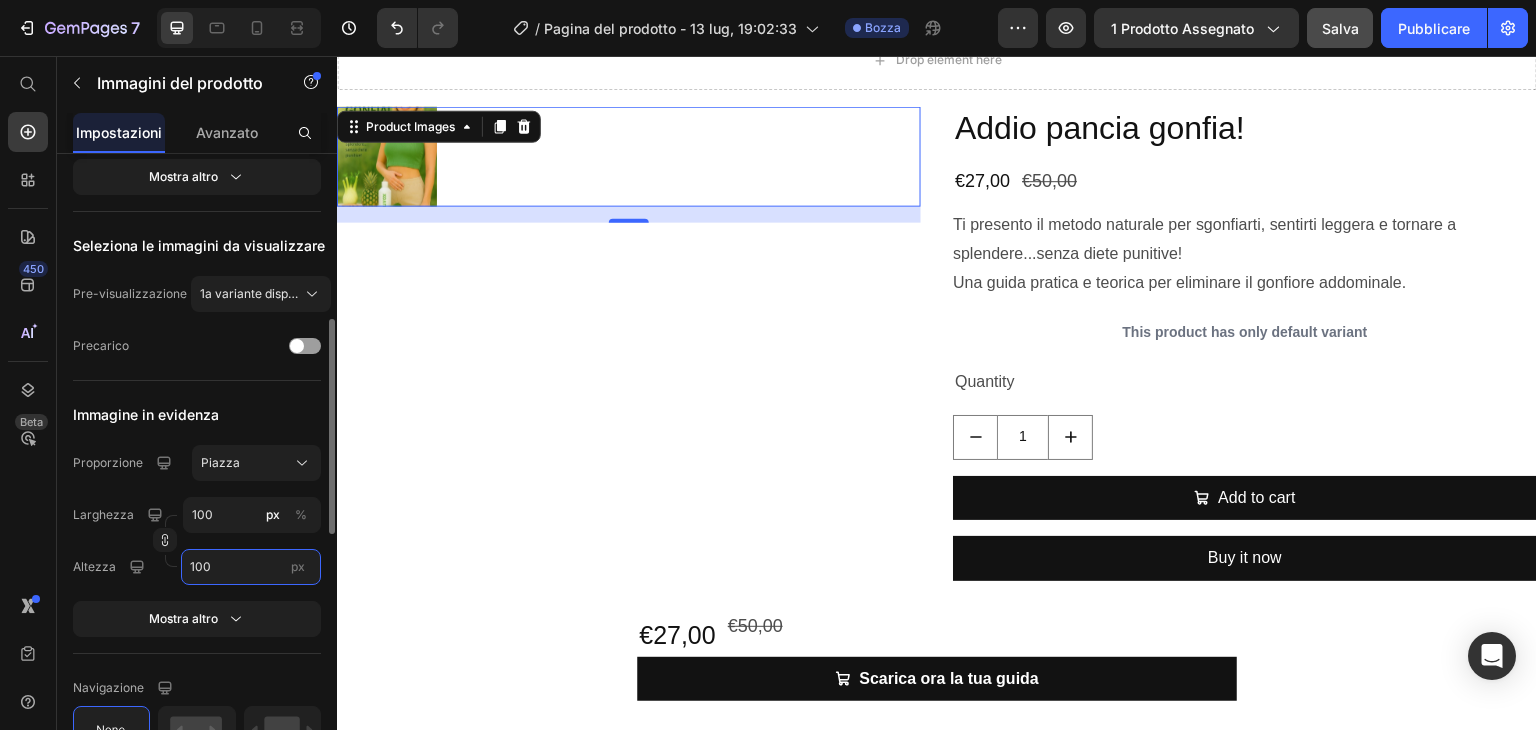 type on "100" 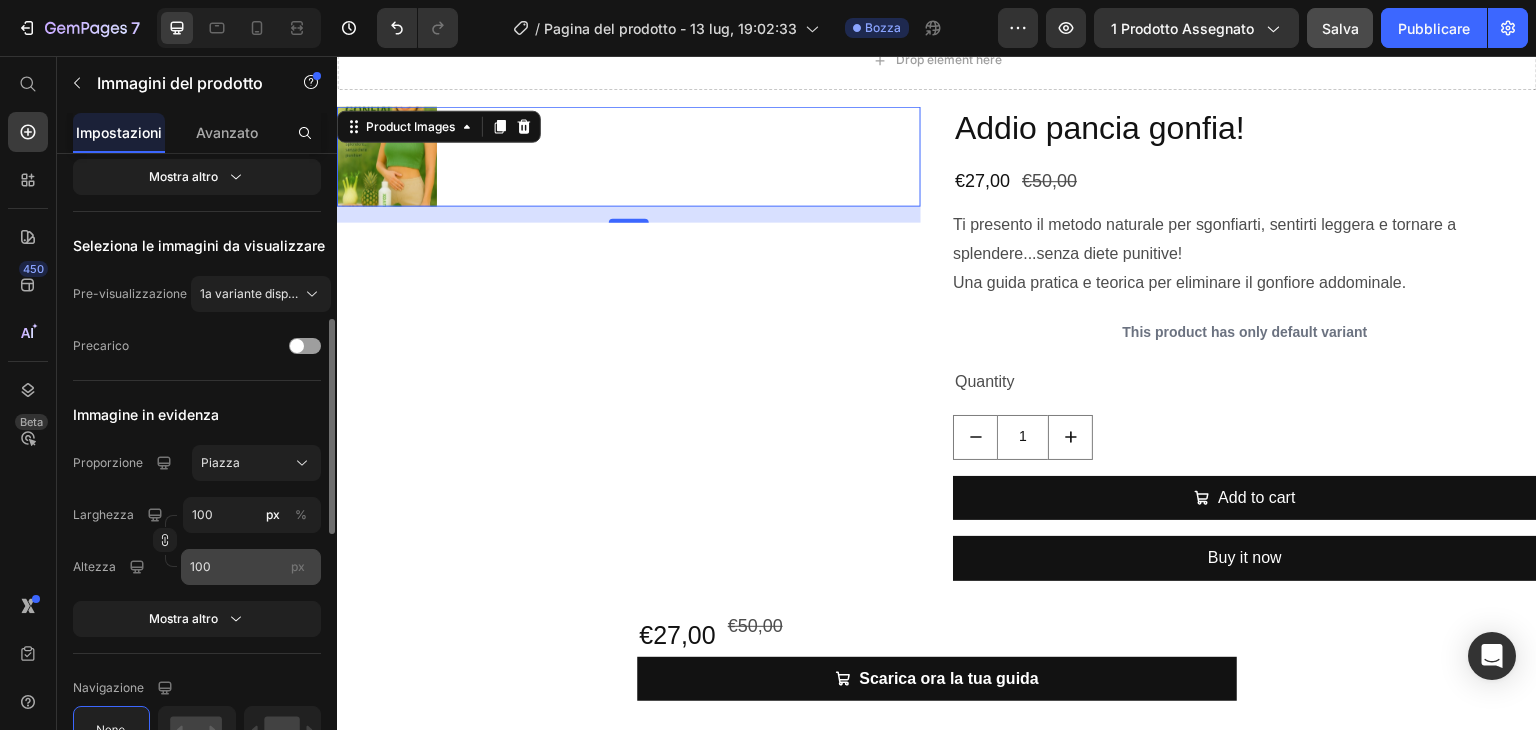 click on "px" at bounding box center [298, 566] 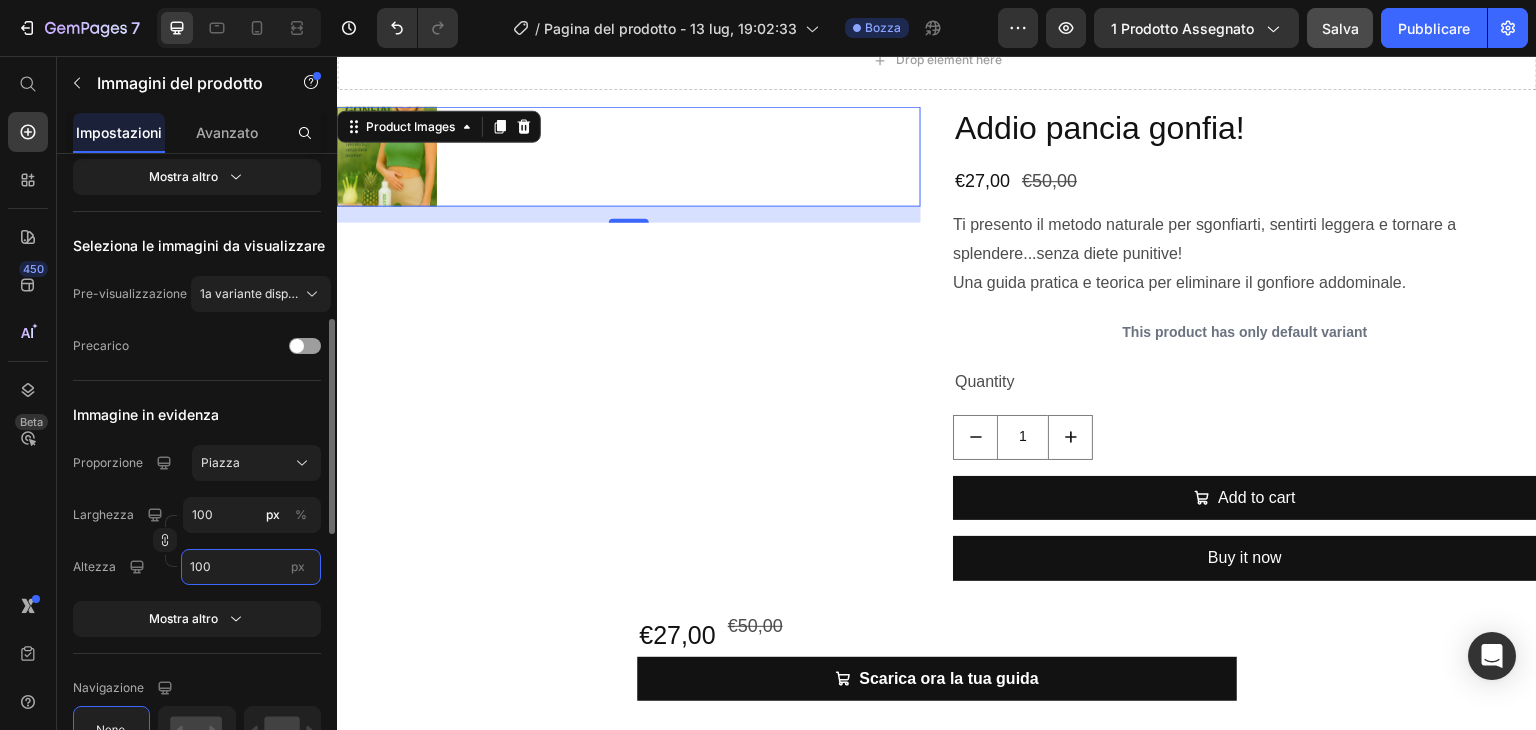 click on "100" at bounding box center [251, 567] 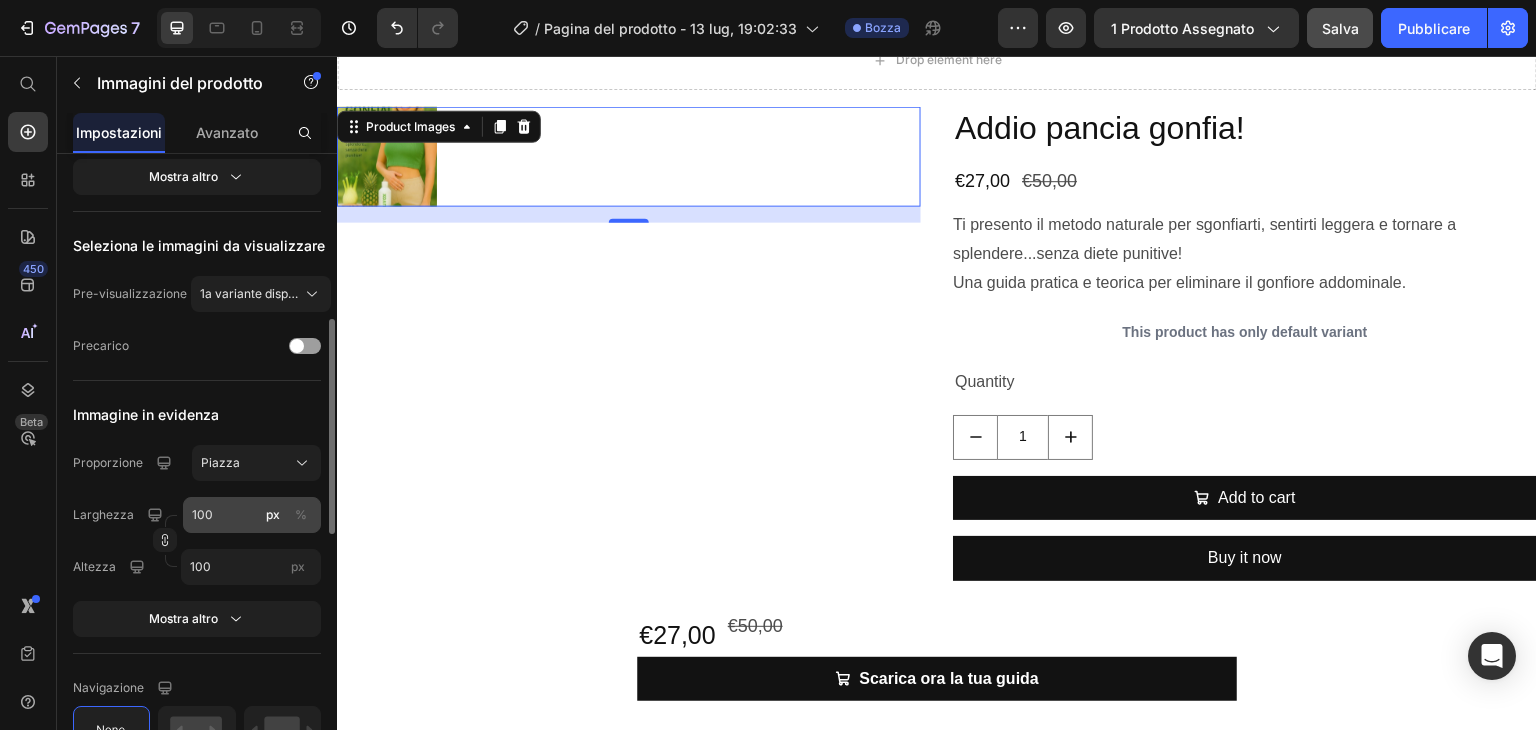 click on "%" at bounding box center (301, 514) 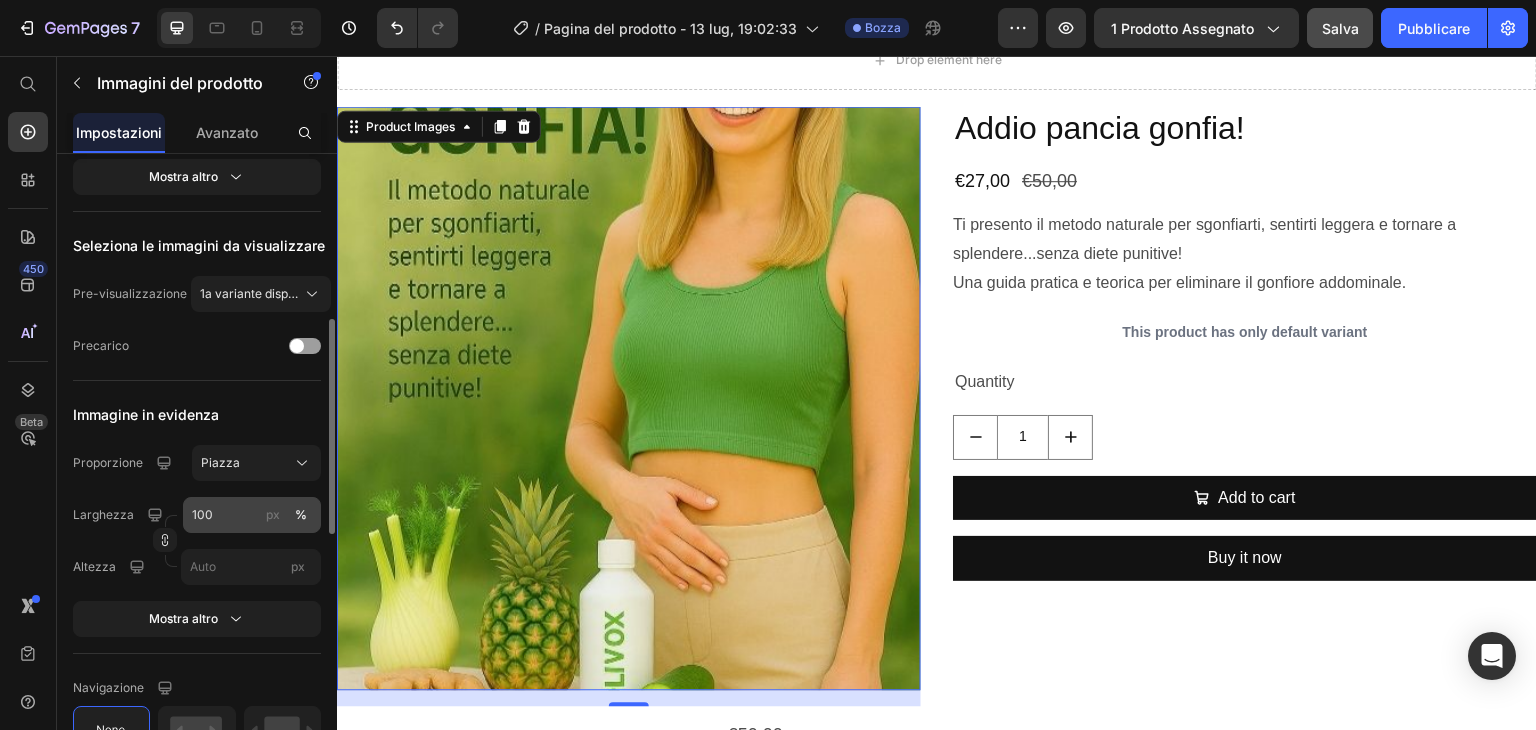 click on "px" at bounding box center [273, 514] 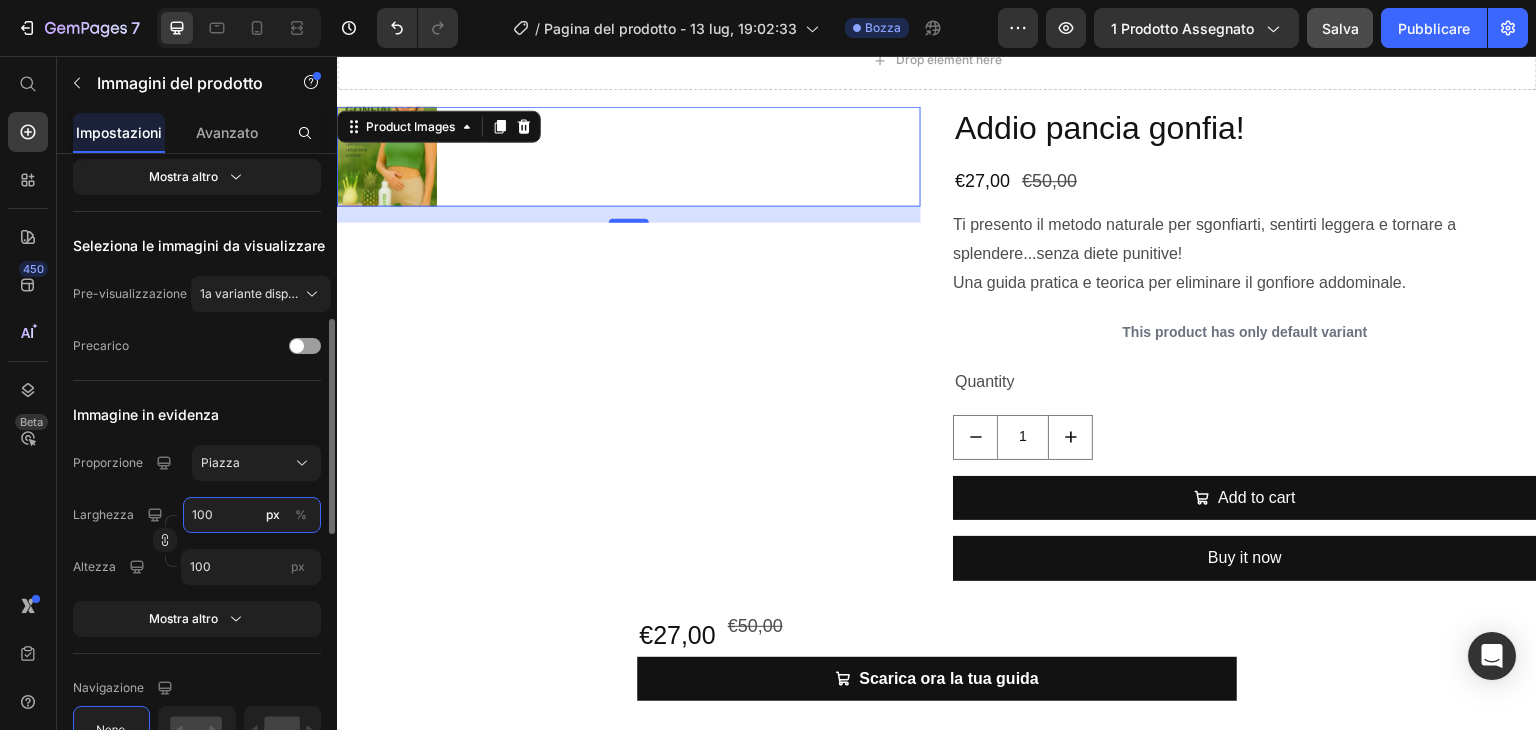 click on "100" at bounding box center [252, 515] 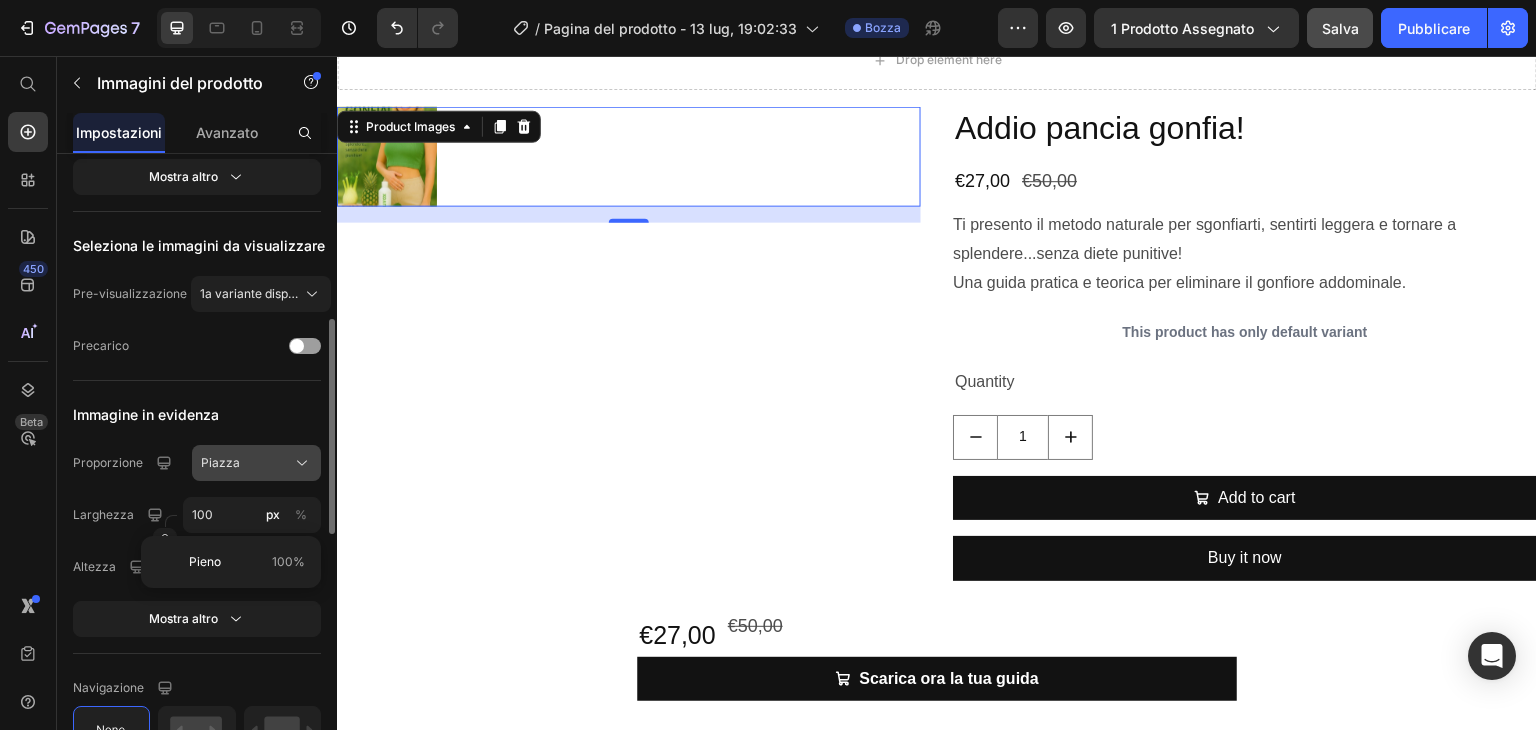 click 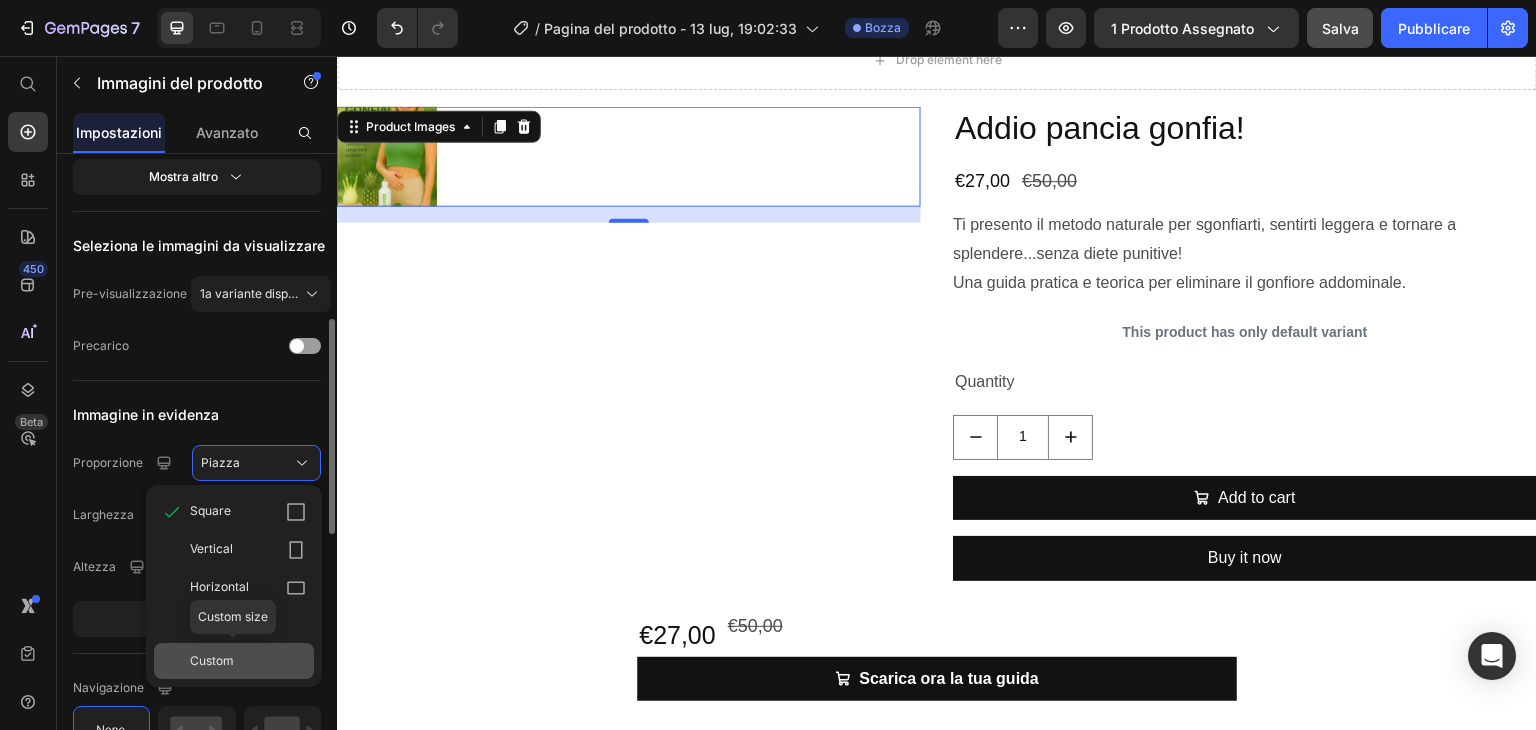 click on "Custom" at bounding box center [212, 661] 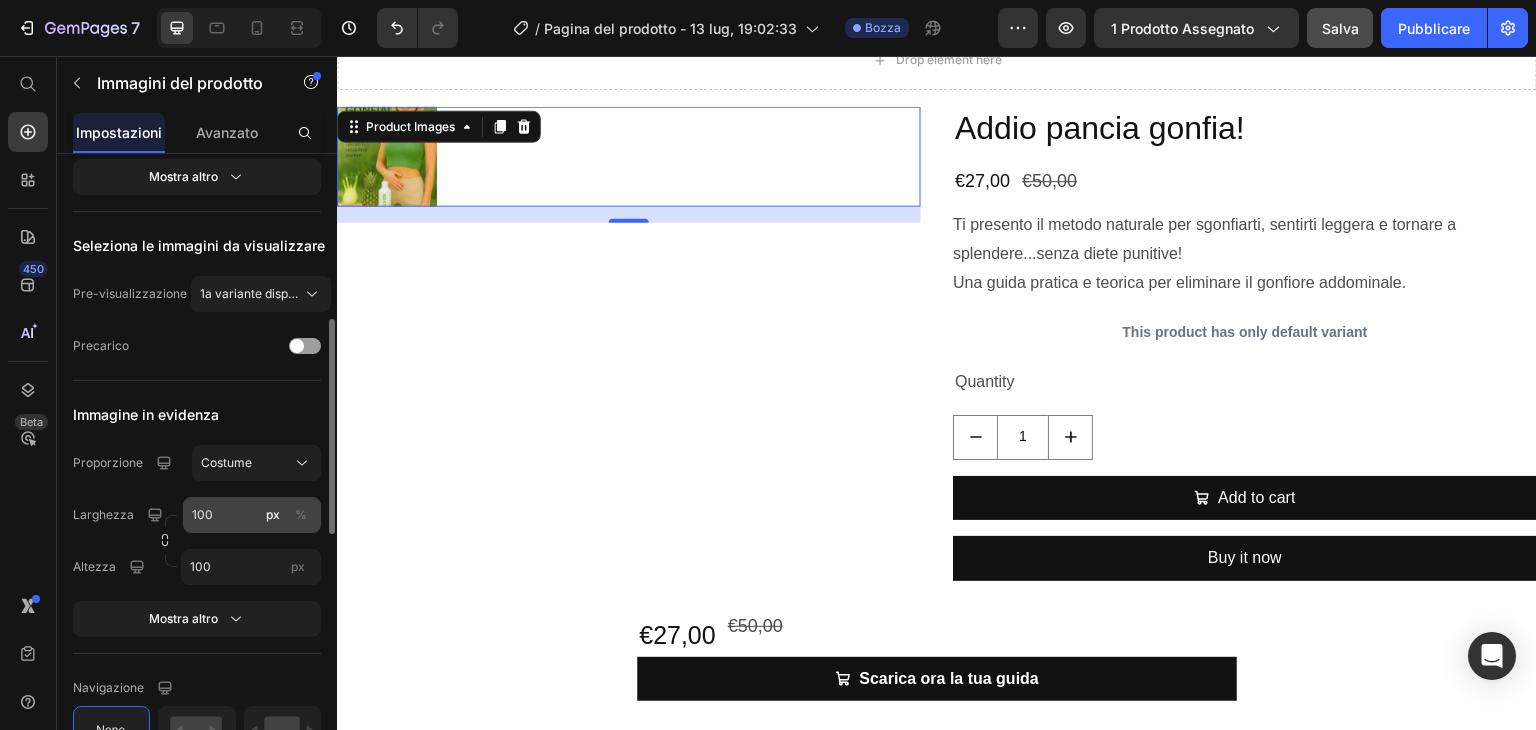 click on "%" at bounding box center (301, 514) 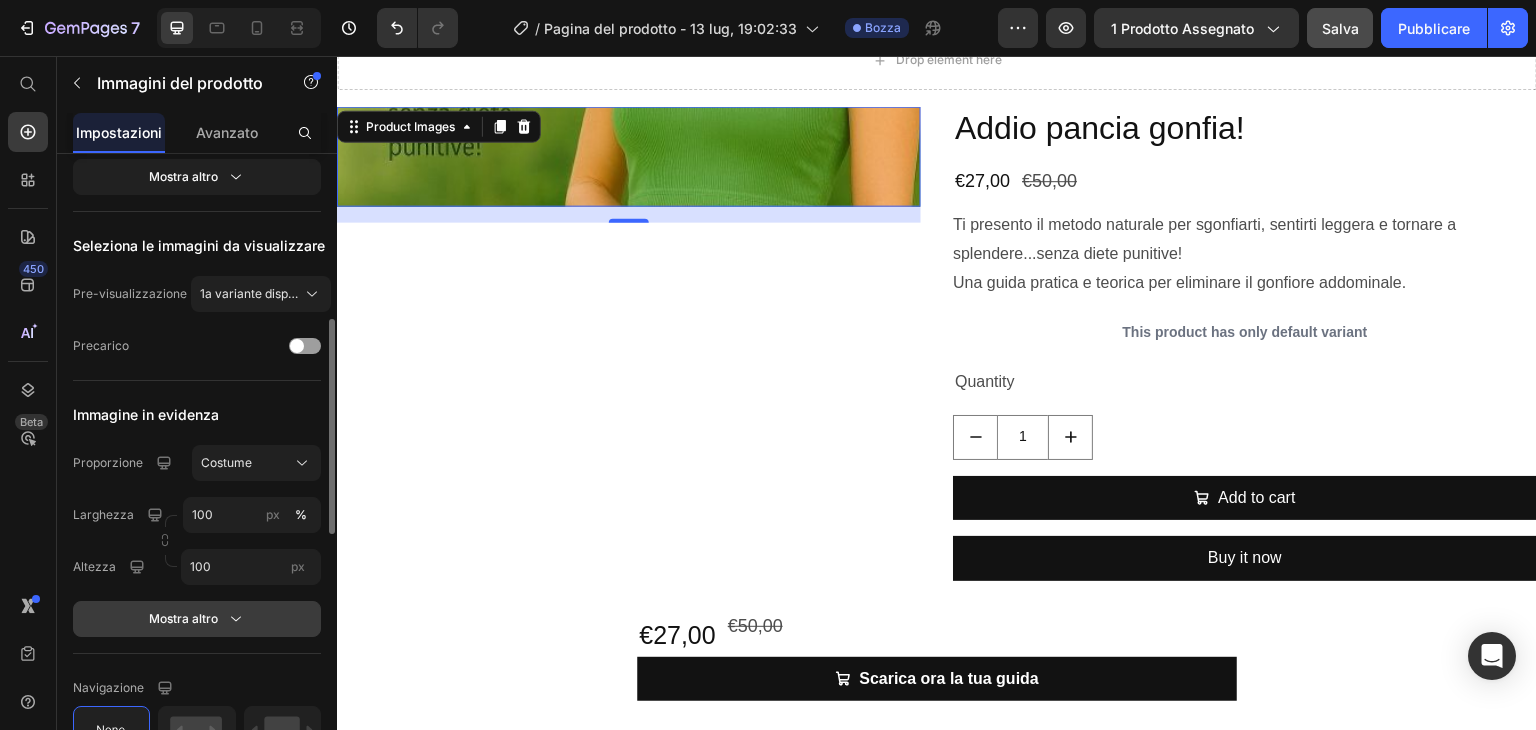 click on "Mostra altro" at bounding box center [197, 619] 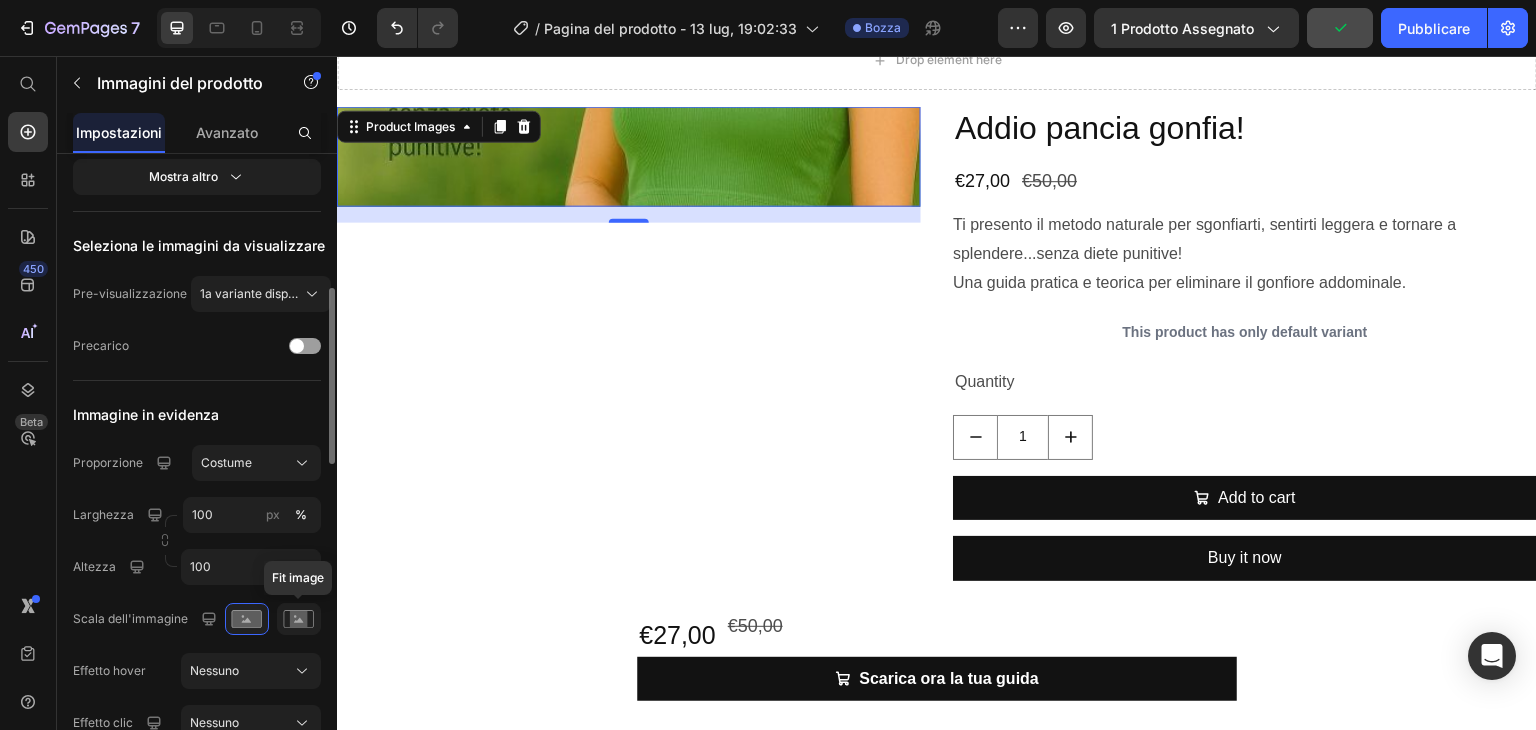 click 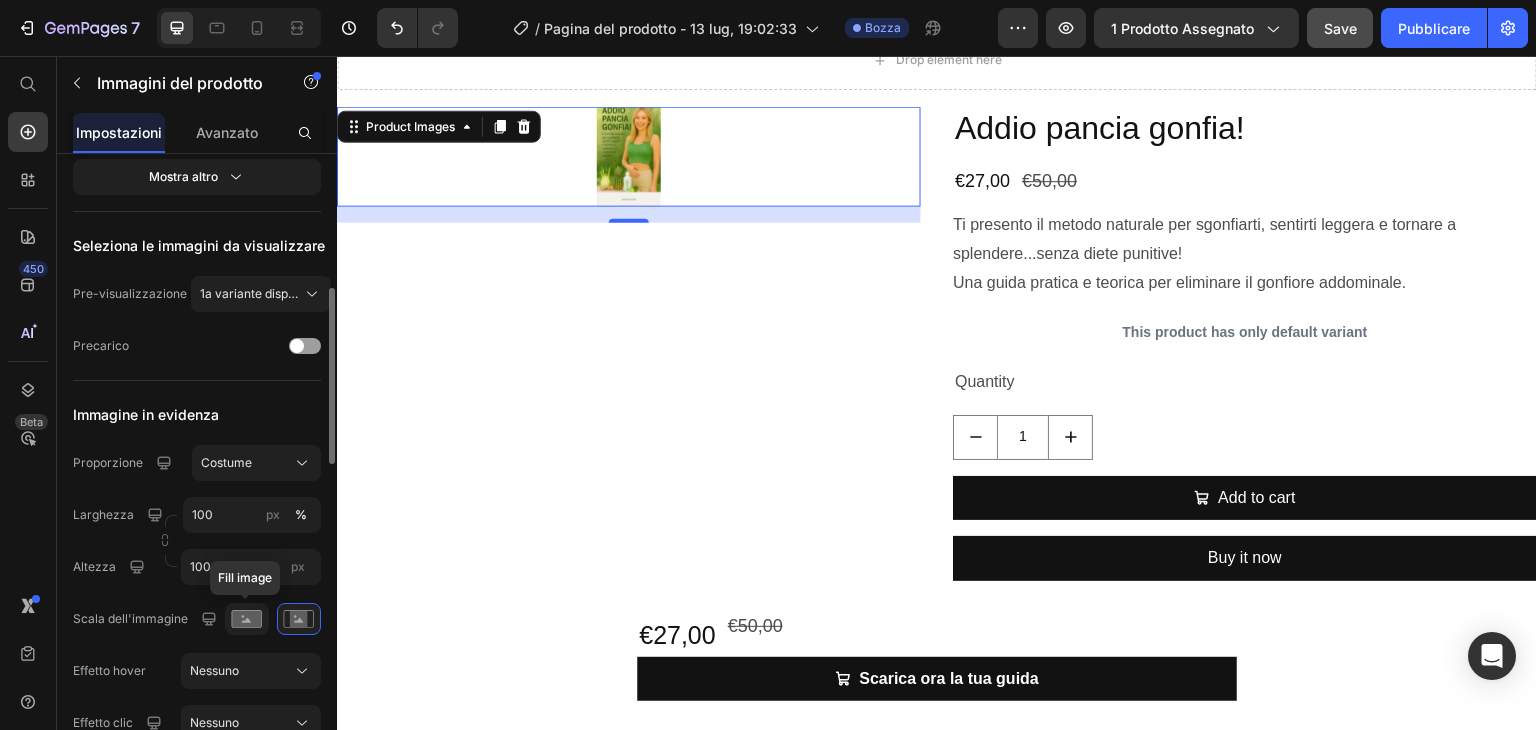 click 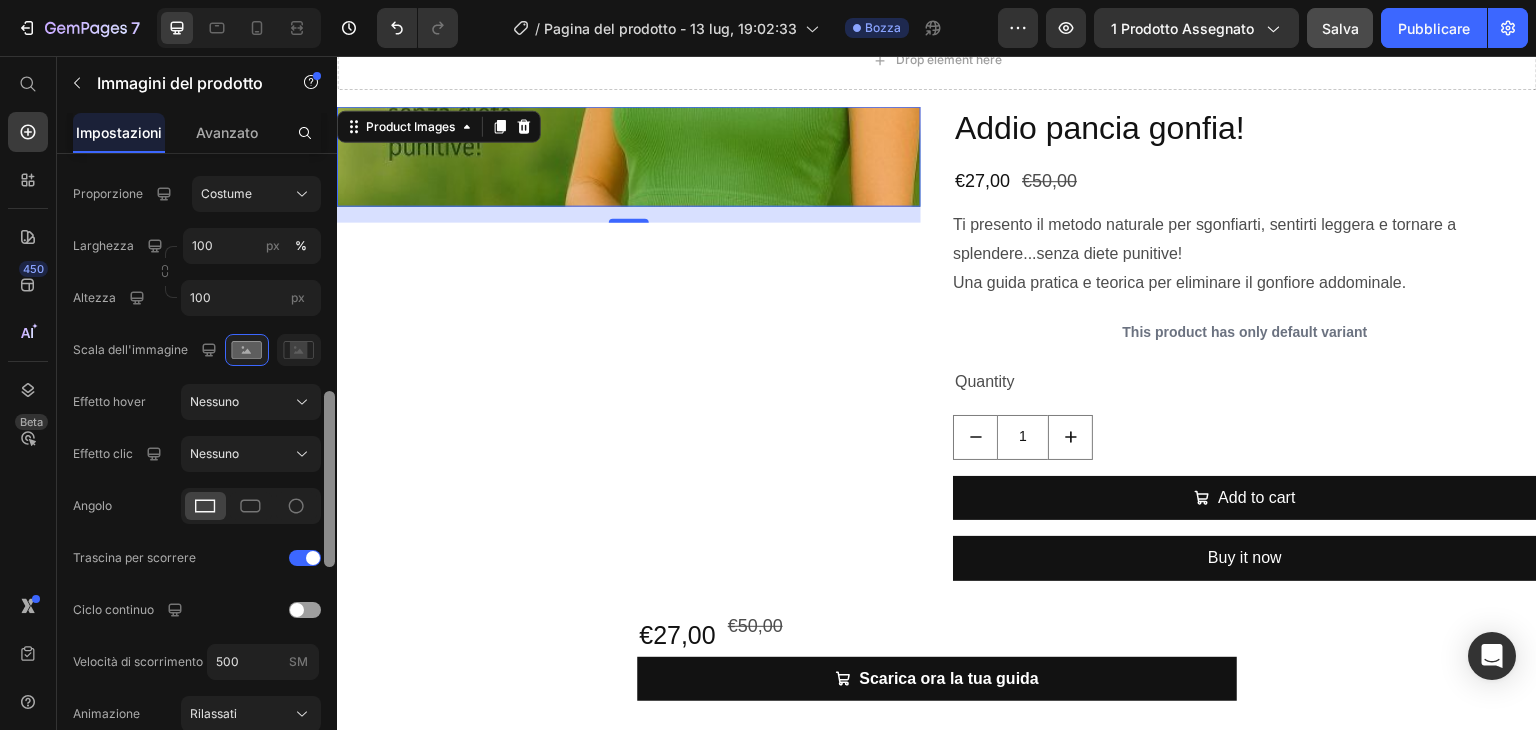 scroll, scrollTop: 782, scrollLeft: 0, axis: vertical 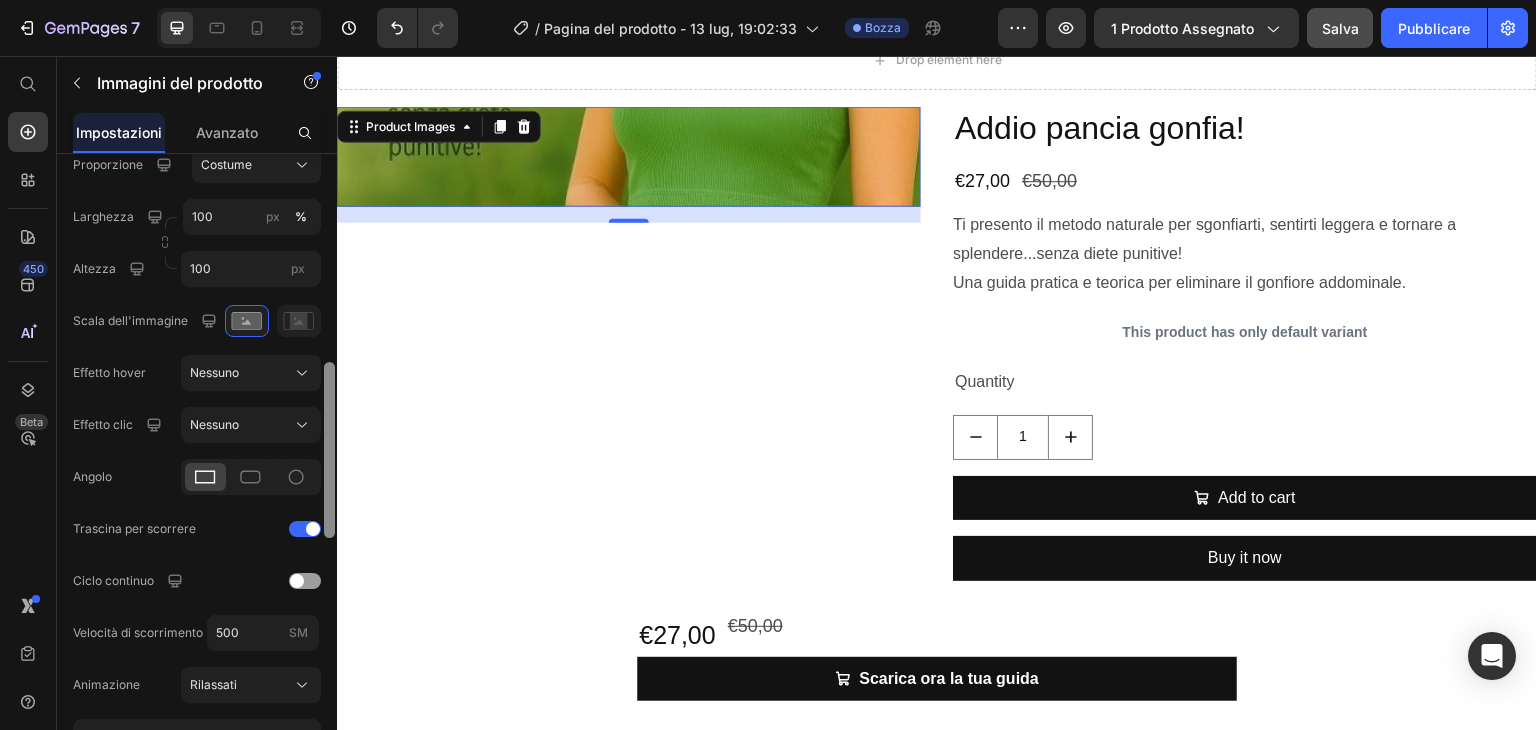 drag, startPoint x: 331, startPoint y: 430, endPoint x: 324, endPoint y: 513, distance: 83.294655 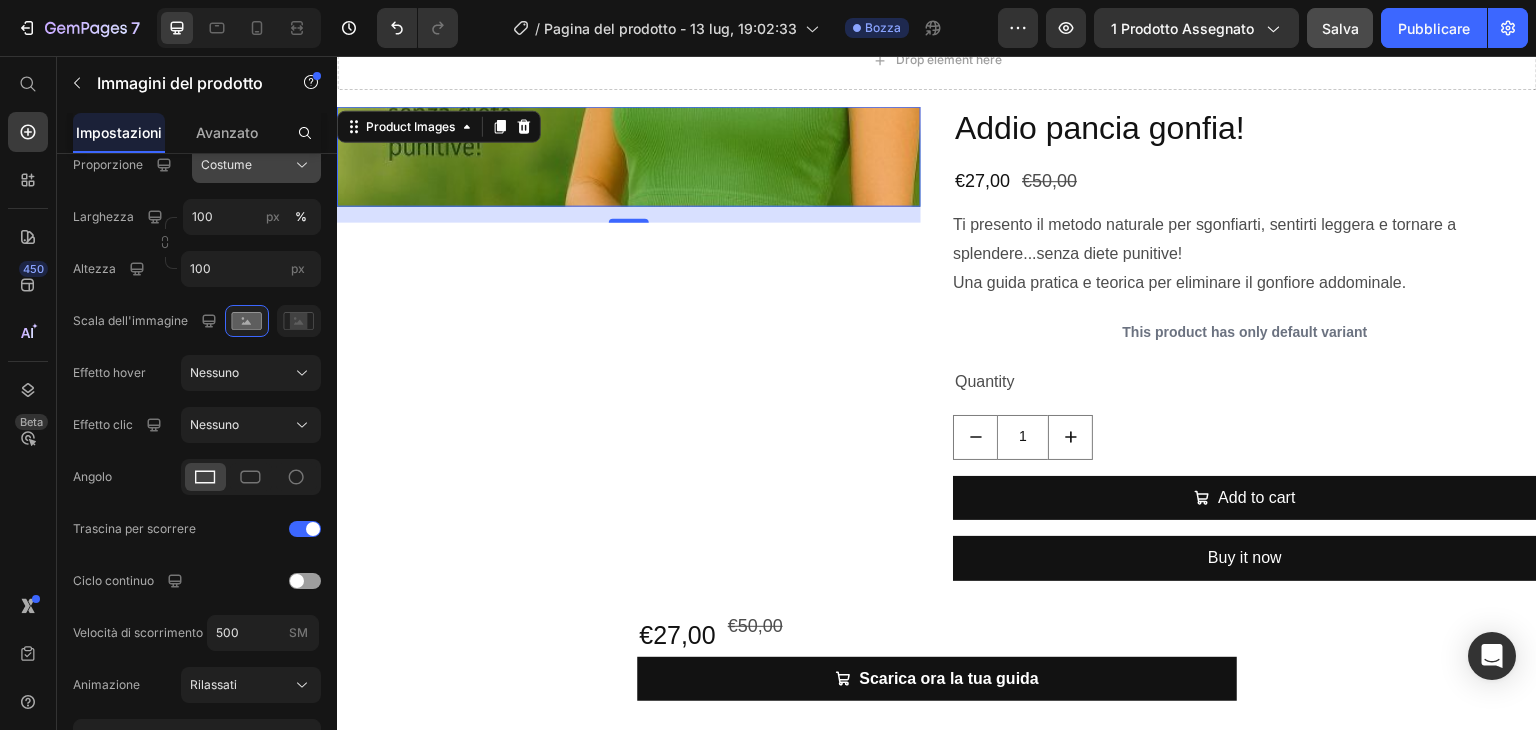 click on "Costume" 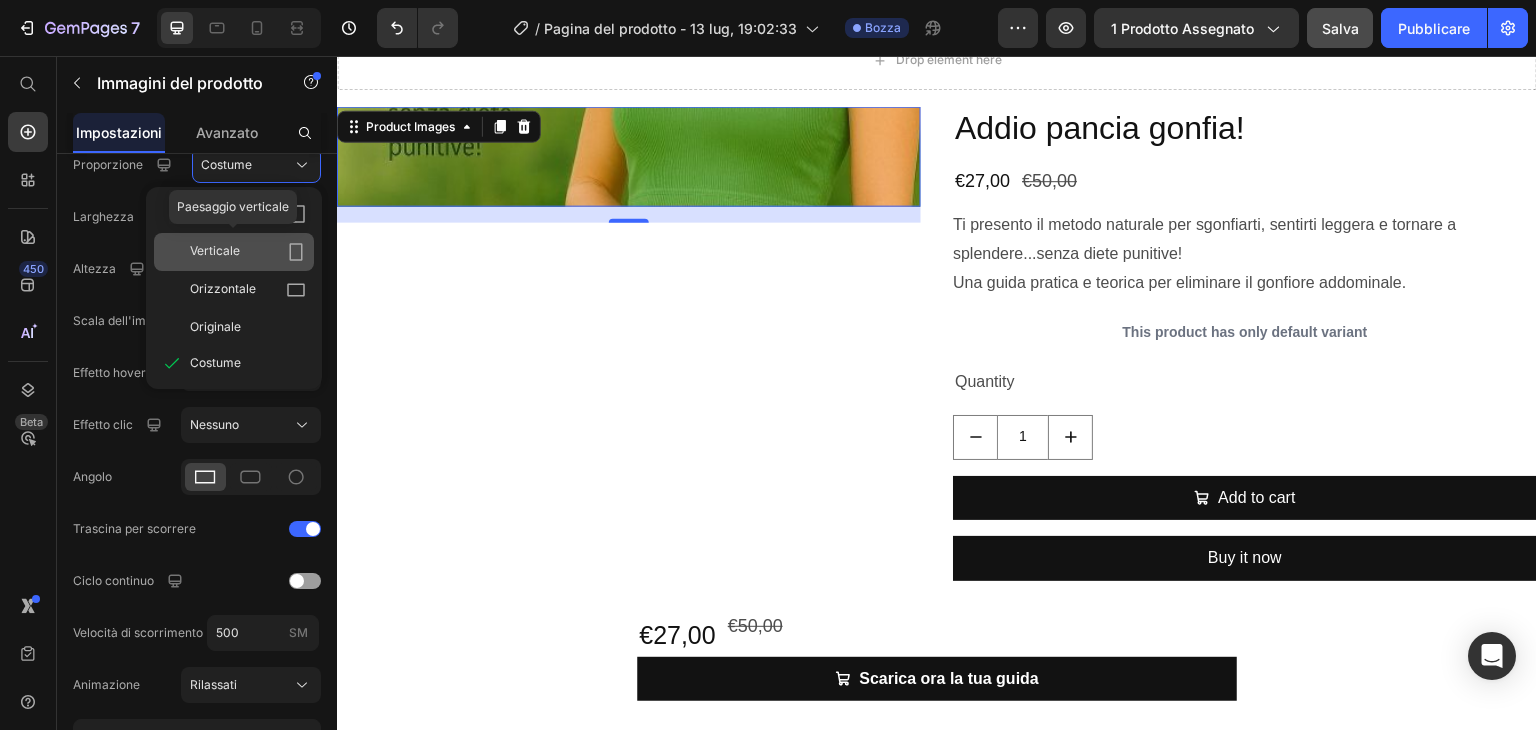 click on "Verticale" at bounding box center [248, 252] 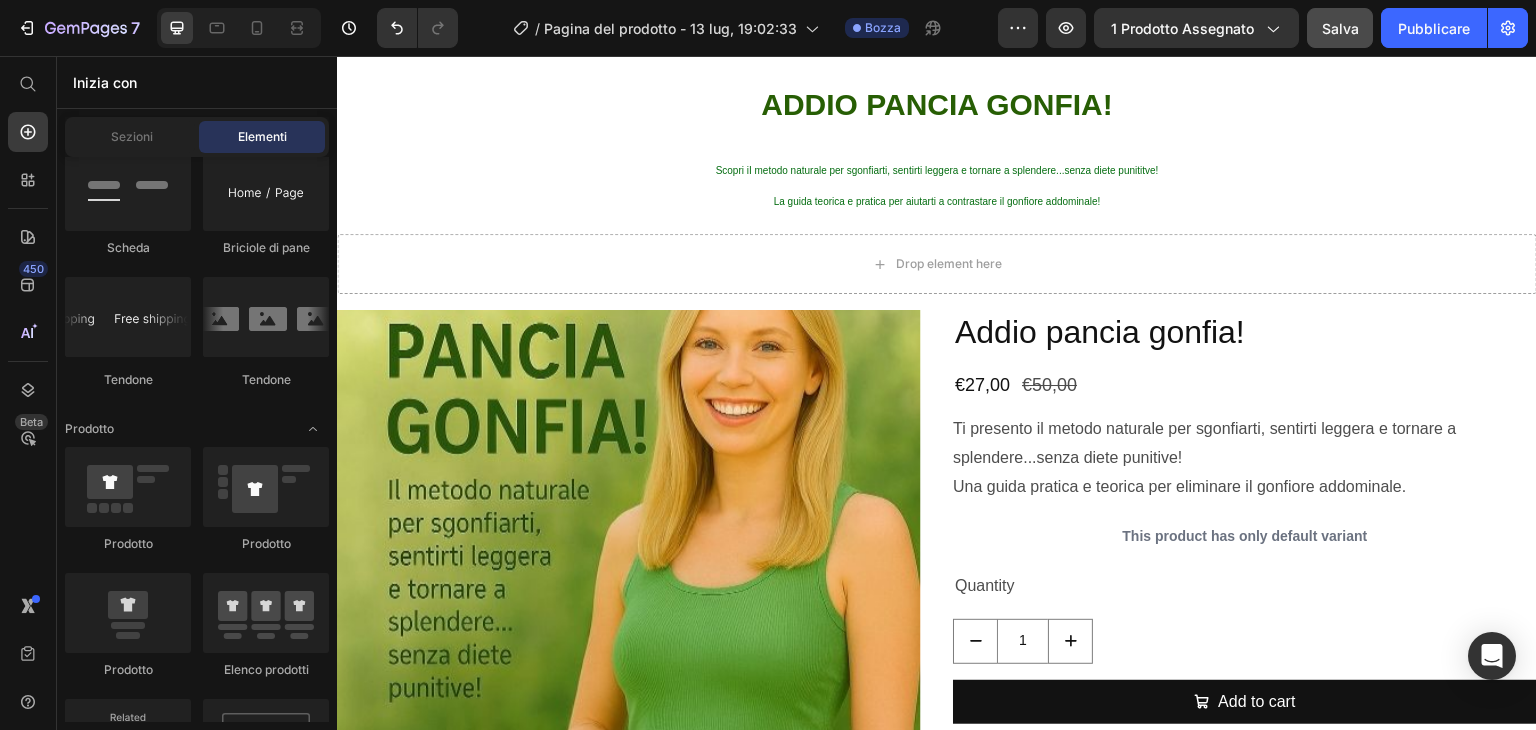 scroll, scrollTop: 52, scrollLeft: 0, axis: vertical 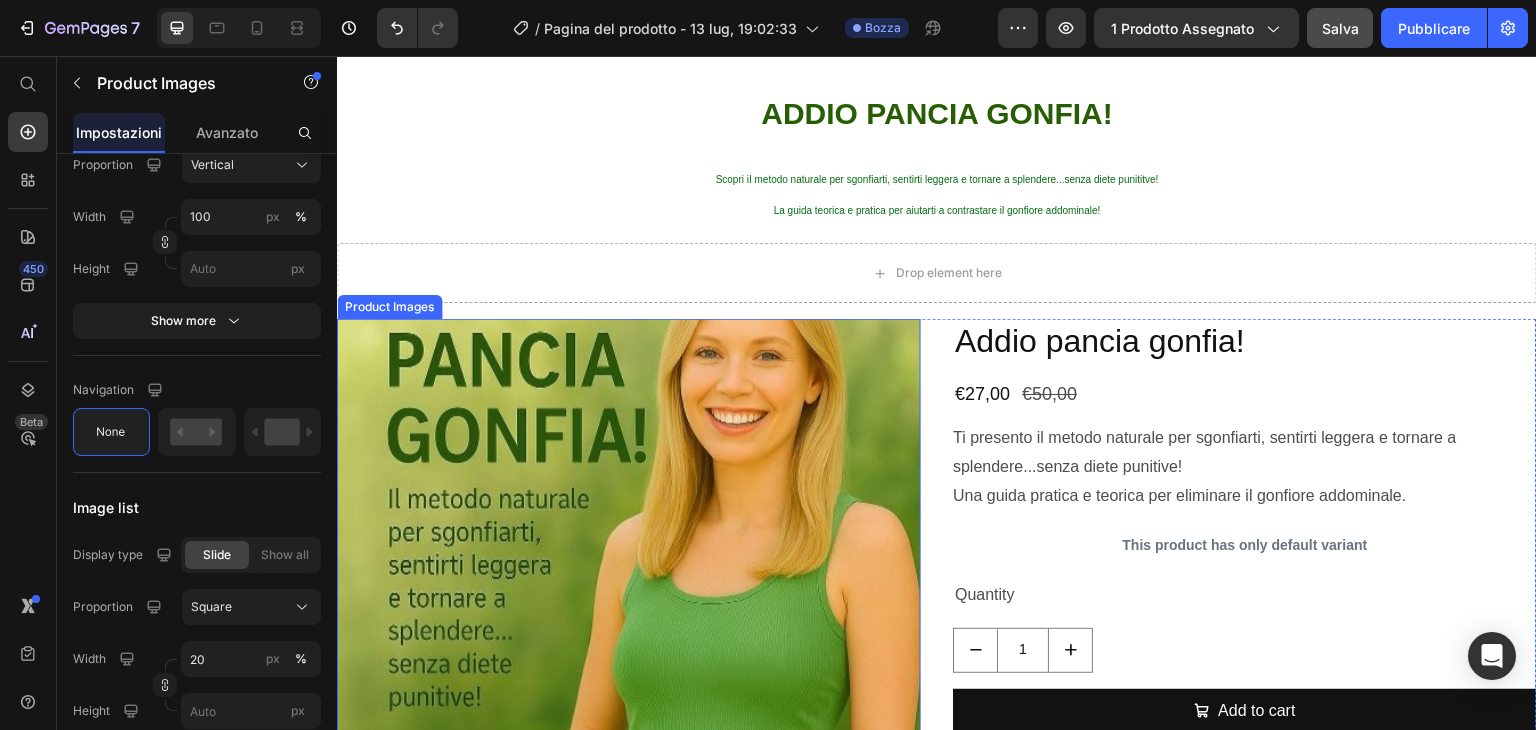 click at bounding box center [629, 708] 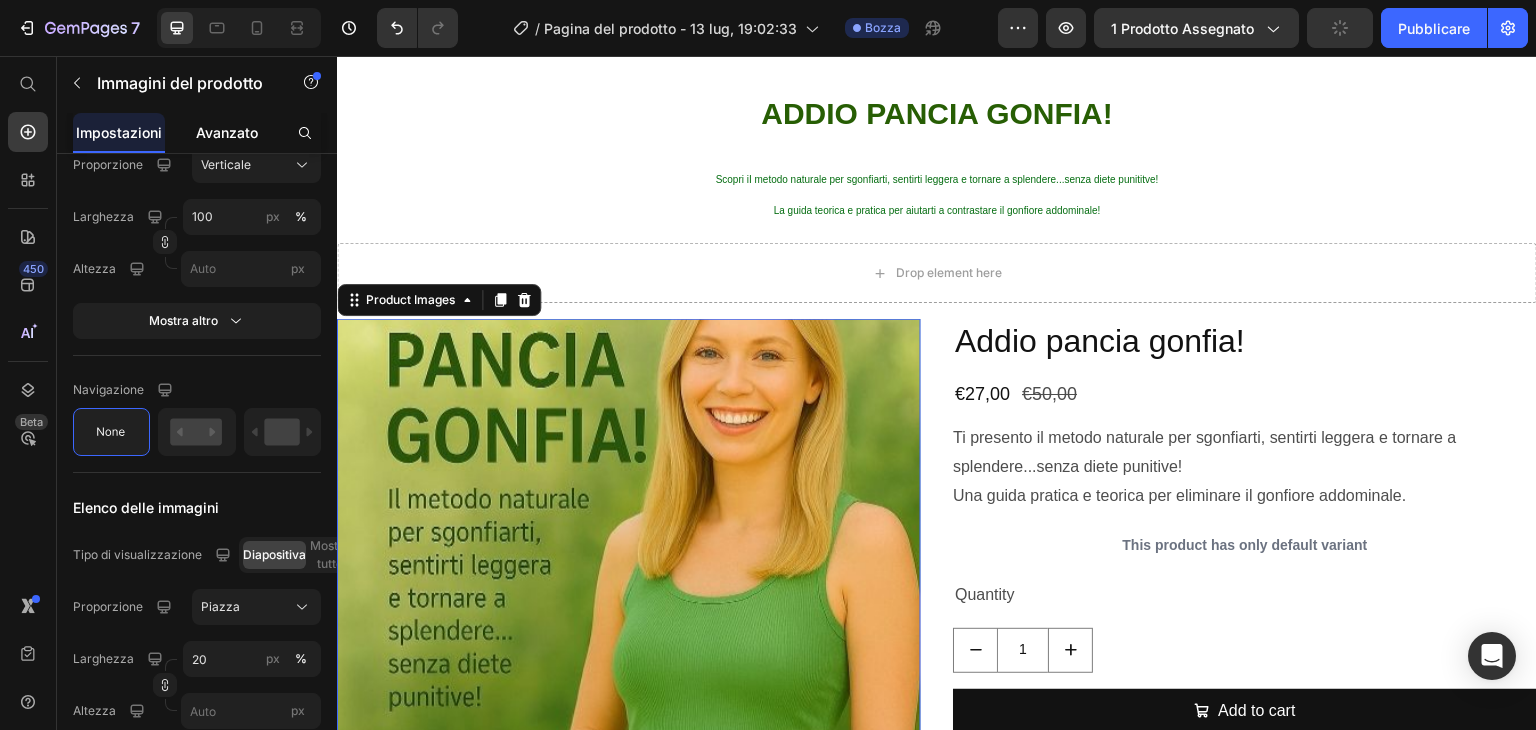 click on "Avanzato" at bounding box center (227, 132) 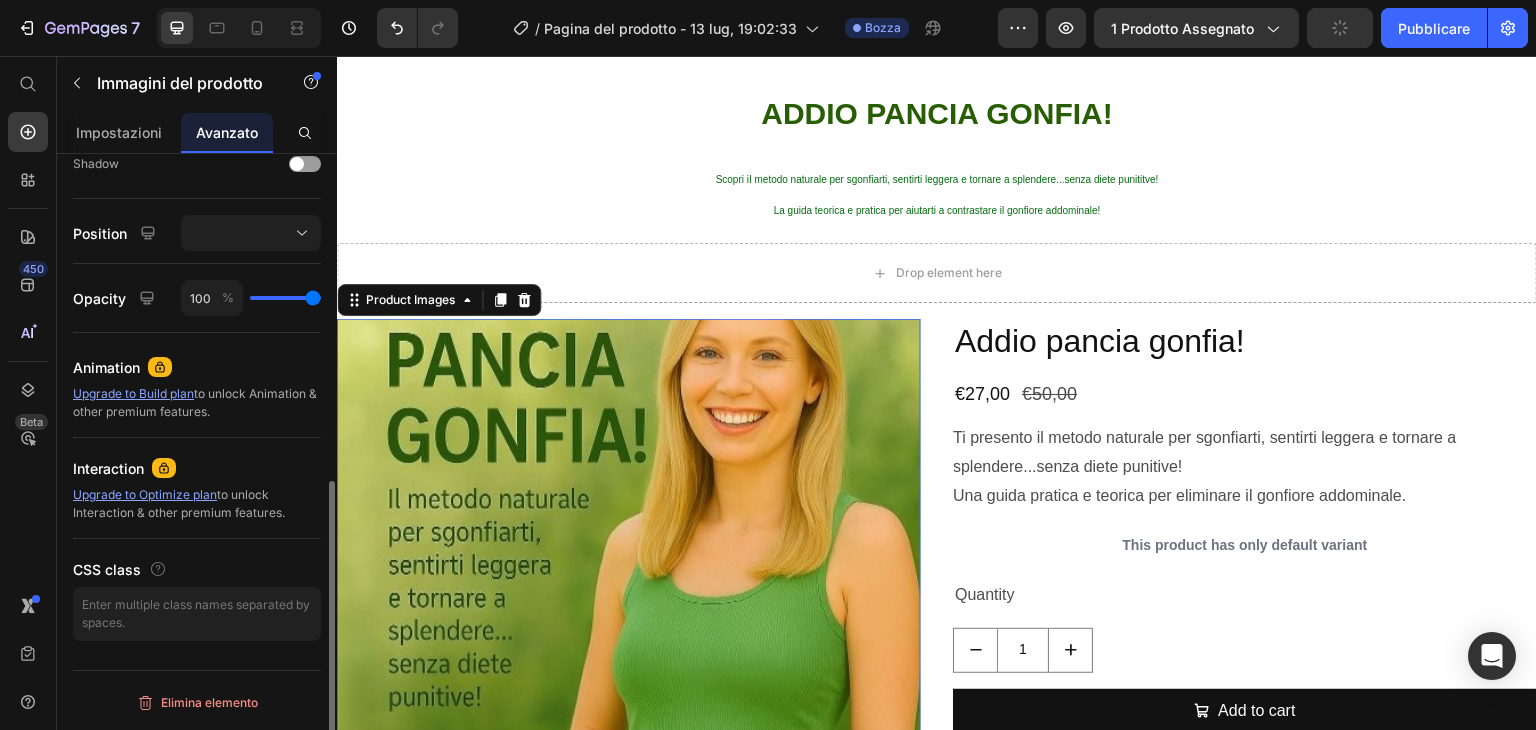 scroll, scrollTop: 0, scrollLeft: 0, axis: both 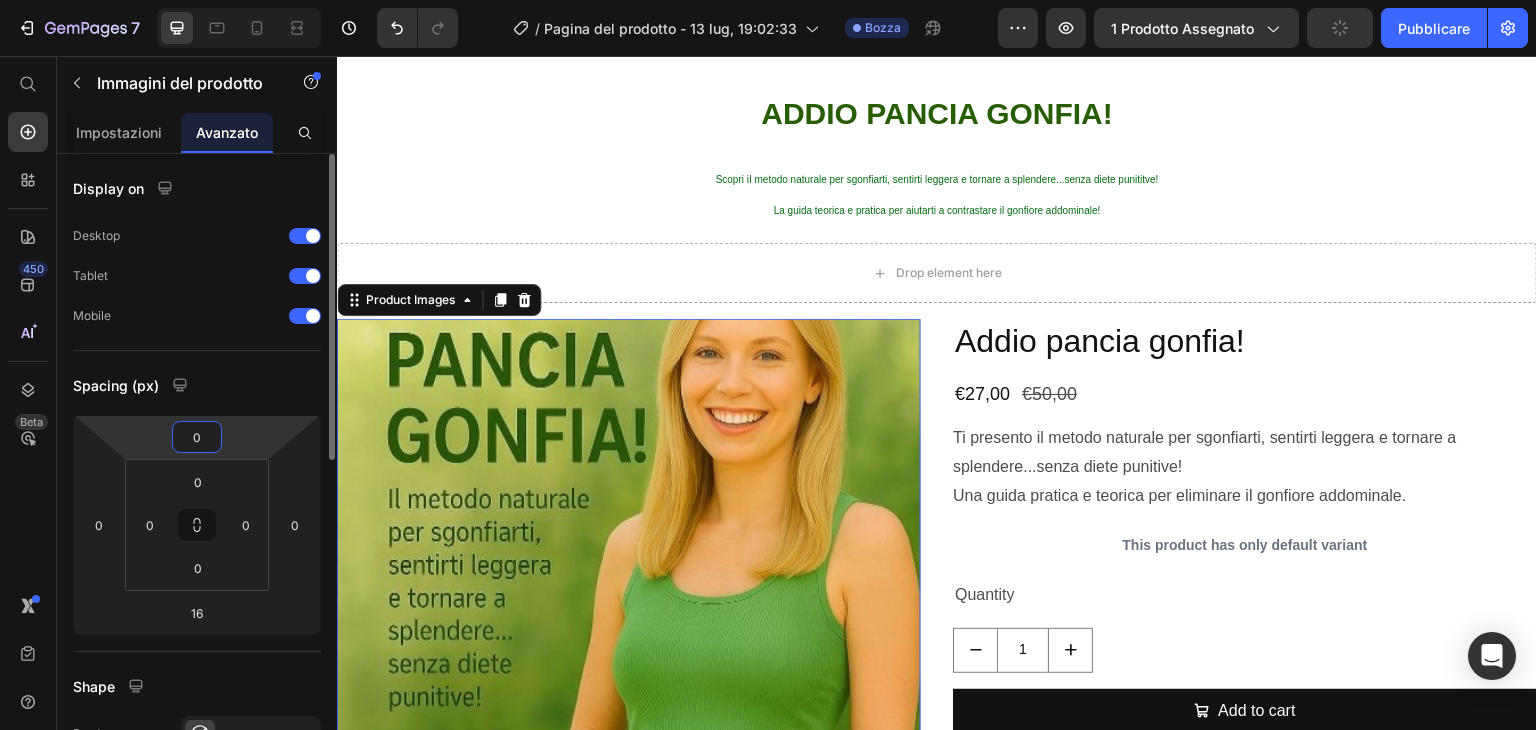 click on "0" at bounding box center (197, 437) 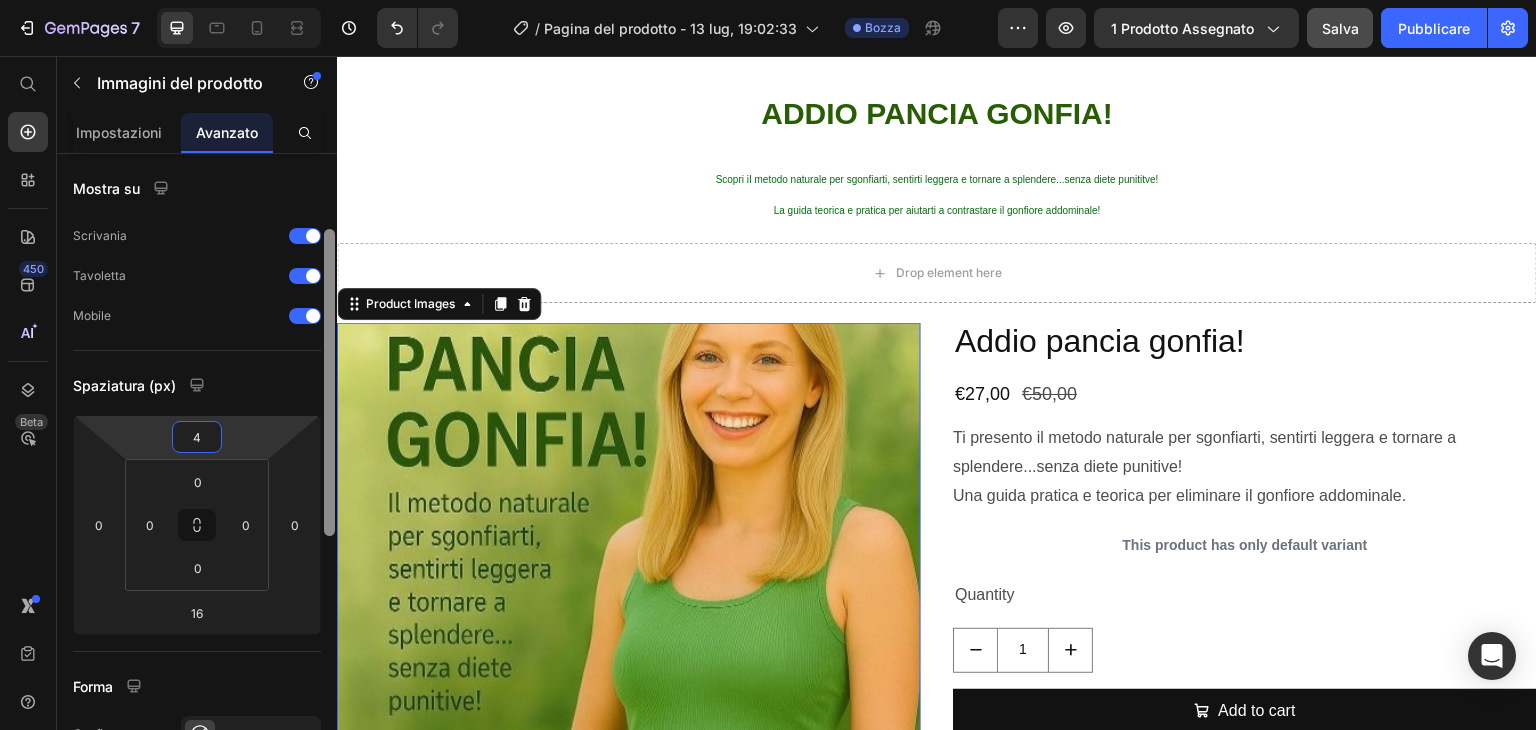 scroll, scrollTop: 51, scrollLeft: 0, axis: vertical 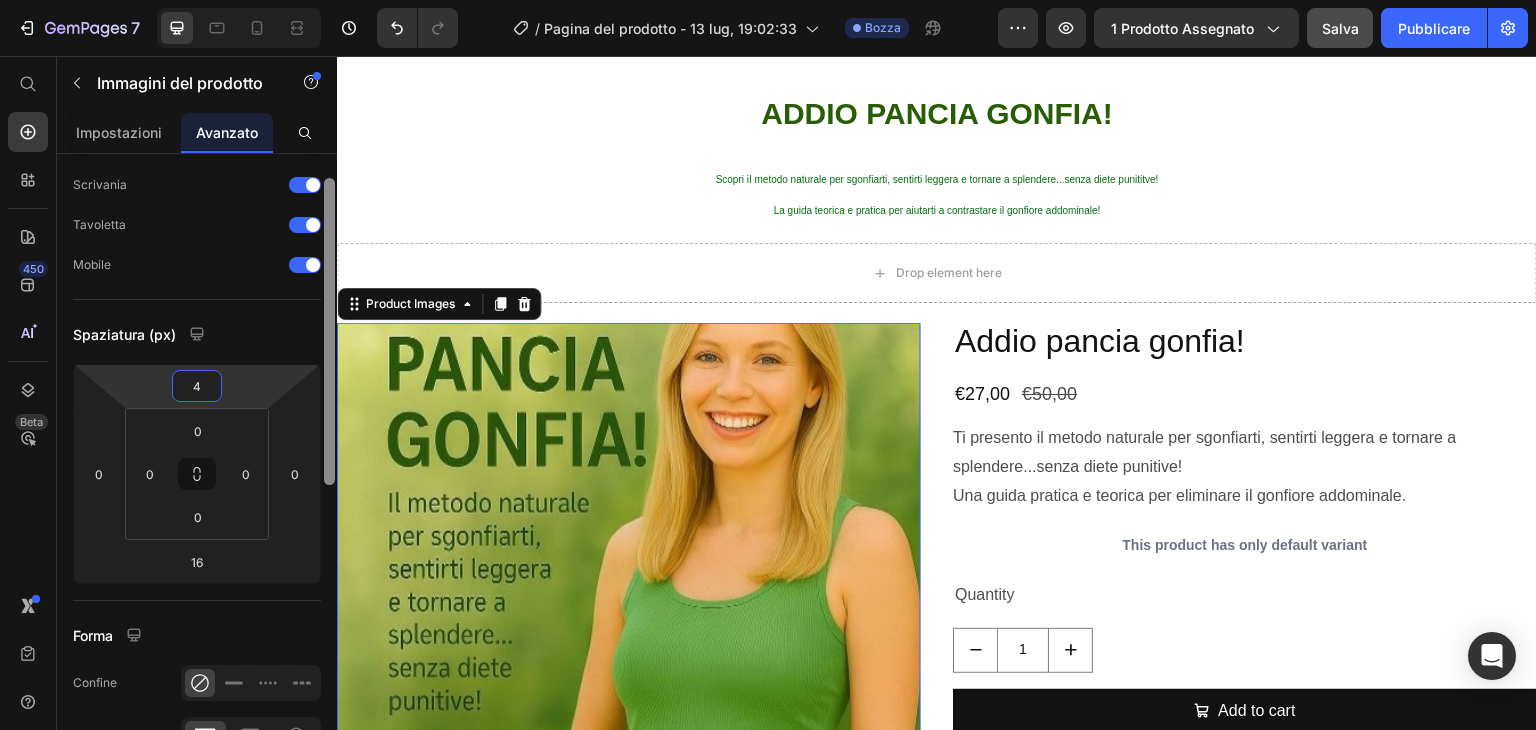 drag, startPoint x: 668, startPoint y: 501, endPoint x: 344, endPoint y: 507, distance: 324.05554 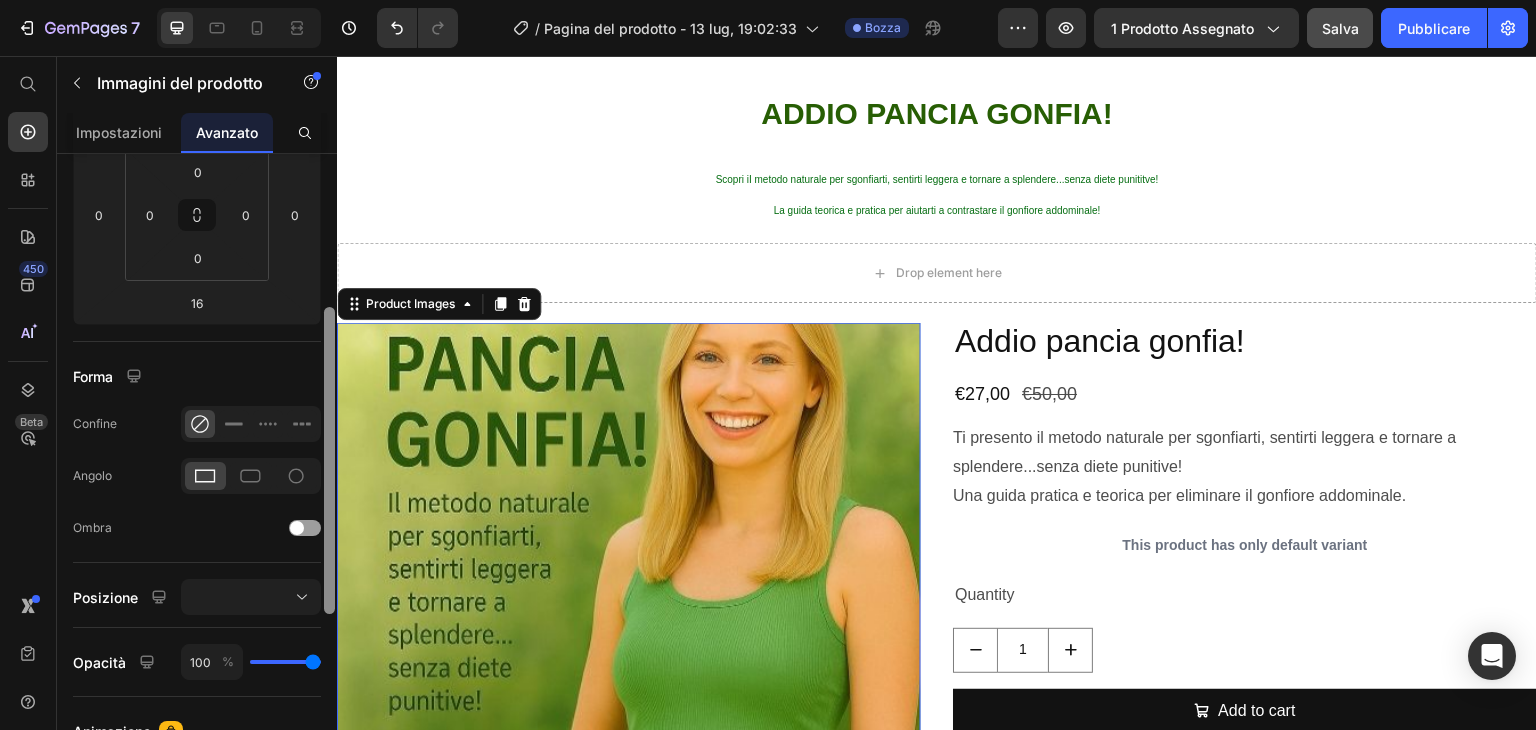 scroll, scrollTop: 312, scrollLeft: 0, axis: vertical 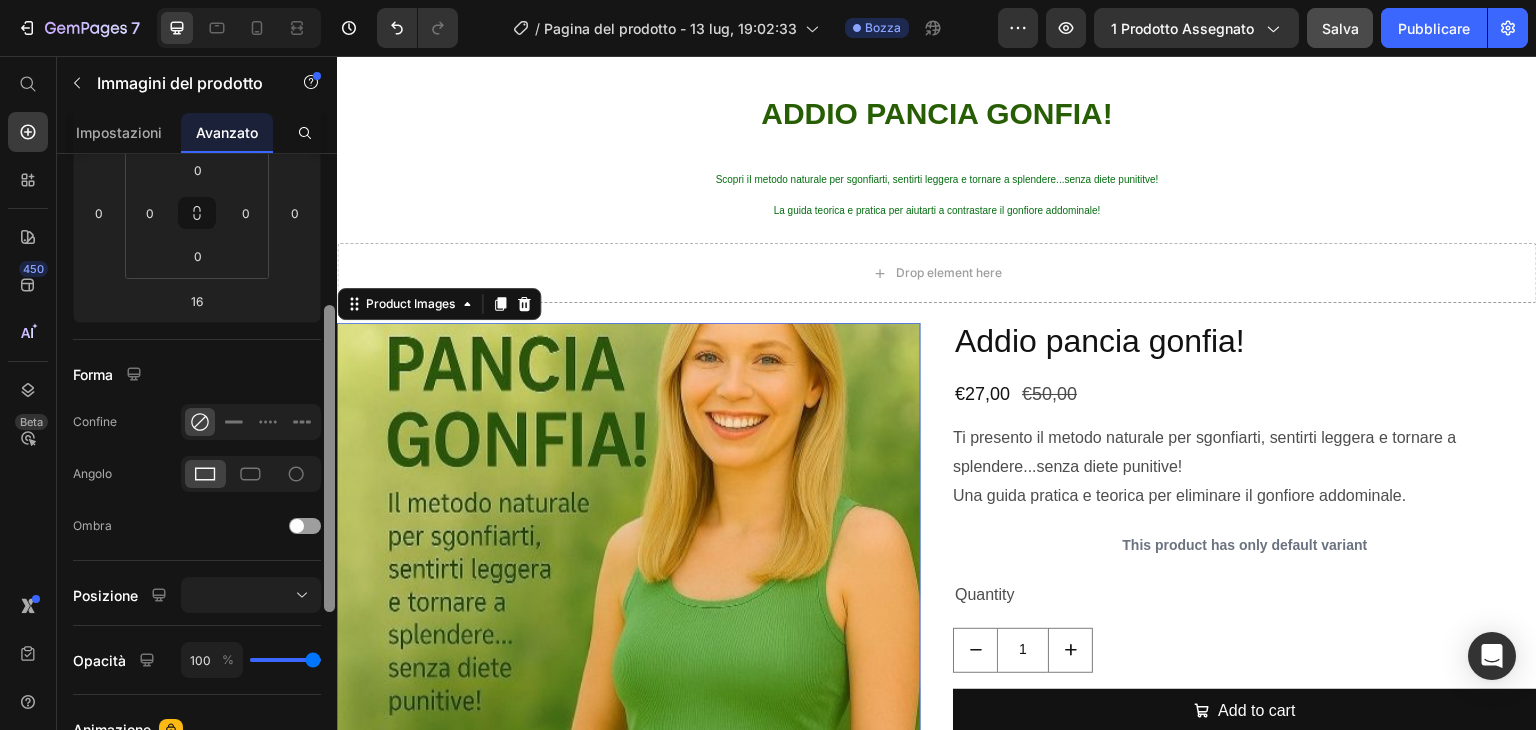 click at bounding box center [329, 458] 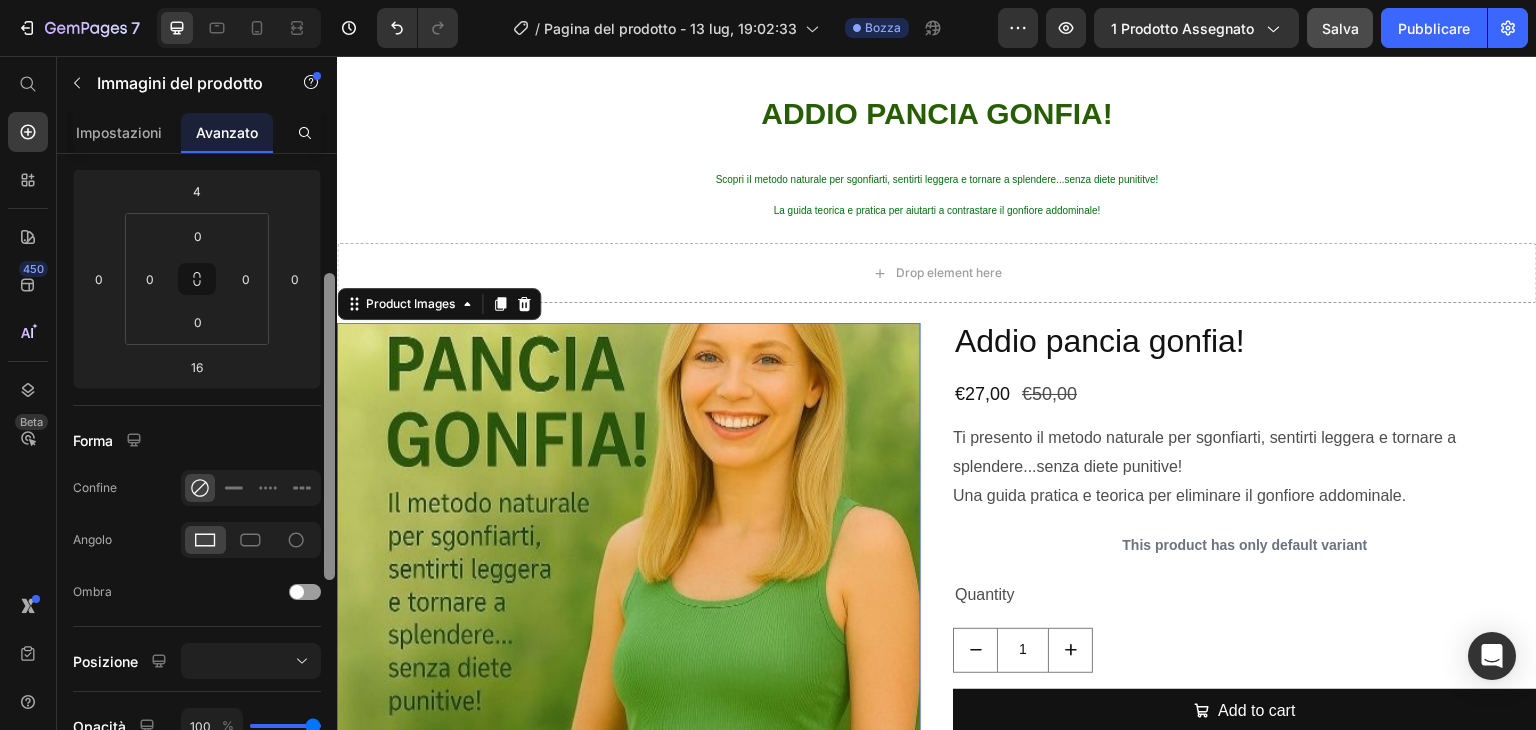scroll, scrollTop: 233, scrollLeft: 0, axis: vertical 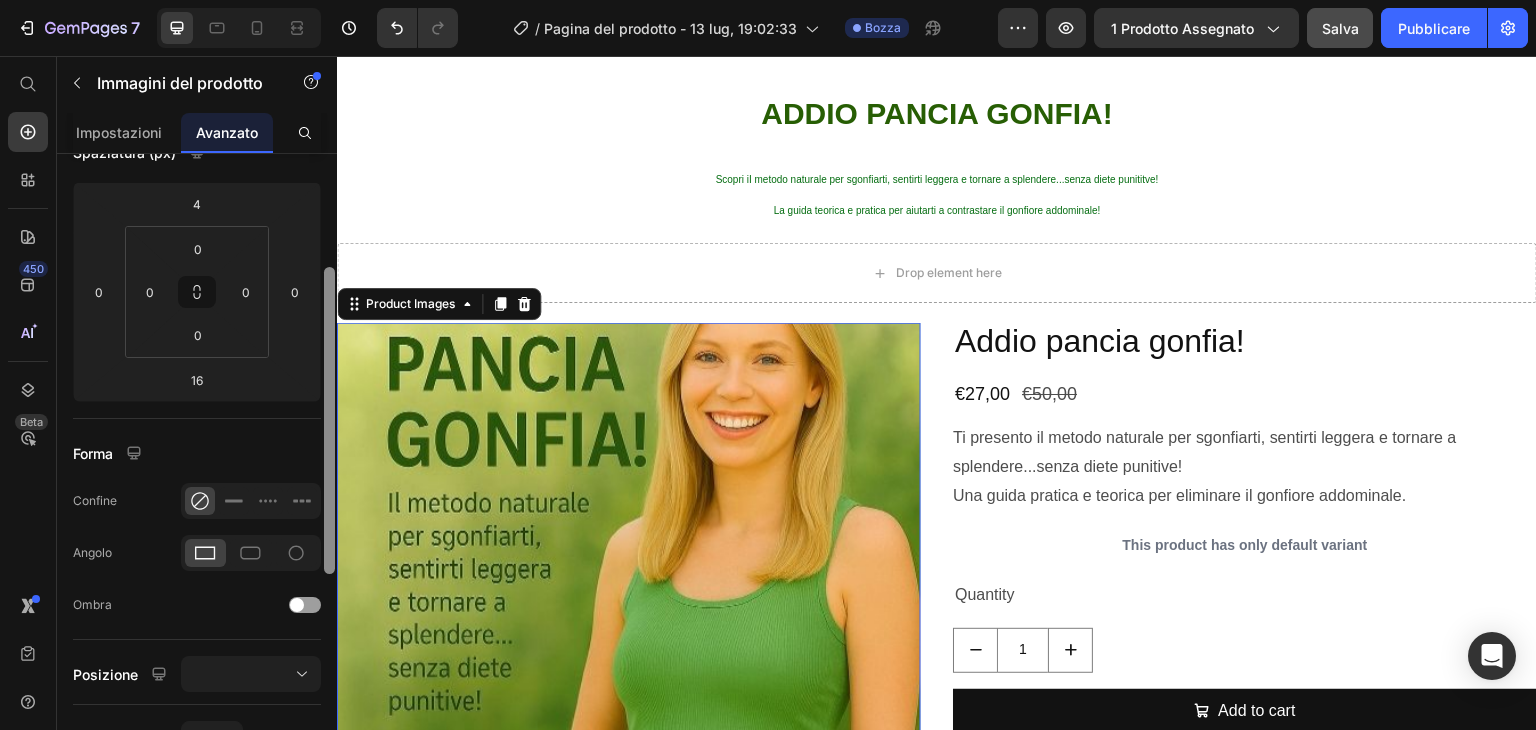 drag, startPoint x: 666, startPoint y: 573, endPoint x: 349, endPoint y: 324, distance: 403.1005 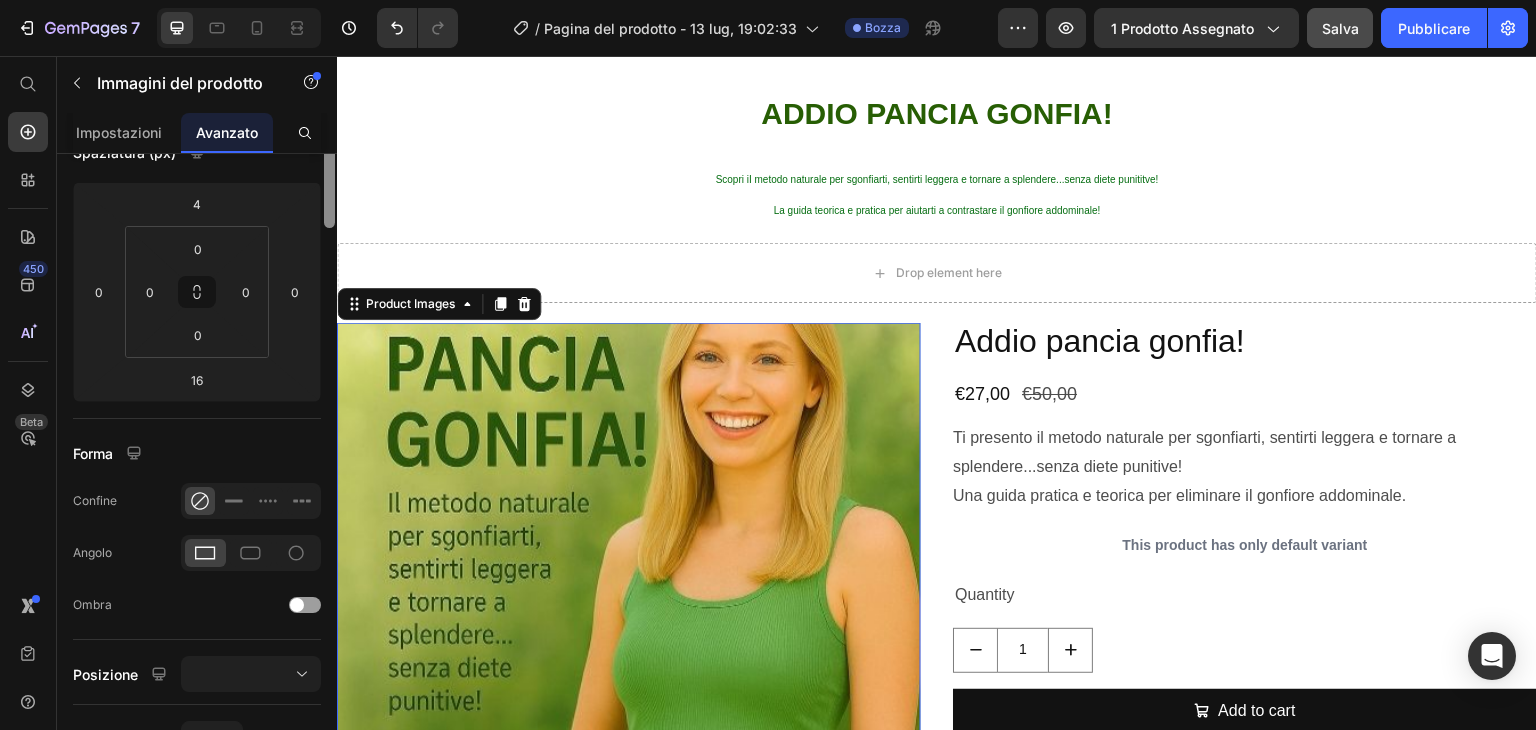 scroll, scrollTop: 0, scrollLeft: 0, axis: both 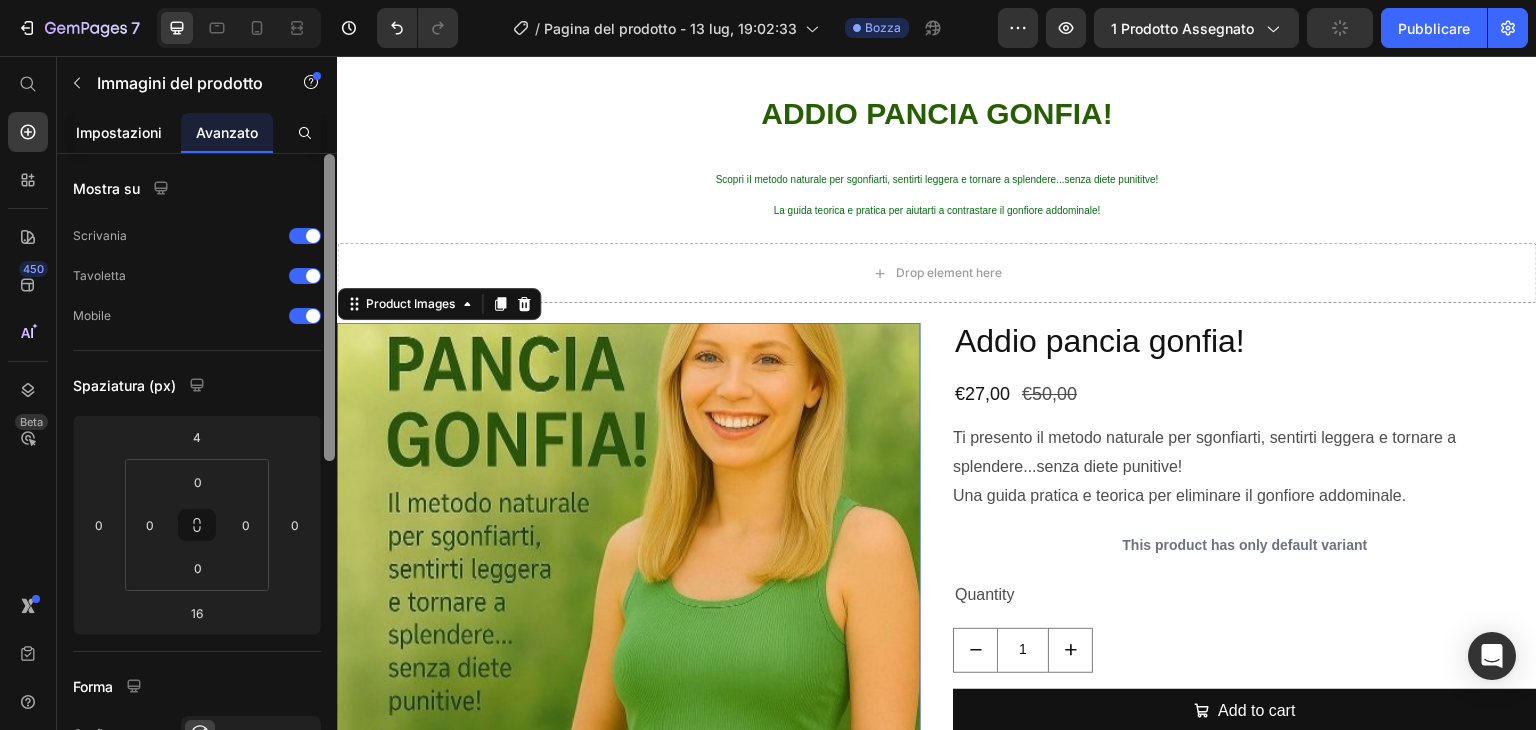 click on "Impostazioni" 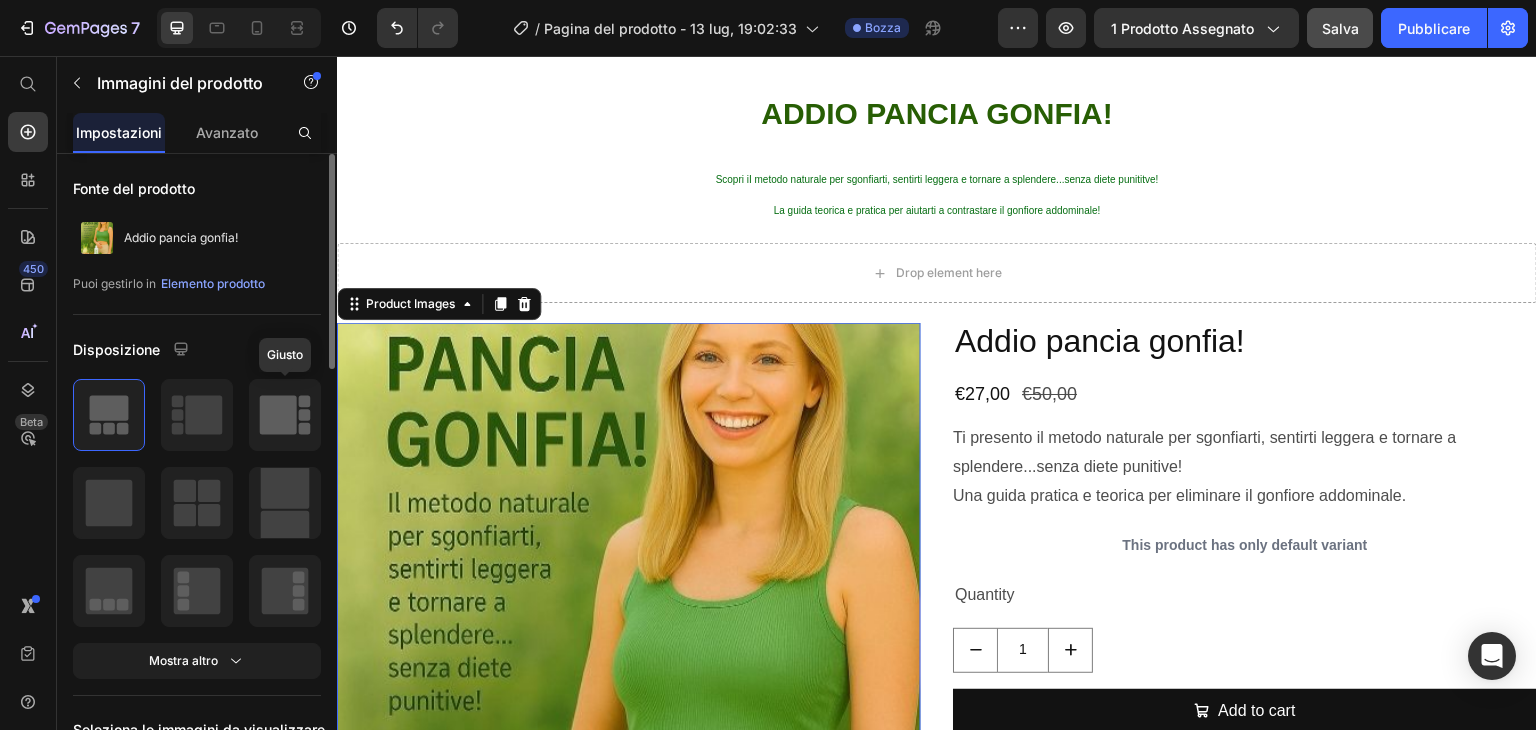 click 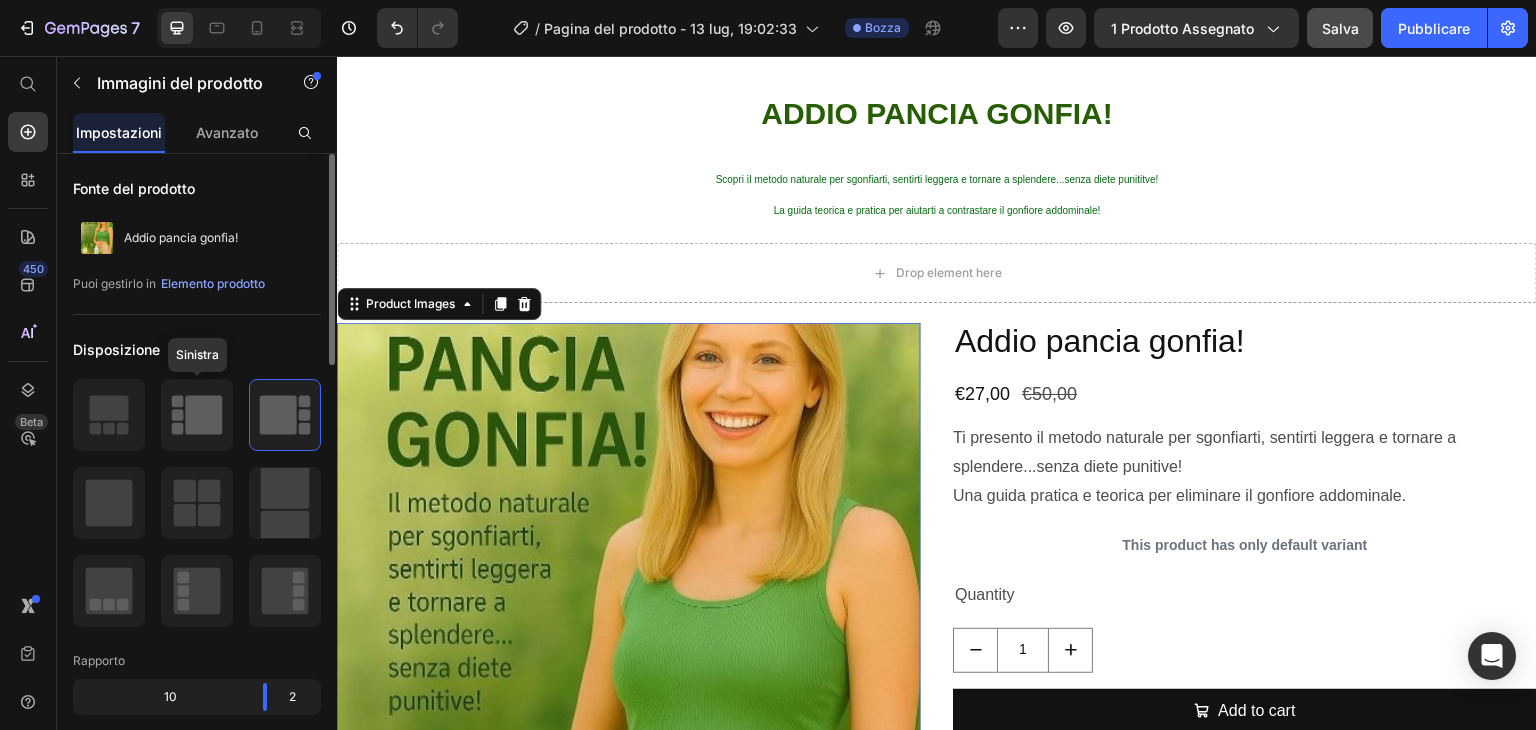 click 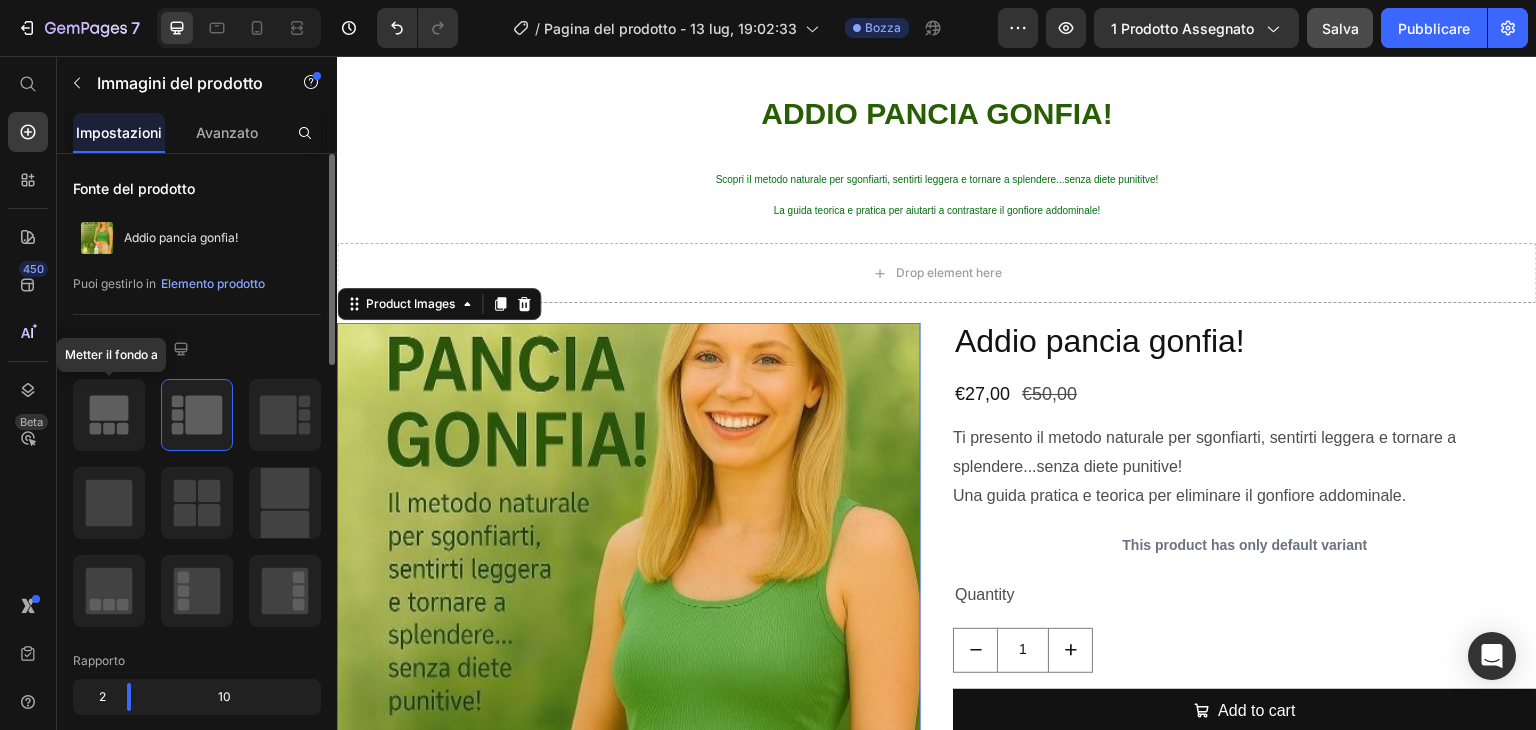 click 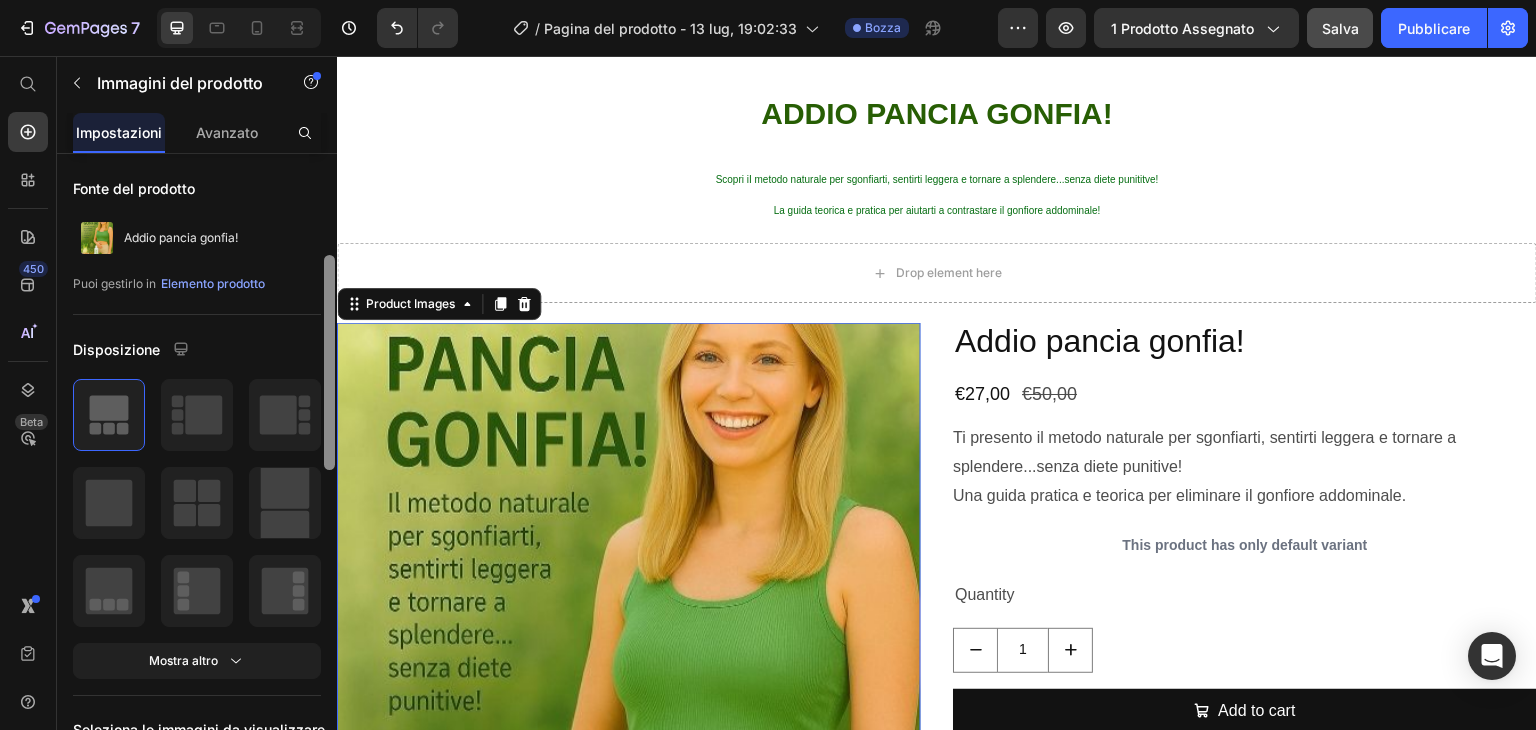 scroll, scrollTop: 93, scrollLeft: 0, axis: vertical 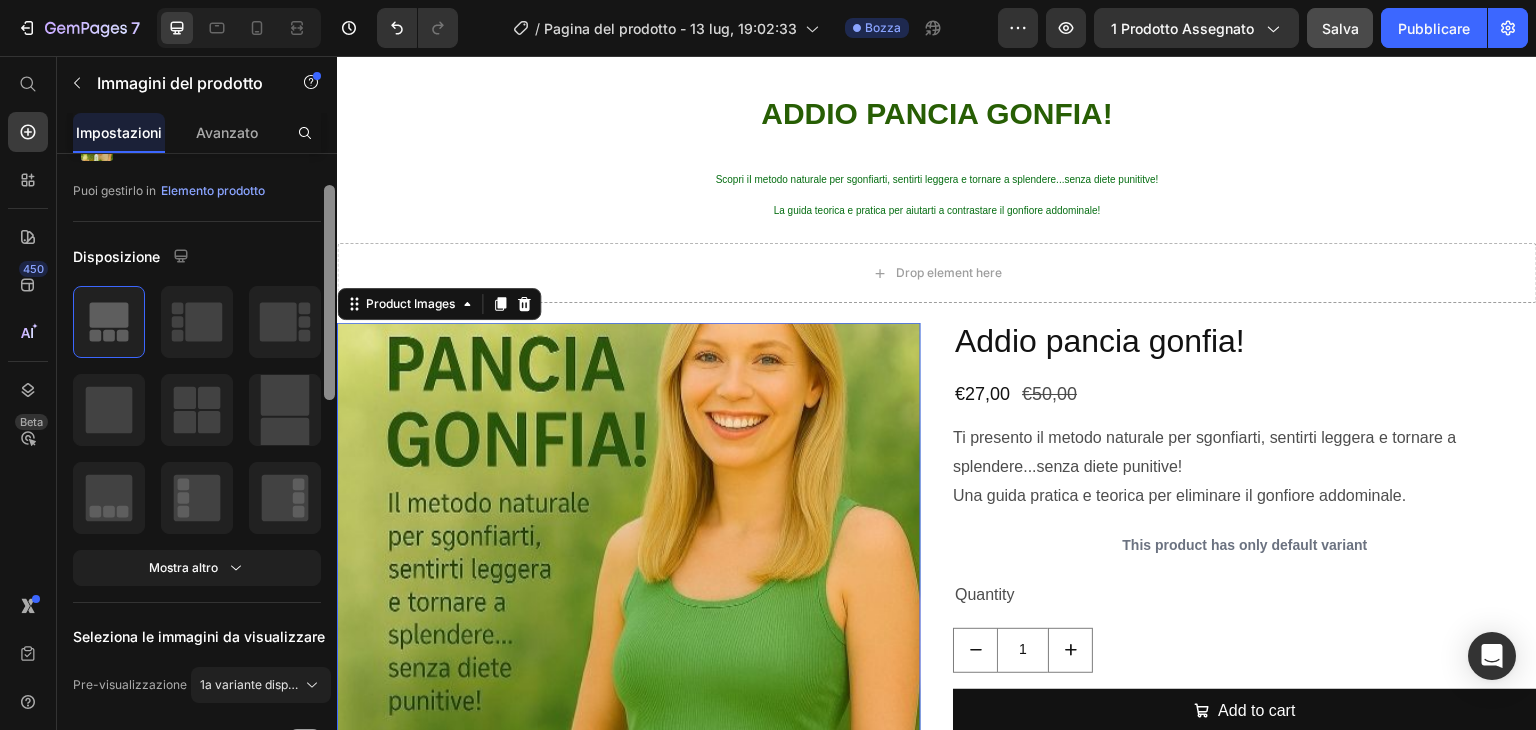 drag, startPoint x: 328, startPoint y: 353, endPoint x: 325, endPoint y: 385, distance: 32.140316 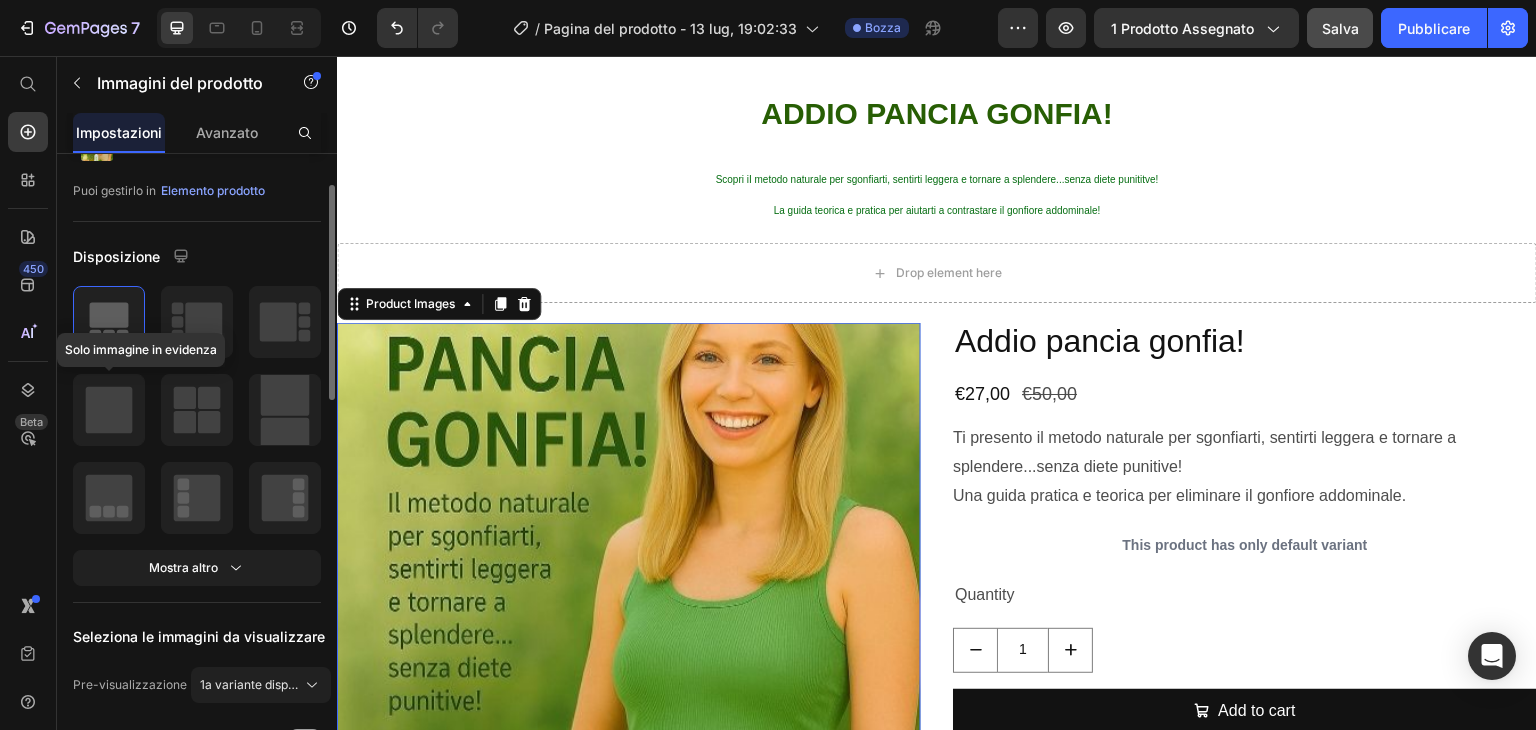 click 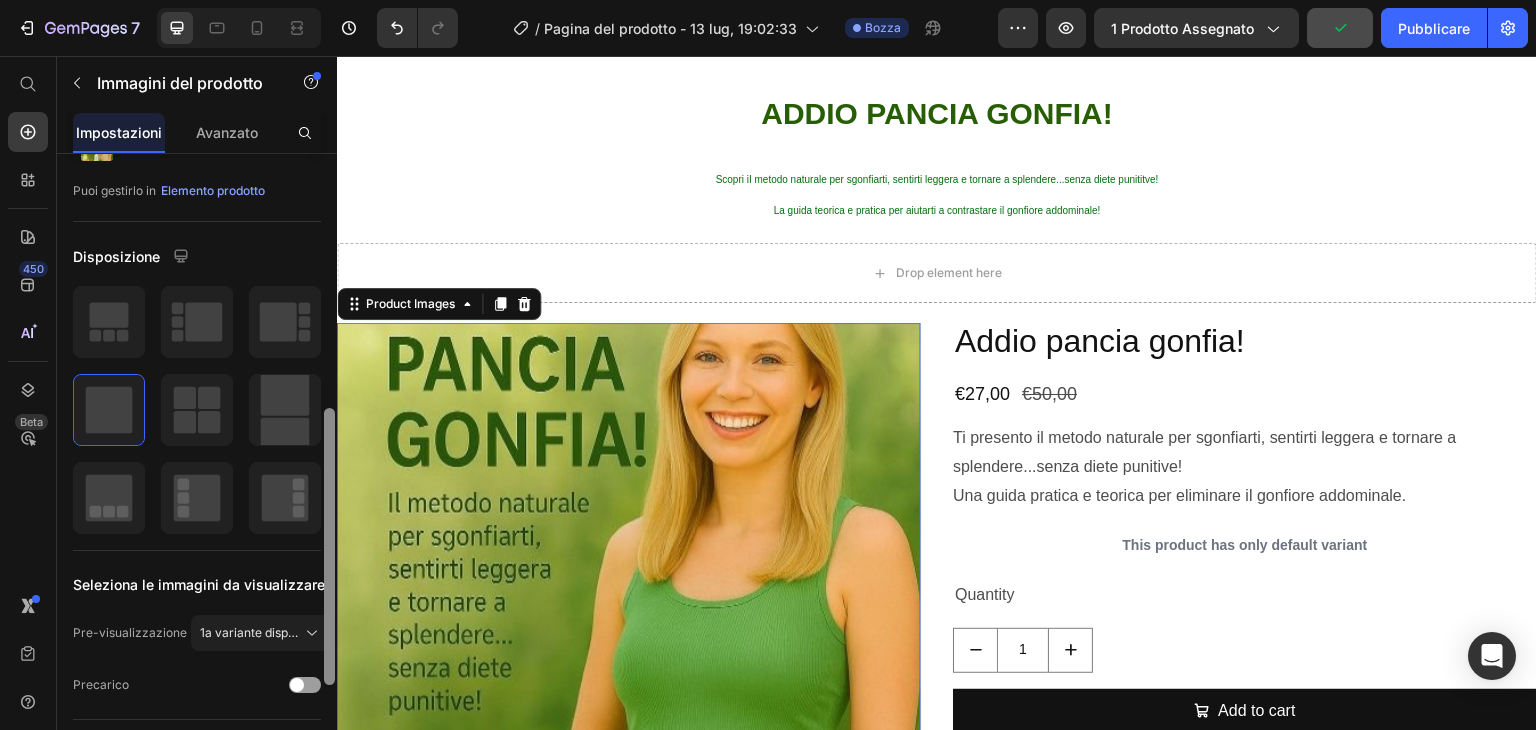 scroll, scrollTop: 291, scrollLeft: 0, axis: vertical 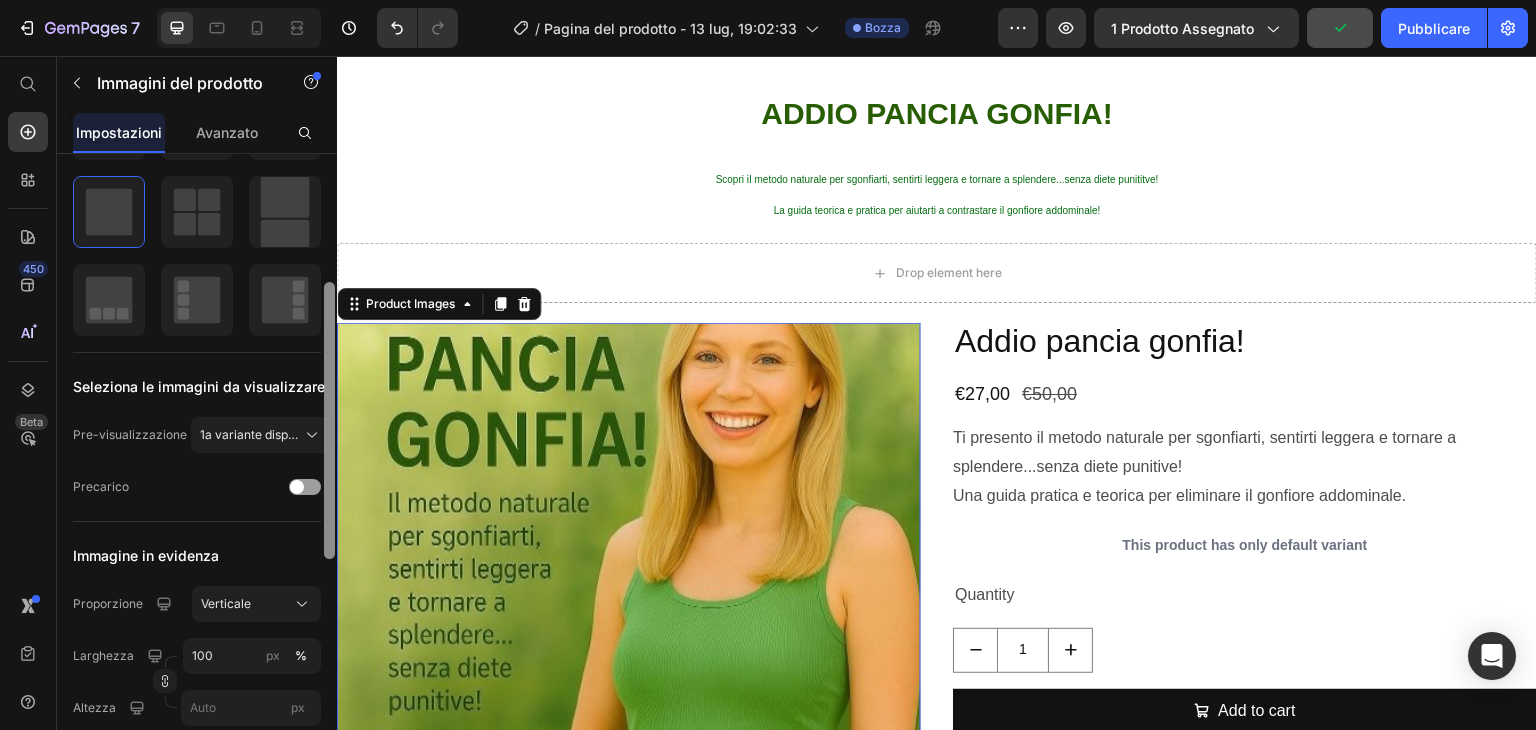 drag, startPoint x: 666, startPoint y: 359, endPoint x: 344, endPoint y: 481, distance: 344.33704 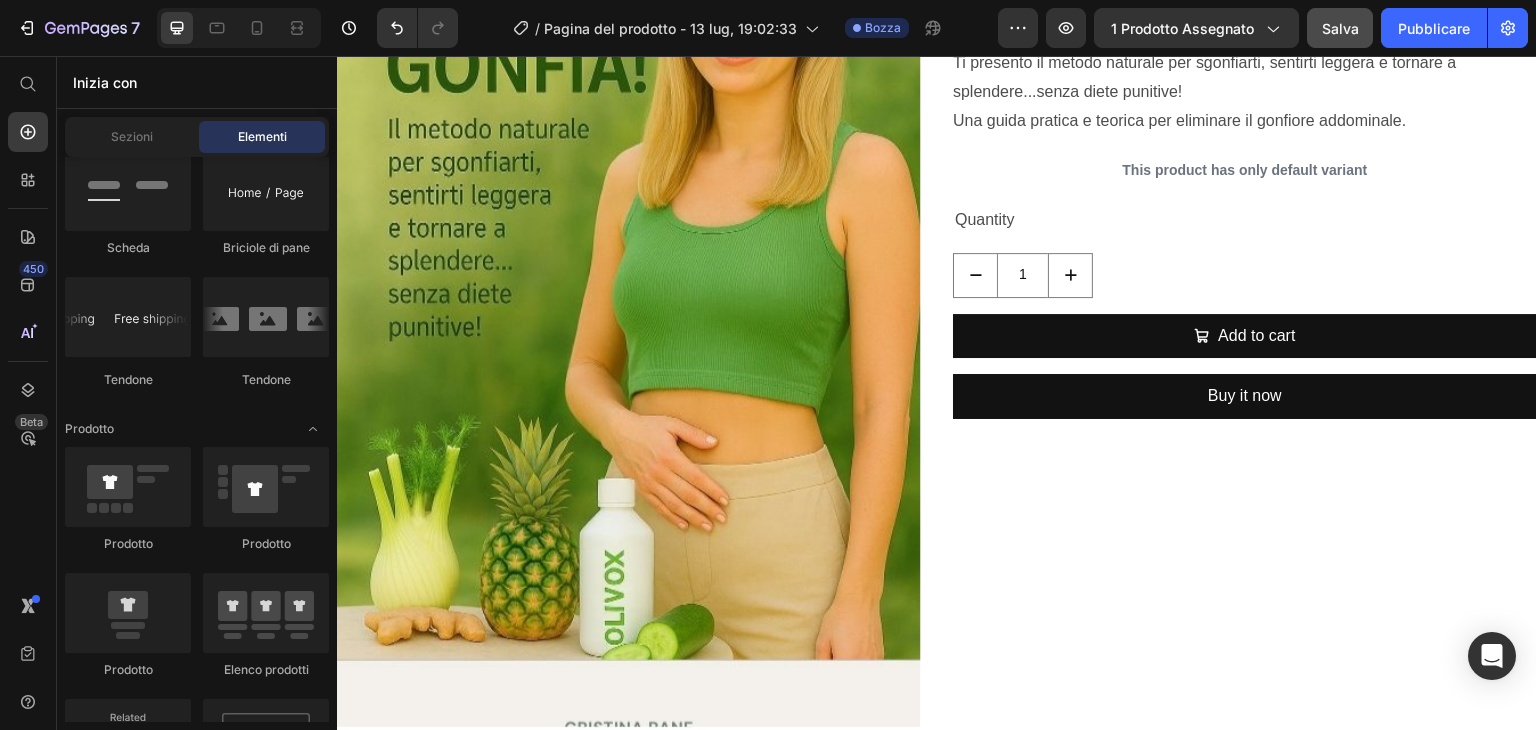 scroll, scrollTop: 408, scrollLeft: 0, axis: vertical 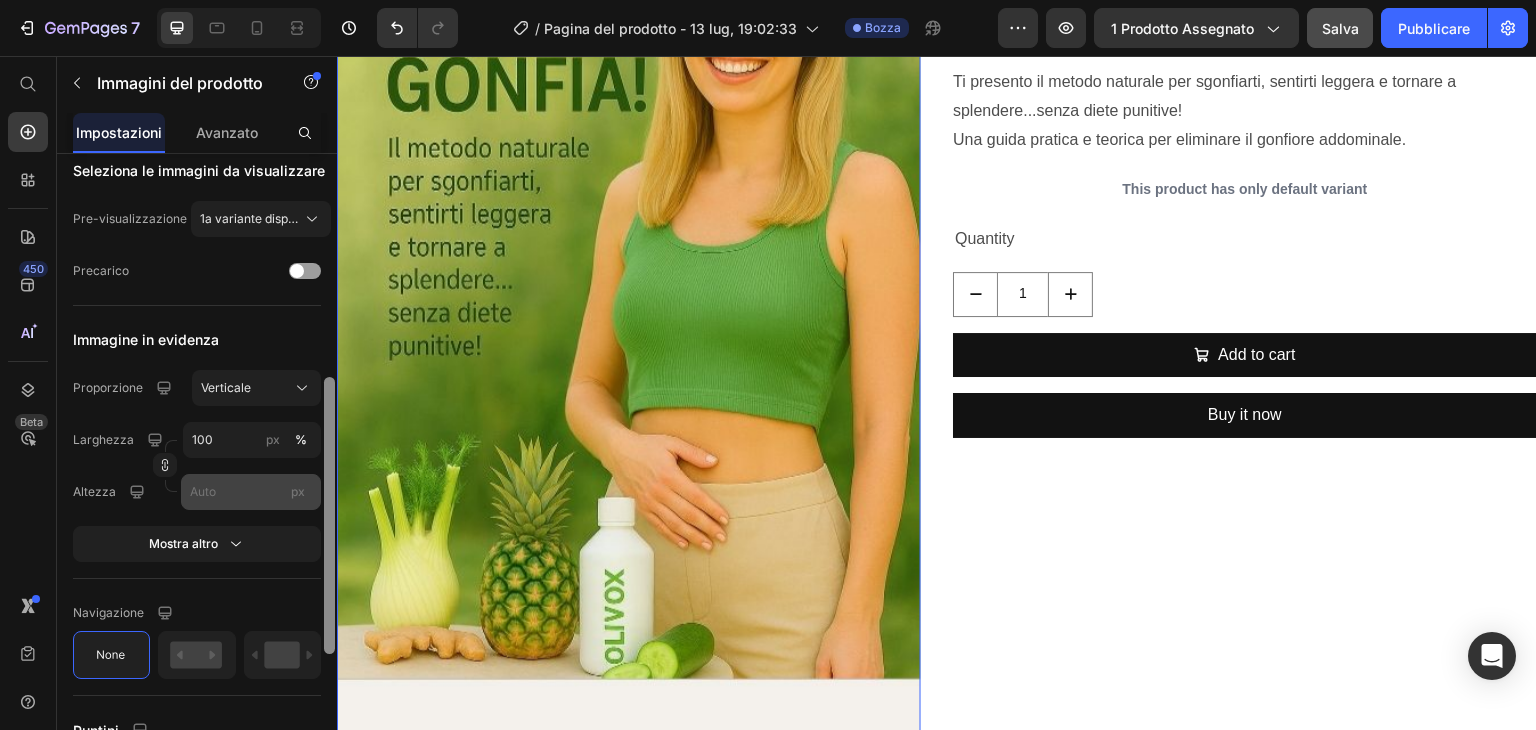 click on "px" at bounding box center (298, 492) 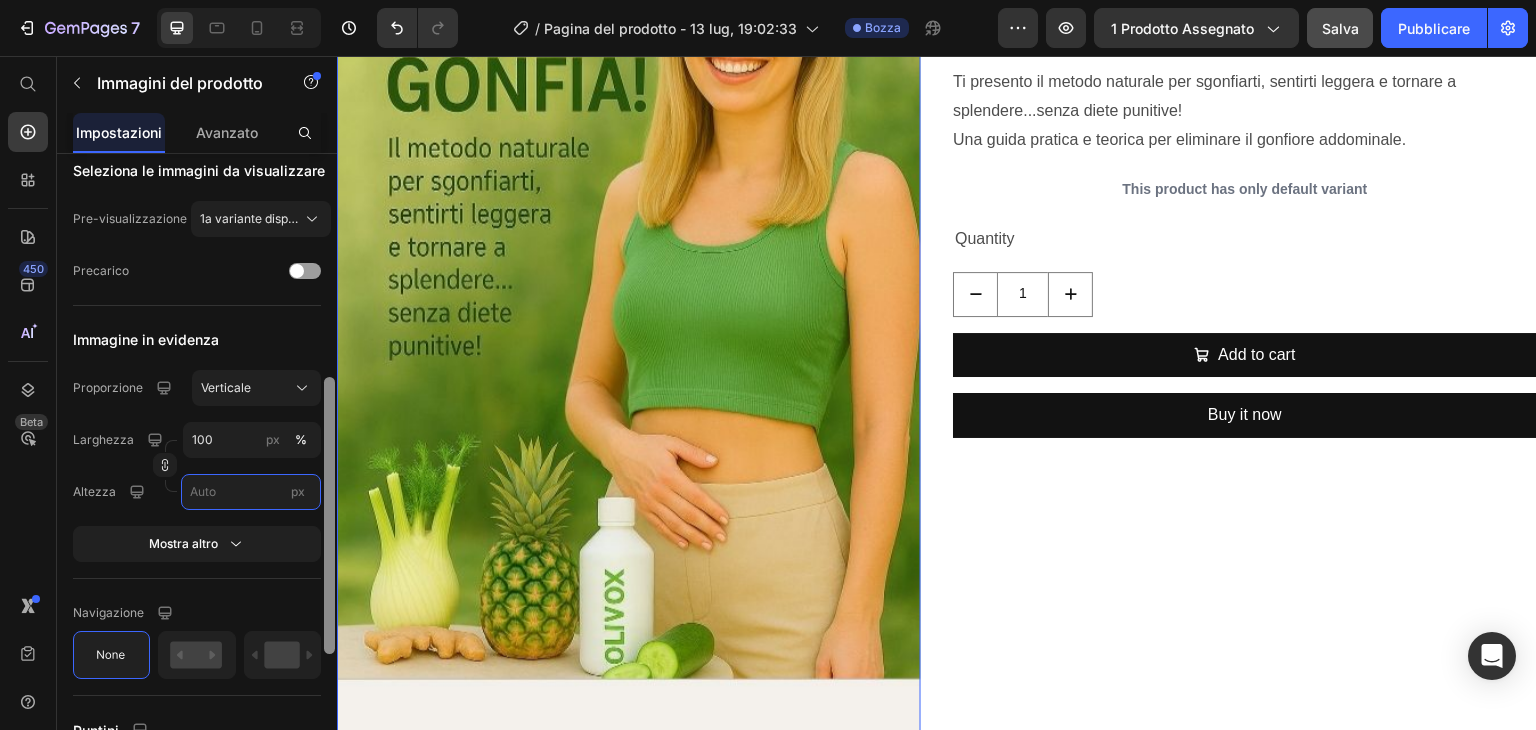 click on "px" at bounding box center [251, 492] 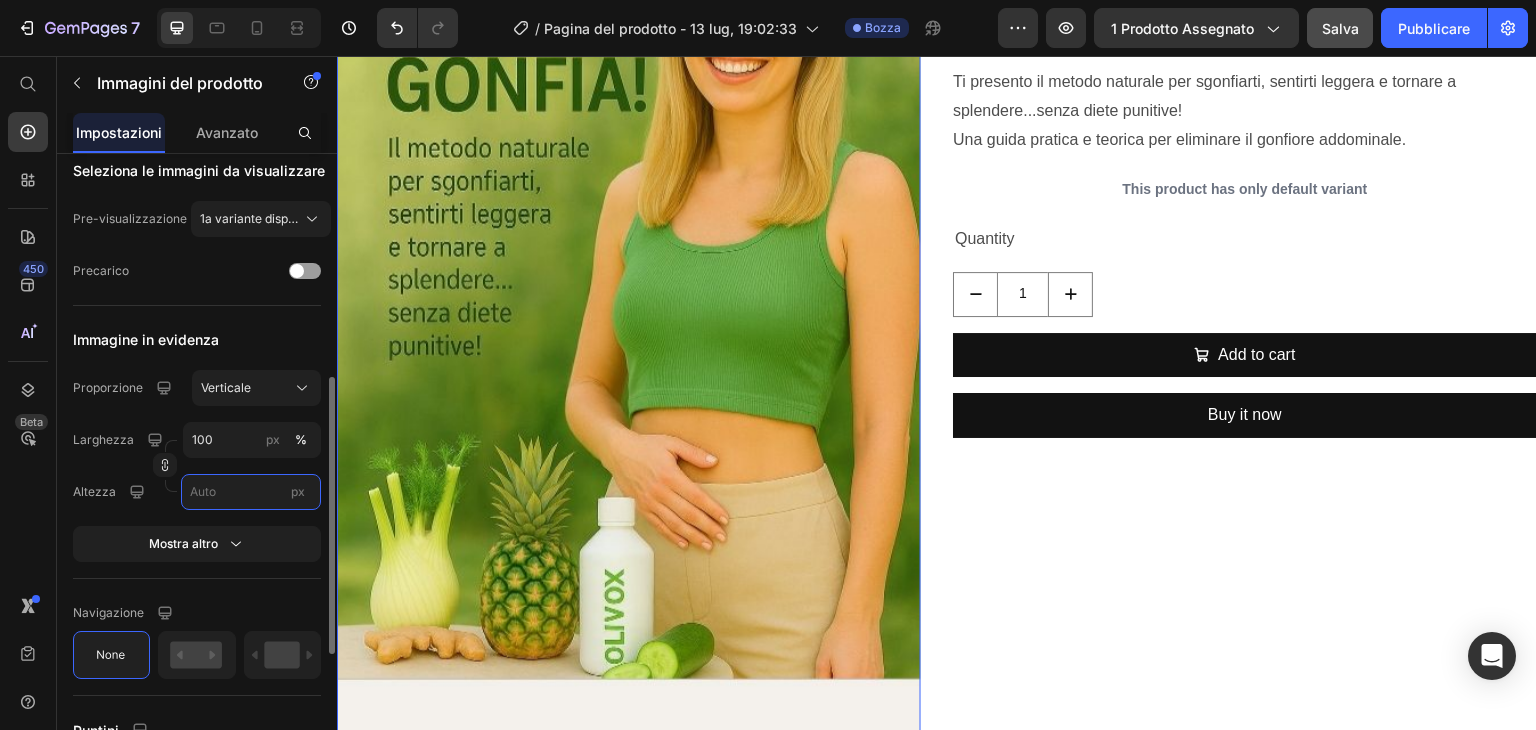 type on "1" 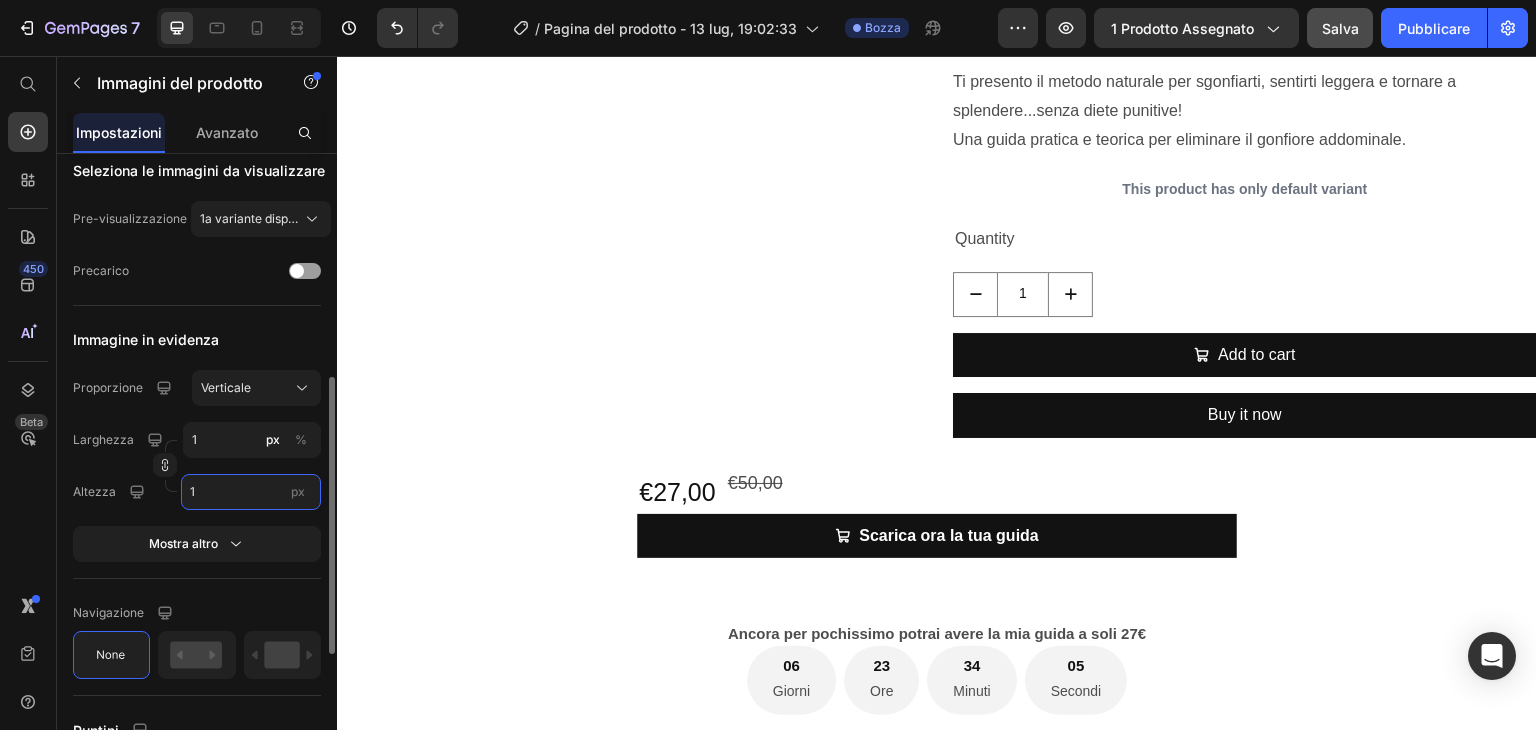 type on "8" 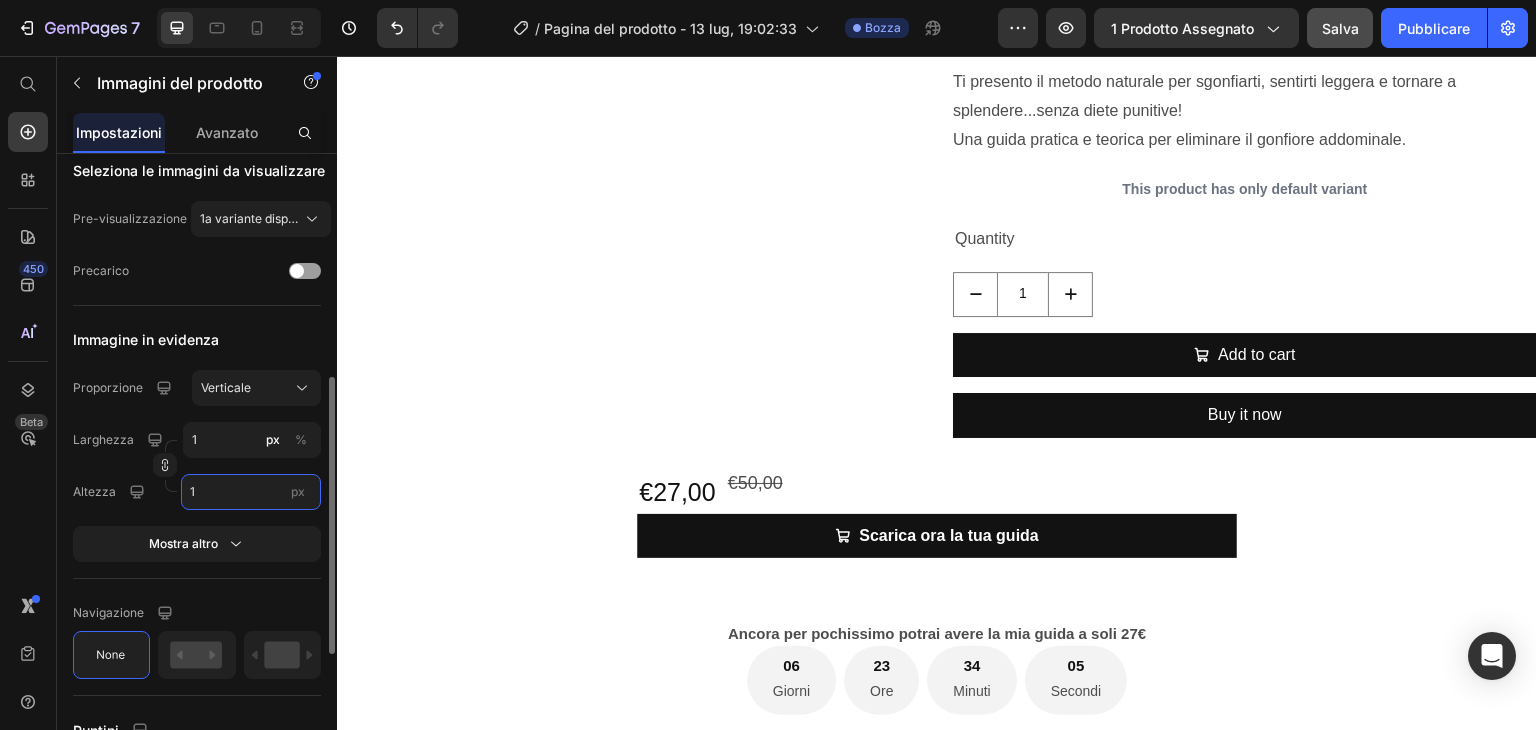 type on "10" 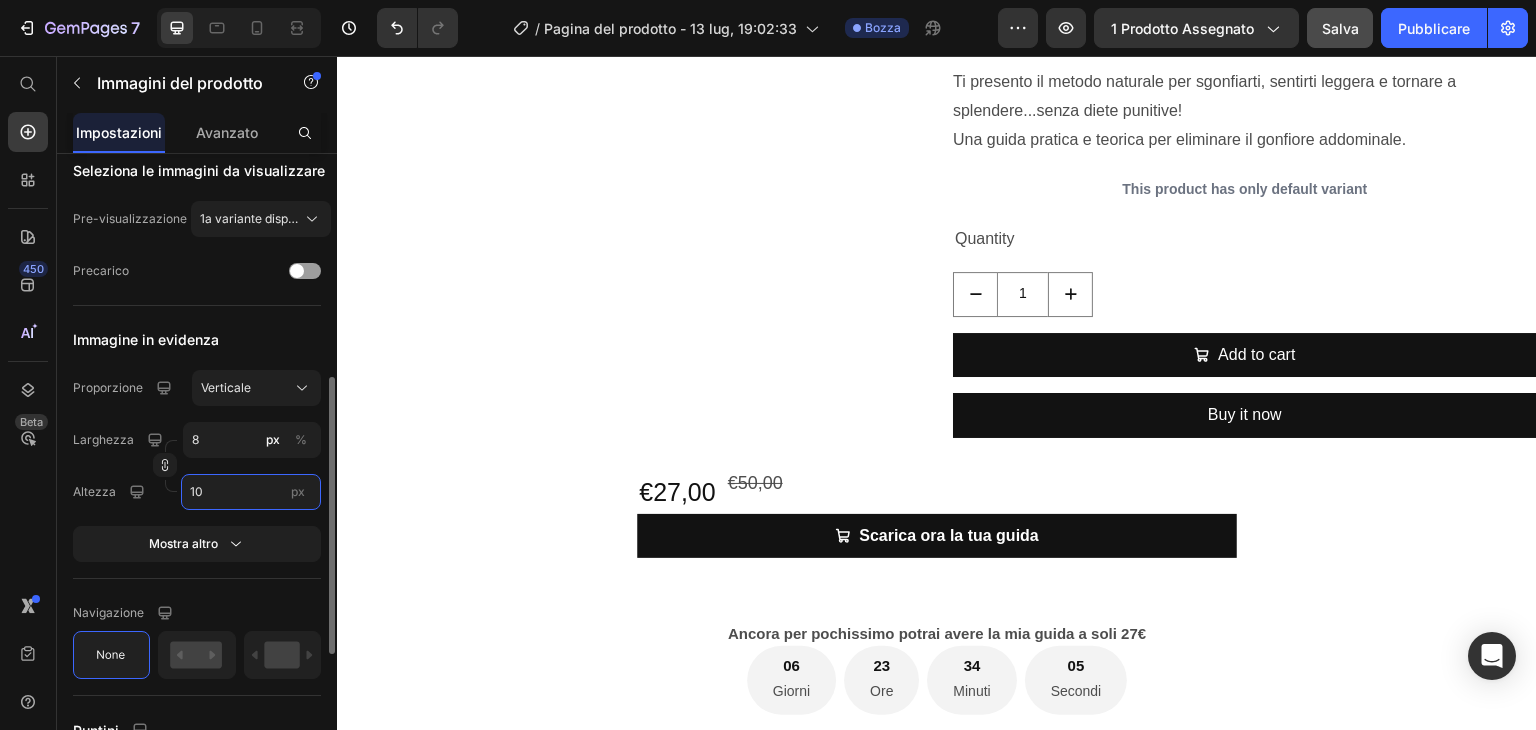 type on "75" 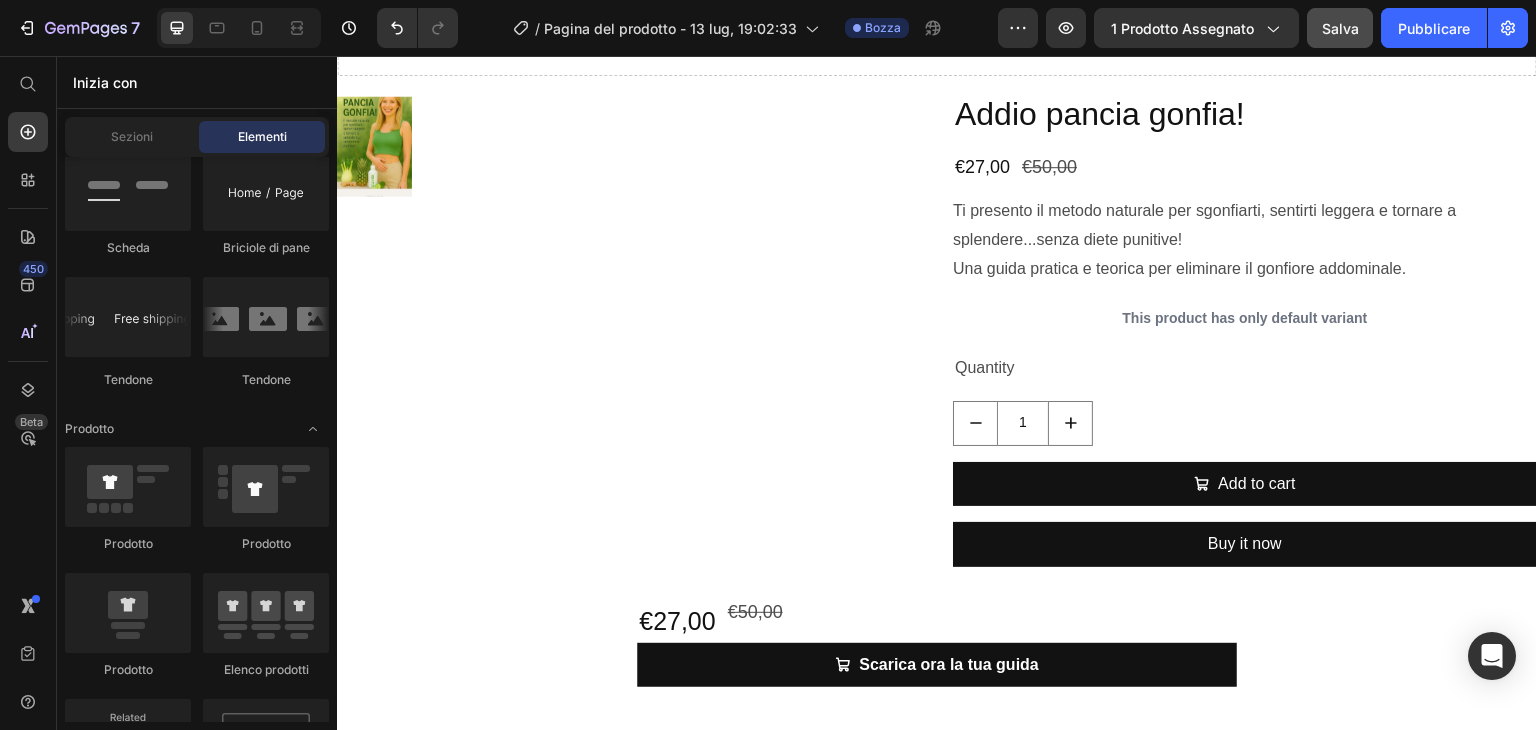 scroll, scrollTop: 276, scrollLeft: 0, axis: vertical 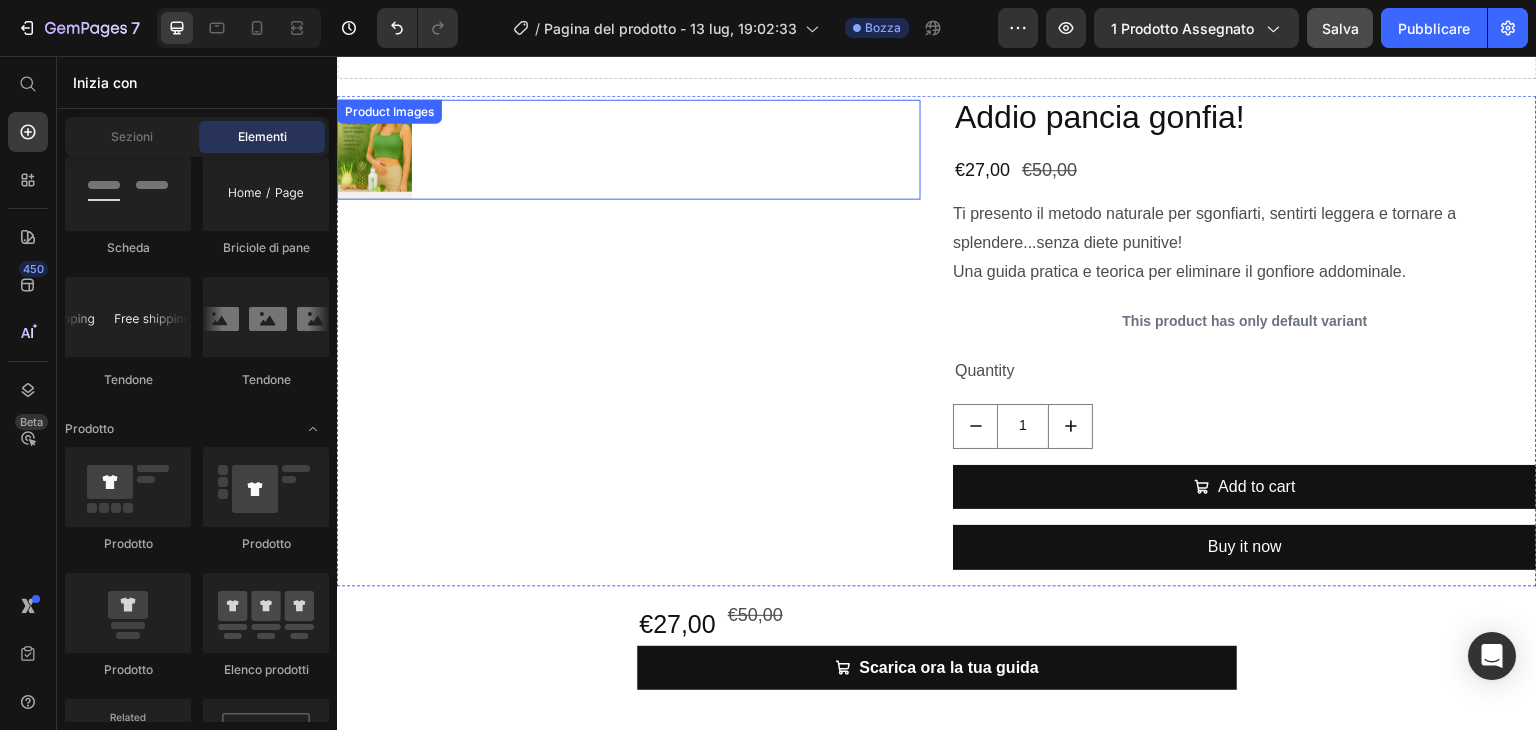 click at bounding box center [374, 149] 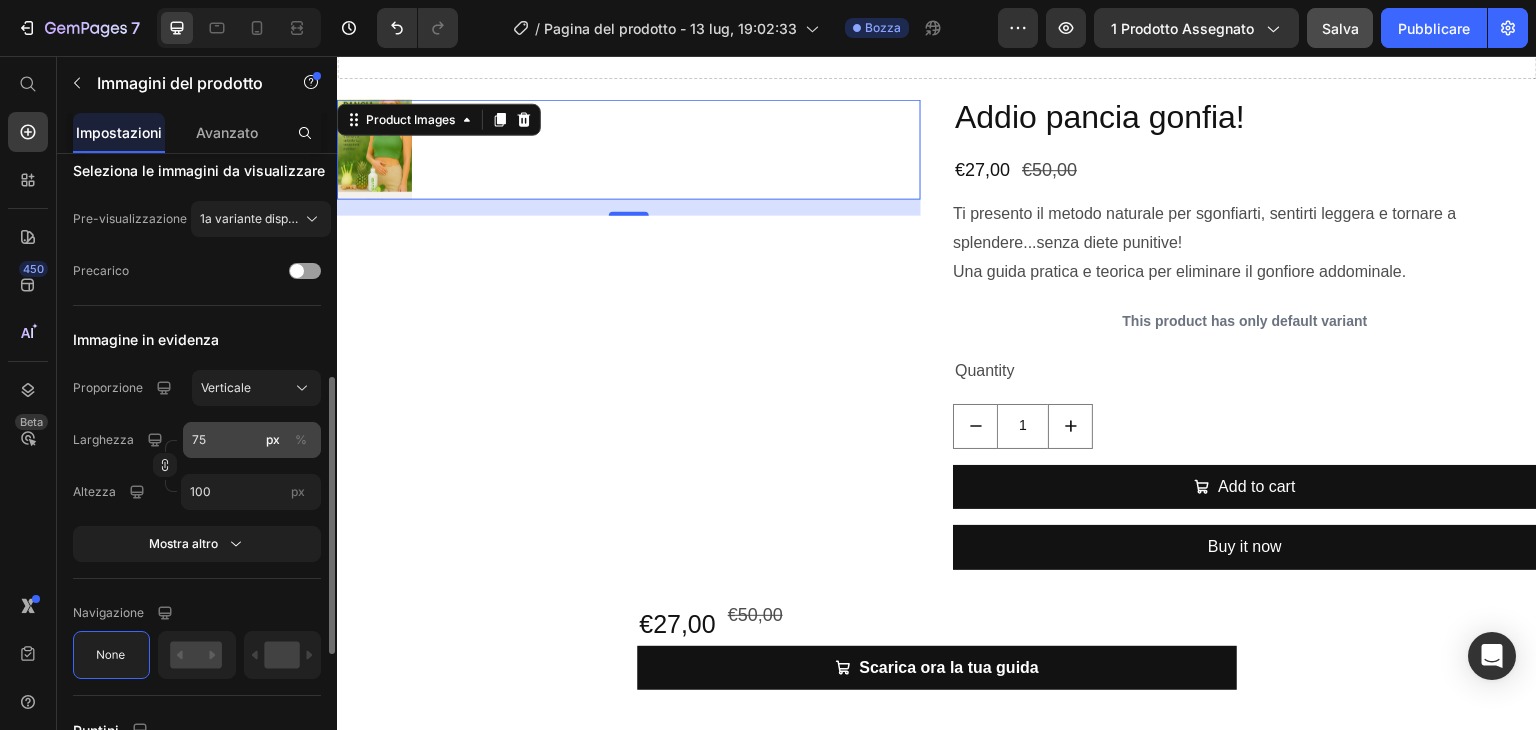 click on "%" 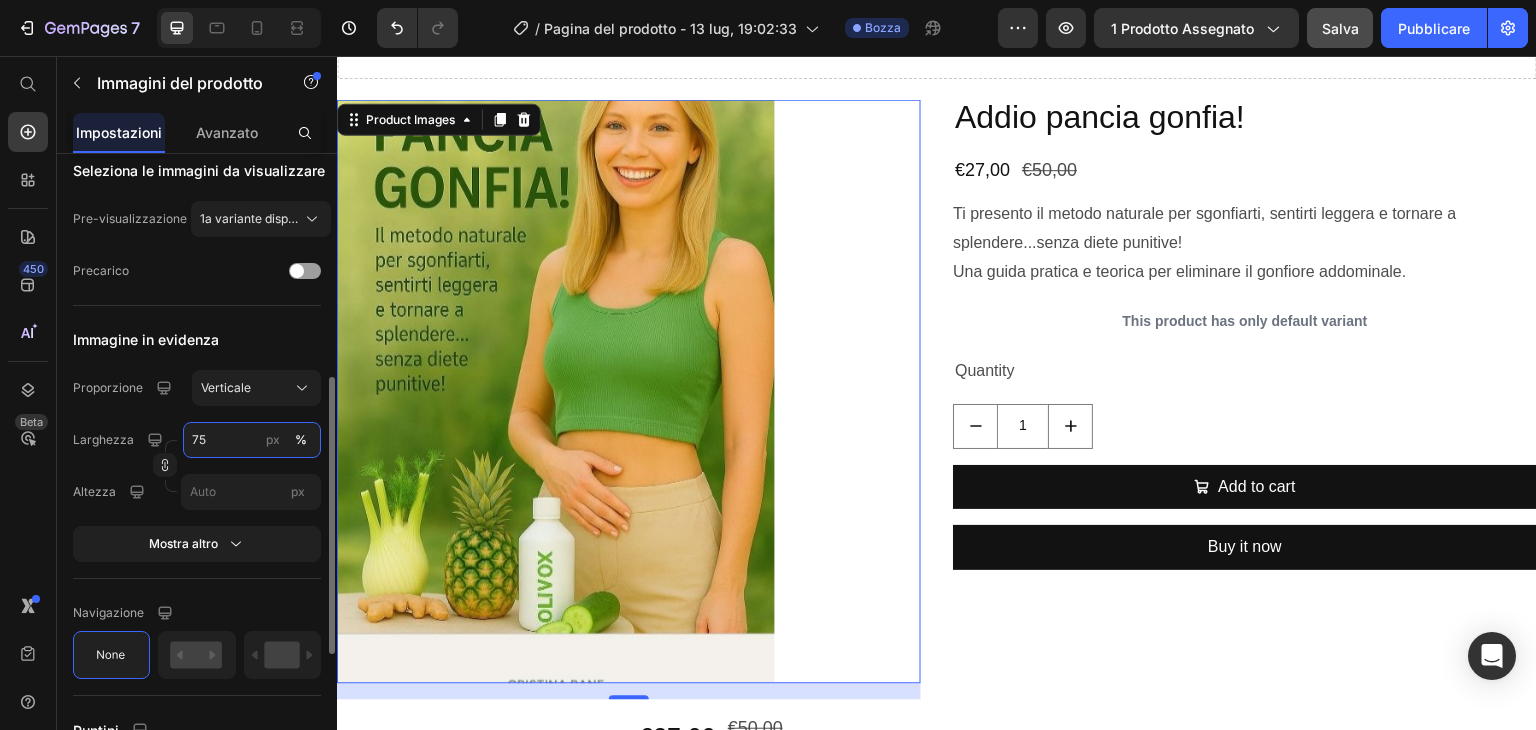 click on "75" at bounding box center [252, 440] 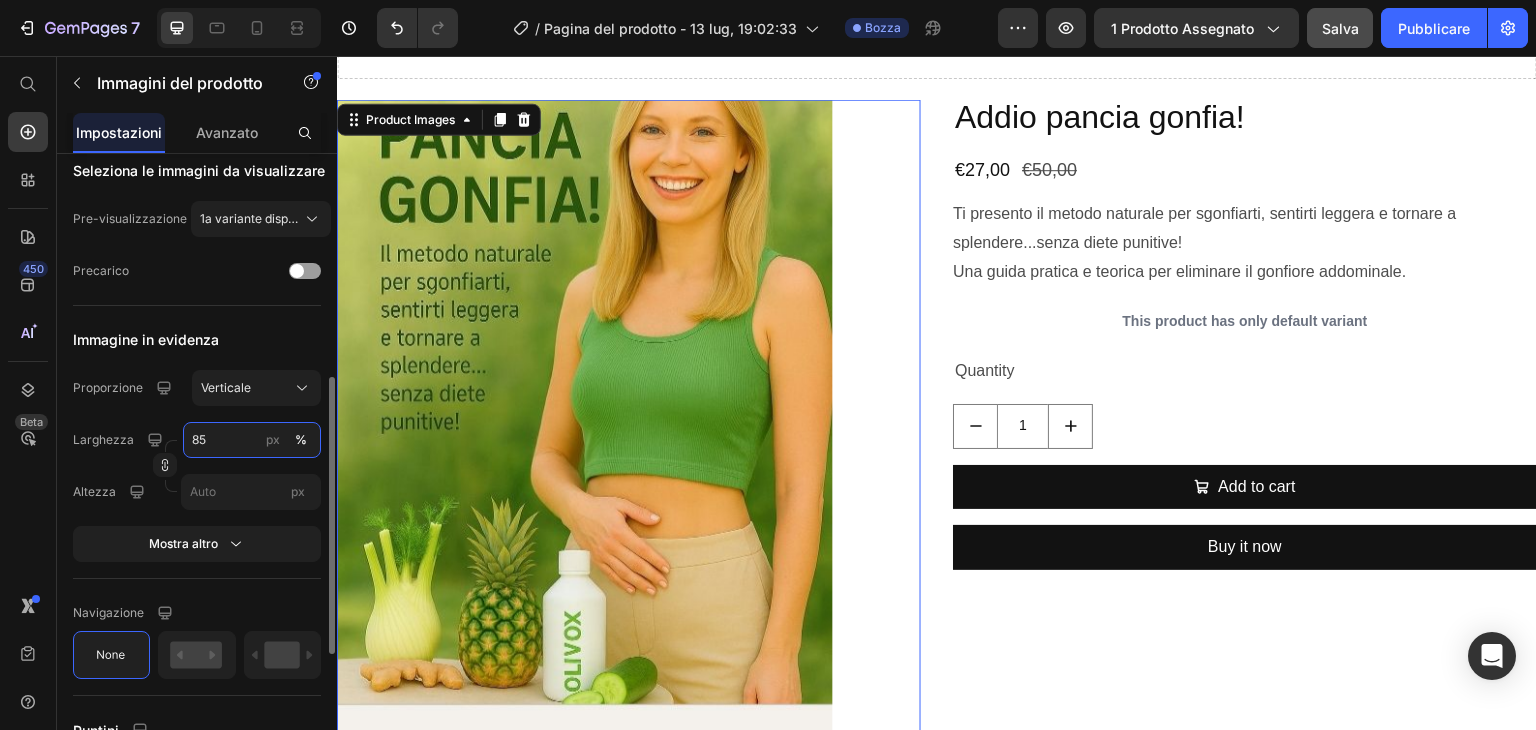 type on "8" 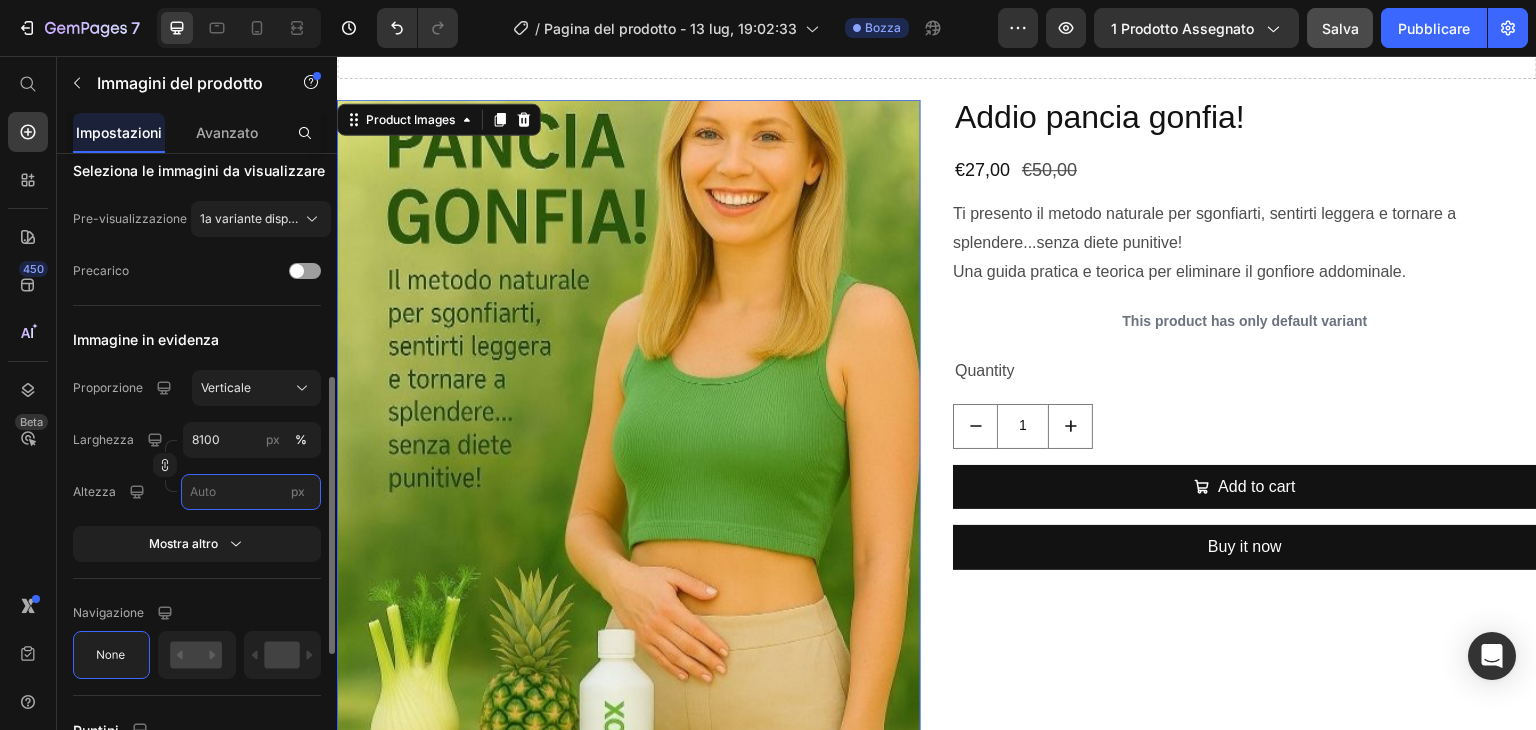 click on "px" at bounding box center (251, 492) 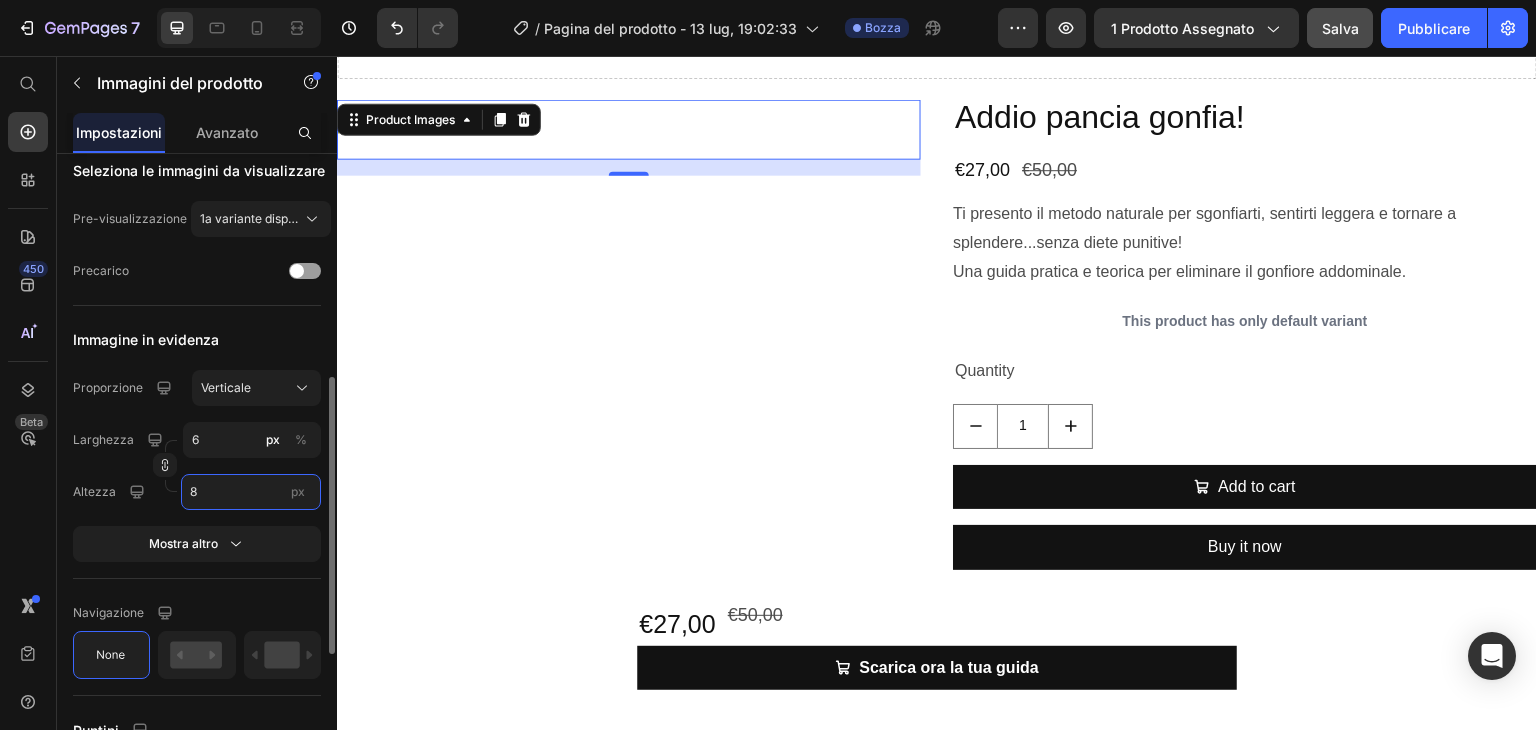 type on "60" 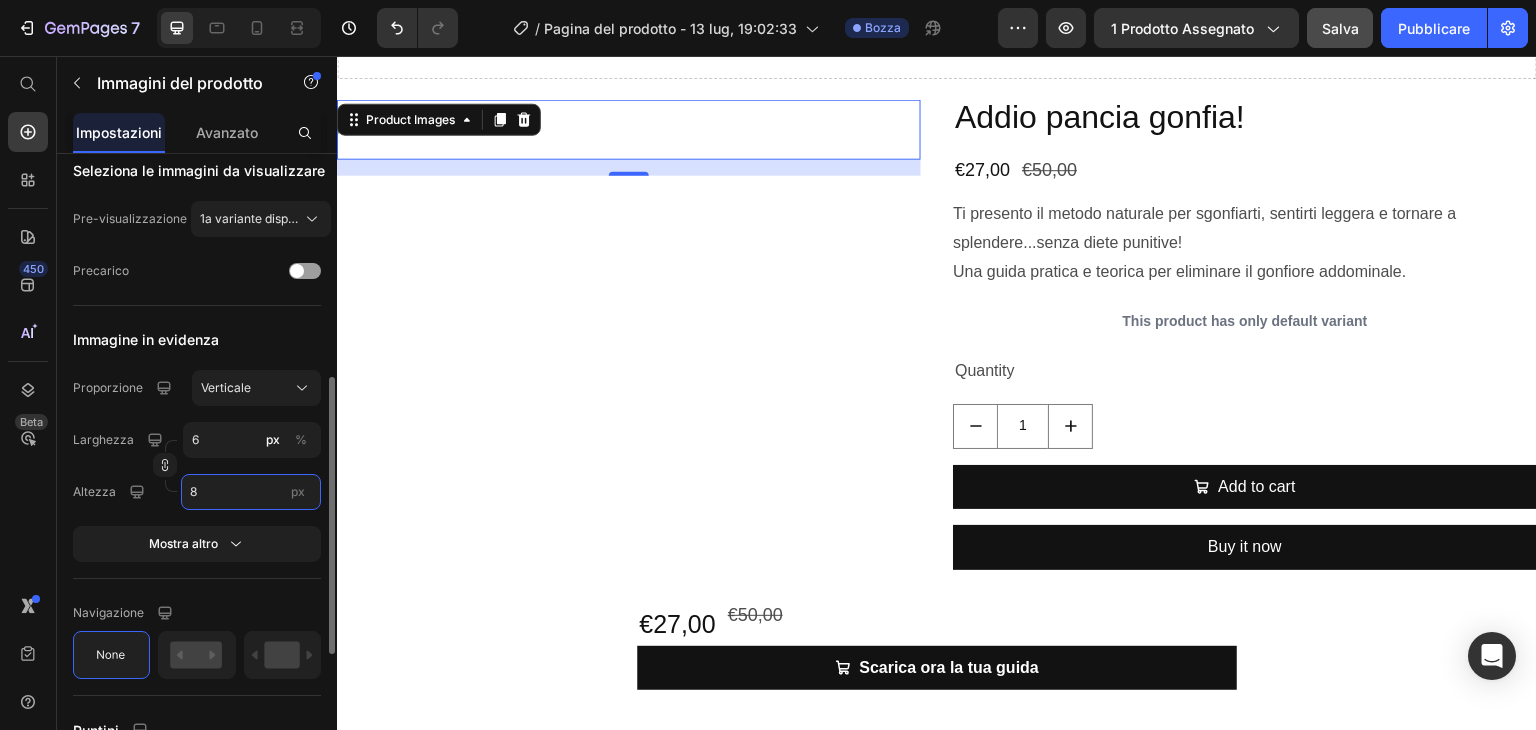 type on "80" 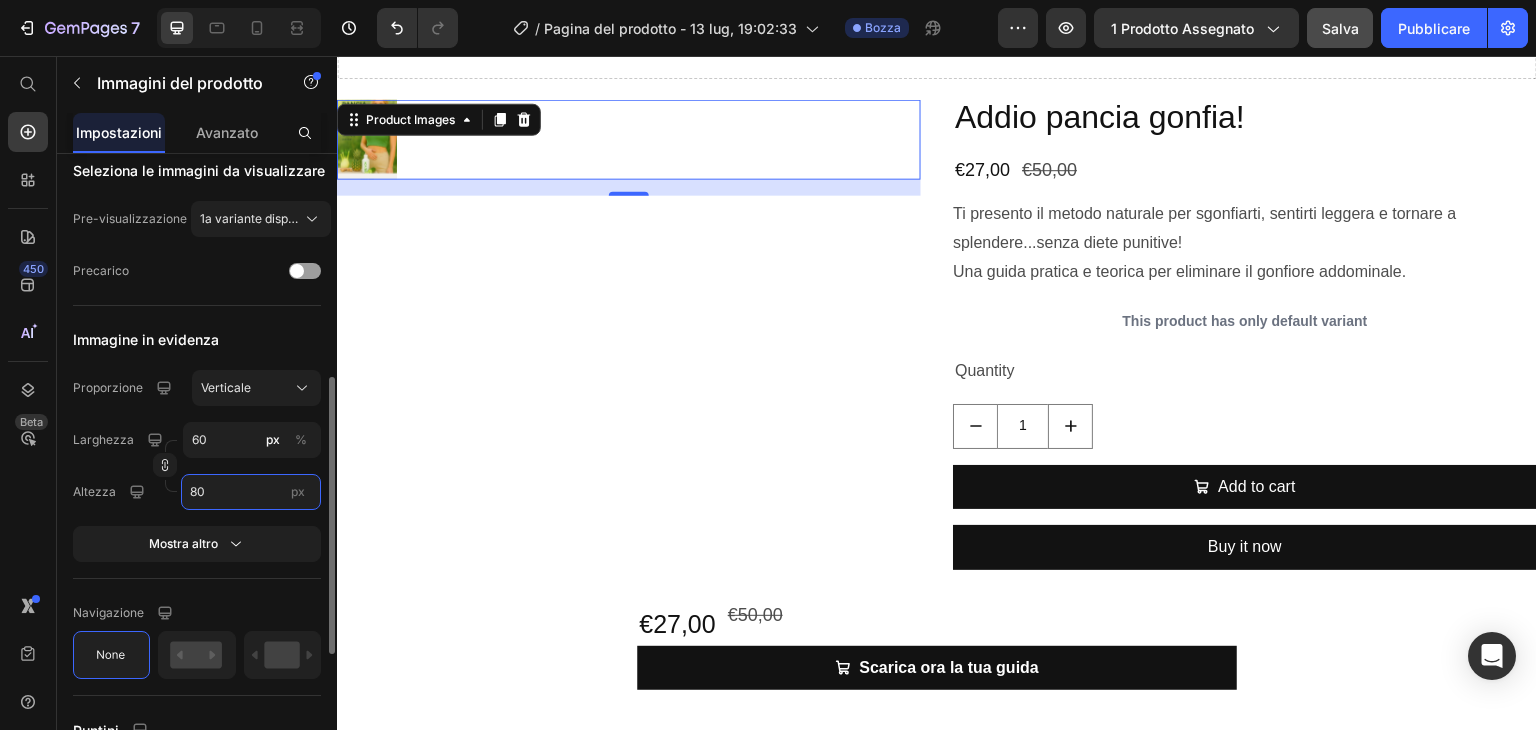 type on "6" 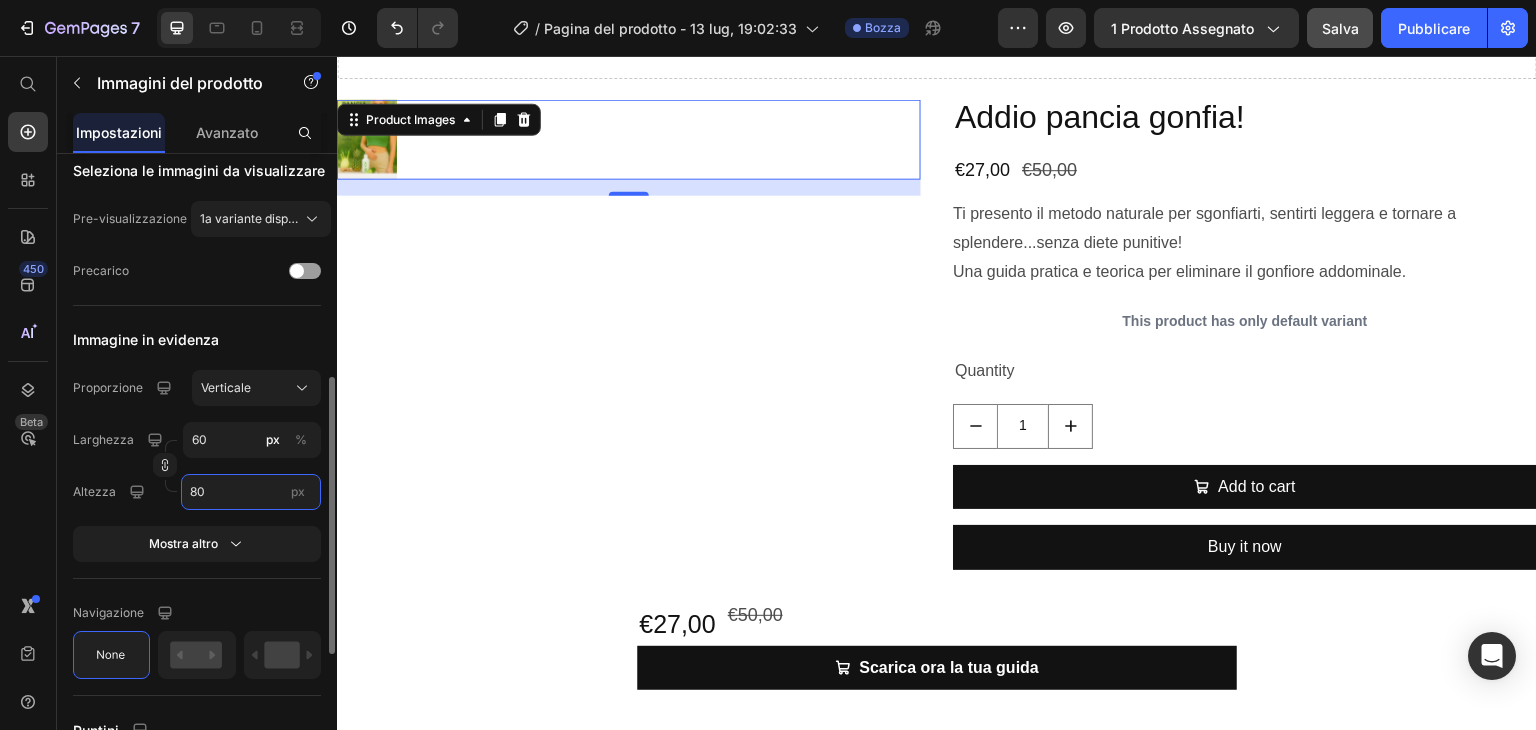 type on "8" 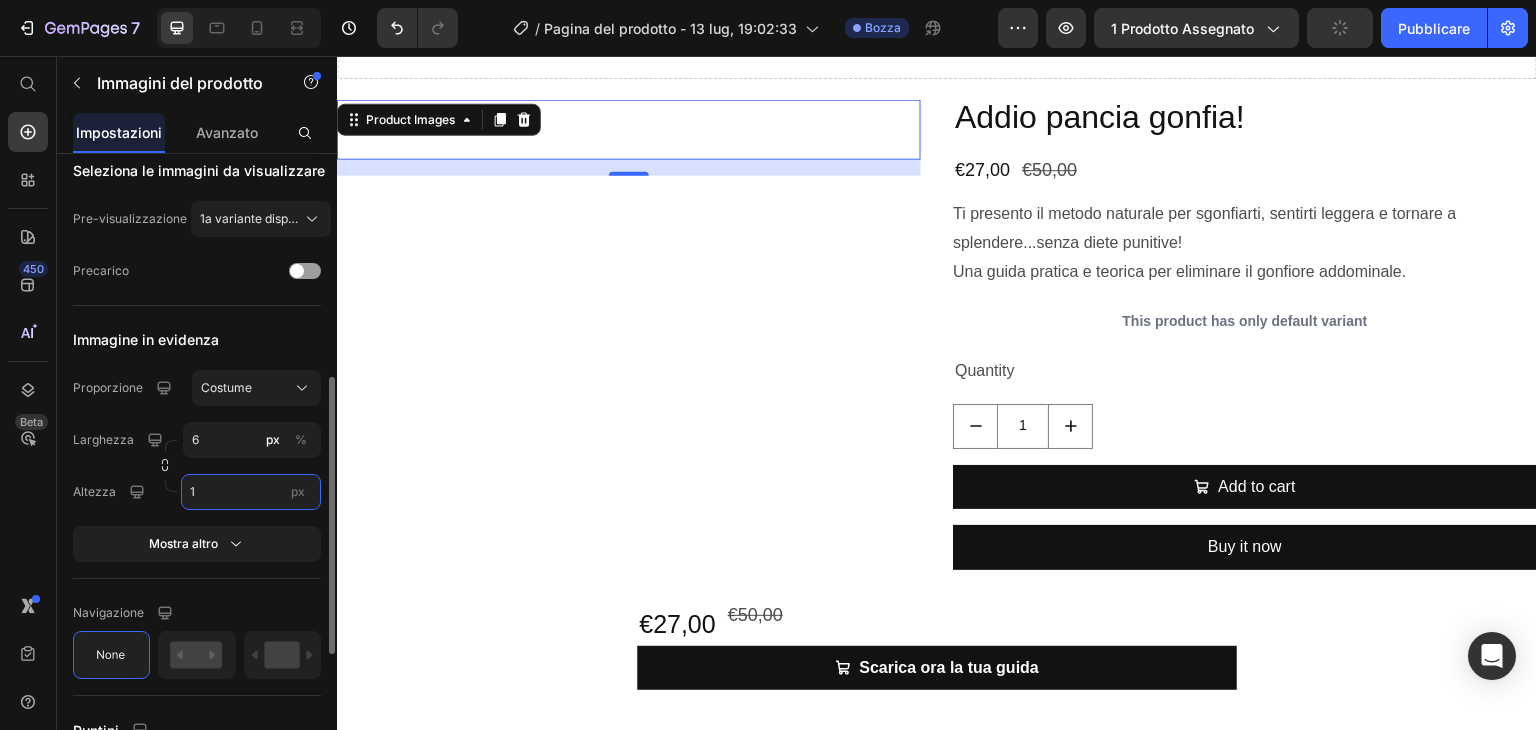 type on "8" 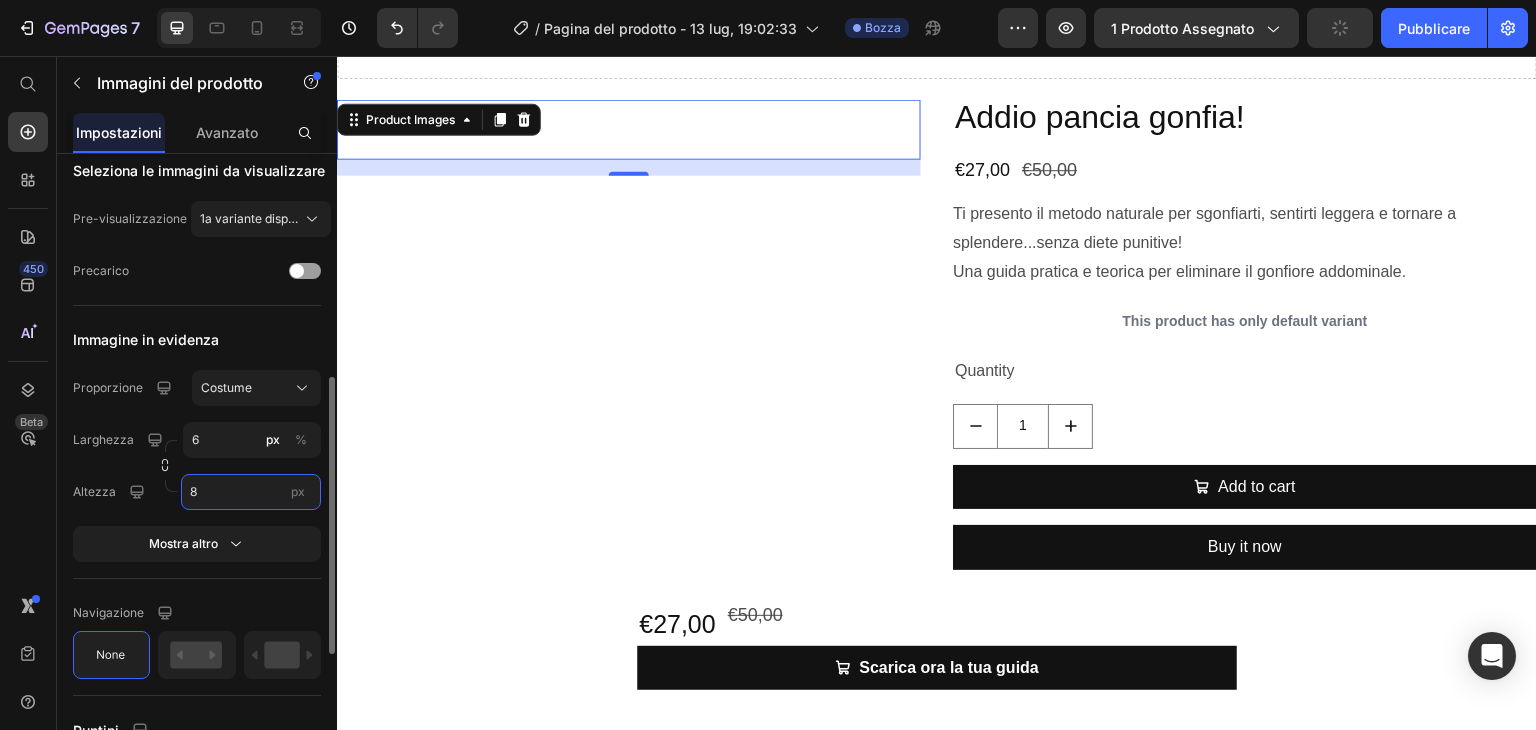 type on "60" 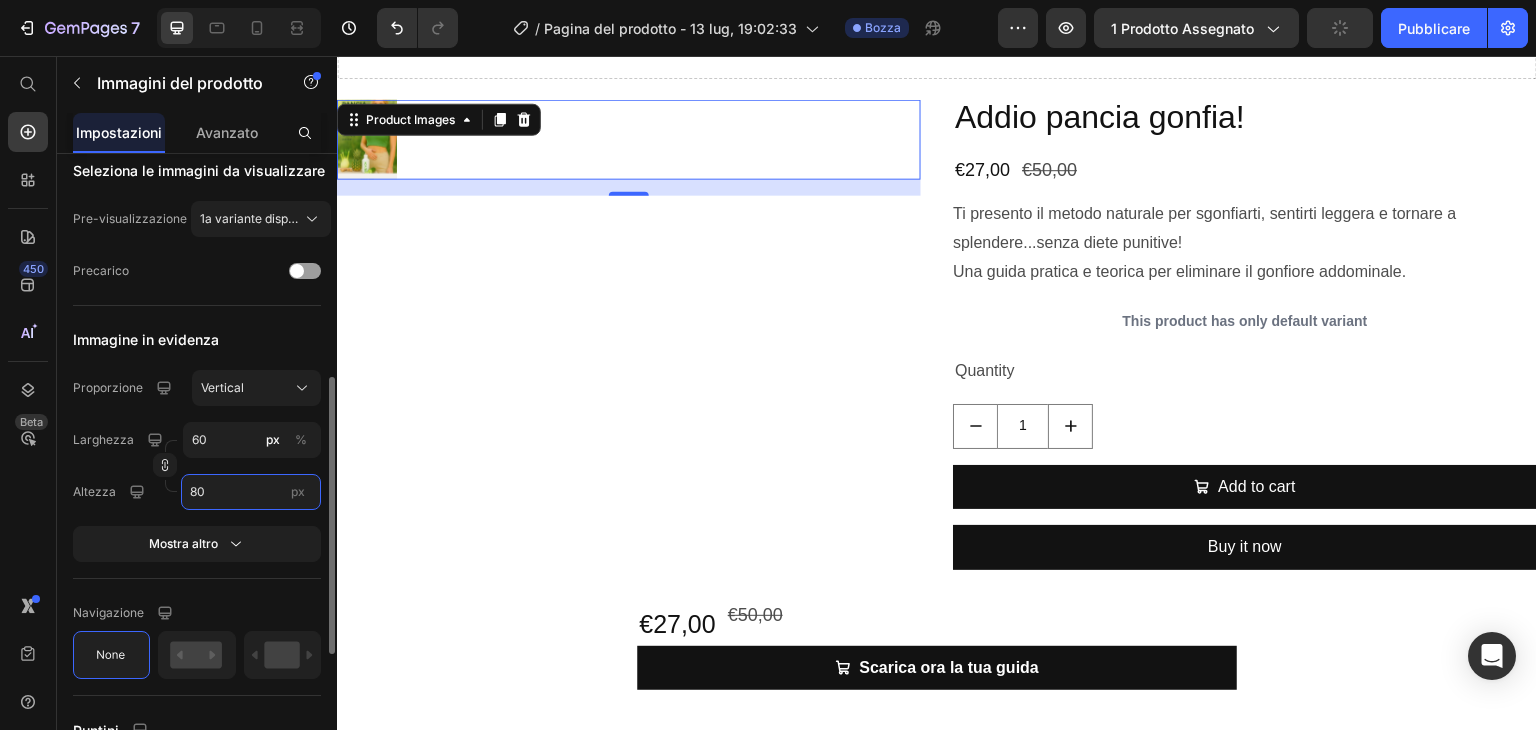 type on "600" 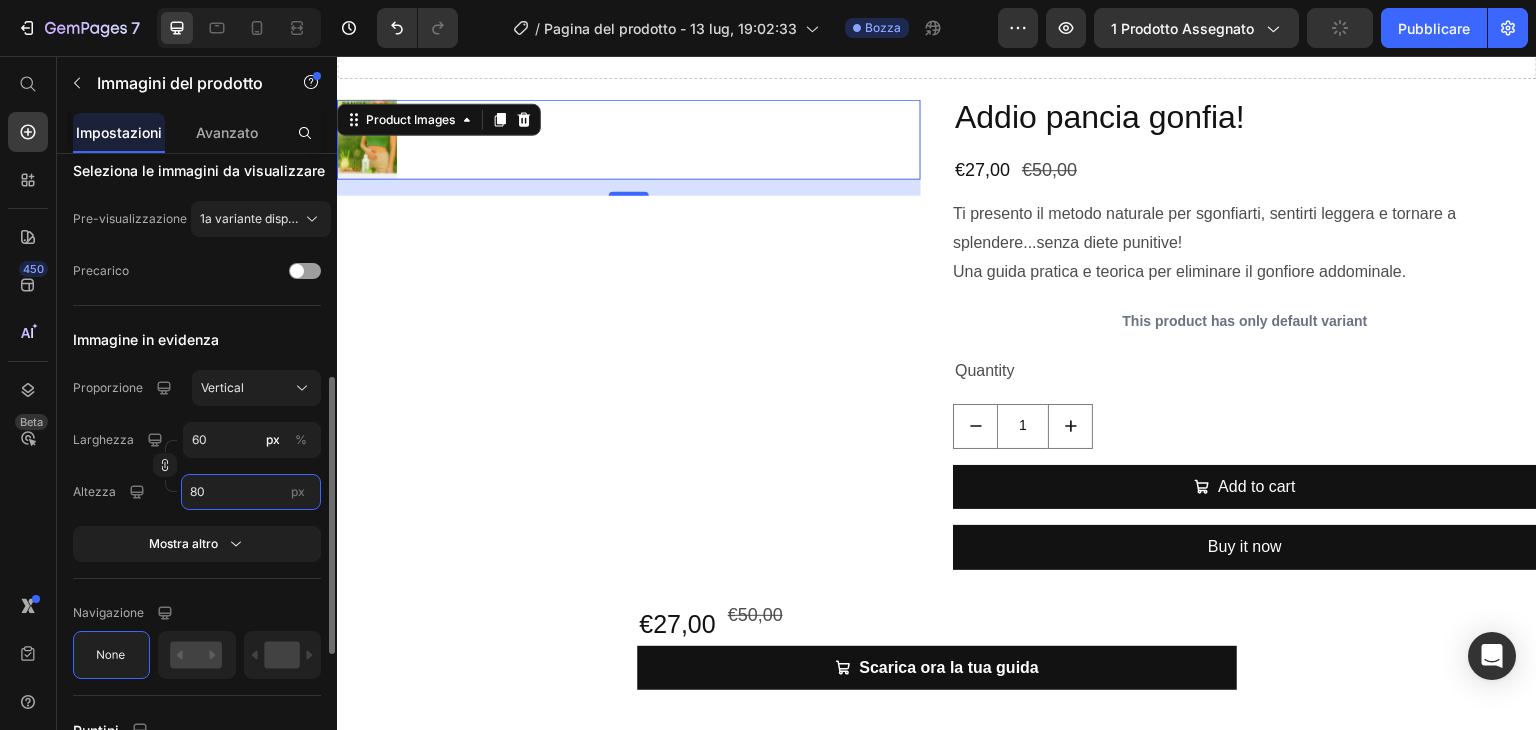 type on "800" 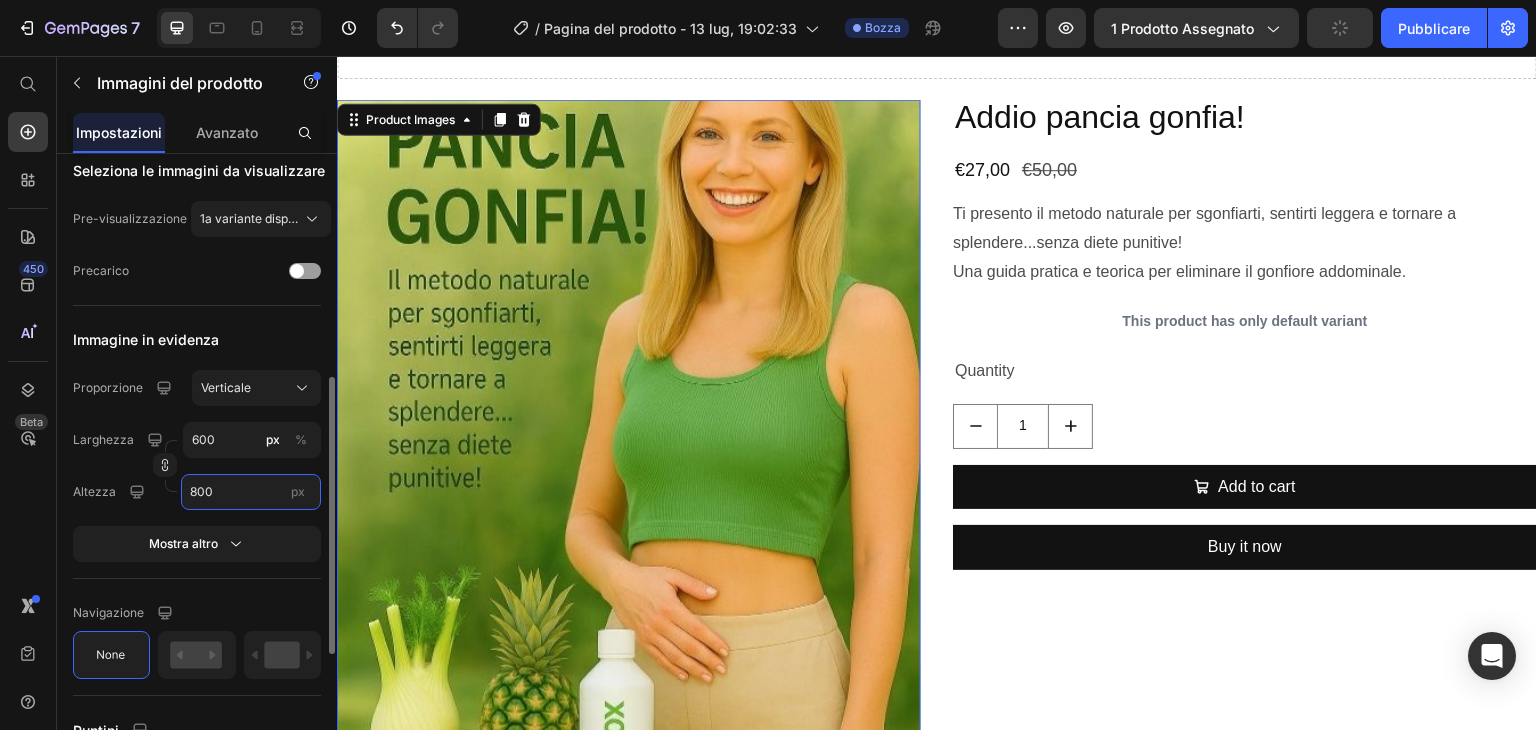 type on "6" 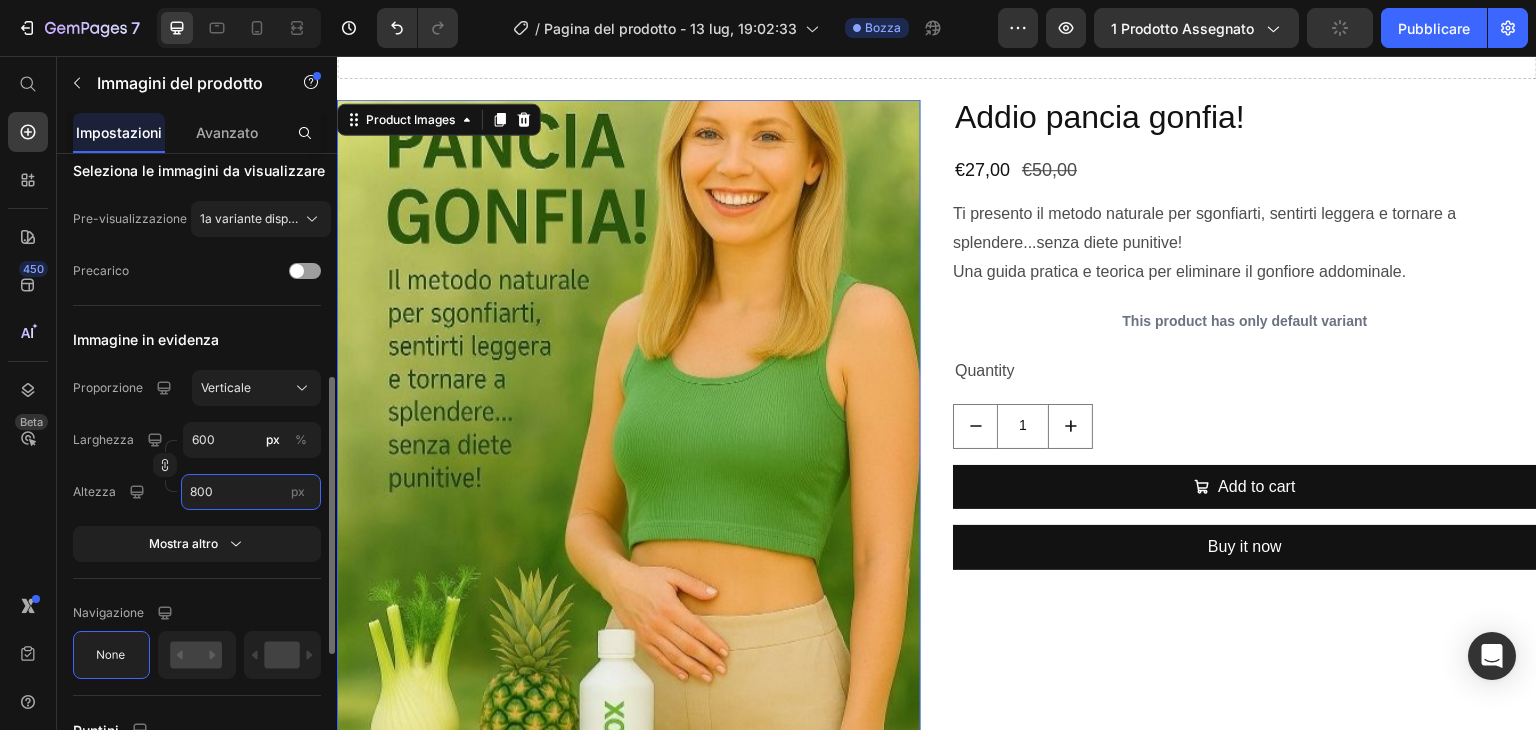 type on "8" 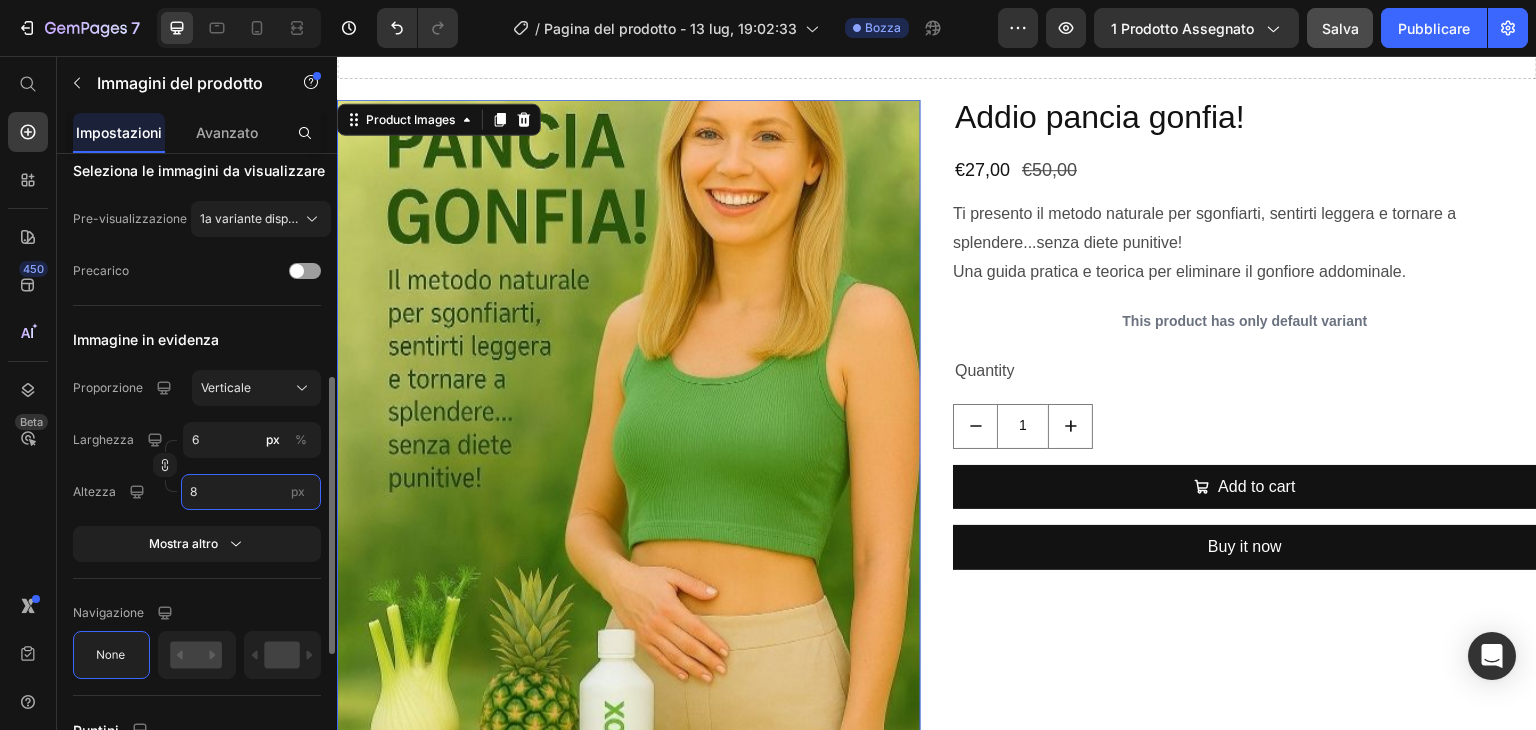 type on "600" 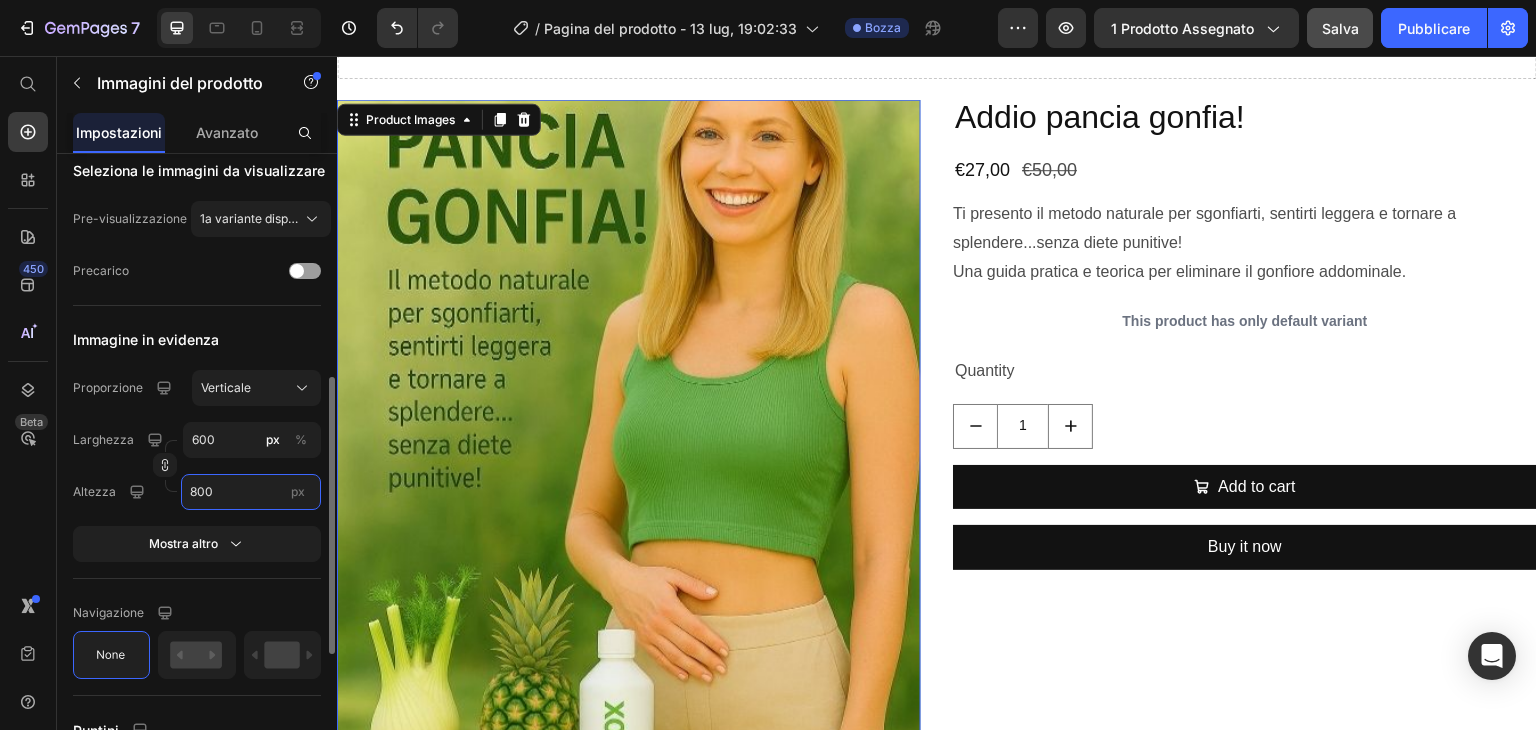 type on "60" 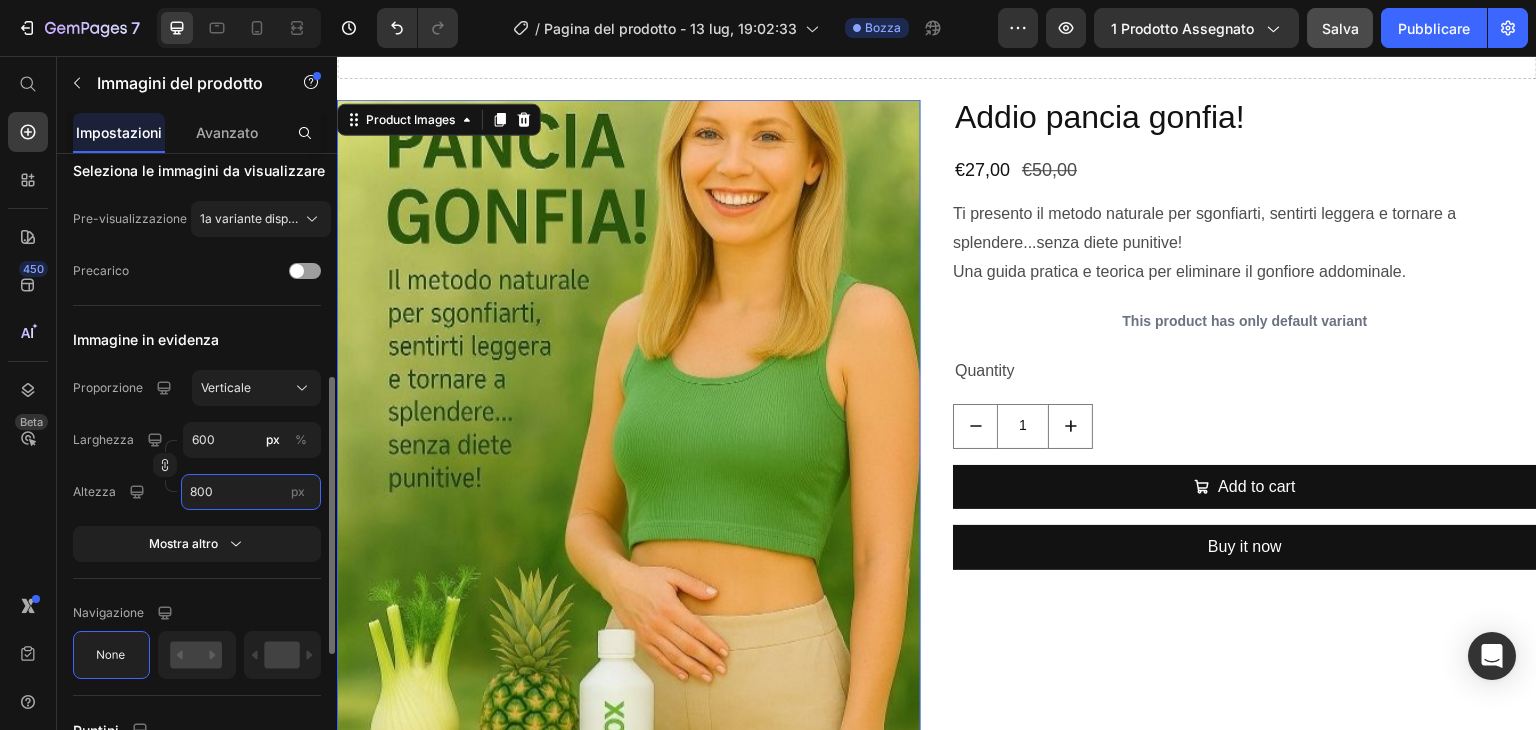 type on "80" 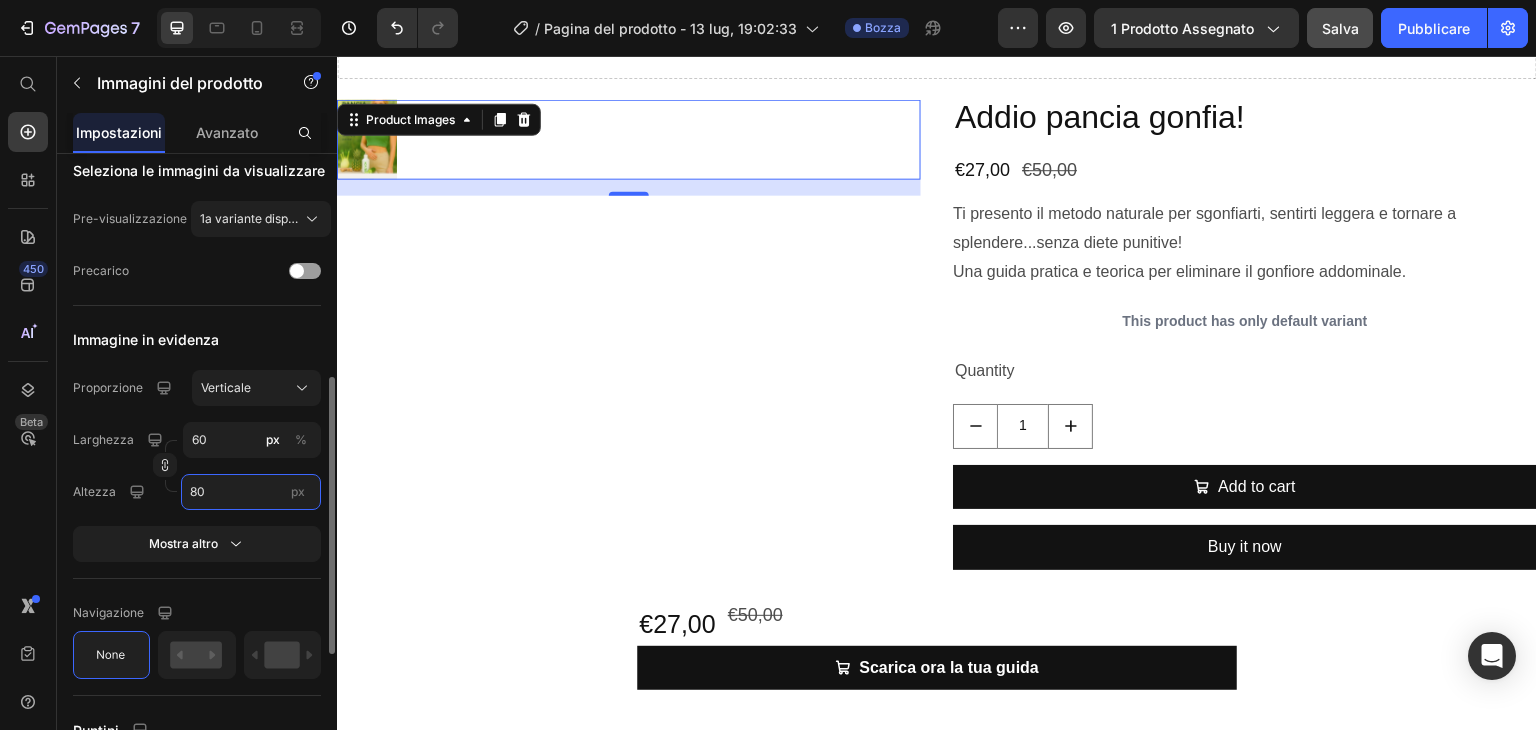 type on "6" 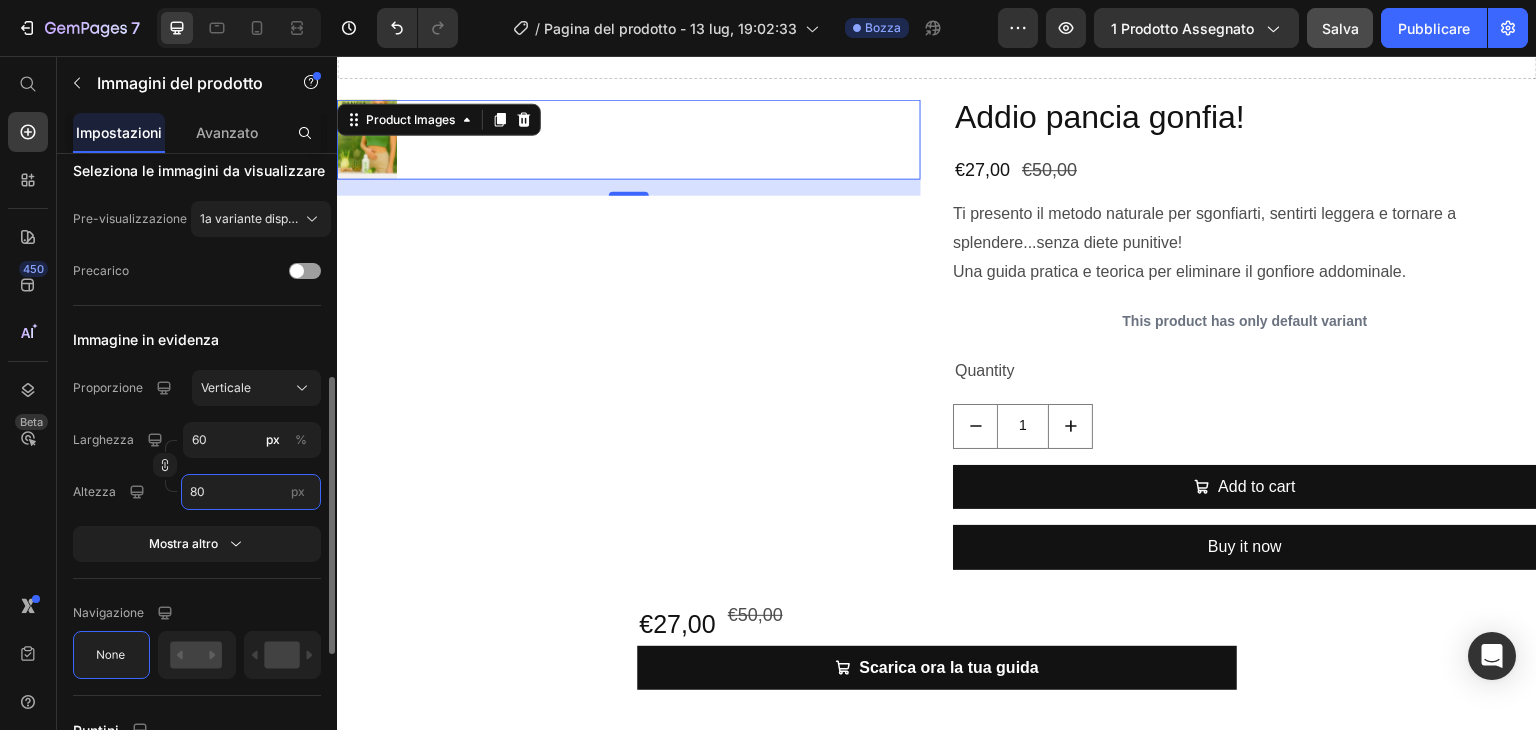 type on "8" 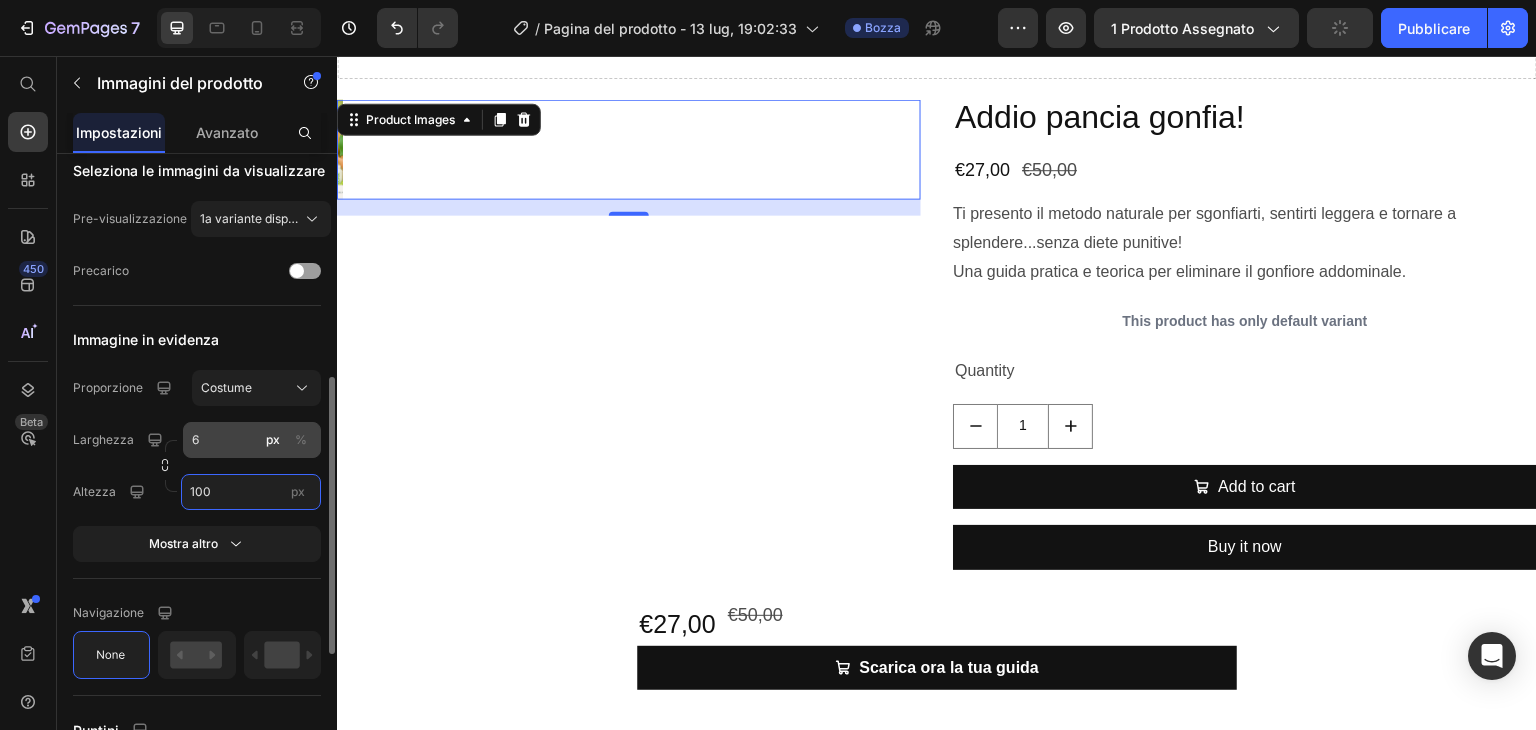 type on "100" 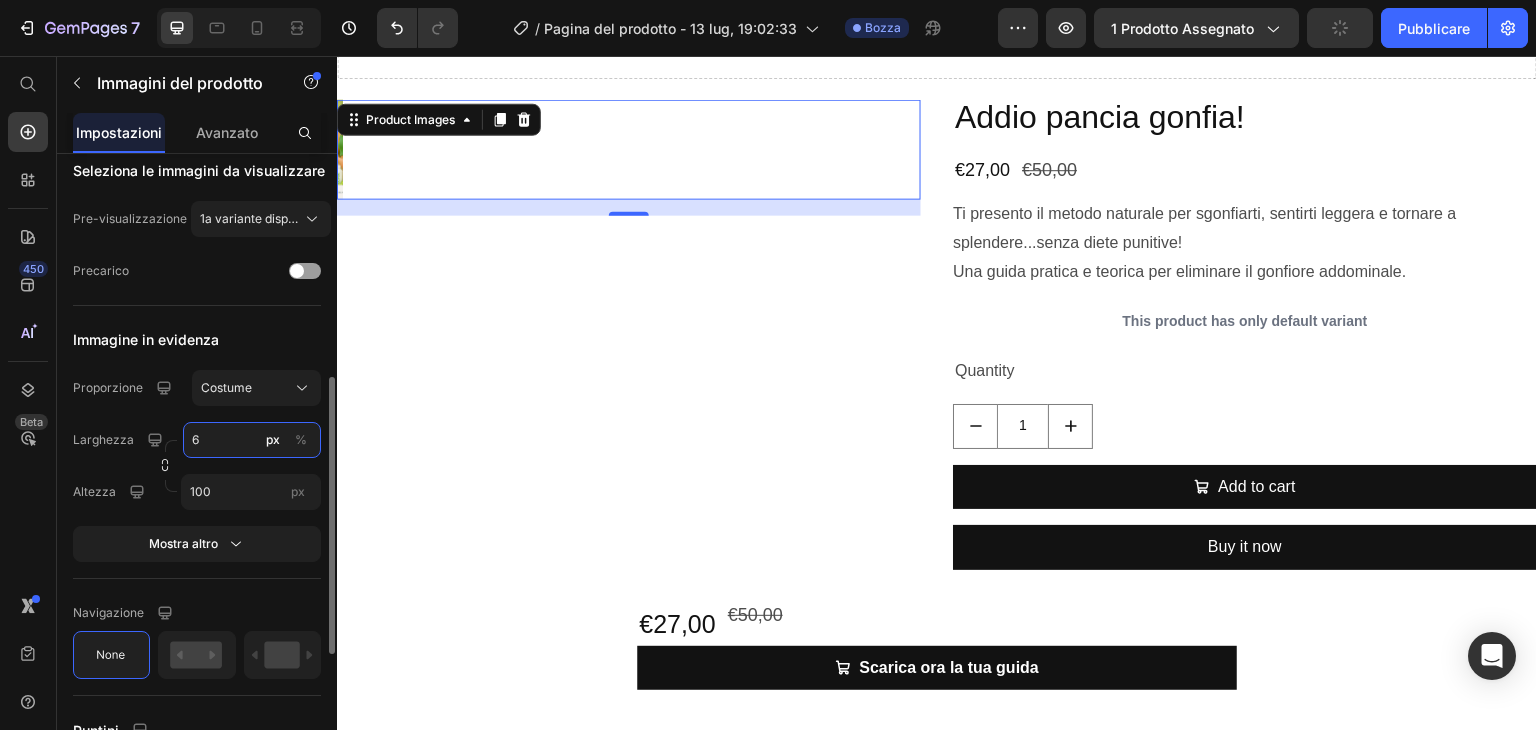 click on "6" at bounding box center [252, 440] 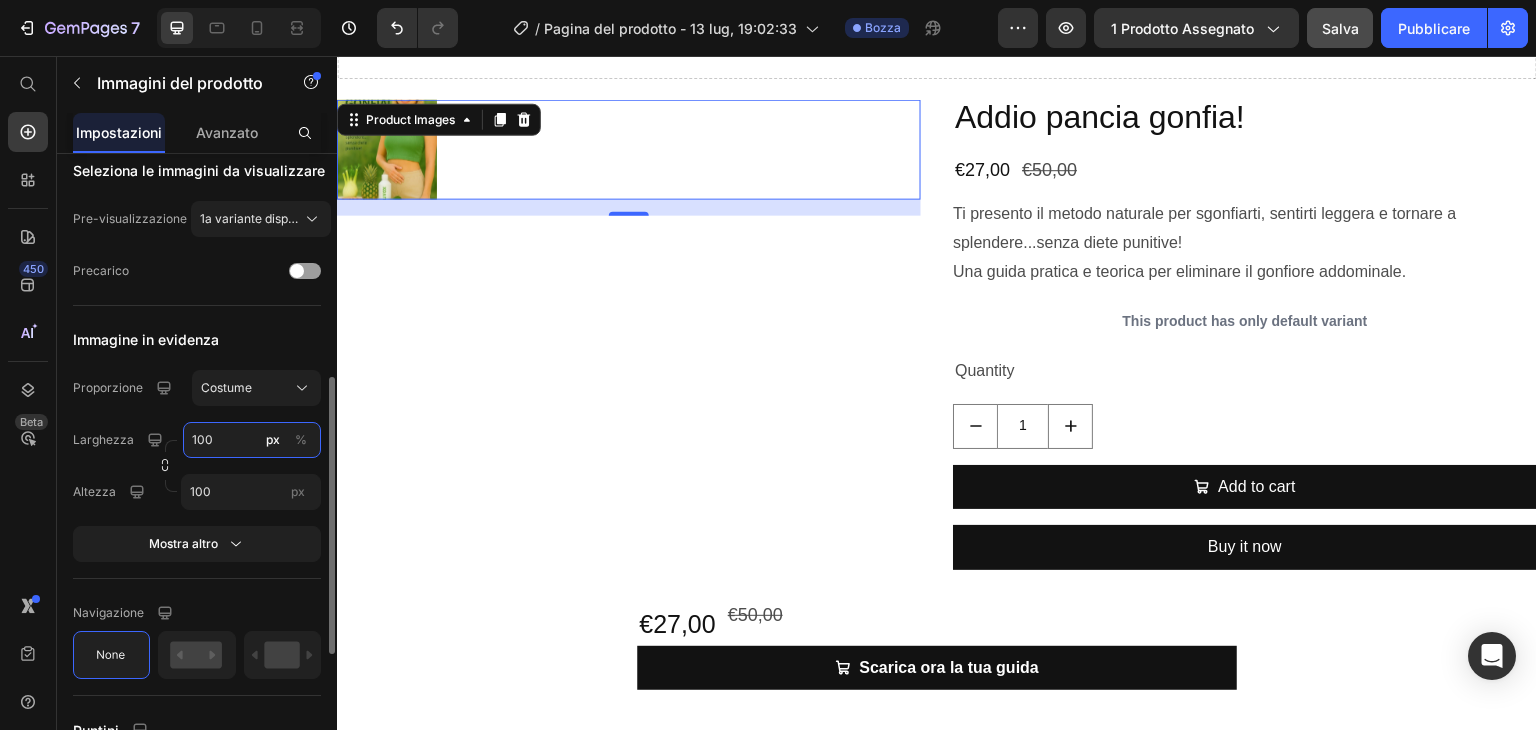 type on "100" 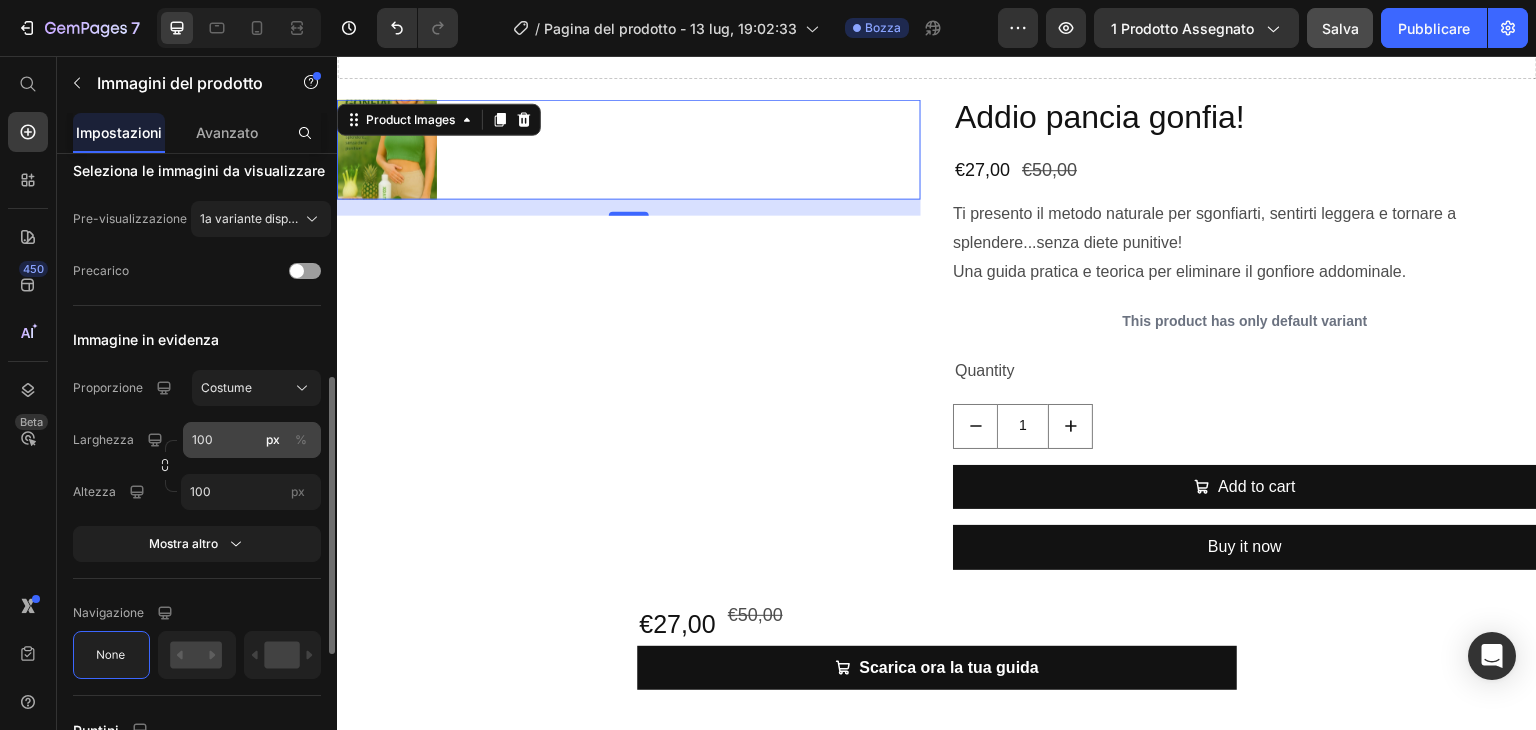 click on "%" at bounding box center (301, 439) 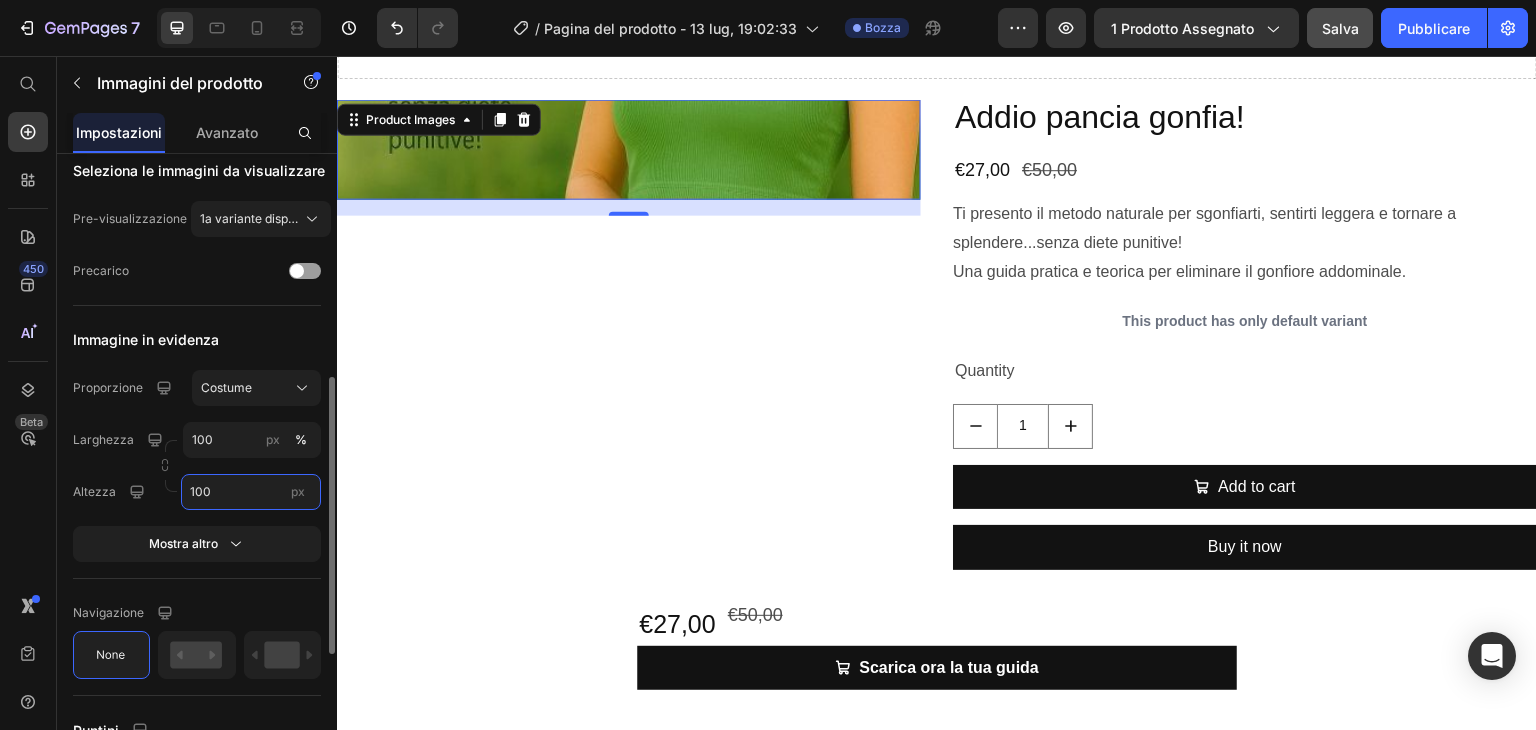 click on "100" at bounding box center [251, 492] 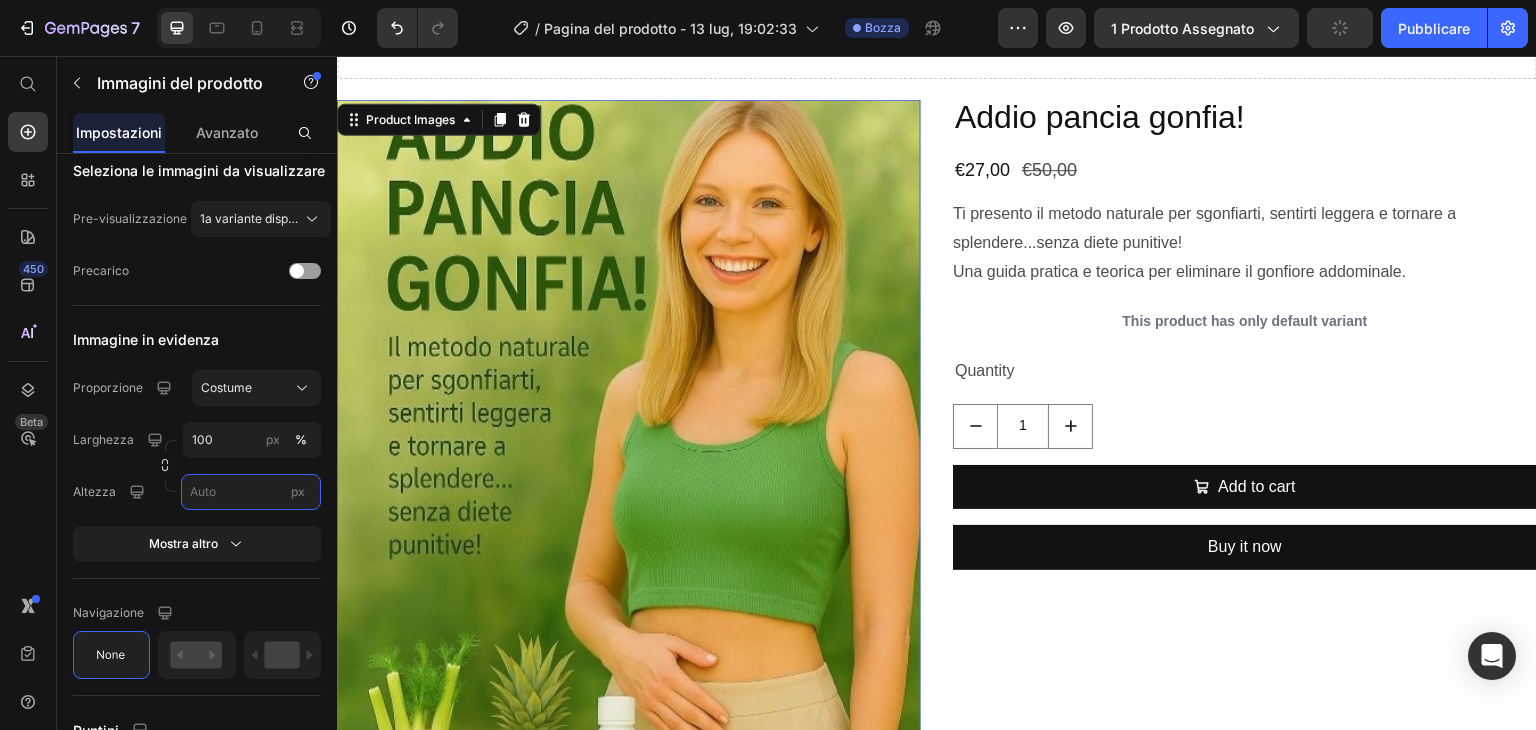 type on "100" 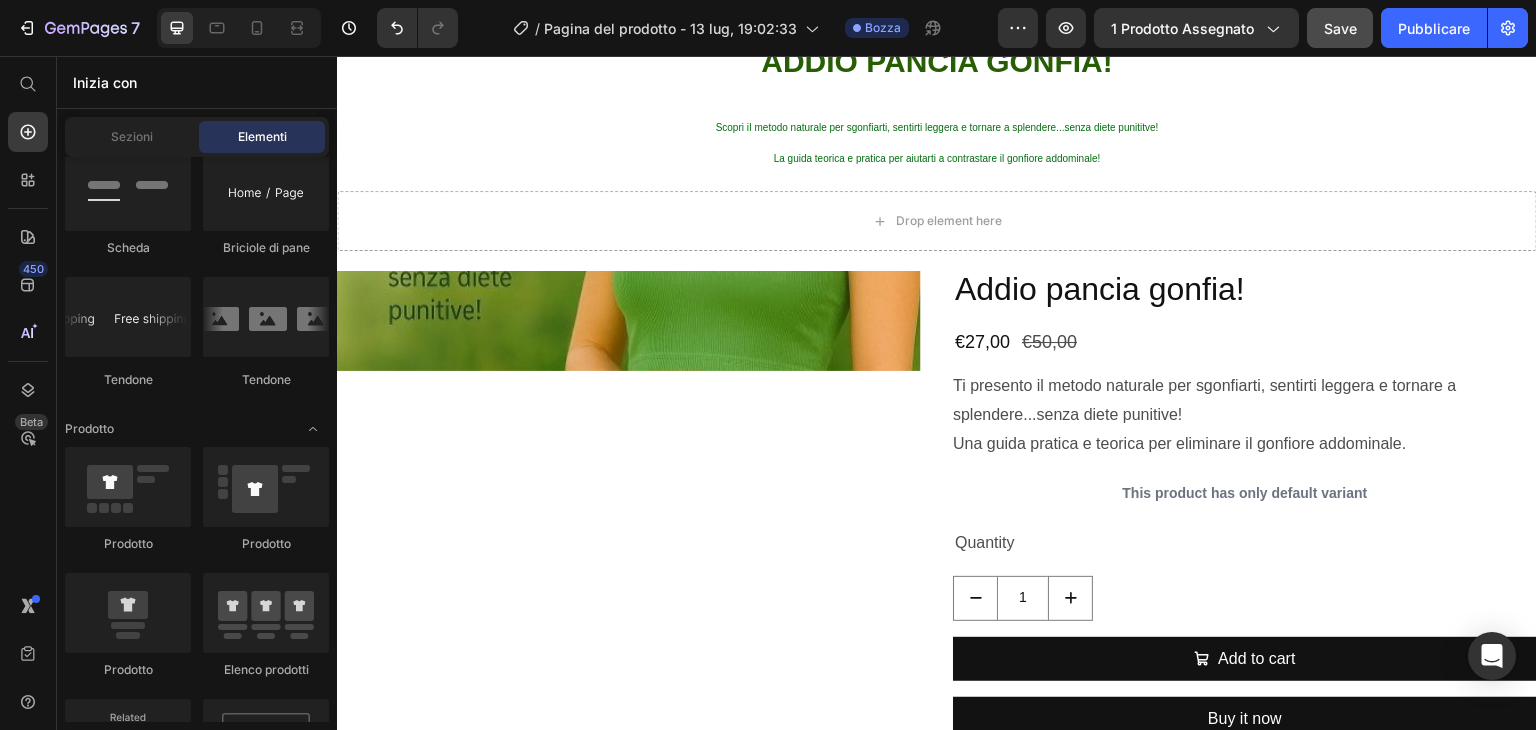 scroll, scrollTop: 69, scrollLeft: 0, axis: vertical 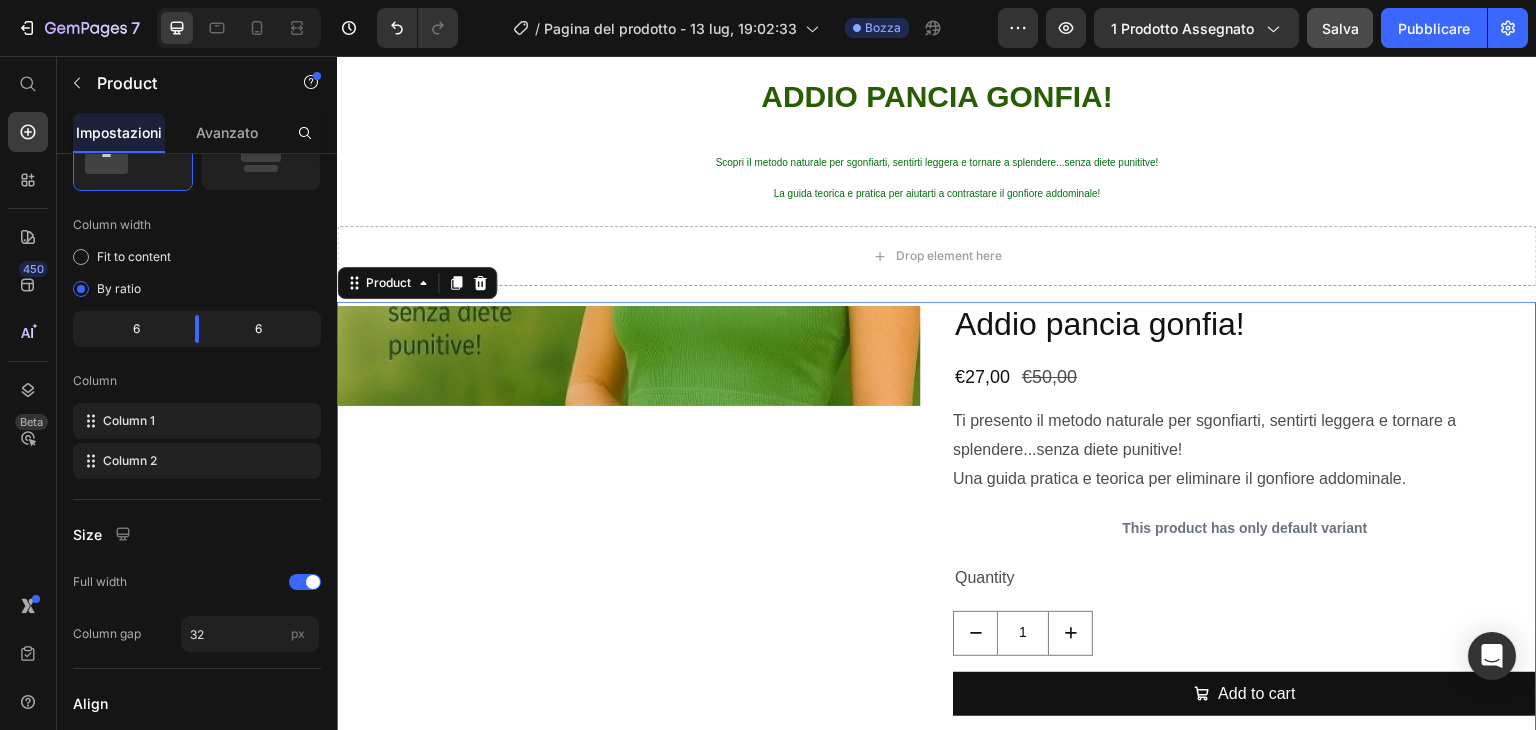 click on "Product Images Addio pancia gonfia! Product Title €27,00 Product Price €50,00 Product Price Row Ti presento il metodo naturale per sgonfiarti, sentirti leggera e tornare a splendere...senza diete punitive!
Una guida pratica e teorica per eliminare il gonfiore addominale. Product Description This product has only default variant Product Variants & Swatches Quantity Text Block 1 Product Quantity
Add to cart Add to Cart Buy it now Dynamic Checkout Product   16" at bounding box center [937, 547] 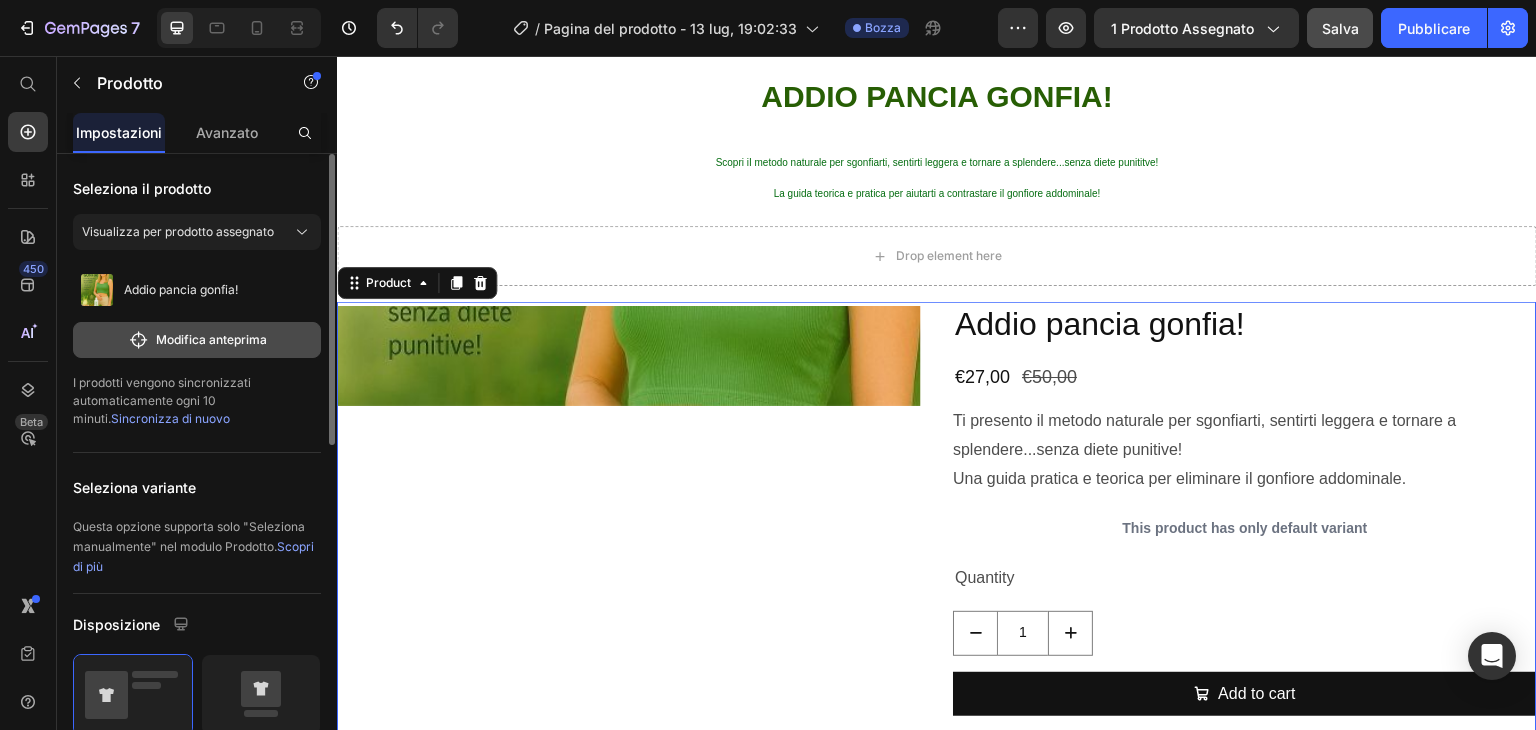 click on "Modifica anteprima" at bounding box center (211, 339) 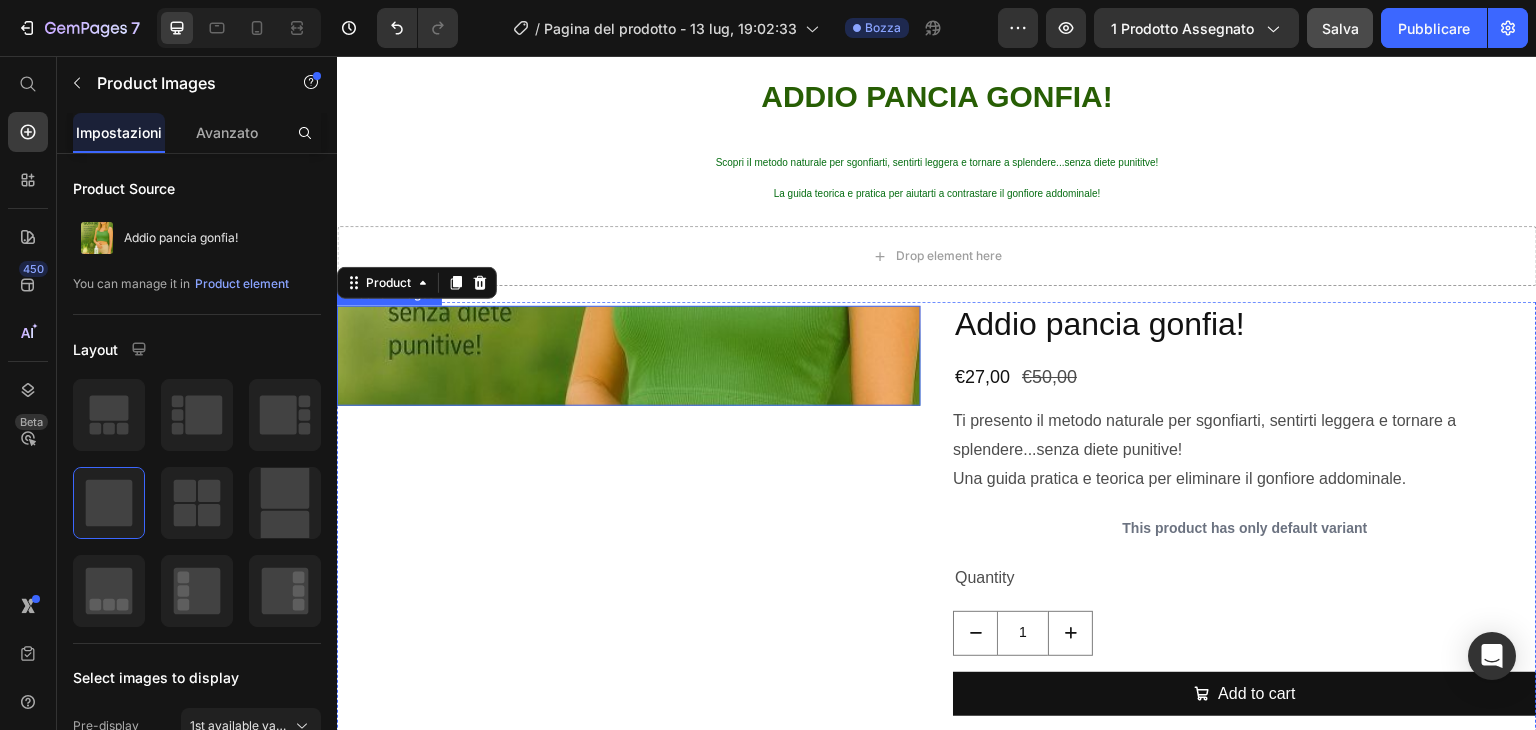 click at bounding box center [629, 356] 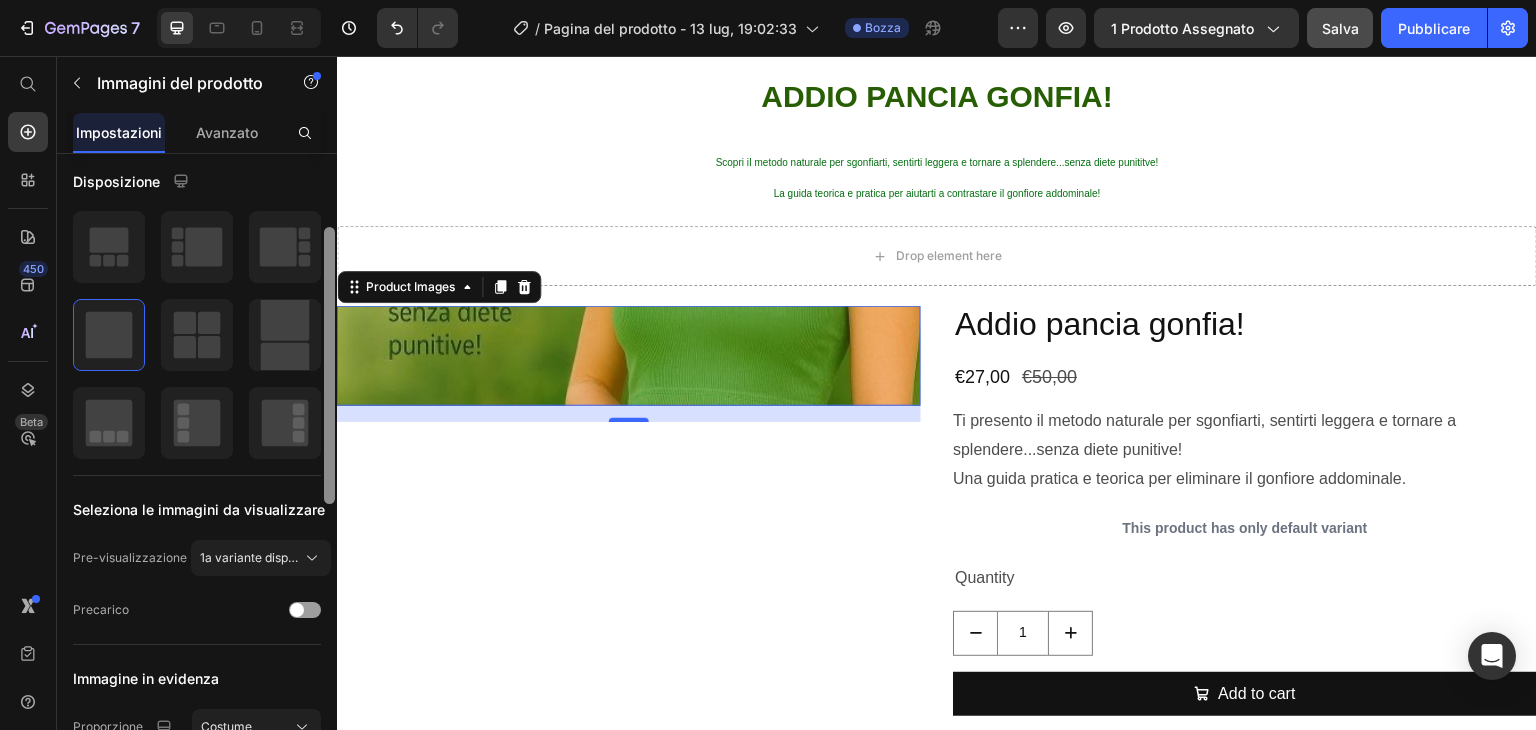 scroll, scrollTop: 172, scrollLeft: 0, axis: vertical 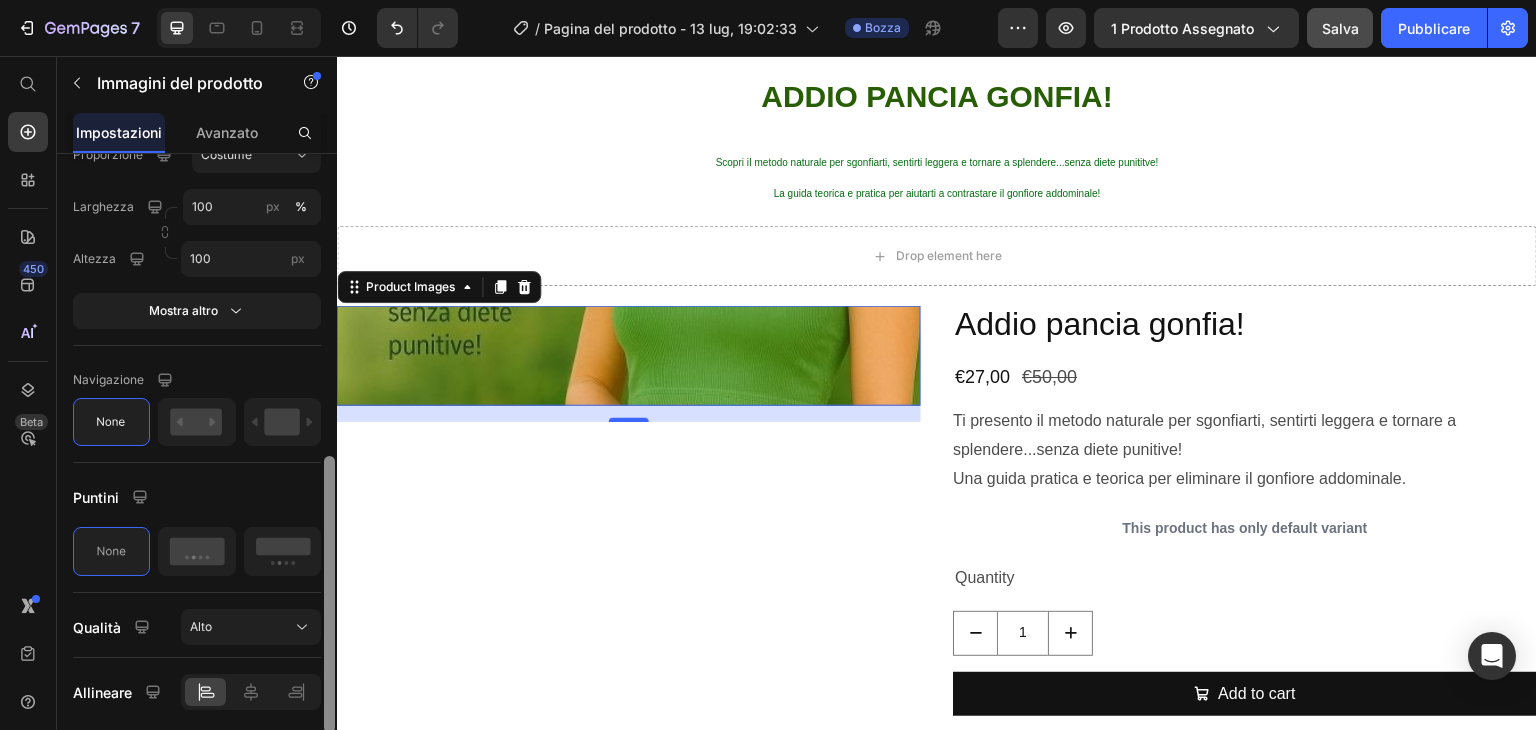 drag, startPoint x: 332, startPoint y: 314, endPoint x: 327, endPoint y: 648, distance: 334.0374 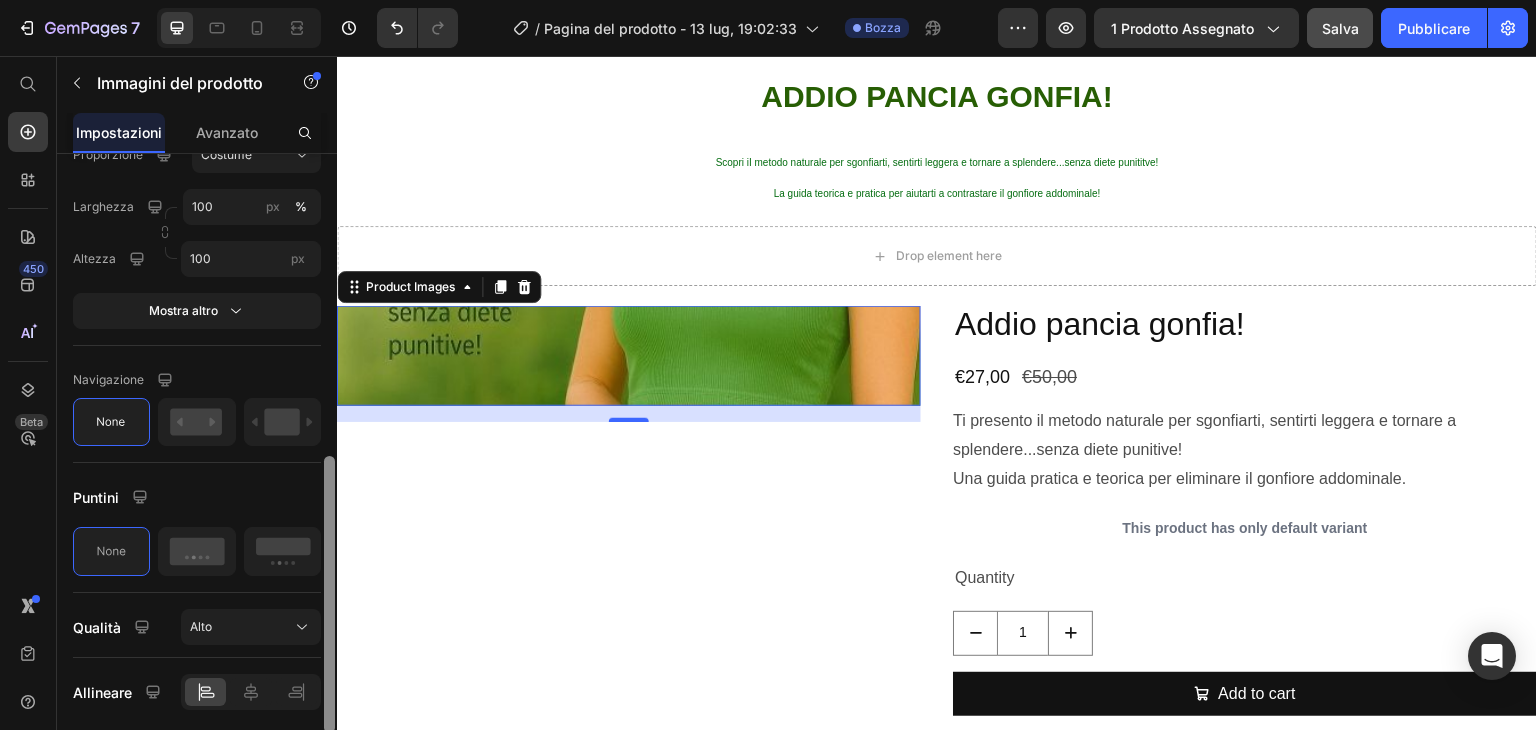 click at bounding box center (329, 594) 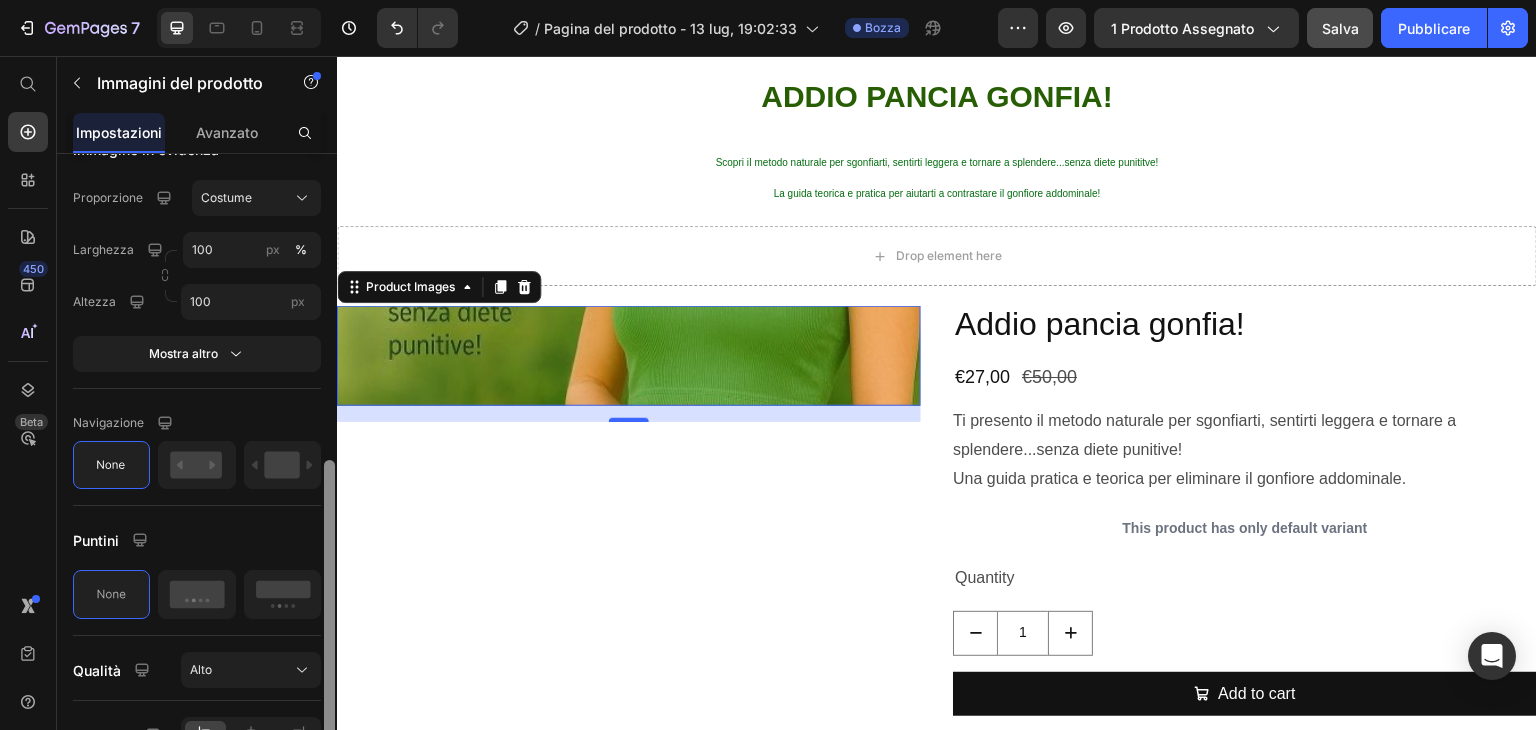 drag, startPoint x: 327, startPoint y: 648, endPoint x: 325, endPoint y: 620, distance: 28.071337 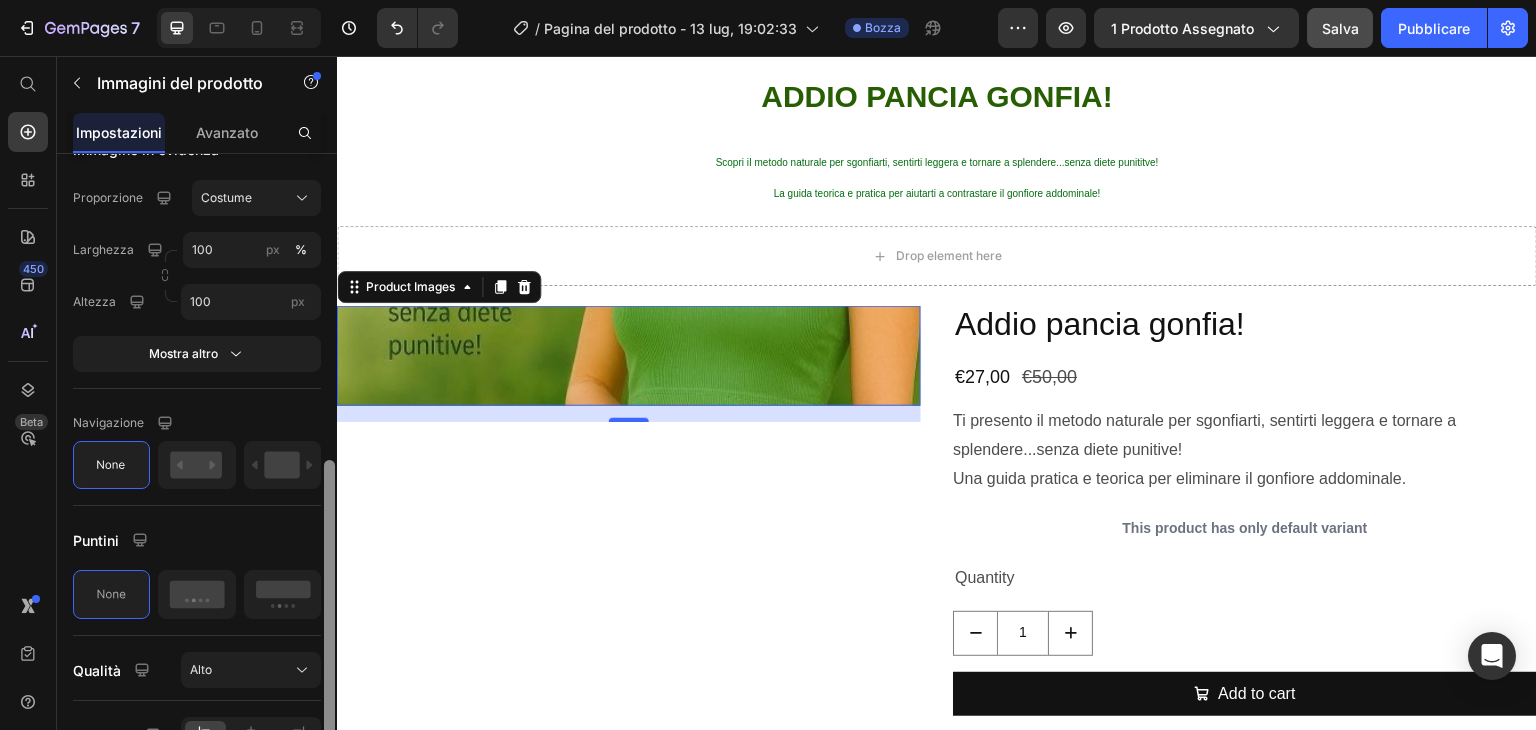 click at bounding box center [329, 598] 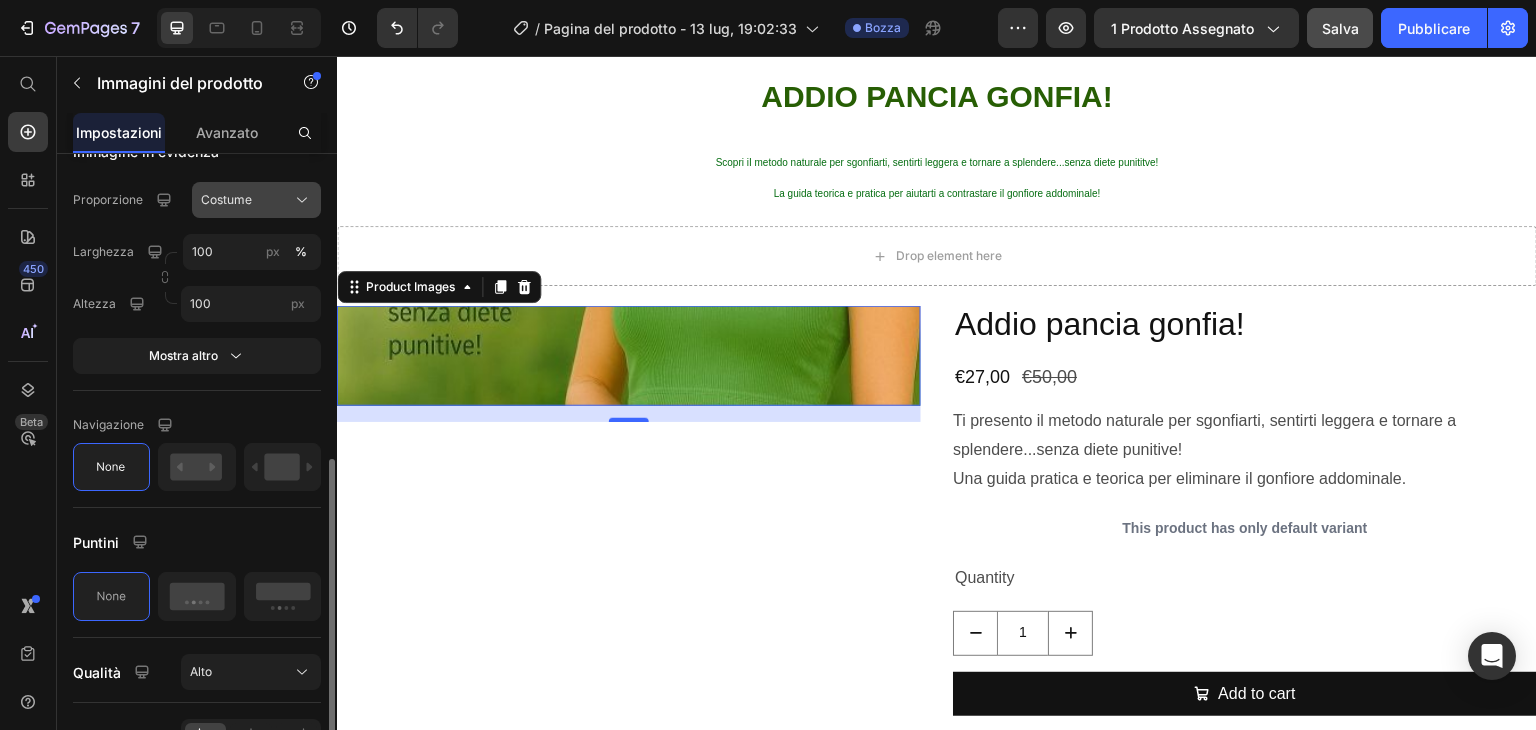 click on "Costume" at bounding box center [256, 200] 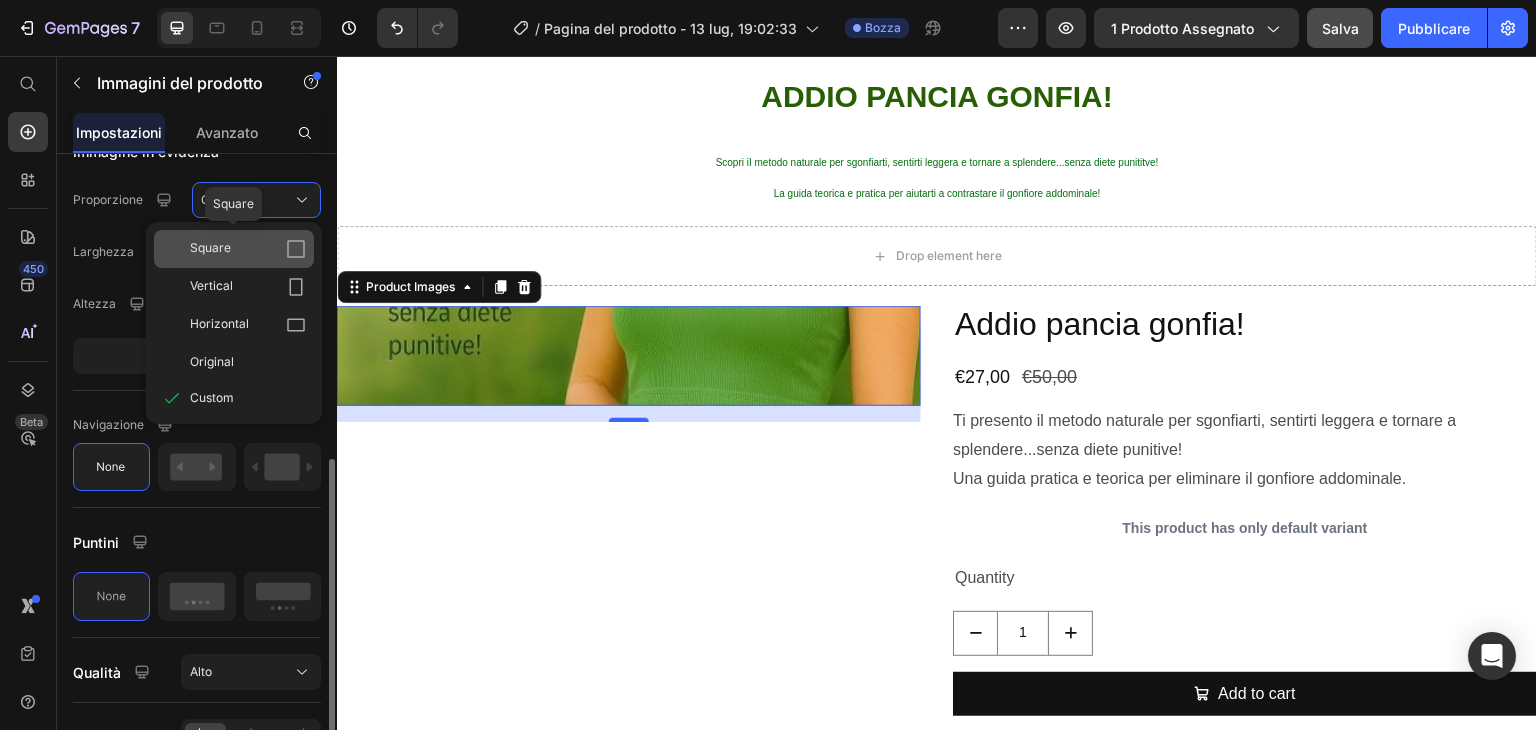 click on "Square" 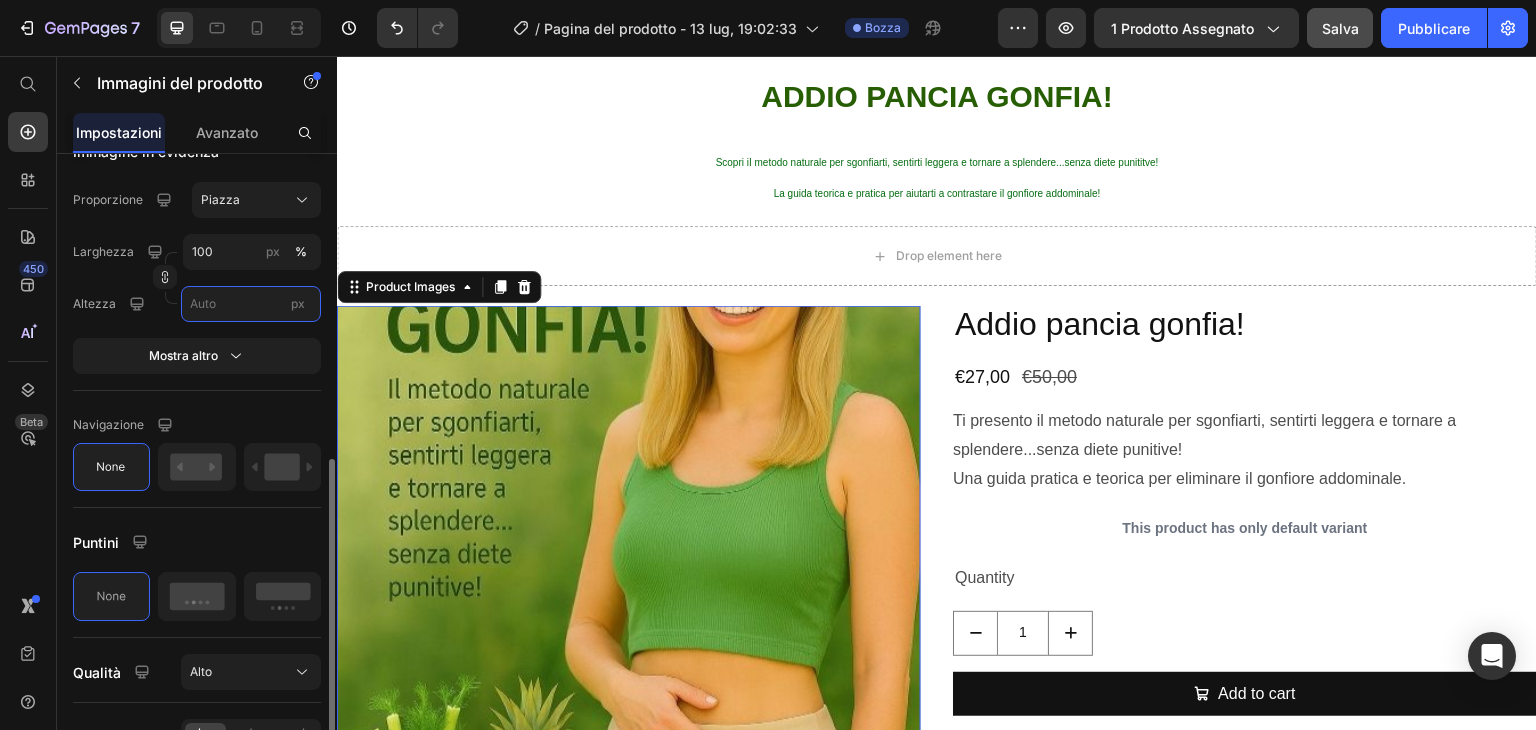 click on "px" at bounding box center [251, 304] 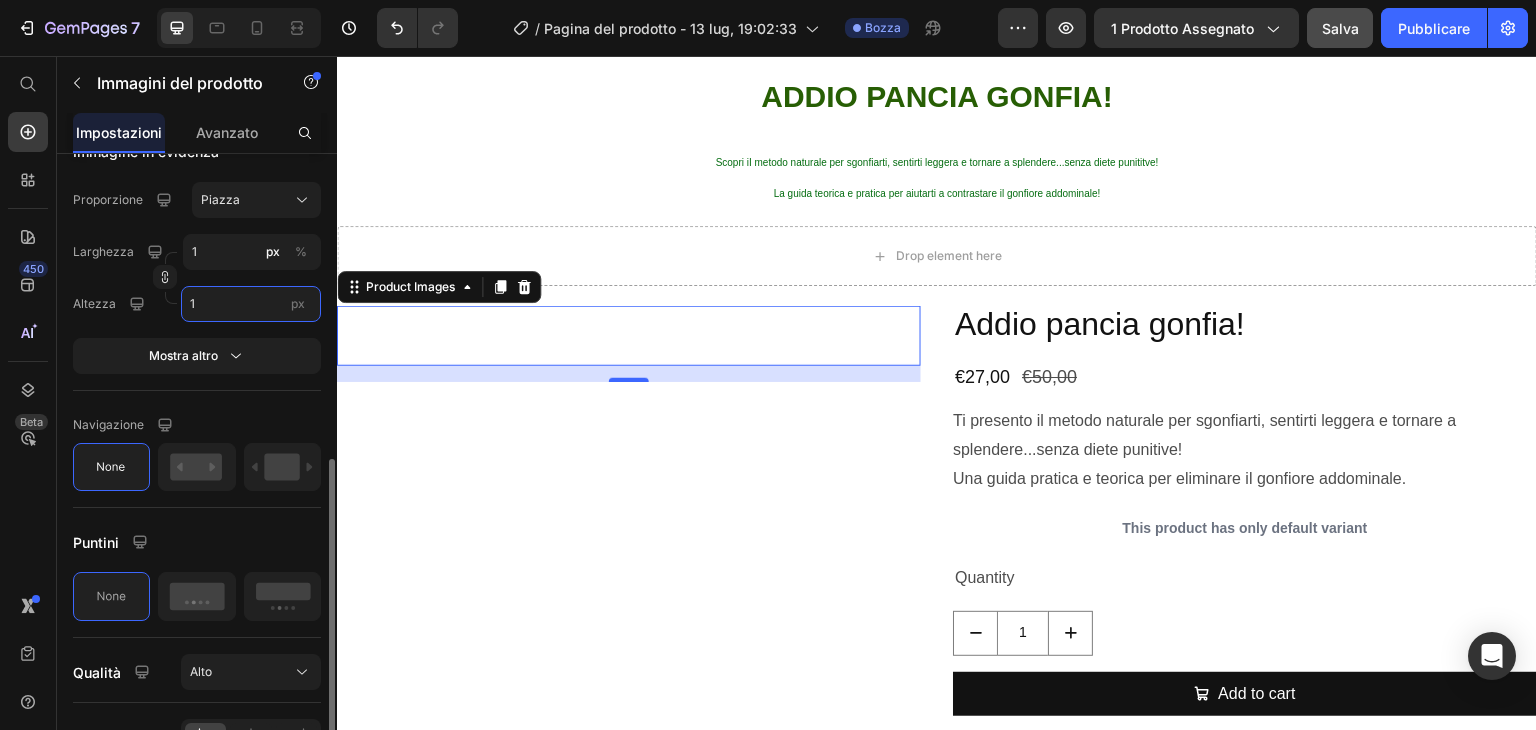 type on "10" 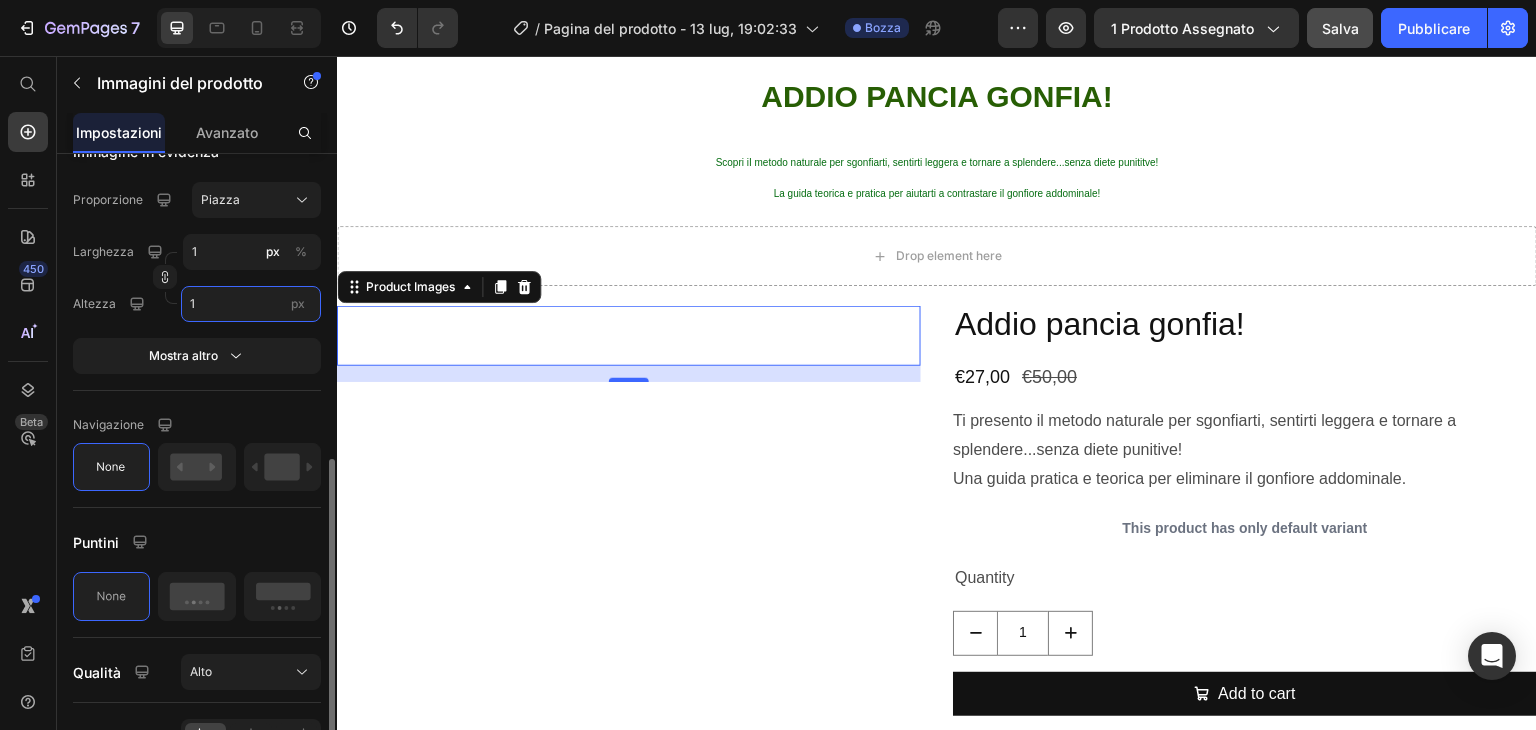 type on "10" 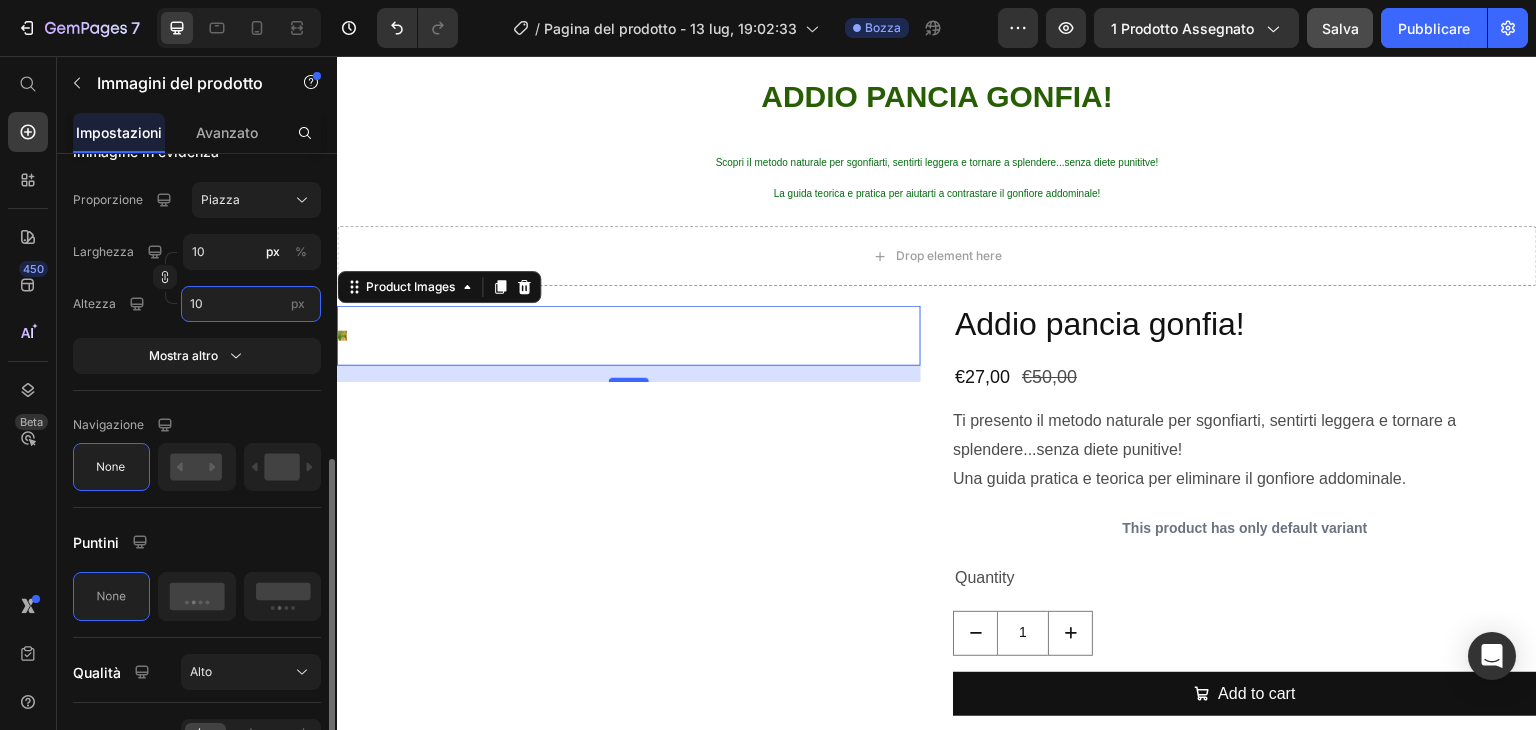 type on "100" 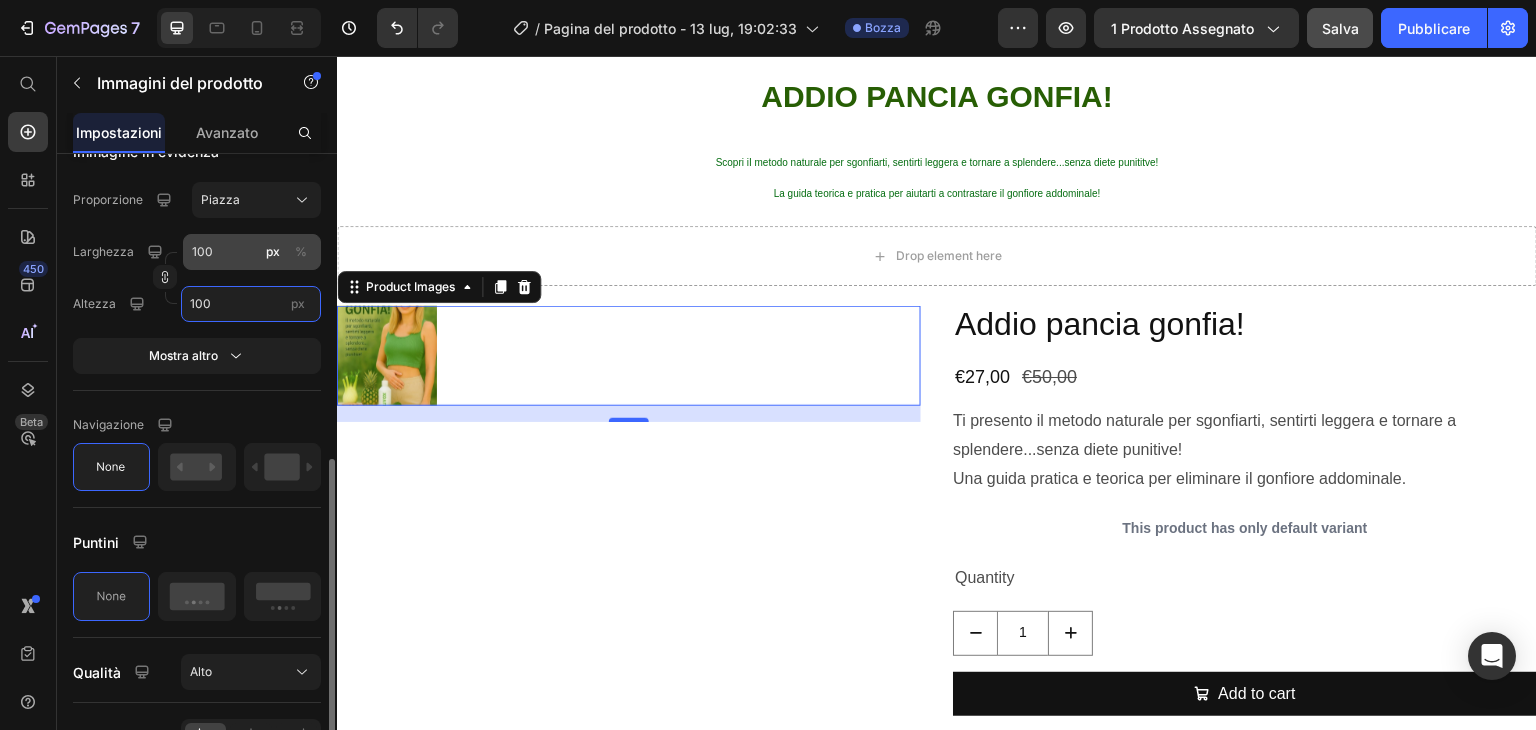 type on "100" 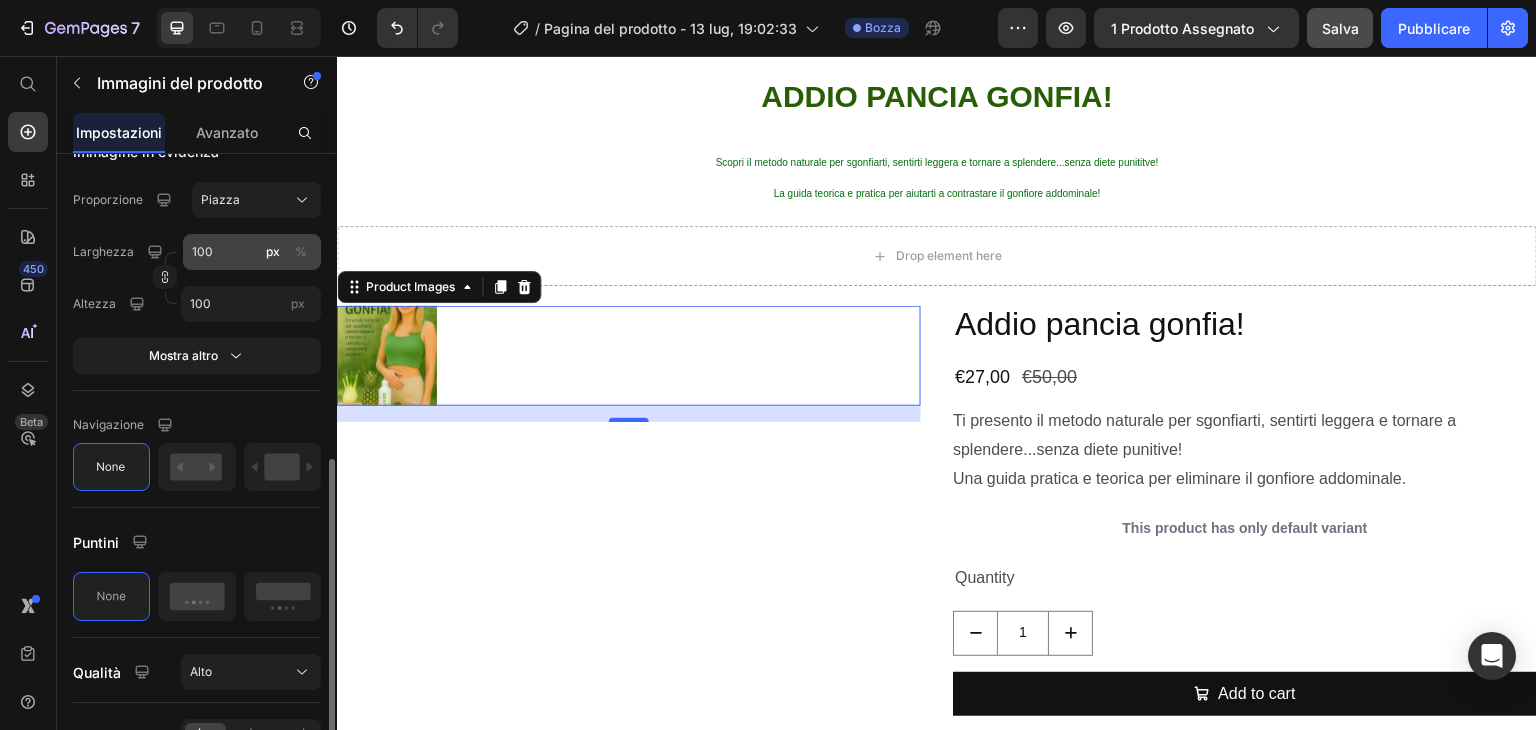 click on "%" at bounding box center (301, 251) 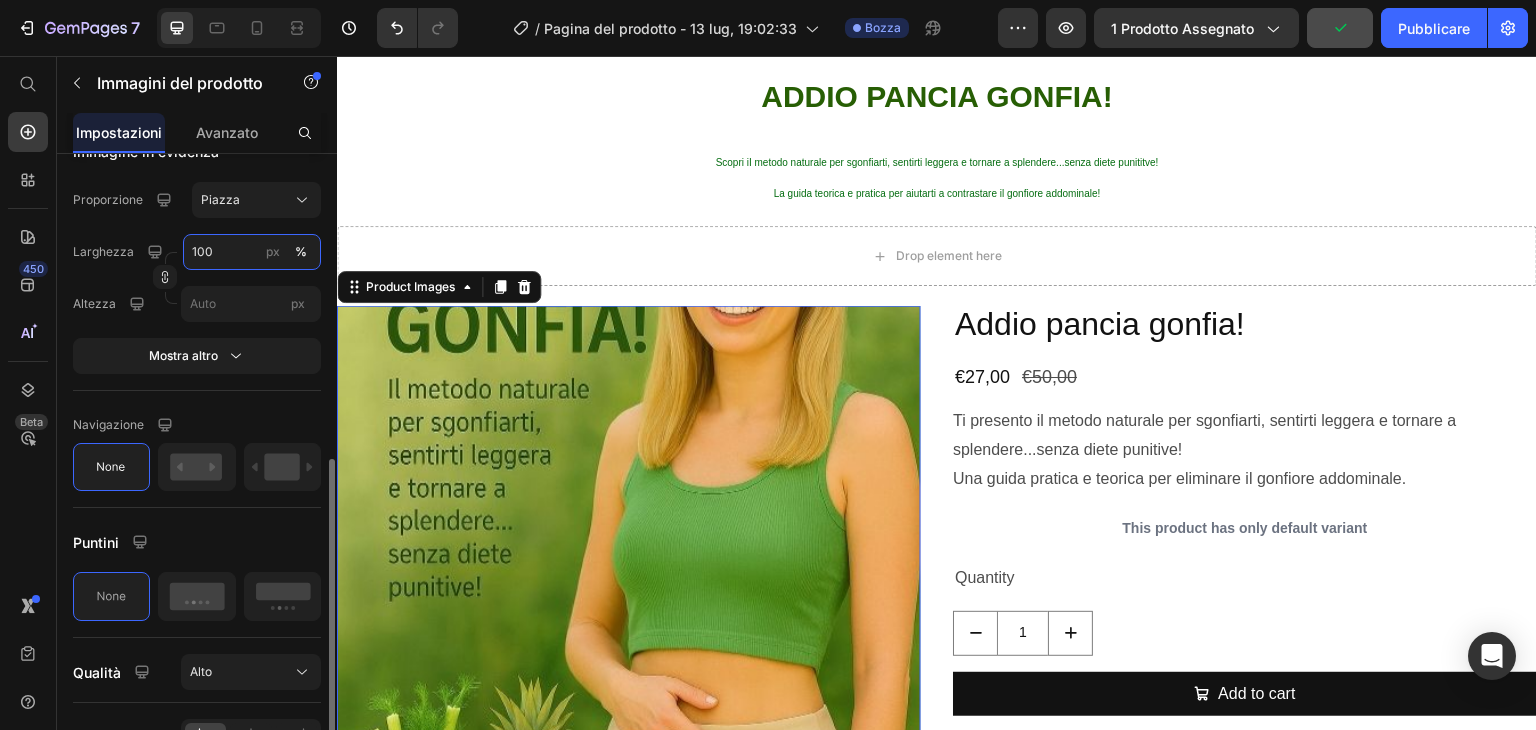 click on "100" at bounding box center (252, 252) 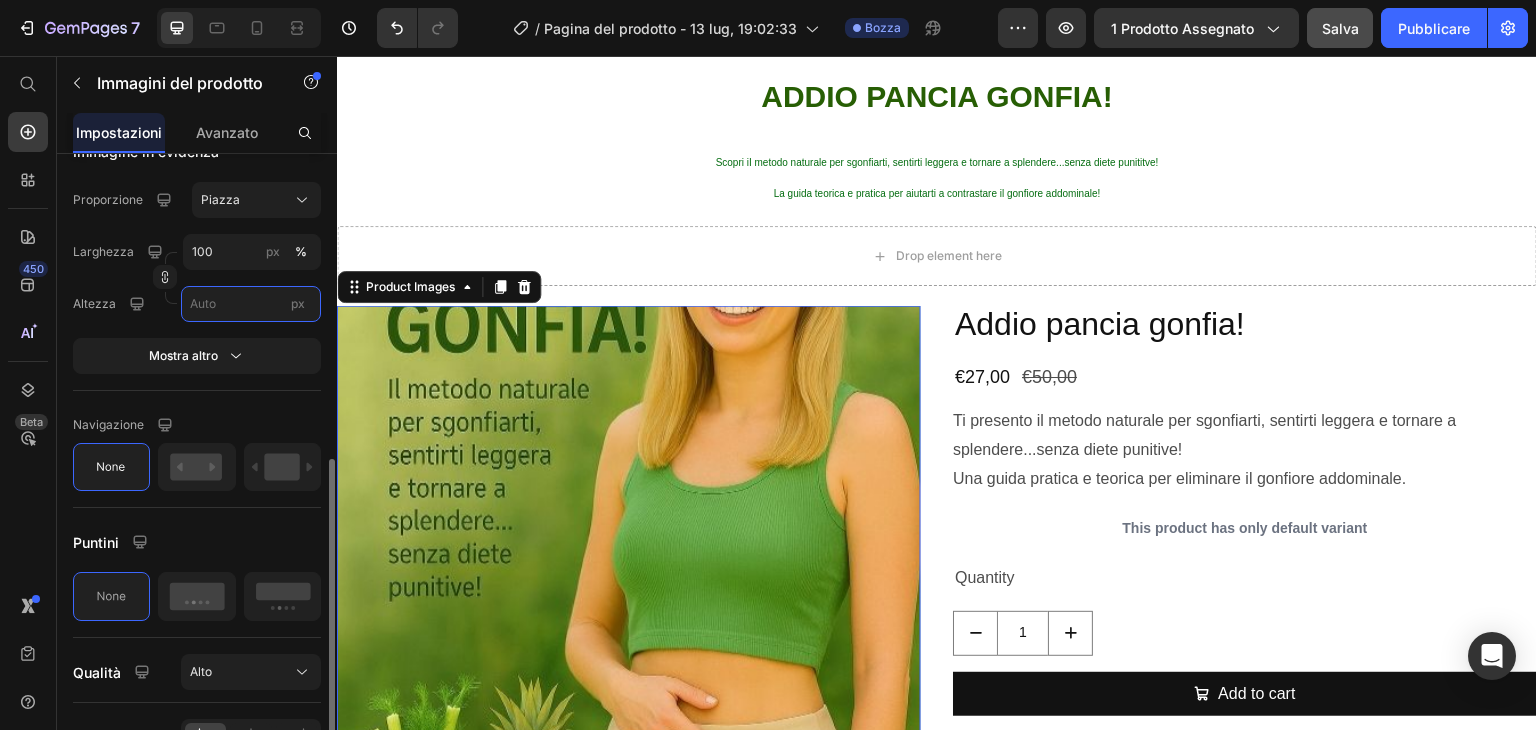 click on "px" at bounding box center [251, 304] 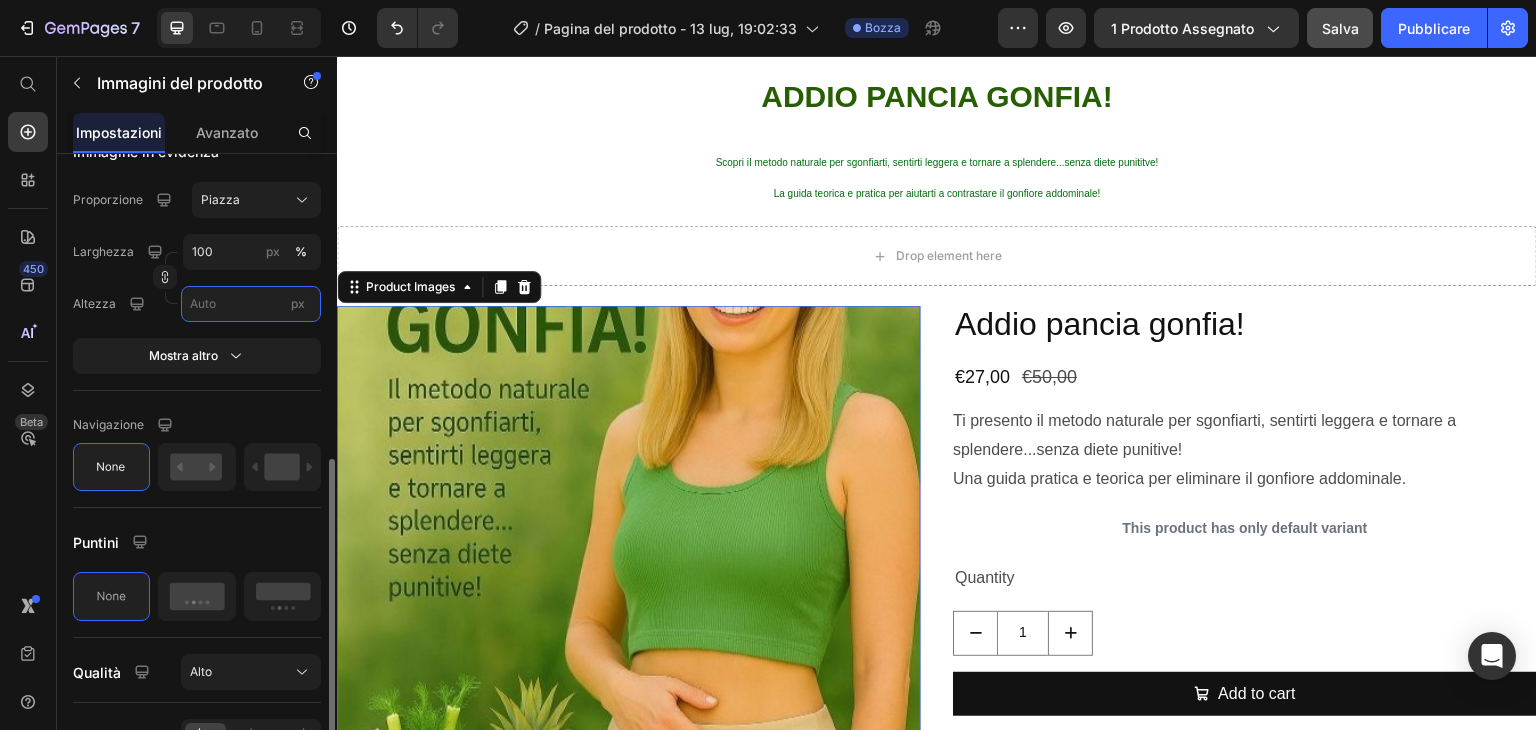 type on "1" 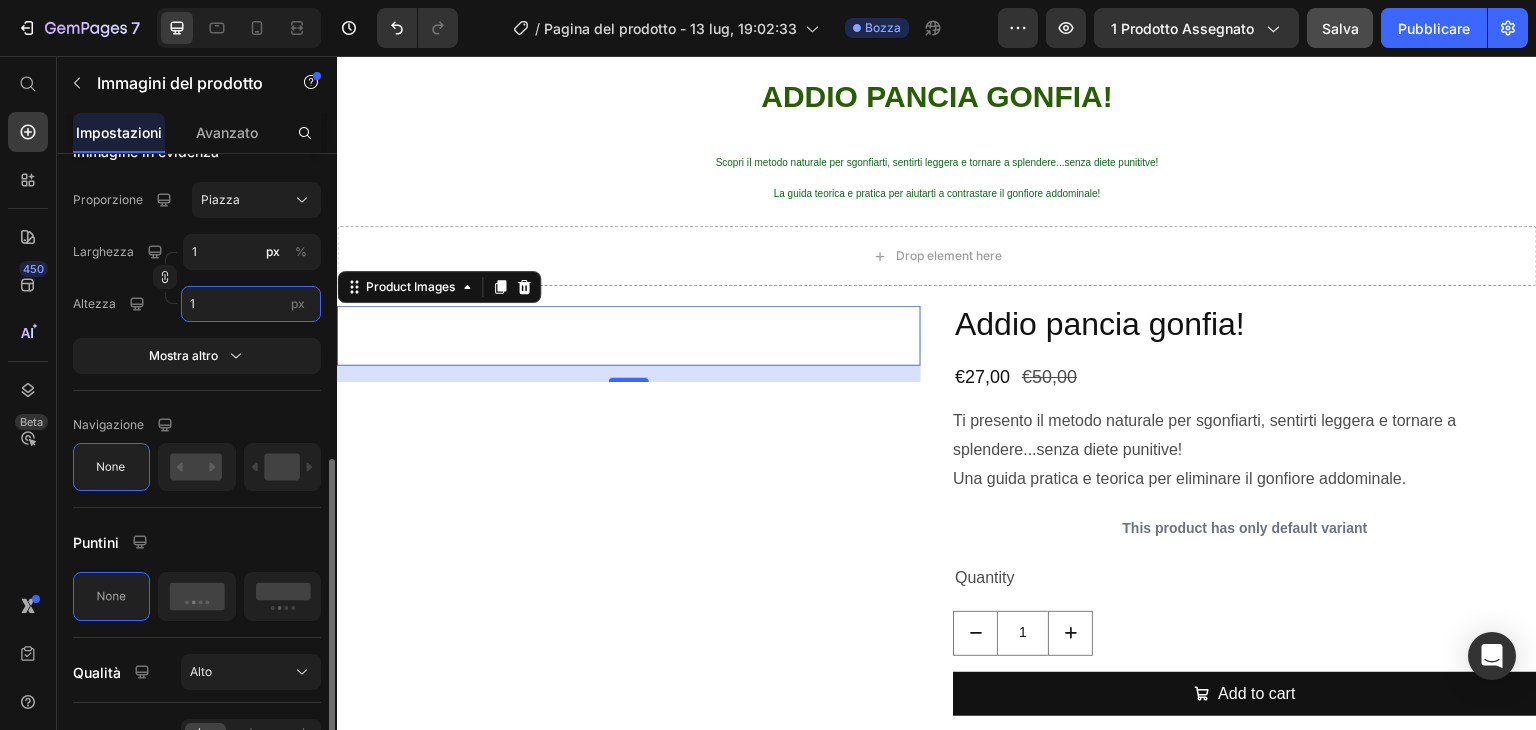 type on "10" 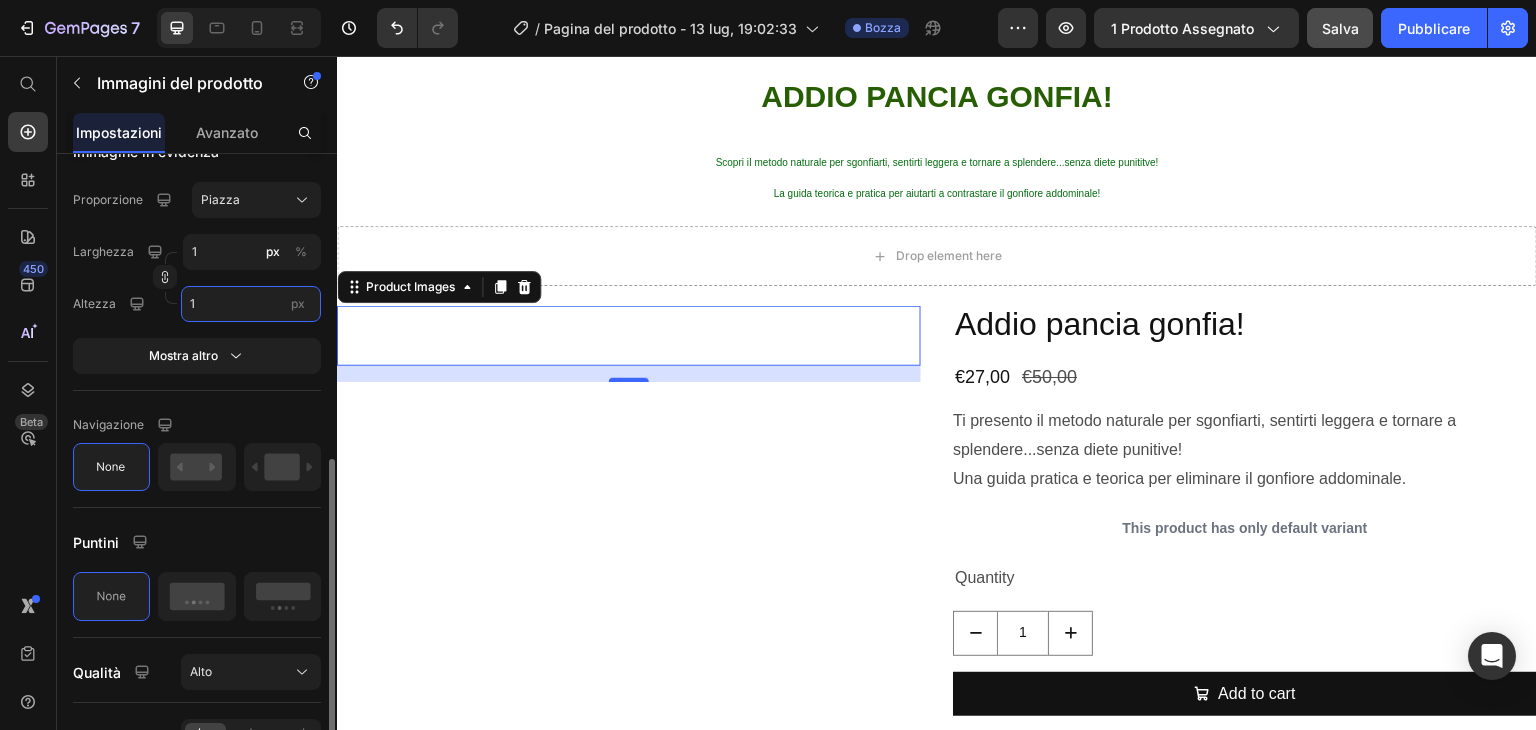 type on "10" 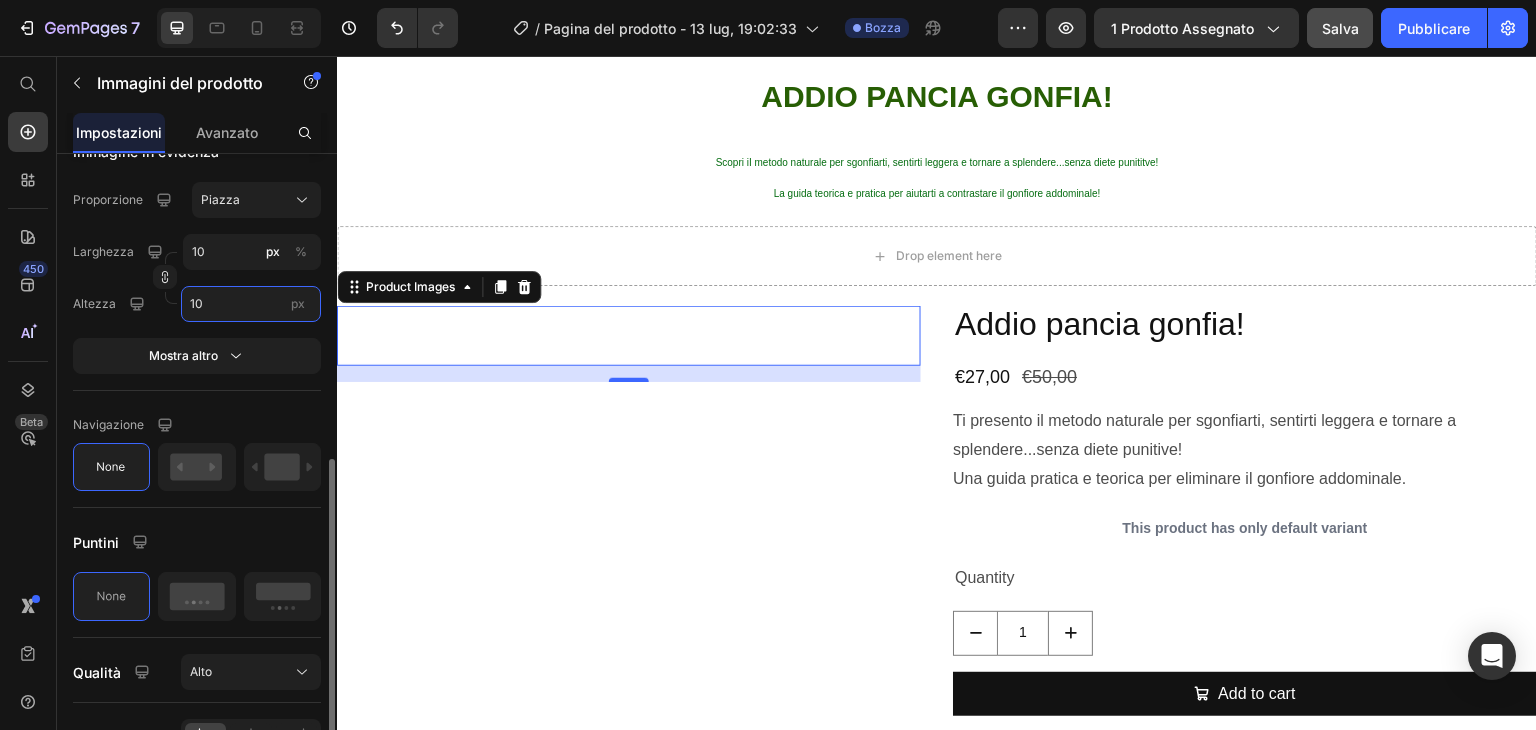 type on "100" 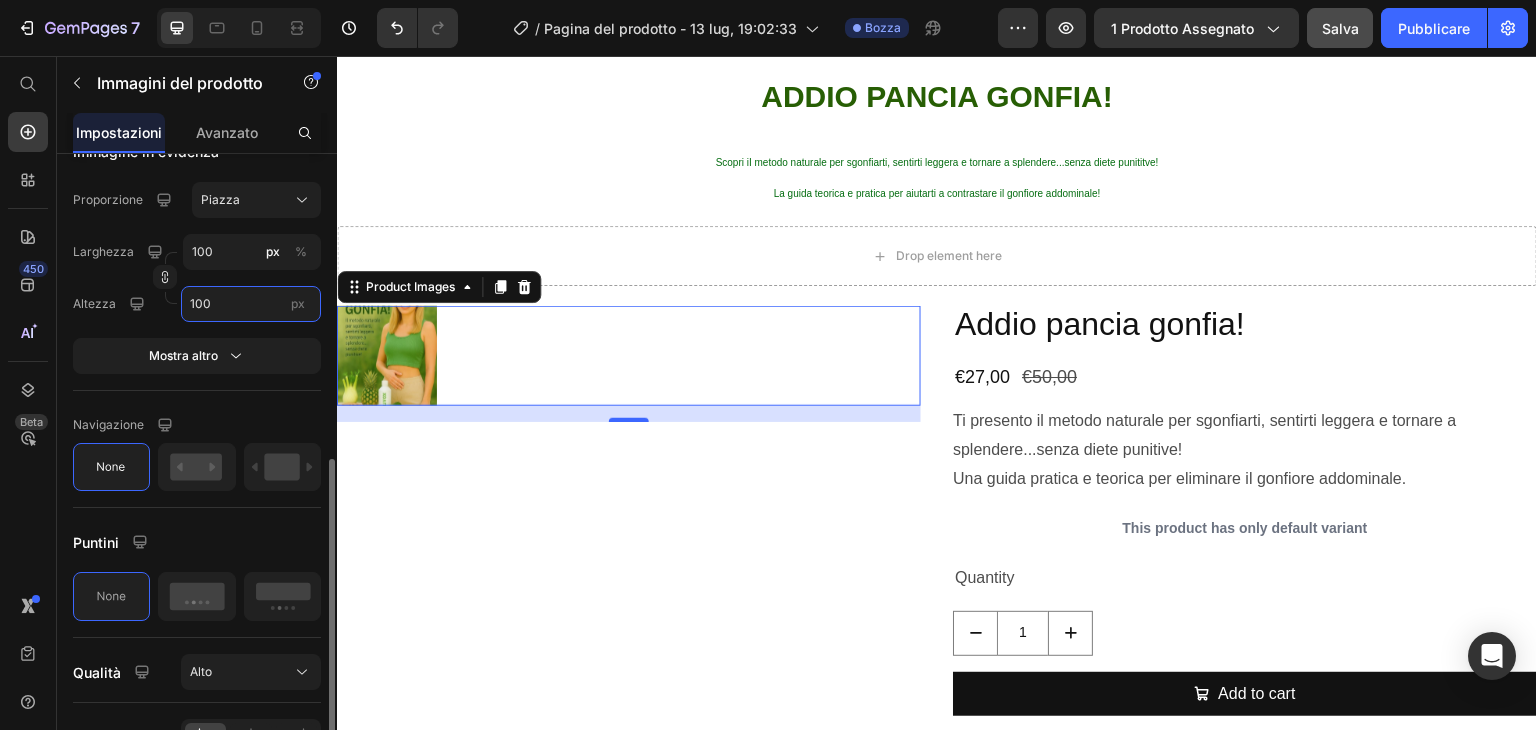 type on "100" 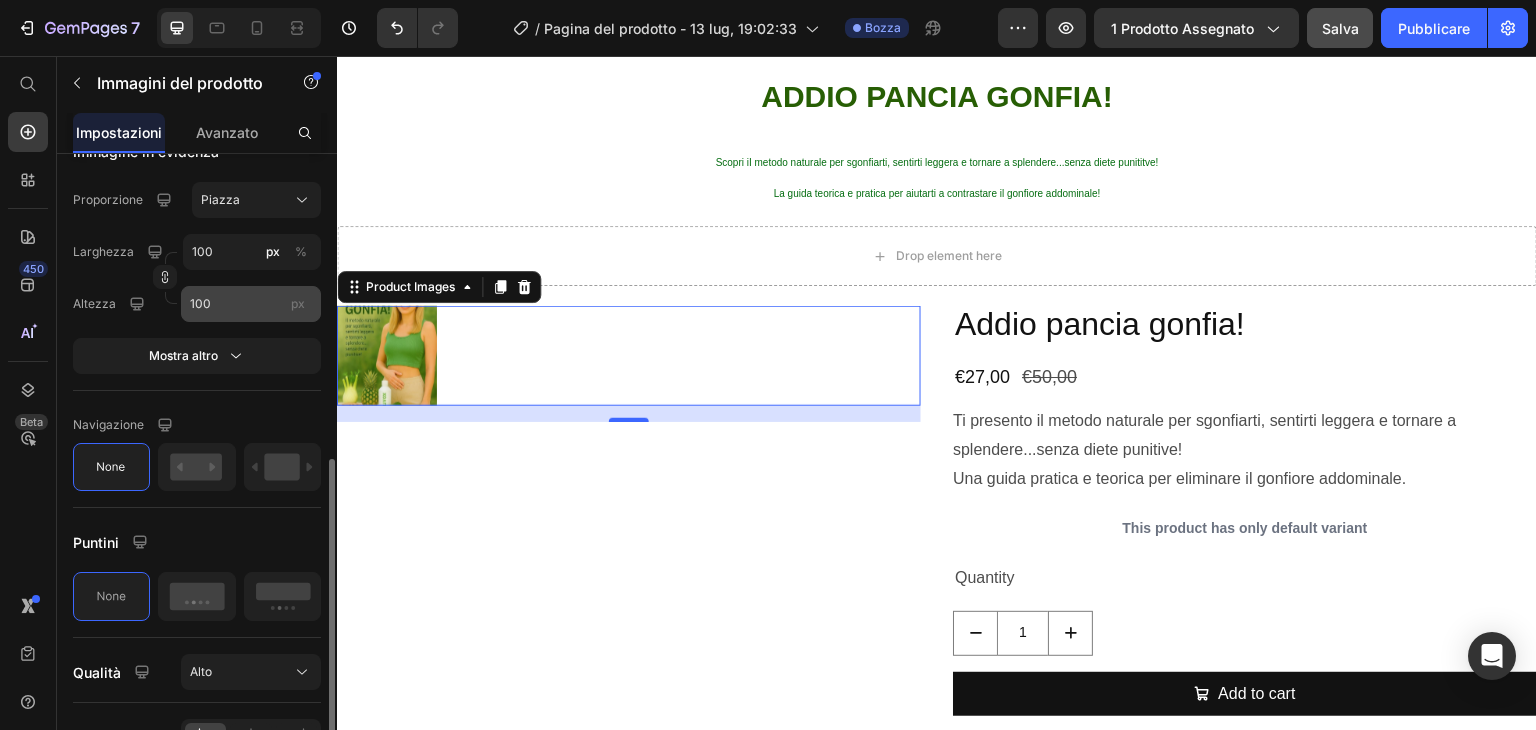 click on "px" at bounding box center [298, 303] 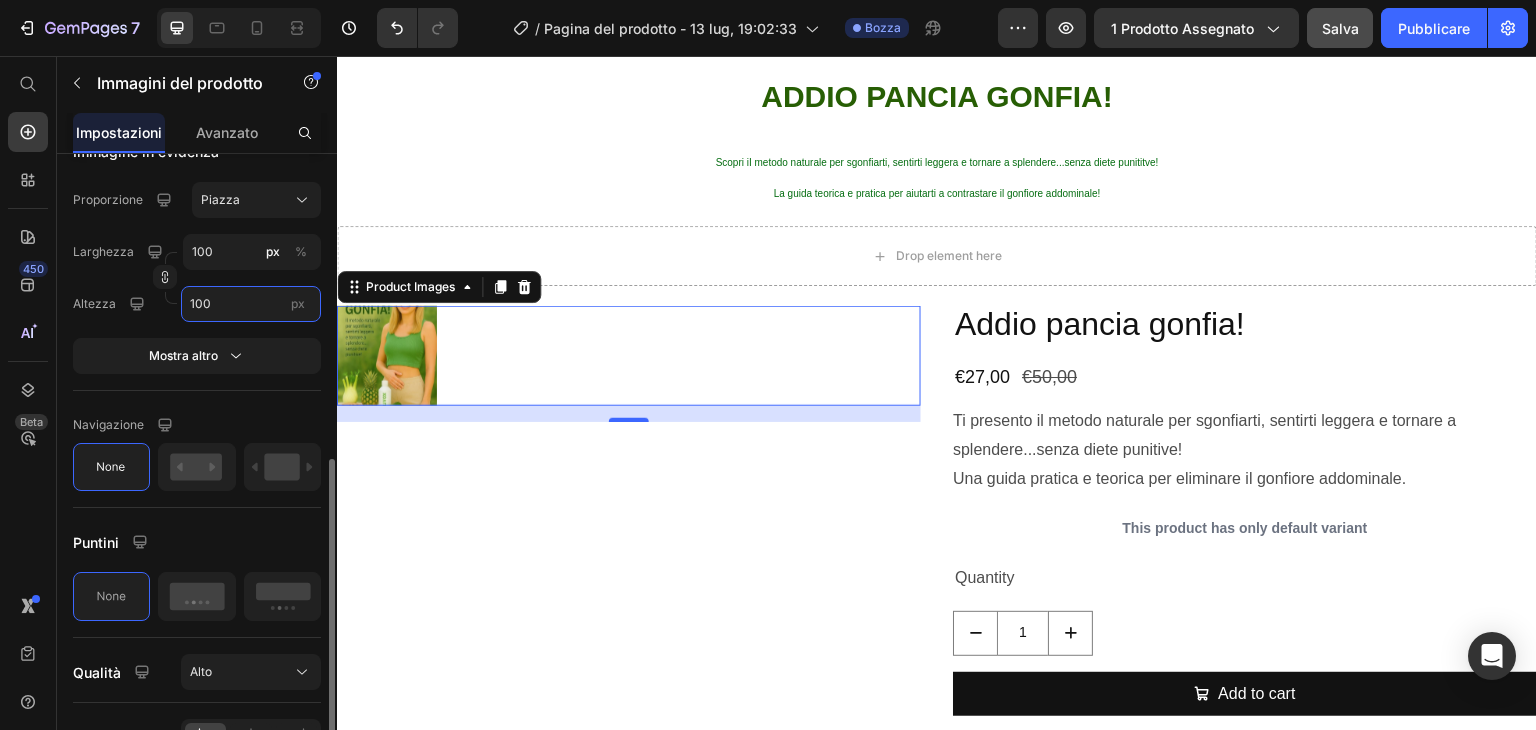 click on "100" at bounding box center (251, 304) 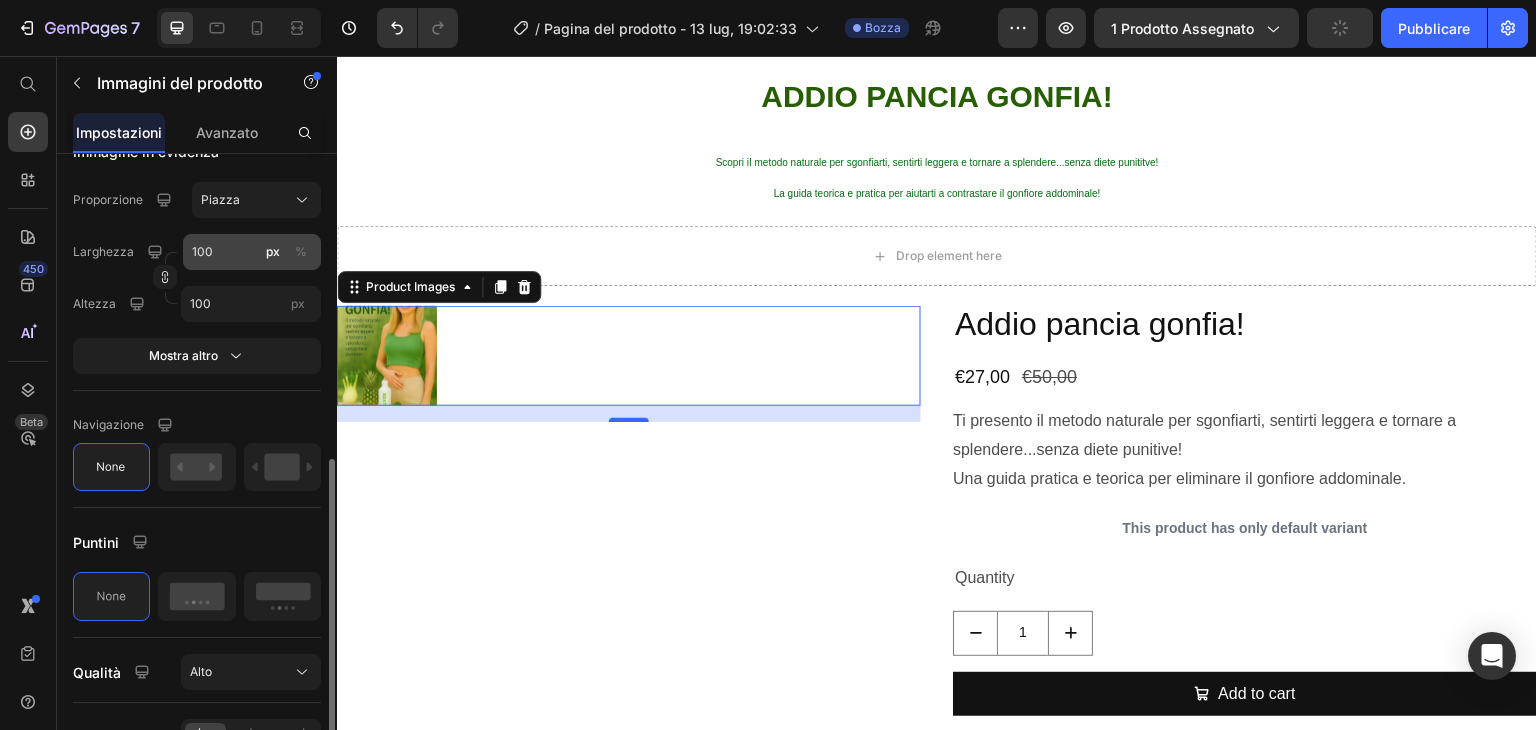 click on "%" at bounding box center (301, 251) 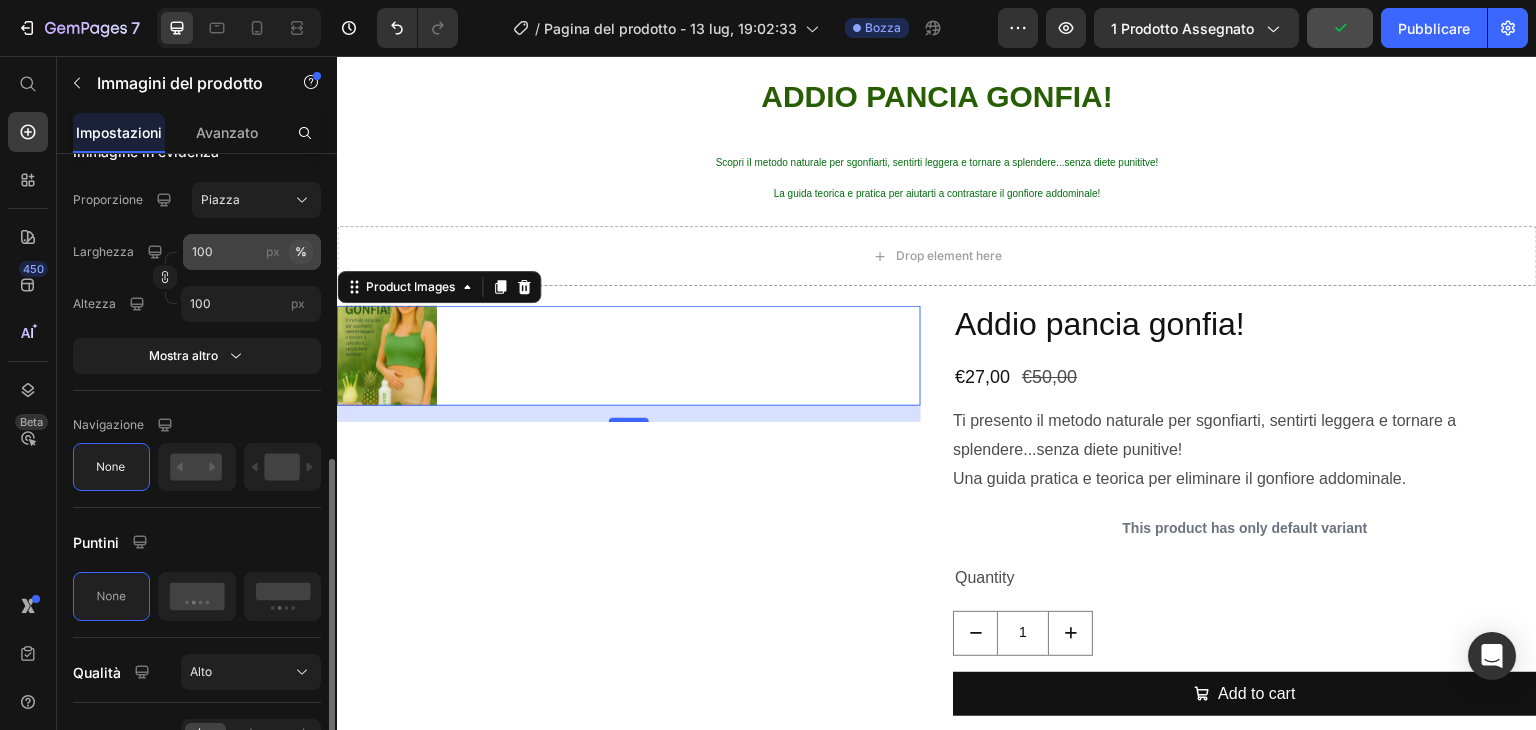 type 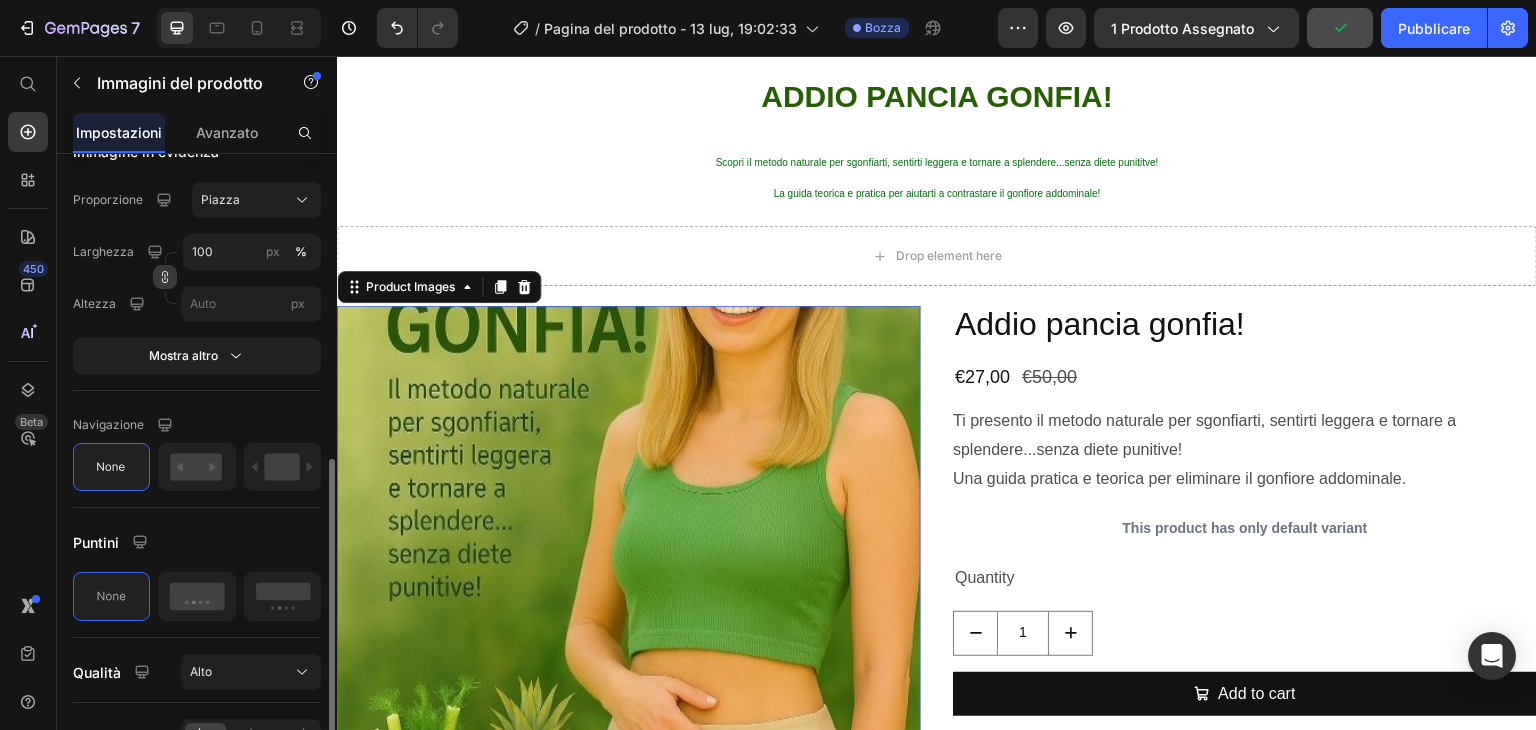click 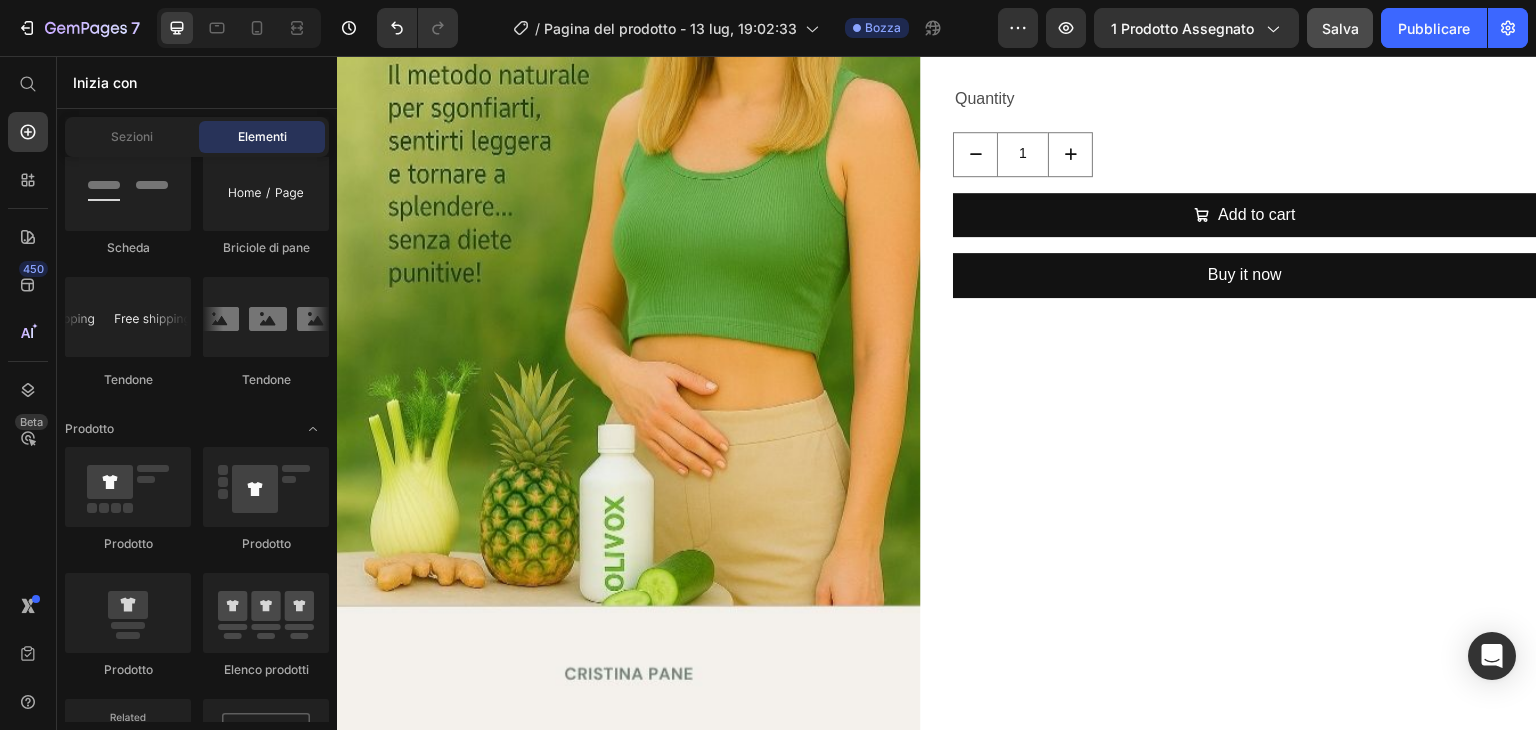 scroll, scrollTop: 556, scrollLeft: 0, axis: vertical 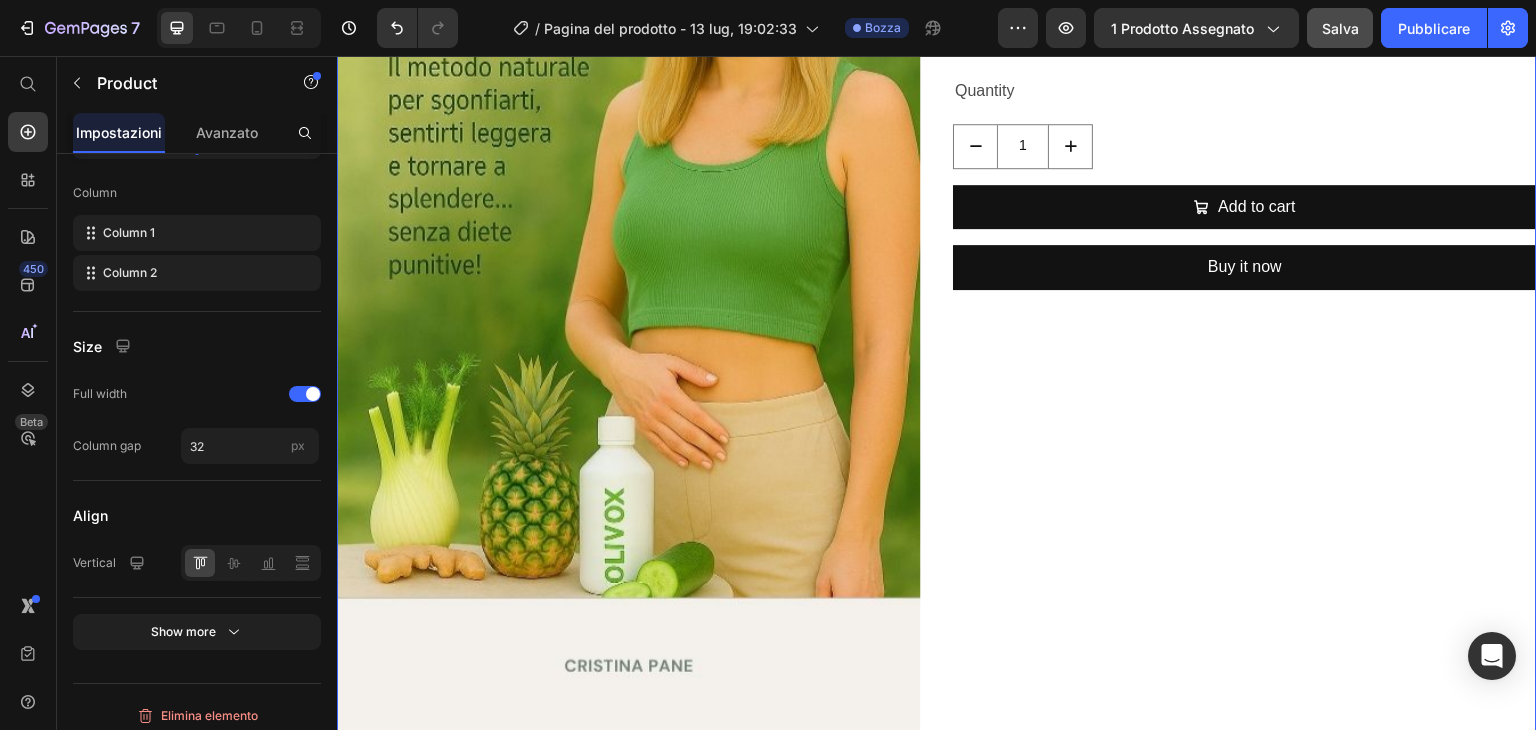 click on "Addio pancia gonfia! Product Title €27,00 Product Price €50,00 Product Price Row Ti presento il metodo naturale per sgonfiarti, sentirti leggera e tornare a splendere...senza diete punitive!
Una guida pratica e teorica per eliminare il gonfiore addominale. Product Description This product has only default variant Product Variants & Swatches Quantity Text Block 1 Product Quantity
Add to cart Add to Cart Buy it now Dynamic Checkout" at bounding box center (1245, 281) 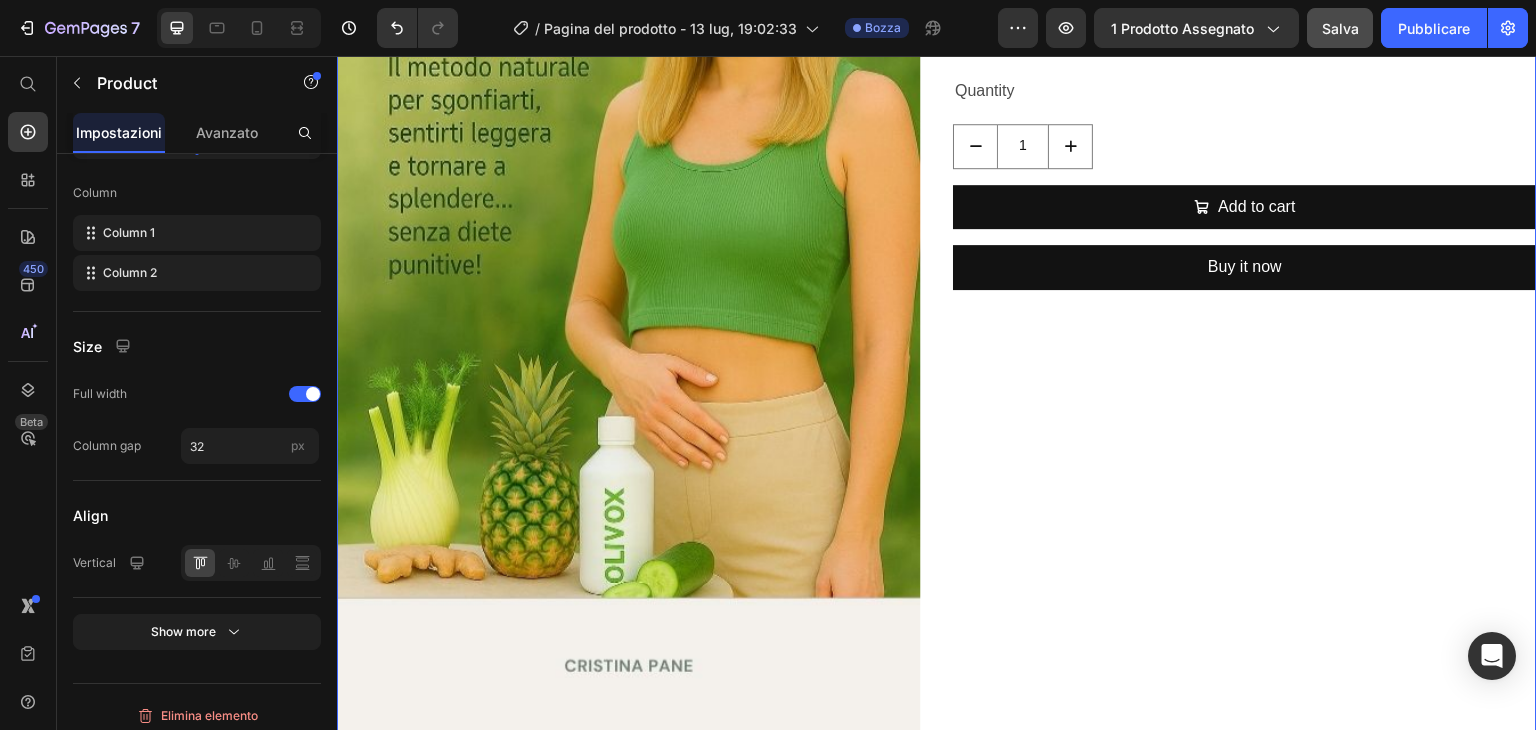 scroll, scrollTop: 0, scrollLeft: 0, axis: both 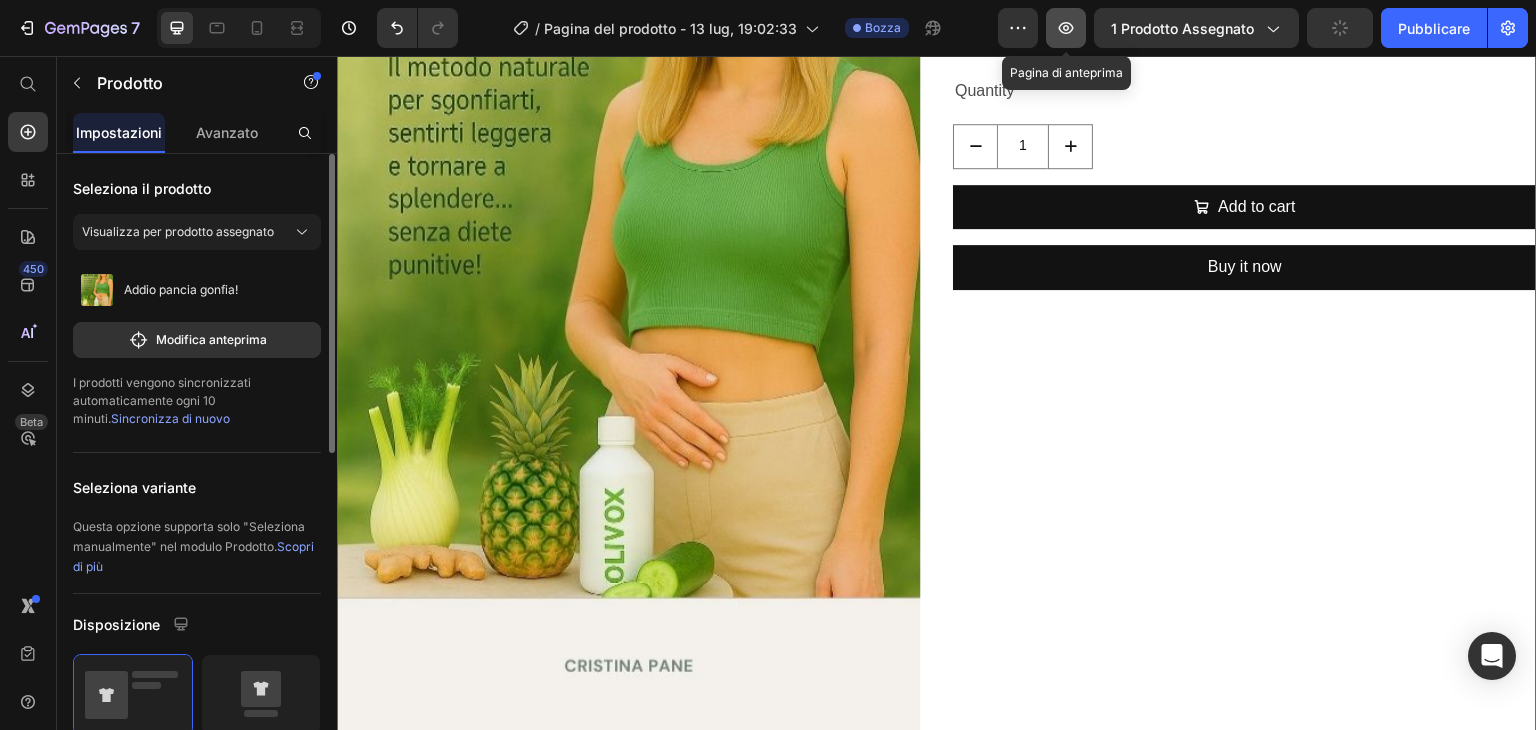 click 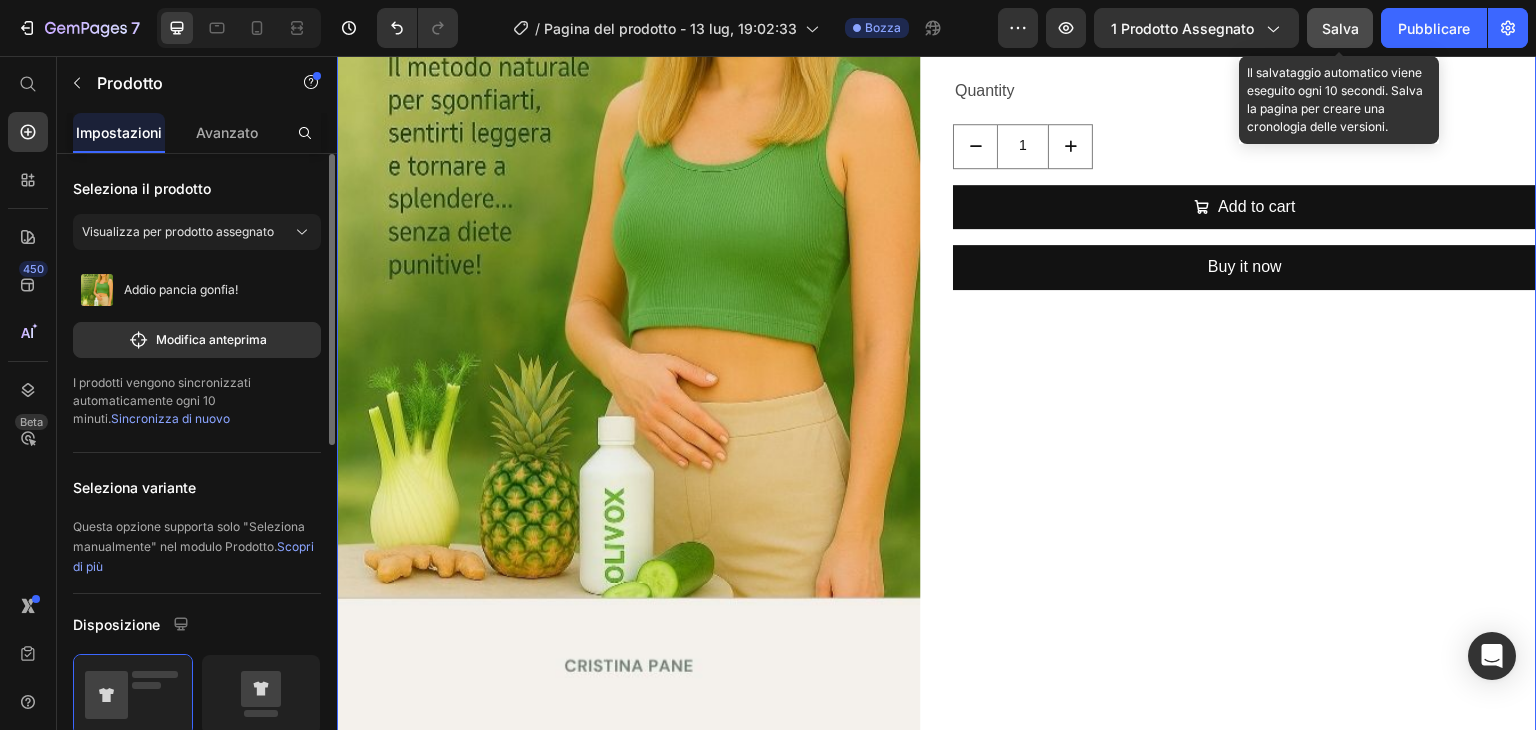 click on "Salva" at bounding box center (1340, 28) 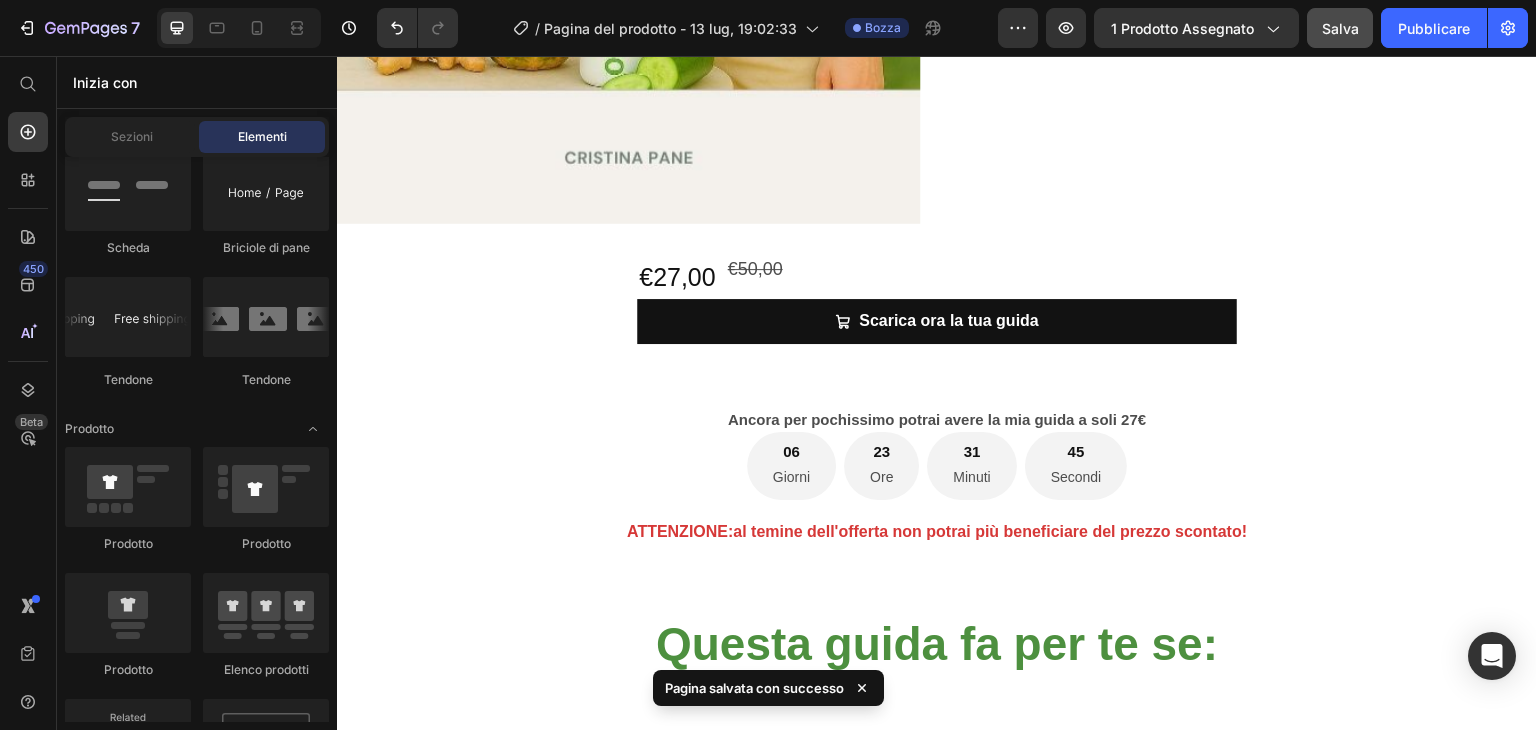 scroll, scrollTop: 1061, scrollLeft: 0, axis: vertical 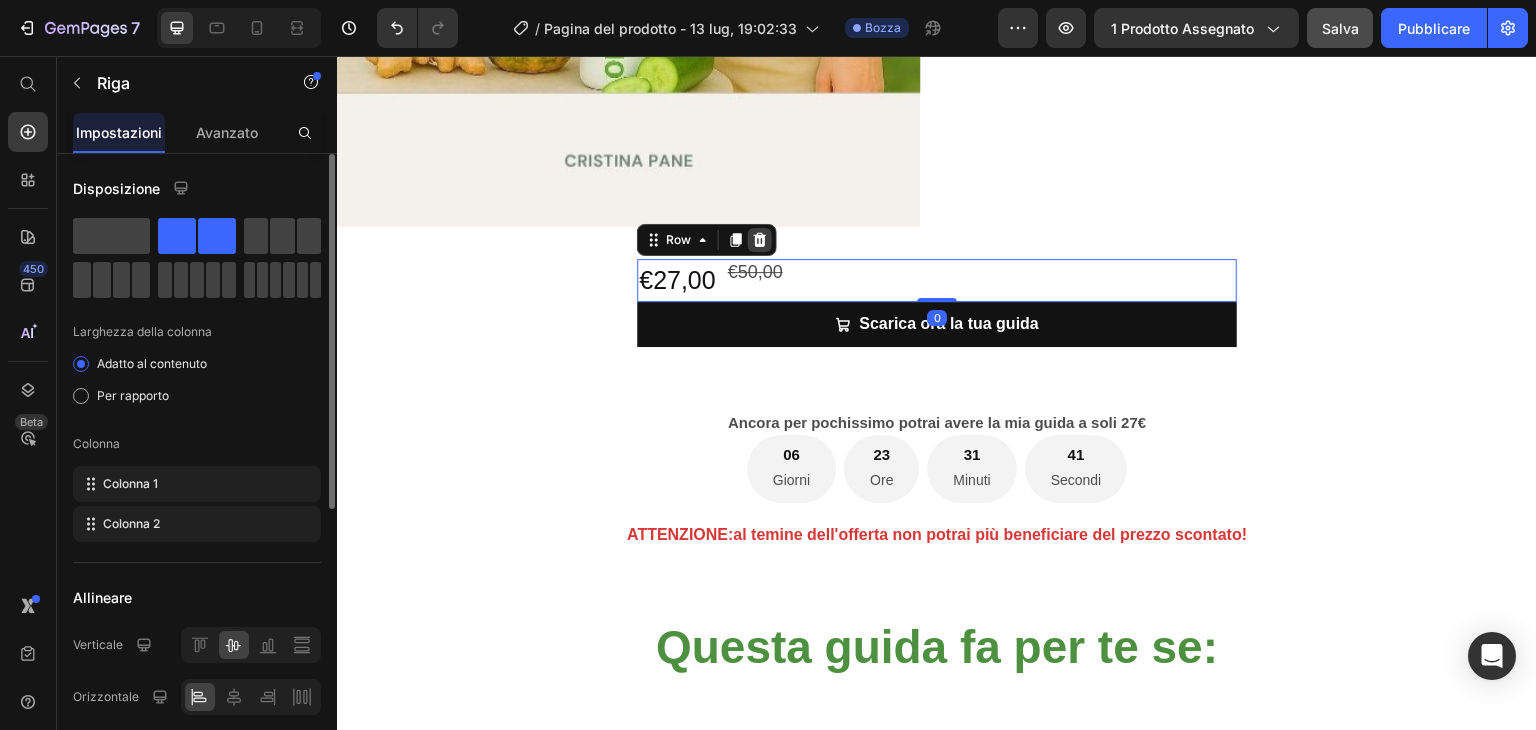 click 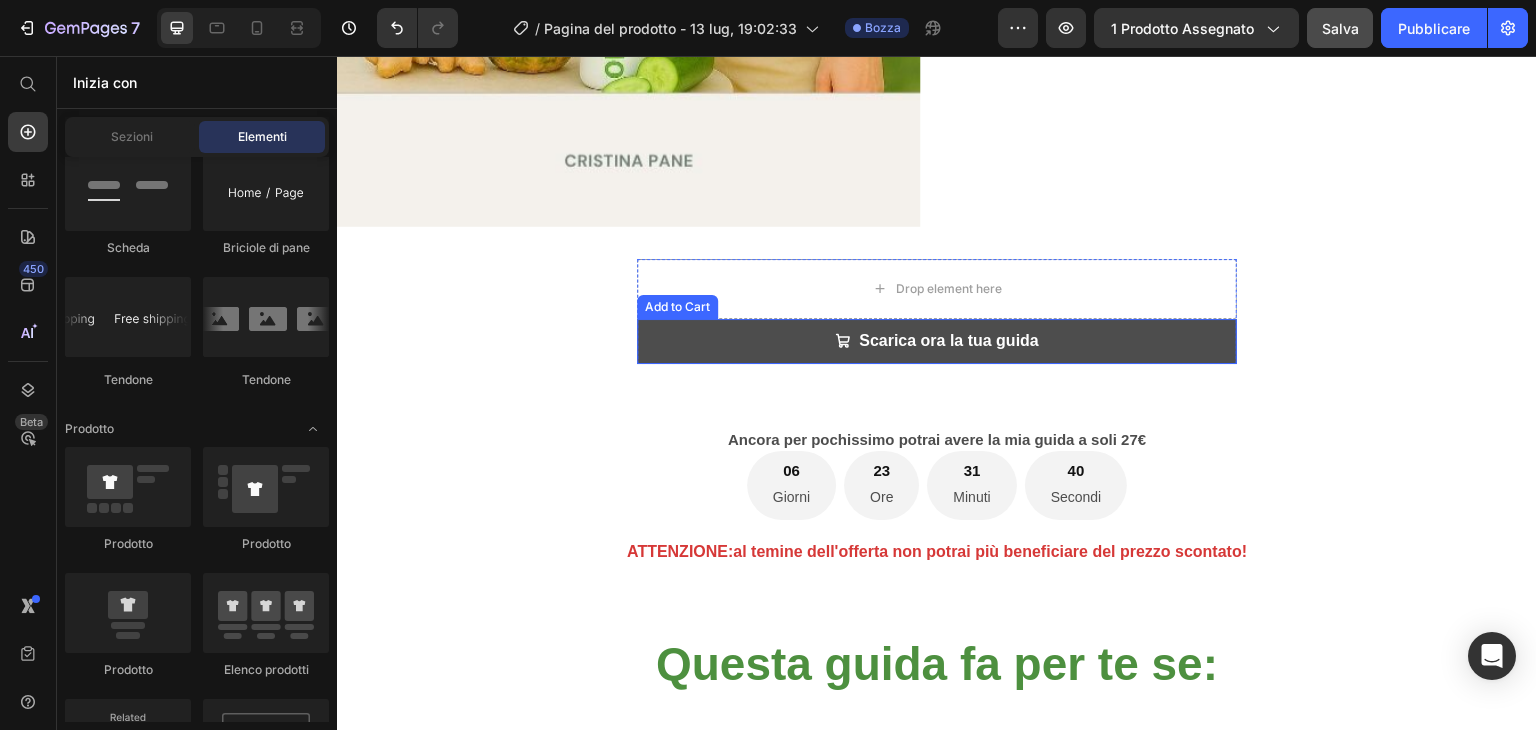 click on "Scarica ora la tua guida" at bounding box center [937, 341] 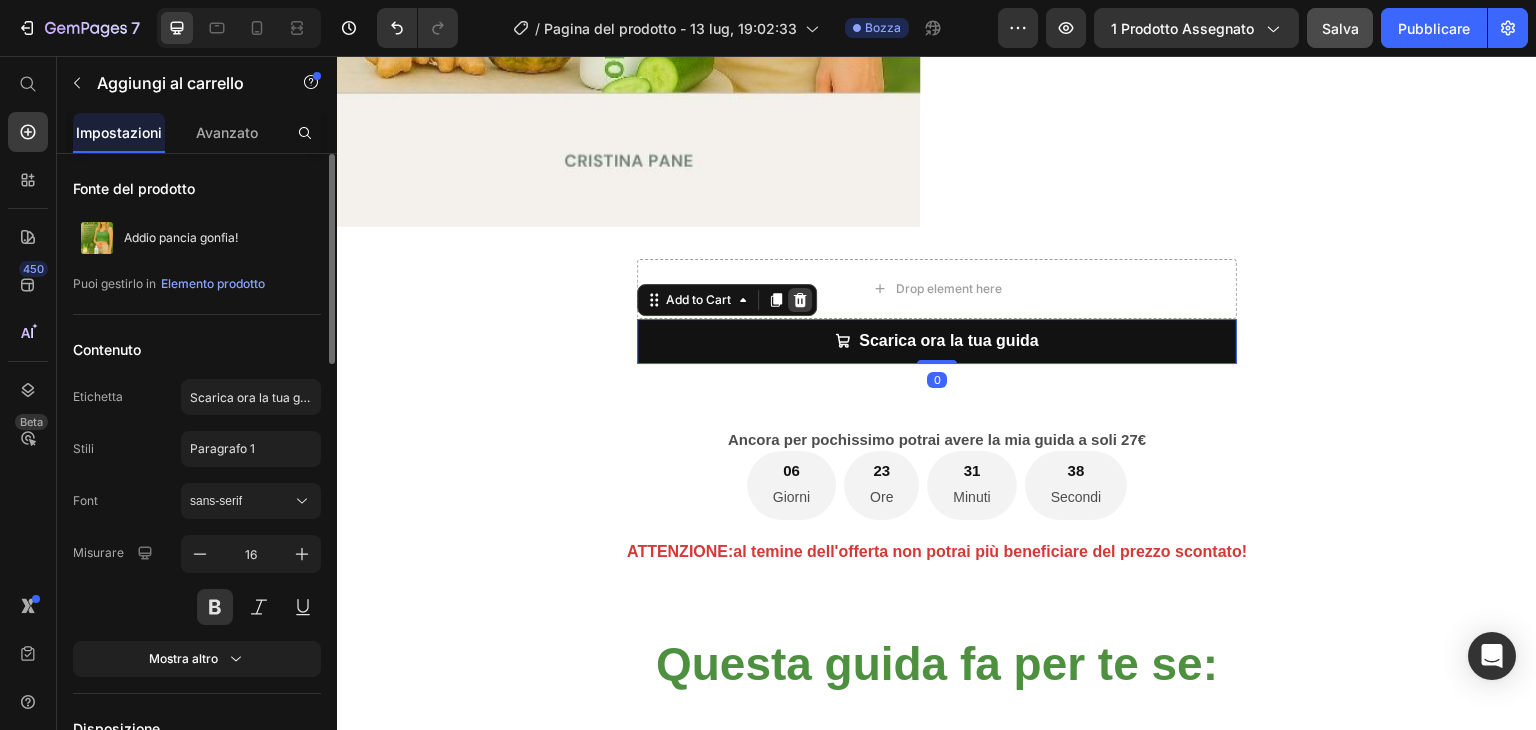 click 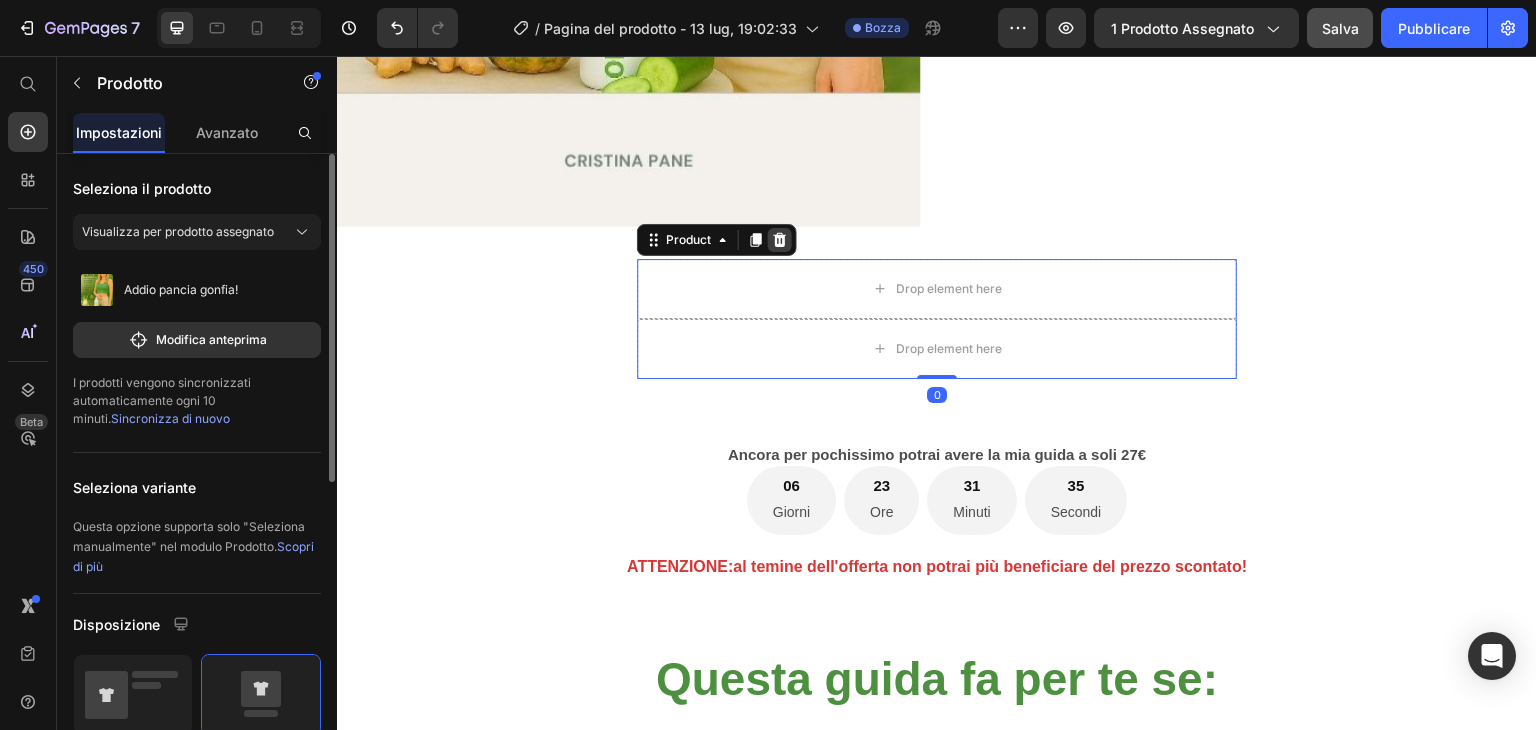 click at bounding box center [780, 240] 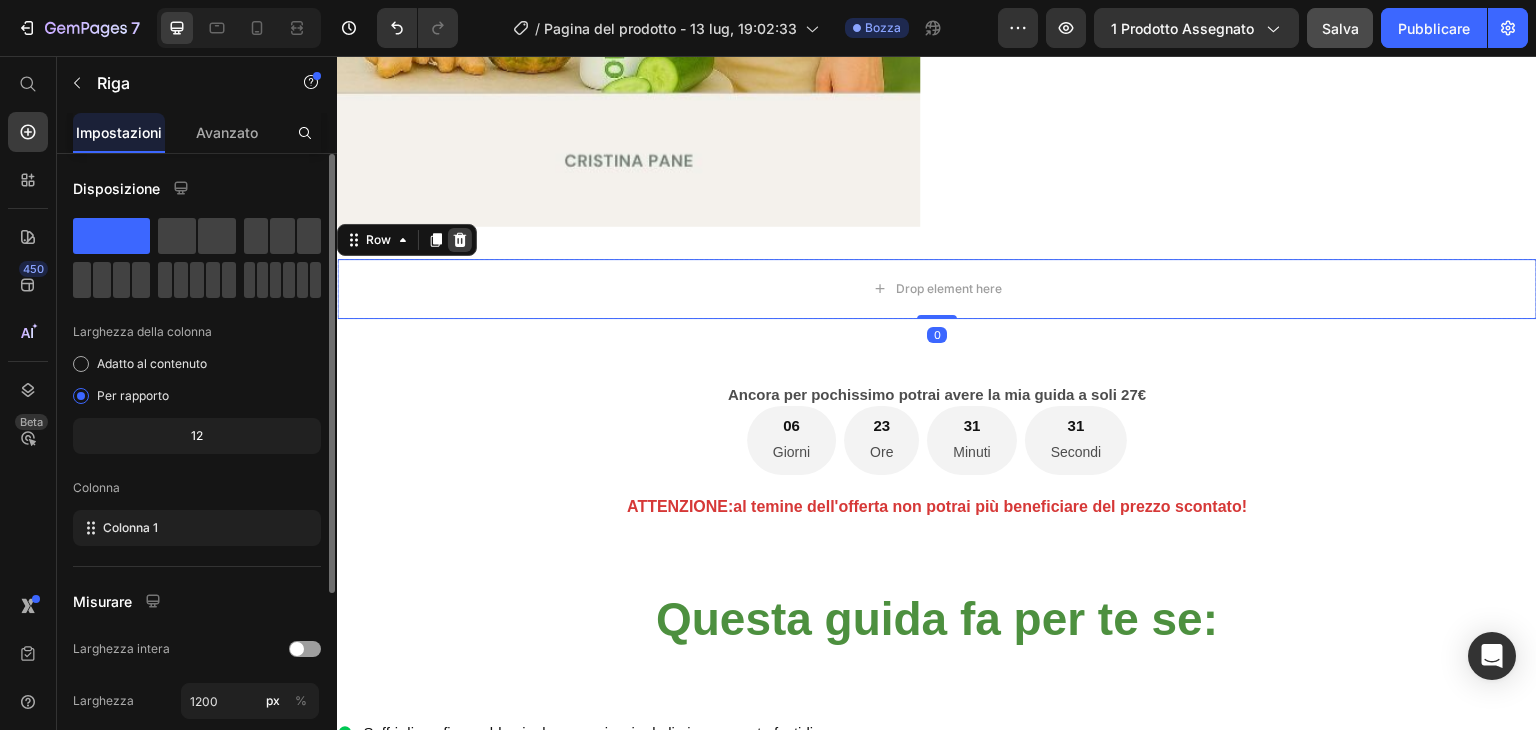 click 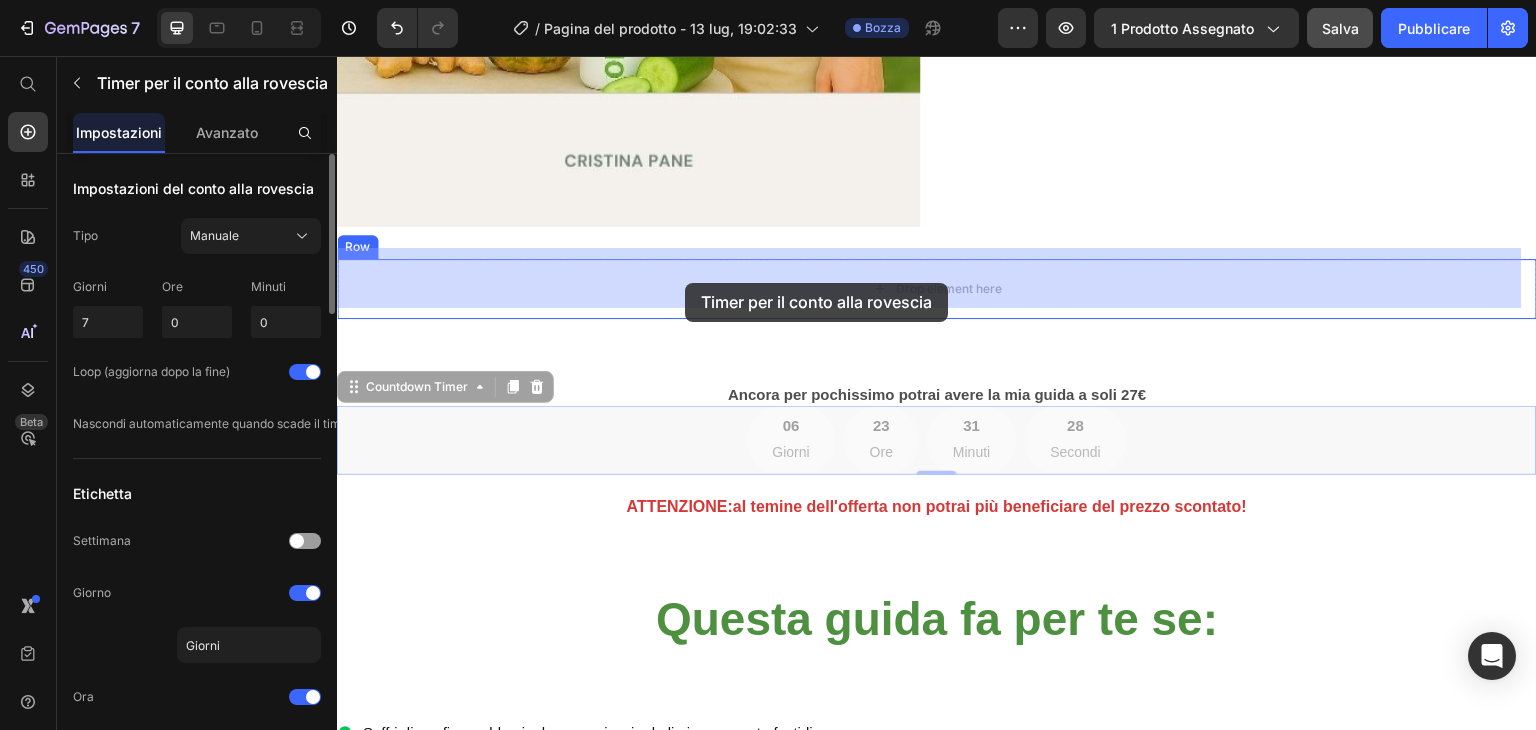 drag, startPoint x: 682, startPoint y: 426, endPoint x: 685, endPoint y: 283, distance: 143.03146 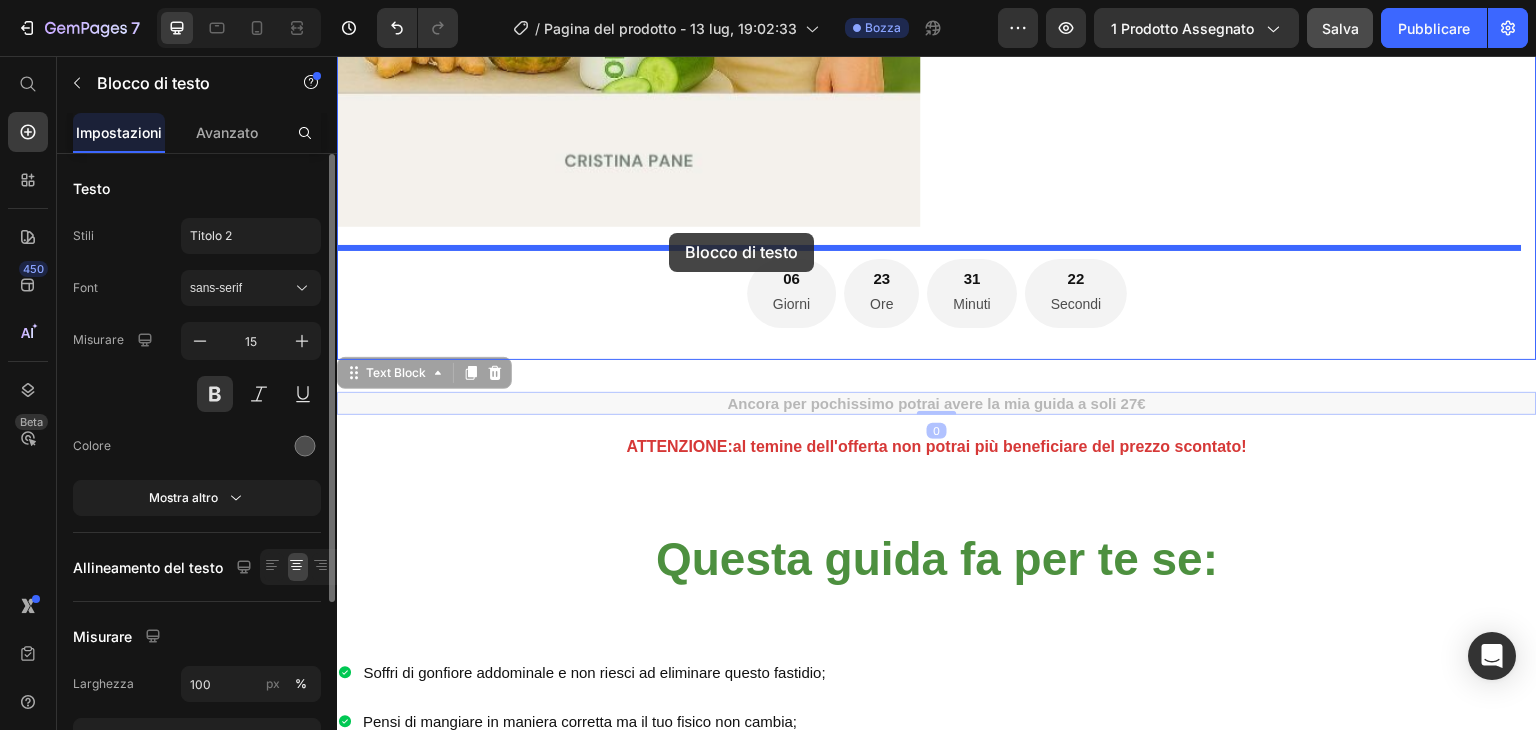 drag, startPoint x: 665, startPoint y: 393, endPoint x: 669, endPoint y: 233, distance: 160.04999 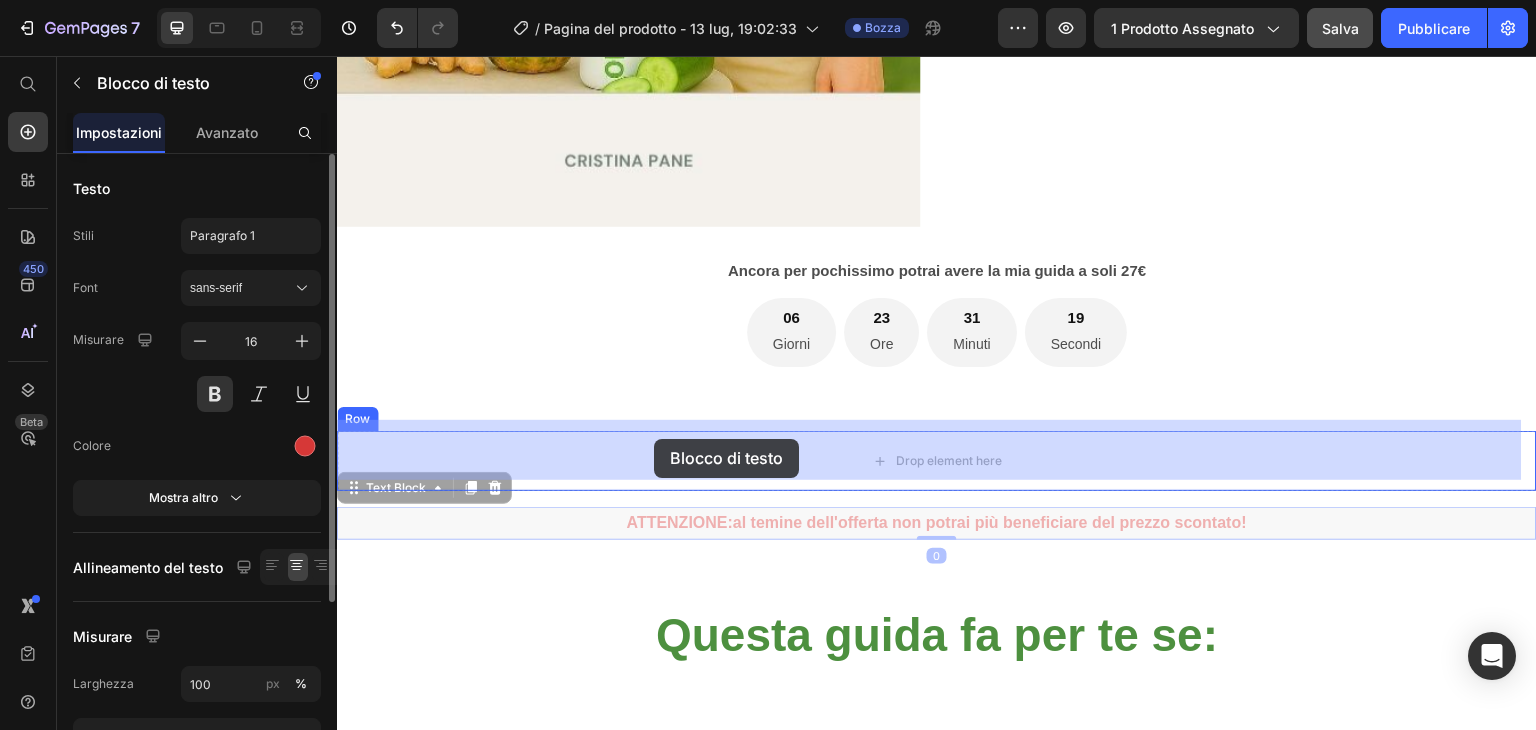 drag, startPoint x: 648, startPoint y: 503, endPoint x: 654, endPoint y: 439, distance: 64.28063 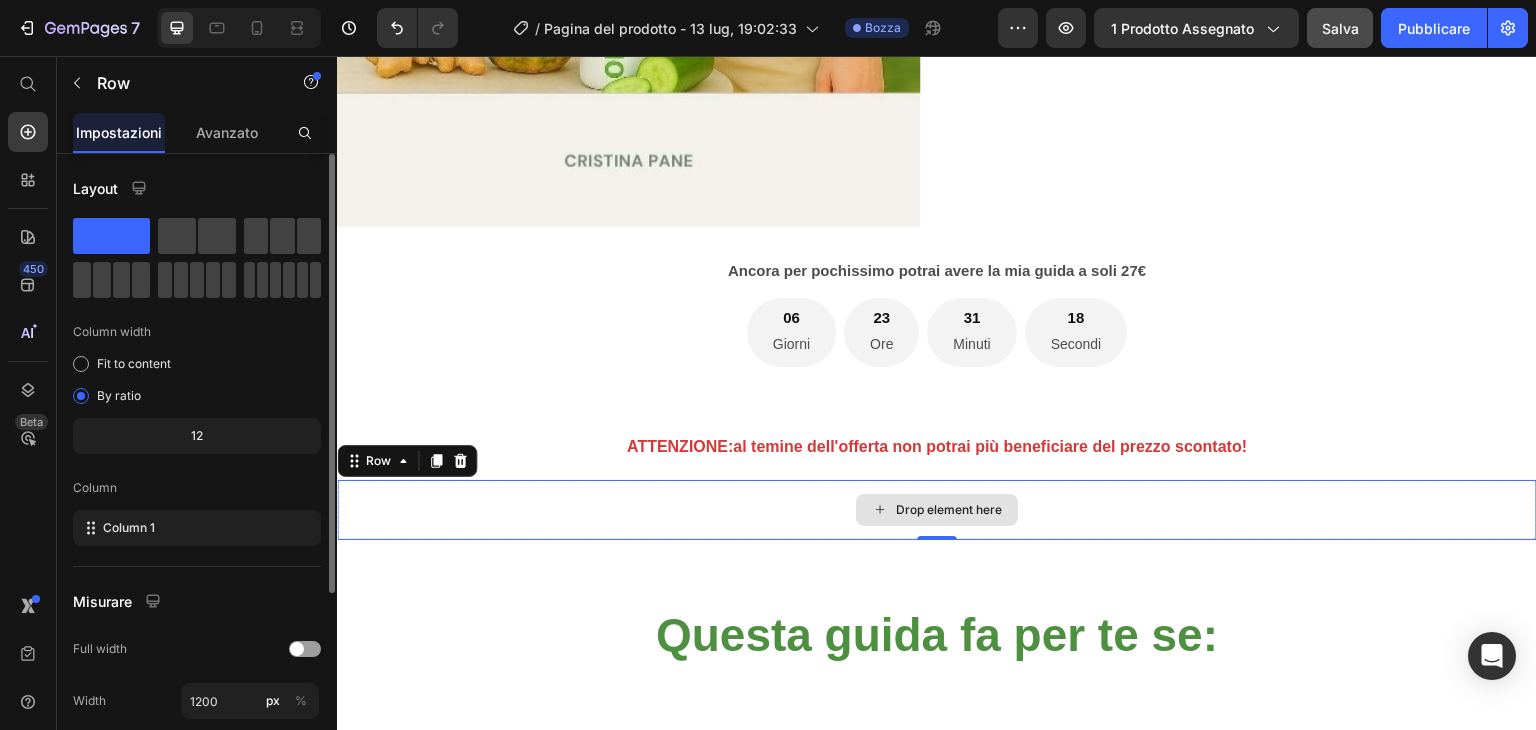 click on "Drop element here" at bounding box center [937, 510] 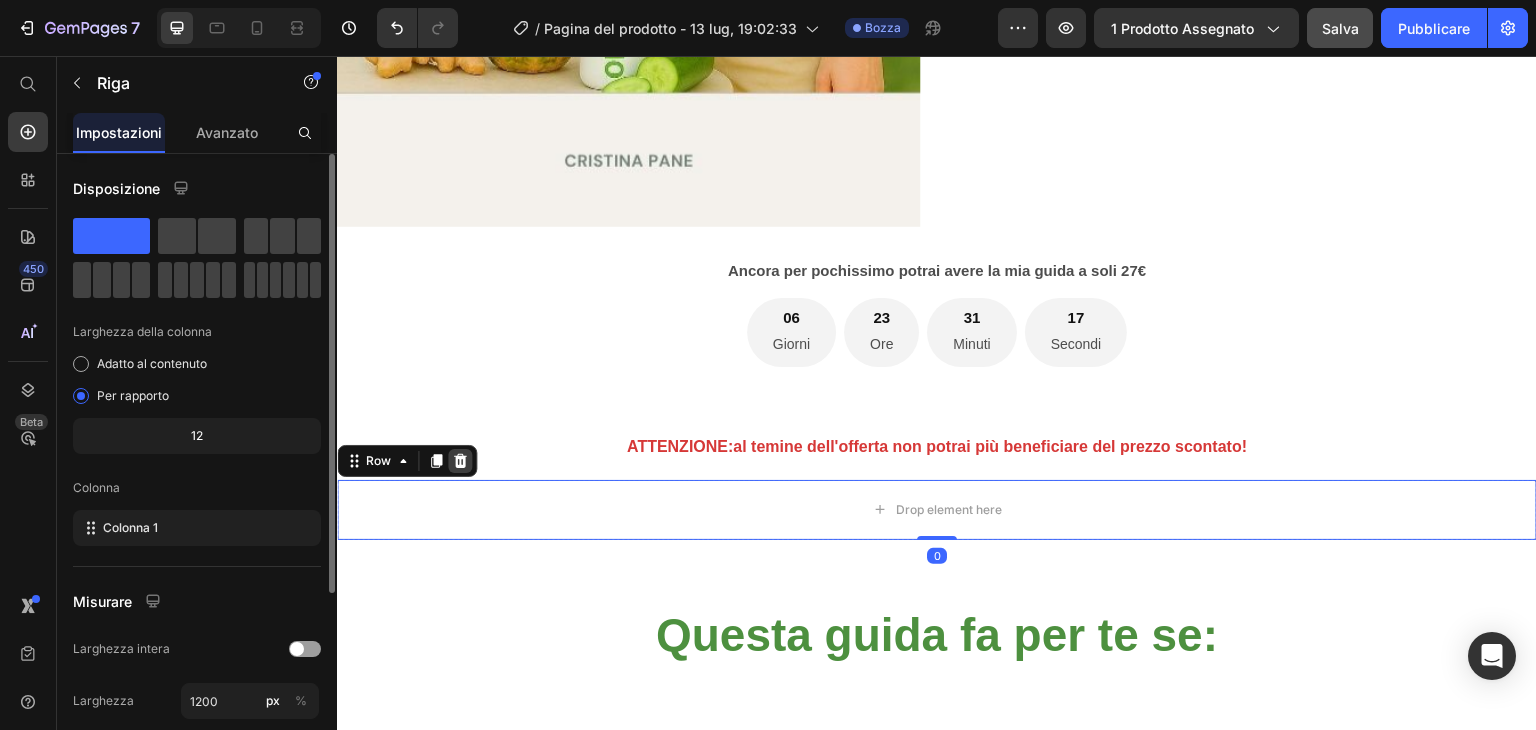 click 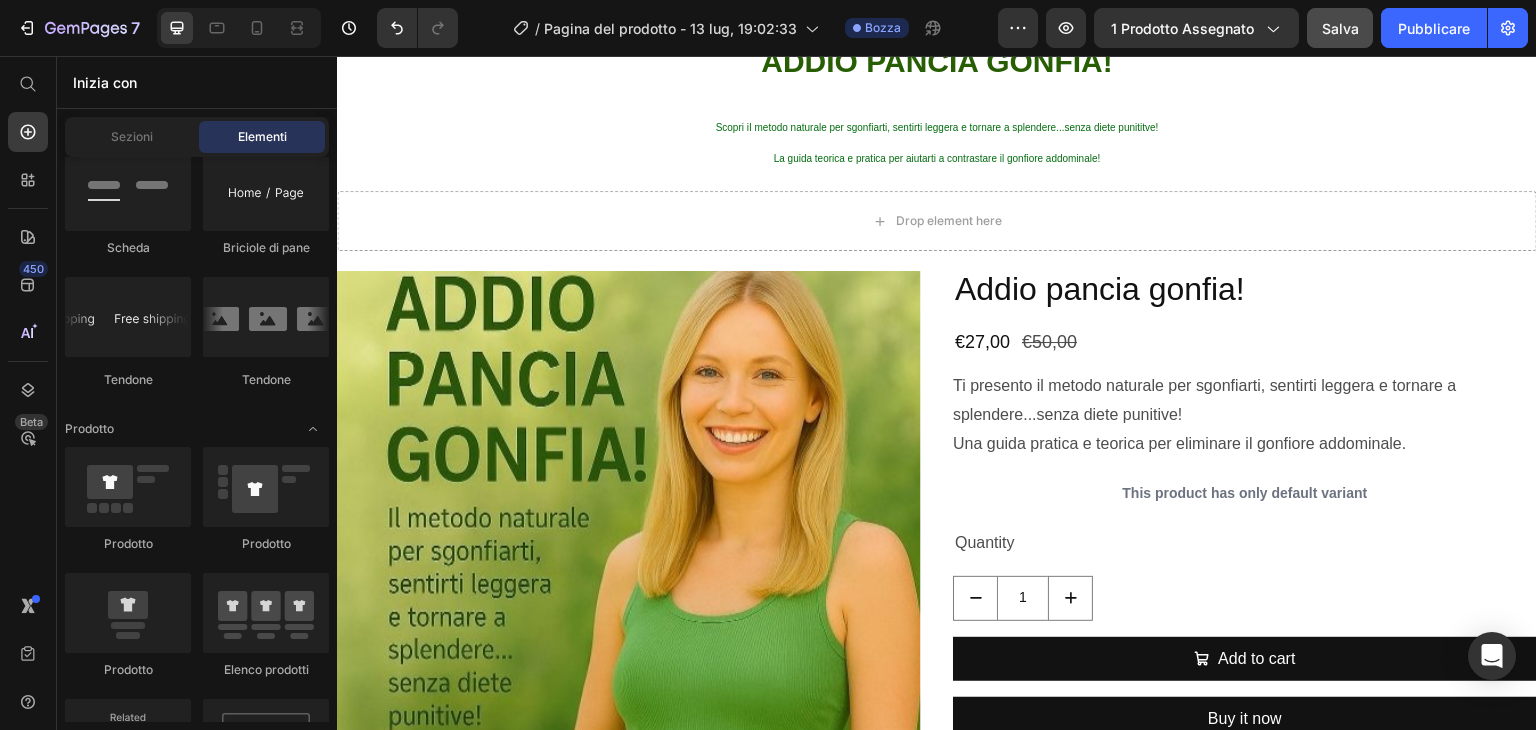 scroll, scrollTop: 108, scrollLeft: 0, axis: vertical 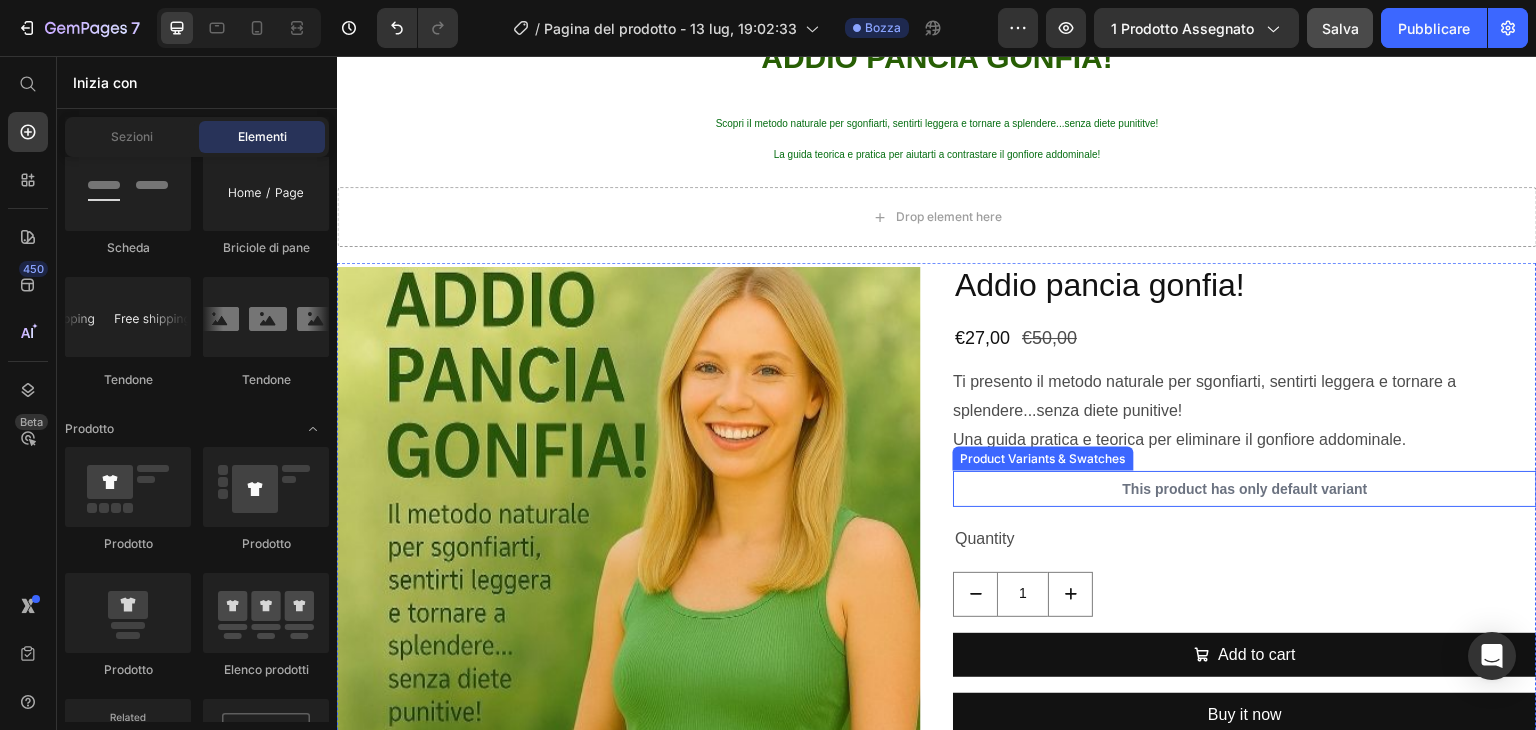 click on "This product has only default variant" at bounding box center [1245, 489] 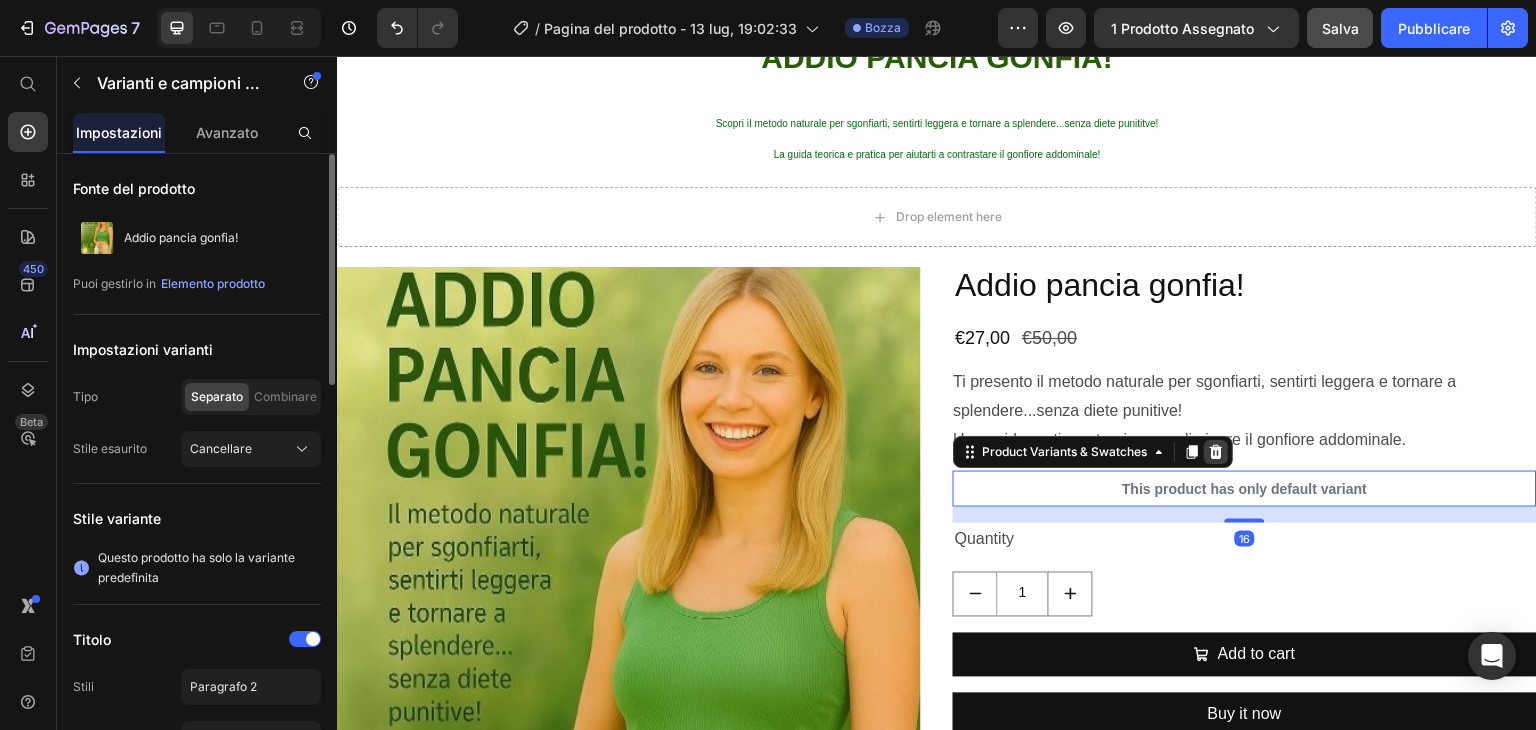 click 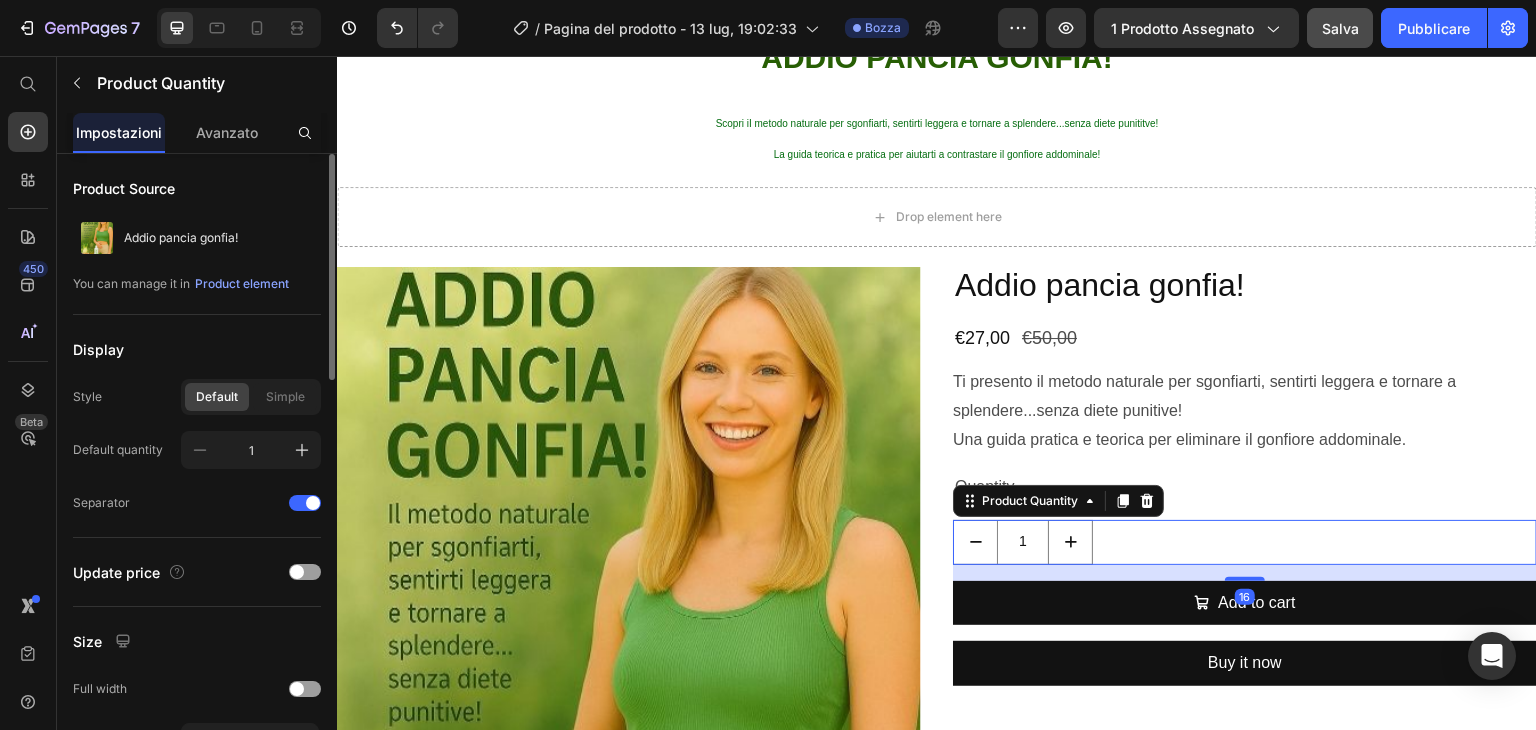 click on "1" at bounding box center [1245, 542] 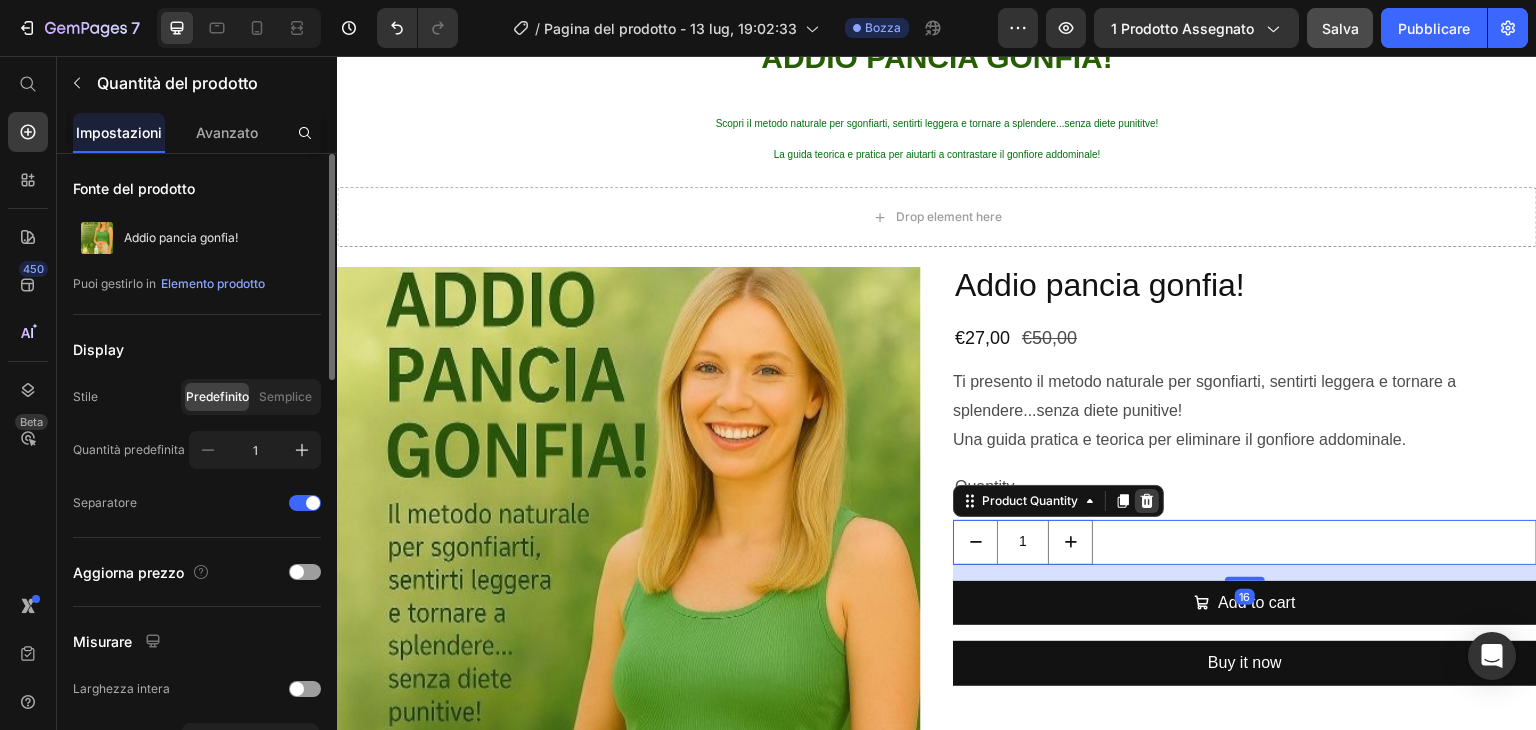 click 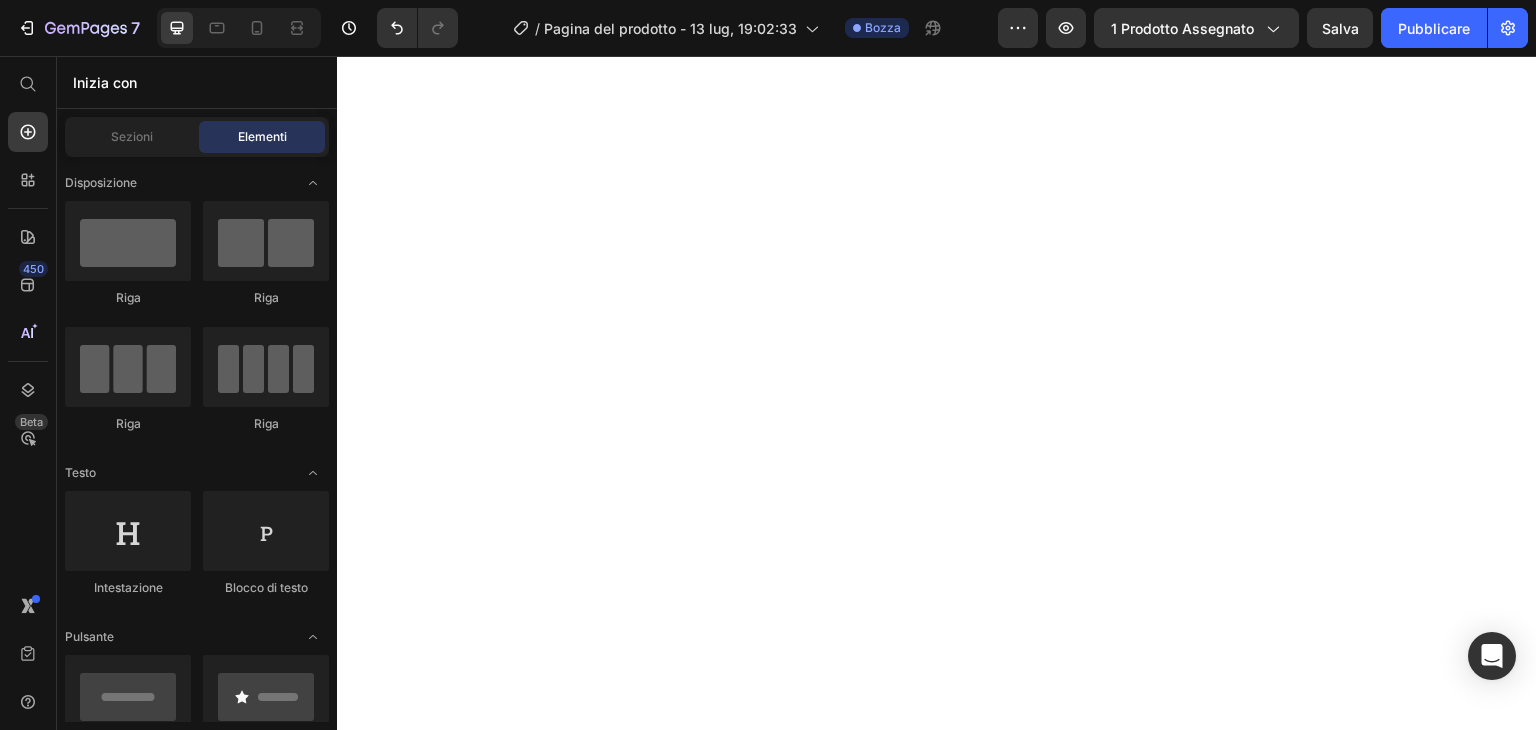 scroll, scrollTop: 0, scrollLeft: 0, axis: both 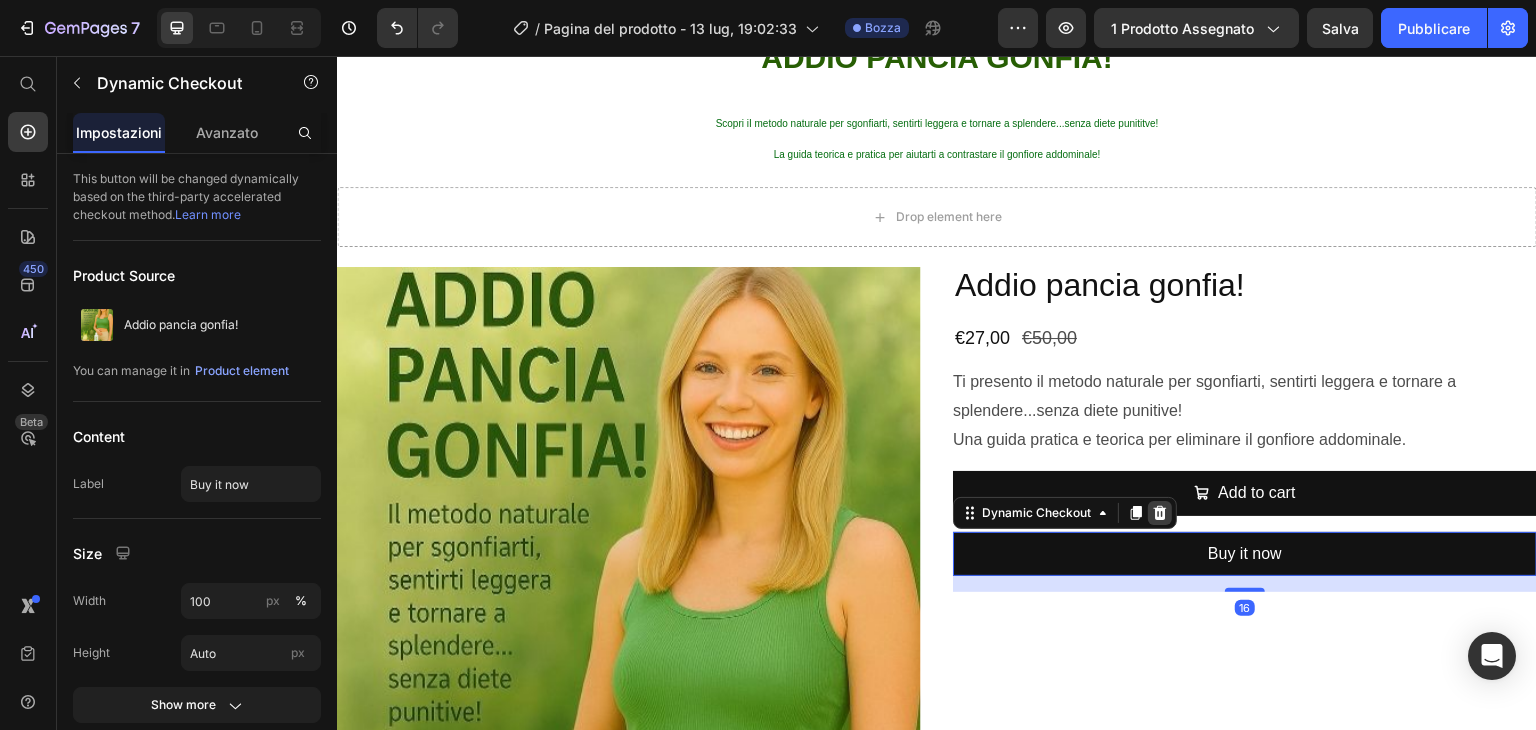 click 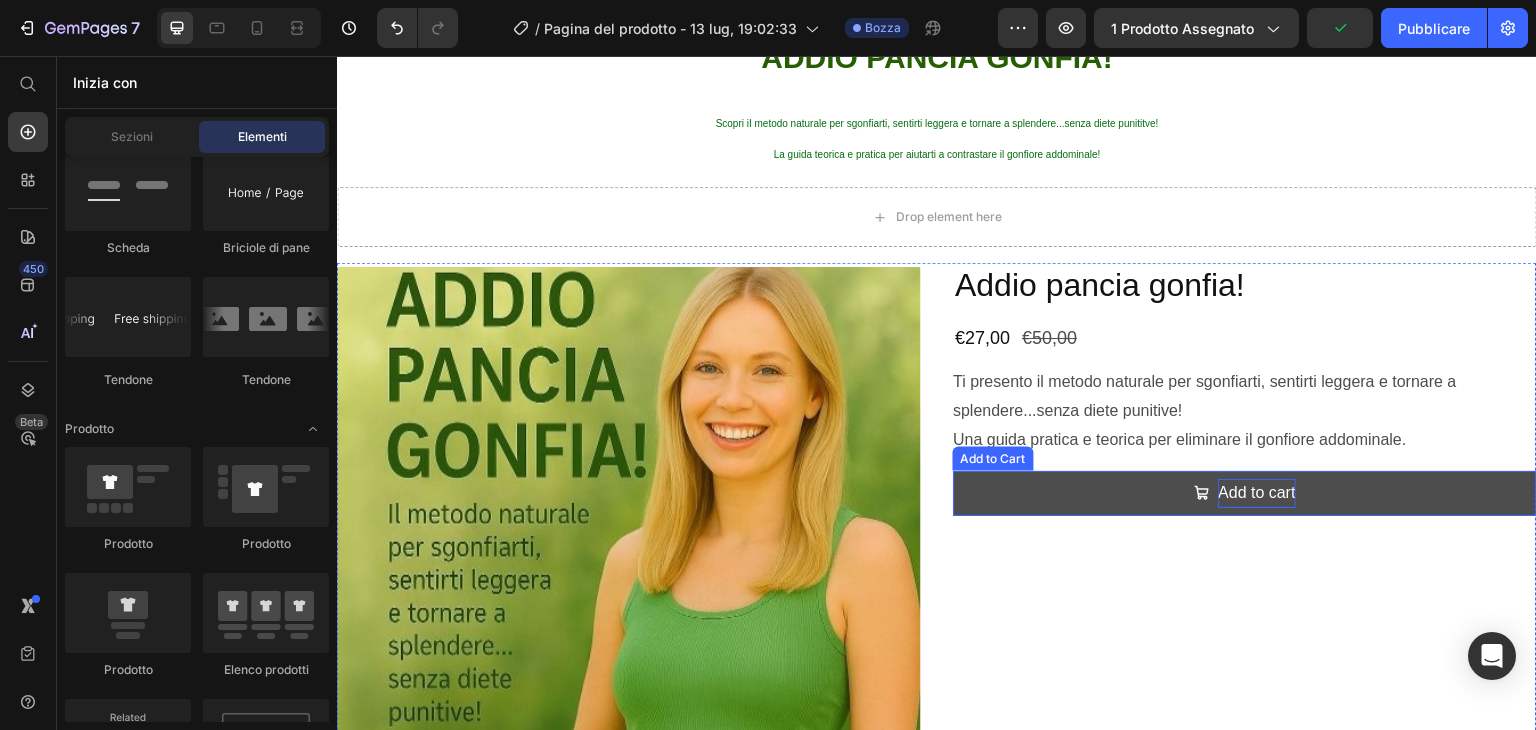 click on "Add to cart" at bounding box center [1256, 493] 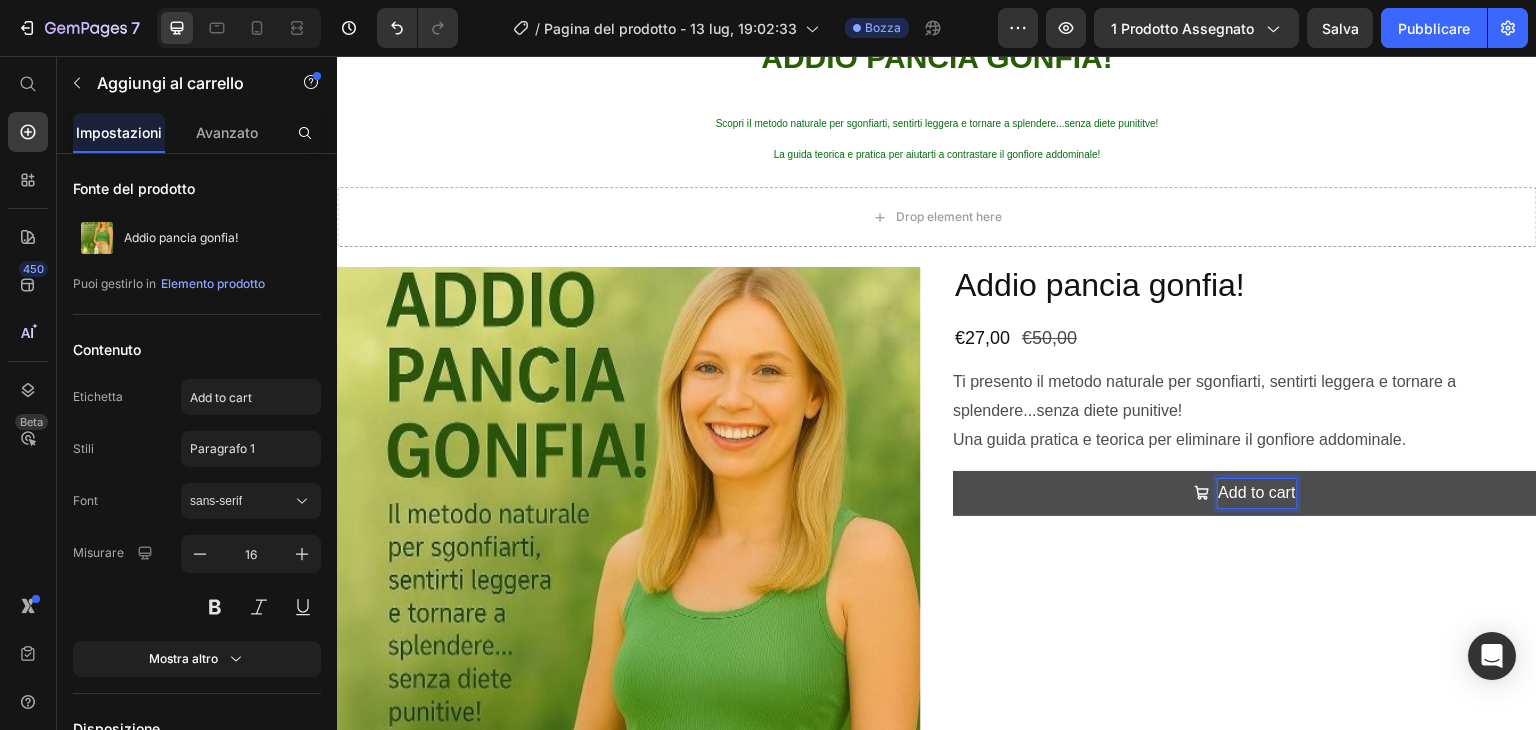 click on "Add to cart" at bounding box center [1256, 493] 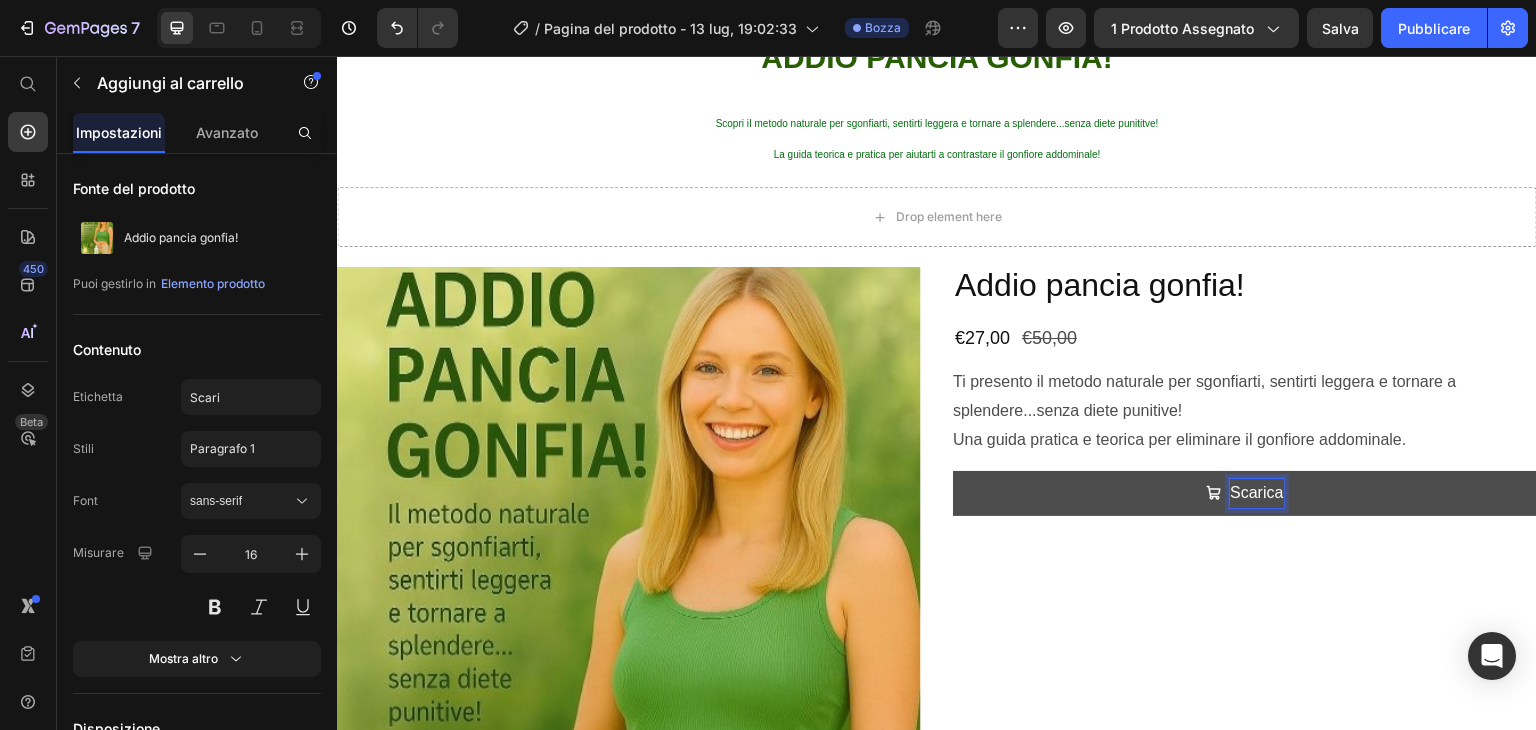 click on "Scarica" at bounding box center (1245, 493) 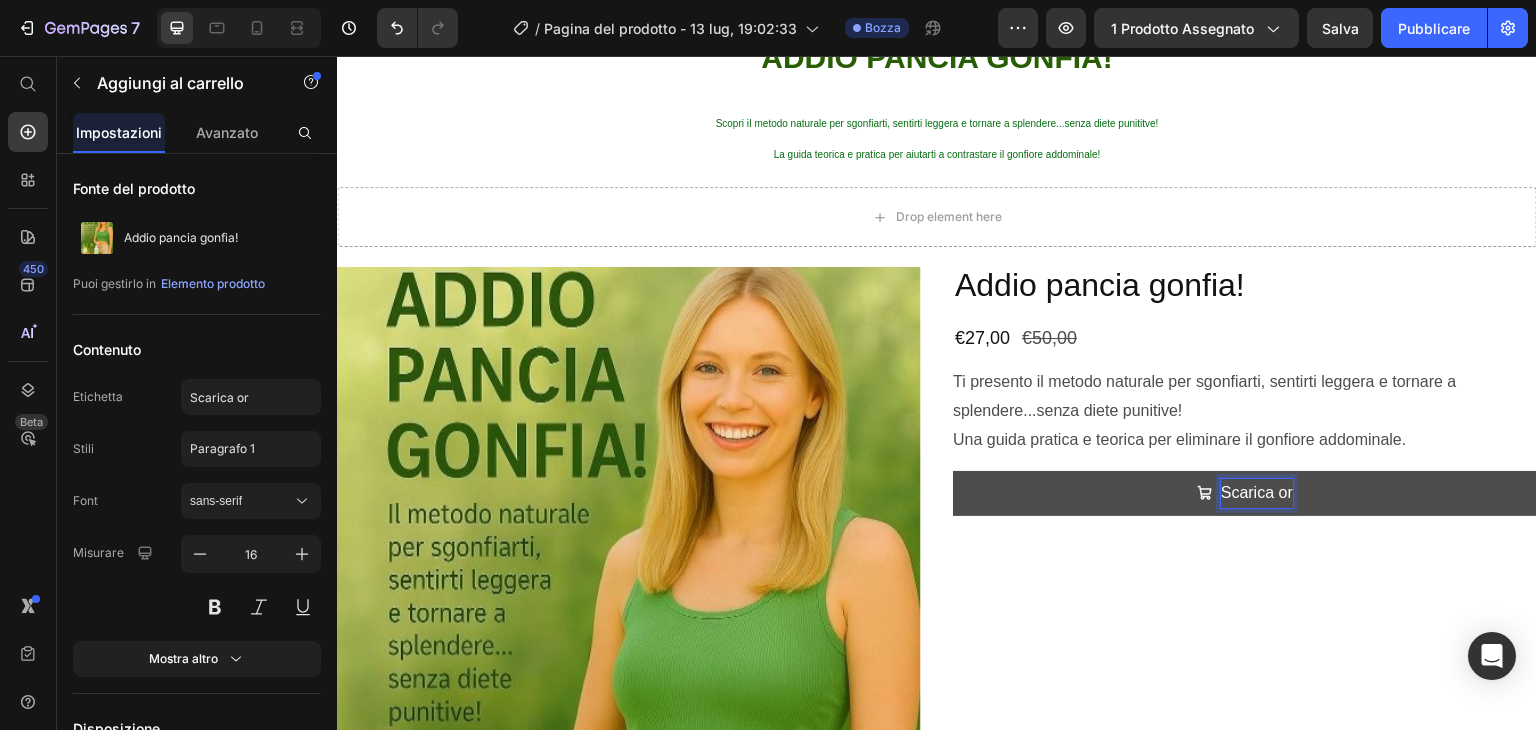 click on "Scarica or" at bounding box center (1245, 493) 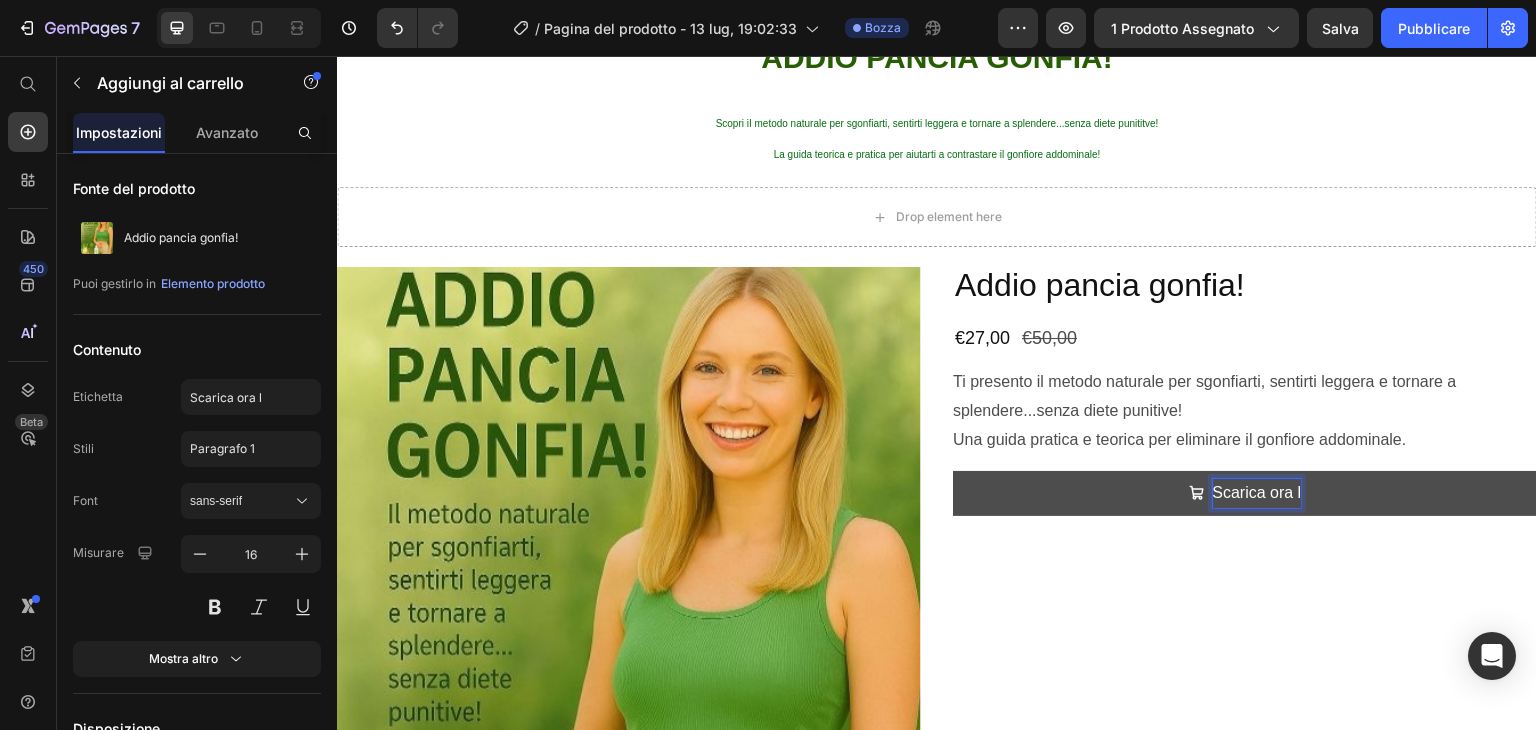click on "Scarica ora l" at bounding box center (1245, 493) 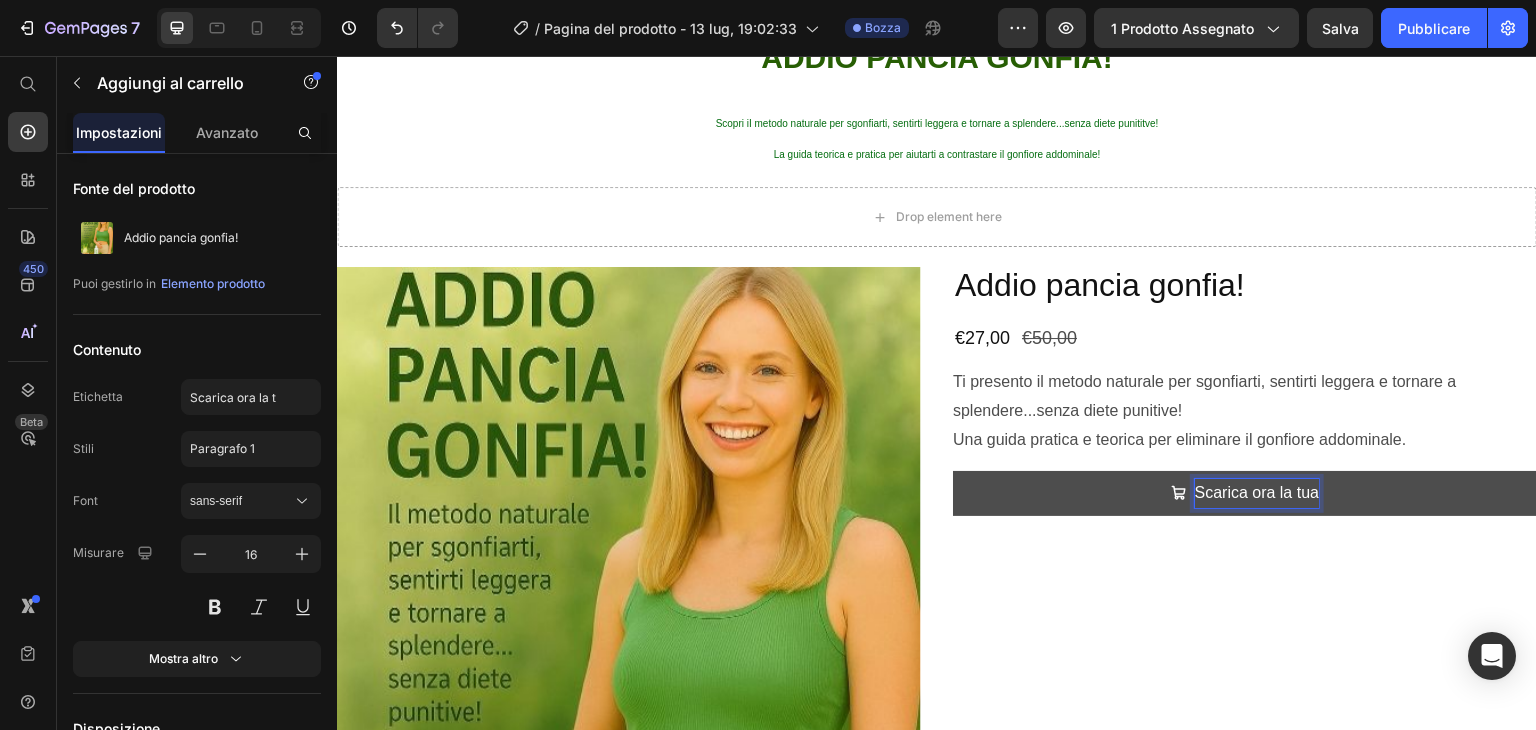 click on "Scarica ora la tua" at bounding box center [1245, 493] 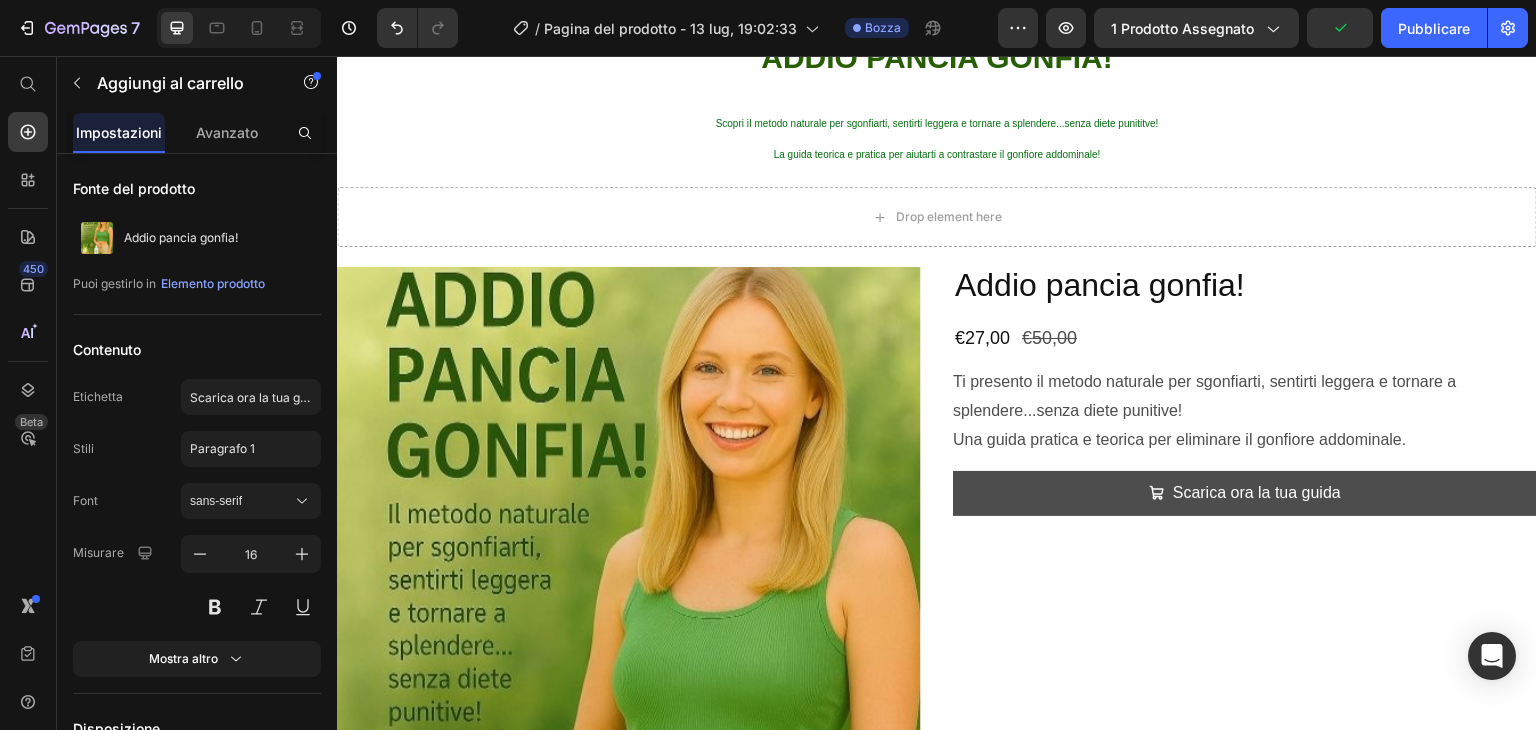 click on "Scarica ora la tua guida" at bounding box center (1245, 493) 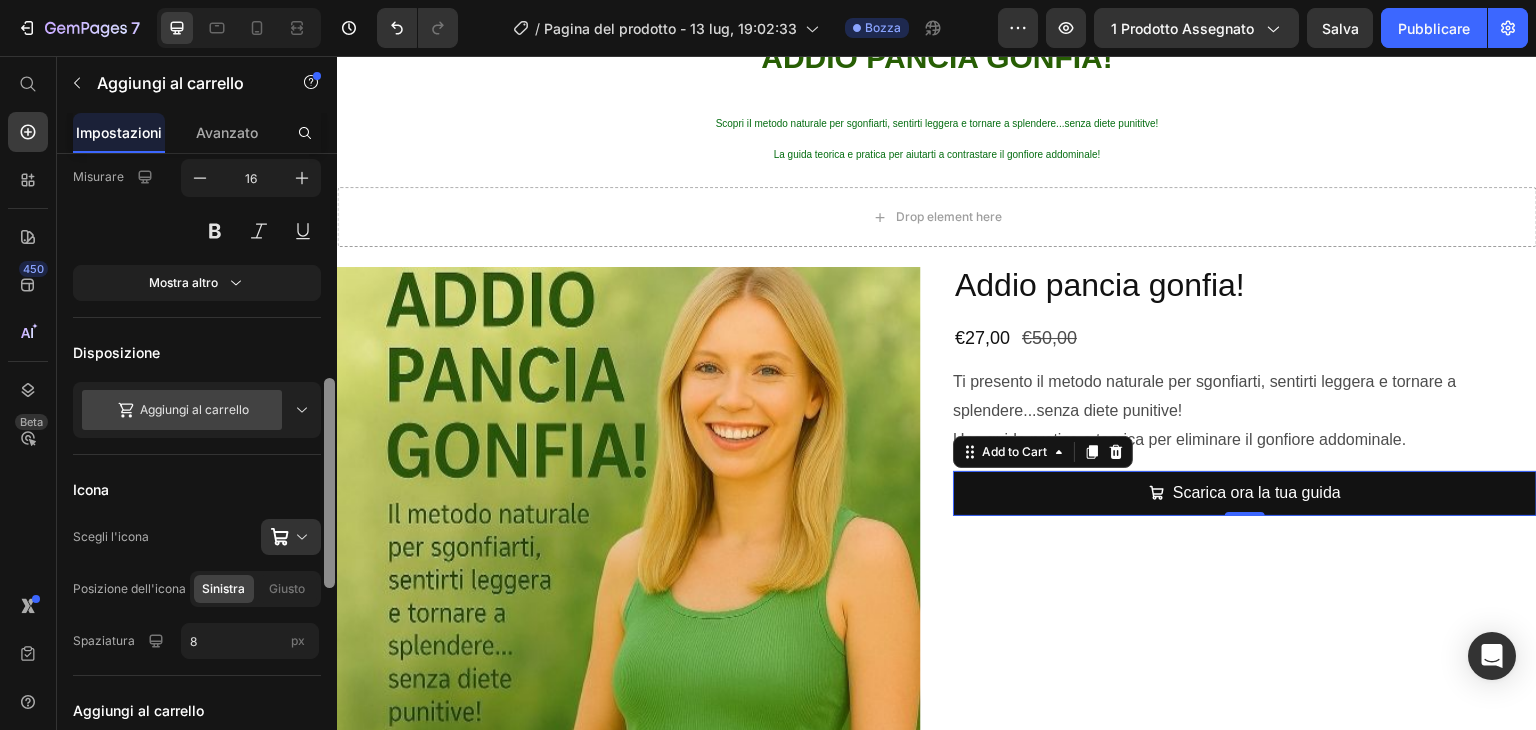 scroll, scrollTop: 451, scrollLeft: 0, axis: vertical 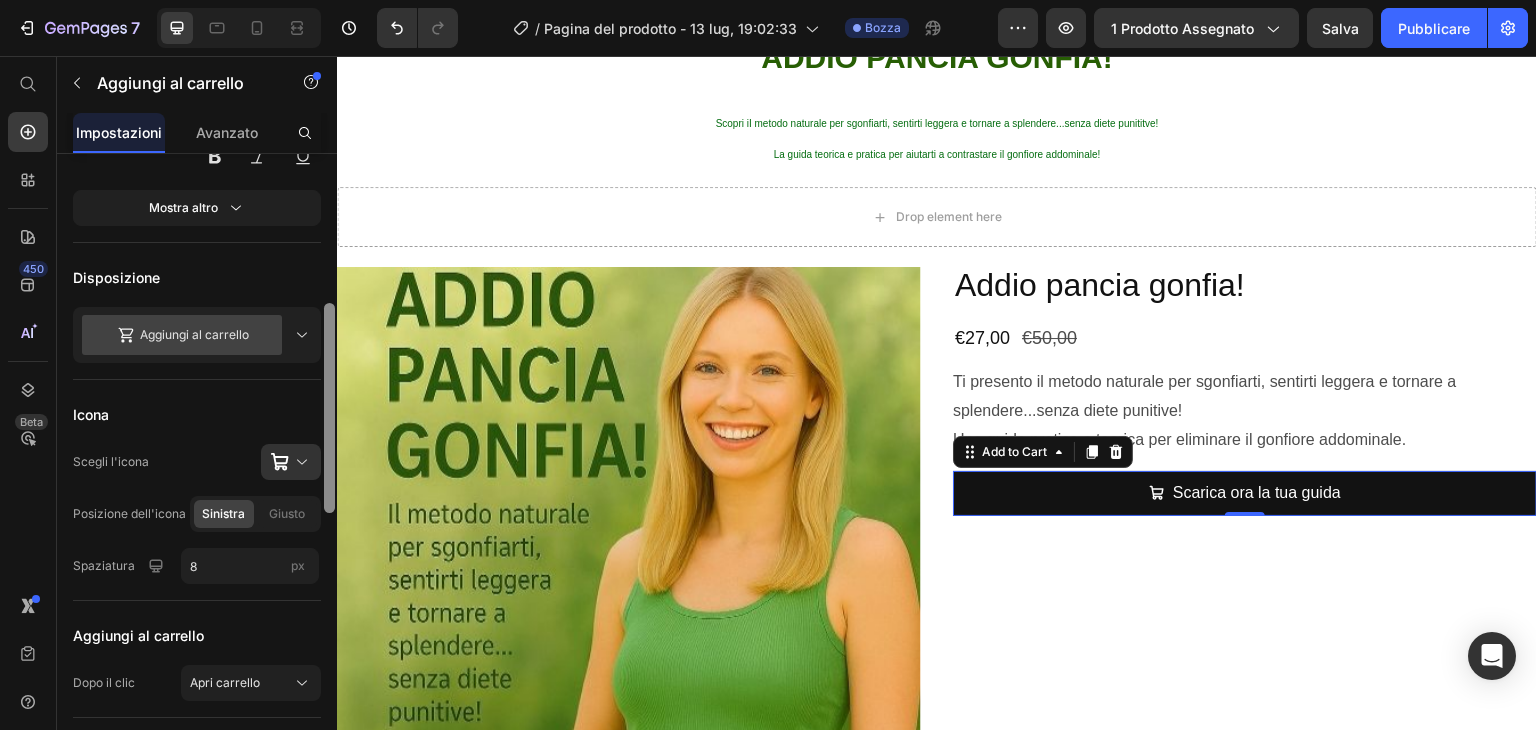 drag, startPoint x: 329, startPoint y: 239, endPoint x: 332, endPoint y: 389, distance: 150.03 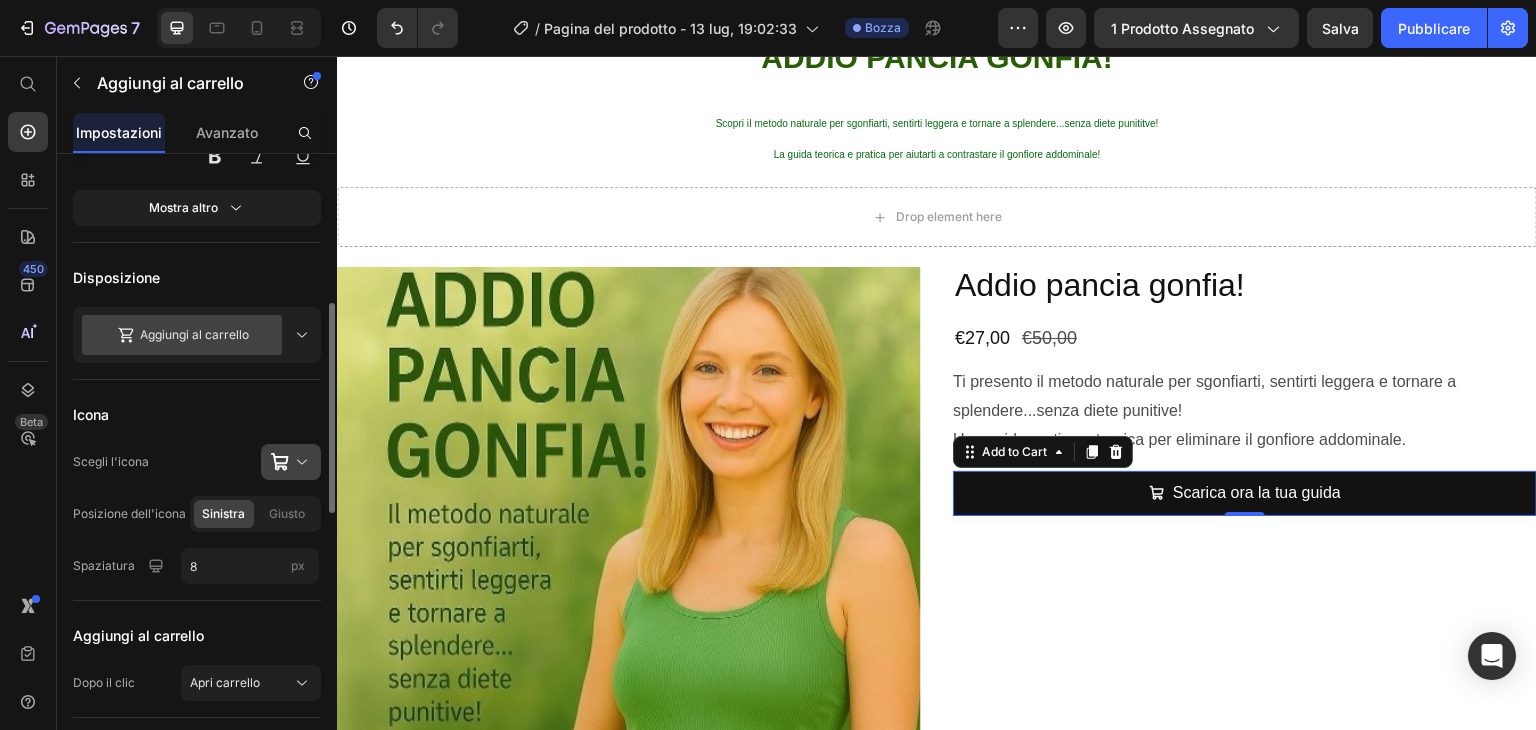 click at bounding box center (299, 462) 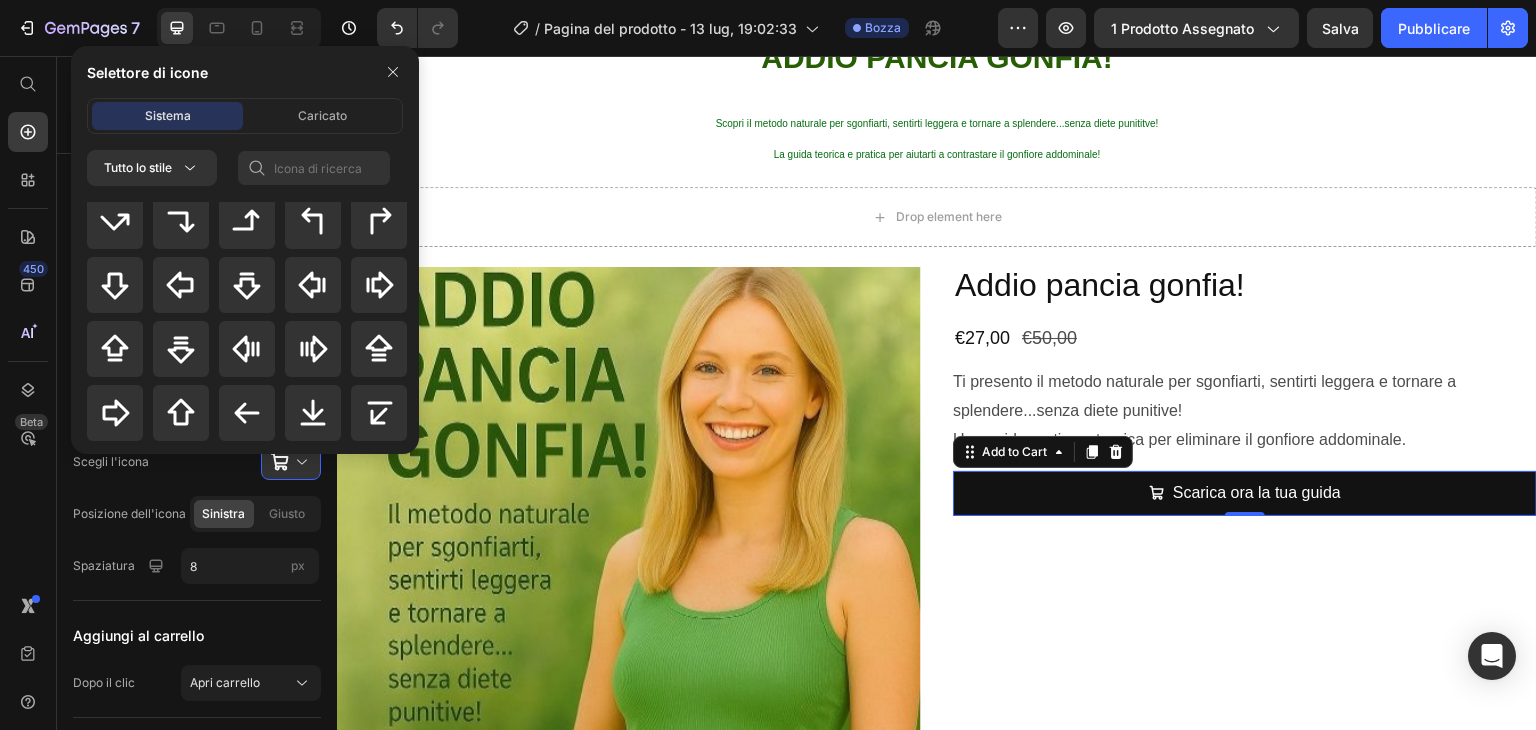 scroll, scrollTop: 853, scrollLeft: 0, axis: vertical 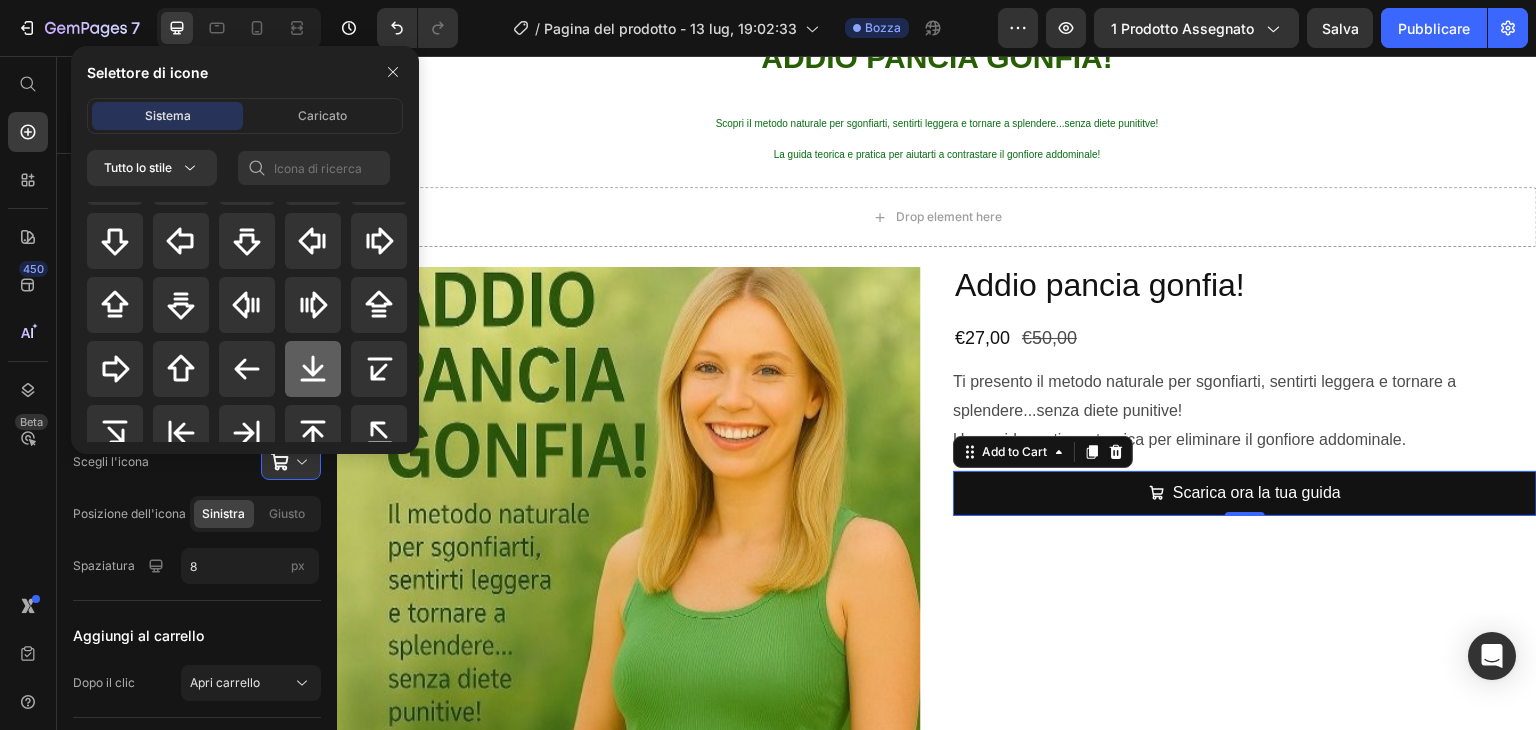 click 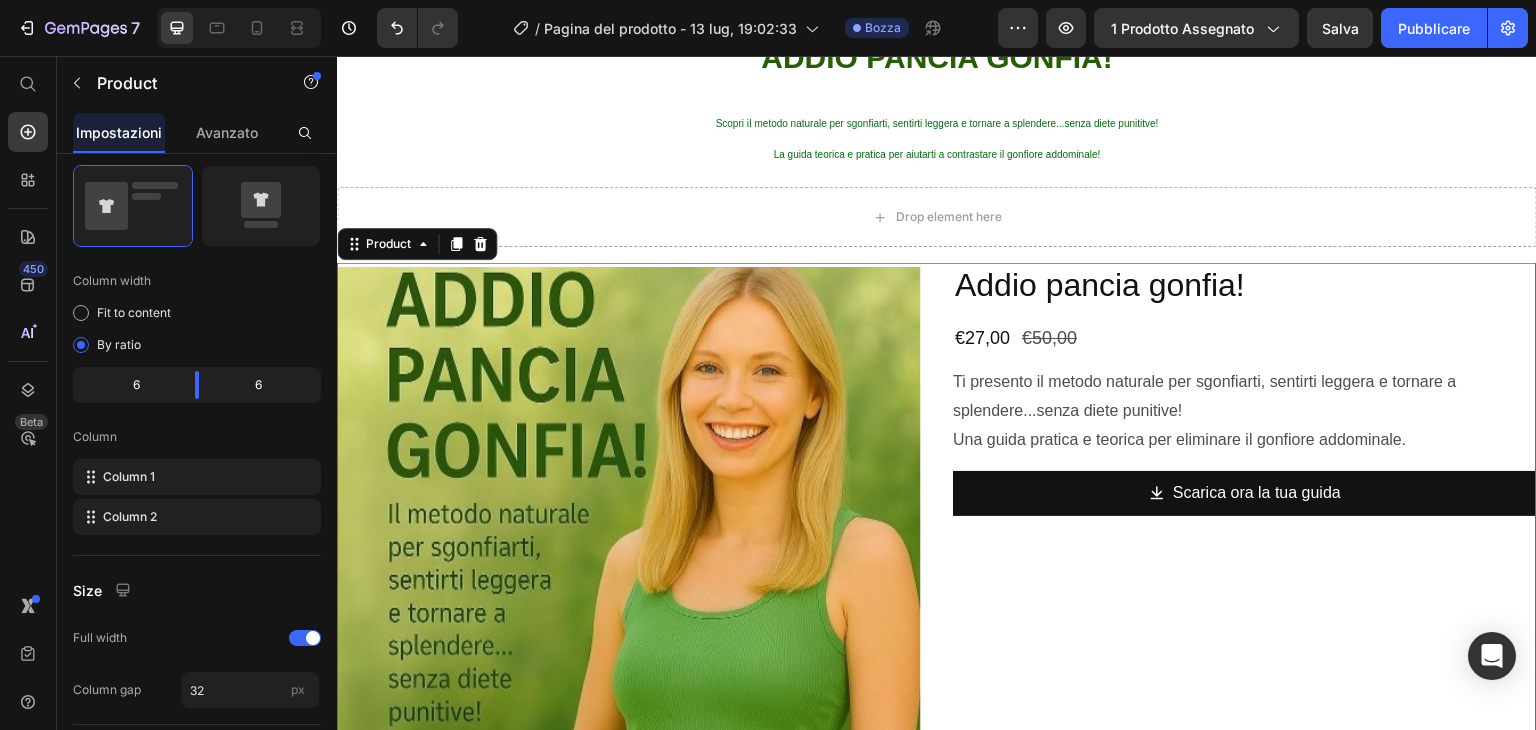 scroll, scrollTop: 0, scrollLeft: 0, axis: both 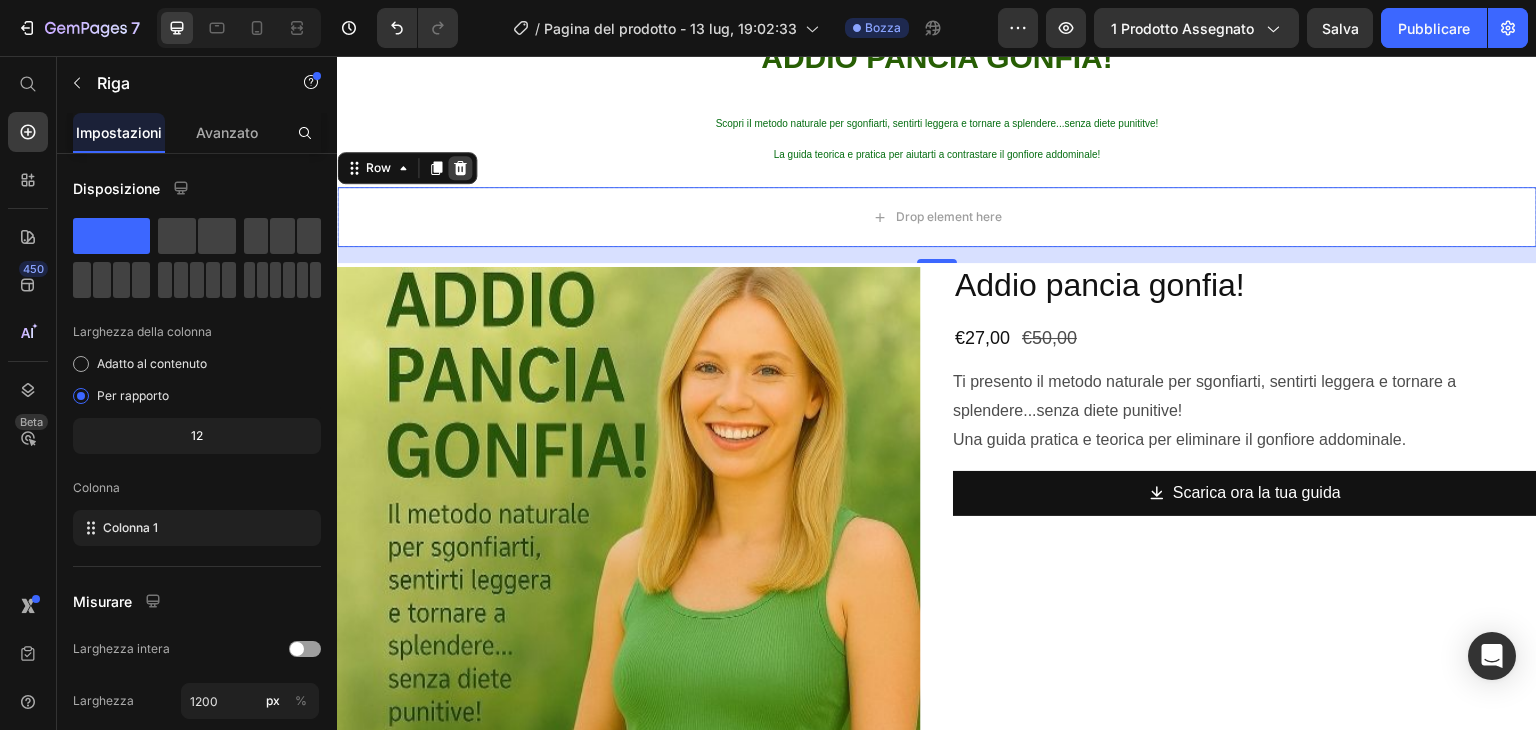 click 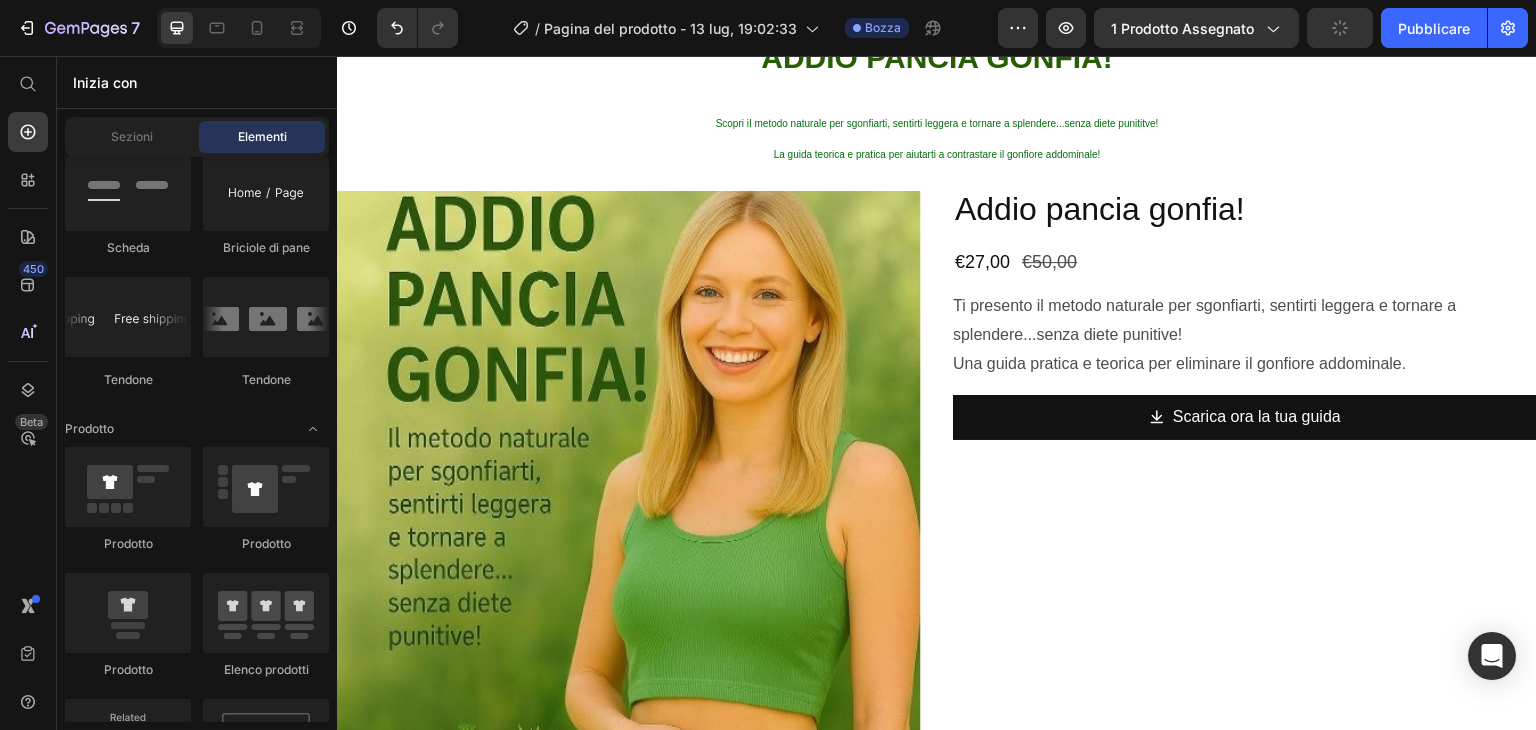 scroll, scrollTop: 0, scrollLeft: 0, axis: both 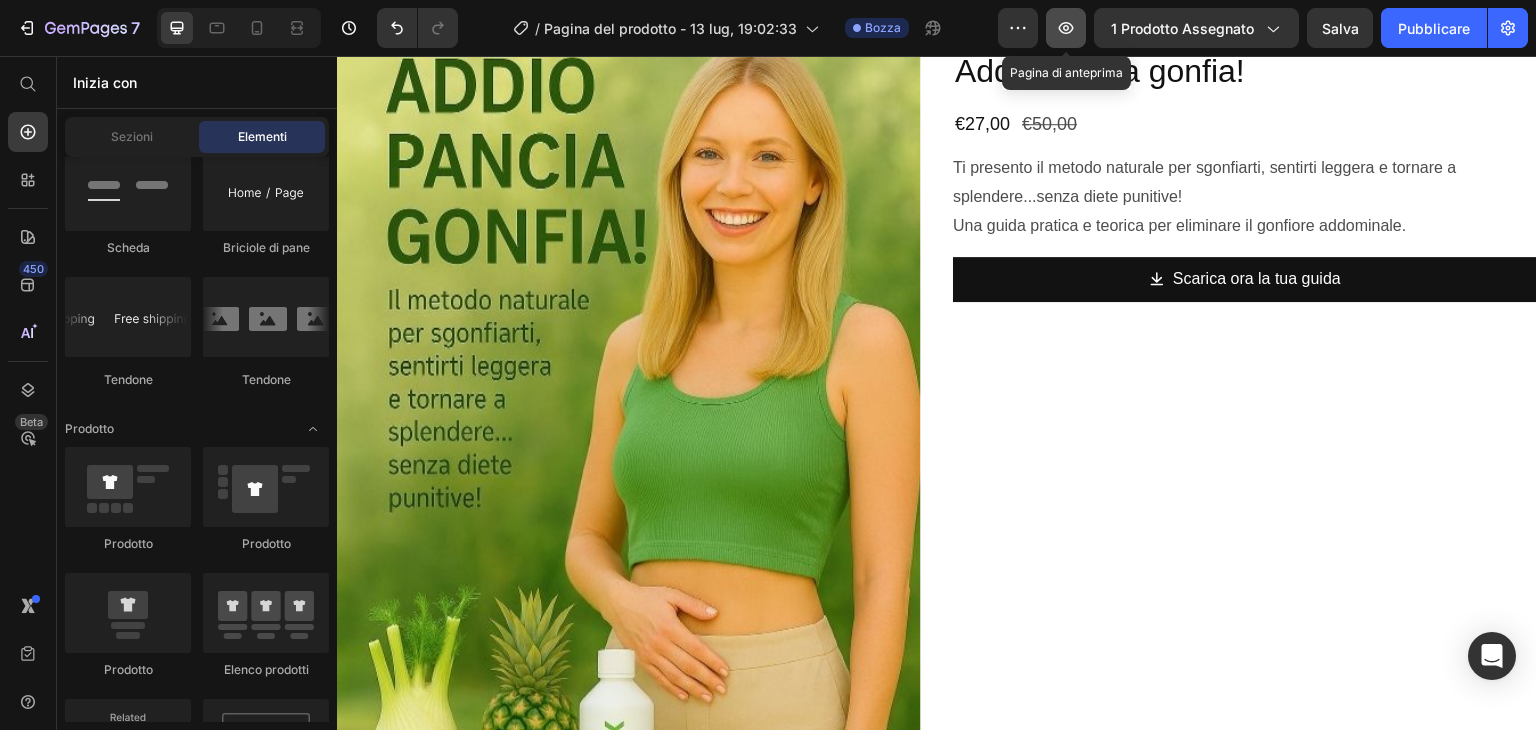 click 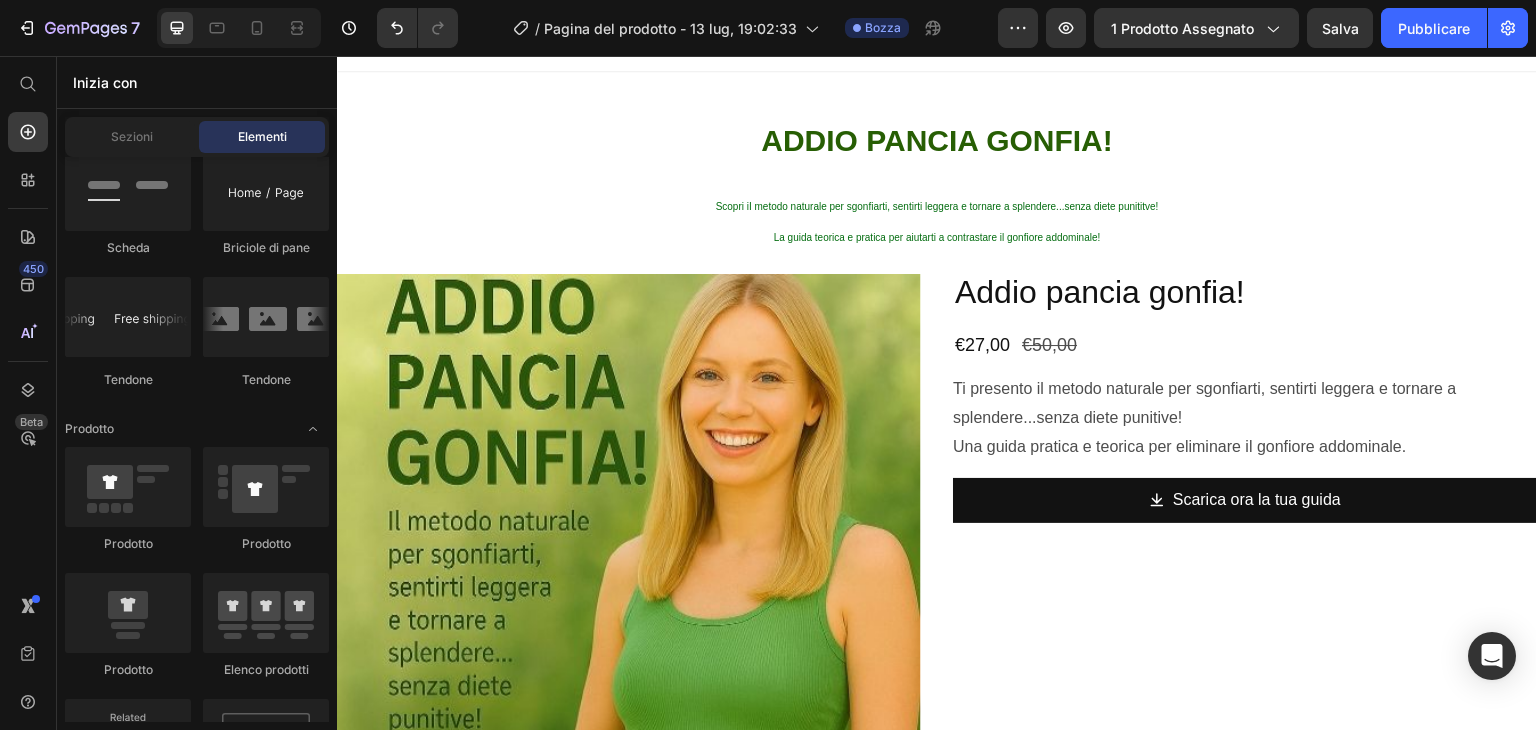 scroll, scrollTop: 17, scrollLeft: 0, axis: vertical 